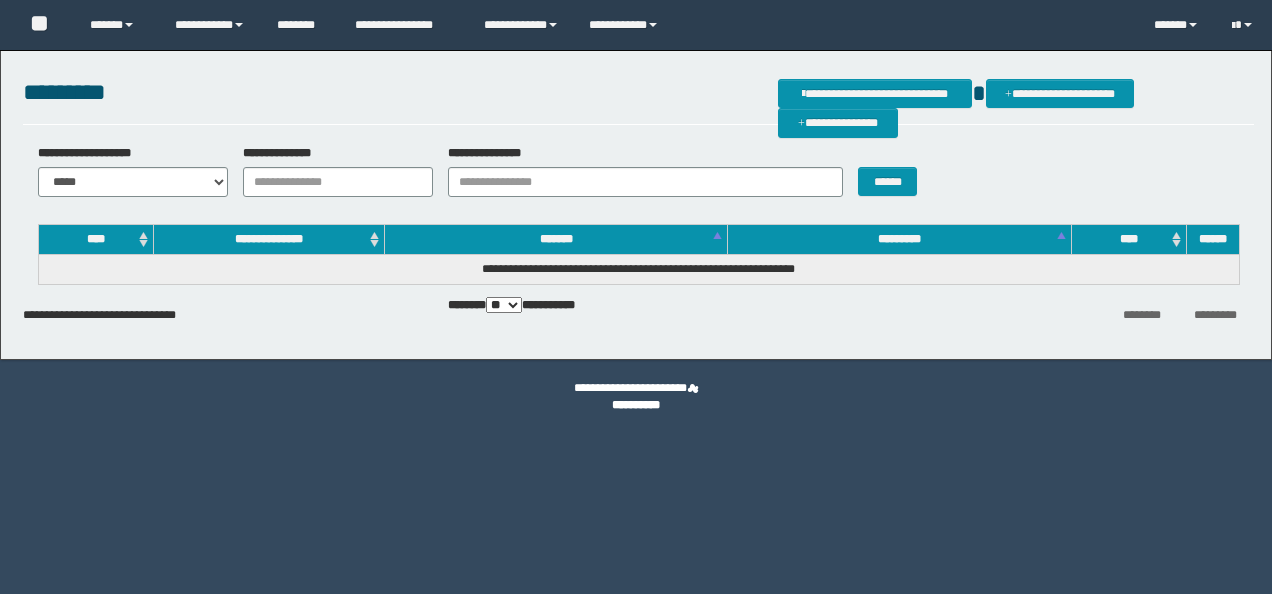 scroll, scrollTop: 0, scrollLeft: 0, axis: both 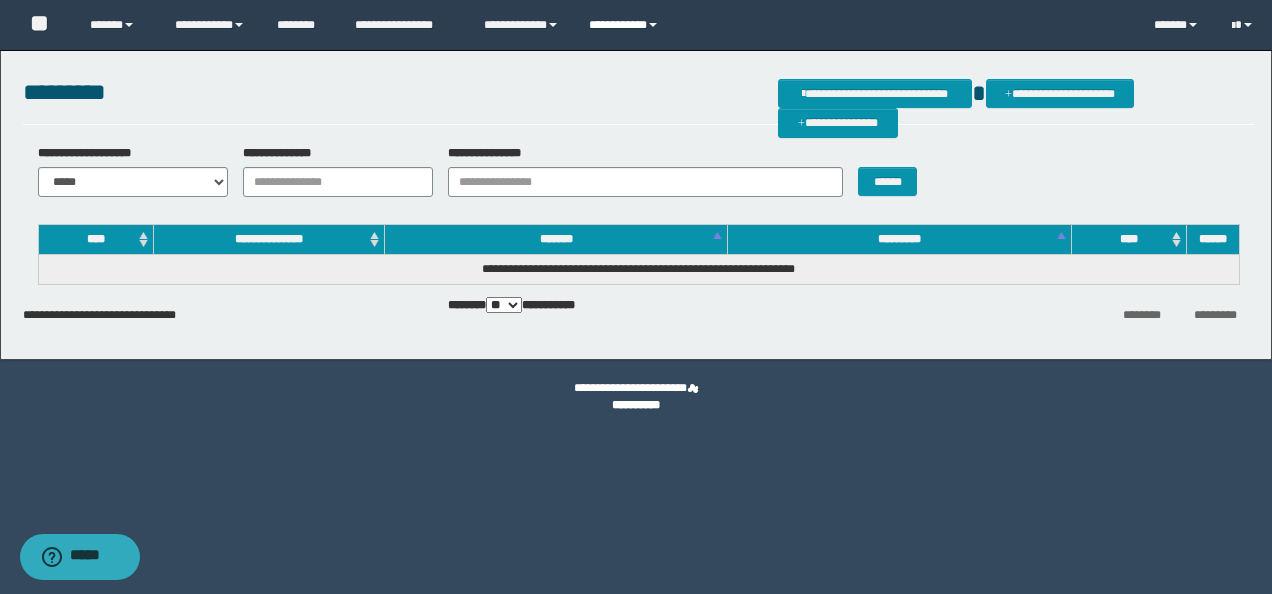 click on "**********" at bounding box center (626, 25) 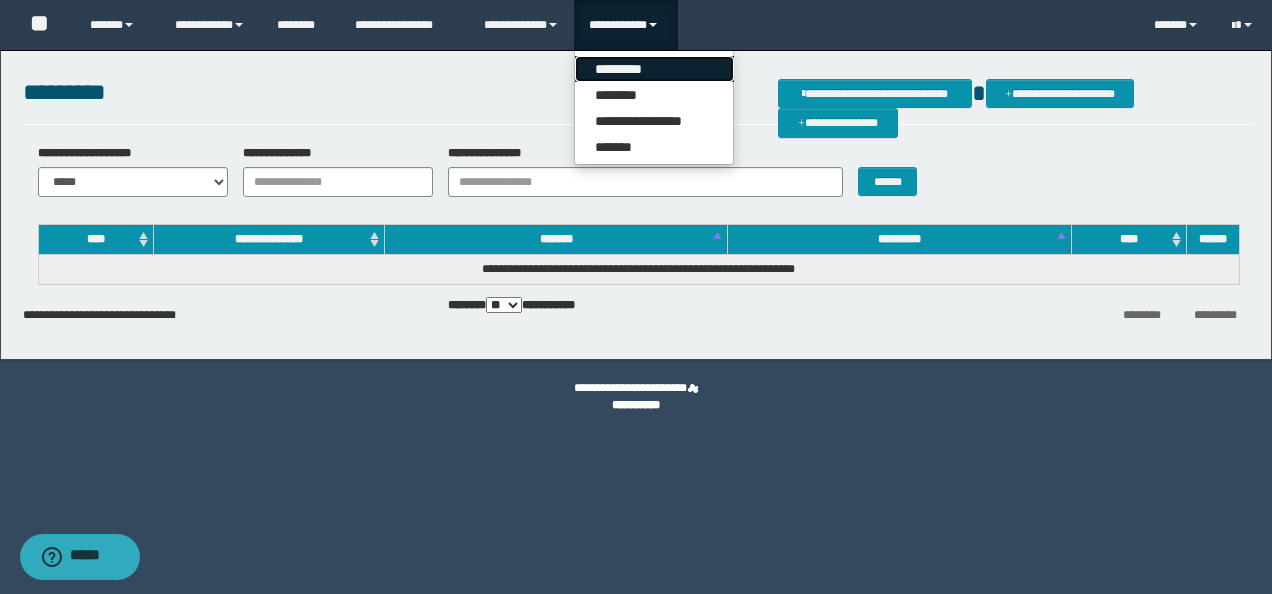 click on "*********" at bounding box center (654, 69) 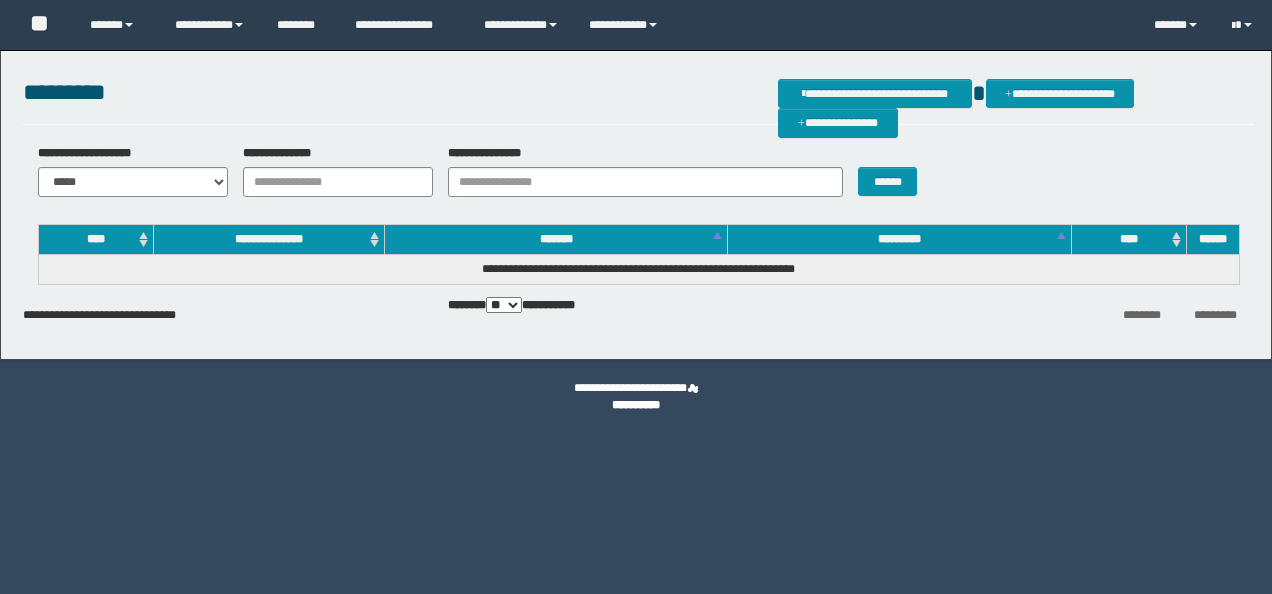scroll, scrollTop: 0, scrollLeft: 0, axis: both 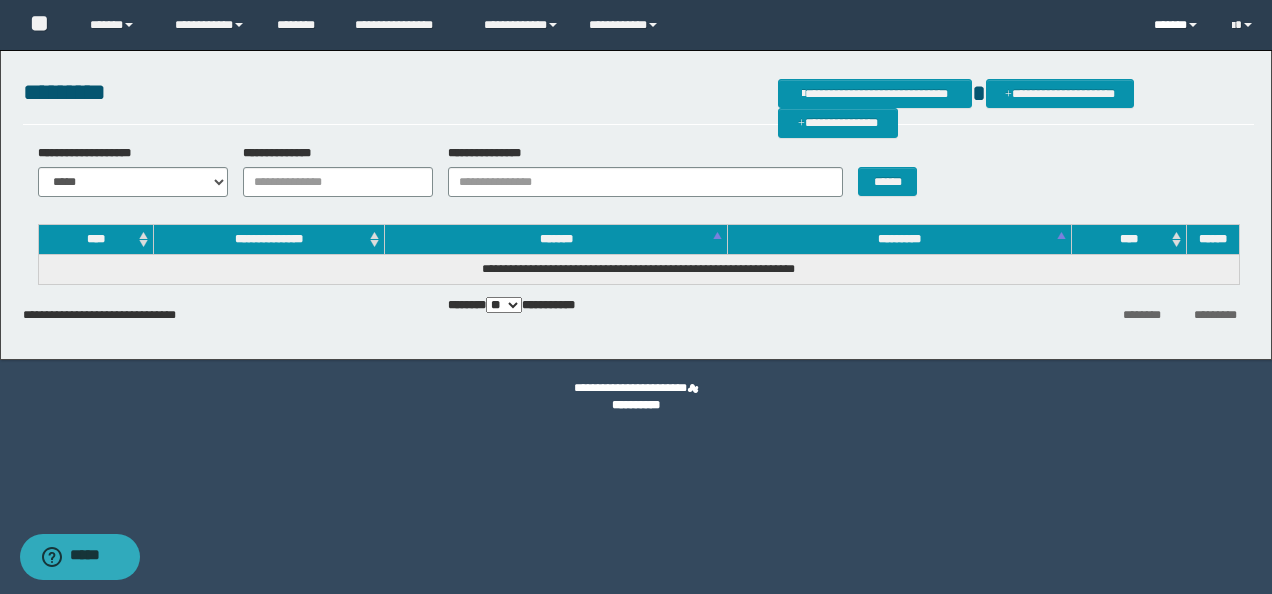 click on "******" at bounding box center [1177, 25] 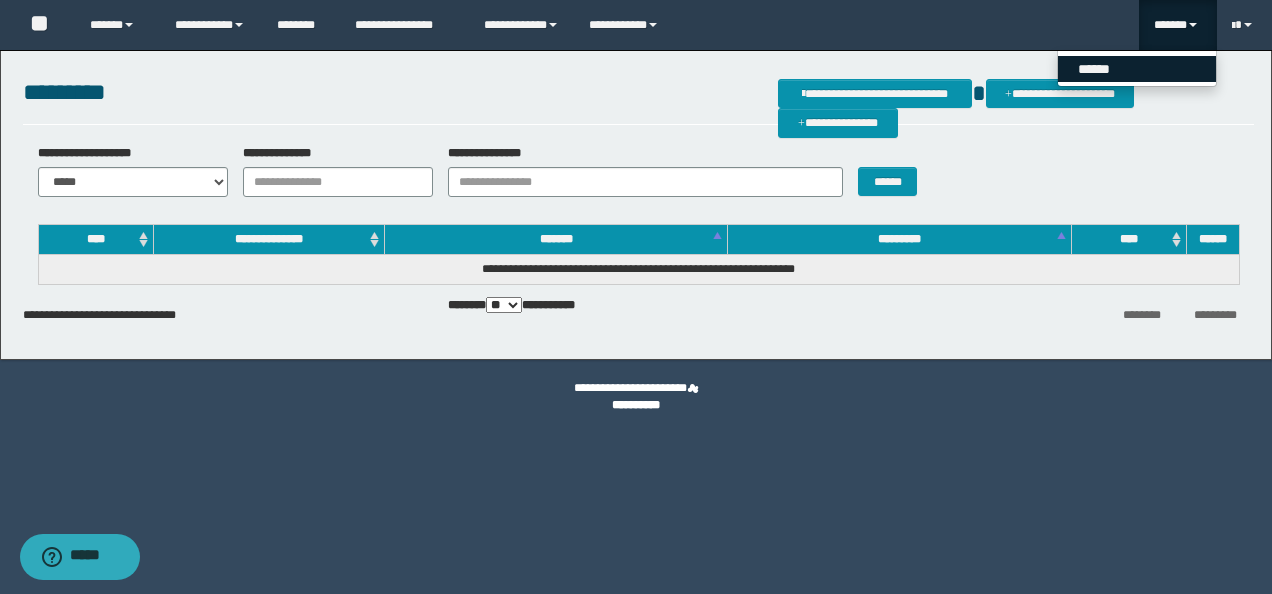 click on "******" at bounding box center [1137, 68] 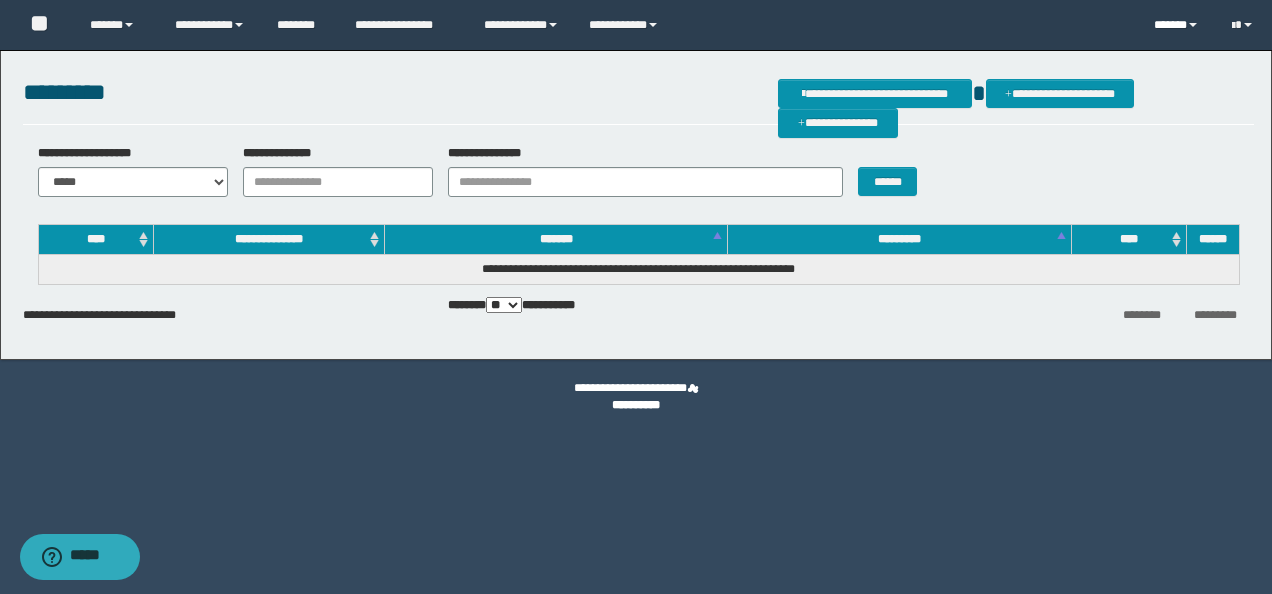 click on "******" at bounding box center [1177, 25] 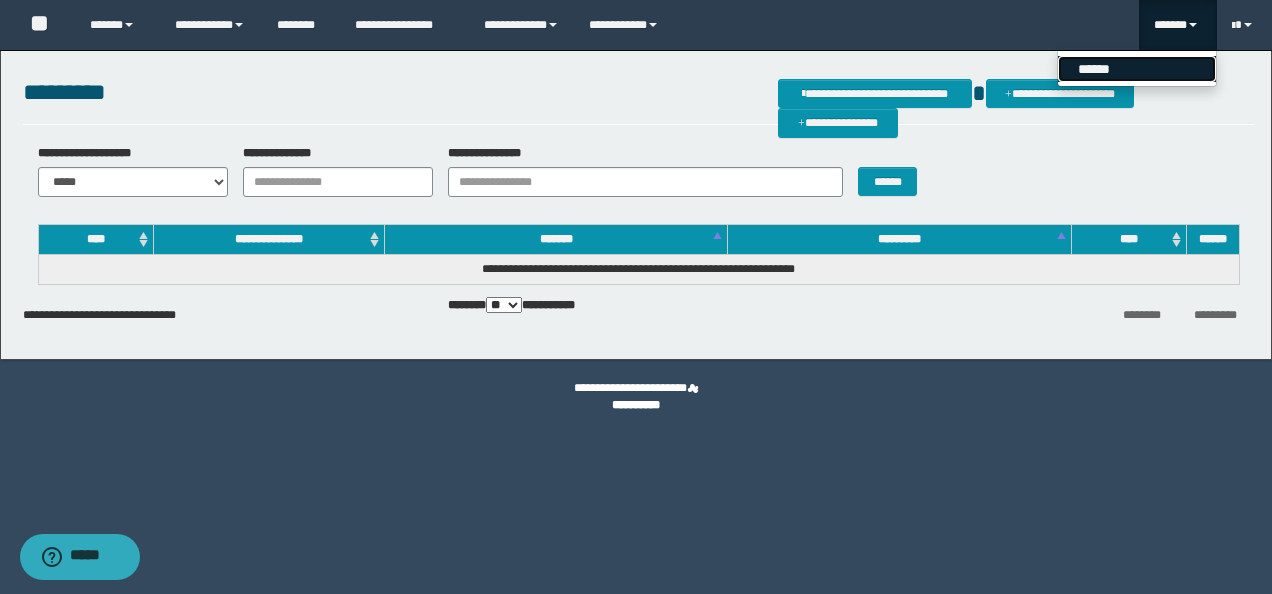 click on "******" at bounding box center (1137, 69) 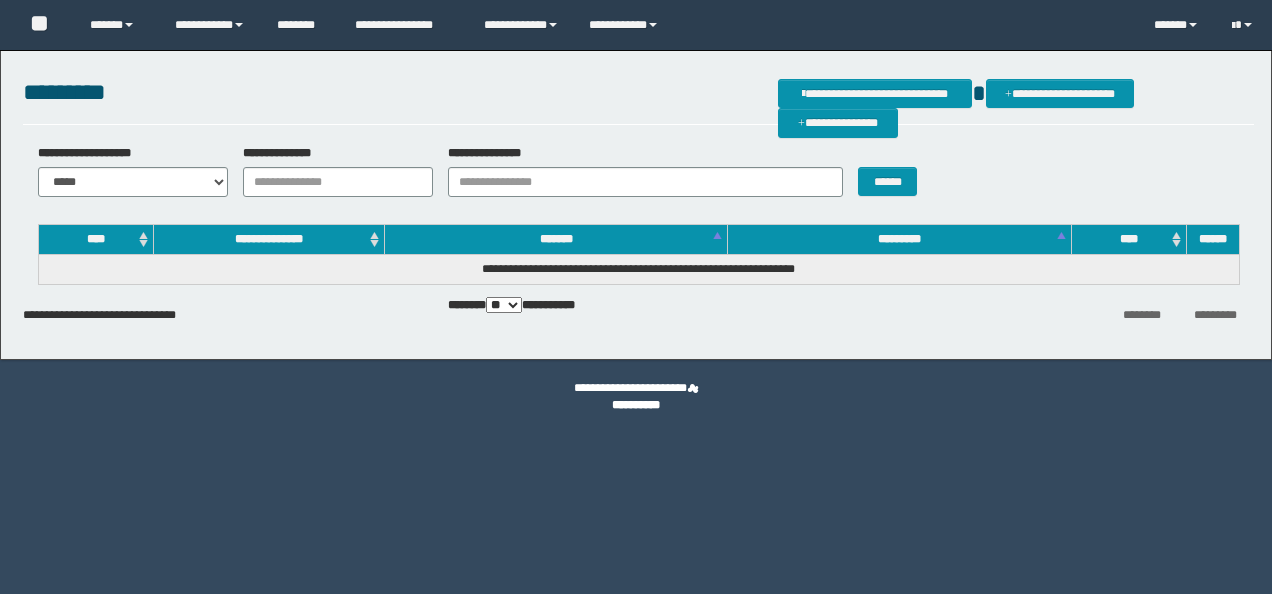 scroll, scrollTop: 0, scrollLeft: 0, axis: both 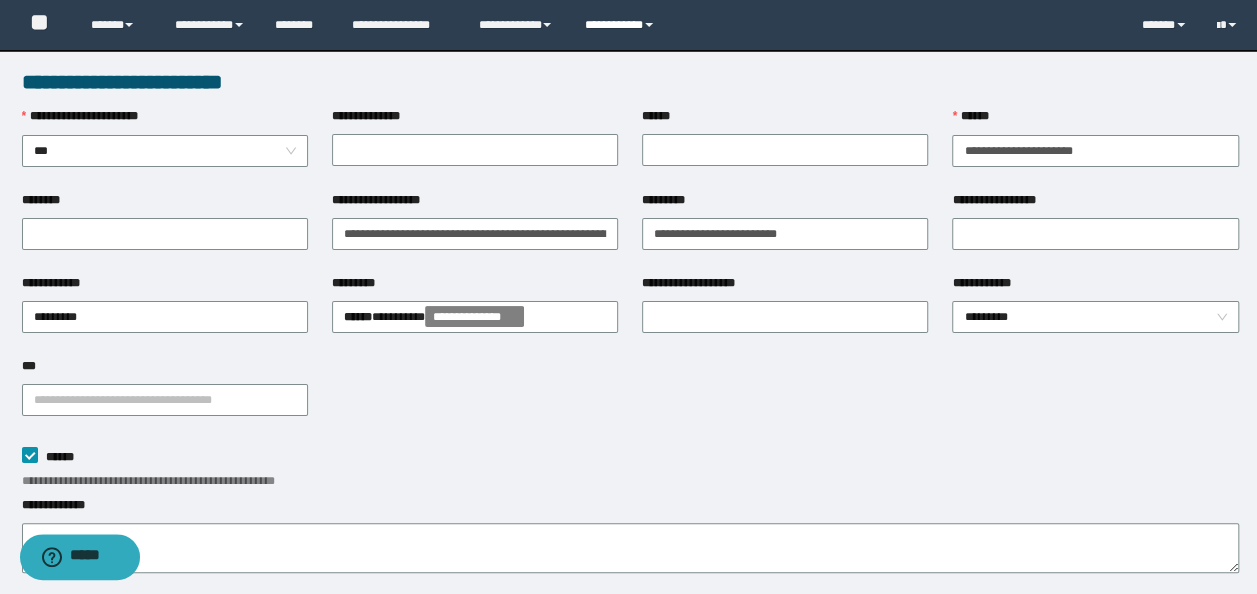 click on "**********" at bounding box center [622, 25] 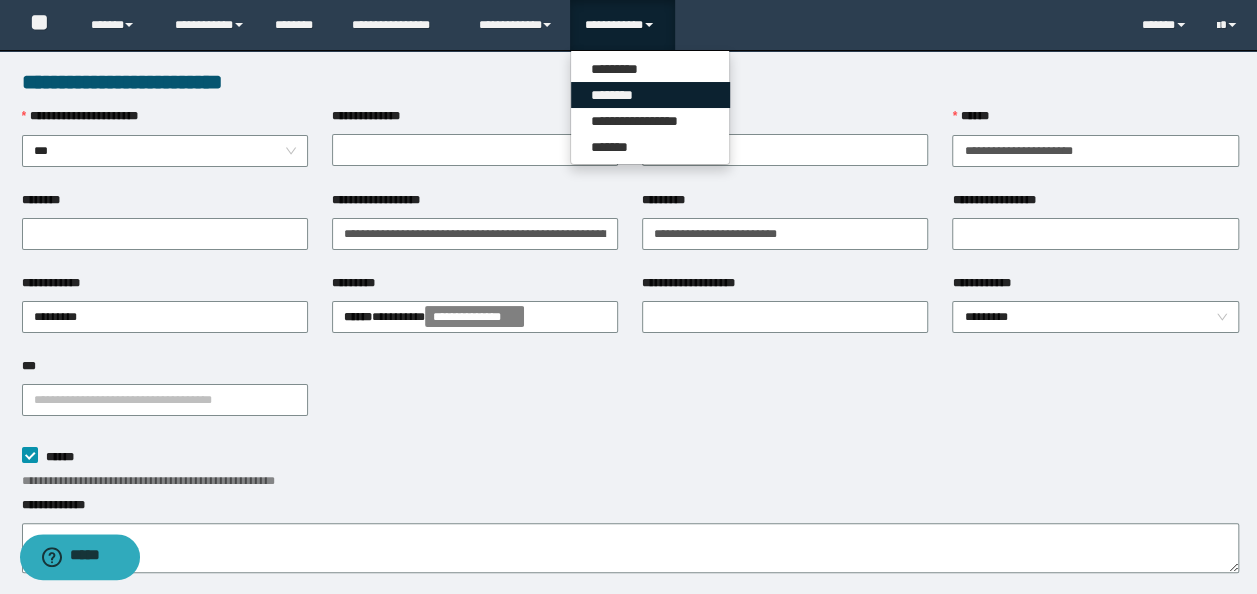 drag, startPoint x: 608, startPoint y: 100, endPoint x: 936, endPoint y: 9, distance: 340.3895 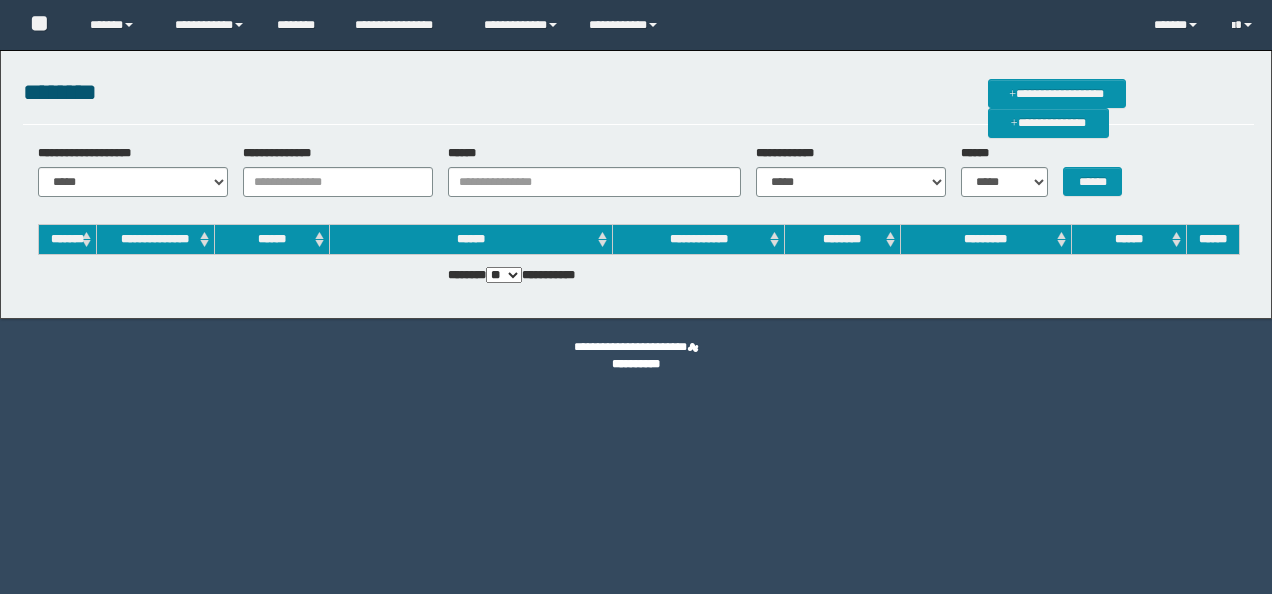 scroll, scrollTop: 0, scrollLeft: 0, axis: both 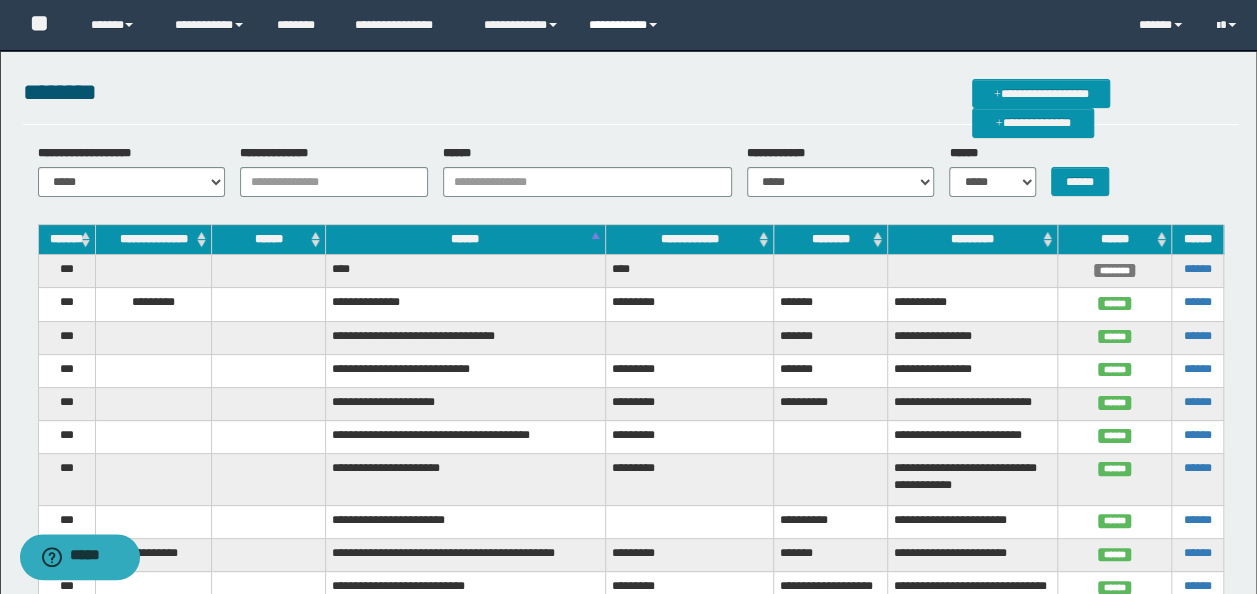 click on "**********" at bounding box center [626, 25] 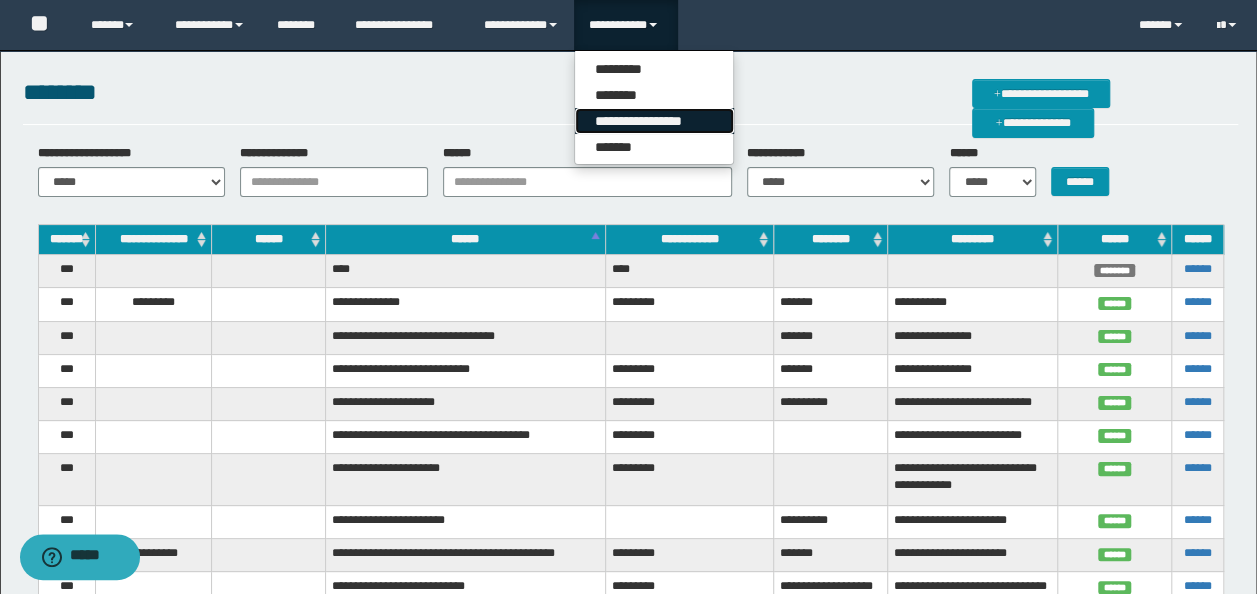 click on "**********" at bounding box center [654, 121] 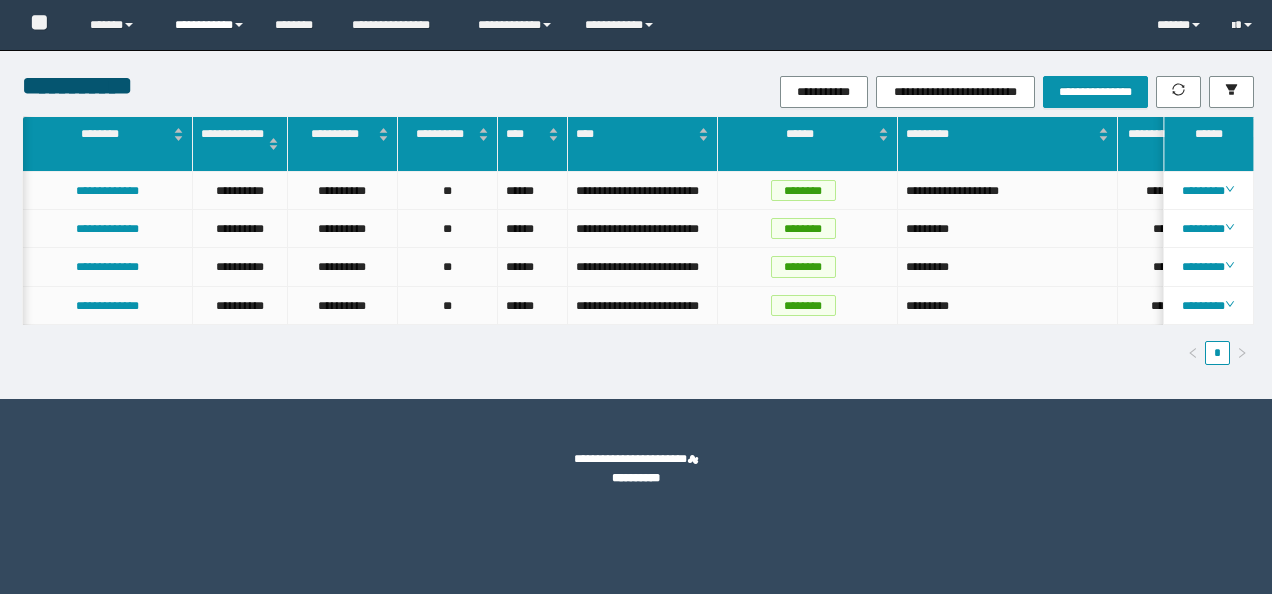scroll, scrollTop: 0, scrollLeft: 0, axis: both 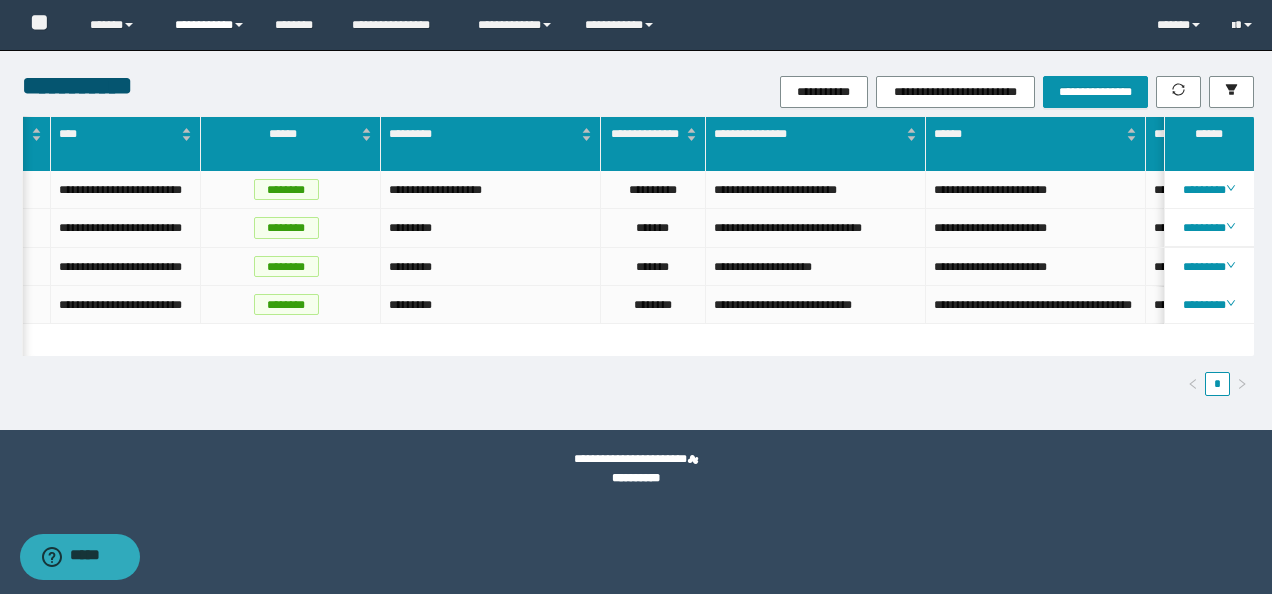 click on "**********" at bounding box center [210, 25] 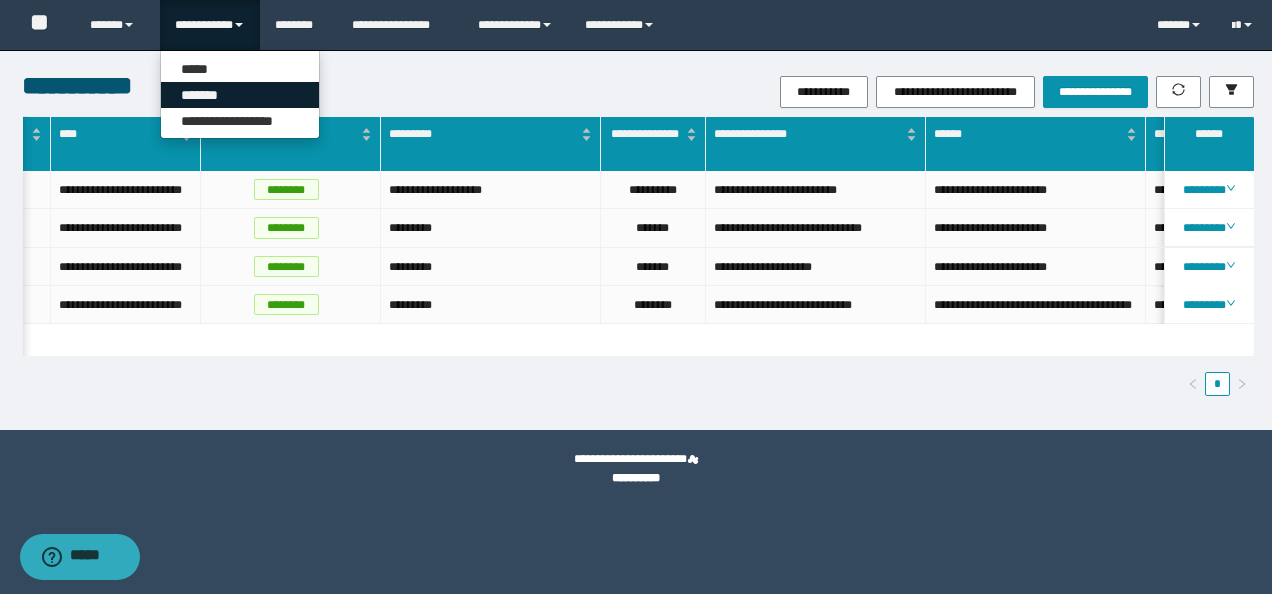 click on "*******" at bounding box center (240, 95) 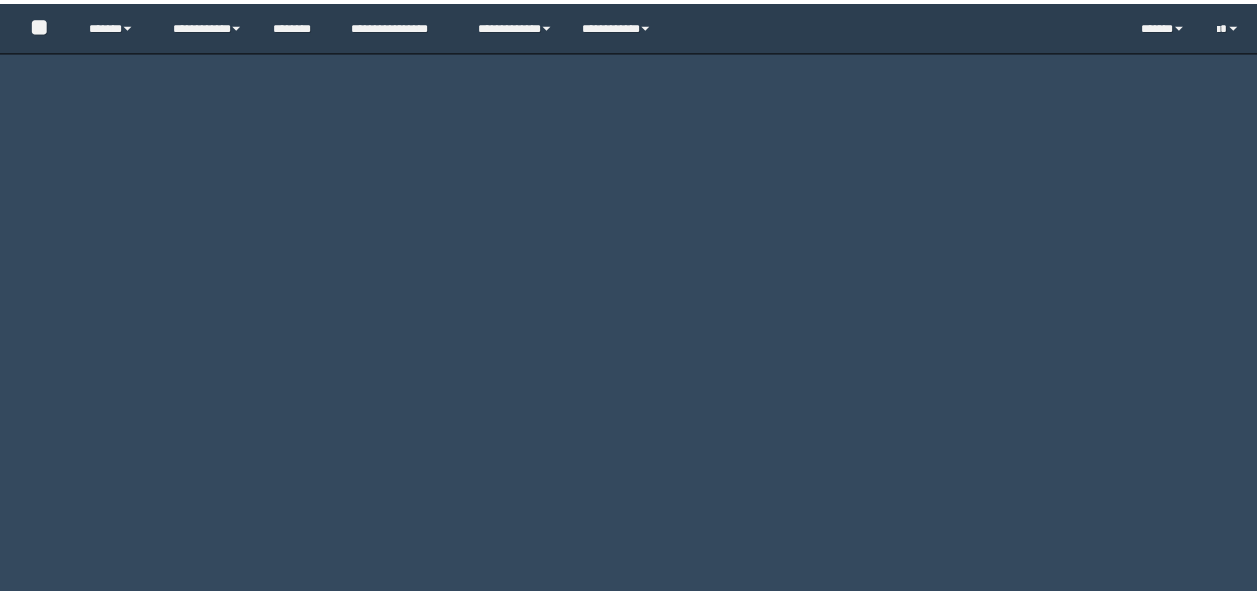 scroll, scrollTop: 0, scrollLeft: 0, axis: both 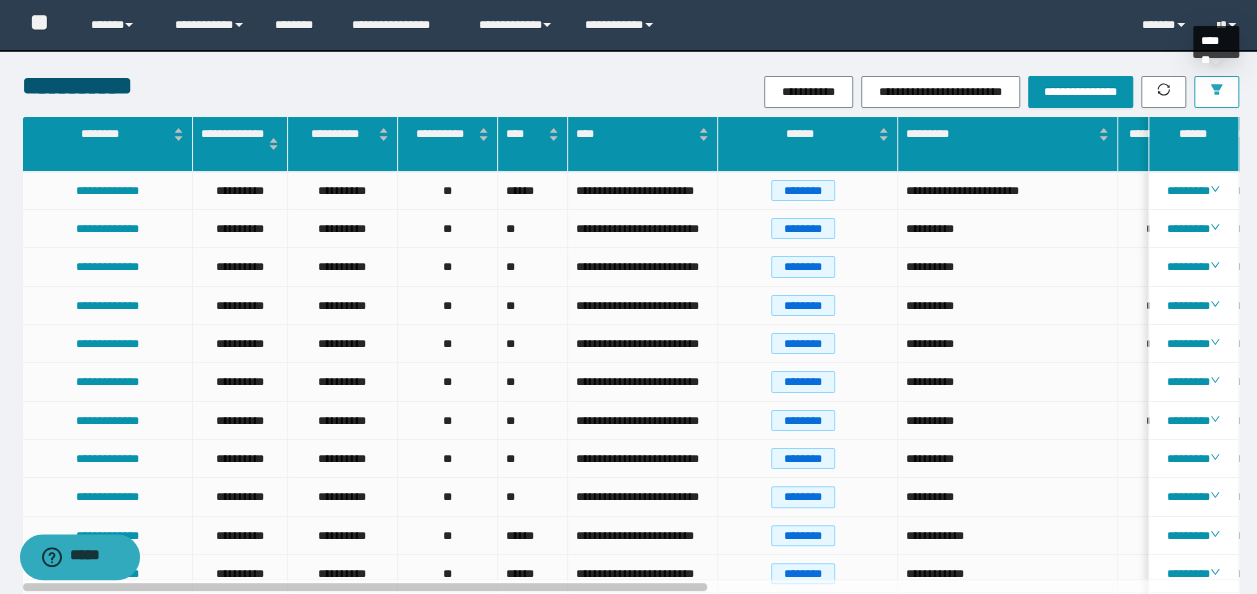 click at bounding box center [1216, 92] 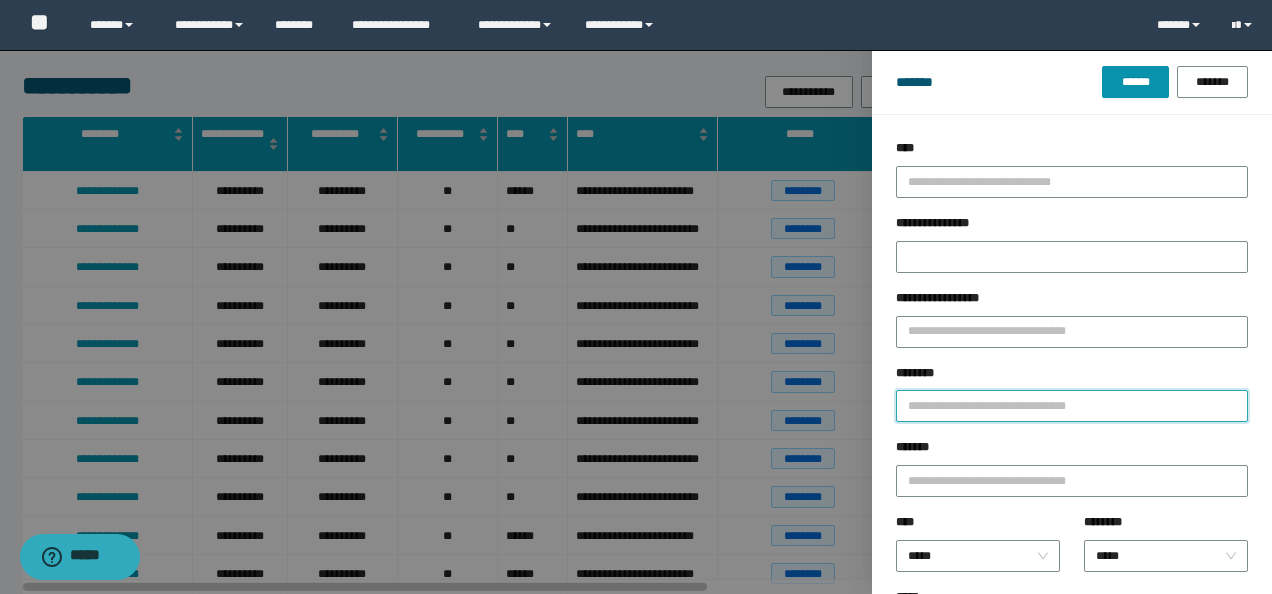 click on "********" at bounding box center [1072, 406] 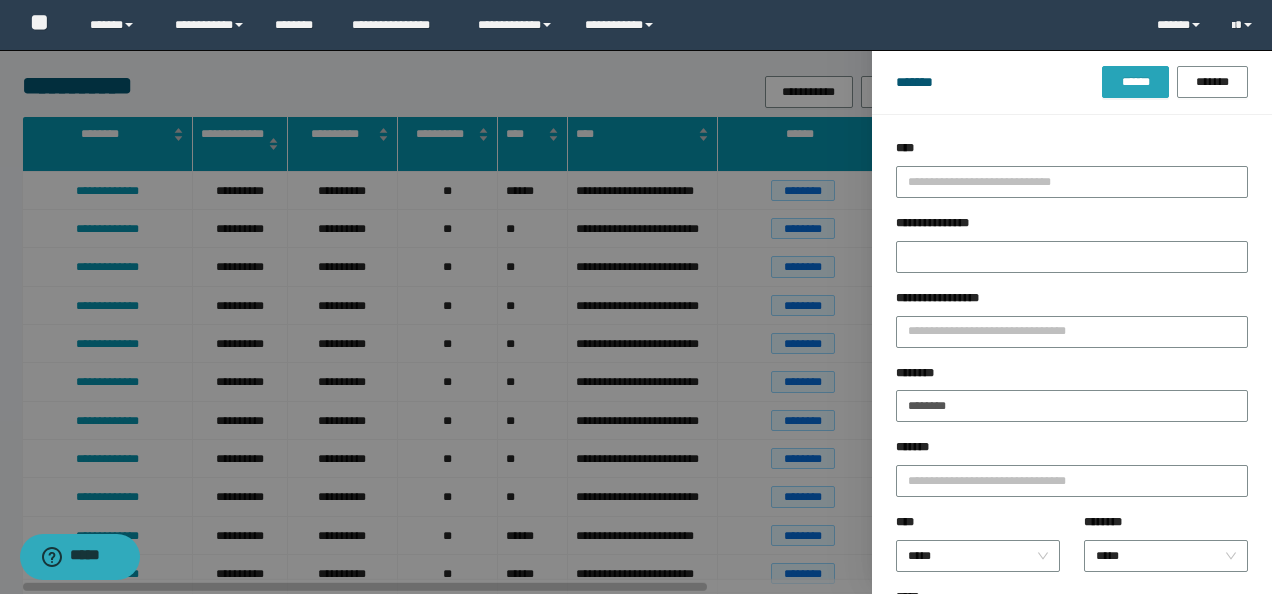 click on "******" at bounding box center (1135, 82) 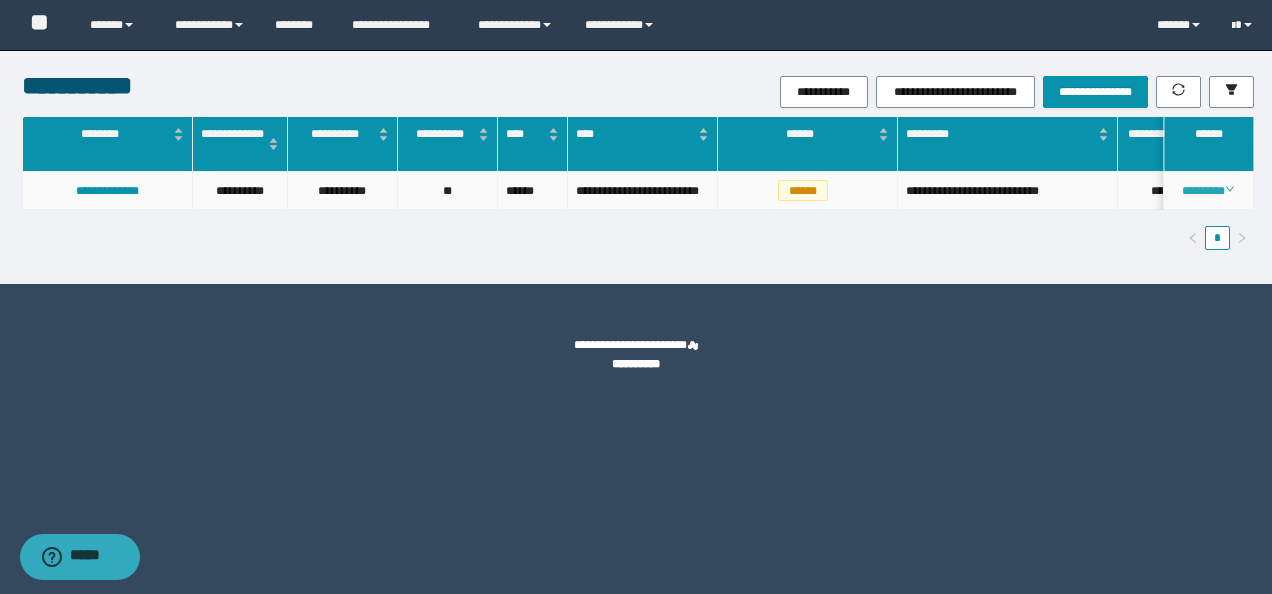 click on "********" at bounding box center [1208, 191] 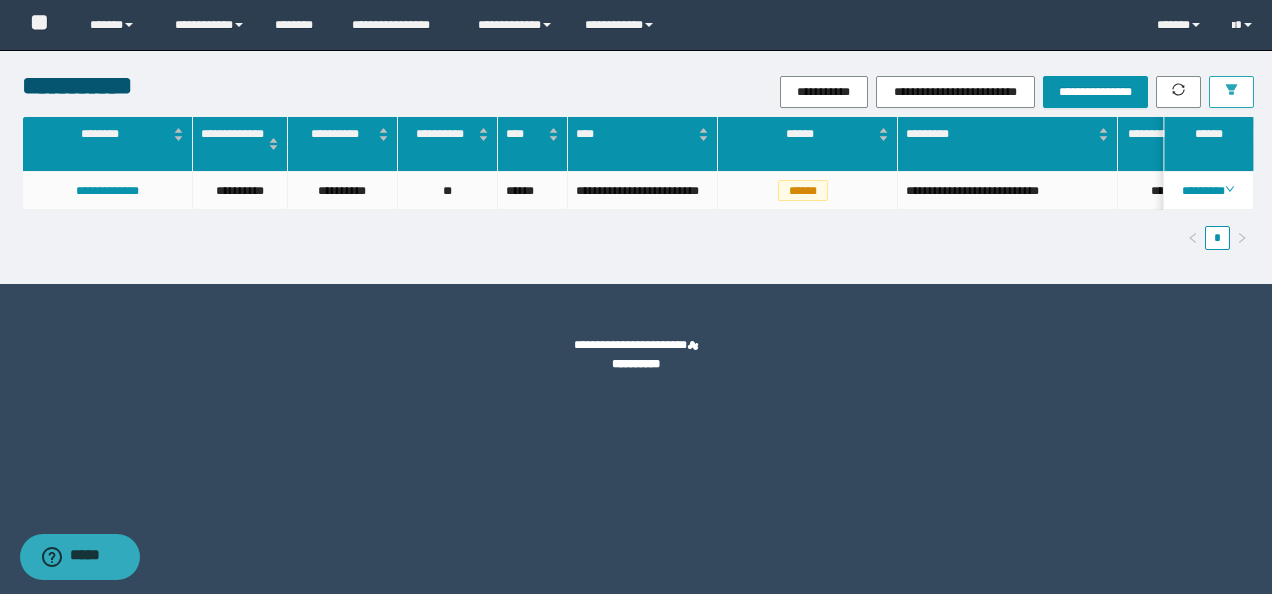 click at bounding box center [1231, 92] 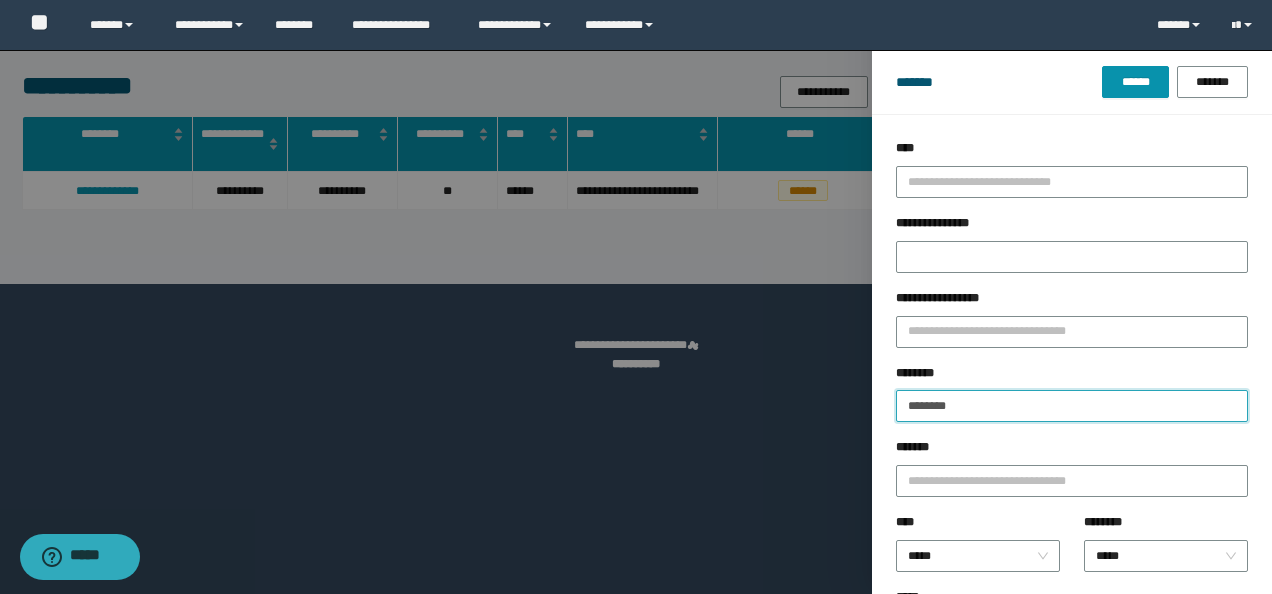 drag, startPoint x: 1004, startPoint y: 402, endPoint x: 173, endPoint y: 401, distance: 831.0006 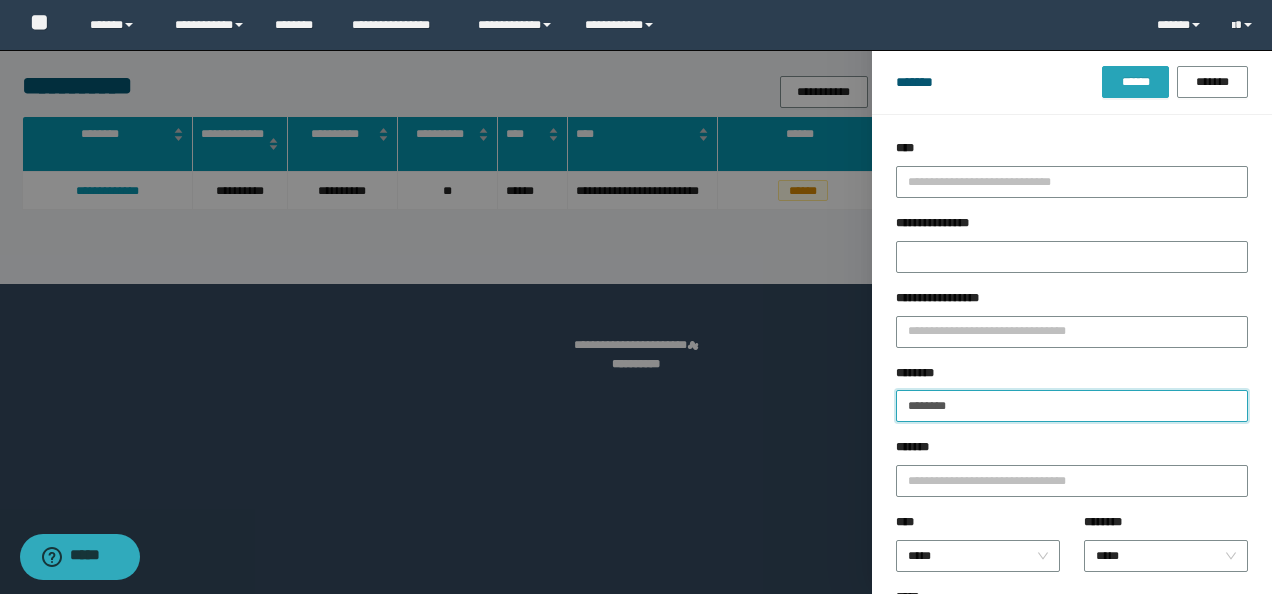 type on "********" 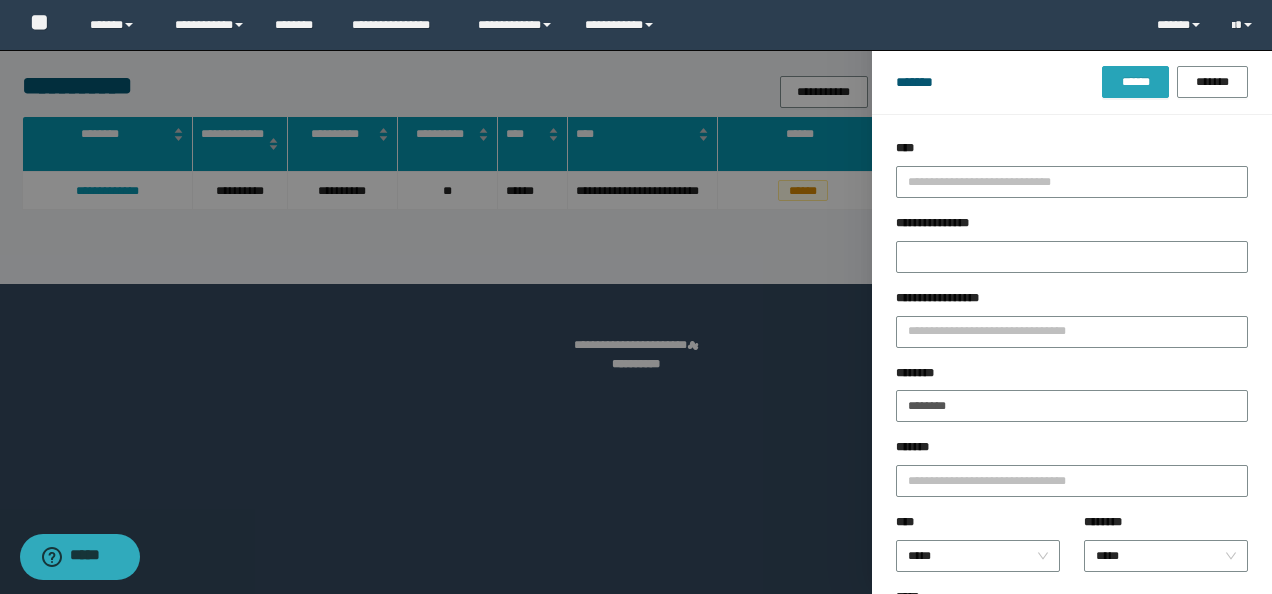 click on "******" at bounding box center (1135, 82) 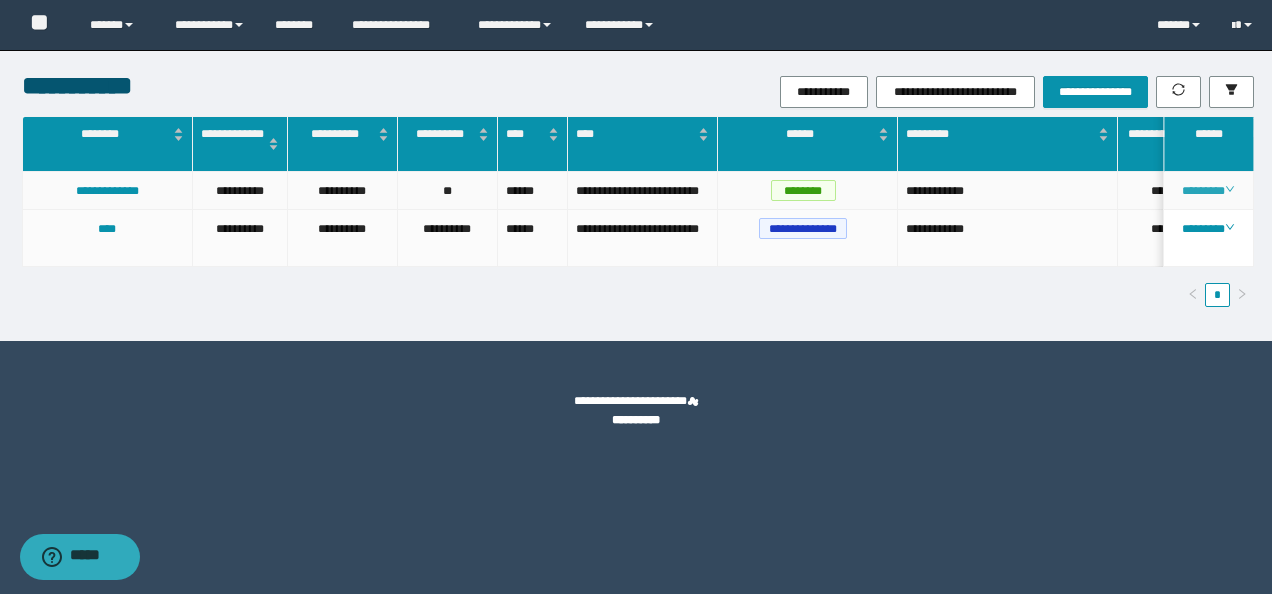 click on "********" at bounding box center [1208, 191] 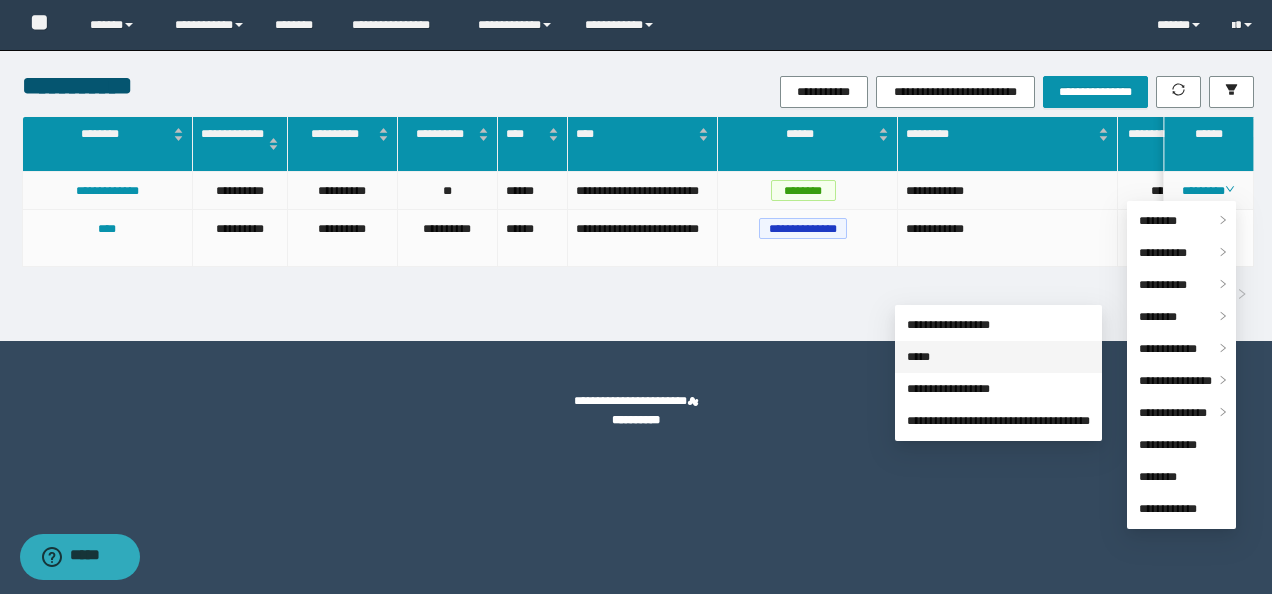 click on "*****" at bounding box center [918, 357] 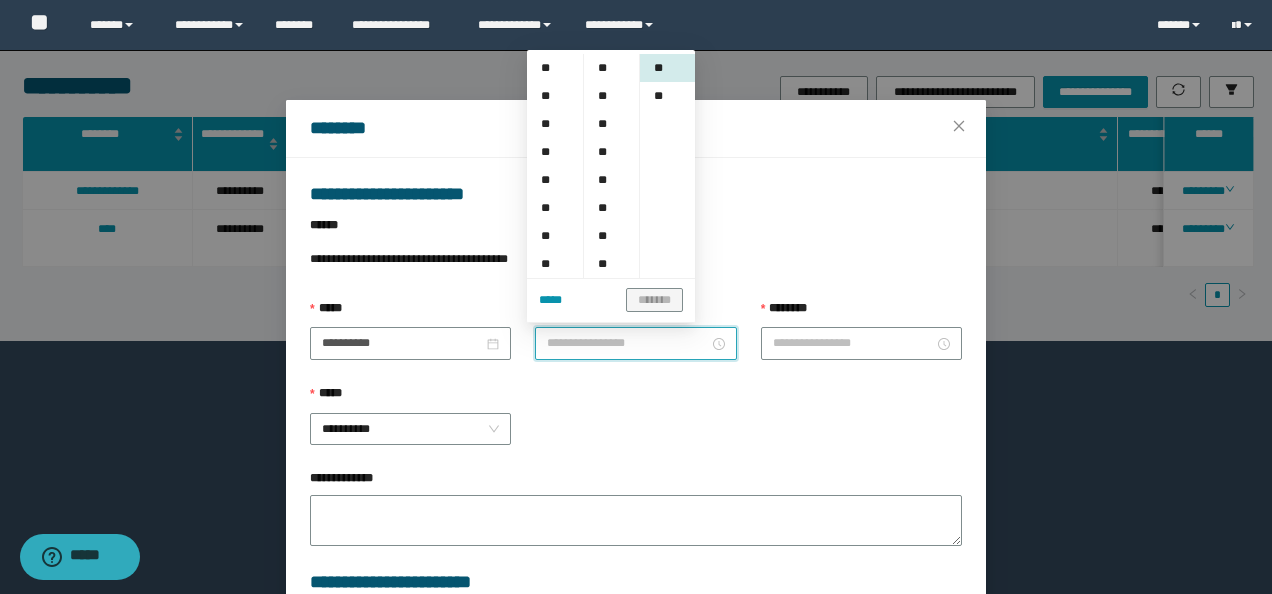 click on "**********" at bounding box center (627, 343) 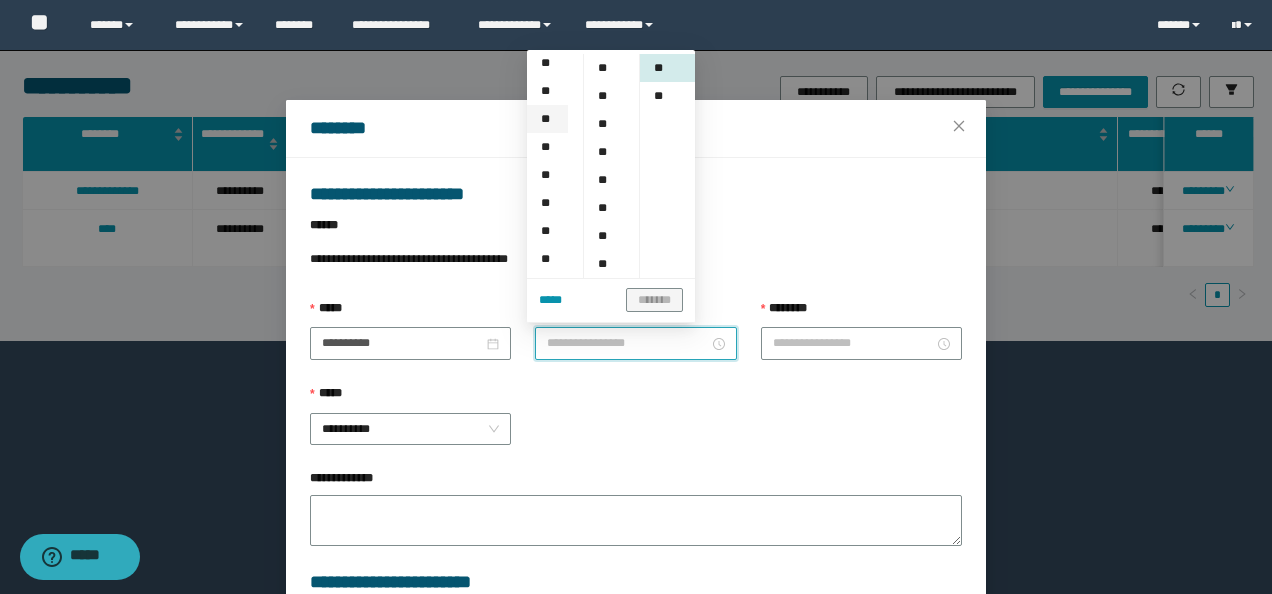 scroll, scrollTop: 200, scrollLeft: 0, axis: vertical 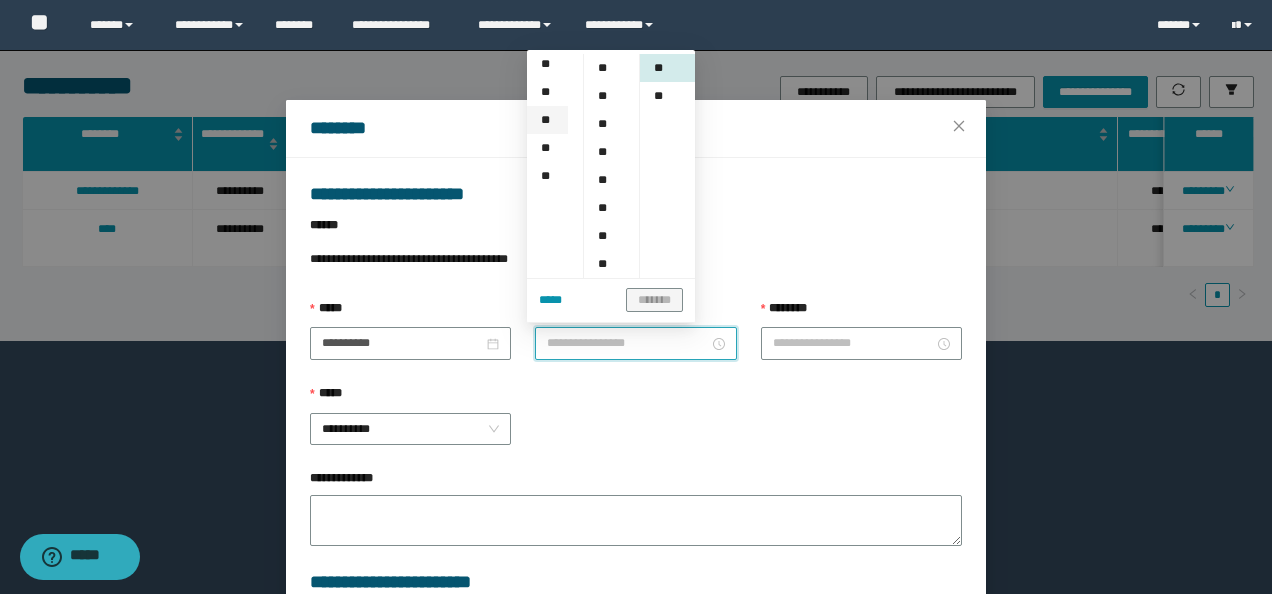 click on "**" at bounding box center (547, 120) 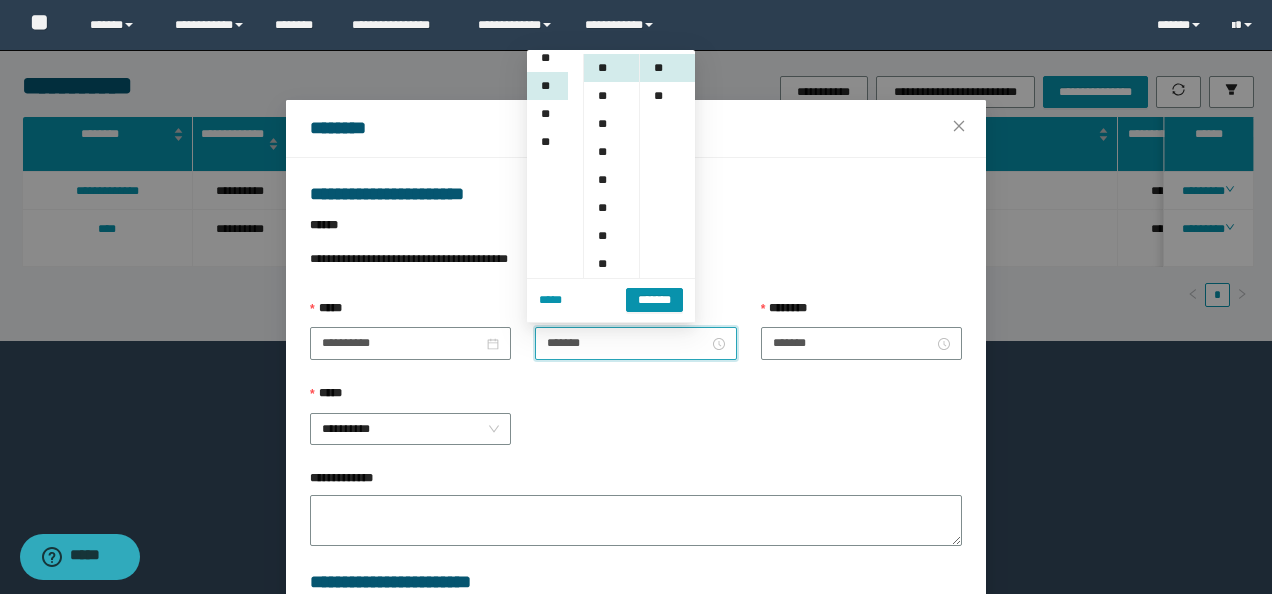 scroll, scrollTop: 252, scrollLeft: 0, axis: vertical 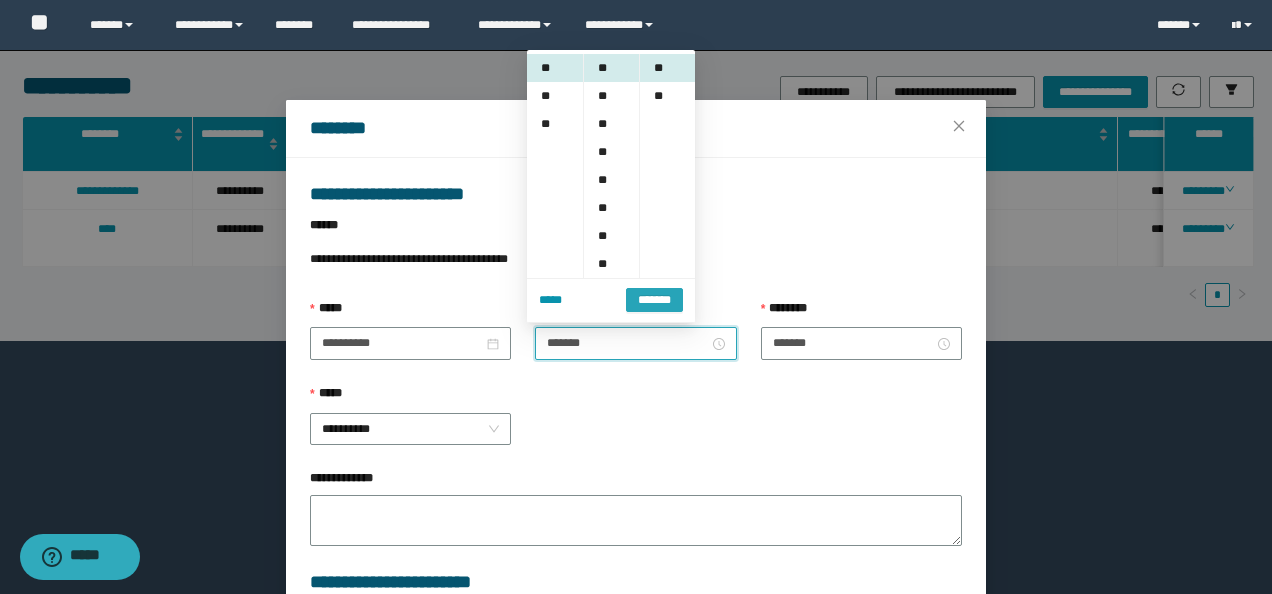 click on "*******" at bounding box center (654, 300) 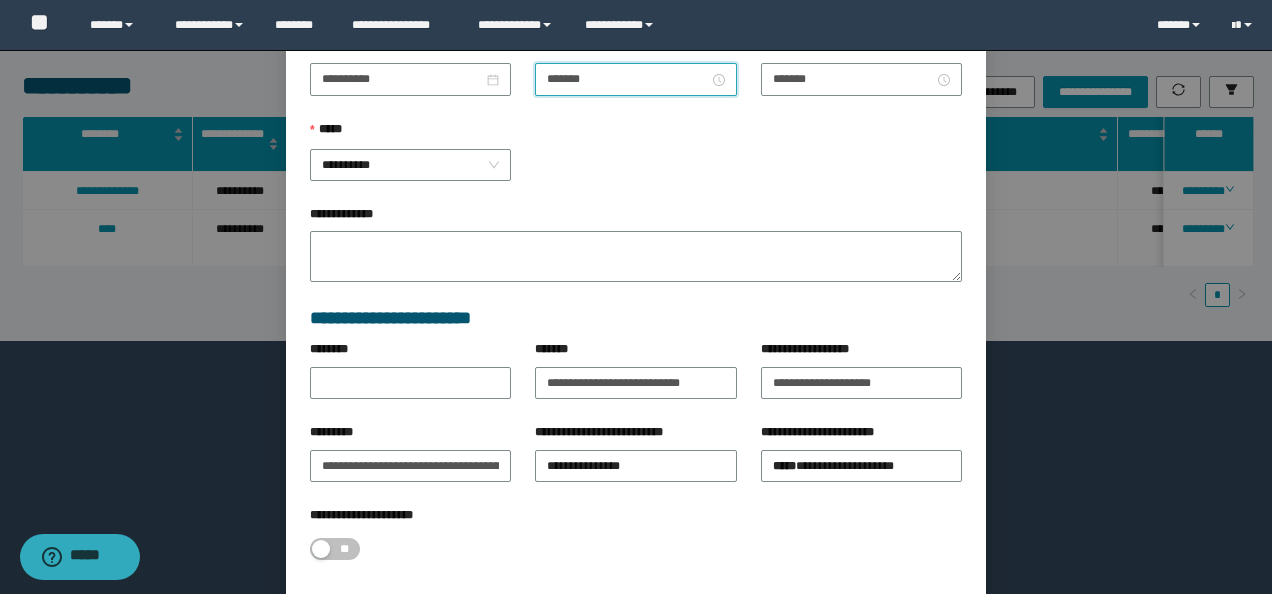 scroll, scrollTop: 356, scrollLeft: 0, axis: vertical 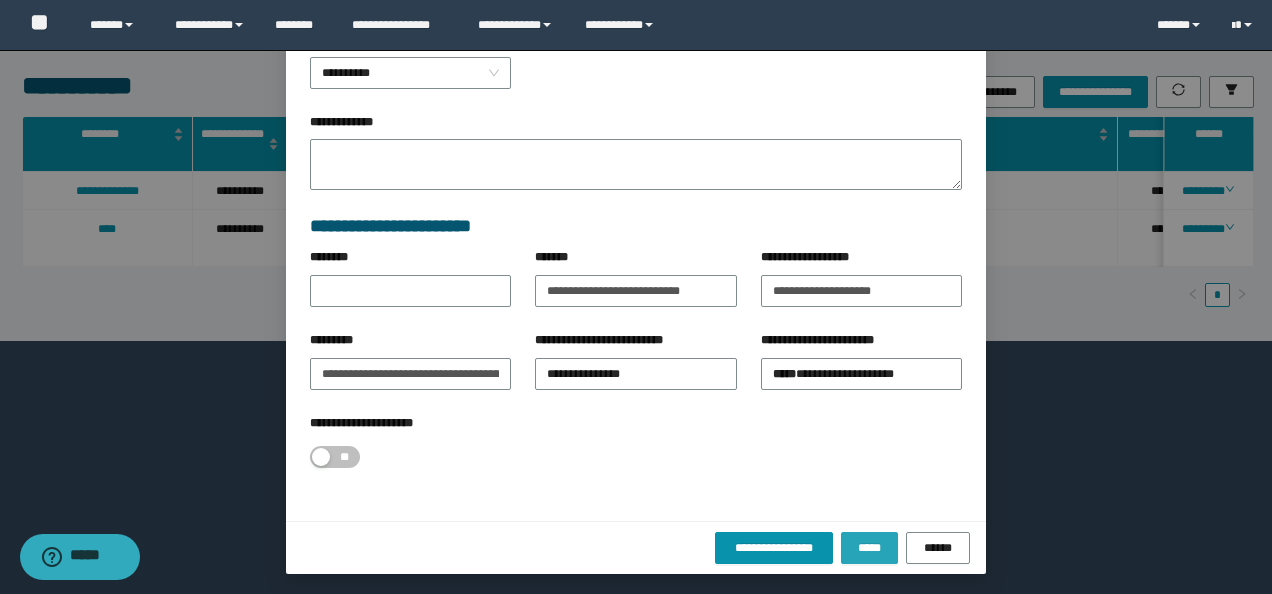 click on "*****" at bounding box center (869, 548) 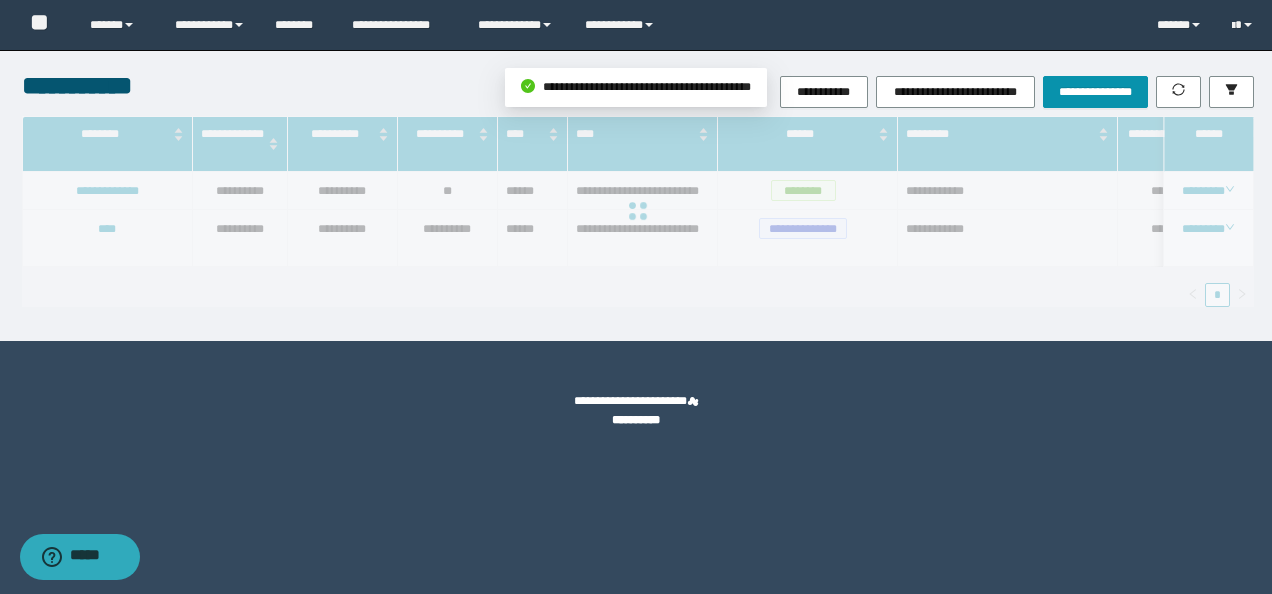 scroll, scrollTop: 0, scrollLeft: 0, axis: both 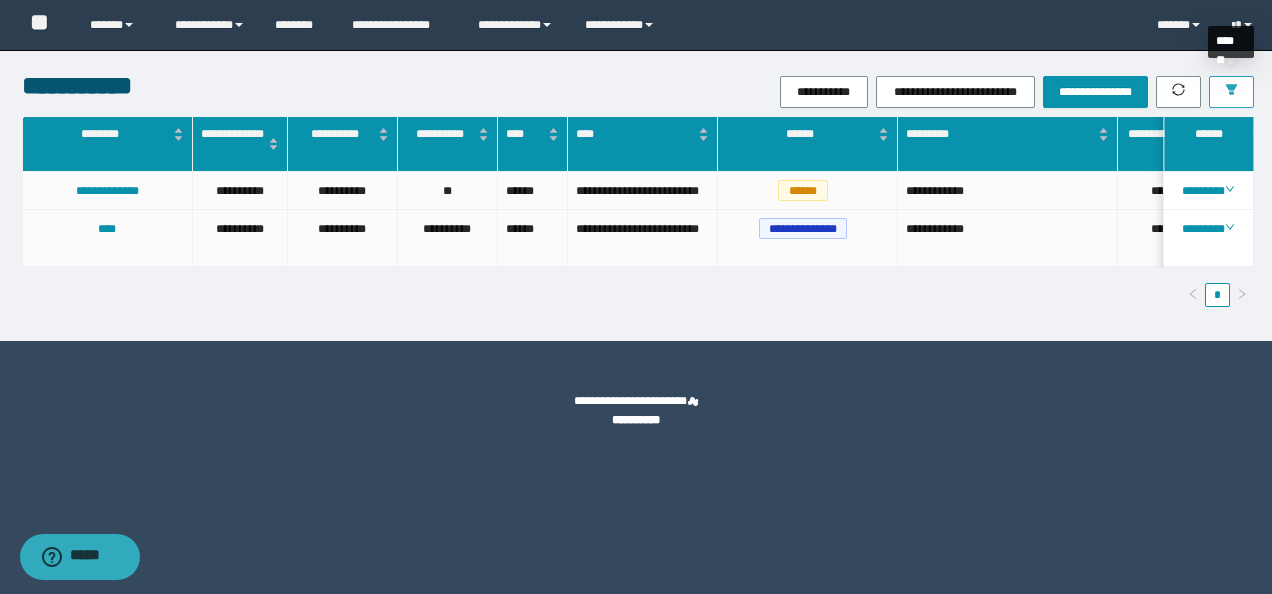click 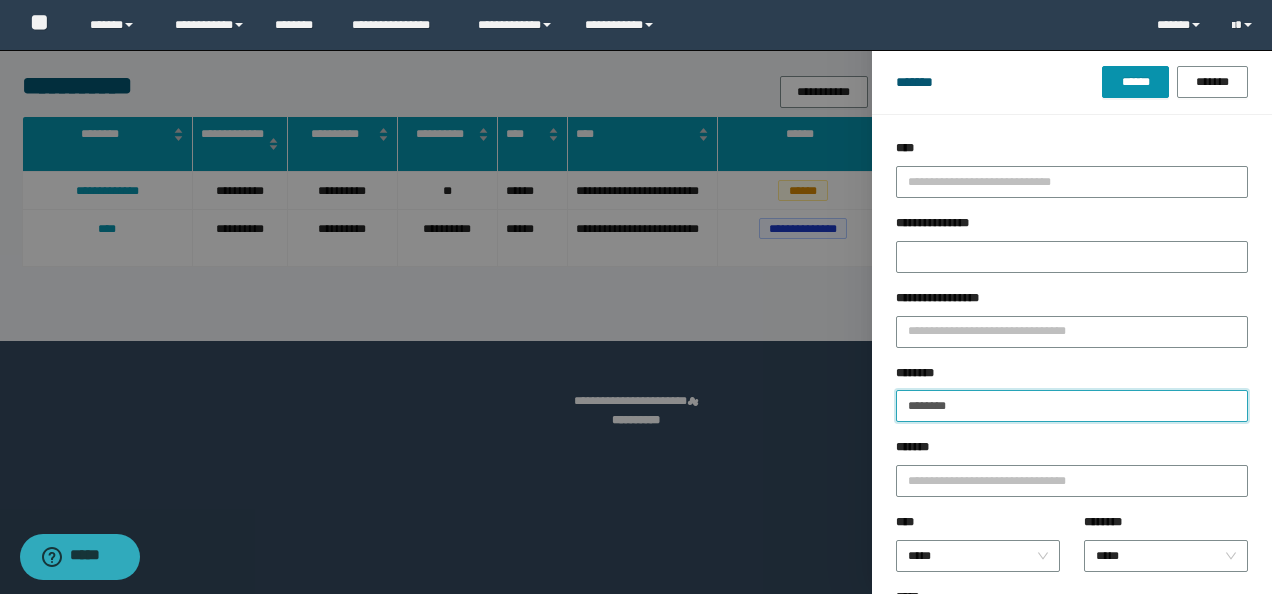 drag, startPoint x: 998, startPoint y: 398, endPoint x: 18, endPoint y: 380, distance: 980.1653 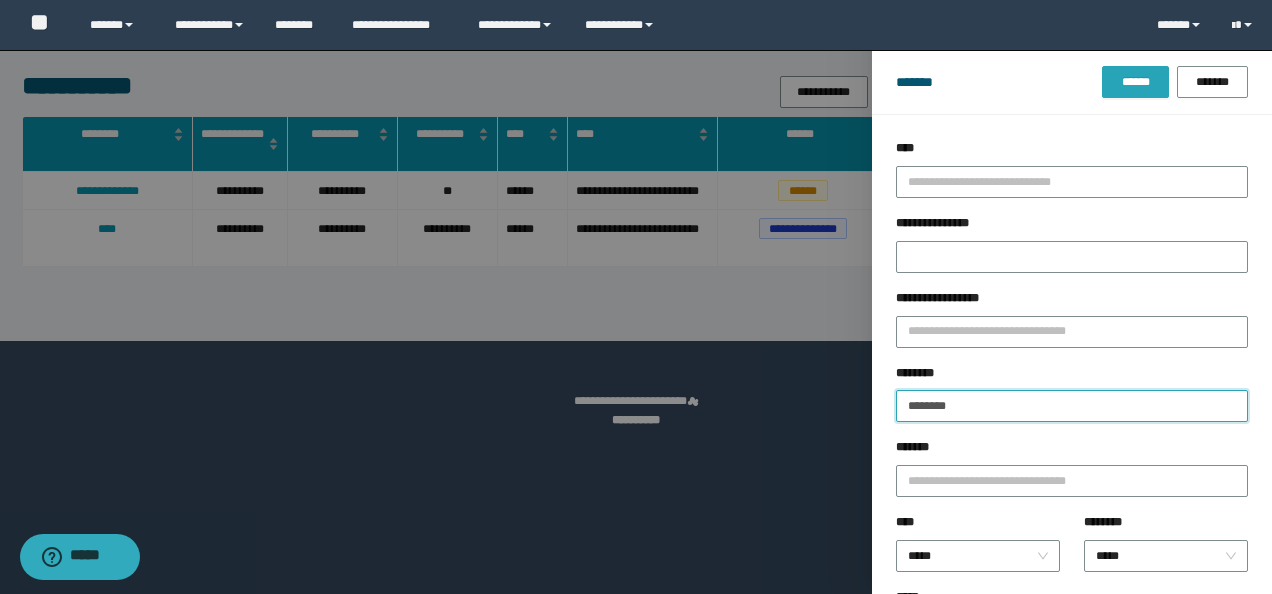 type on "********" 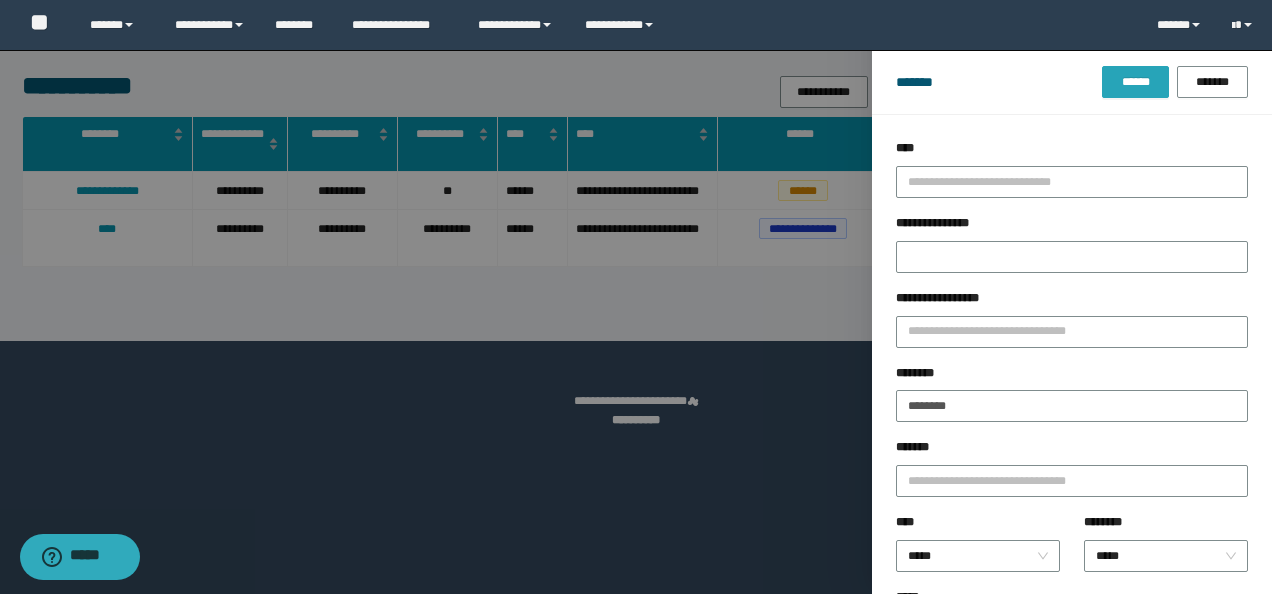 click on "******" at bounding box center (1135, 82) 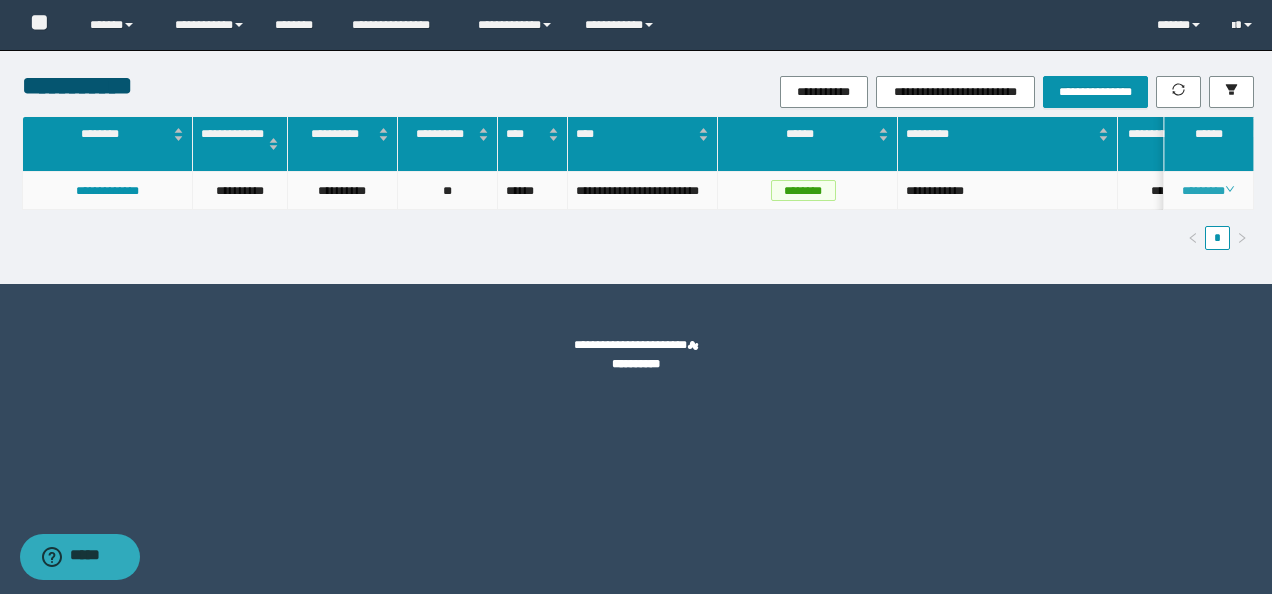 click on "********" at bounding box center [1208, 191] 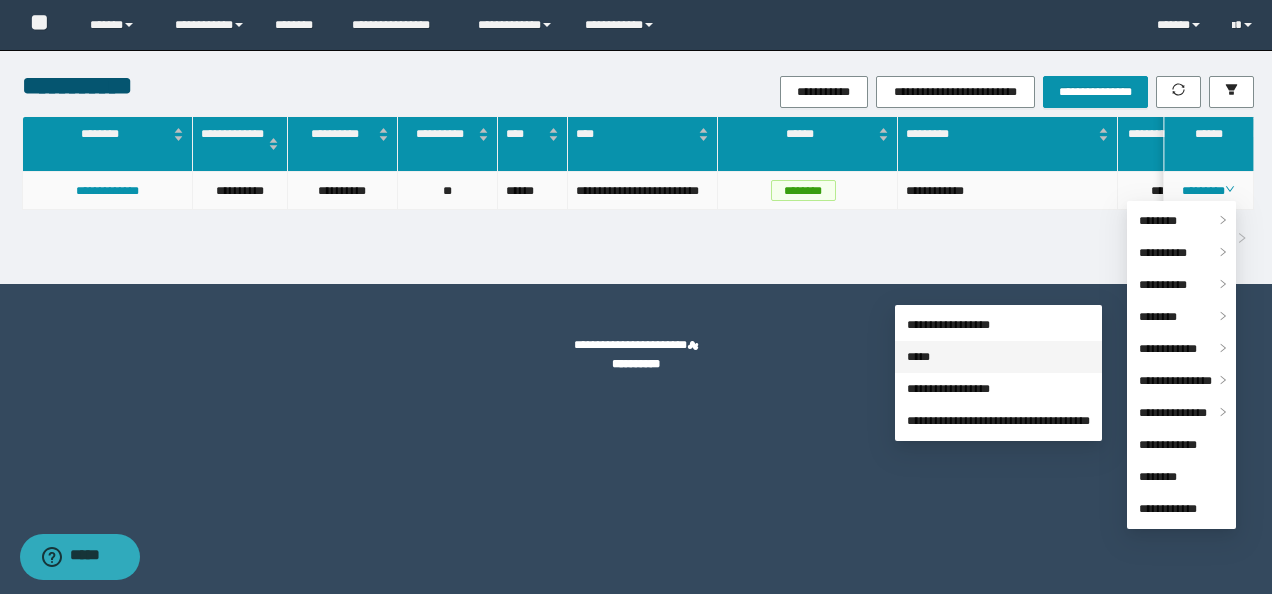 click on "*****" at bounding box center (918, 357) 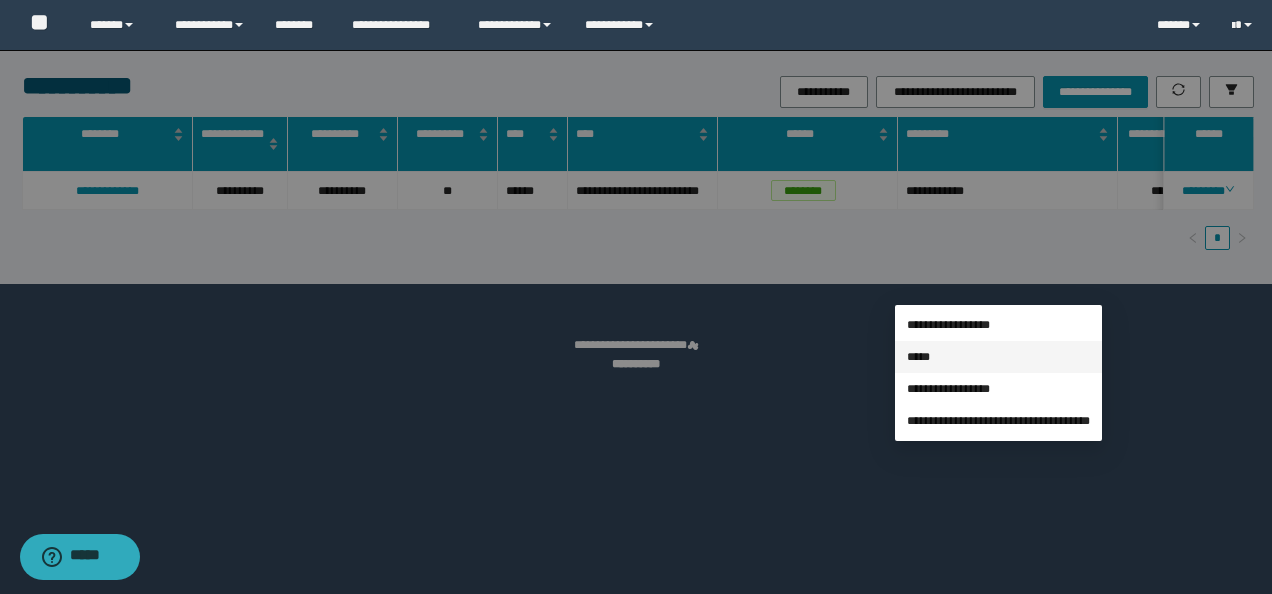 type on "**********" 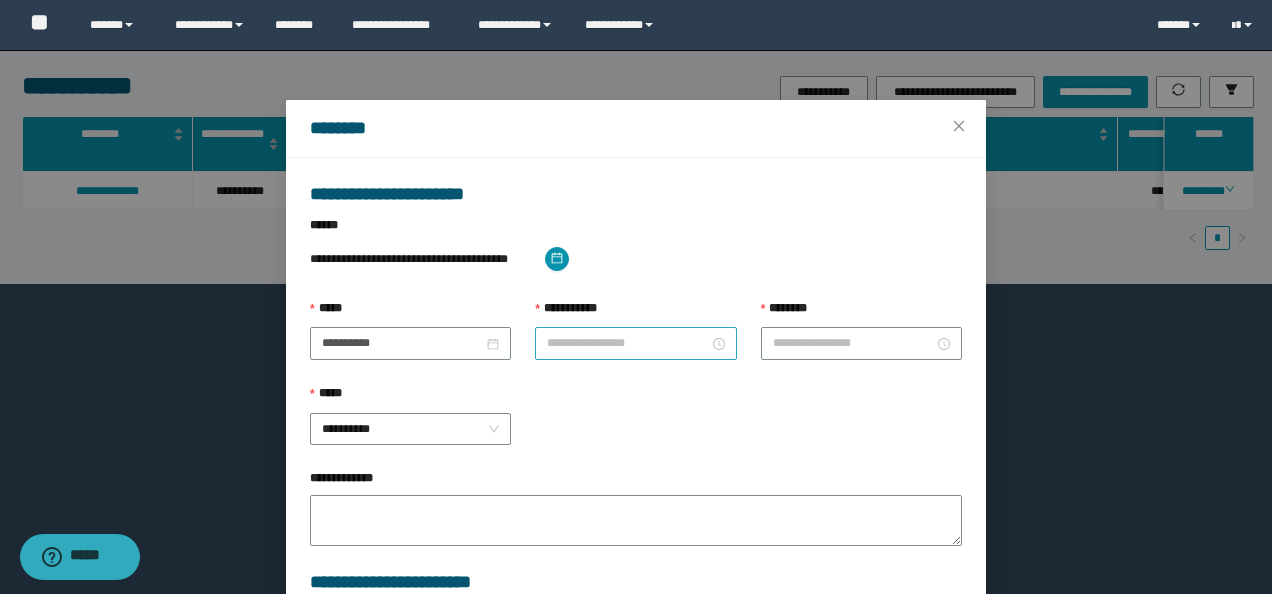 click on "**********" at bounding box center [627, 343] 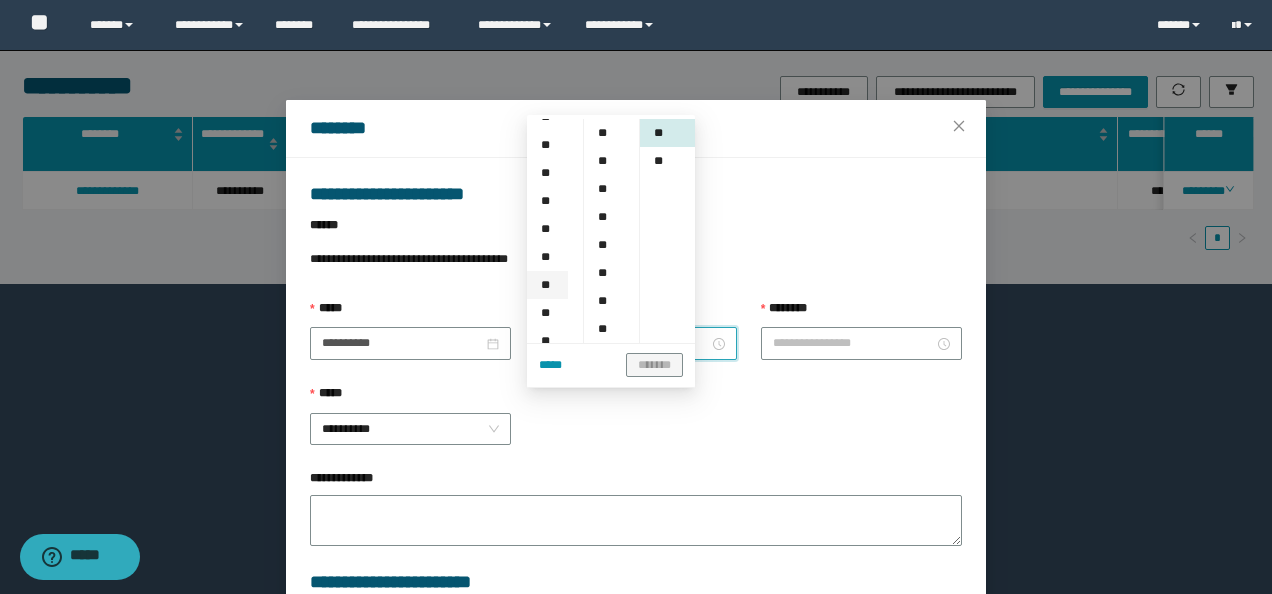 drag, startPoint x: 553, startPoint y: 284, endPoint x: 568, endPoint y: 277, distance: 16.552946 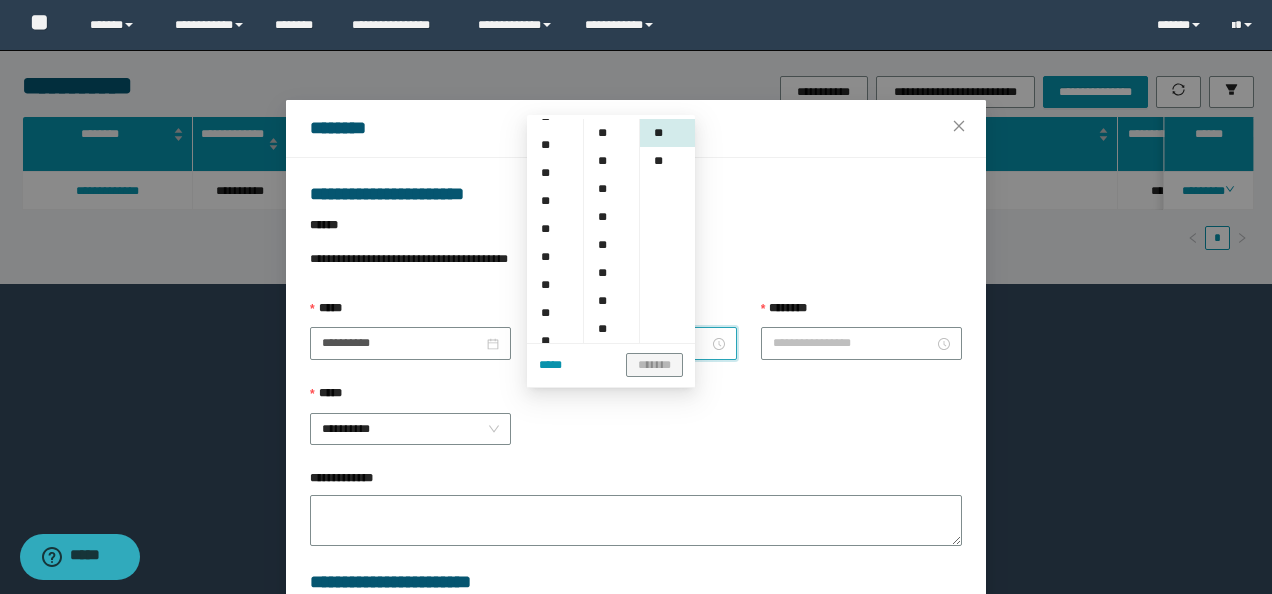 type on "*******" 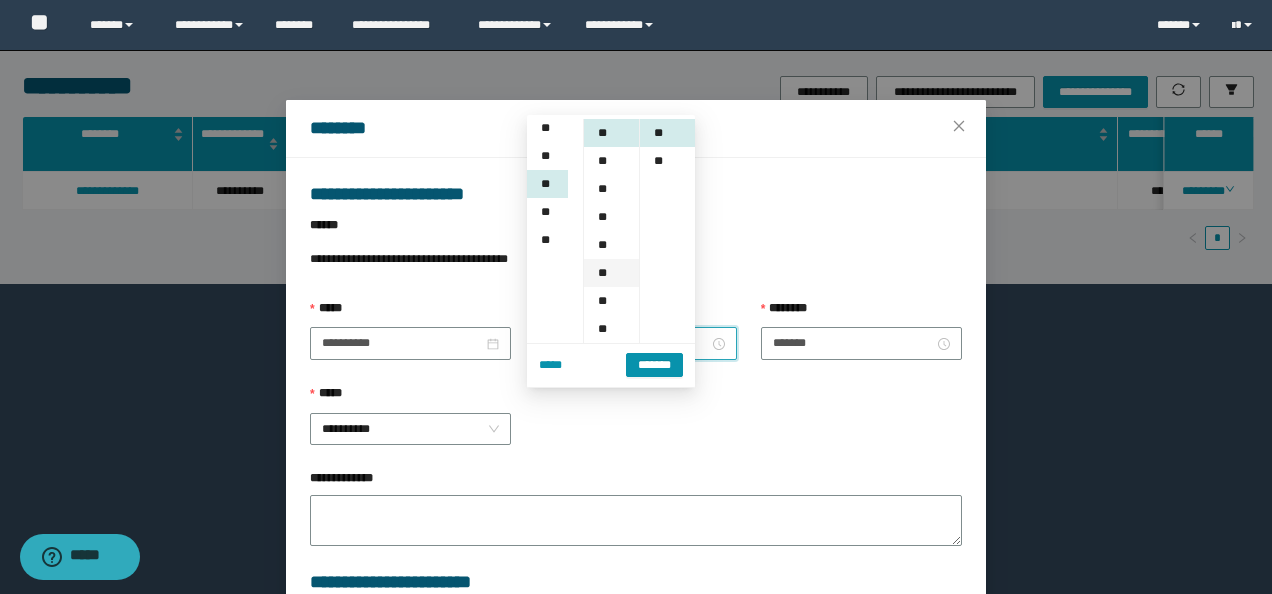 scroll, scrollTop: 252, scrollLeft: 0, axis: vertical 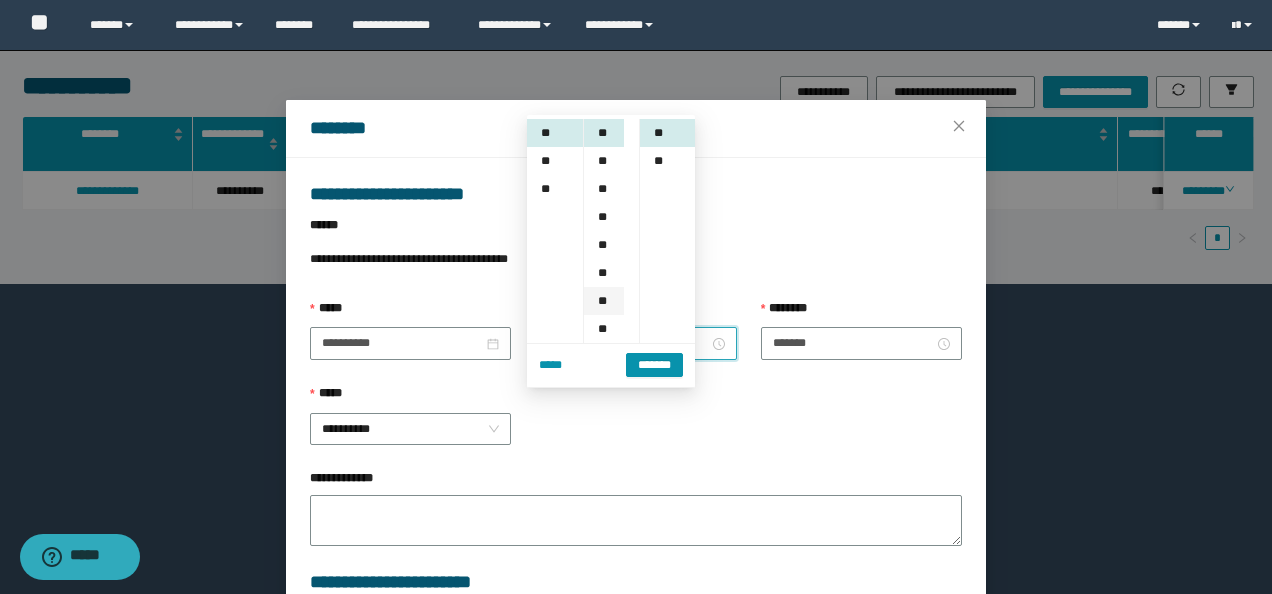 click on "**" at bounding box center [604, 301] 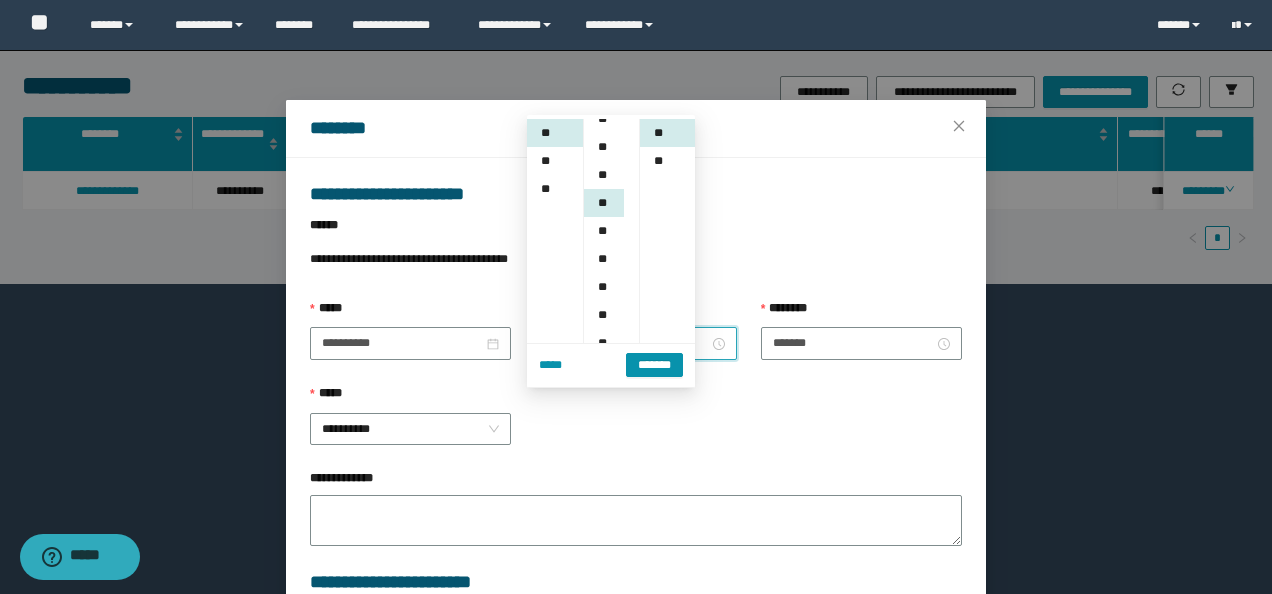 scroll, scrollTop: 168, scrollLeft: 0, axis: vertical 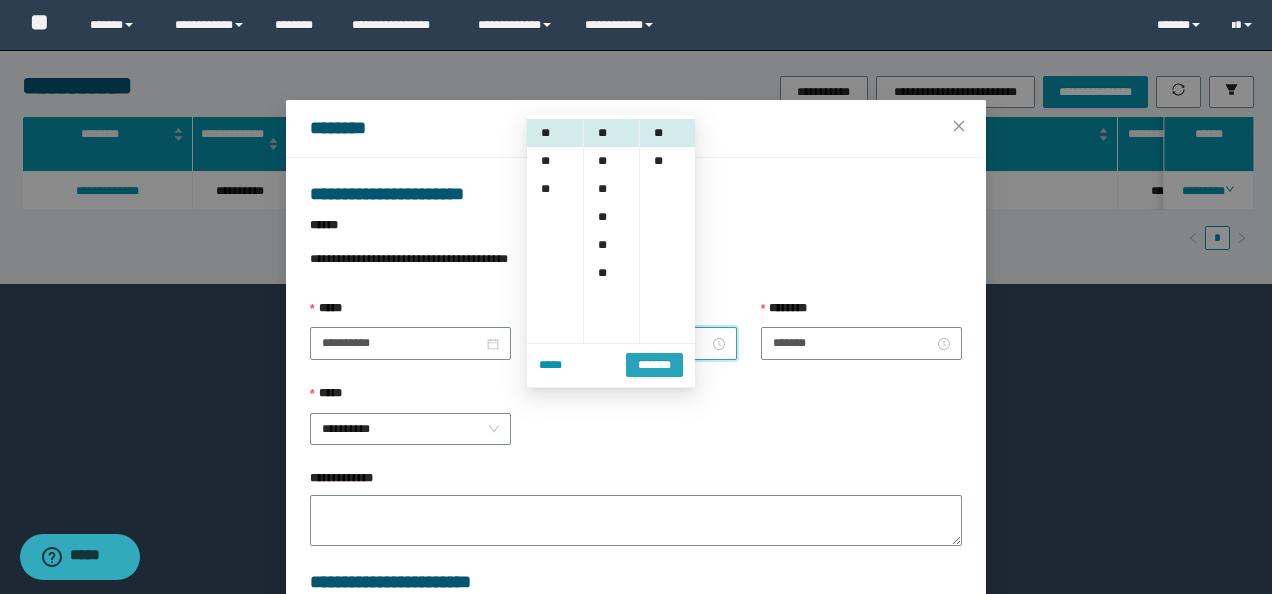 click on "*******" at bounding box center (654, 365) 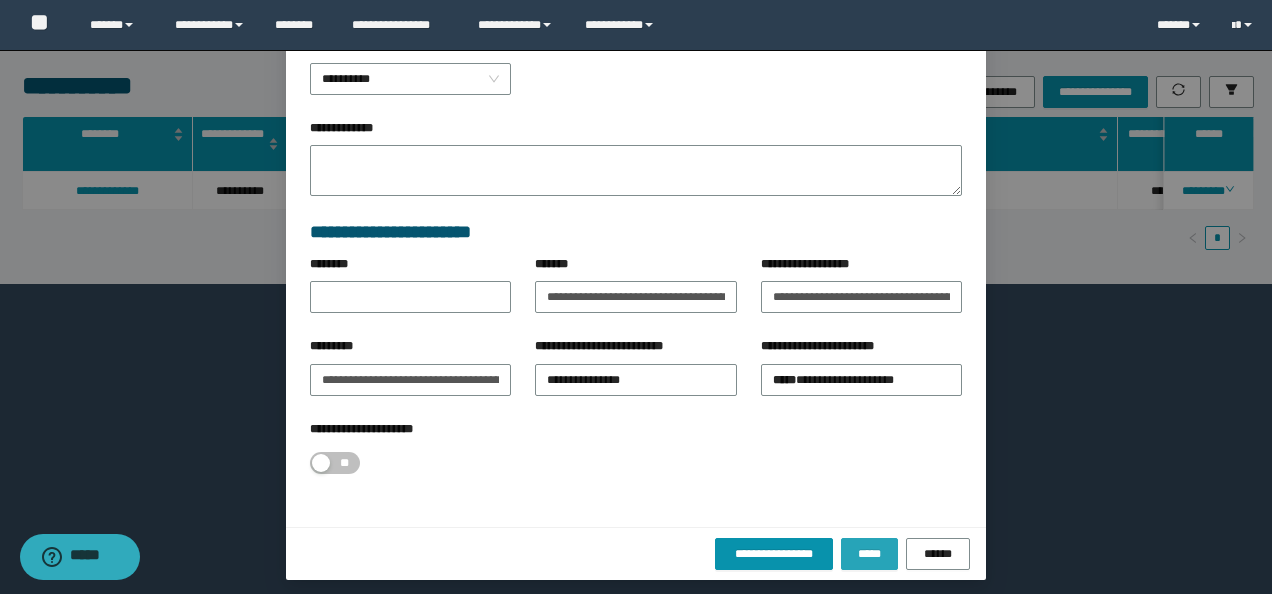 scroll, scrollTop: 356, scrollLeft: 0, axis: vertical 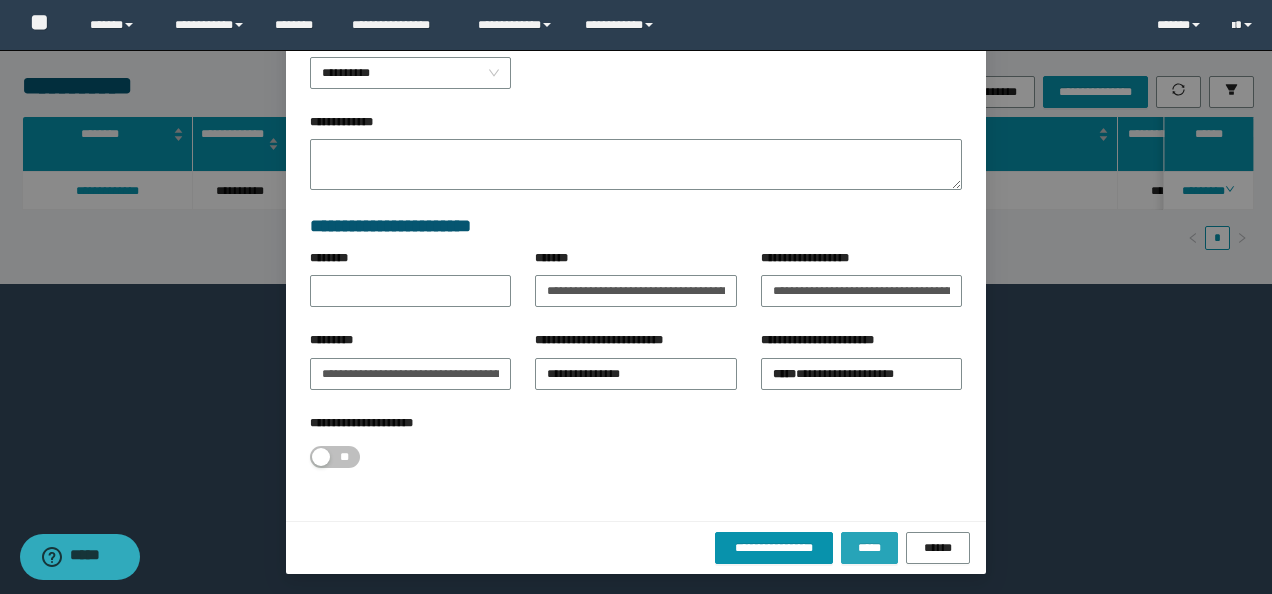 click on "*****" at bounding box center [869, 548] 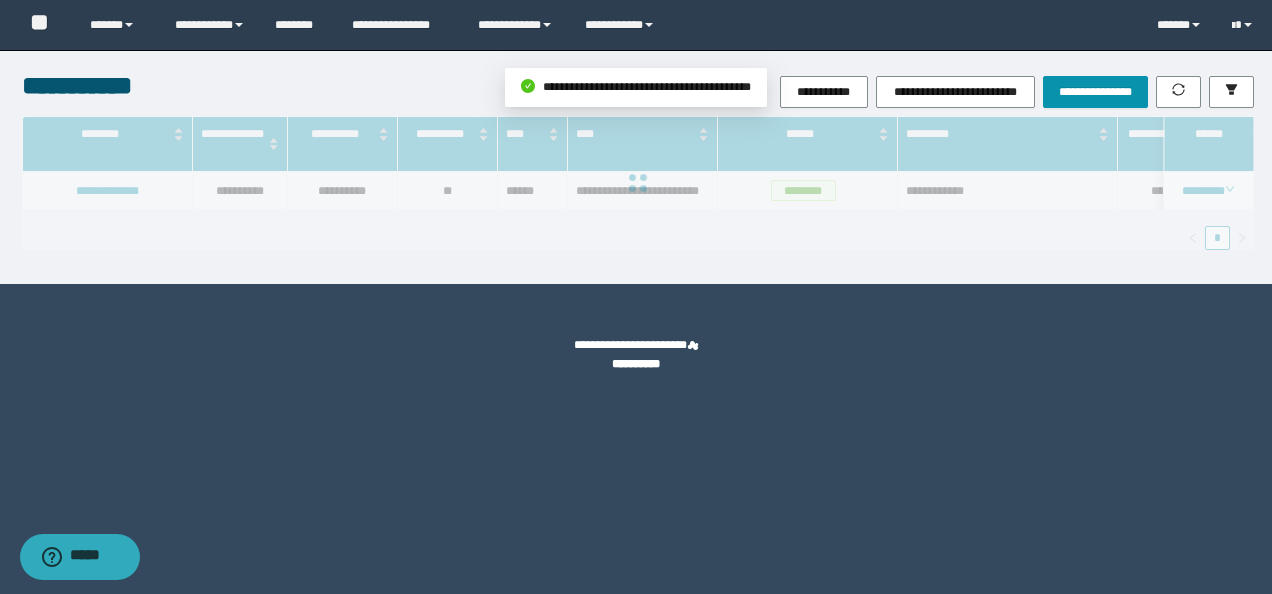 scroll, scrollTop: 256, scrollLeft: 0, axis: vertical 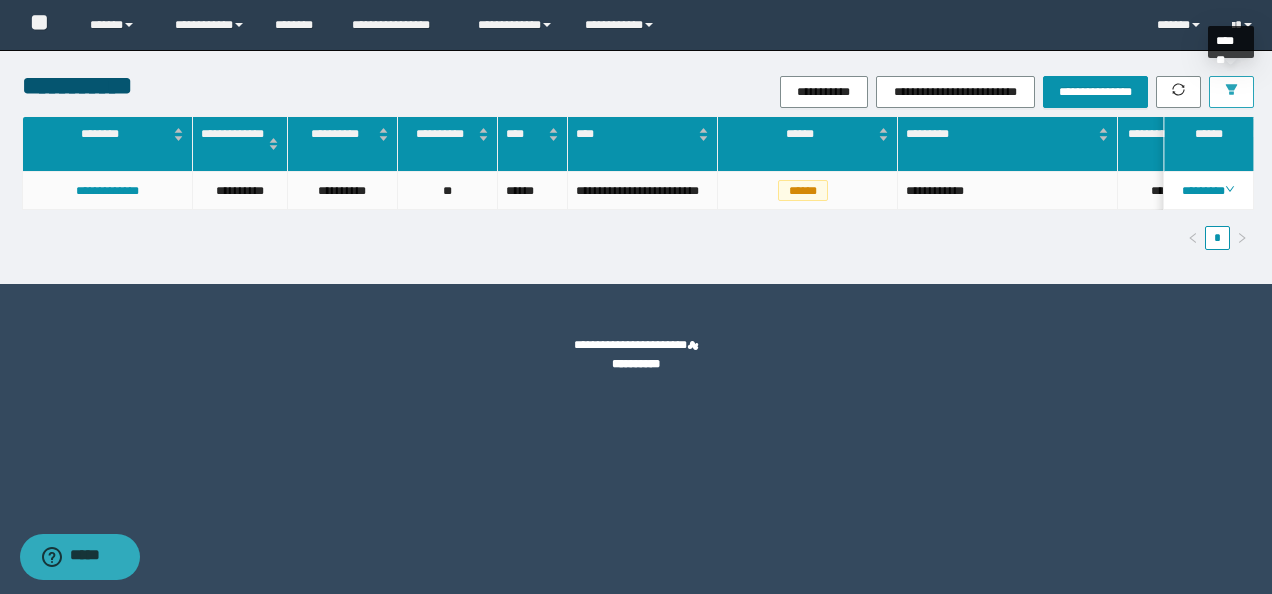 click 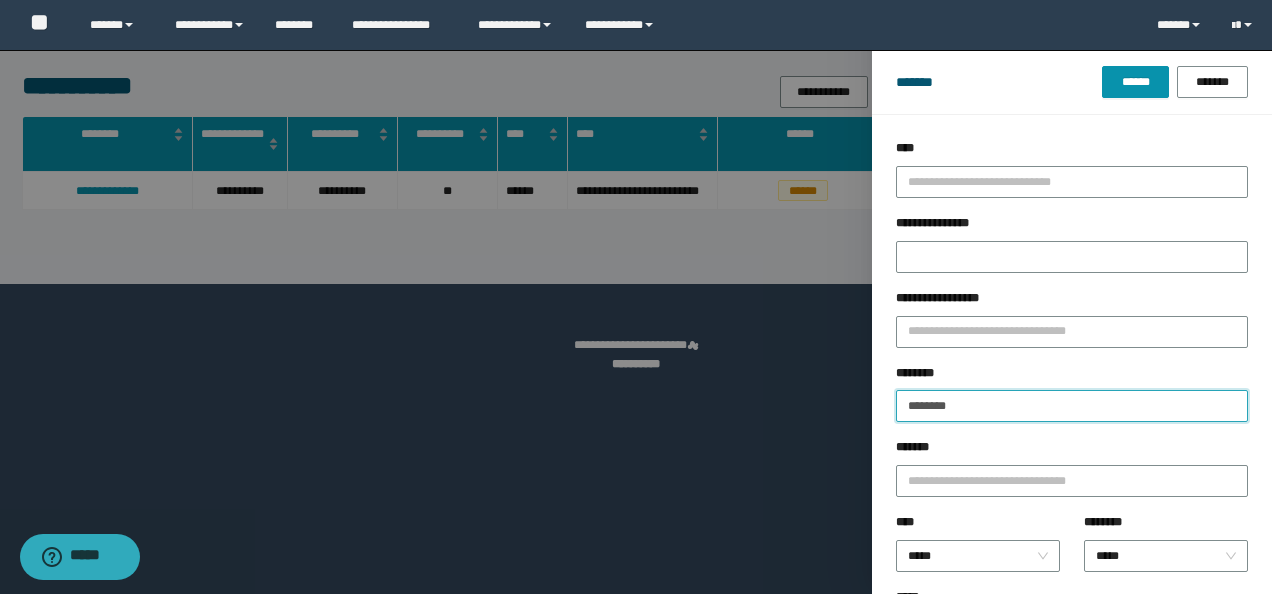 drag, startPoint x: 1000, startPoint y: 410, endPoint x: 554, endPoint y: 372, distance: 447.6159 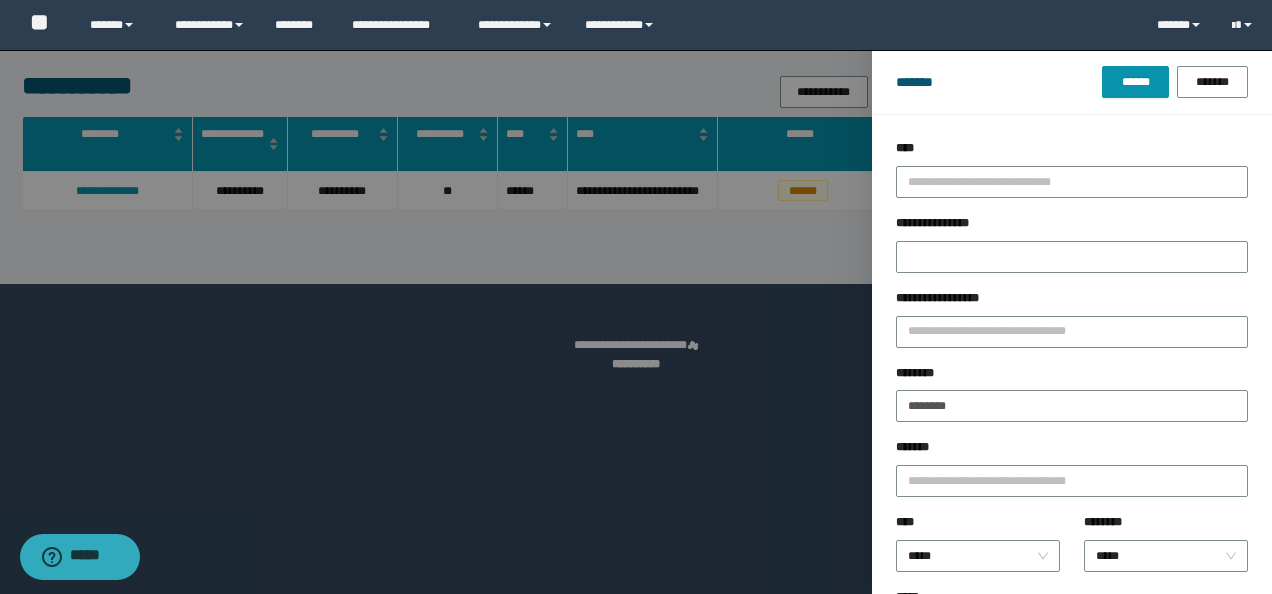 drag, startPoint x: 1144, startPoint y: 52, endPoint x: 1133, endPoint y: 73, distance: 23.70654 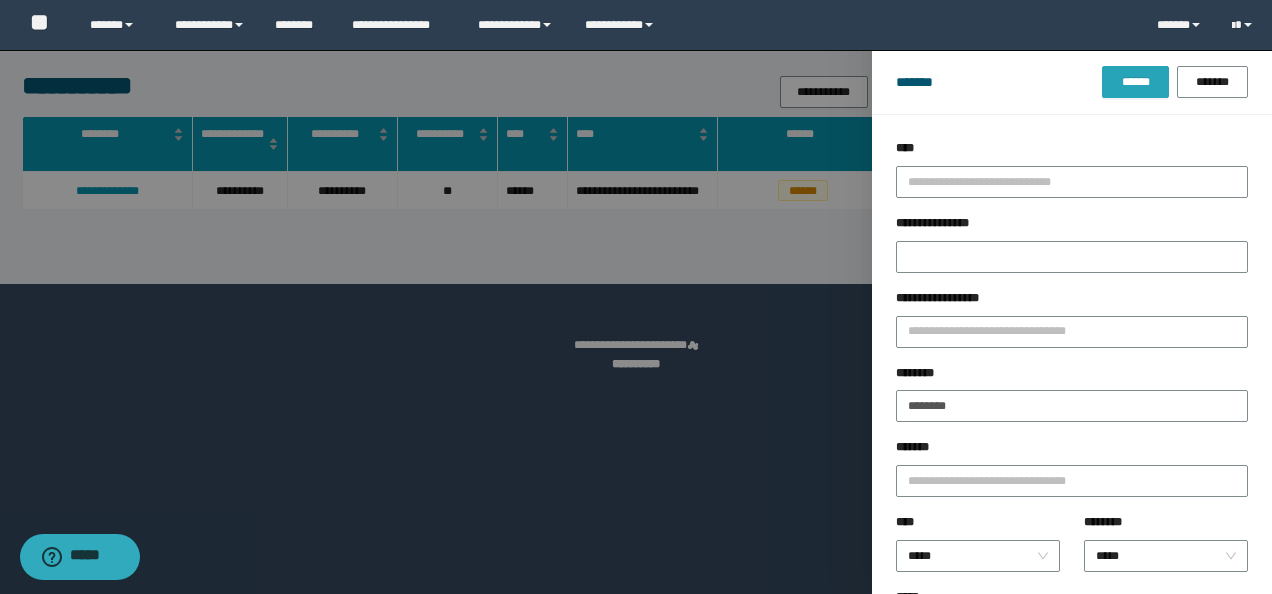click on "******" at bounding box center [1135, 82] 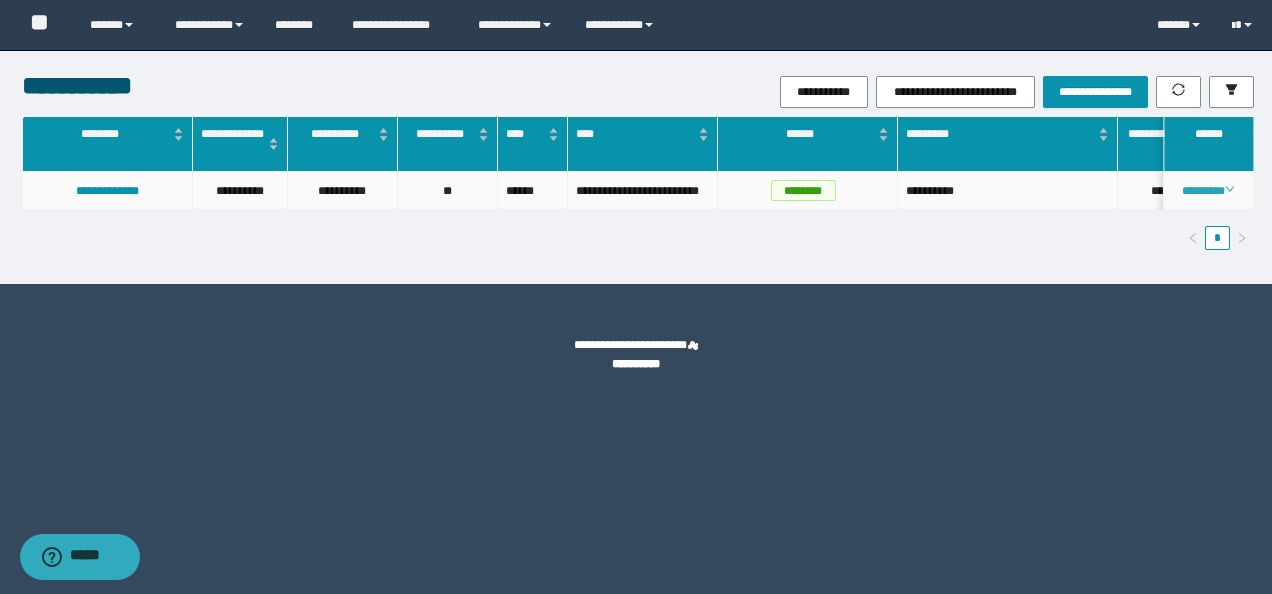 click on "********" at bounding box center [1208, 191] 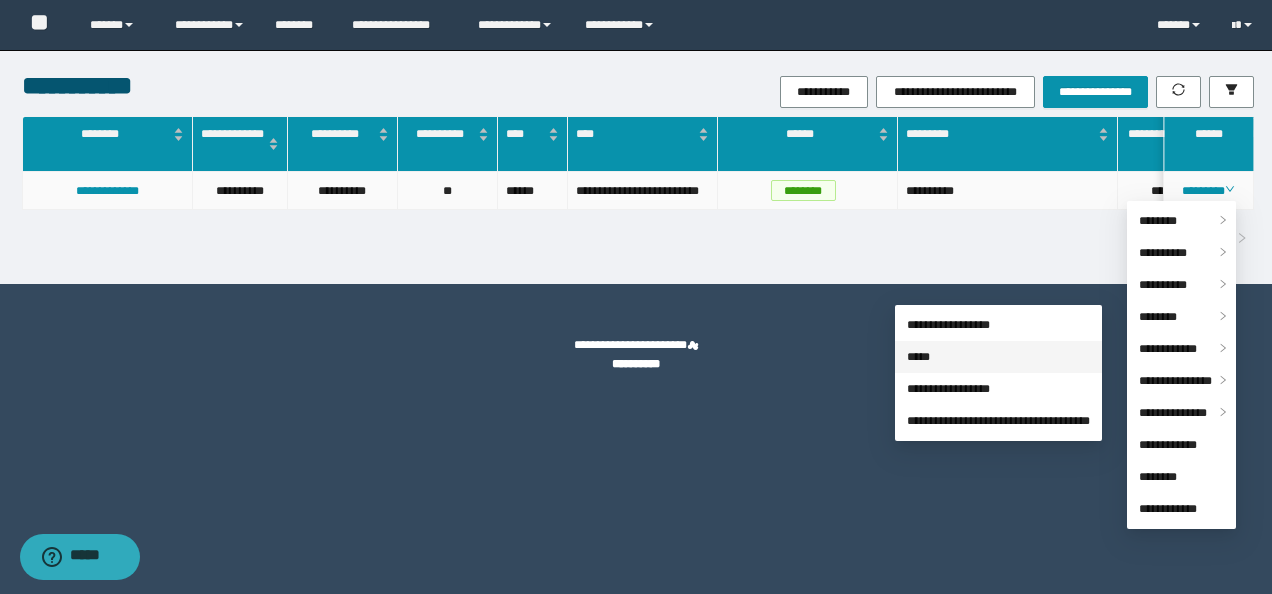 click on "*****" at bounding box center (918, 357) 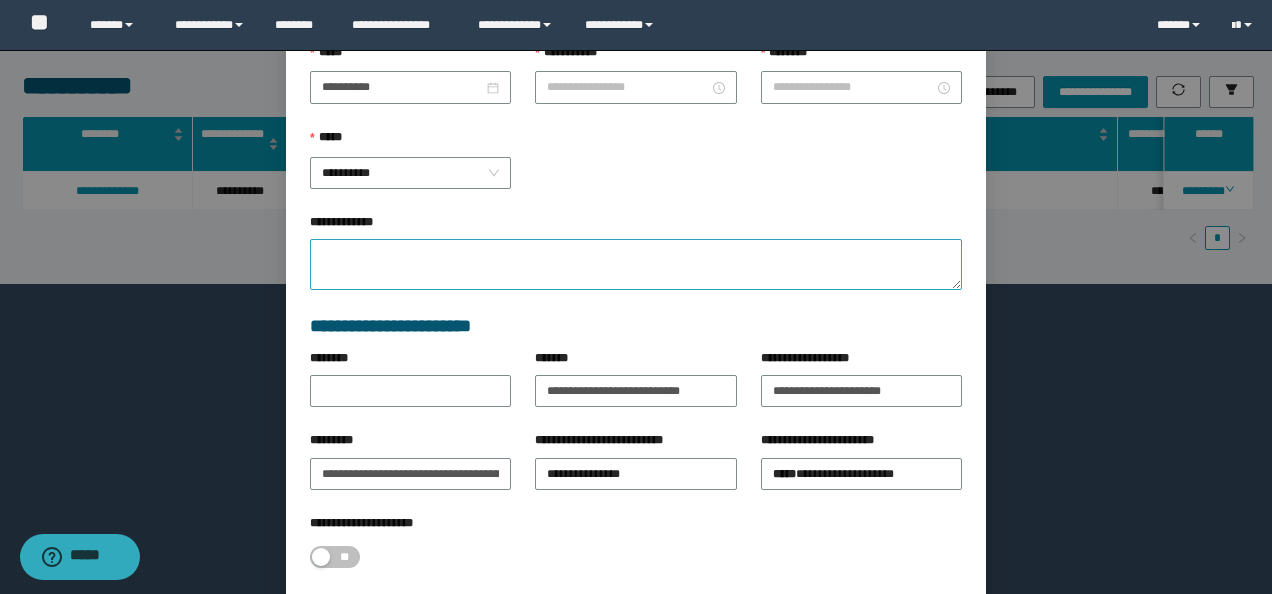 scroll, scrollTop: 0, scrollLeft: 0, axis: both 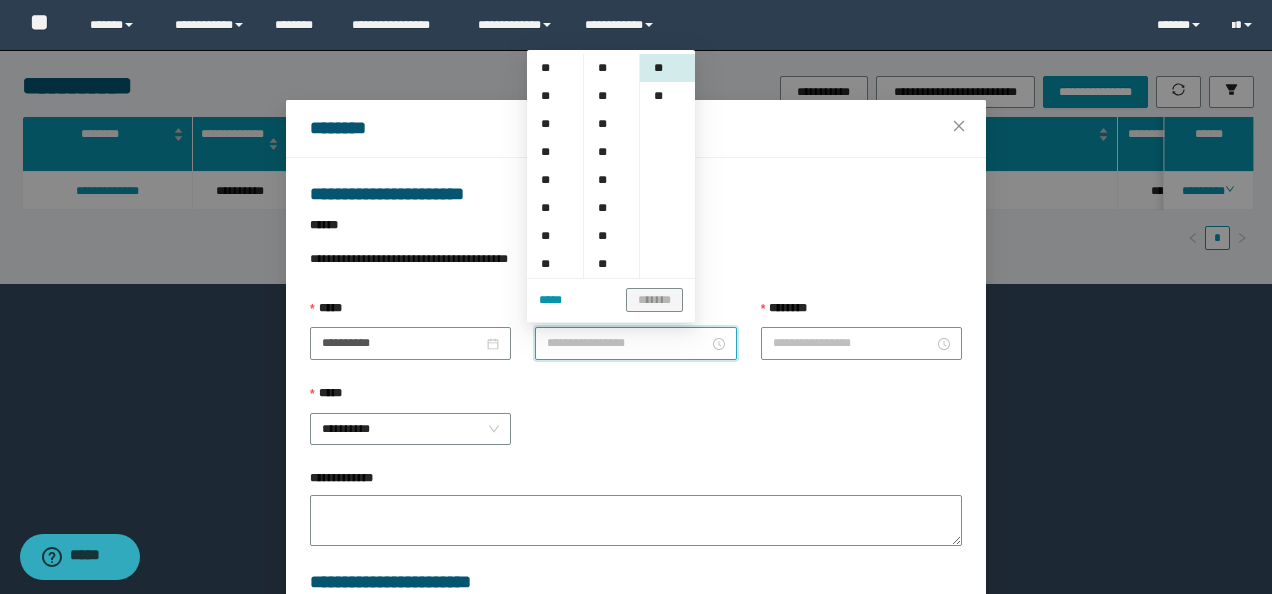 click on "**********" at bounding box center [627, 343] 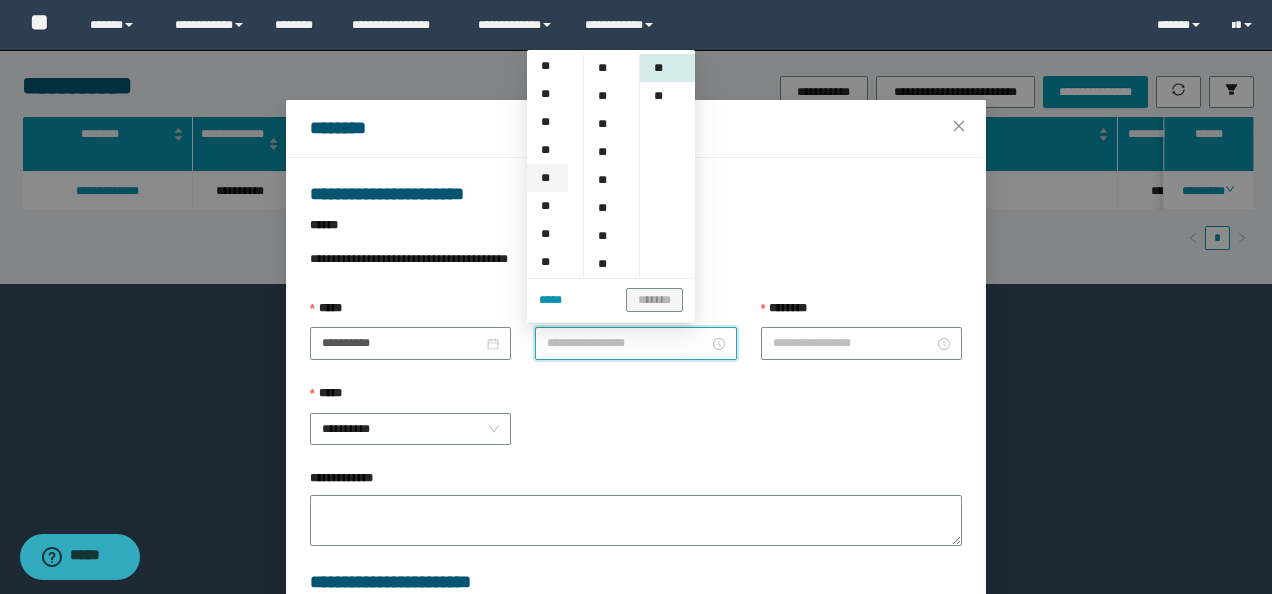 scroll, scrollTop: 100, scrollLeft: 0, axis: vertical 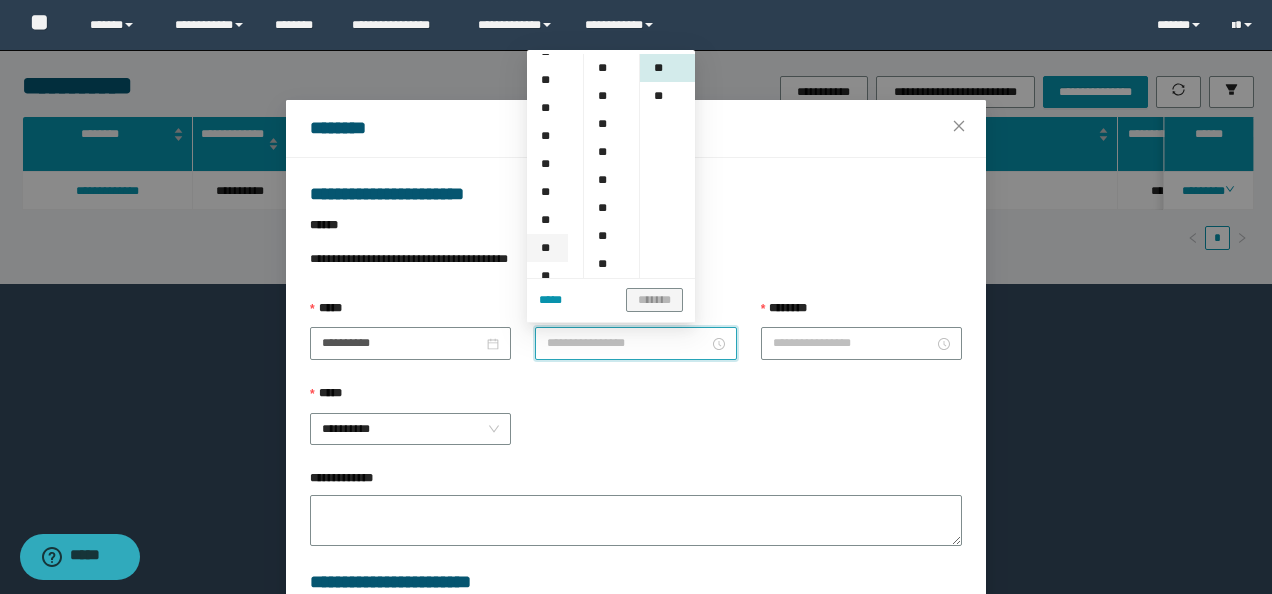 click on "**" at bounding box center (547, 248) 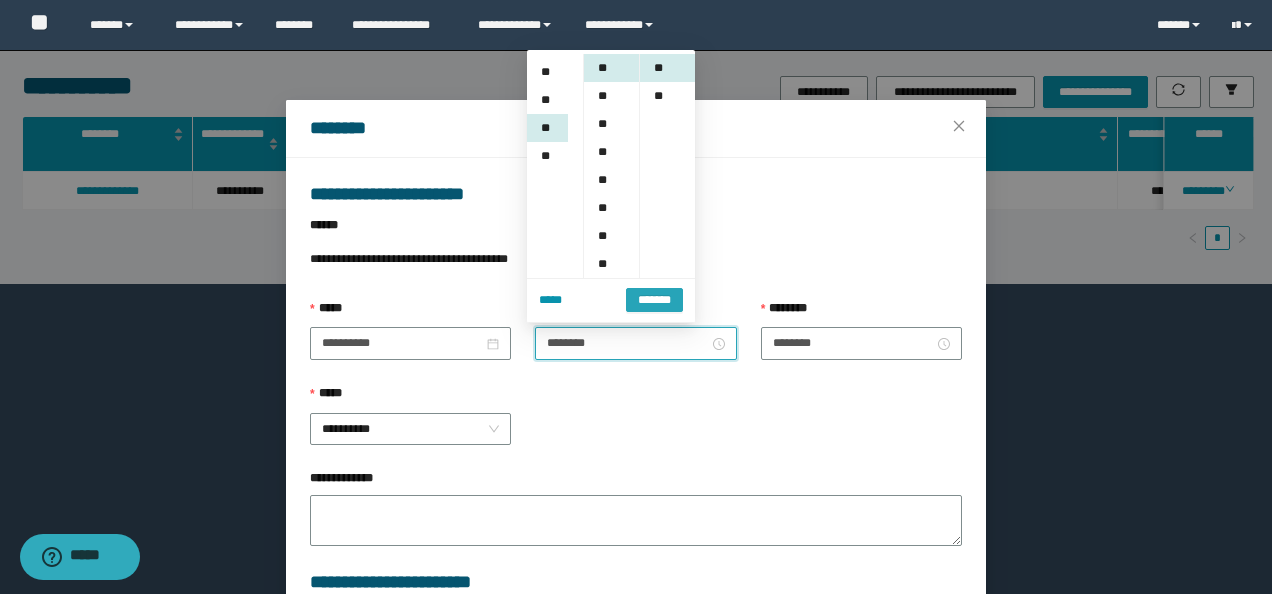 scroll, scrollTop: 280, scrollLeft: 0, axis: vertical 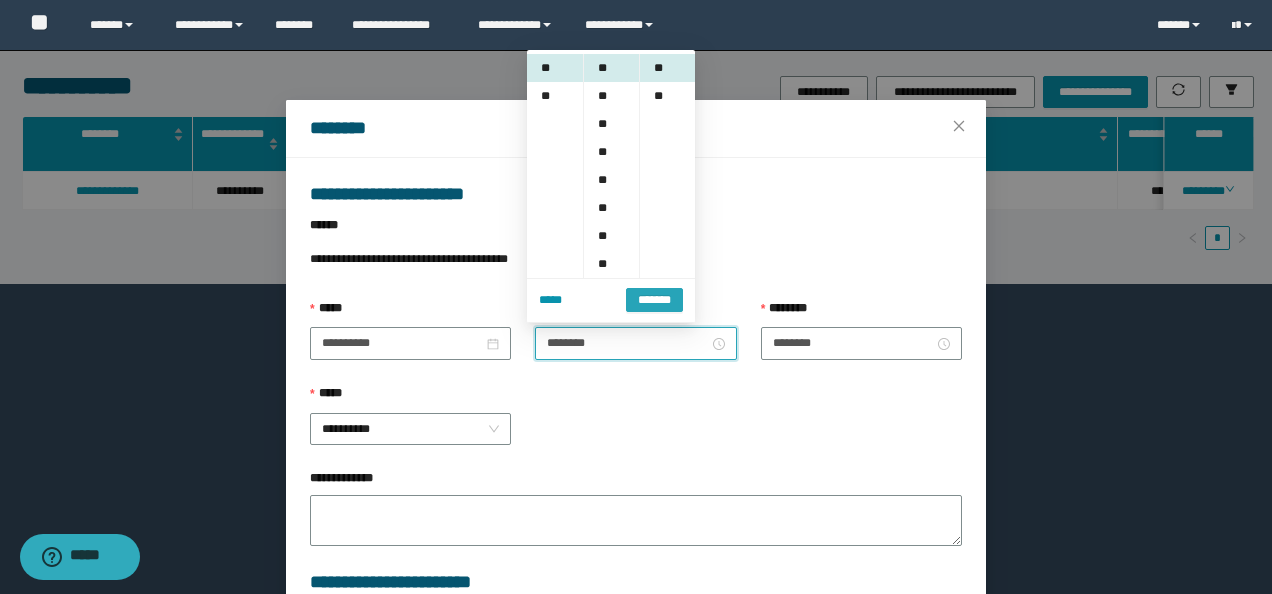 click on "*******" at bounding box center [654, 300] 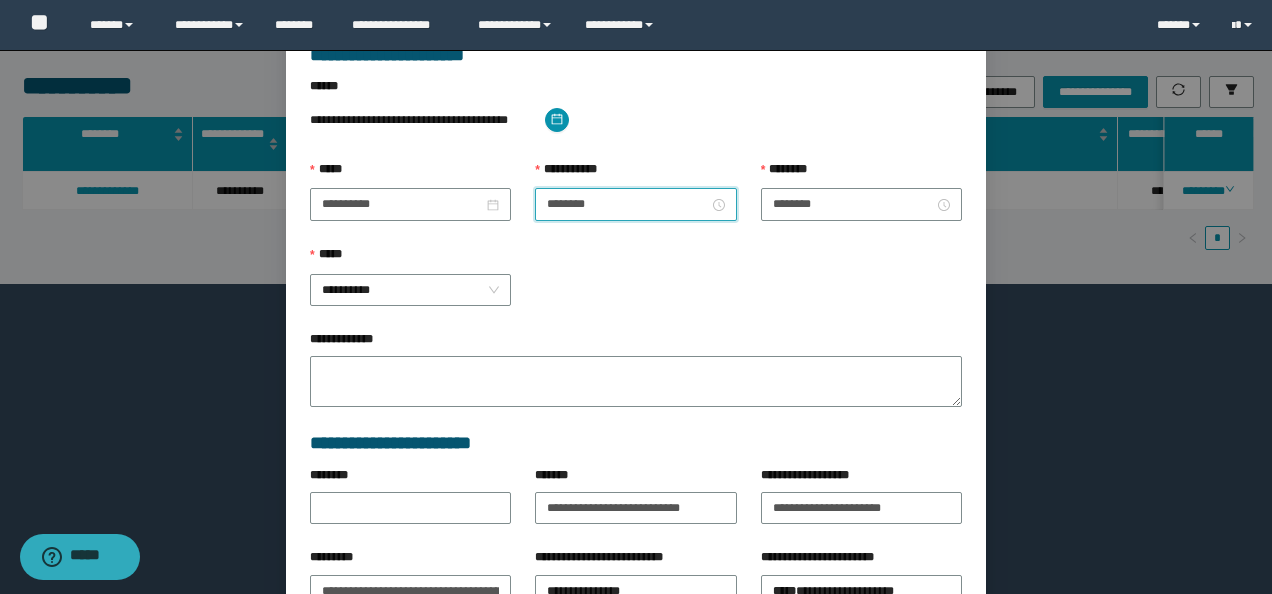 scroll, scrollTop: 356, scrollLeft: 0, axis: vertical 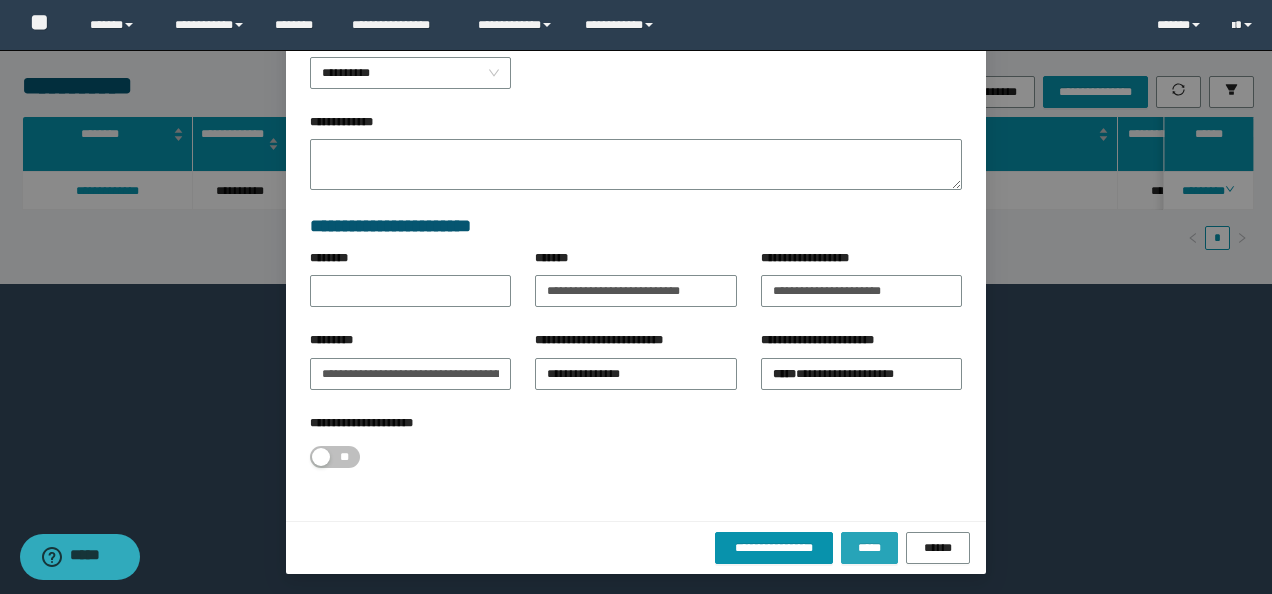 click on "*****" at bounding box center [869, 548] 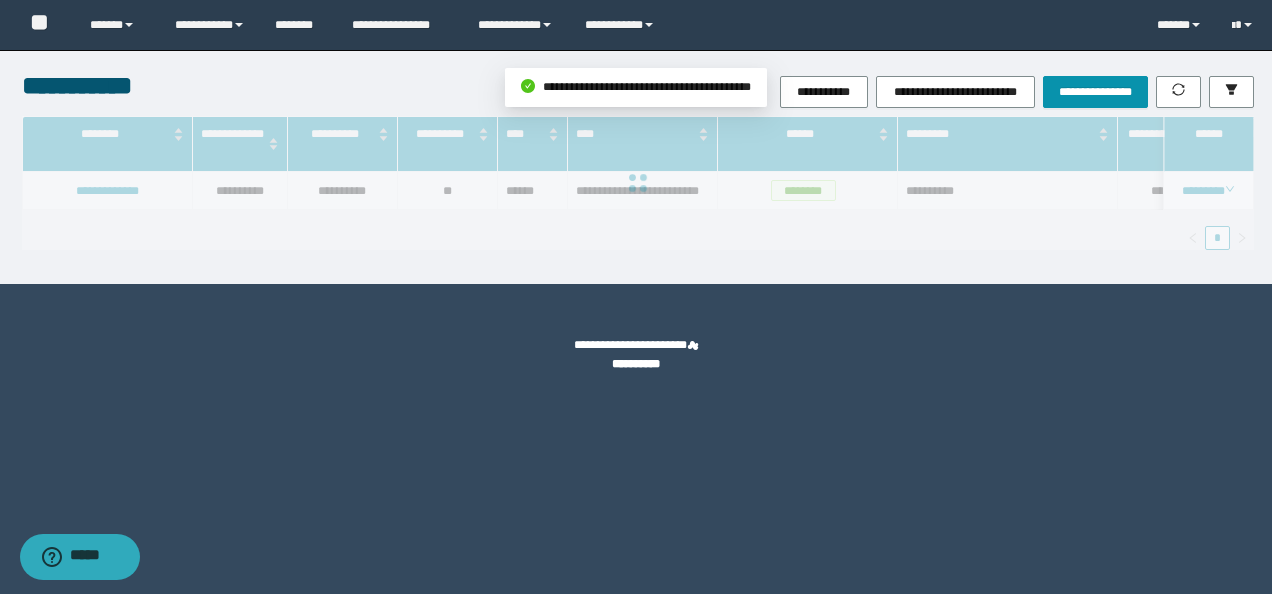 scroll, scrollTop: 256, scrollLeft: 0, axis: vertical 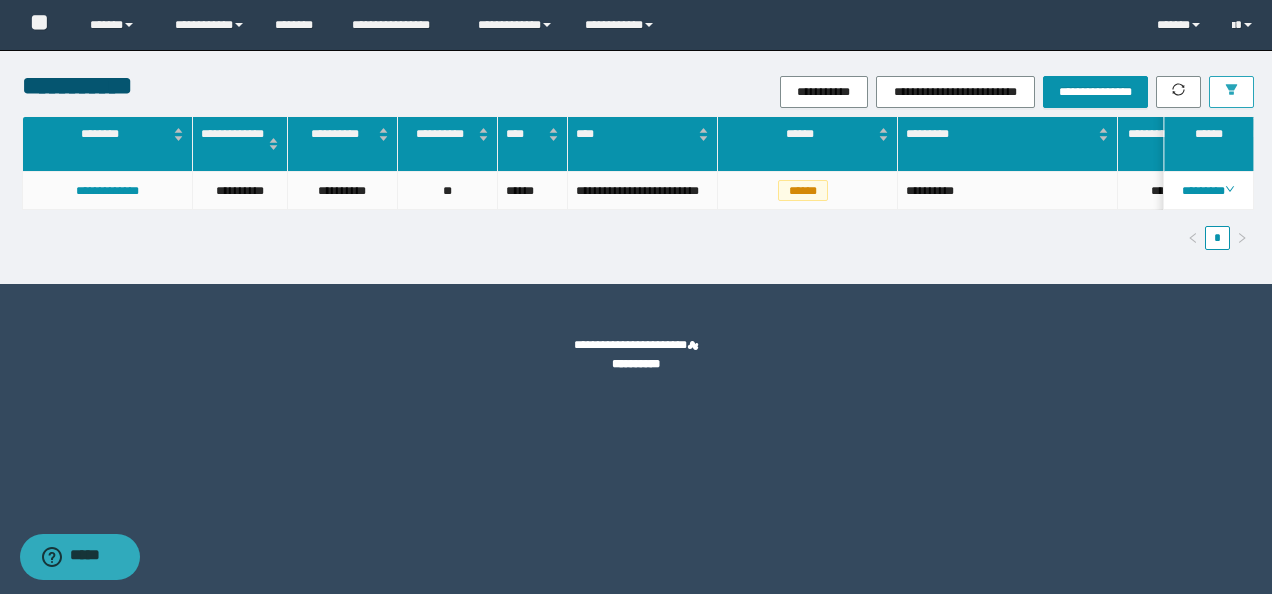 click at bounding box center [1231, 92] 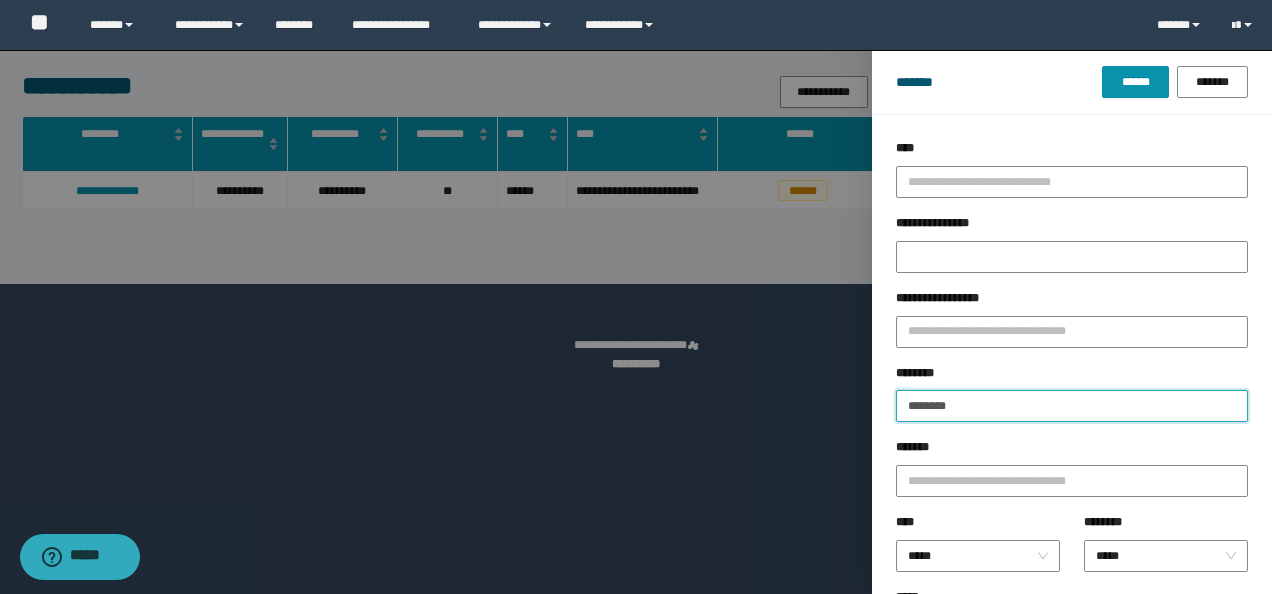 drag, startPoint x: 987, startPoint y: 410, endPoint x: -4, endPoint y: 226, distance: 1007.937 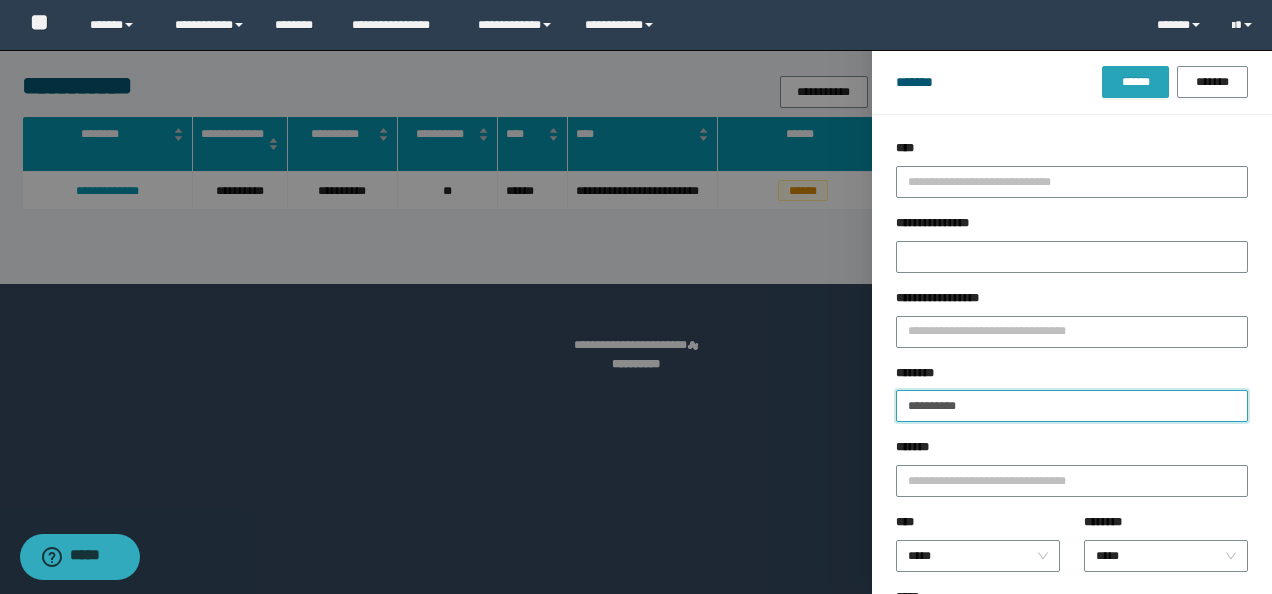 type on "**********" 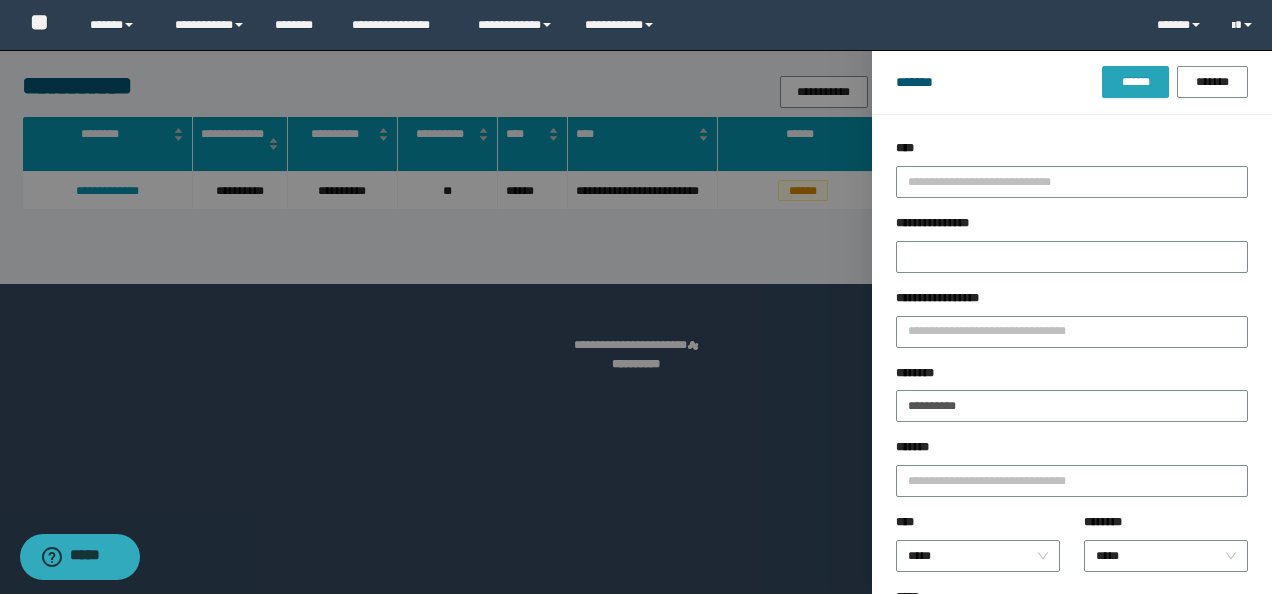 click on "******" at bounding box center (1135, 82) 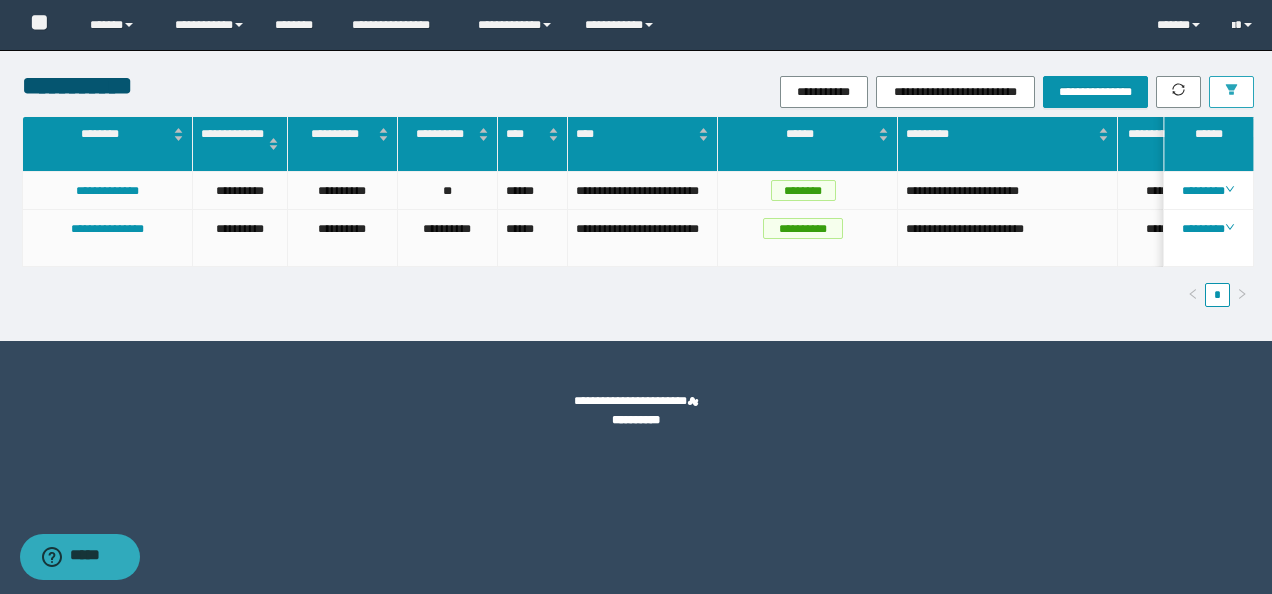 scroll, scrollTop: 0, scrollLeft: 79, axis: horizontal 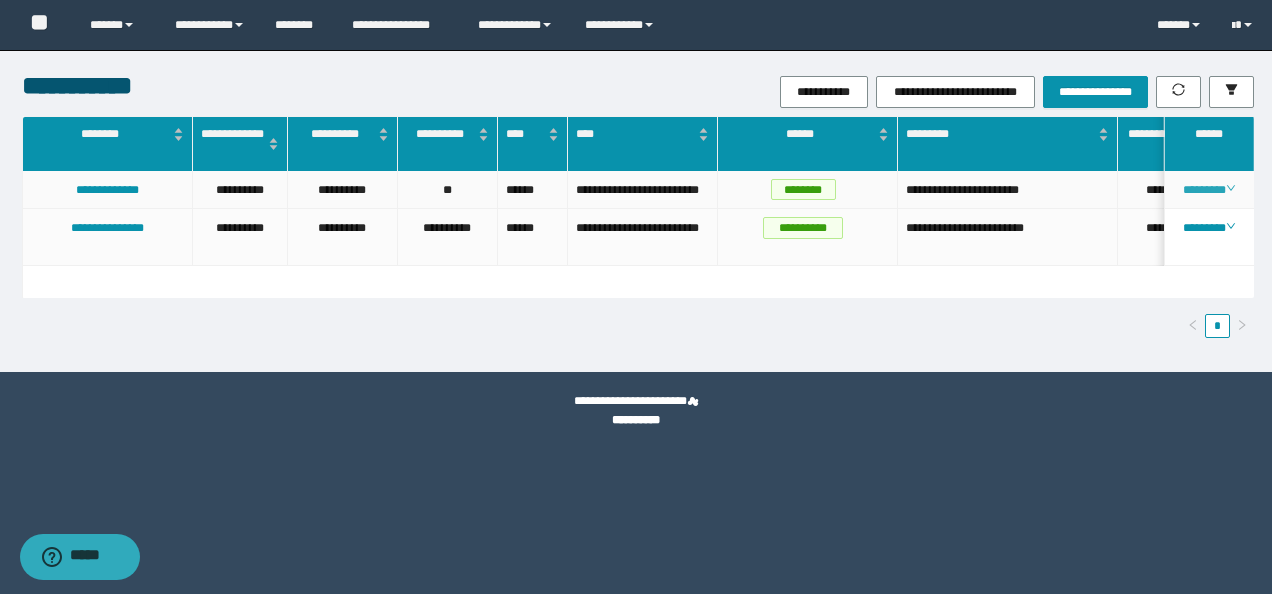 click on "********" at bounding box center [1208, 190] 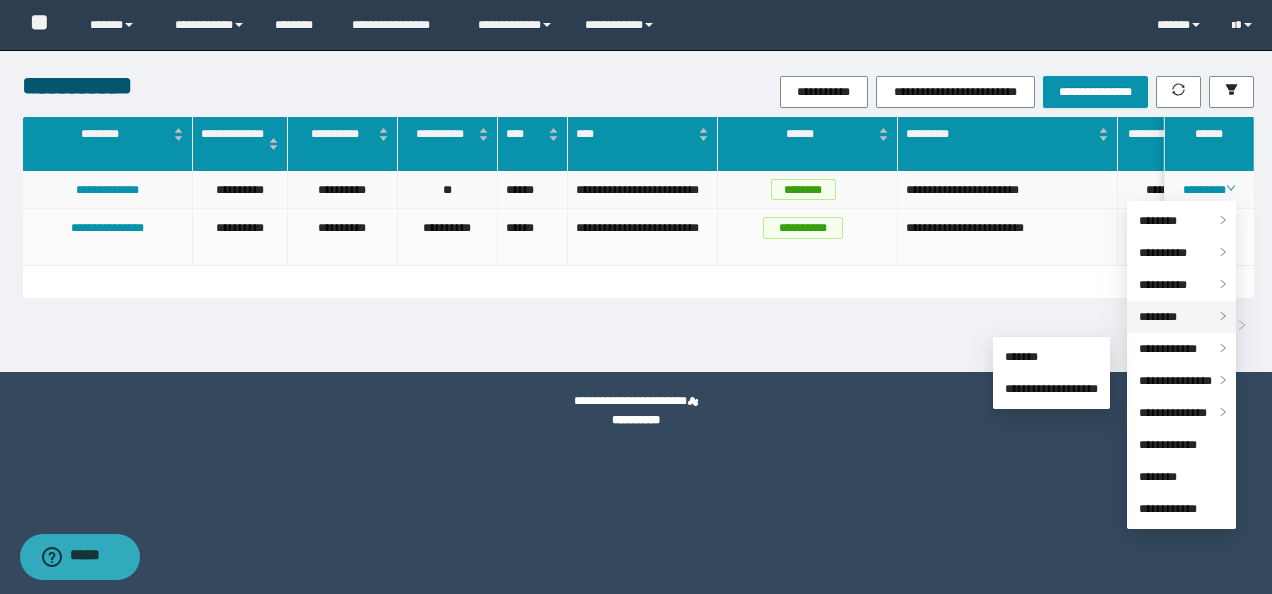 click on "********" at bounding box center (1158, 317) 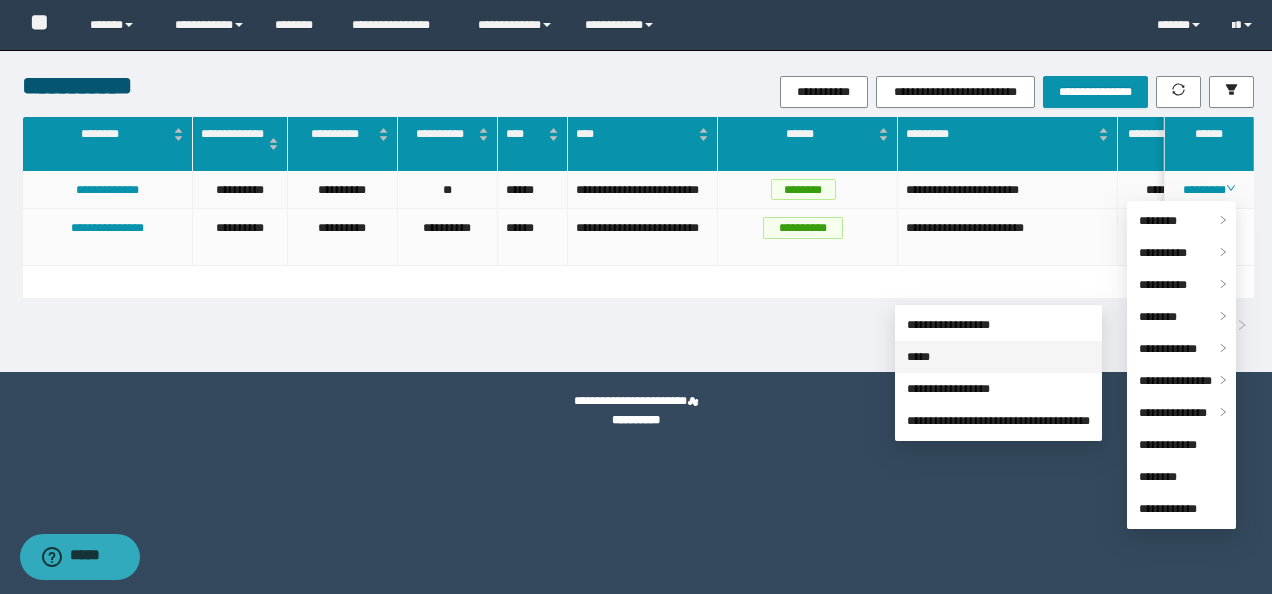 click on "*****" at bounding box center [918, 357] 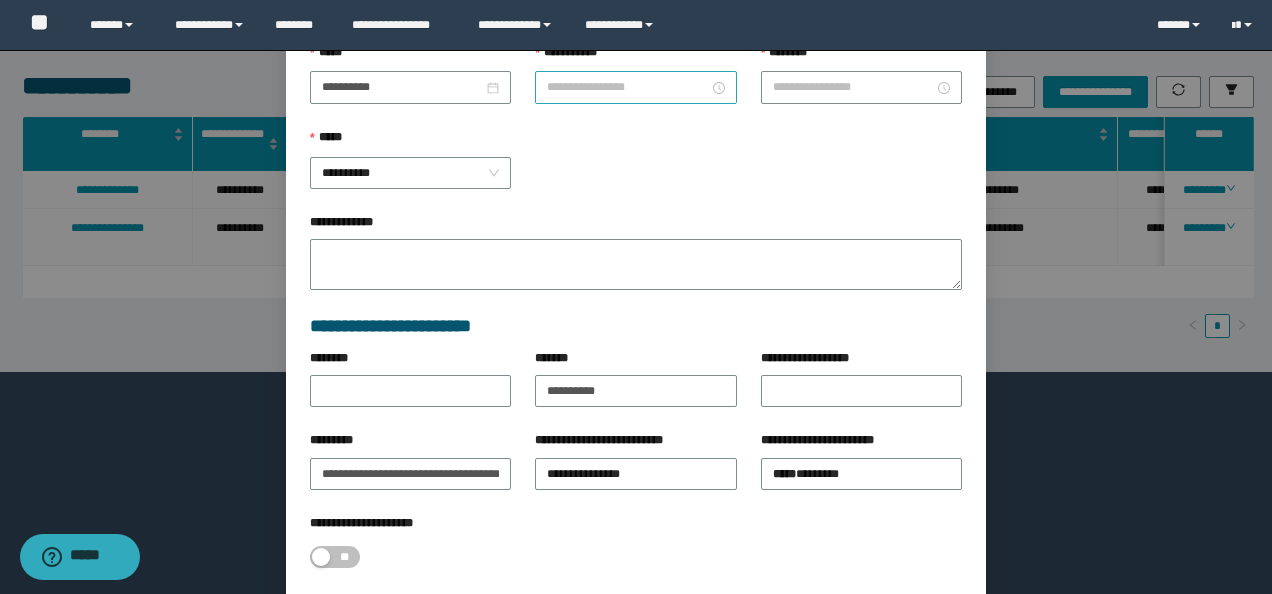 click at bounding box center (635, 87) 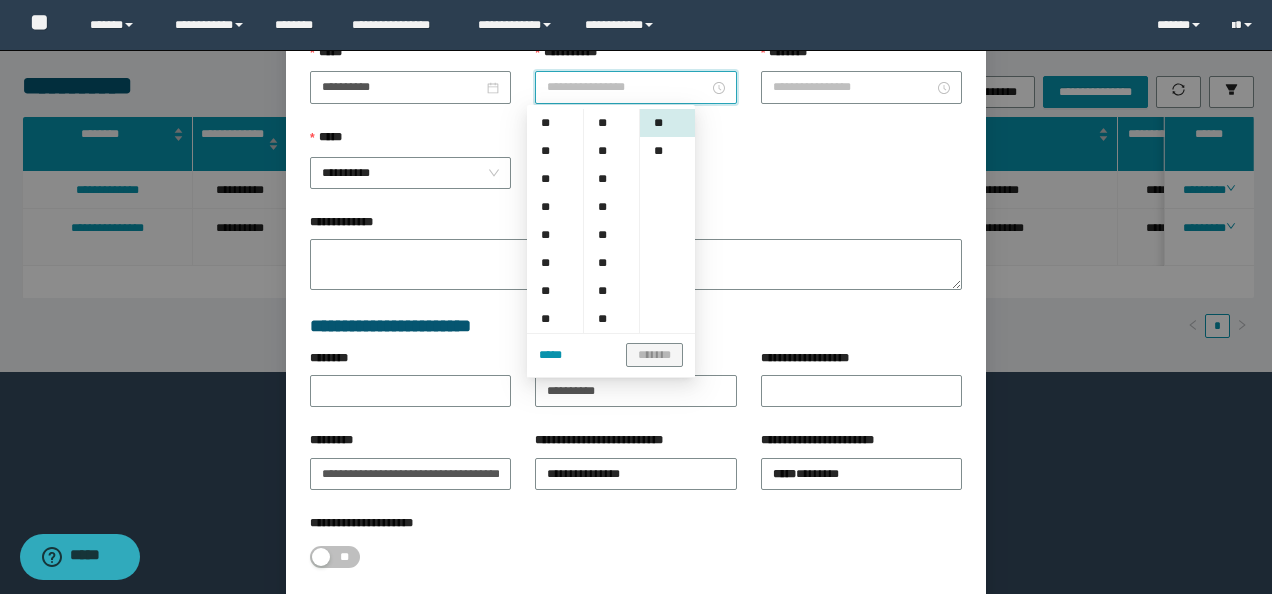 scroll, scrollTop: 100, scrollLeft: 0, axis: vertical 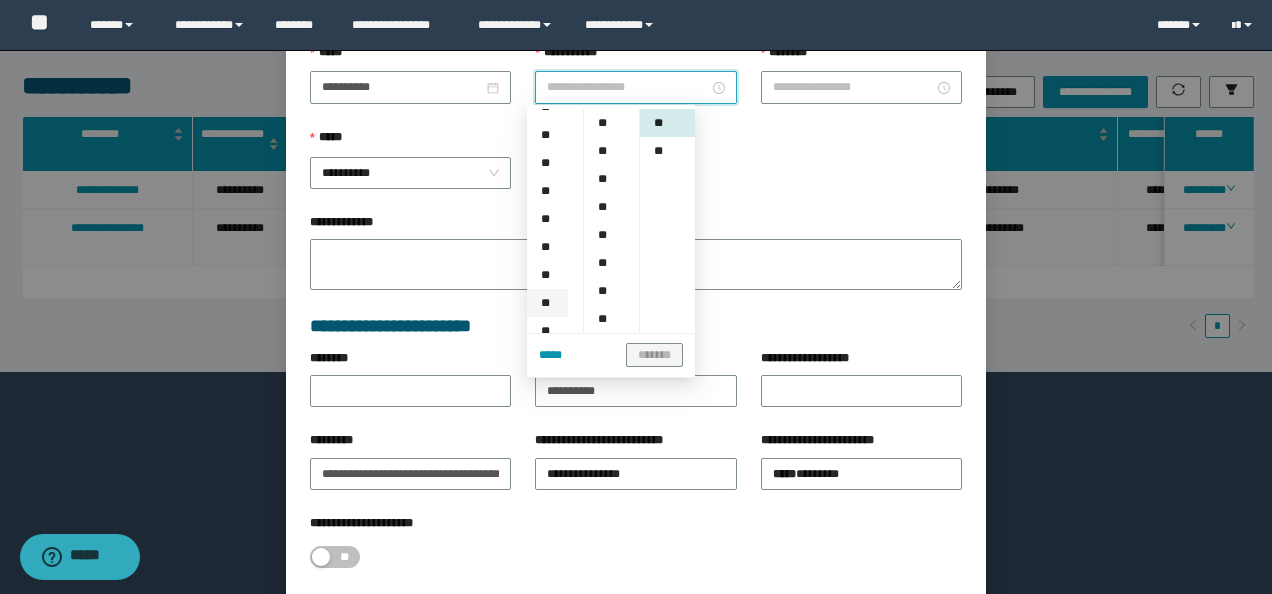 click on "**" at bounding box center (547, 303) 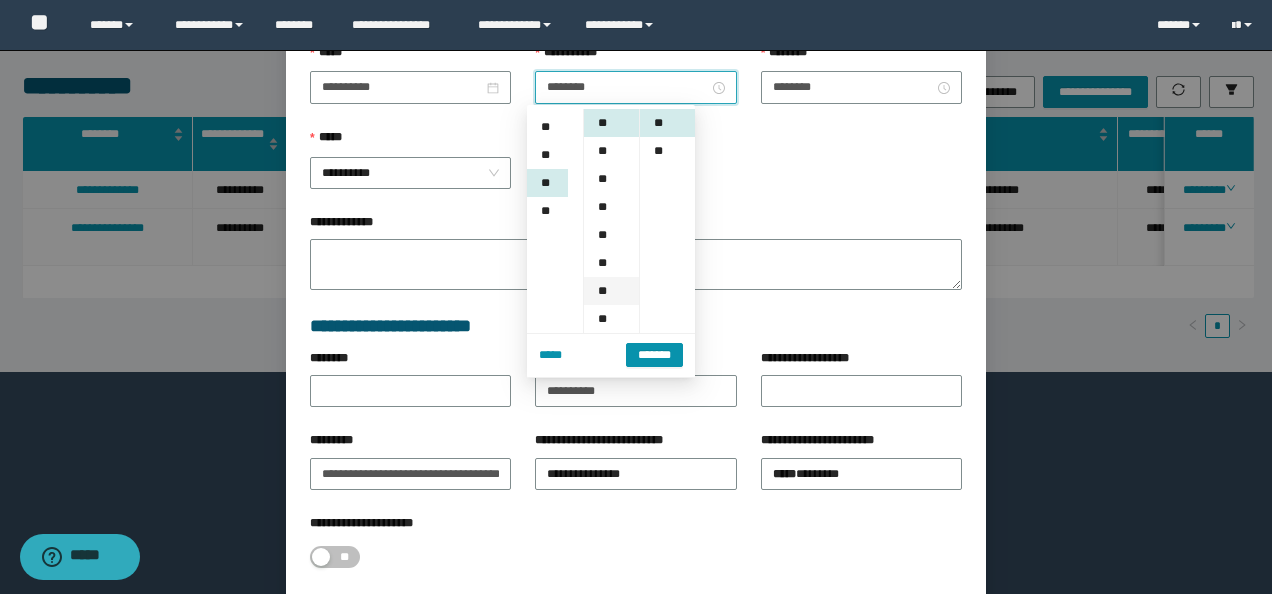 scroll, scrollTop: 280, scrollLeft: 0, axis: vertical 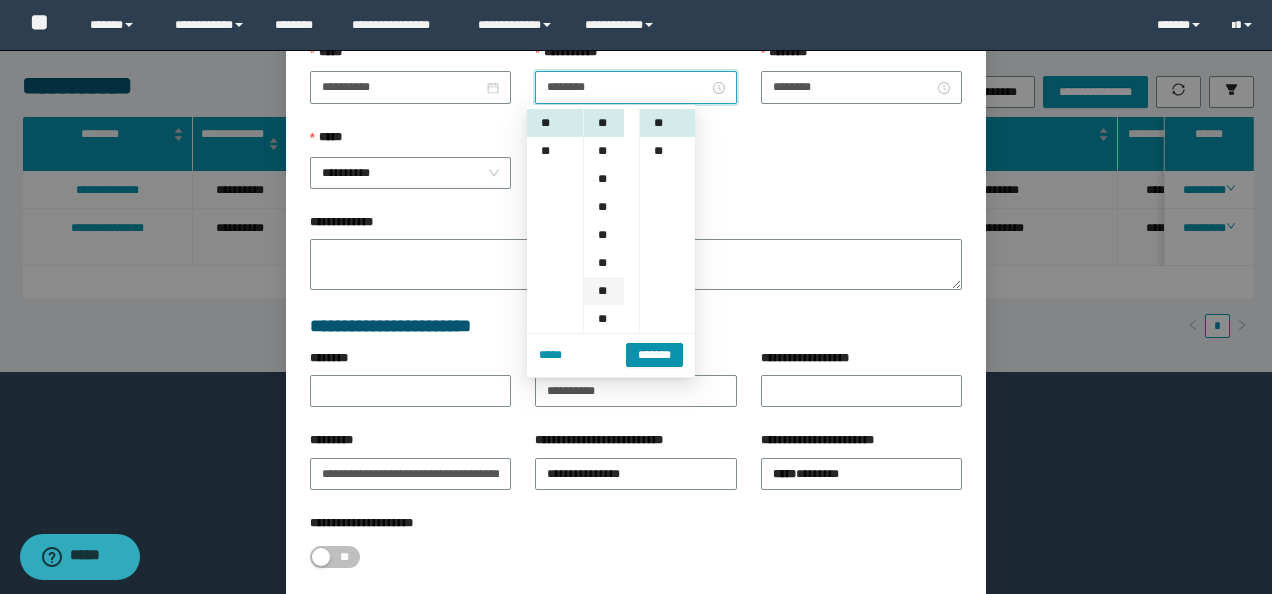 click on "**" at bounding box center (604, 291) 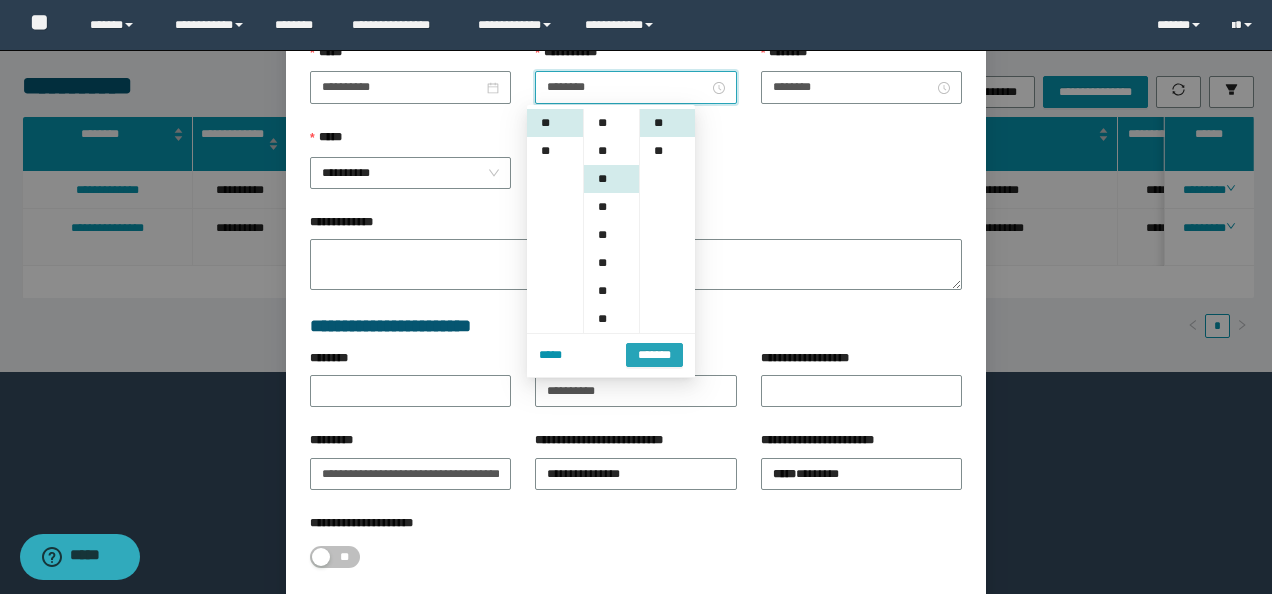 scroll, scrollTop: 168, scrollLeft: 0, axis: vertical 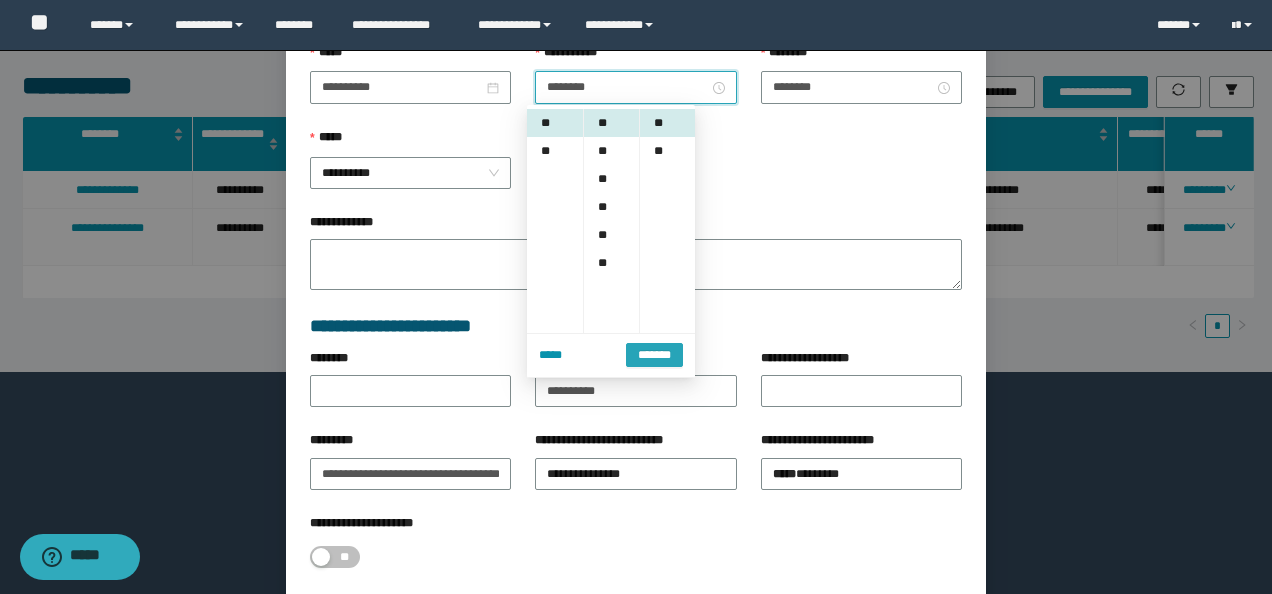 click on "*******" at bounding box center (654, 355) 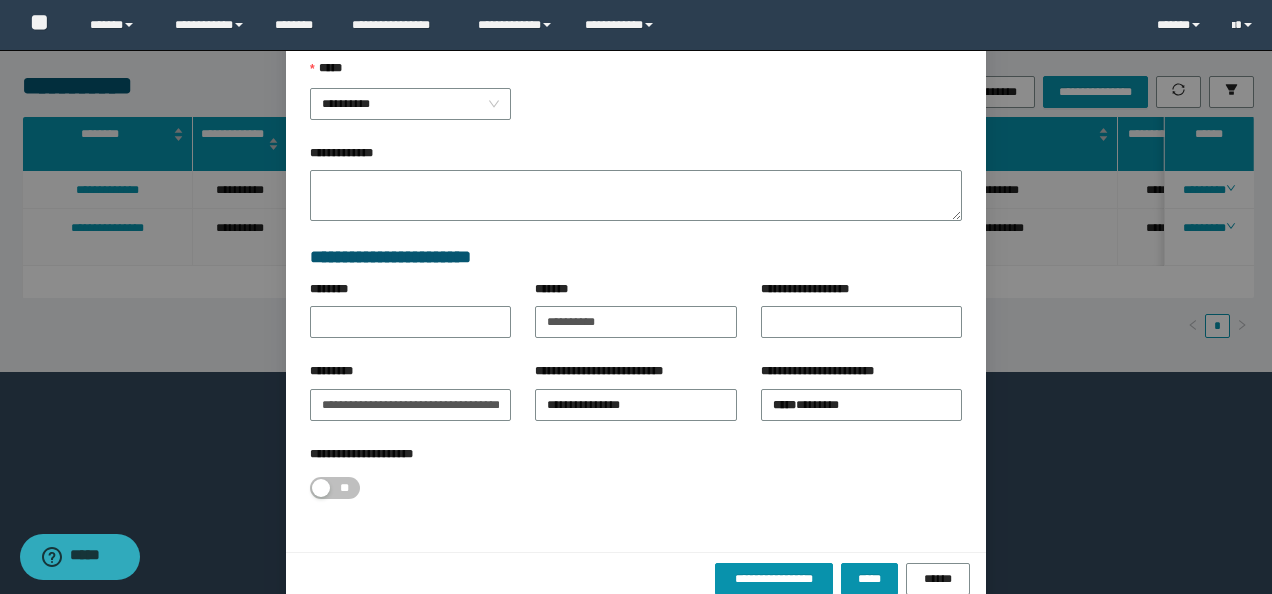 scroll, scrollTop: 356, scrollLeft: 0, axis: vertical 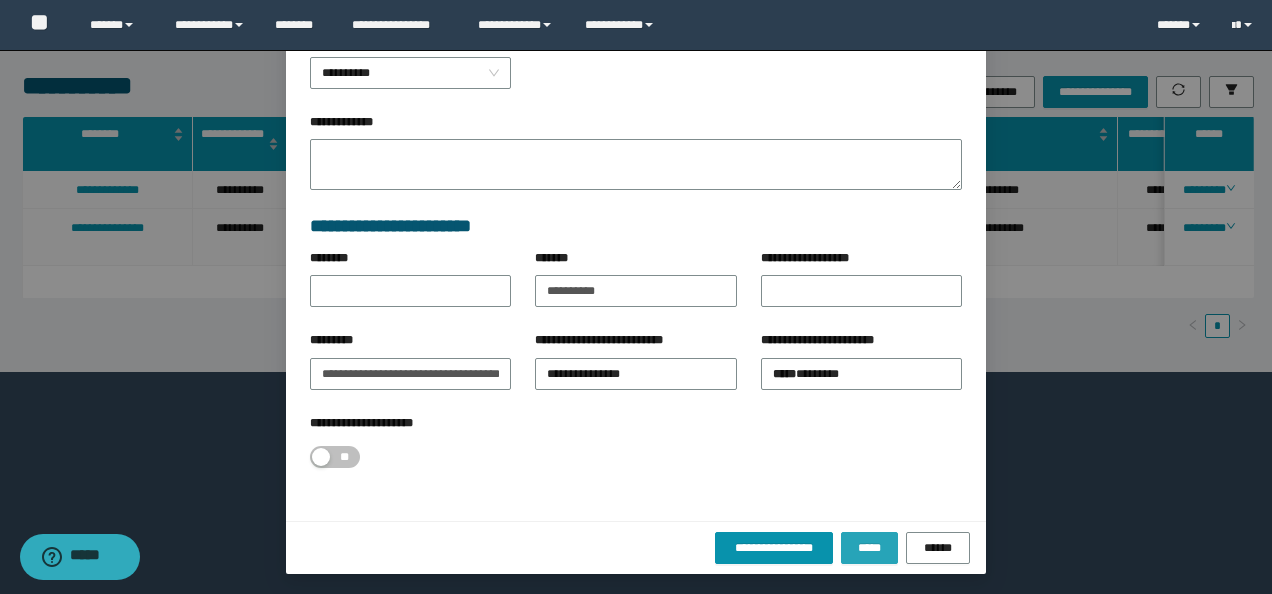 click on "*****" at bounding box center (869, 548) 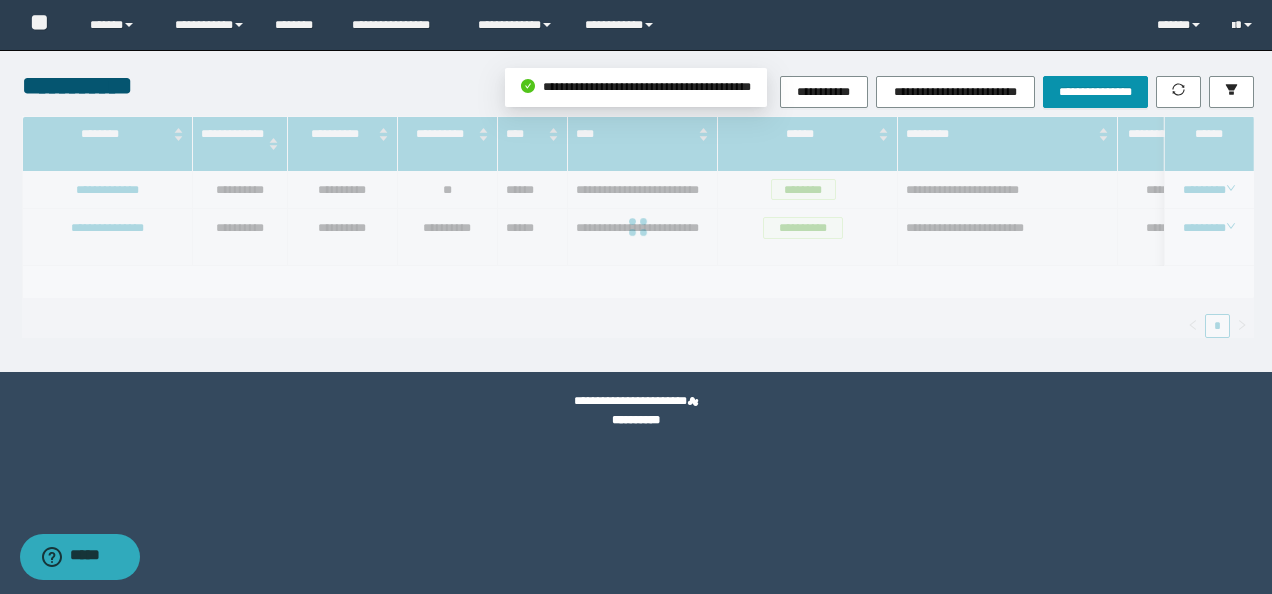 scroll, scrollTop: 256, scrollLeft: 0, axis: vertical 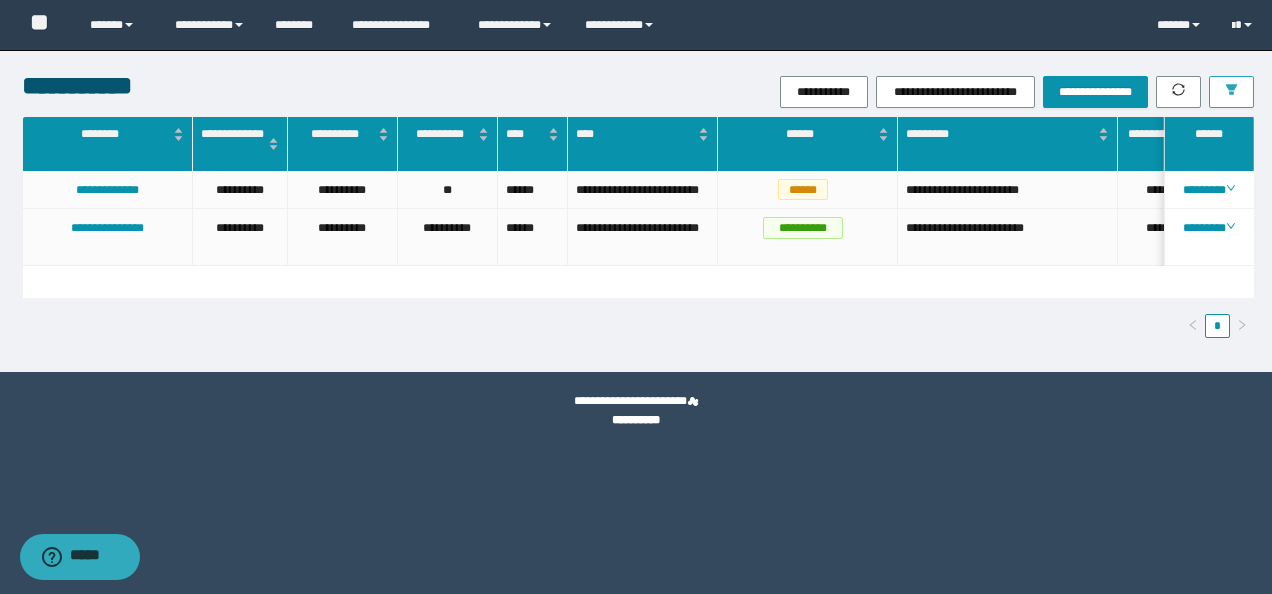 click at bounding box center [1231, 91] 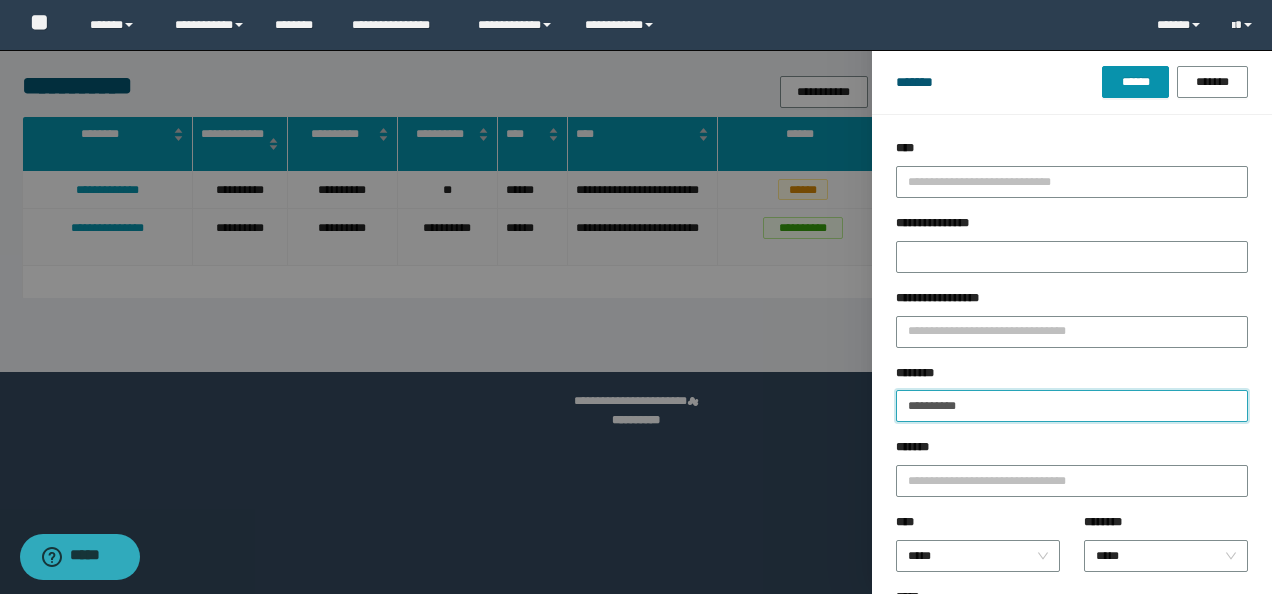 drag, startPoint x: 722, startPoint y: 396, endPoint x: -4, endPoint y: 360, distance: 726.892 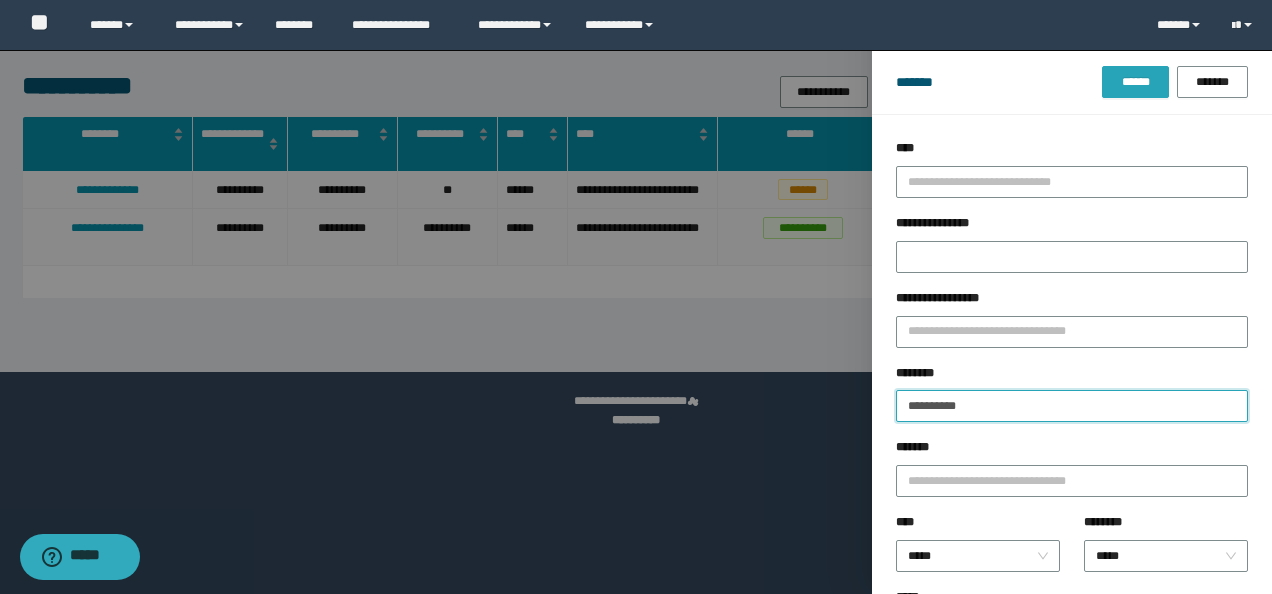 type on "**********" 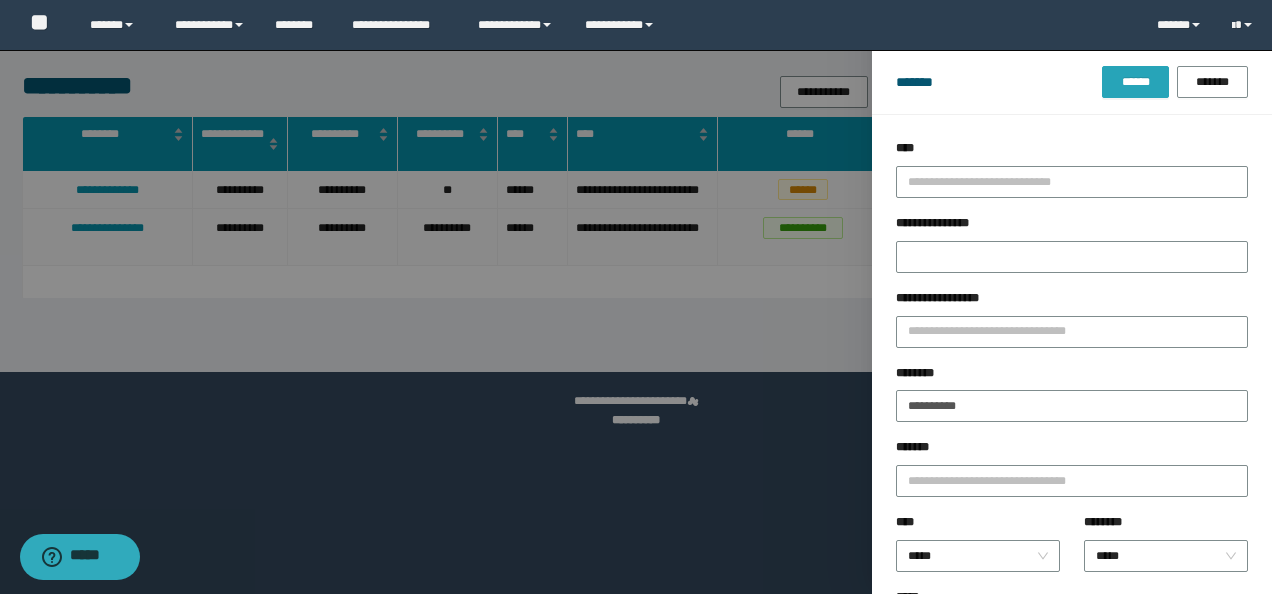 click on "******" at bounding box center (1135, 82) 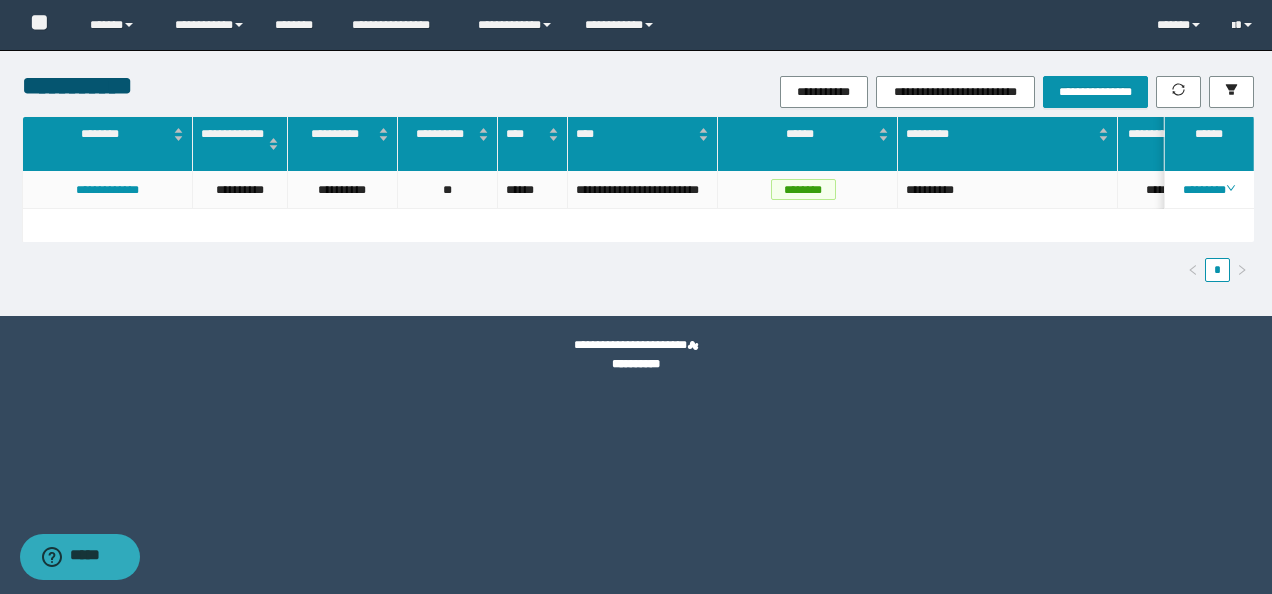 click on "********" at bounding box center [1208, 190] 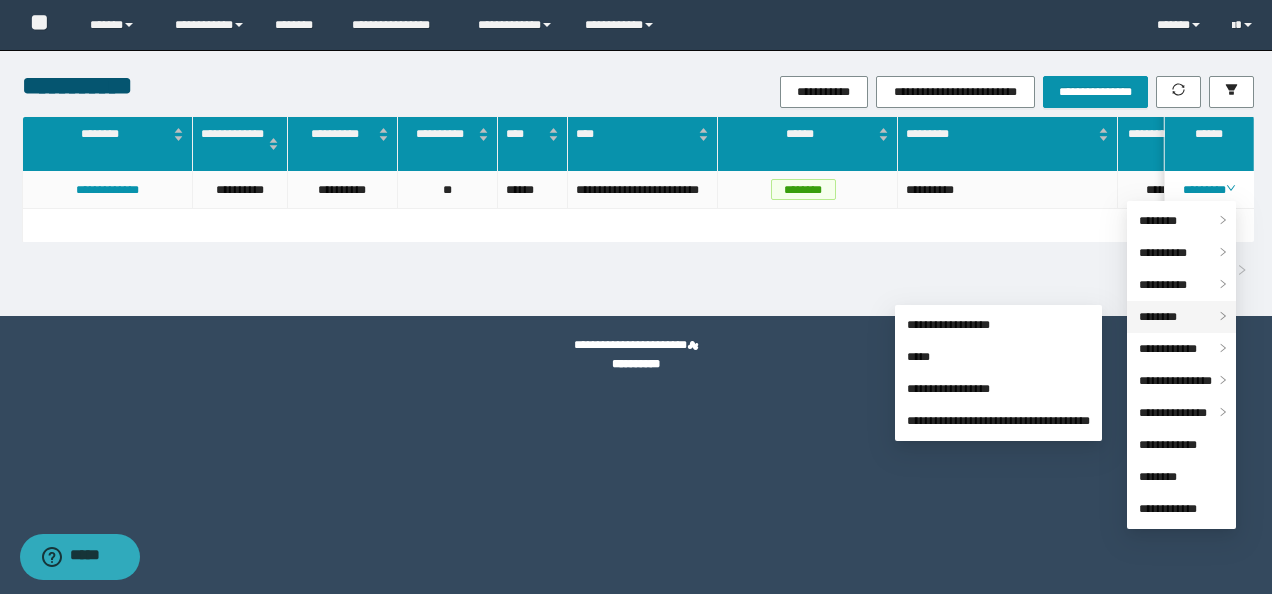 click on "********" at bounding box center [1181, 317] 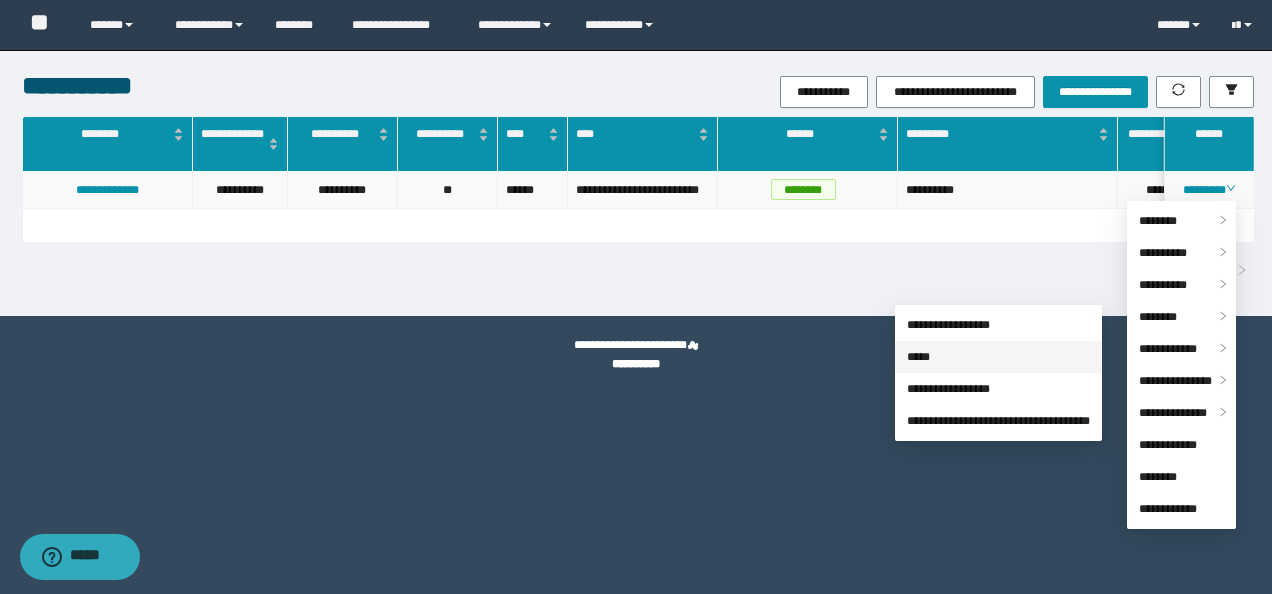 click on "*****" at bounding box center (918, 357) 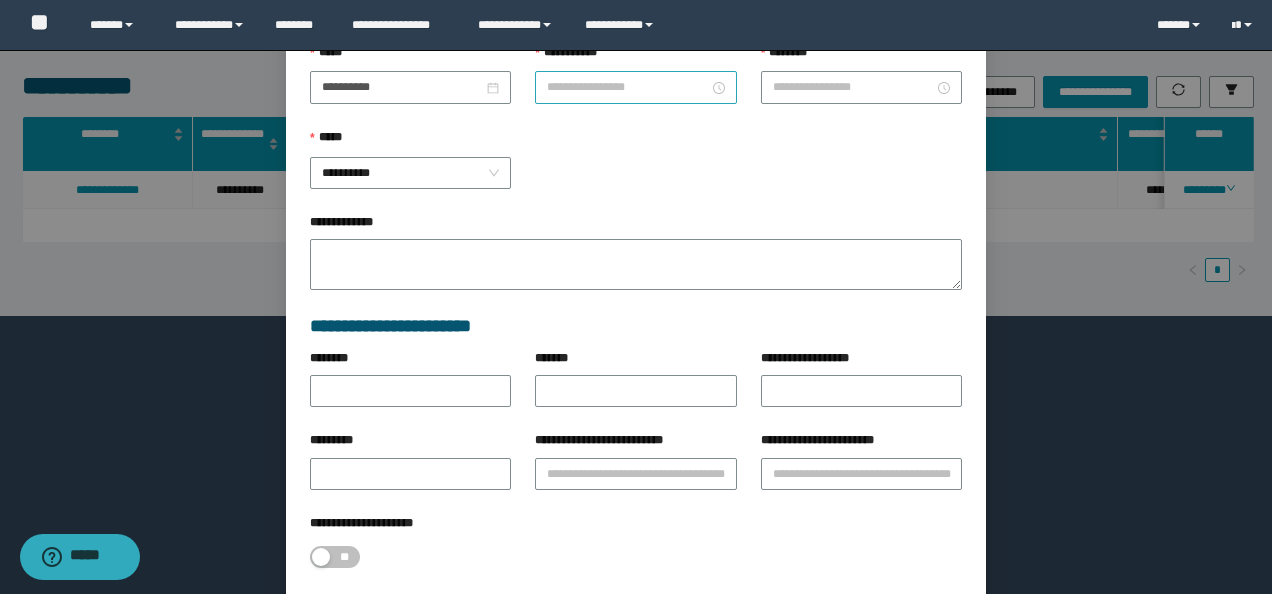 click on "**********" at bounding box center [627, 87] 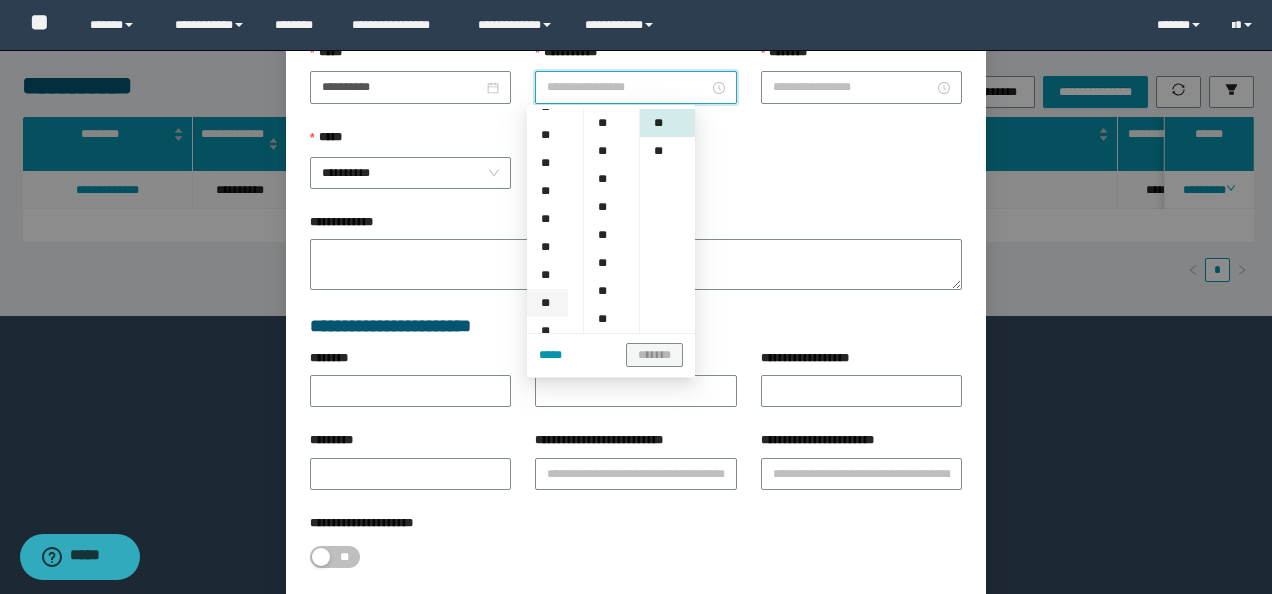 scroll, scrollTop: 200, scrollLeft: 0, axis: vertical 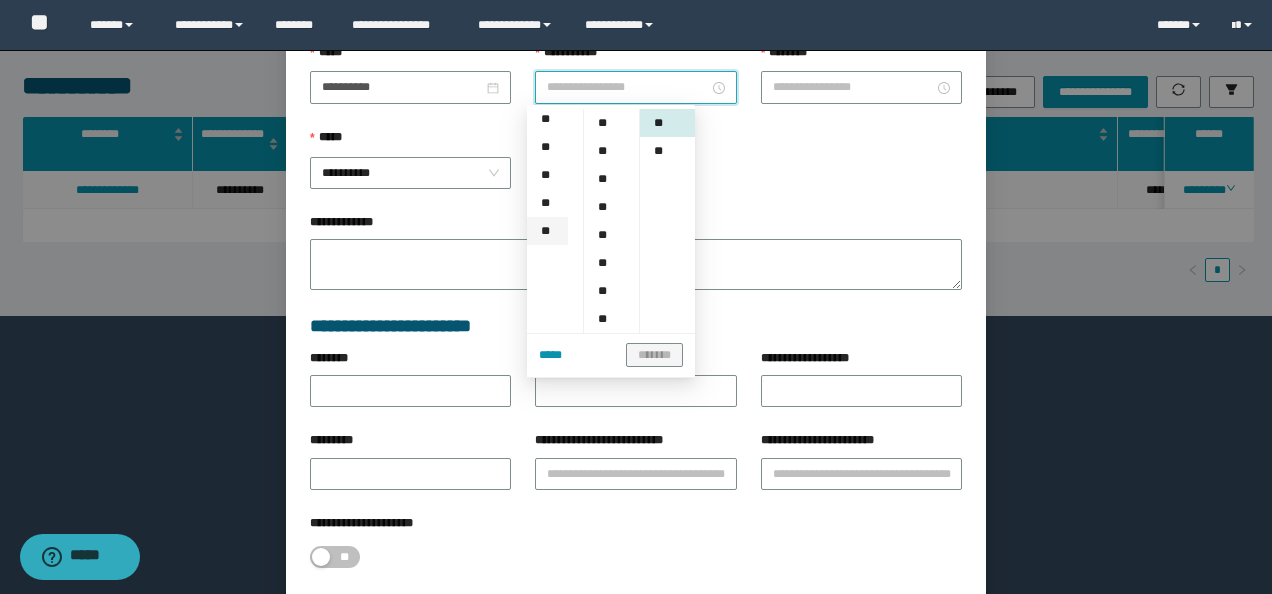 click on "**" at bounding box center (547, 231) 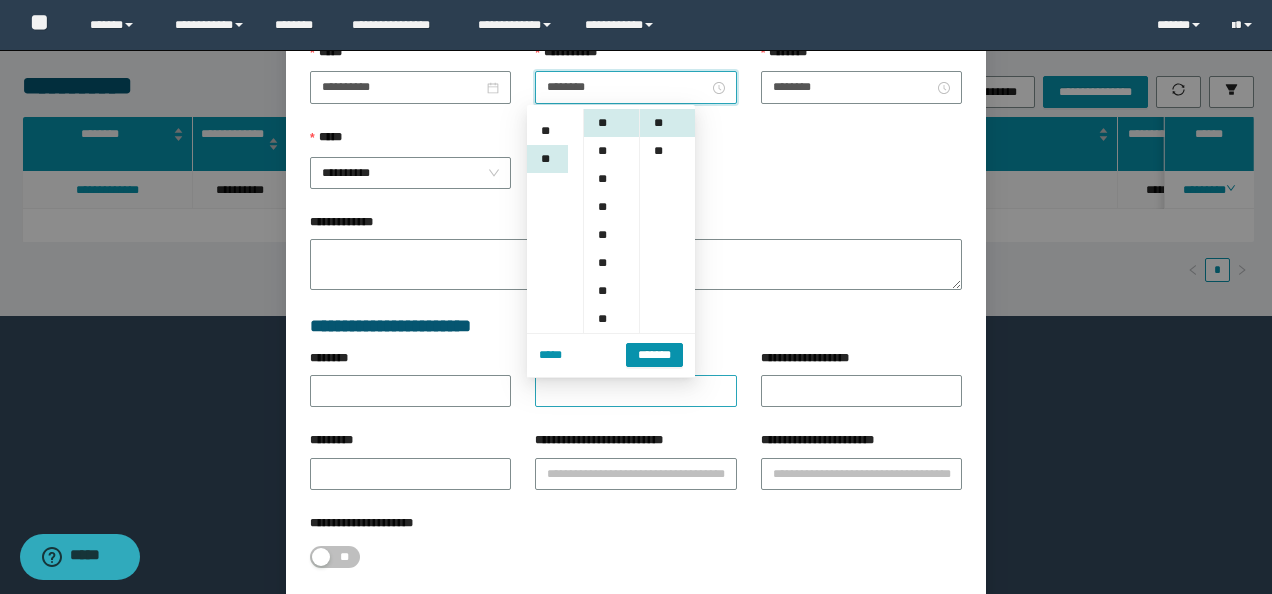 scroll, scrollTop: 308, scrollLeft: 0, axis: vertical 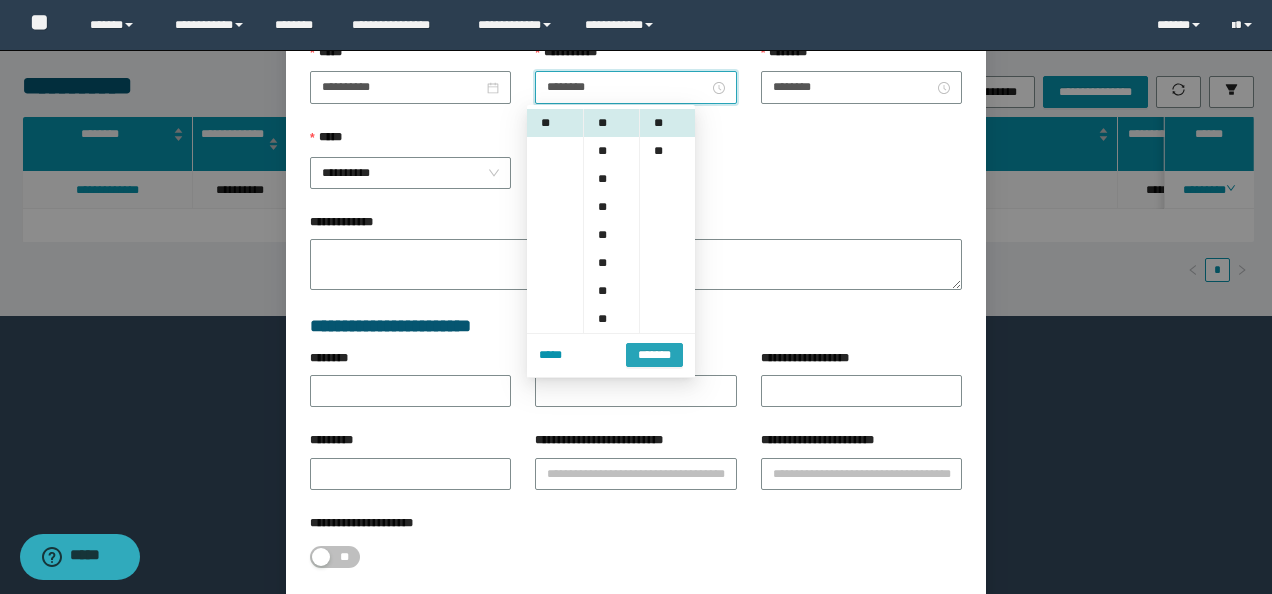 click on "*******" at bounding box center [654, 355] 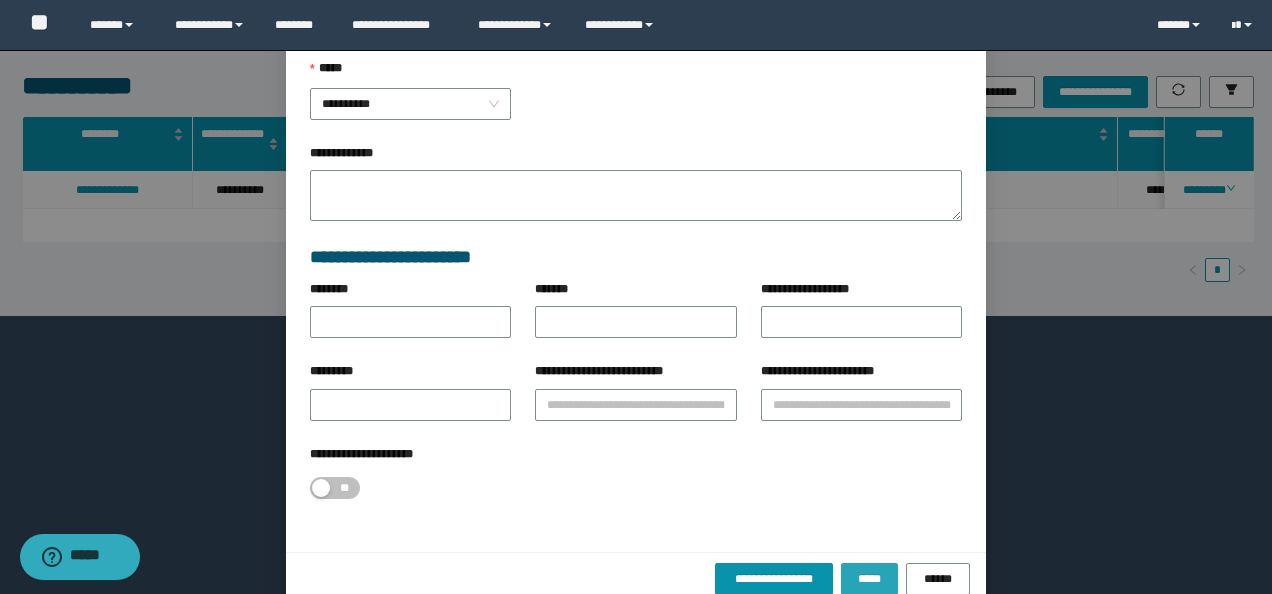 scroll, scrollTop: 356, scrollLeft: 0, axis: vertical 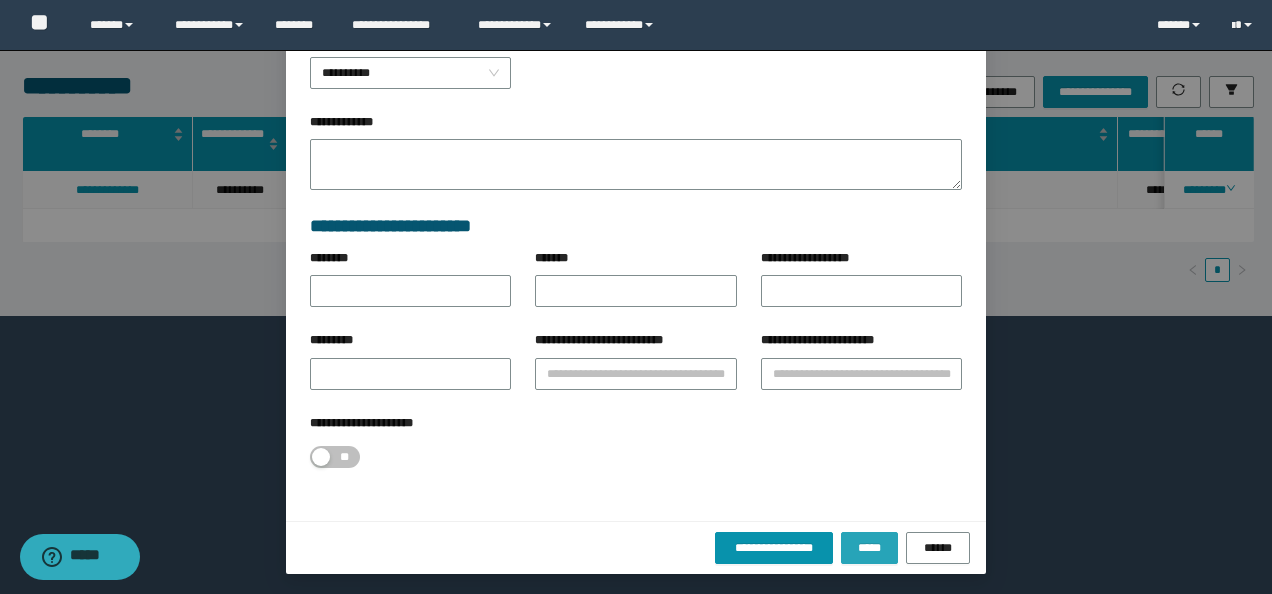 click on "*****" at bounding box center (869, 548) 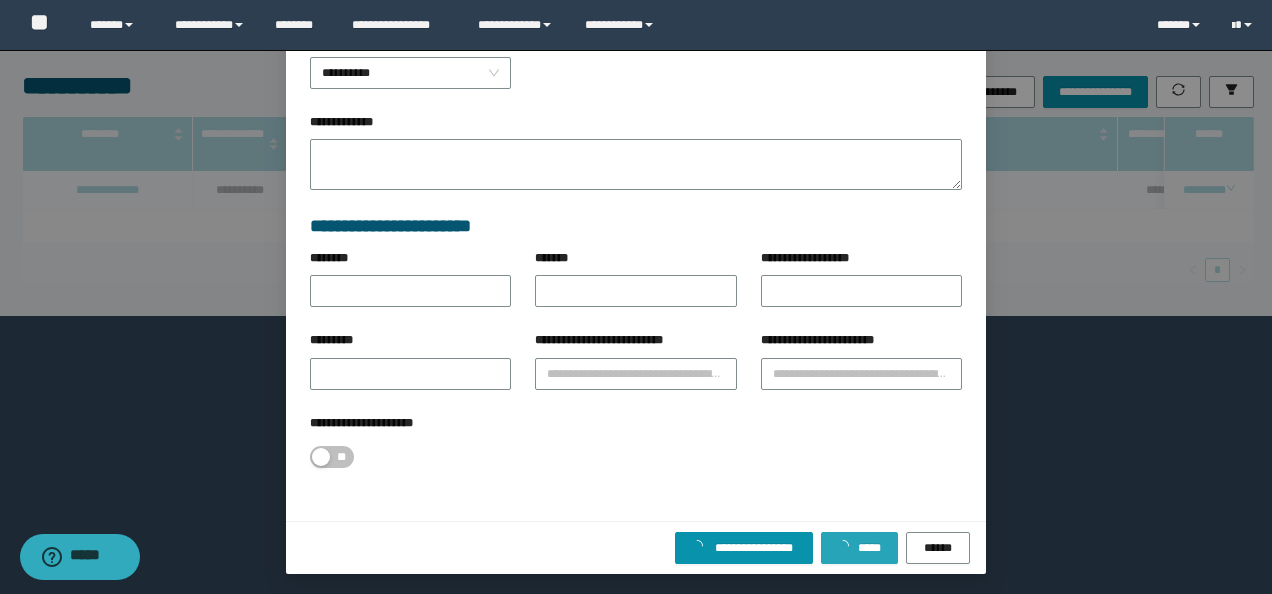 type 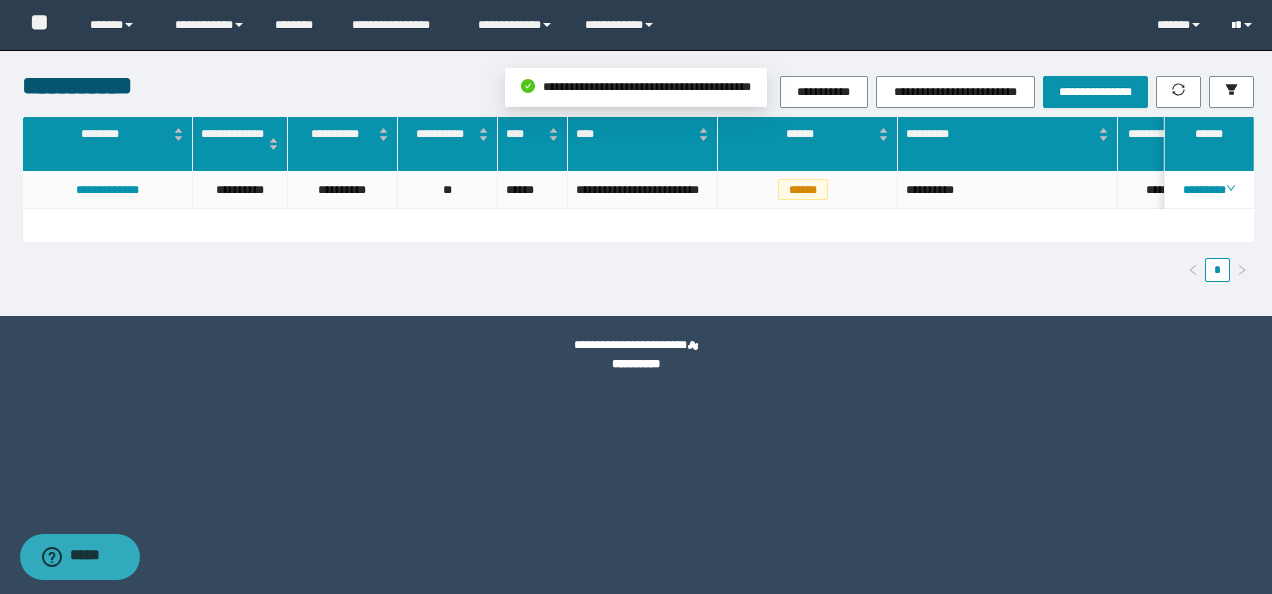 scroll, scrollTop: 256, scrollLeft: 0, axis: vertical 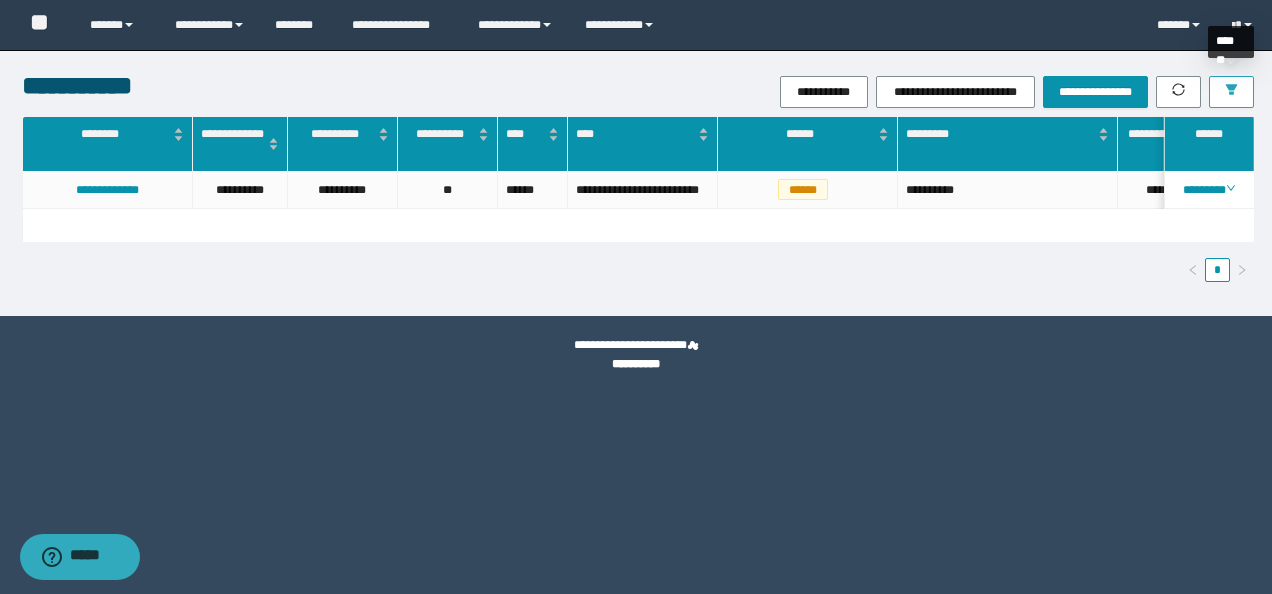 click at bounding box center [1231, 91] 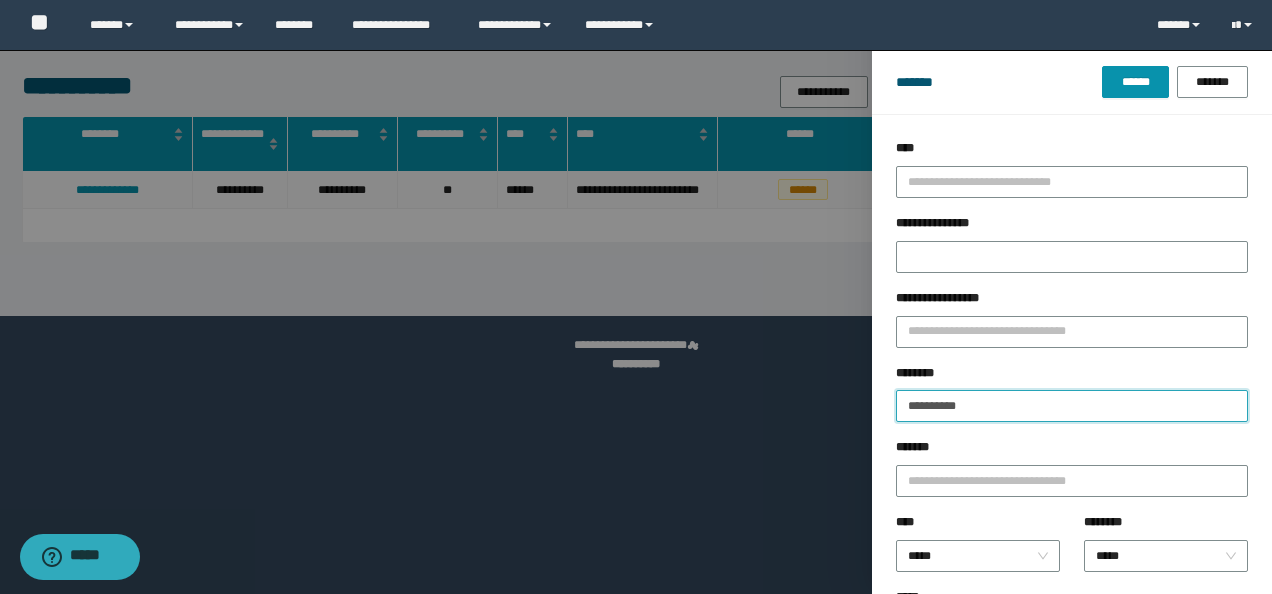 drag, startPoint x: 1060, startPoint y: 401, endPoint x: 220, endPoint y: 393, distance: 840.0381 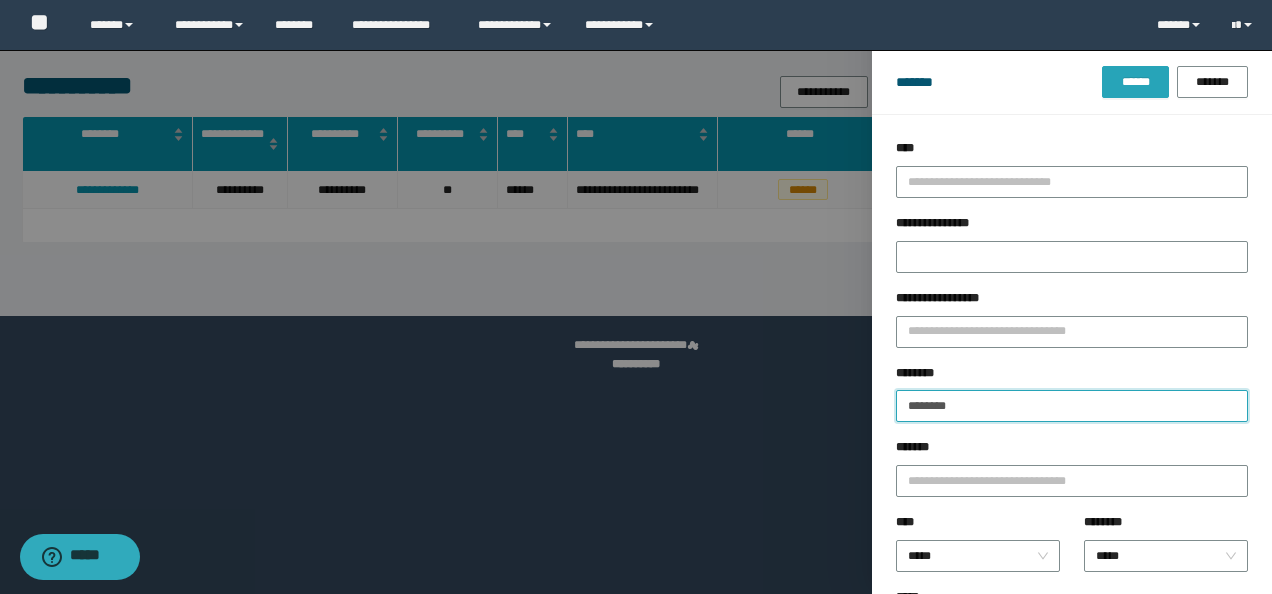 type on "********" 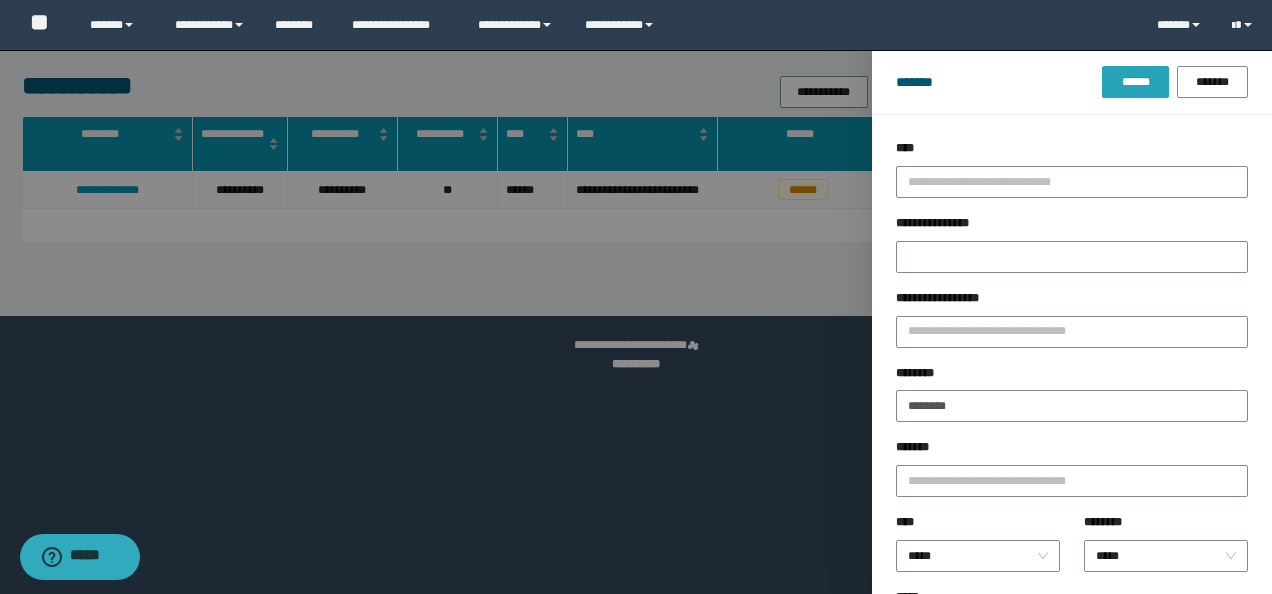 click on "******" at bounding box center [1135, 82] 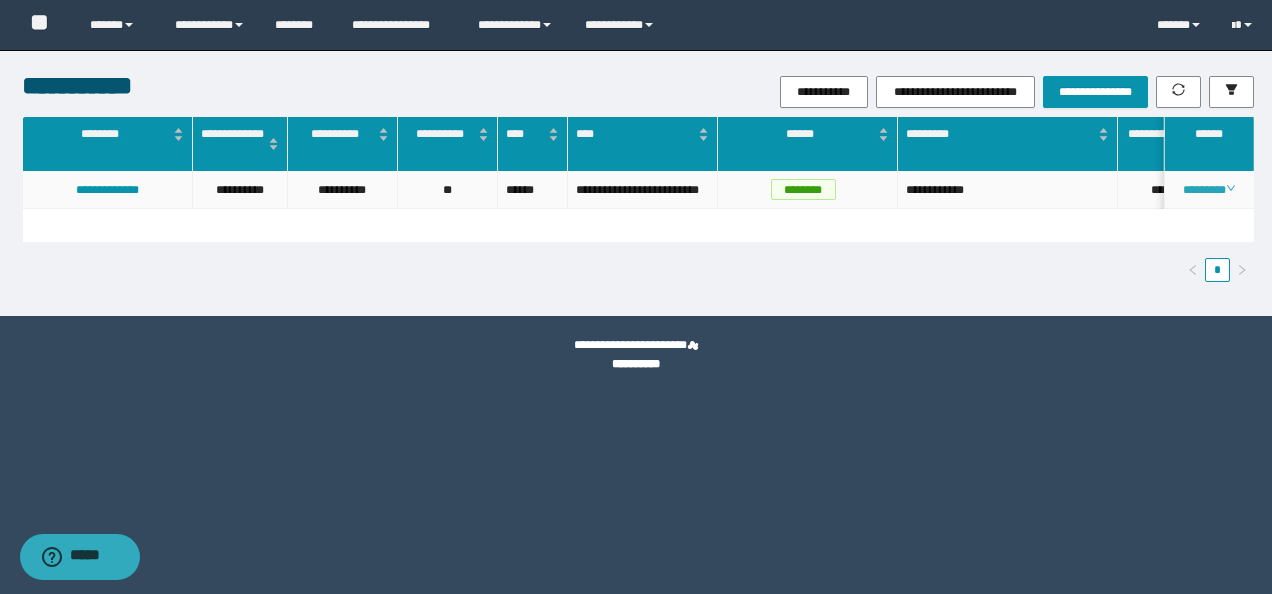 click on "********" at bounding box center [1208, 190] 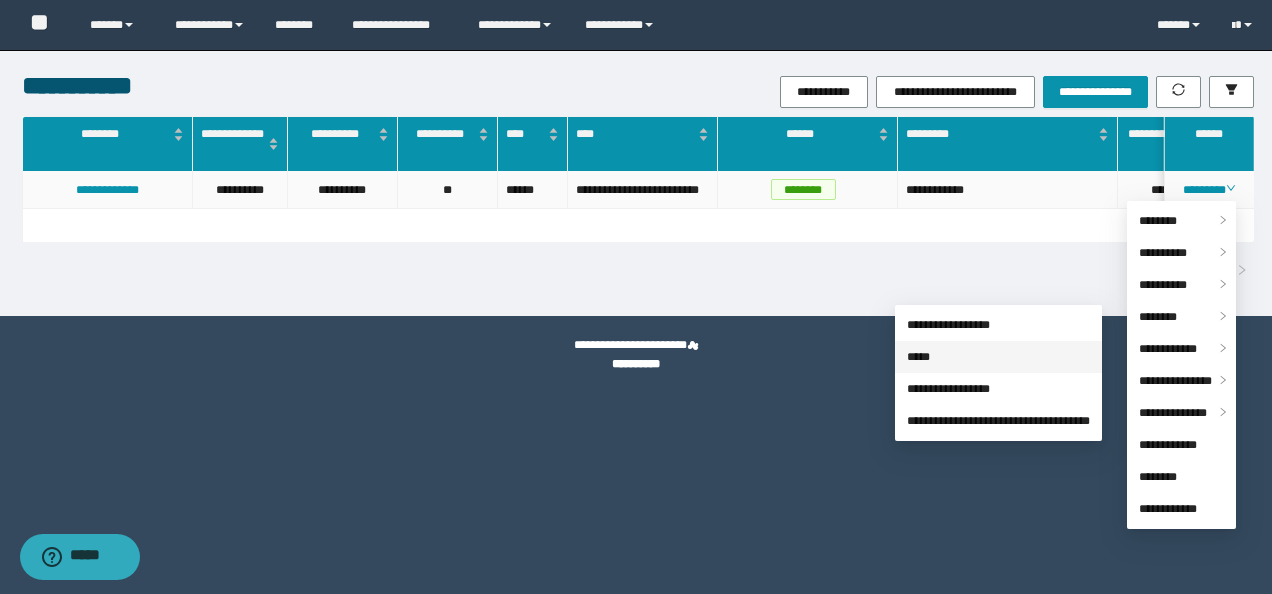 click on "*****" at bounding box center [918, 357] 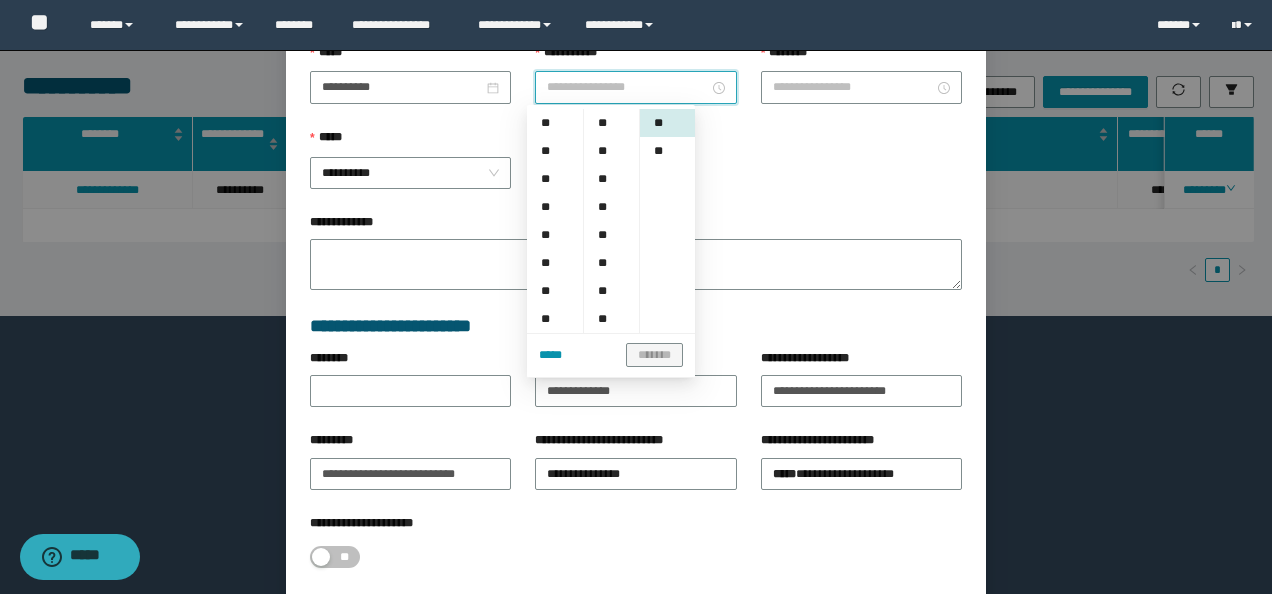 click on "**********" at bounding box center [627, 87] 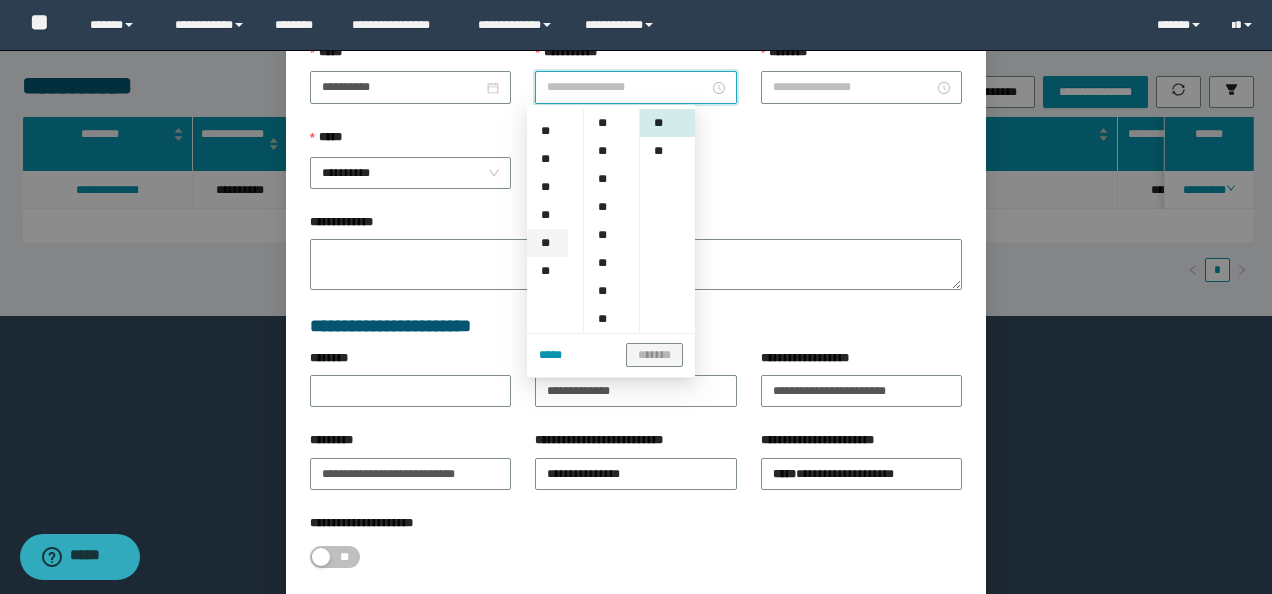 scroll, scrollTop: 200, scrollLeft: 0, axis: vertical 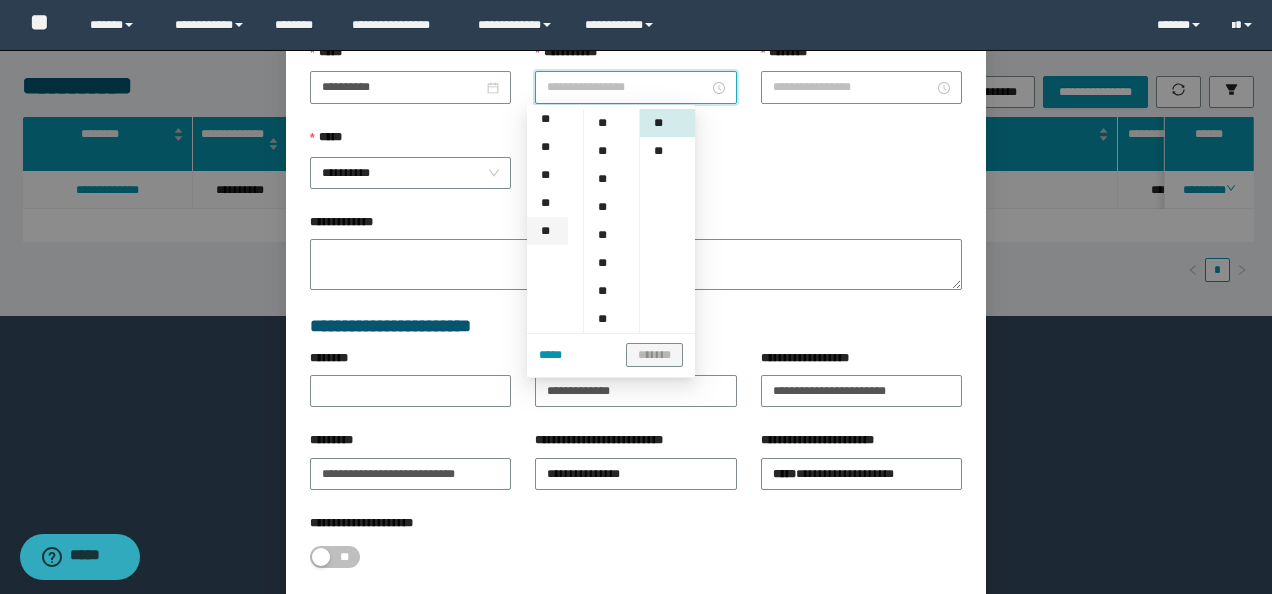 click on "**" at bounding box center [547, 231] 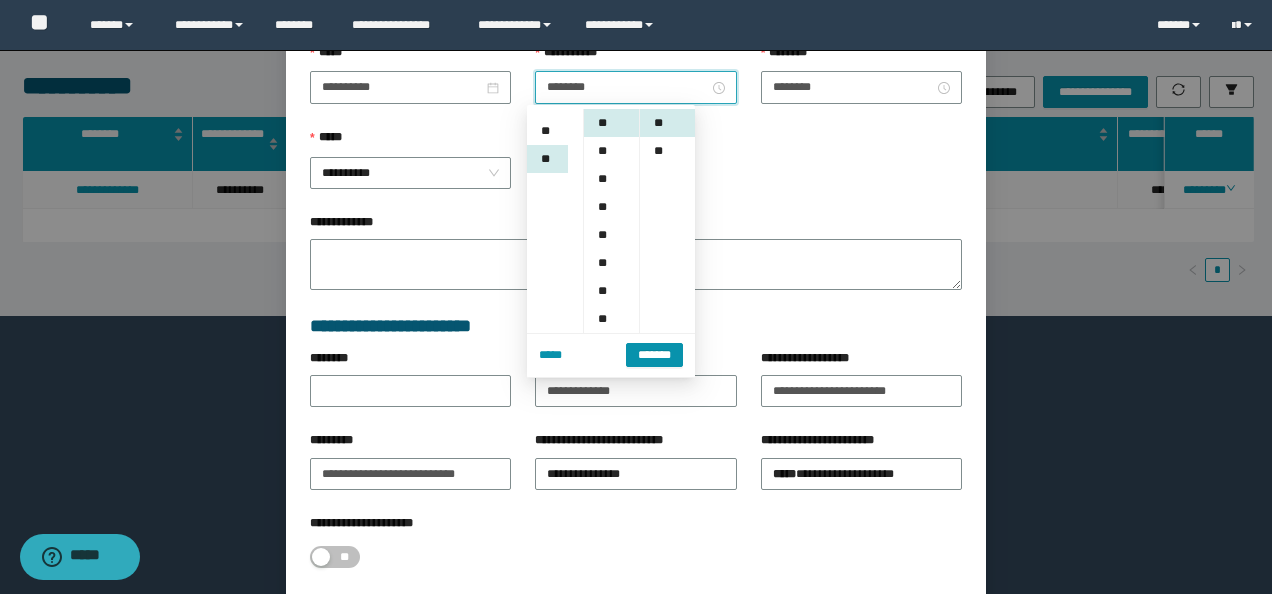 scroll, scrollTop: 308, scrollLeft: 0, axis: vertical 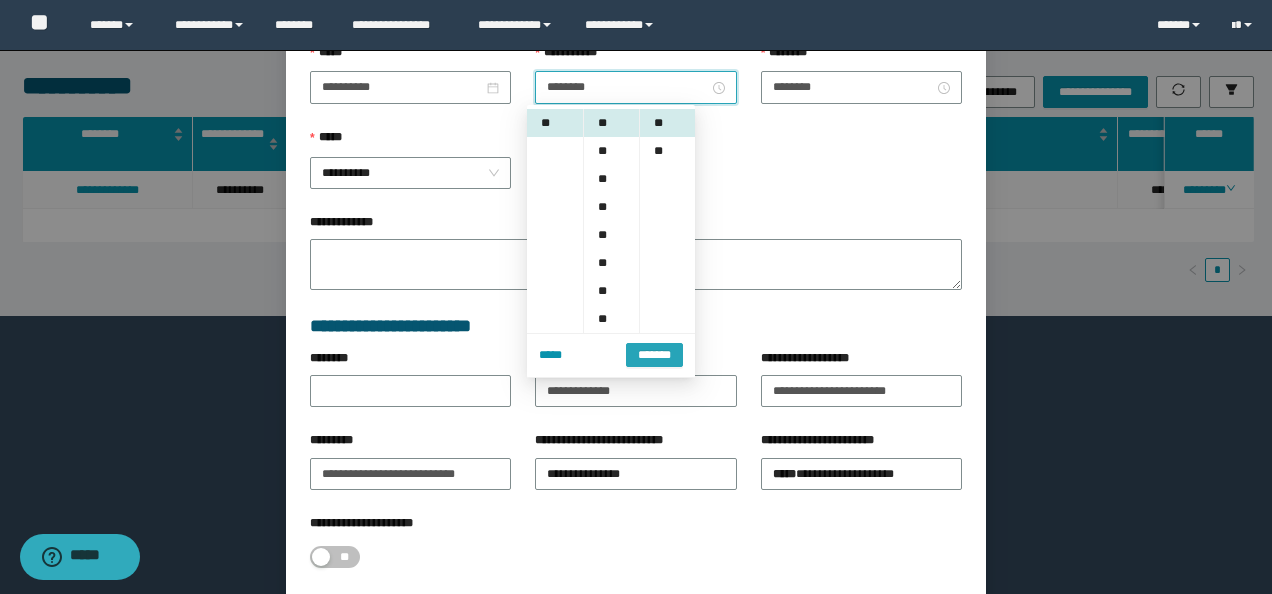 click on "*******" at bounding box center (654, 355) 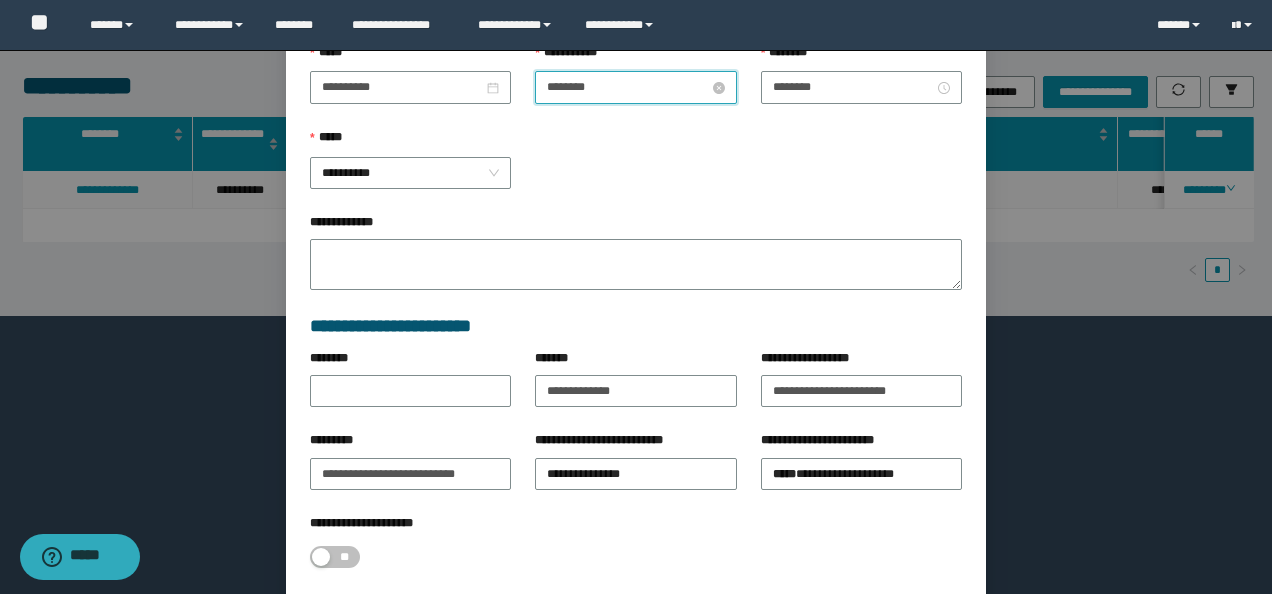 click on "********" at bounding box center [627, 87] 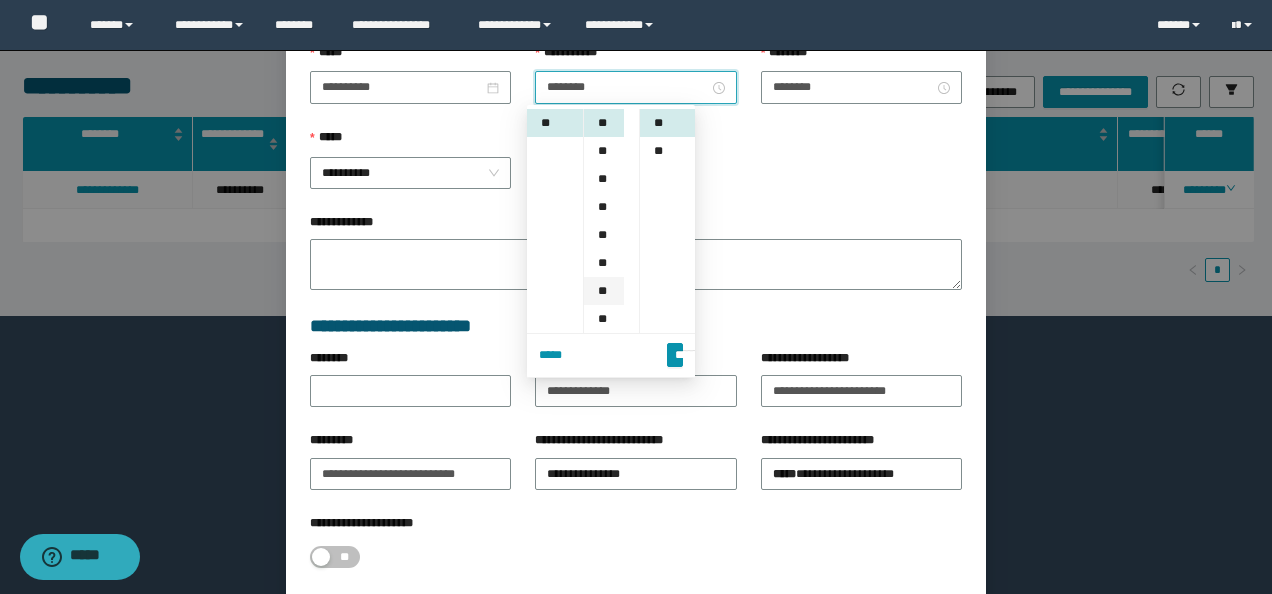 click on "**" at bounding box center [604, 291] 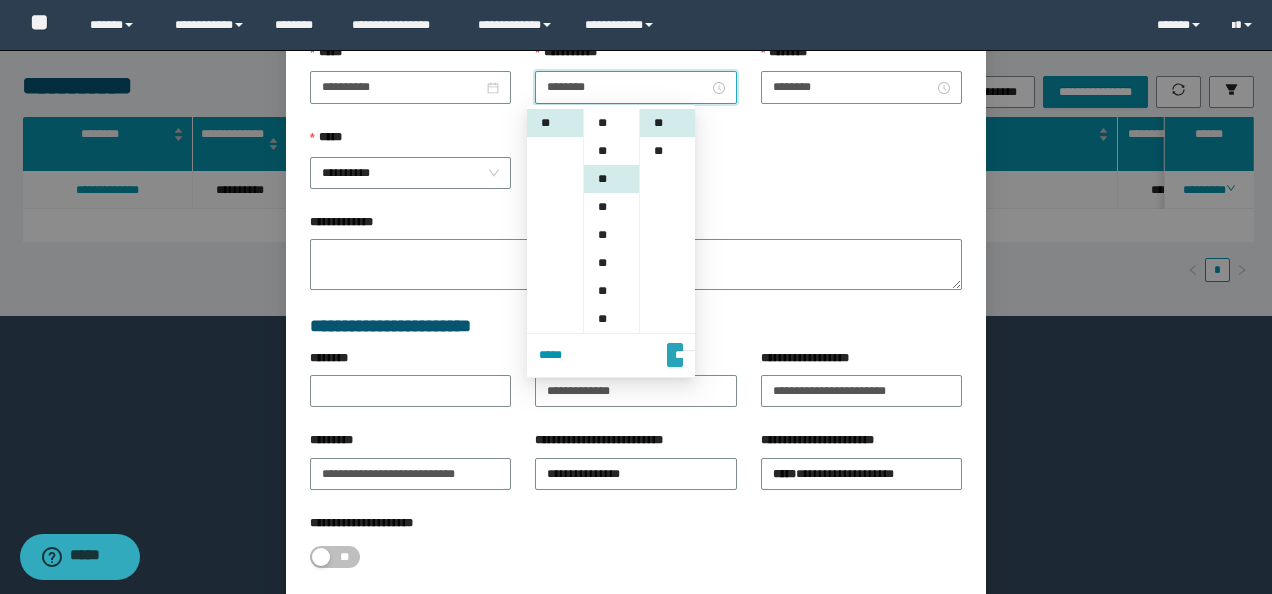 scroll, scrollTop: 168, scrollLeft: 0, axis: vertical 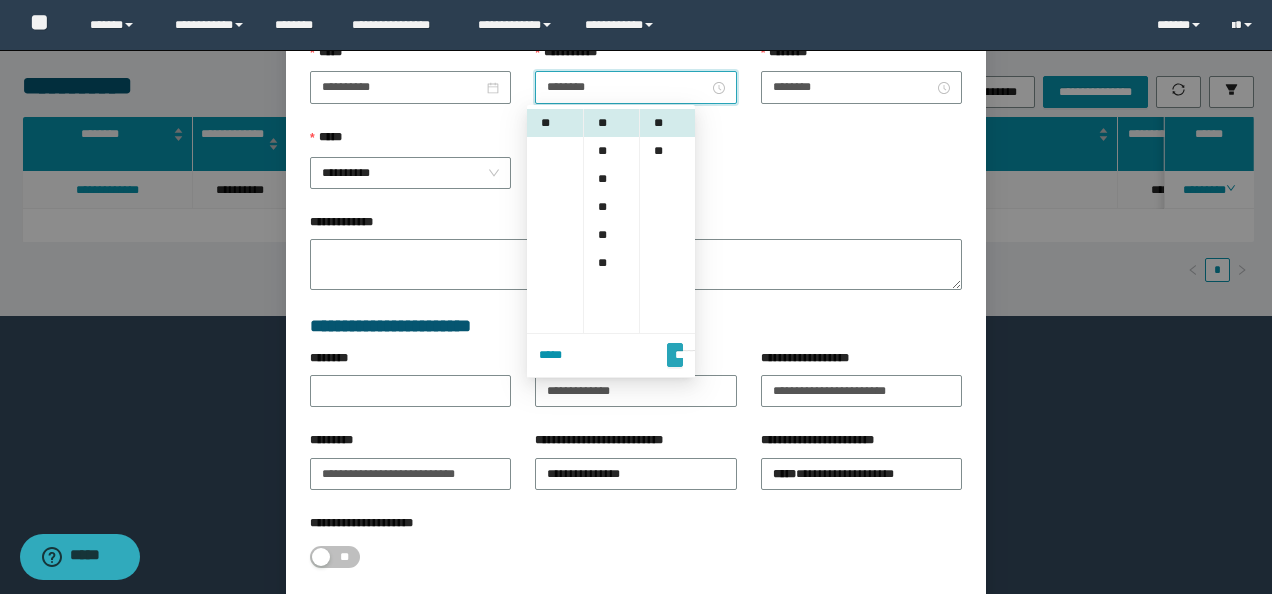 click on "*******" at bounding box center (675, 346) 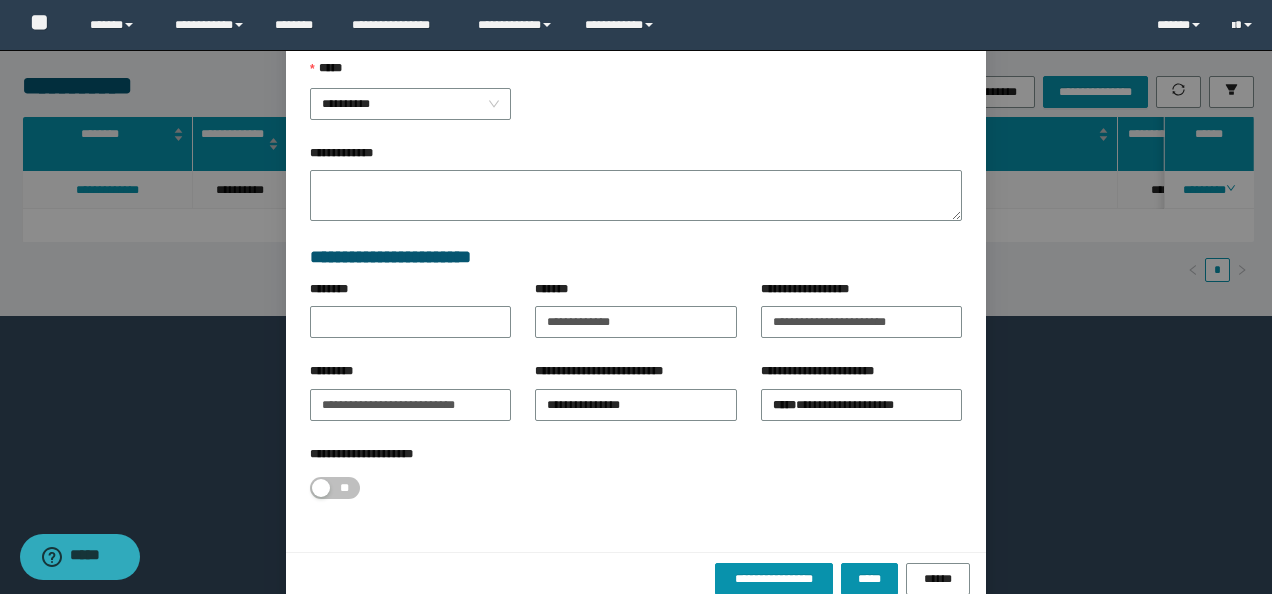 scroll, scrollTop: 356, scrollLeft: 0, axis: vertical 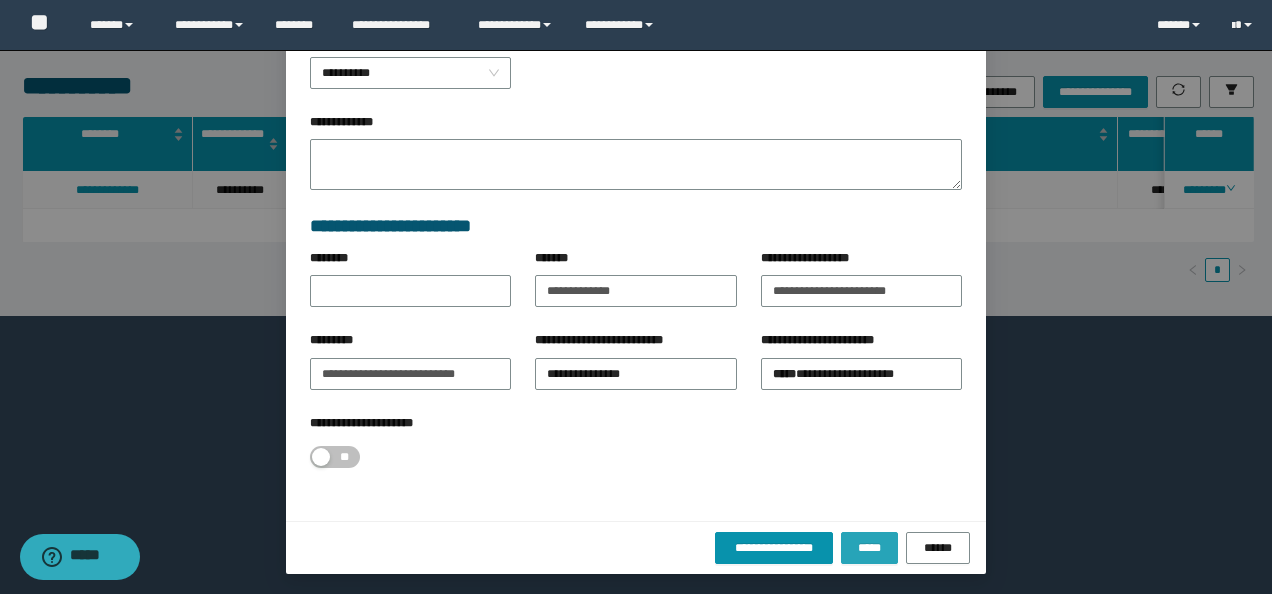 click on "*****" at bounding box center (869, 548) 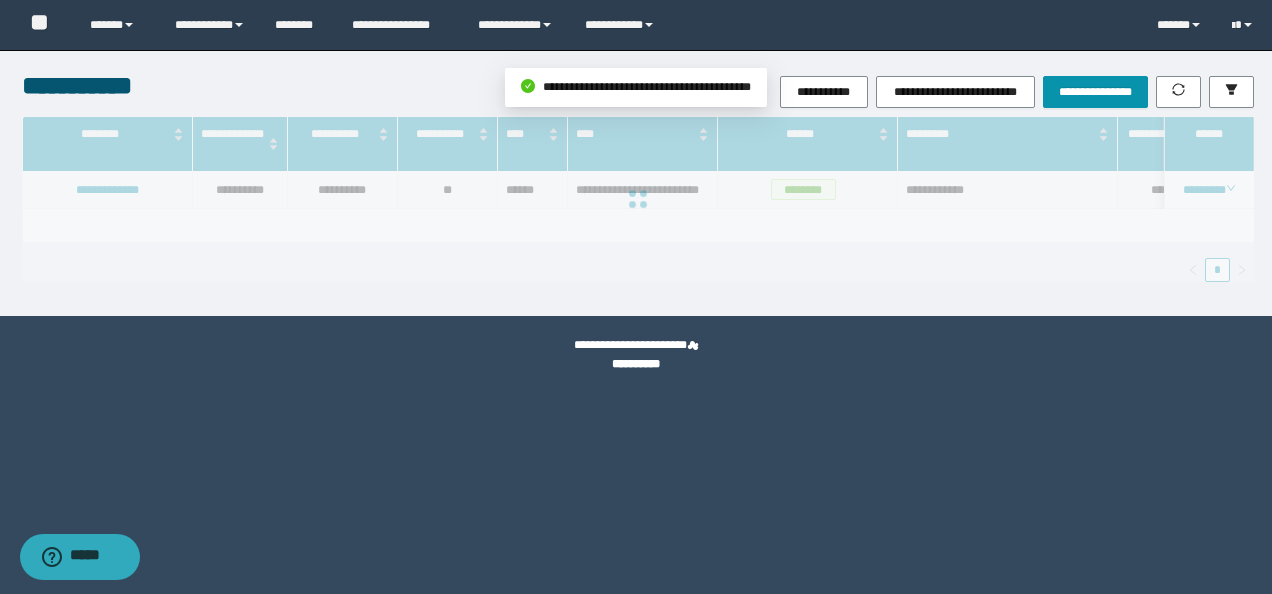 scroll, scrollTop: 0, scrollLeft: 0, axis: both 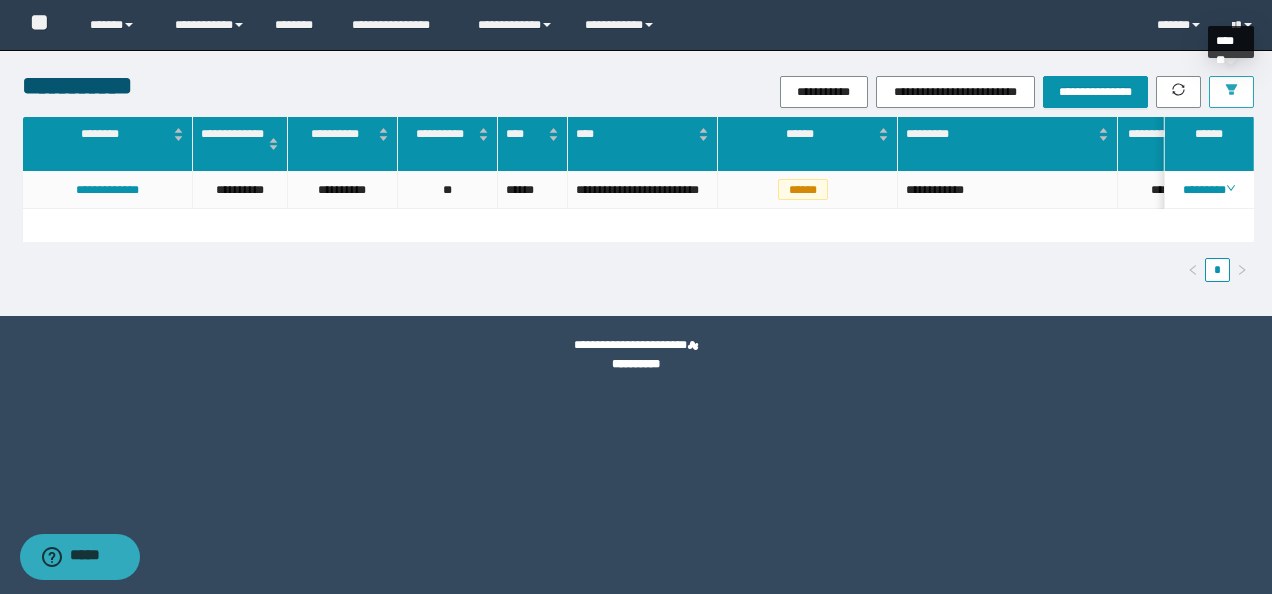 click 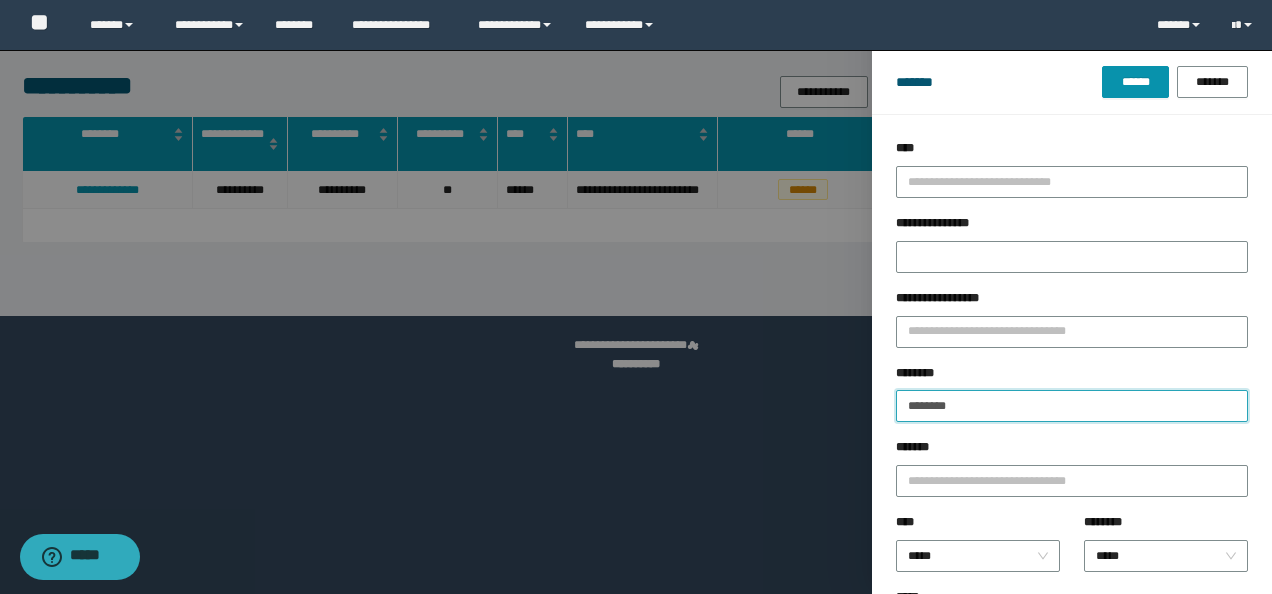 drag, startPoint x: 989, startPoint y: 398, endPoint x: 264, endPoint y: 361, distance: 725.94354 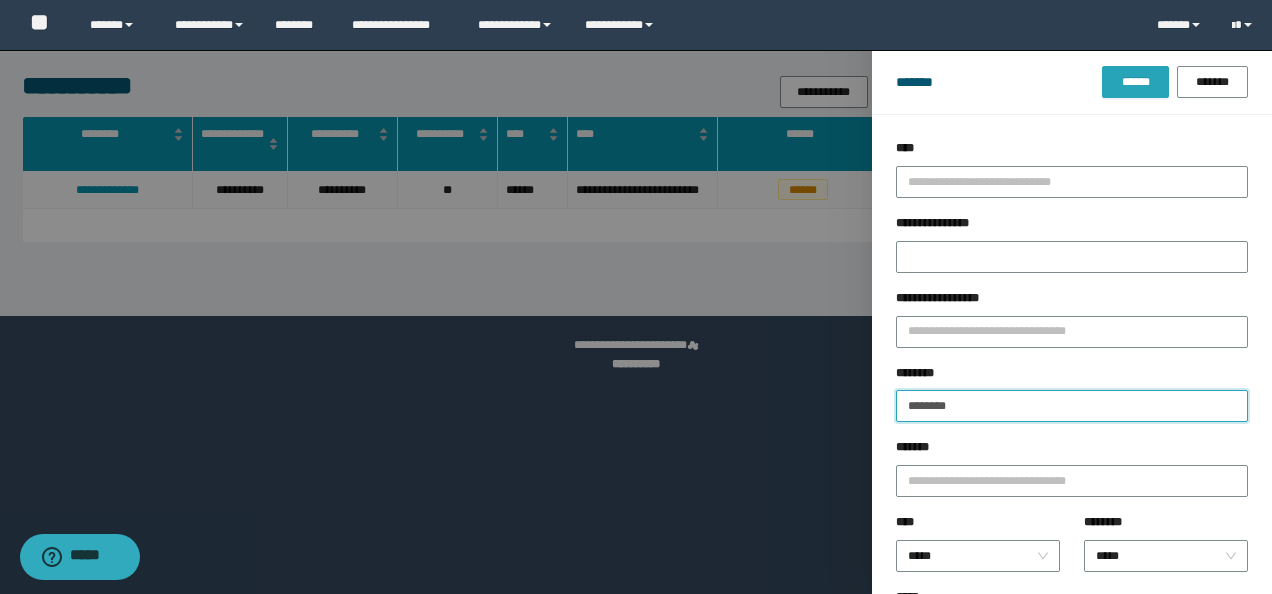 type on "********" 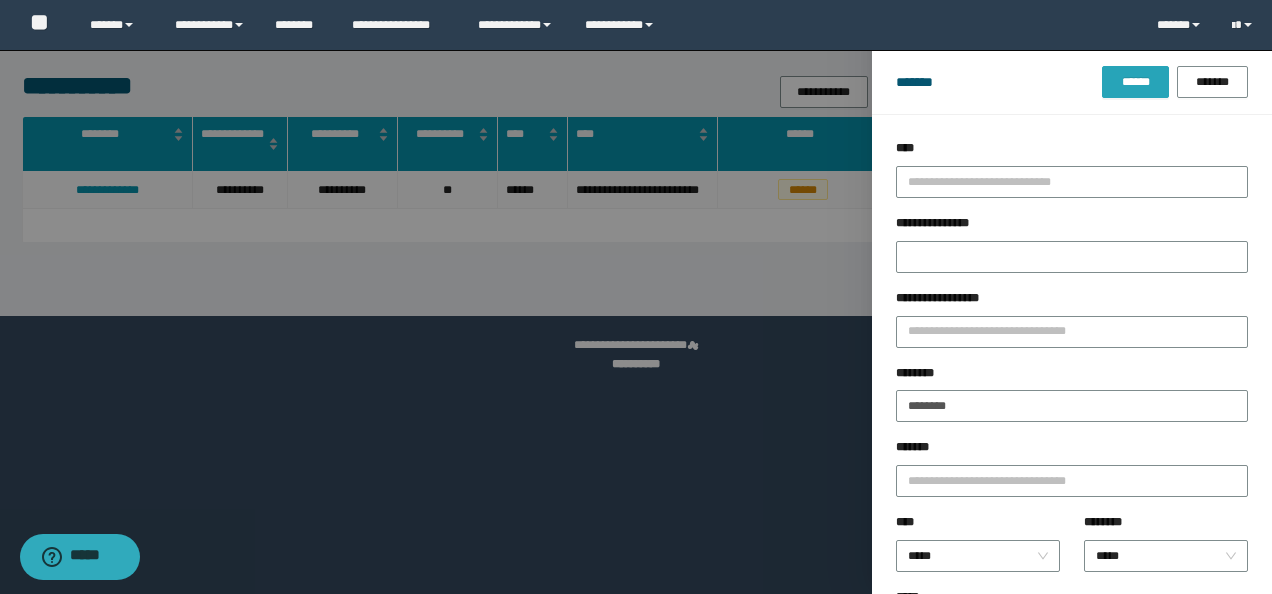 click on "******" at bounding box center (1135, 82) 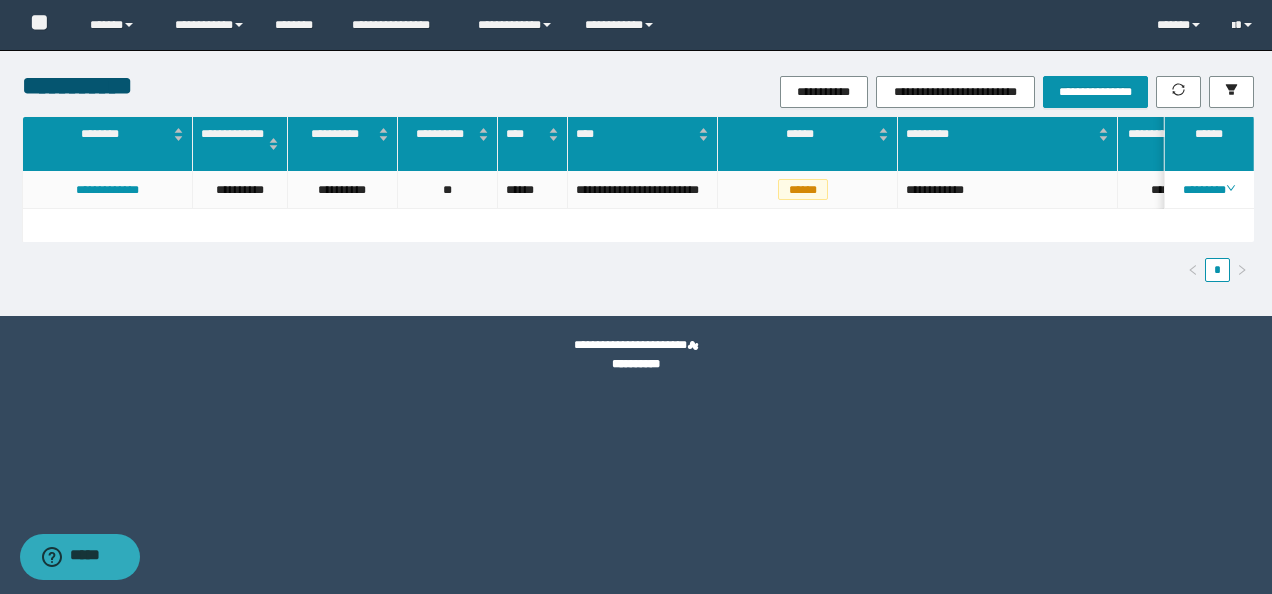 click on "********" at bounding box center [1208, 190] 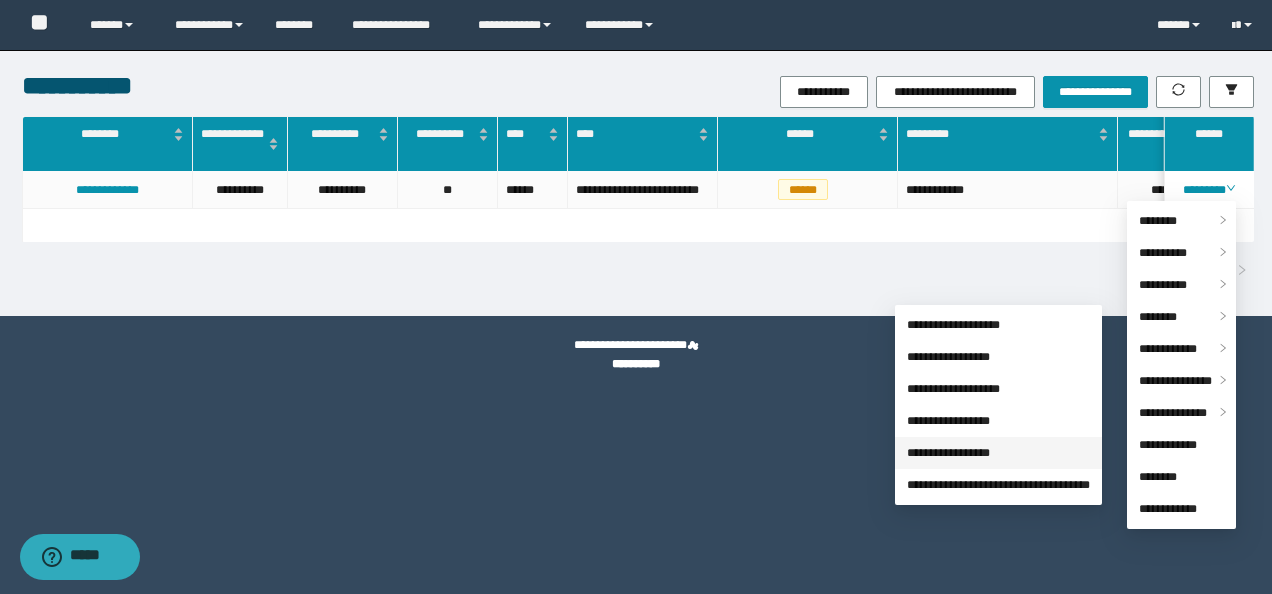 click on "**********" at bounding box center (948, 453) 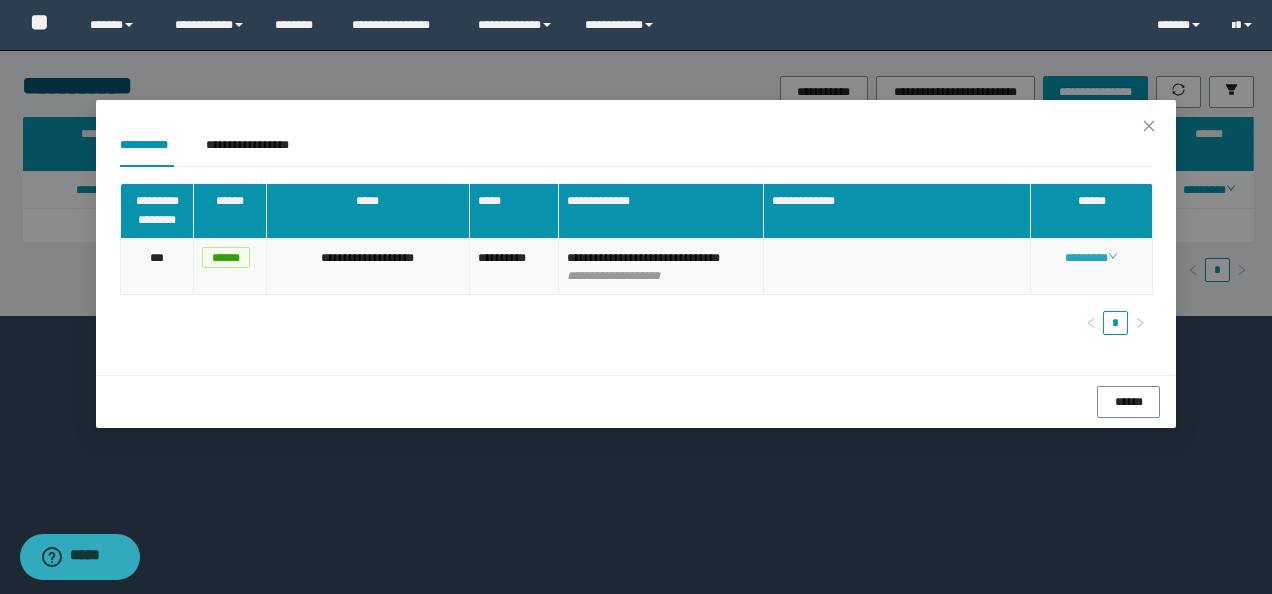 click on "********" at bounding box center [1091, 258] 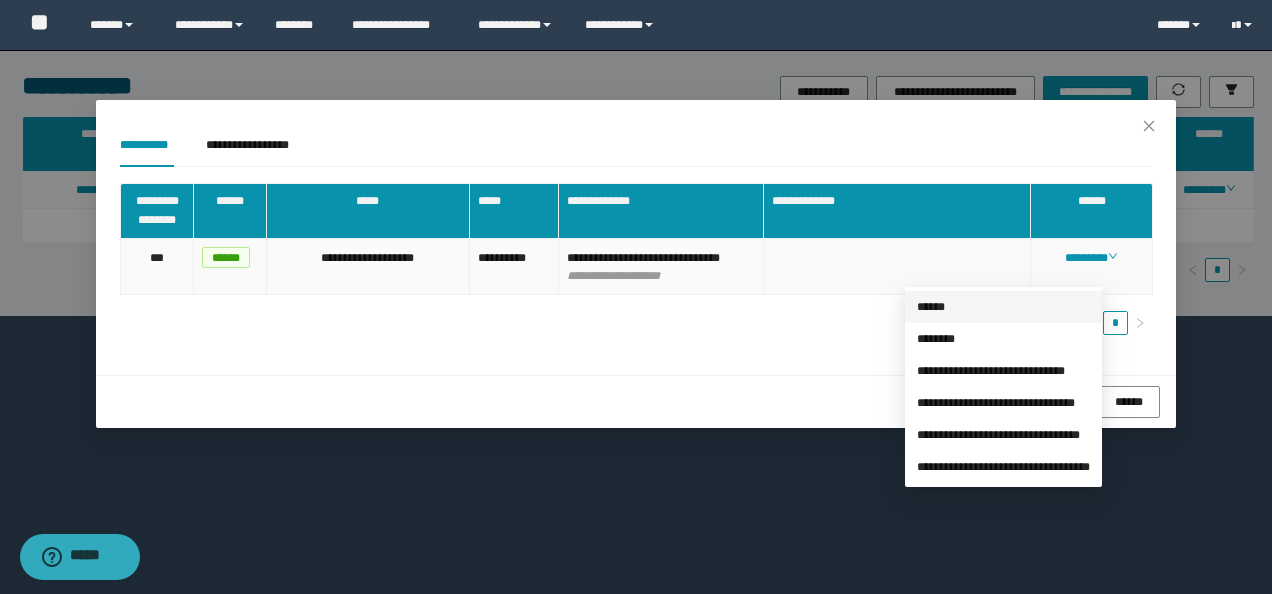click on "******" at bounding box center (931, 307) 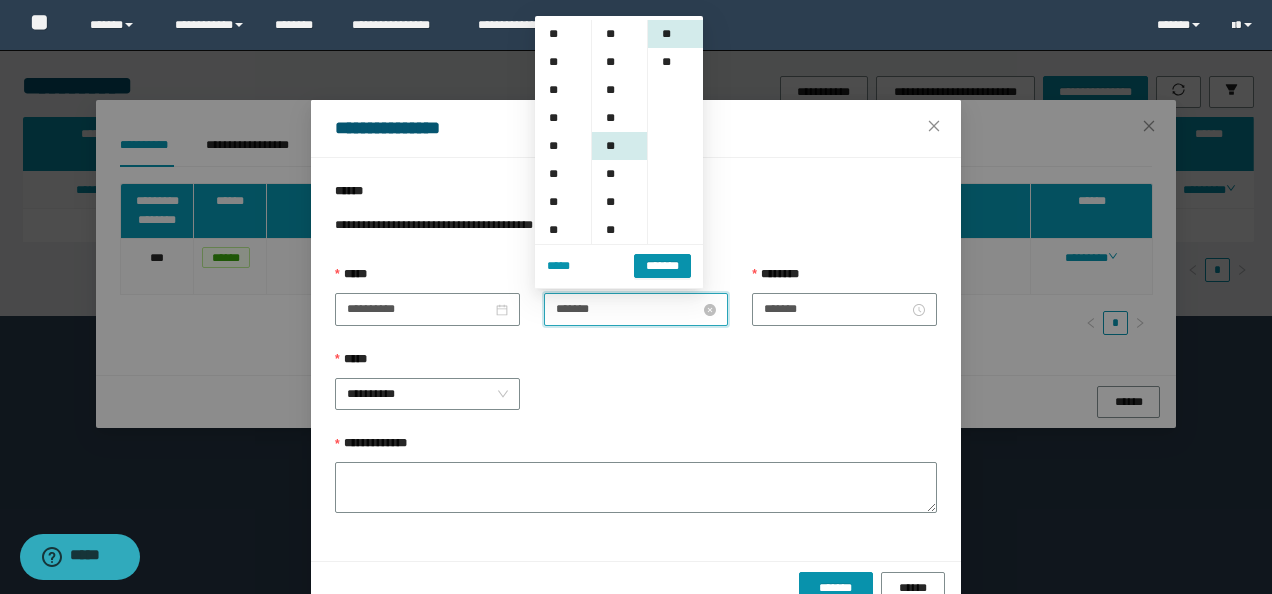 click on "*******" at bounding box center [628, 309] 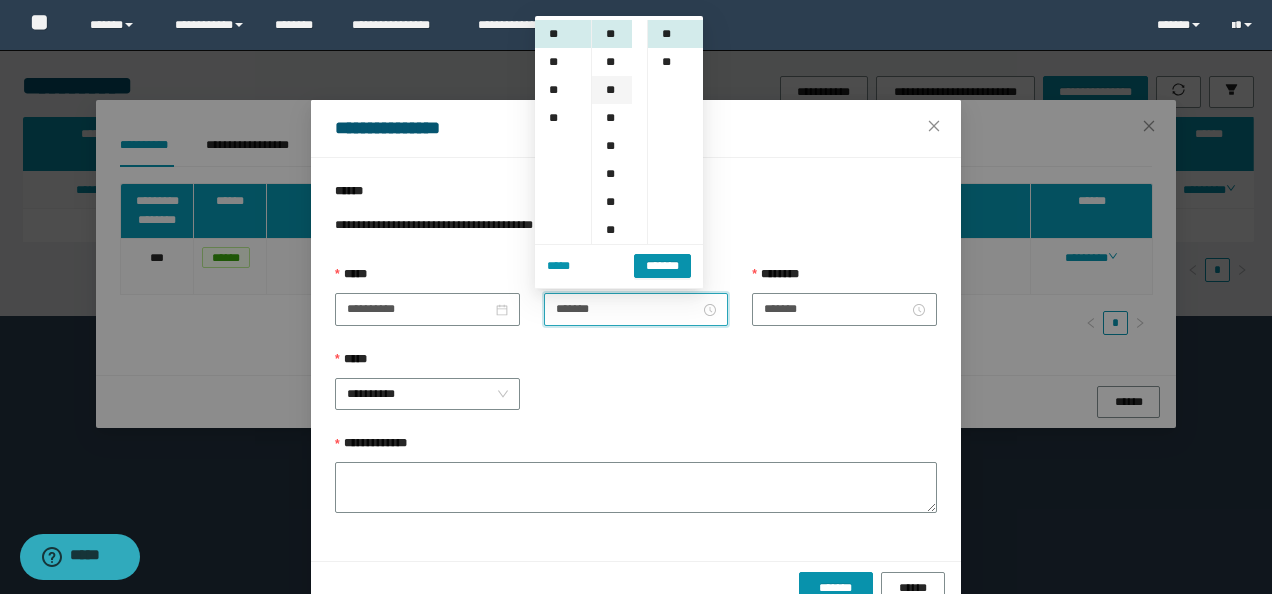 click on "**" at bounding box center (612, 90) 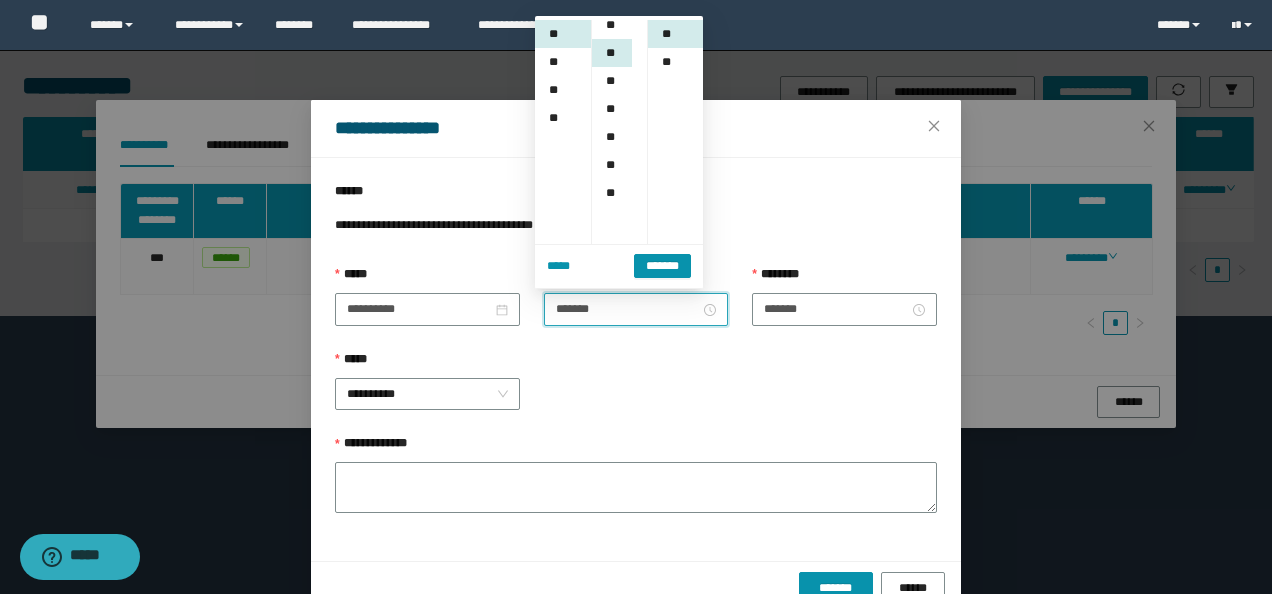 scroll, scrollTop: 168, scrollLeft: 0, axis: vertical 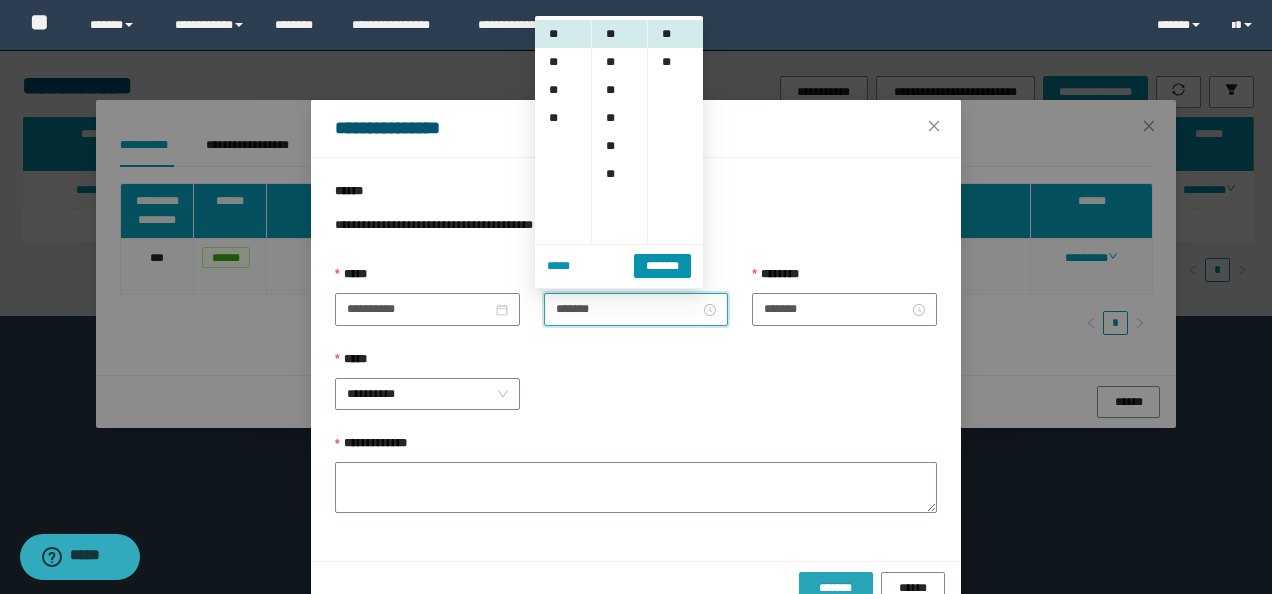 click on "*******" at bounding box center [836, 588] 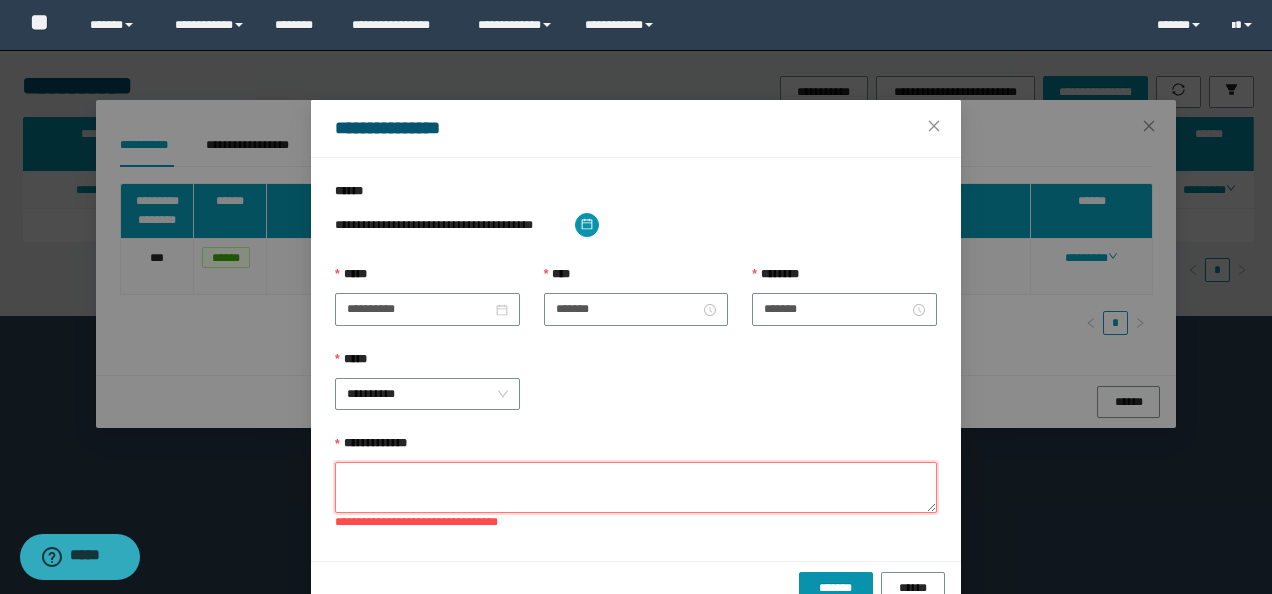 click on "**********" at bounding box center (636, 487) 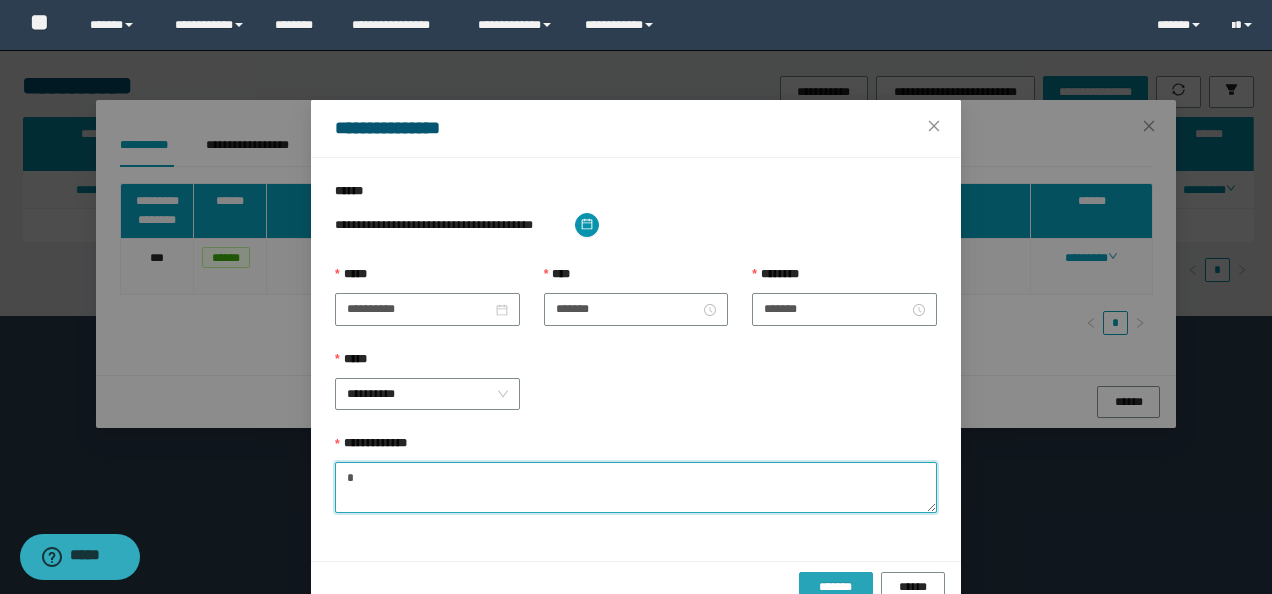 type on "*" 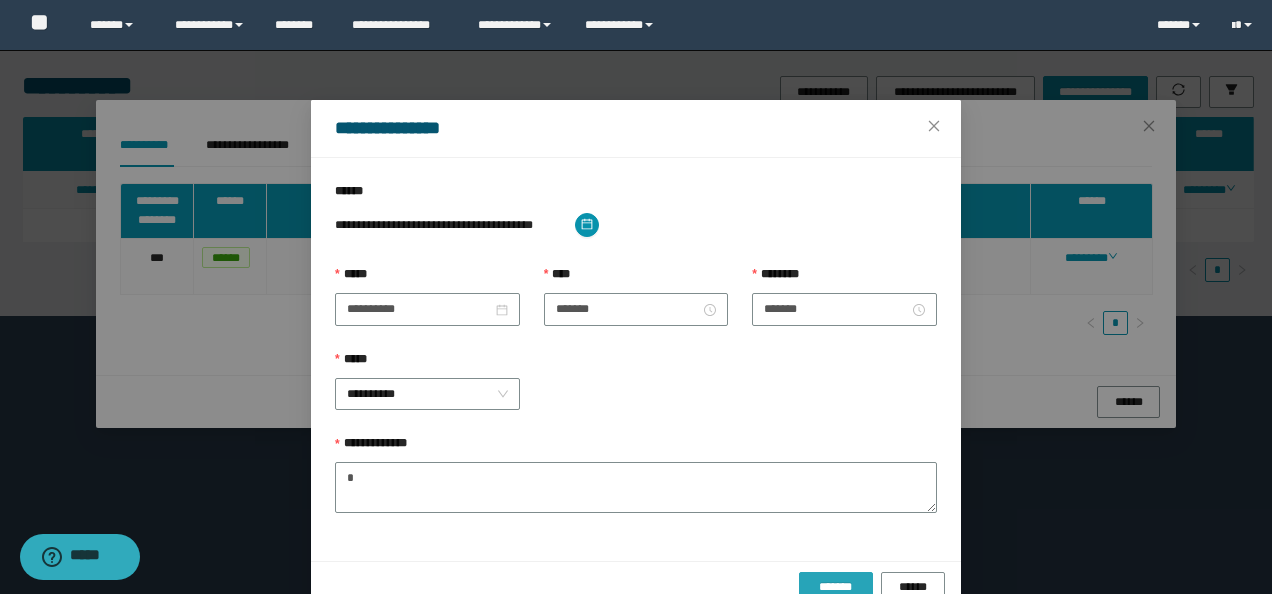 click on "*******" at bounding box center (836, 587) 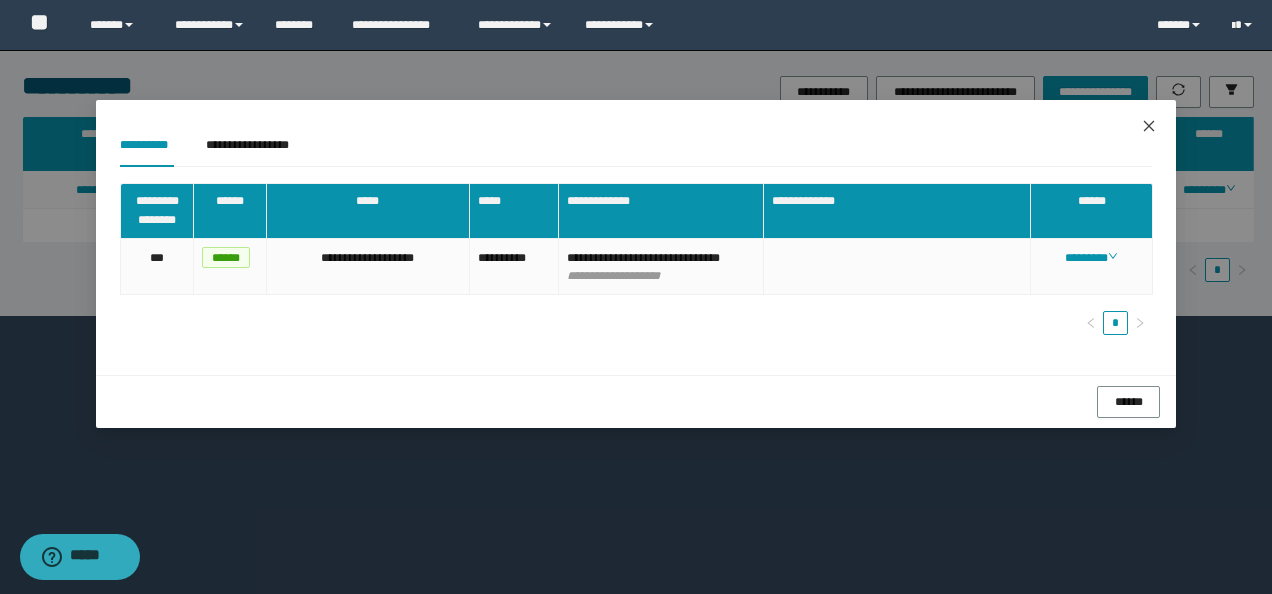 click 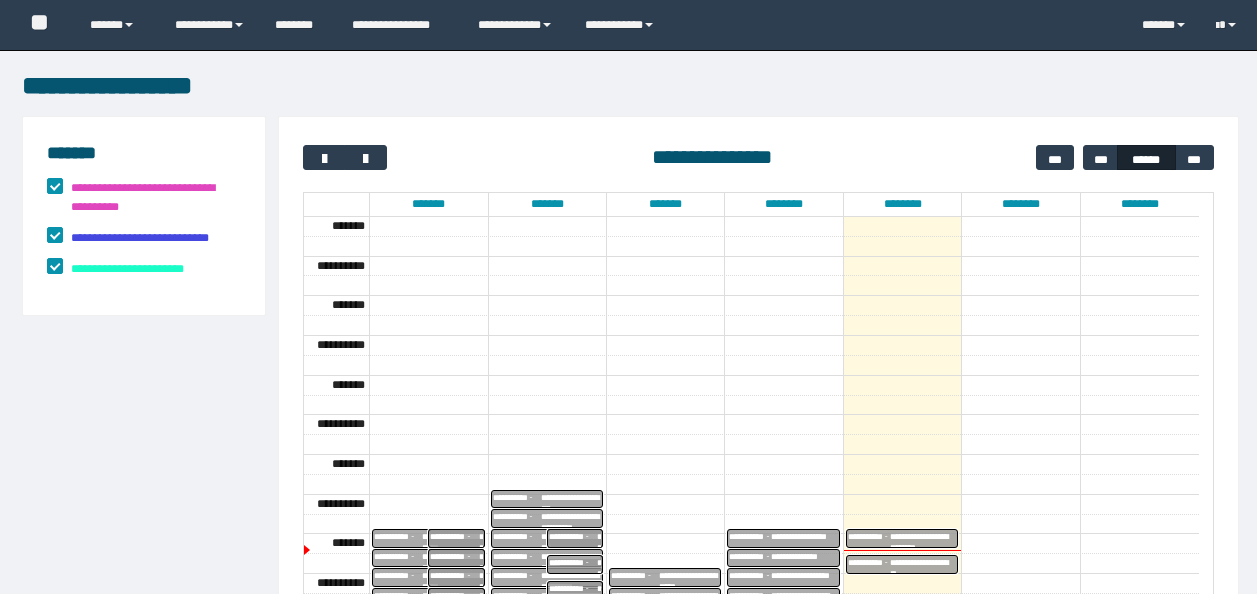 scroll, scrollTop: 0, scrollLeft: 0, axis: both 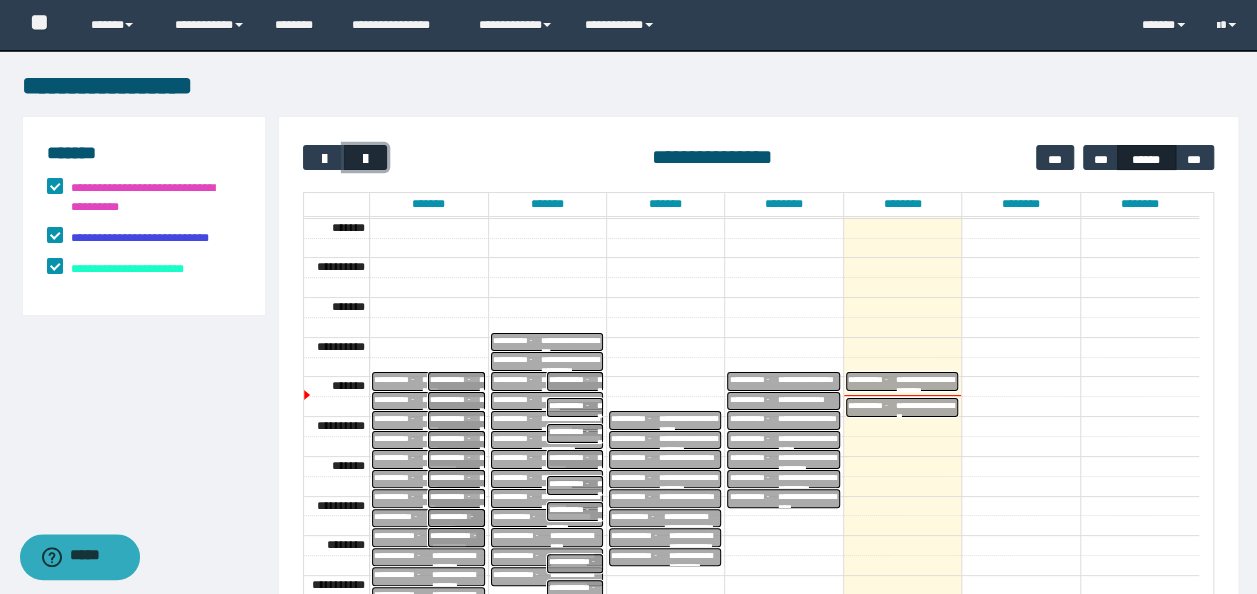 click at bounding box center (366, 159) 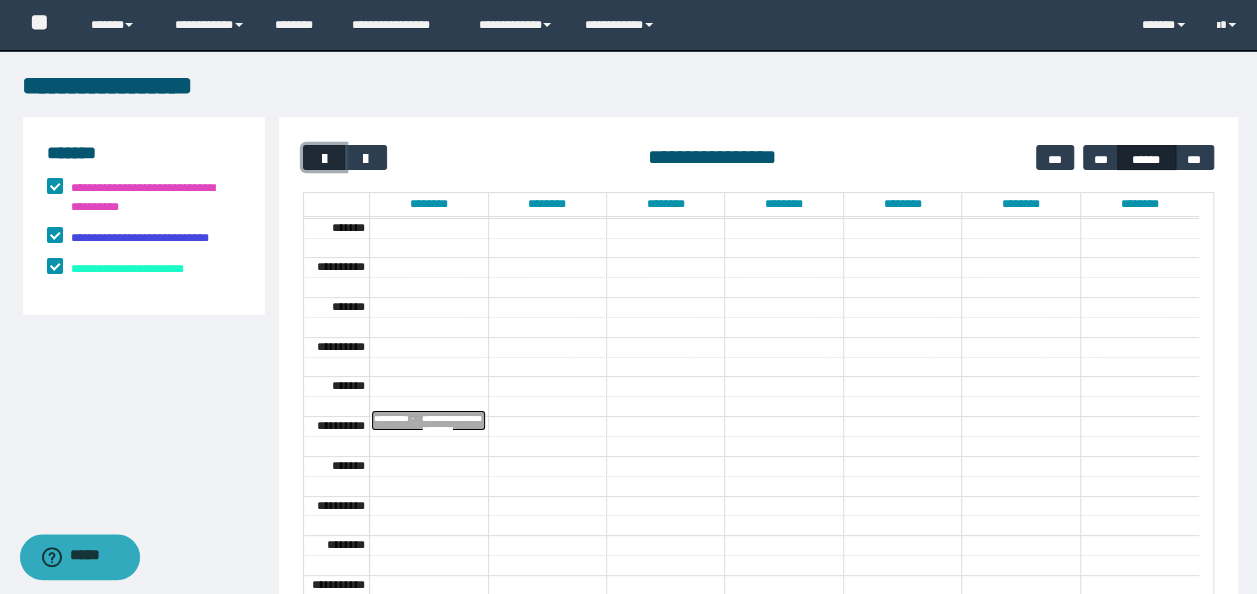 click at bounding box center (324, 159) 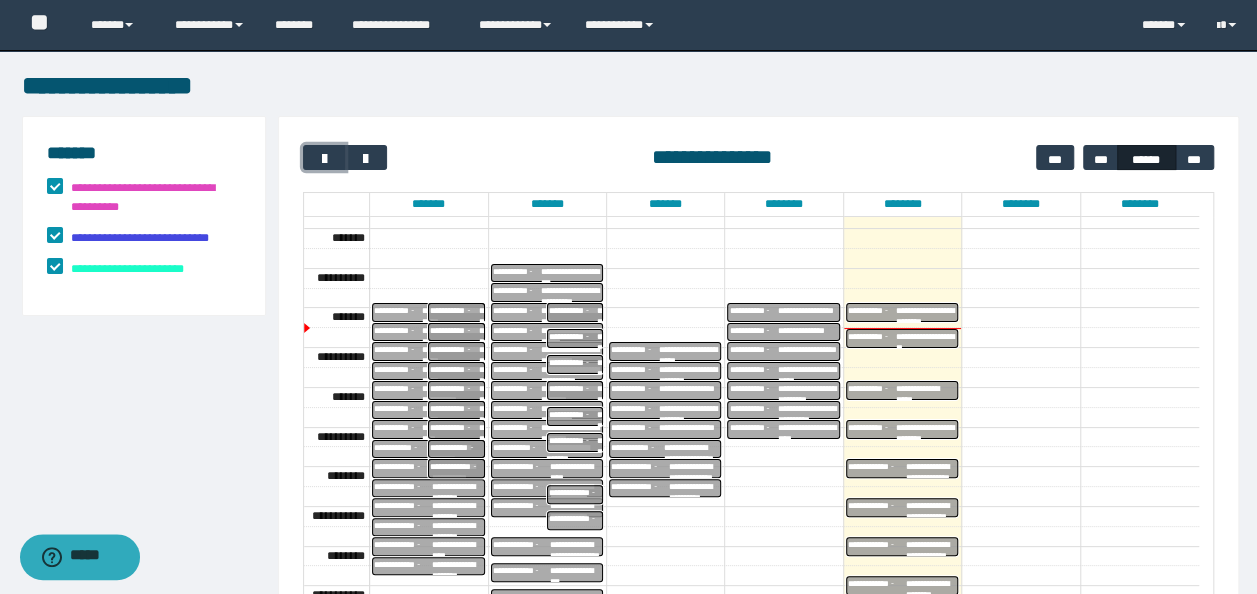 scroll, scrollTop: 257, scrollLeft: 0, axis: vertical 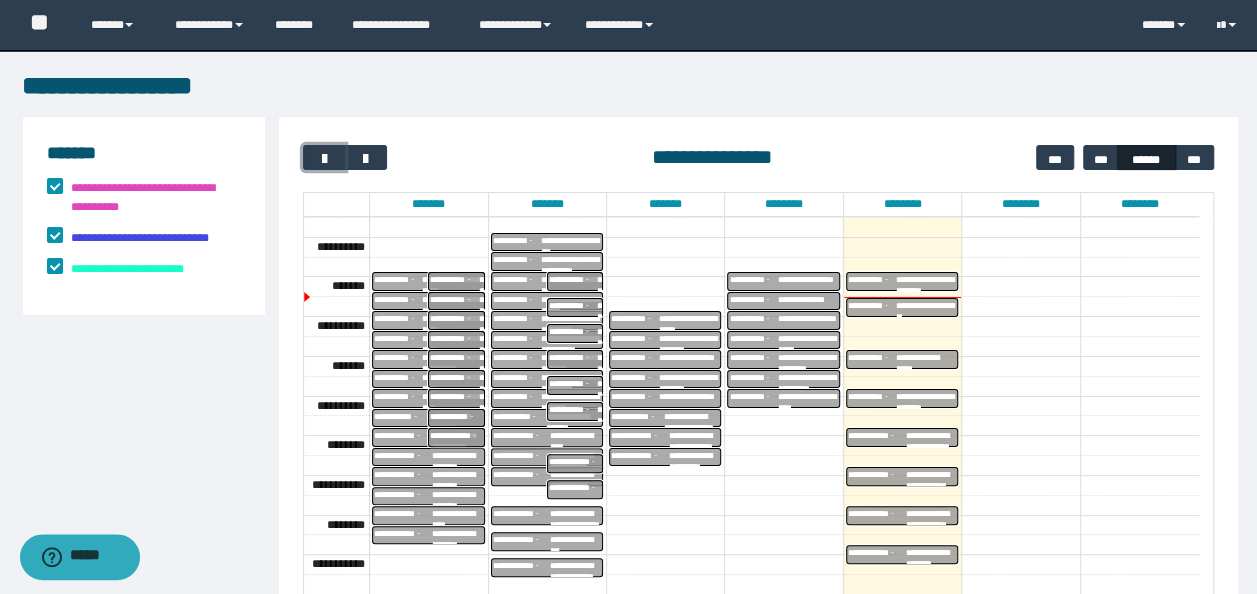 type 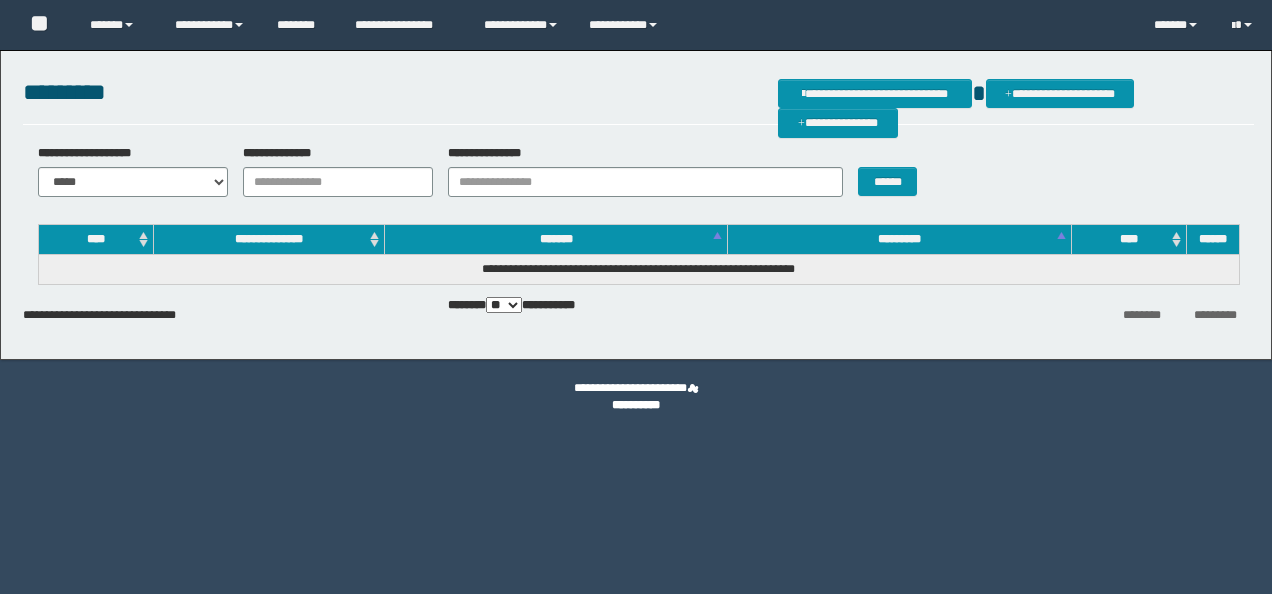 scroll, scrollTop: 0, scrollLeft: 0, axis: both 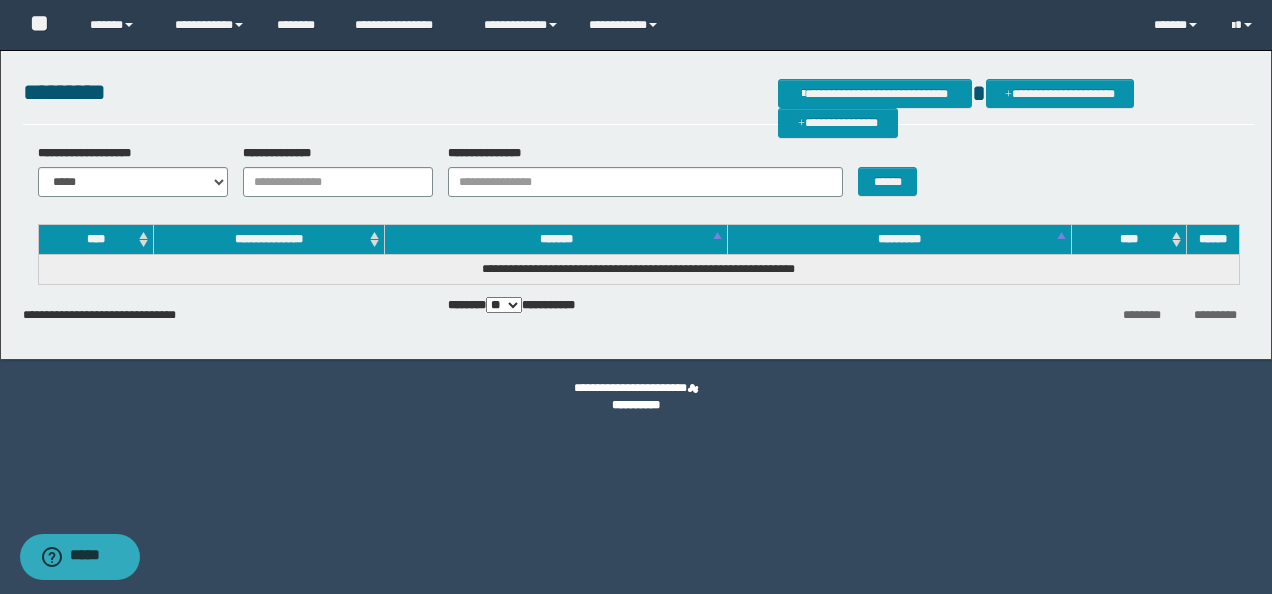 click on "**********" at bounding box center [338, 182] 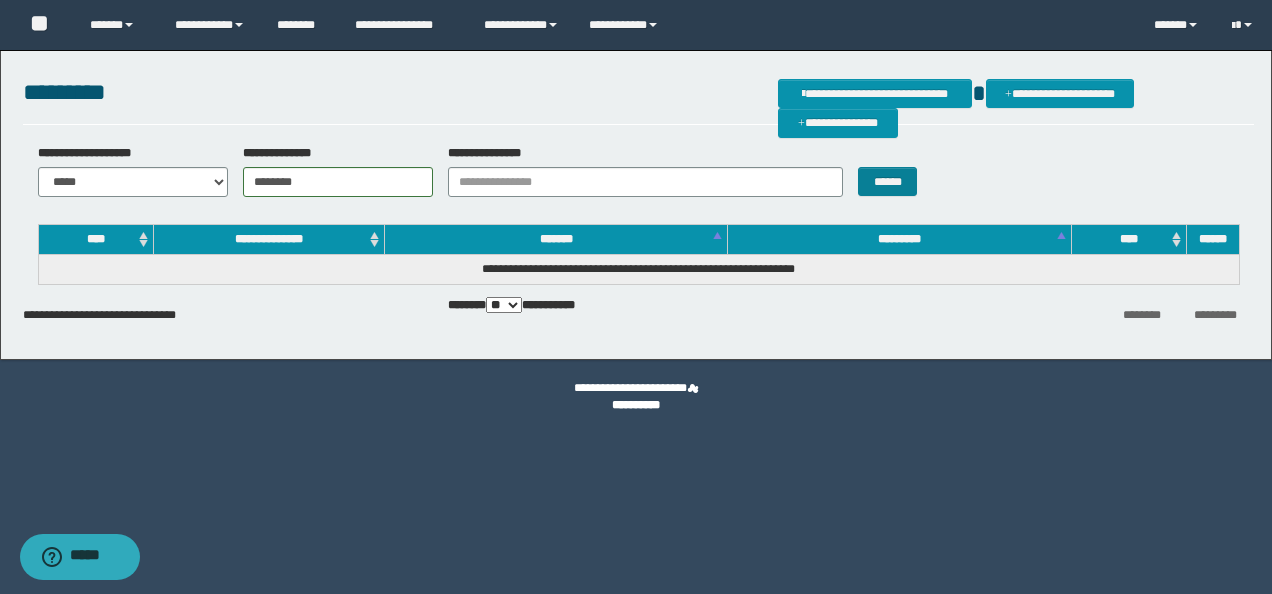type on "********" 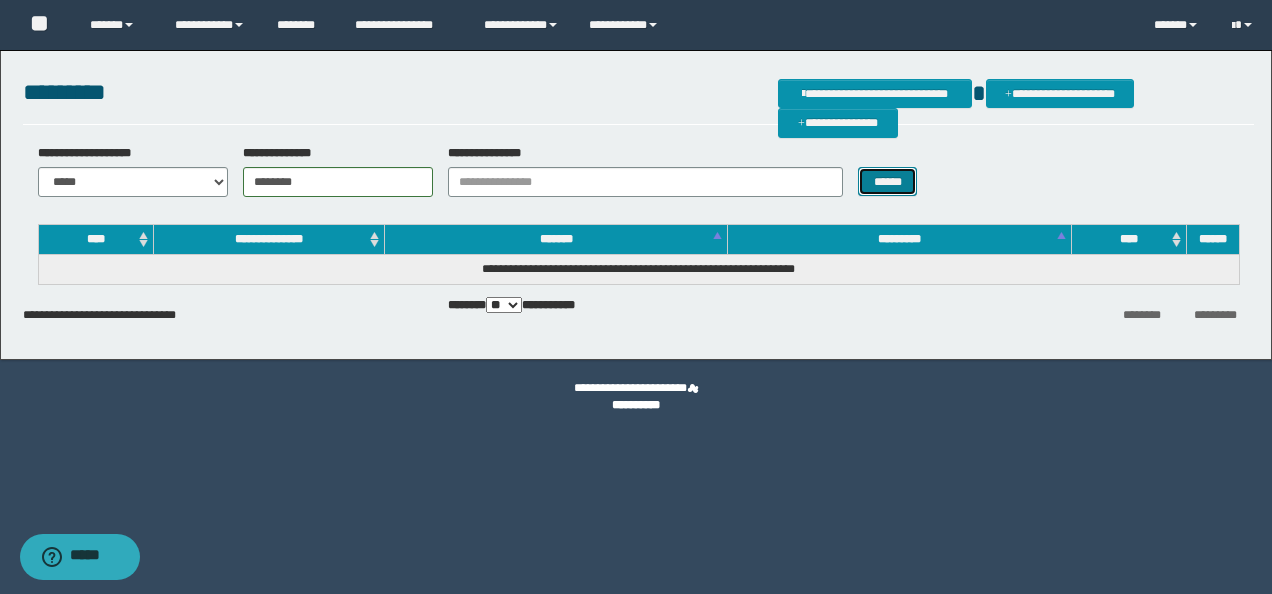 click on "******" at bounding box center (887, 181) 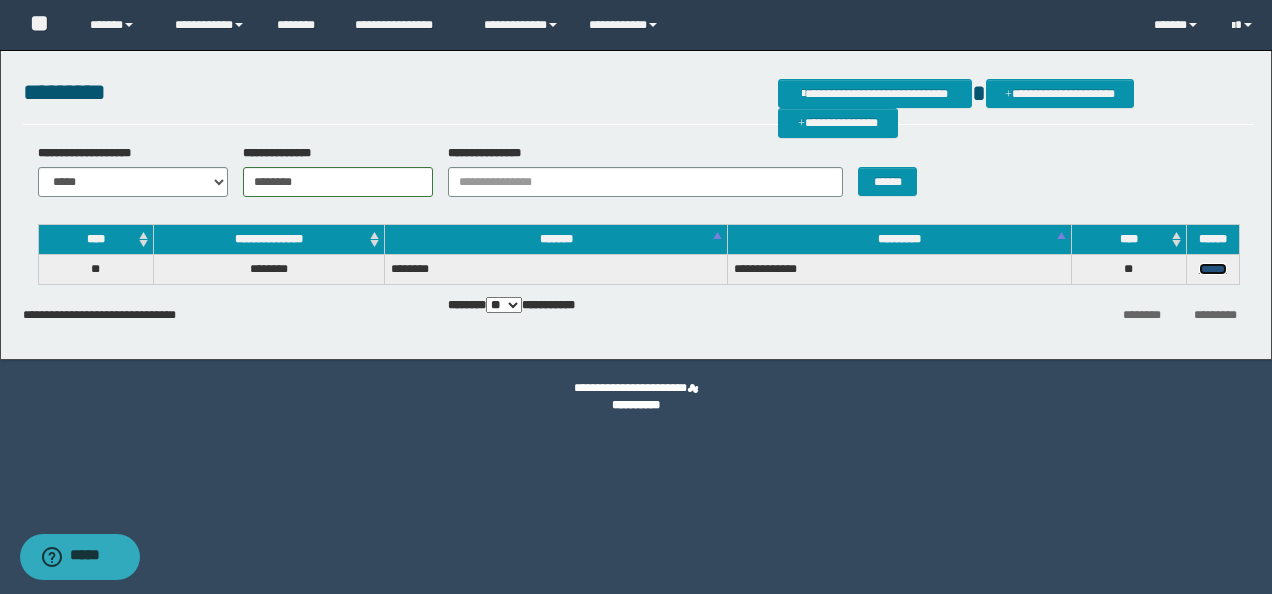 click on "******" at bounding box center [1213, 269] 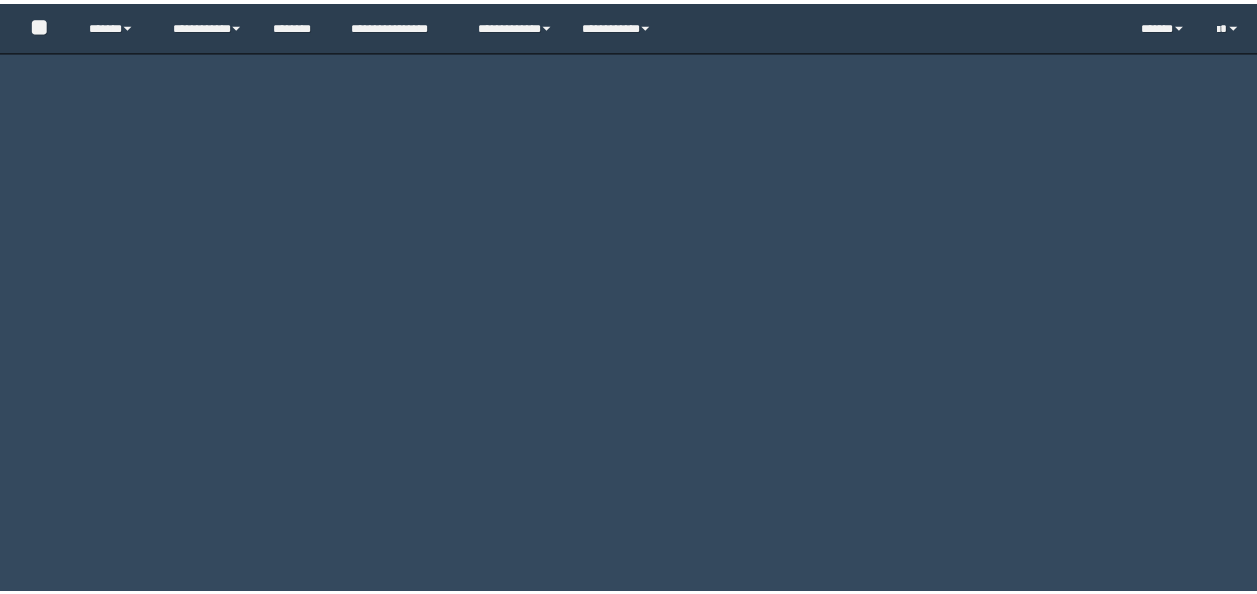 scroll, scrollTop: 0, scrollLeft: 0, axis: both 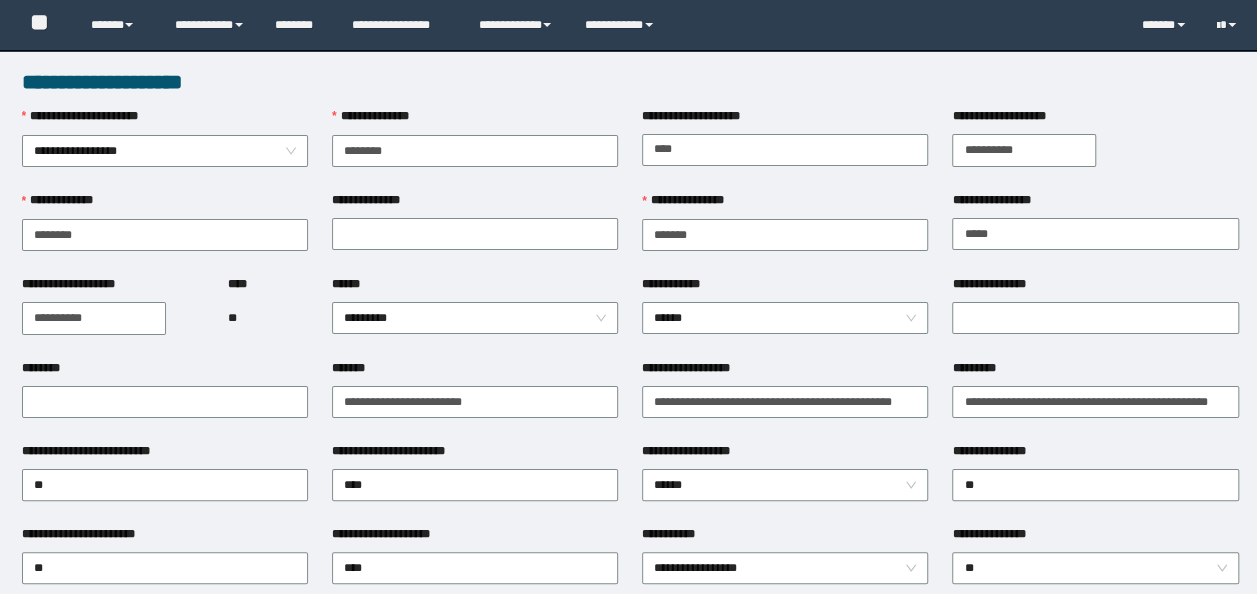 type on "********" 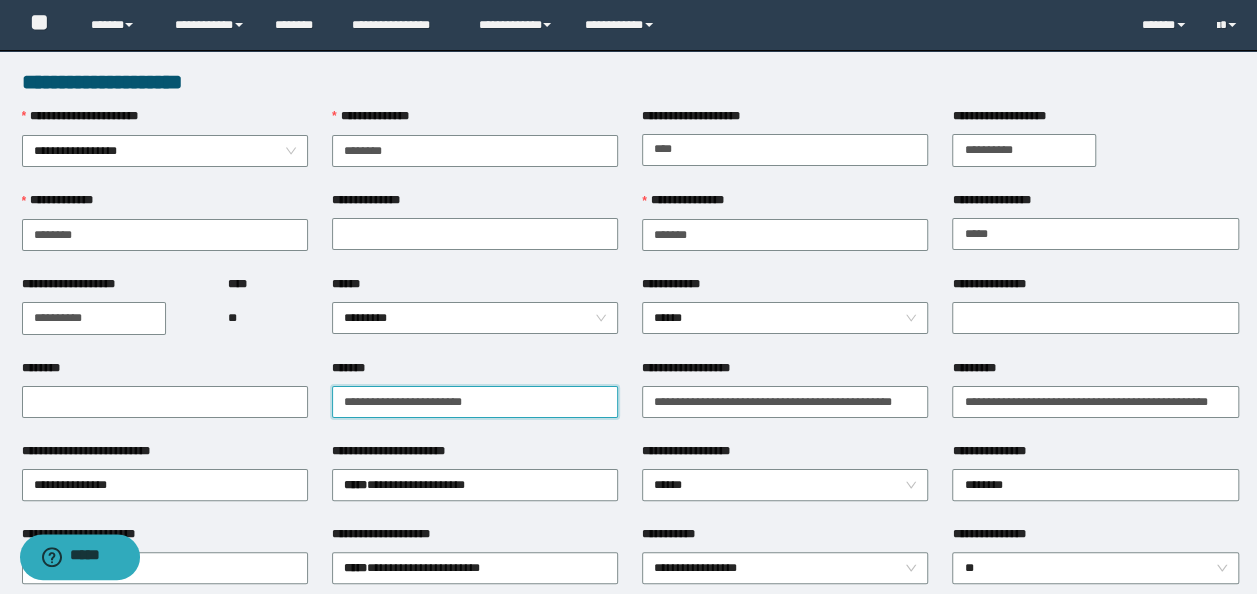 click on "**********" at bounding box center [475, 402] 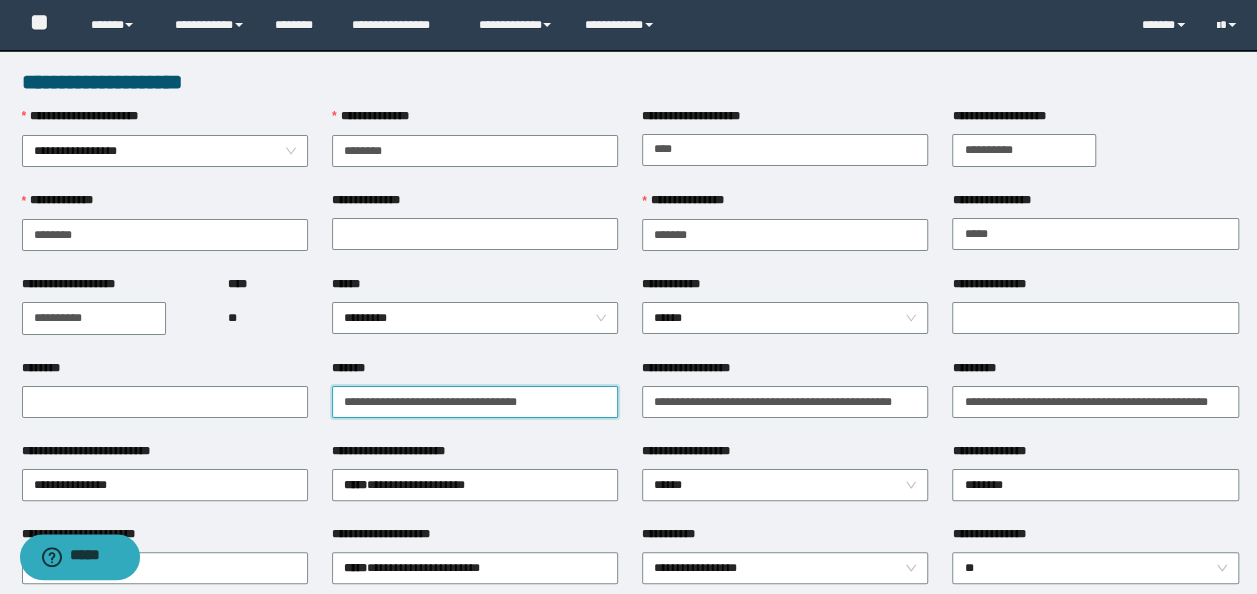 drag, startPoint x: 515, startPoint y: 404, endPoint x: 680, endPoint y: 408, distance: 165.04848 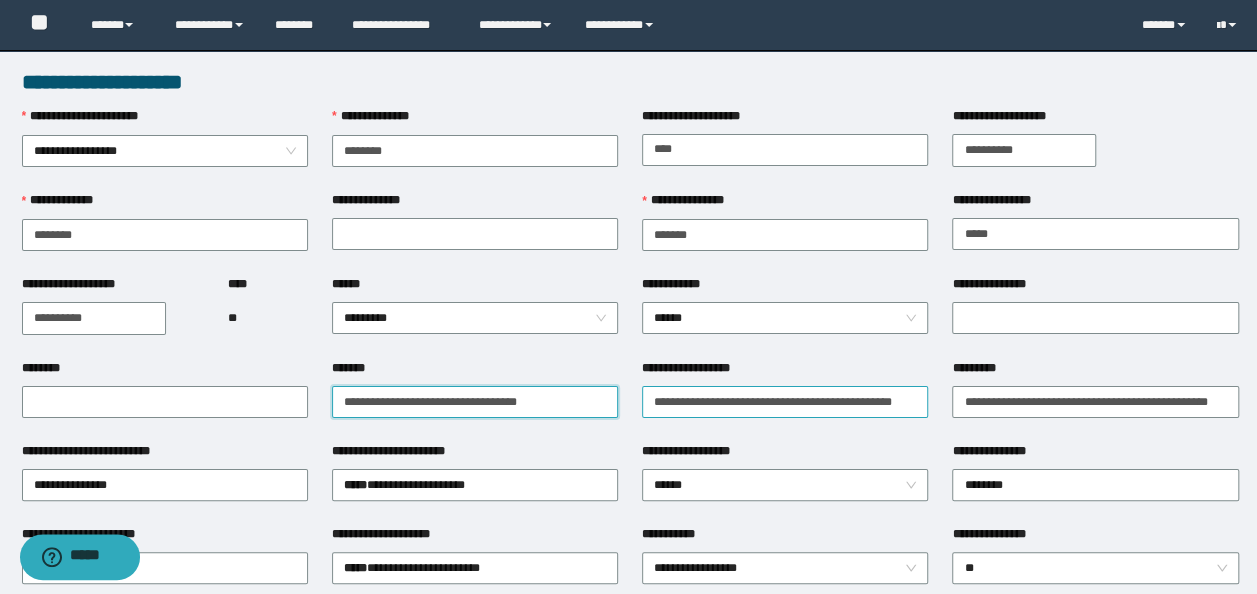 click on "**********" at bounding box center (475, 402) 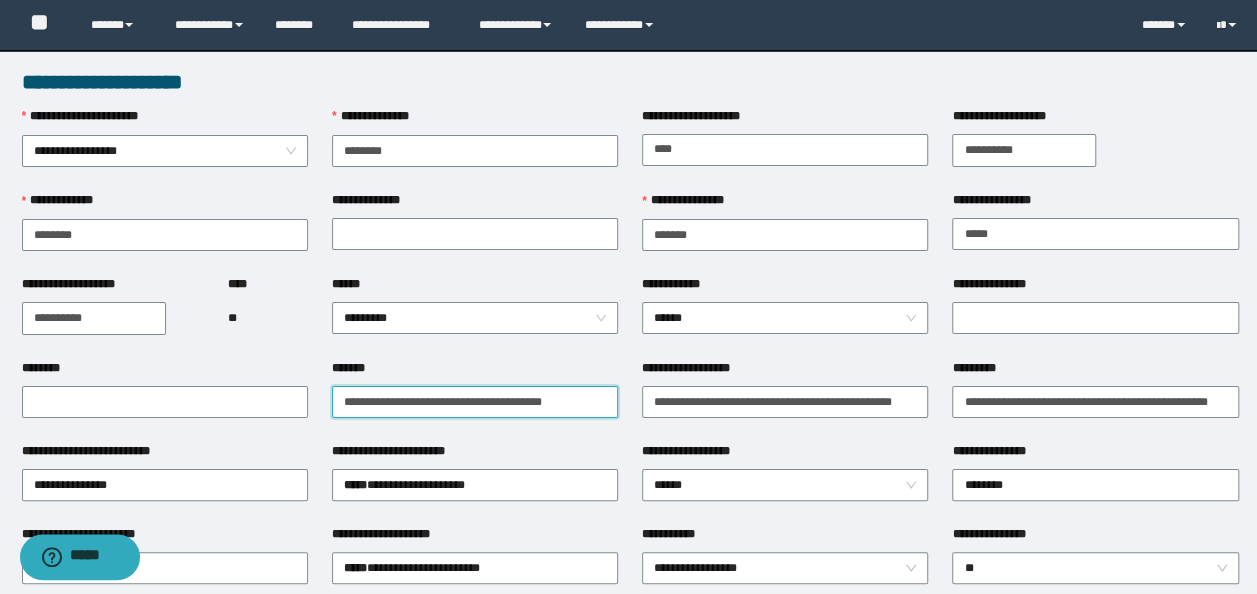 click on "**********" at bounding box center [475, 402] 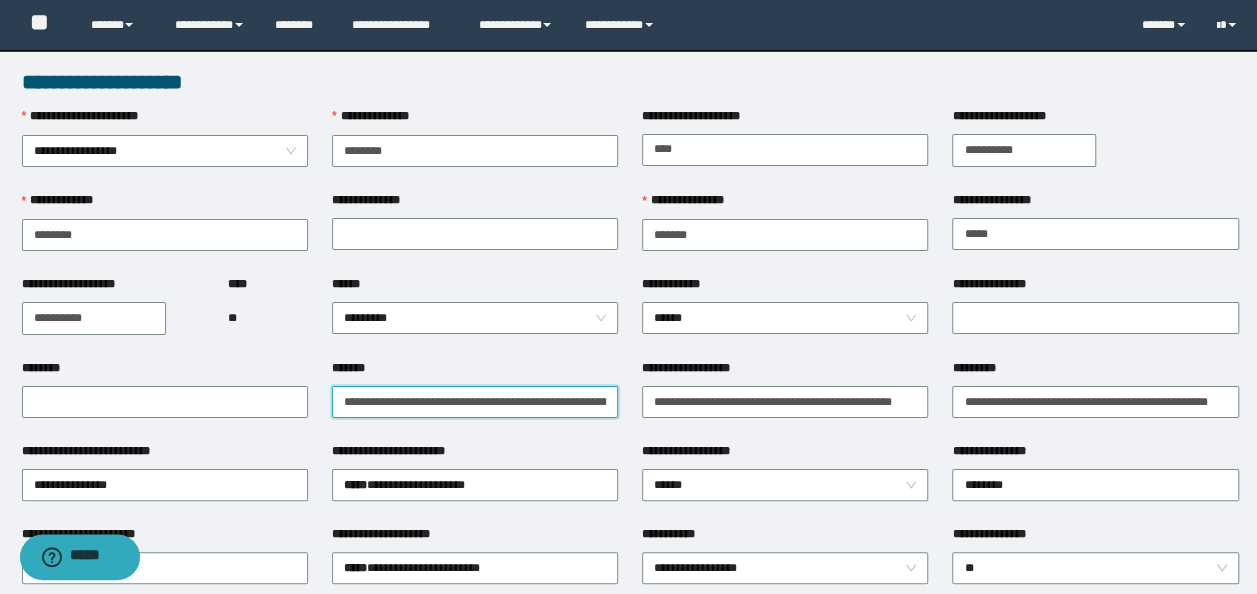 drag, startPoint x: 387, startPoint y: 394, endPoint x: -4, endPoint y: 274, distance: 409 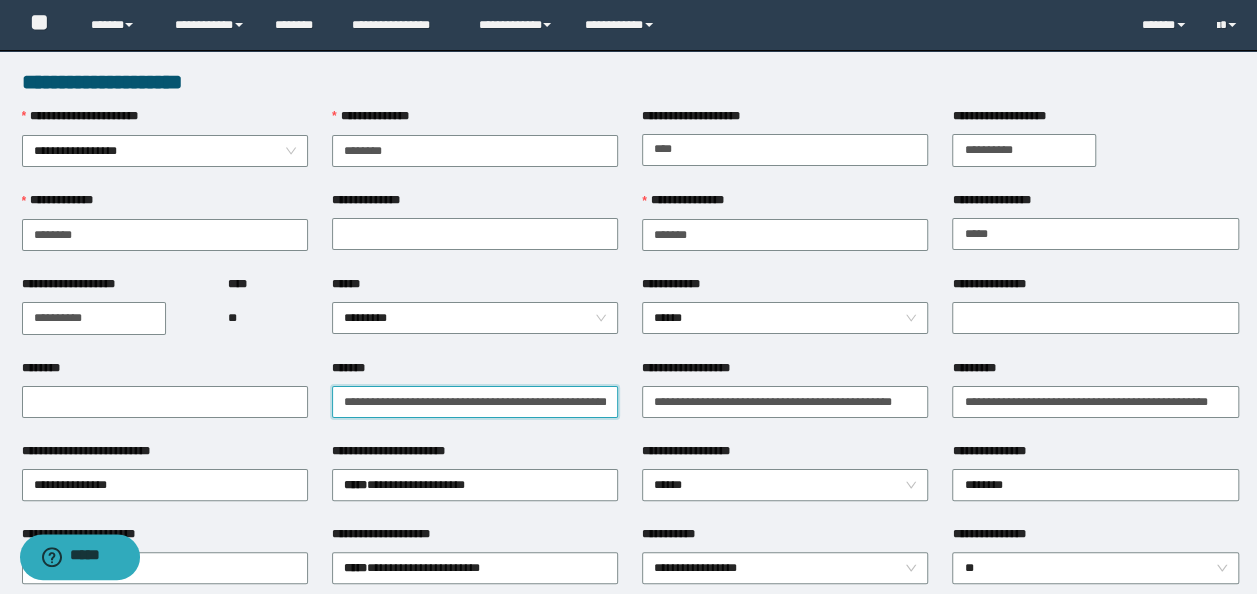 drag, startPoint x: 475, startPoint y: 402, endPoint x: 121, endPoint y: 354, distance: 357.2394 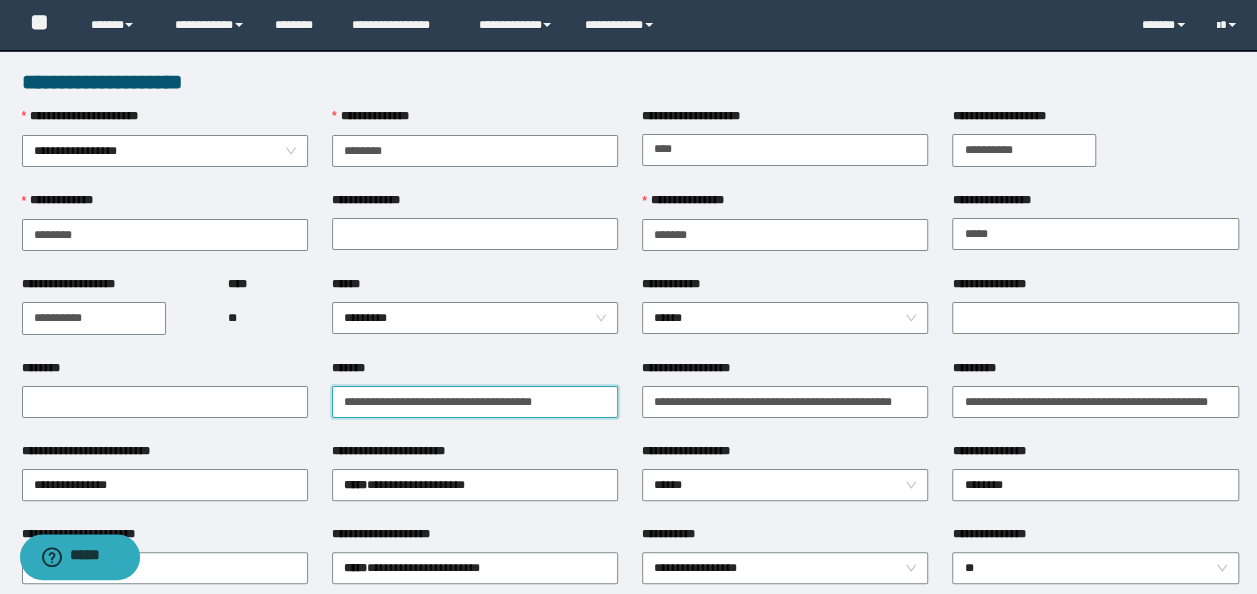 click on "**********" at bounding box center [475, 402] 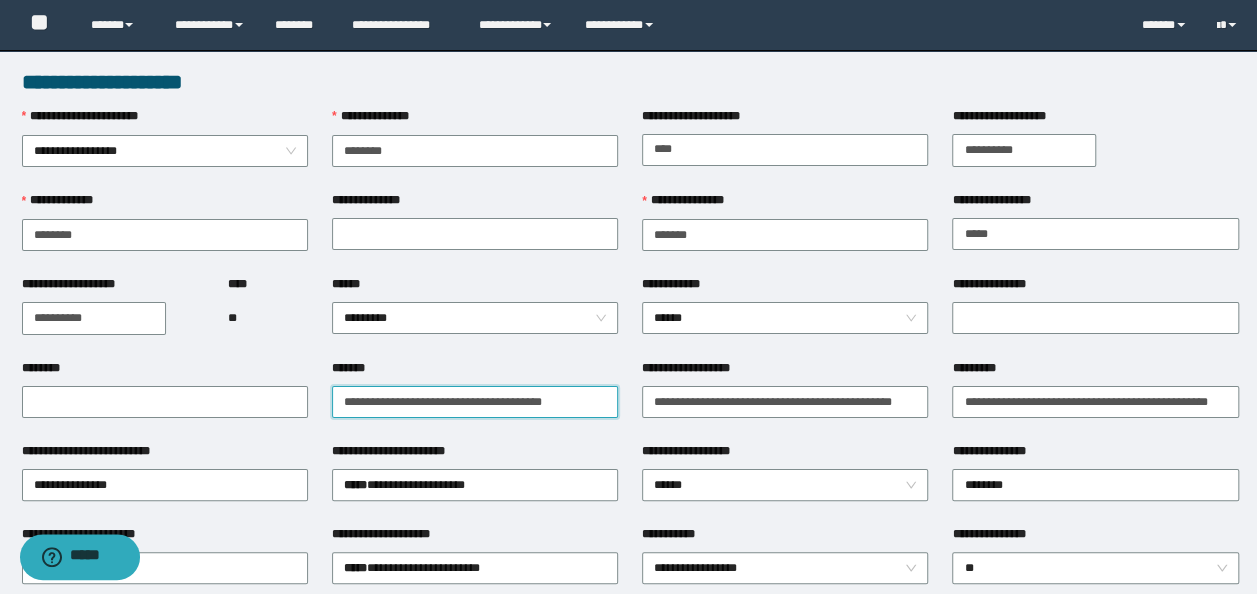 paste on "**********" 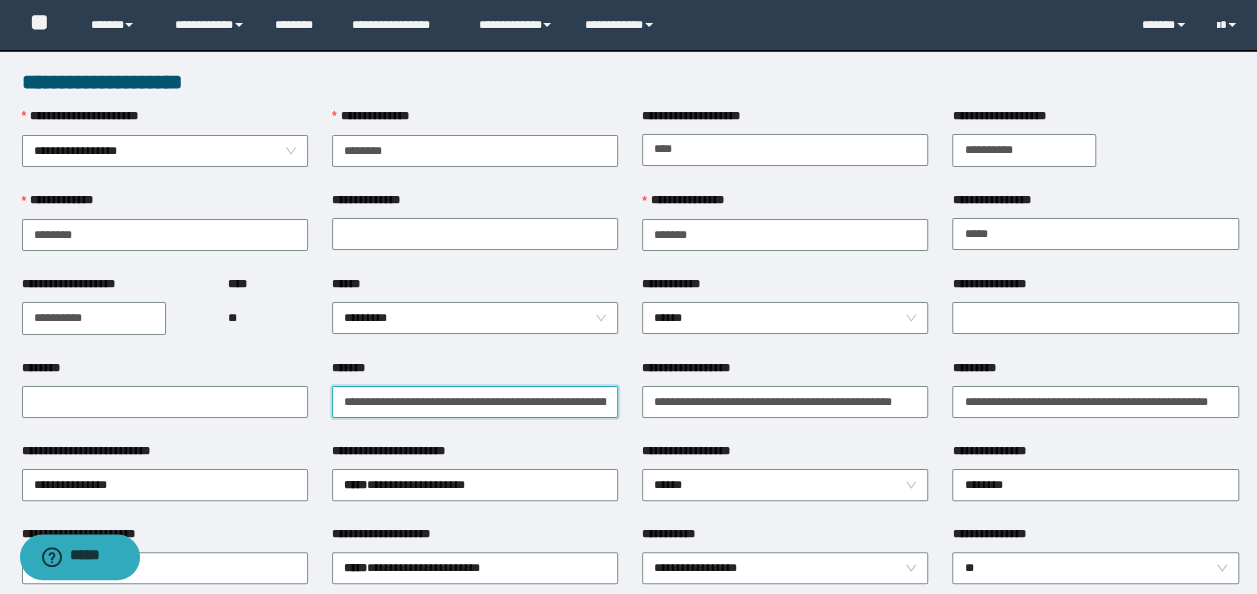 scroll, scrollTop: 0, scrollLeft: 89, axis: horizontal 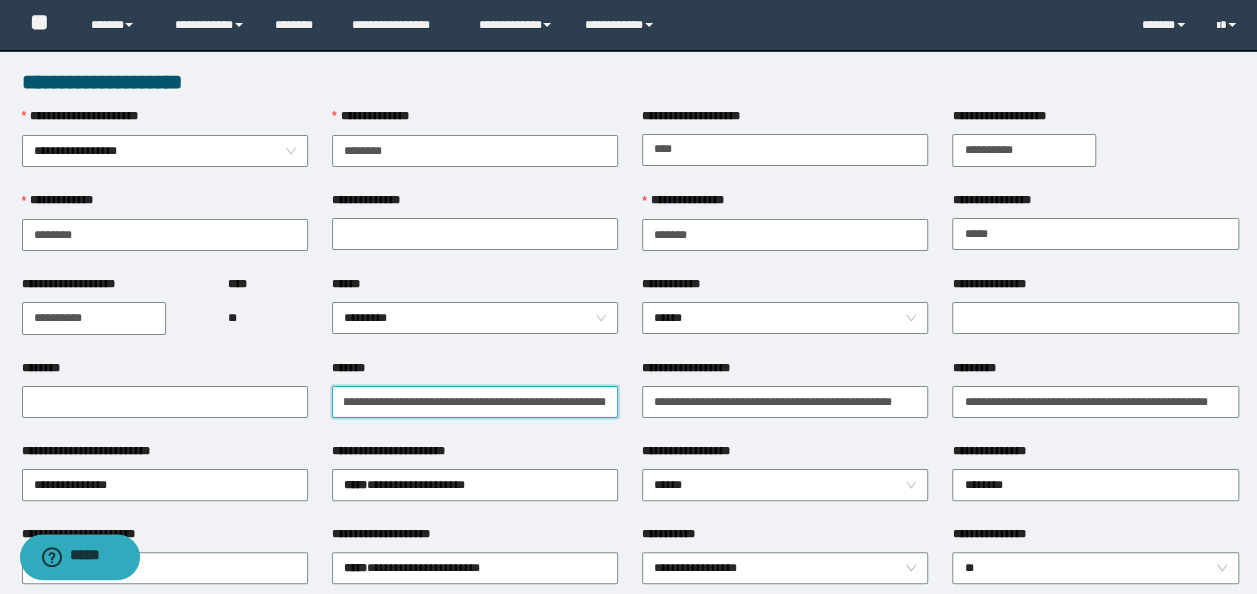 type on "**********" 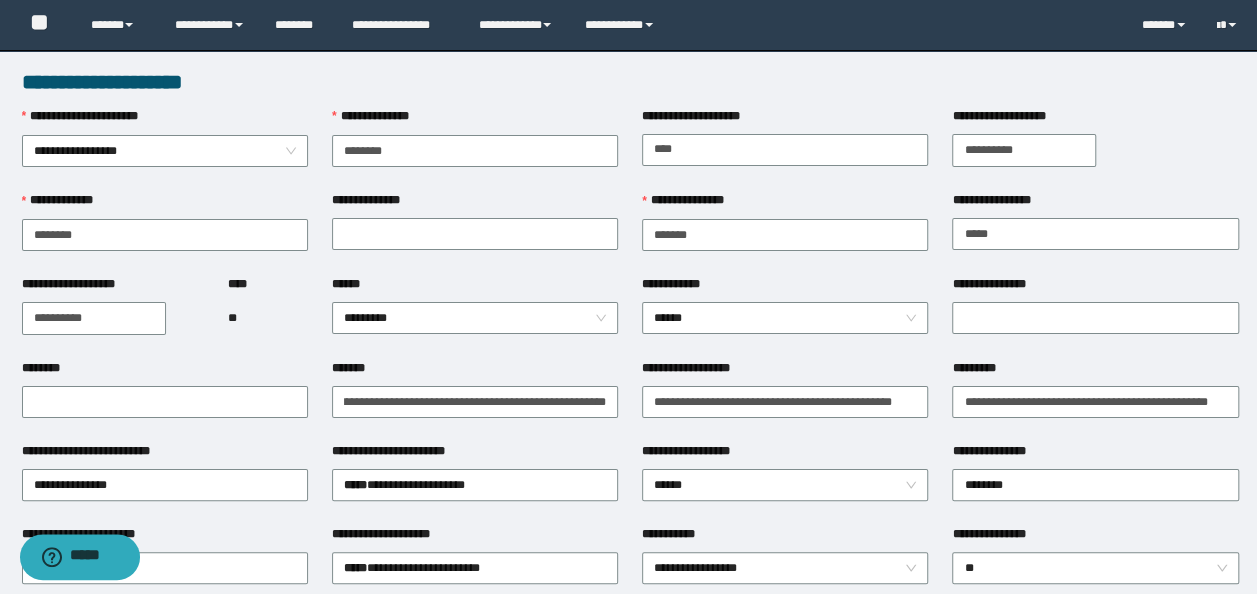 scroll, scrollTop: 0, scrollLeft: 0, axis: both 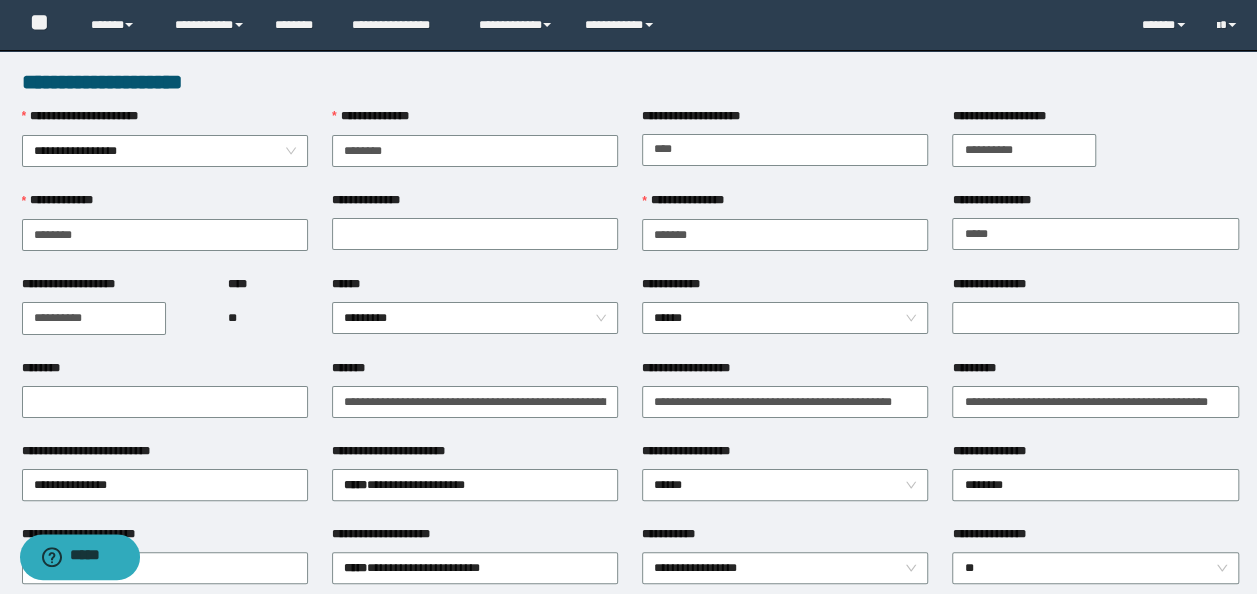click on "**********" at bounding box center [475, 400] 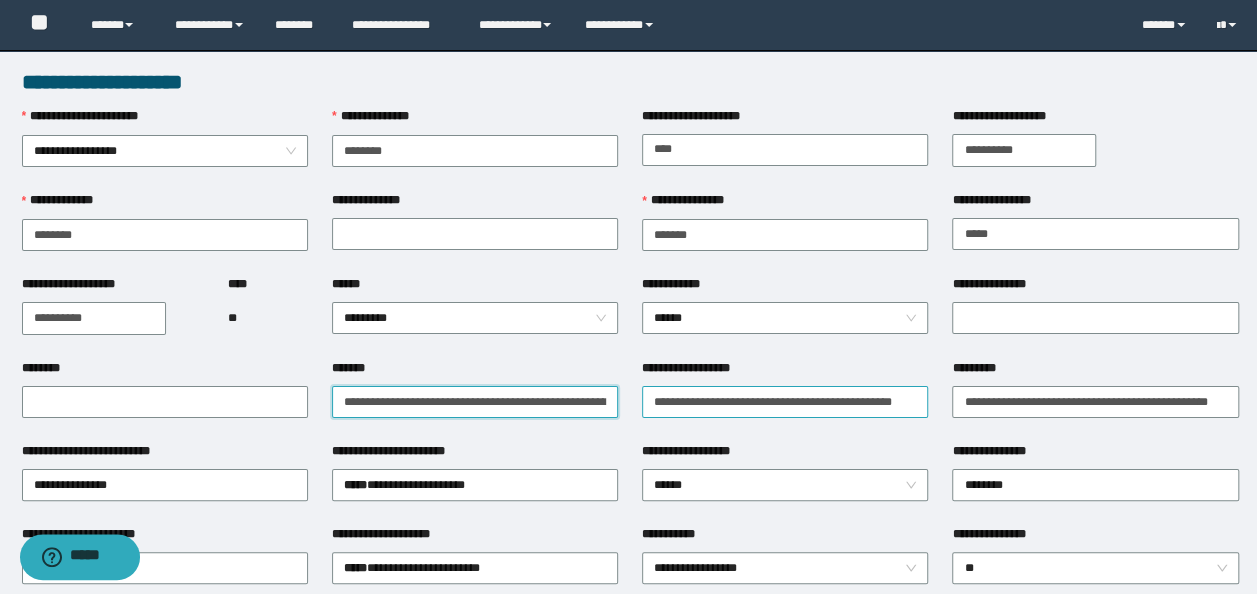 scroll, scrollTop: 0, scrollLeft: 90, axis: horizontal 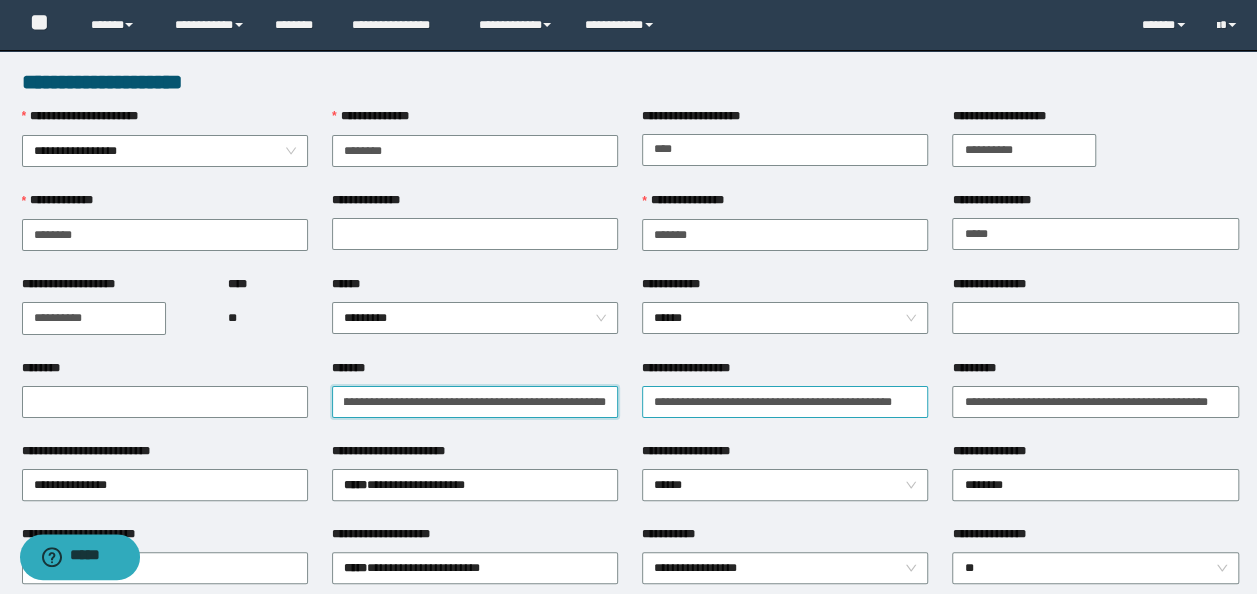 drag, startPoint x: 338, startPoint y: 405, endPoint x: 892, endPoint y: 405, distance: 554 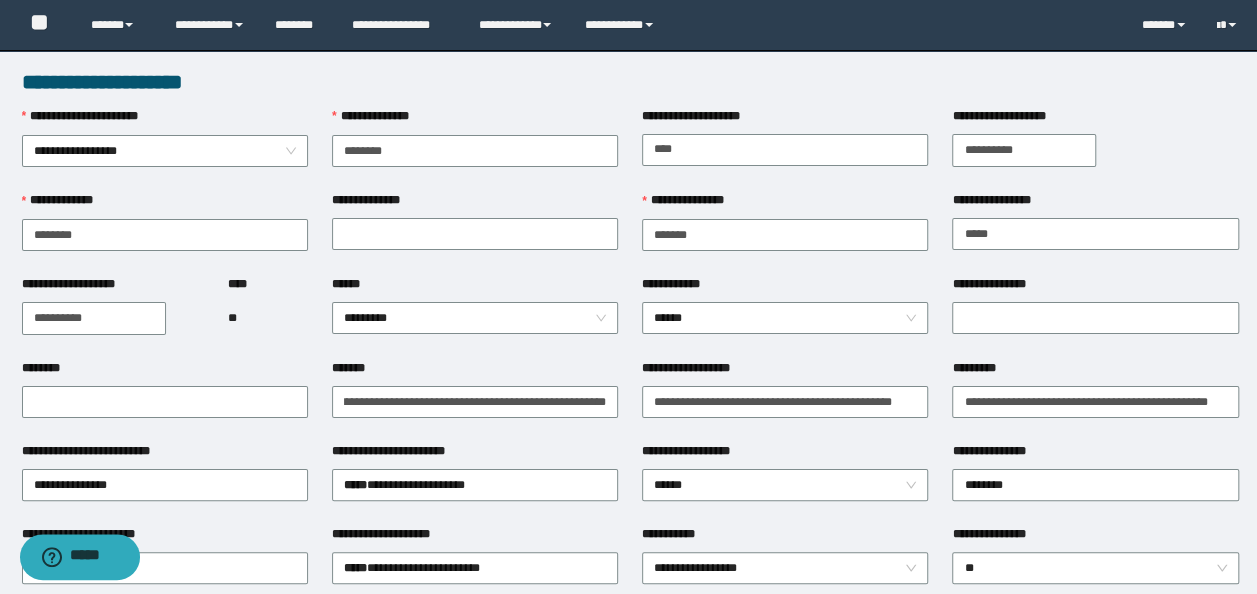 scroll, scrollTop: 0, scrollLeft: 0, axis: both 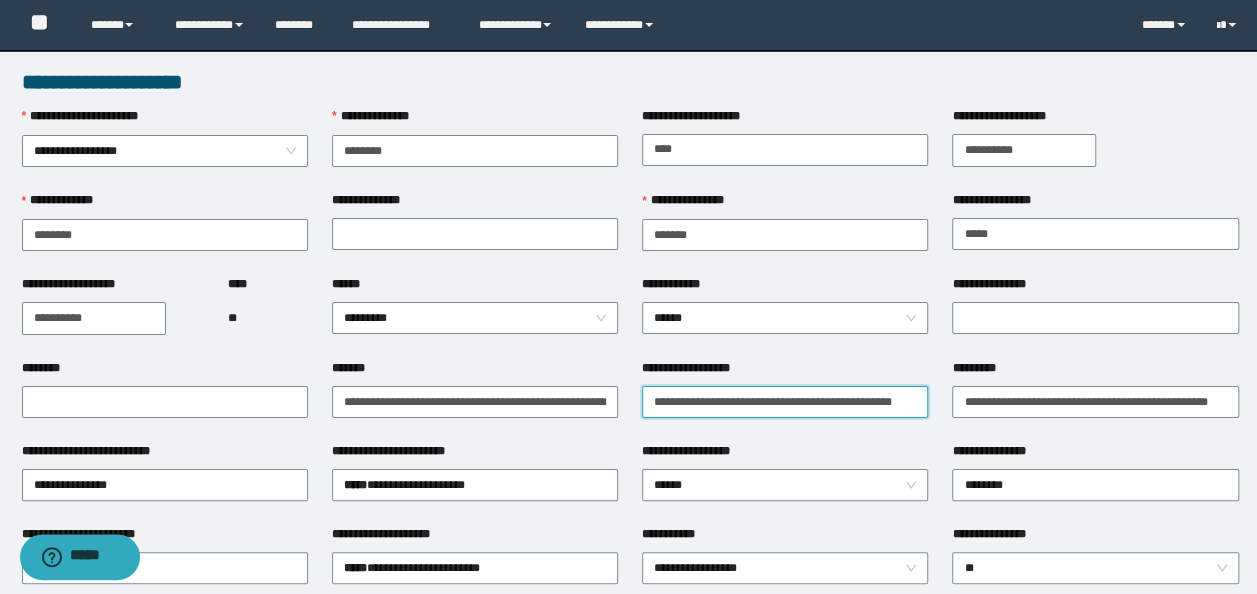 drag, startPoint x: 646, startPoint y: 409, endPoint x: 1275, endPoint y: 450, distance: 630.33484 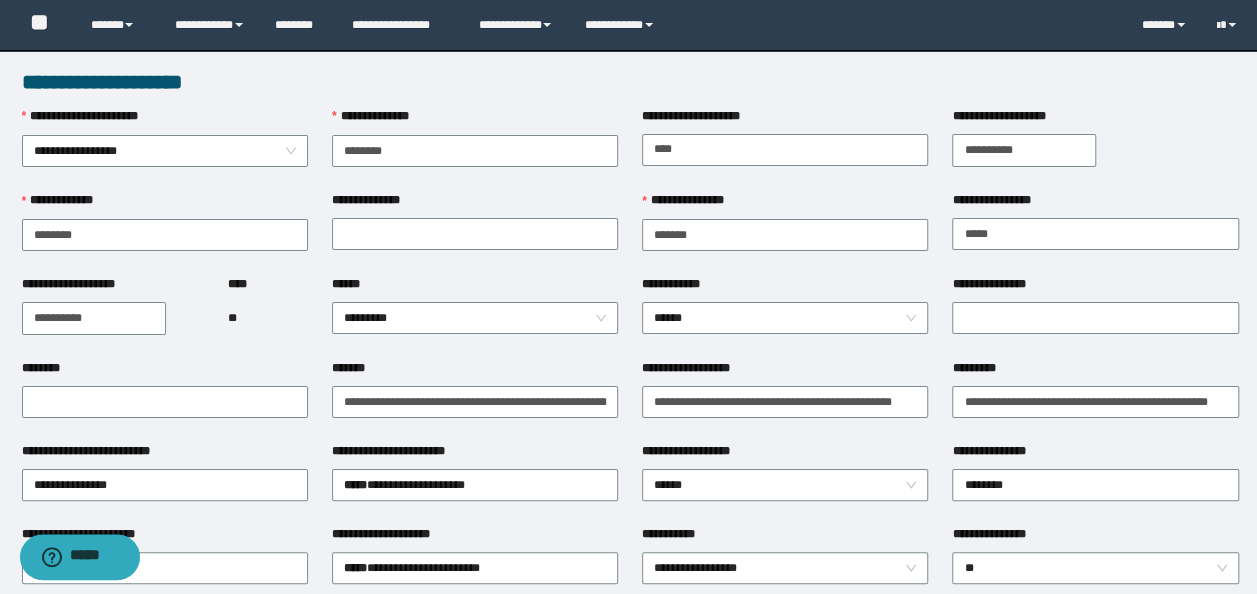 scroll, scrollTop: 0, scrollLeft: 0, axis: both 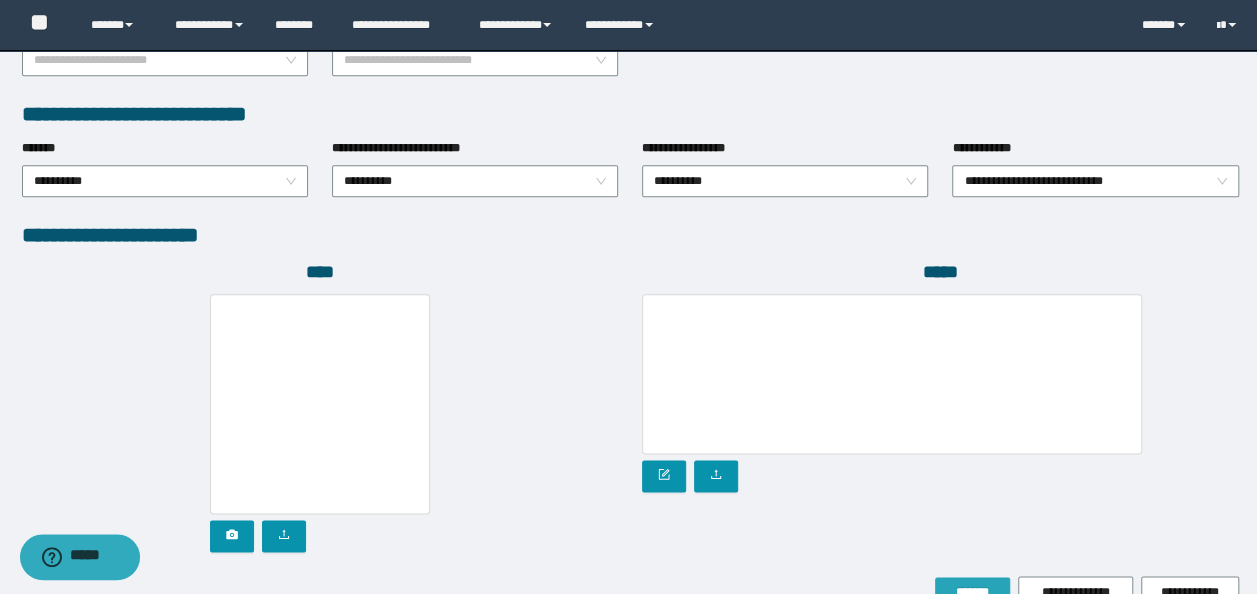 click on "*******" at bounding box center [972, 592] 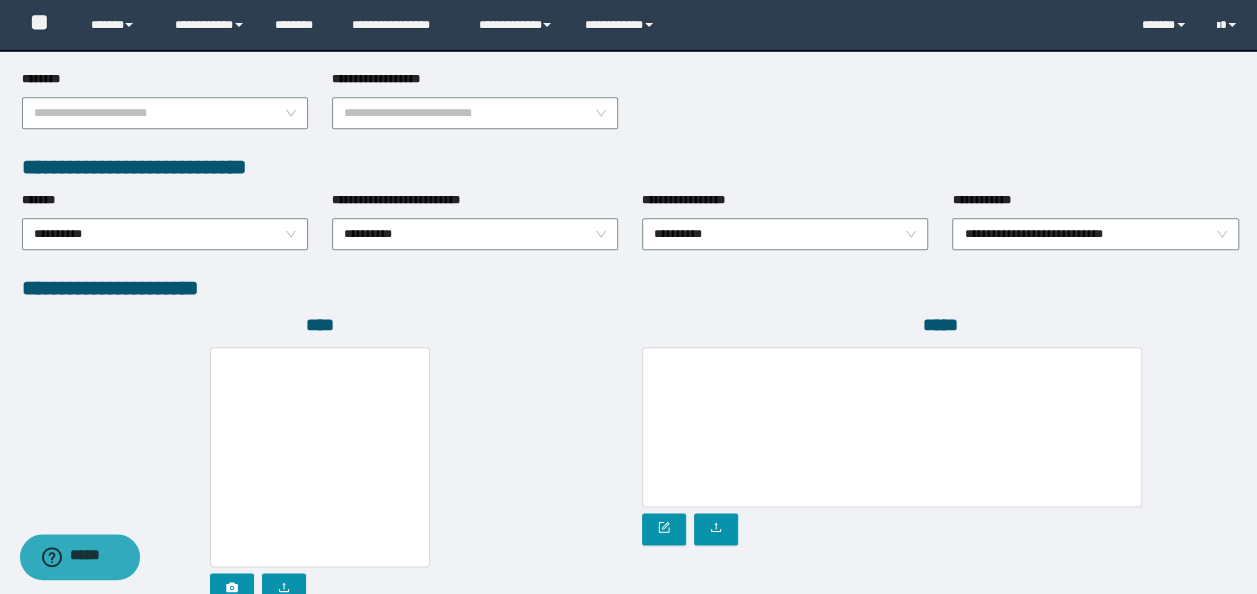 scroll, scrollTop: 1052, scrollLeft: 0, axis: vertical 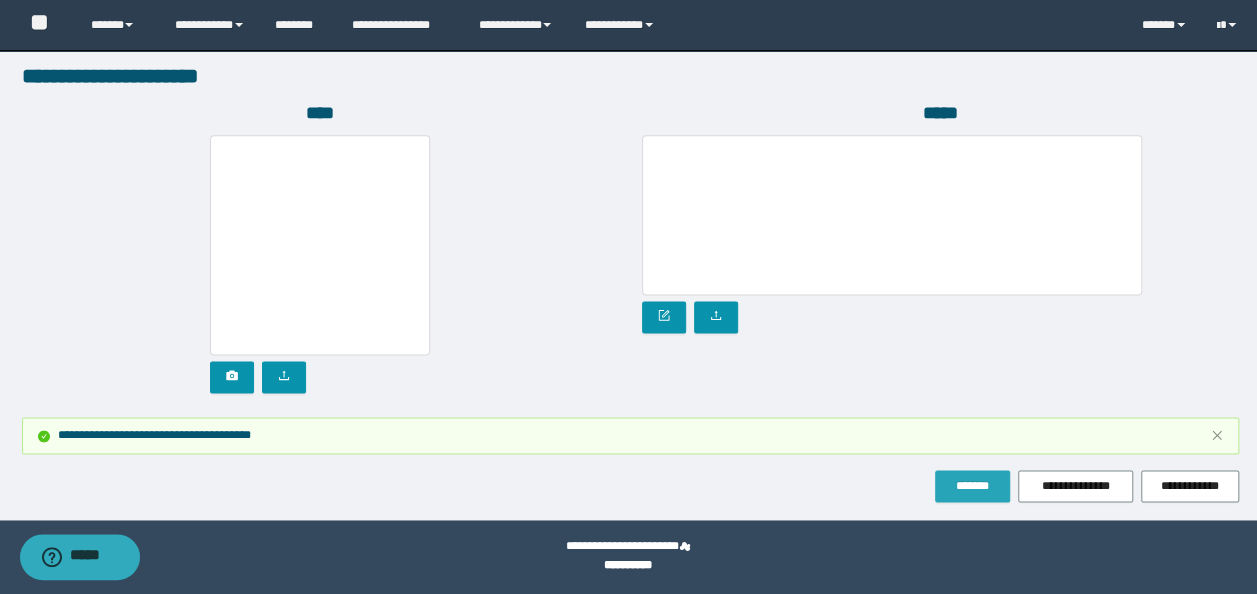 click on "*******" at bounding box center [972, 486] 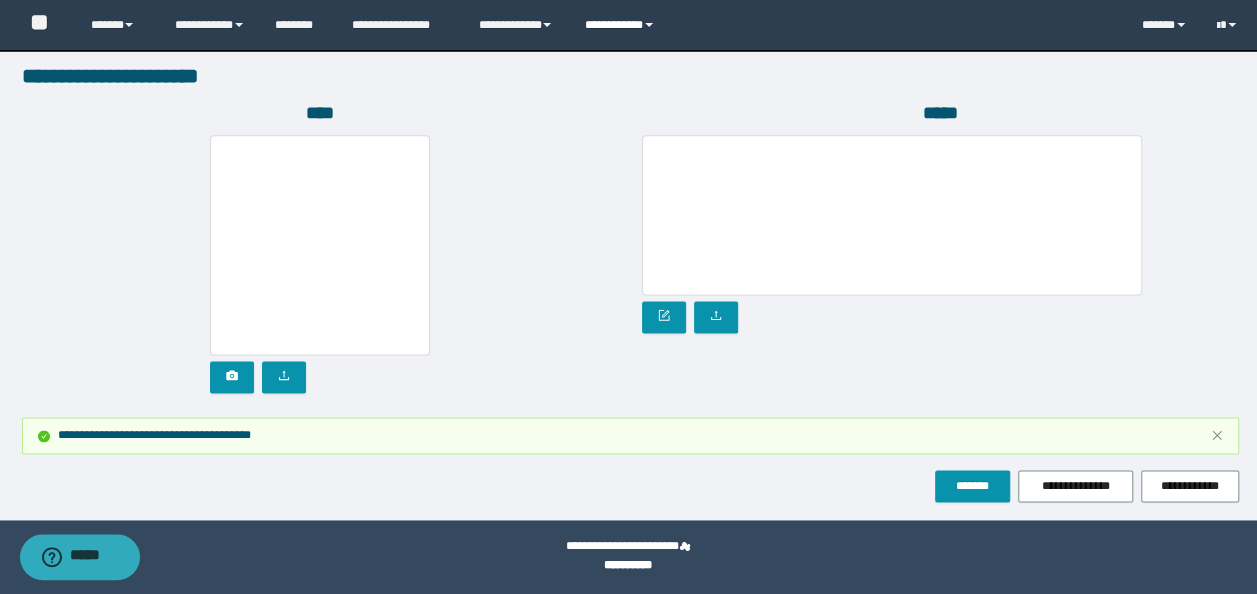 click on "**********" at bounding box center (622, 25) 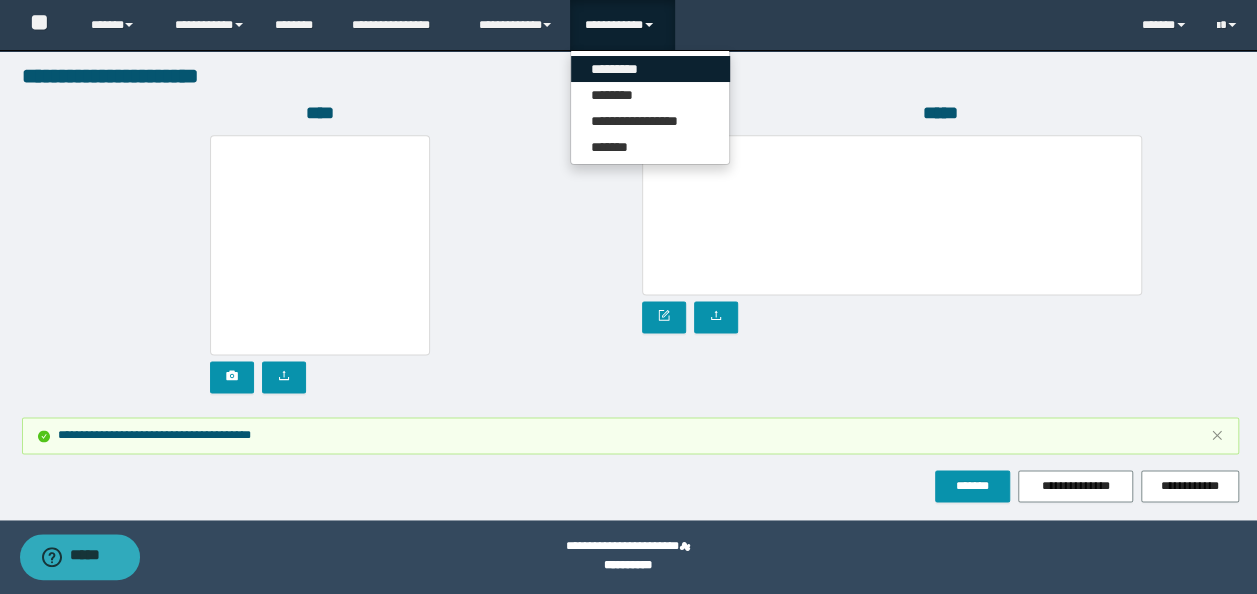 click on "*********" at bounding box center [650, 69] 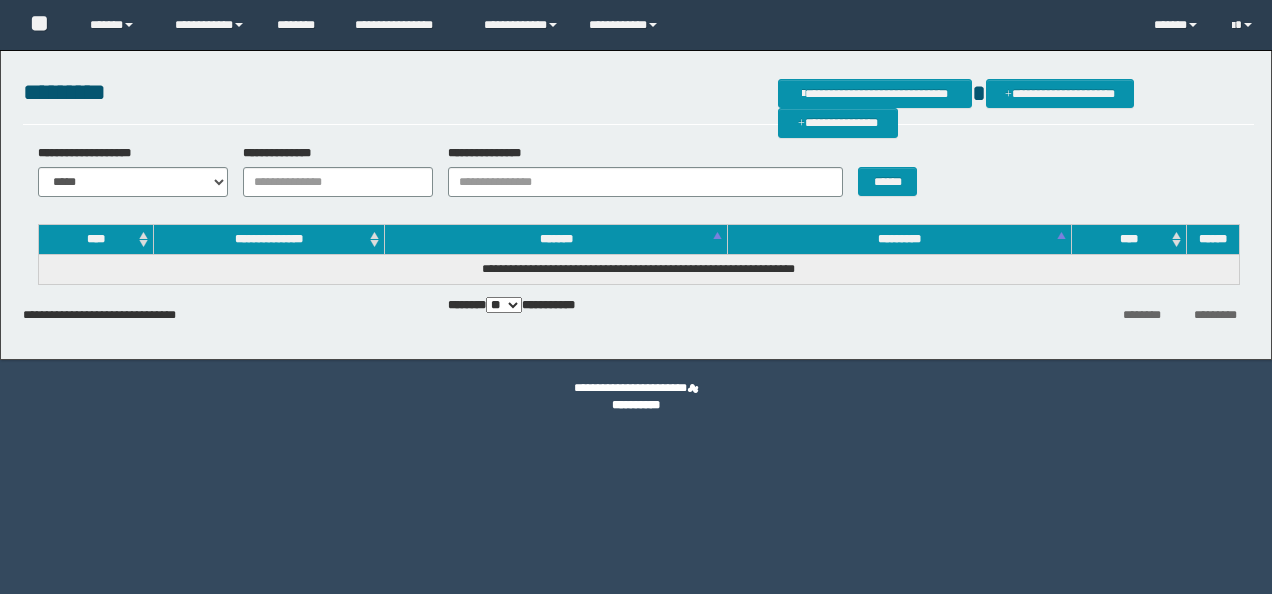 scroll, scrollTop: 0, scrollLeft: 0, axis: both 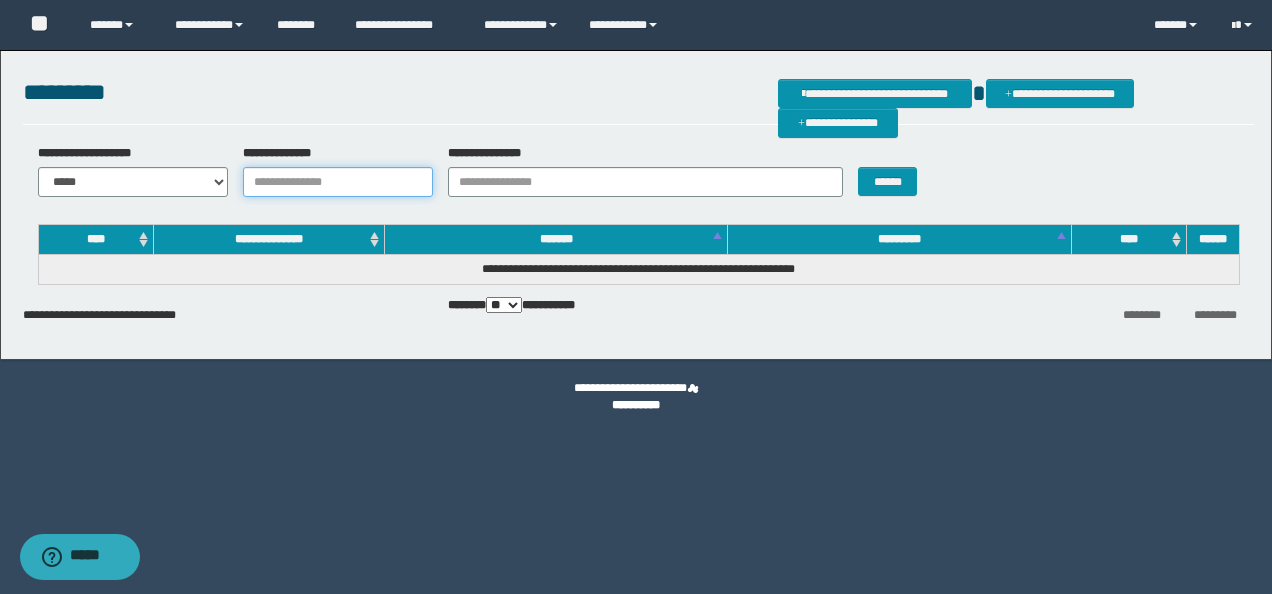 click on "**********" at bounding box center (338, 182) 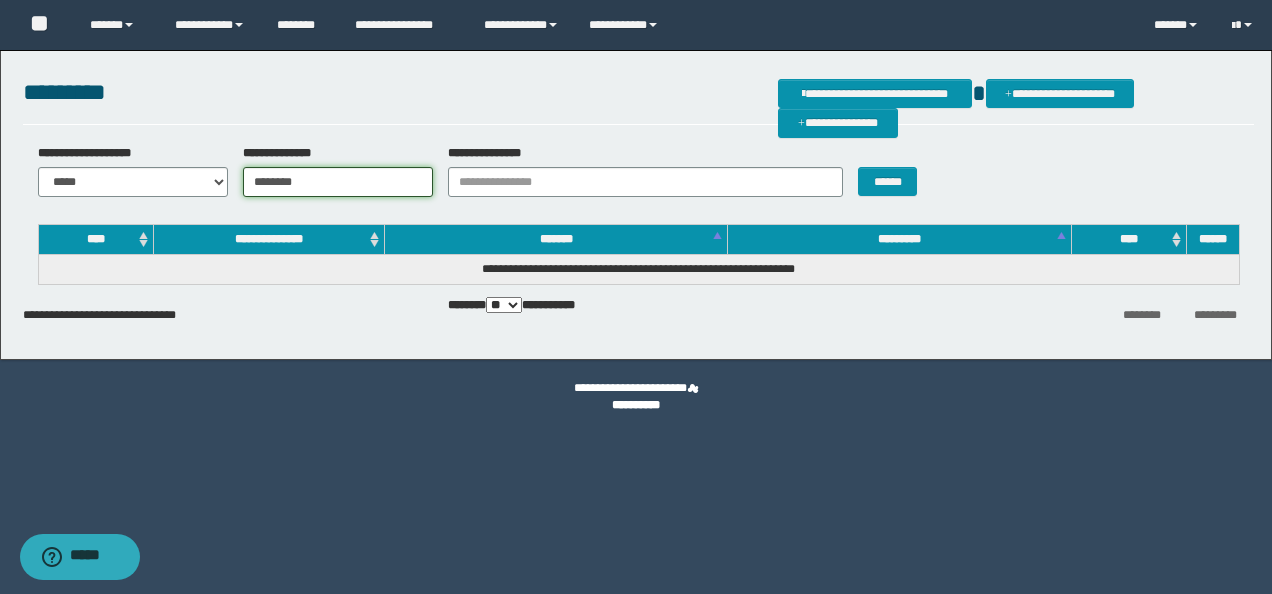 type on "********" 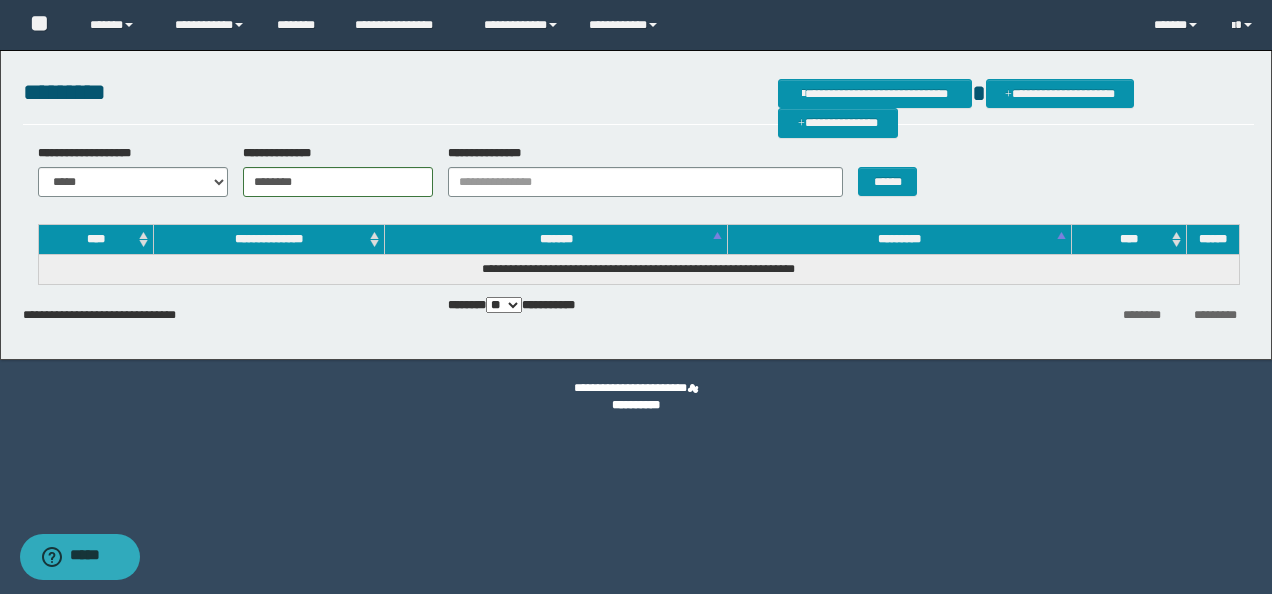 click on "******" at bounding box center [894, 170] 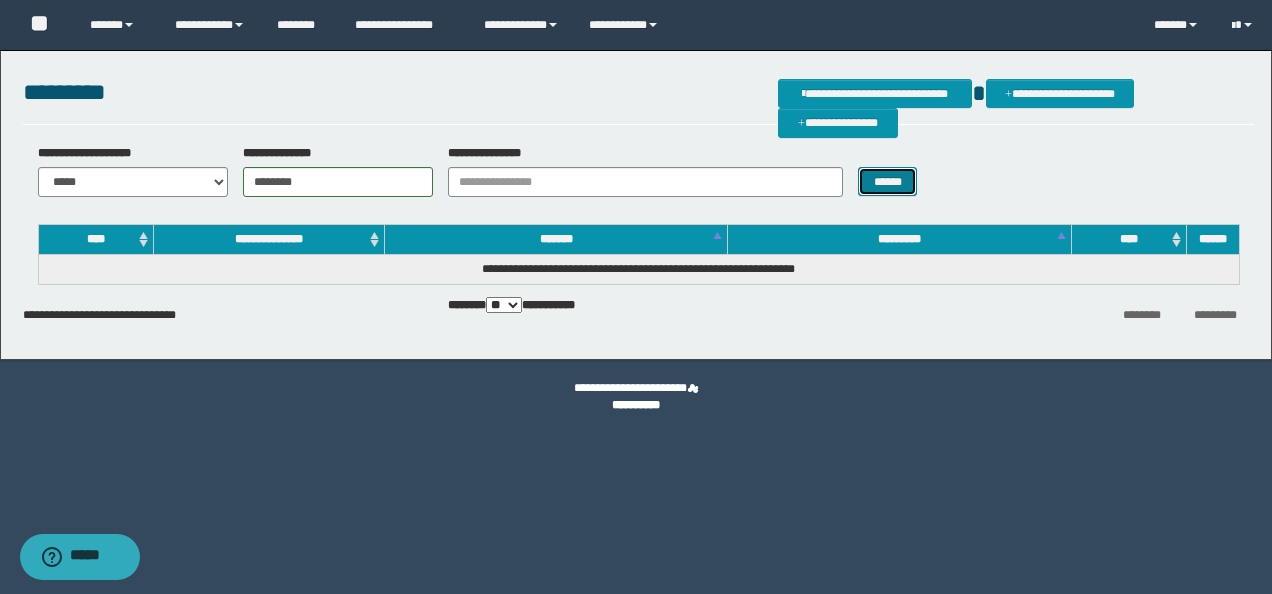 click on "******" at bounding box center [887, 181] 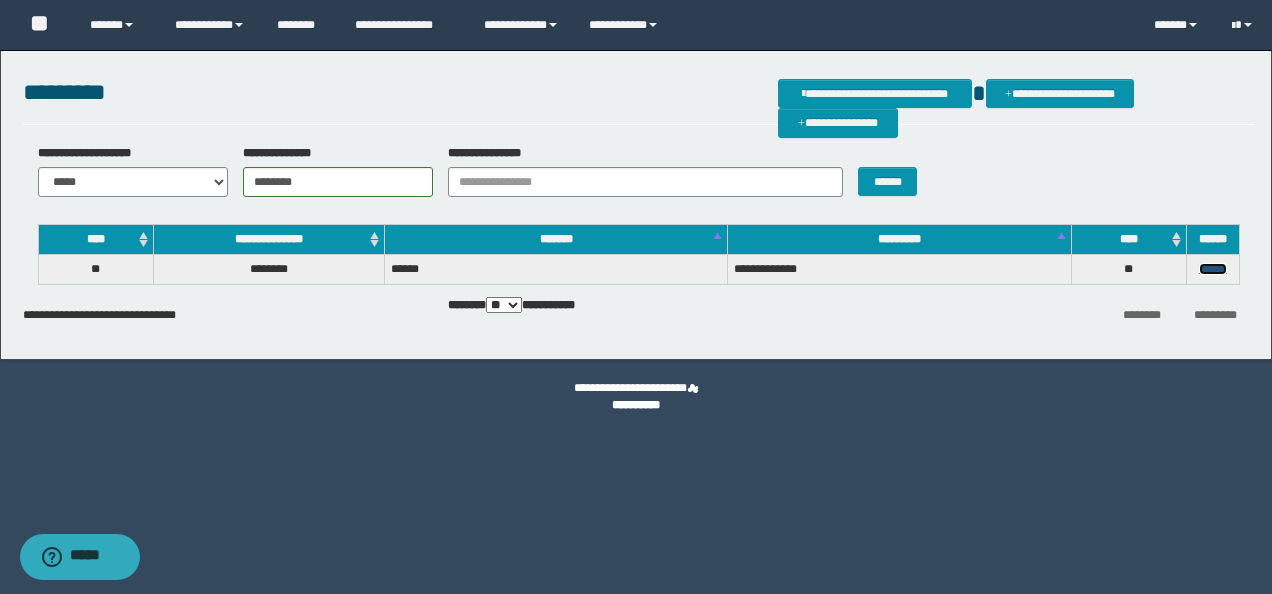 click on "******" at bounding box center [1213, 269] 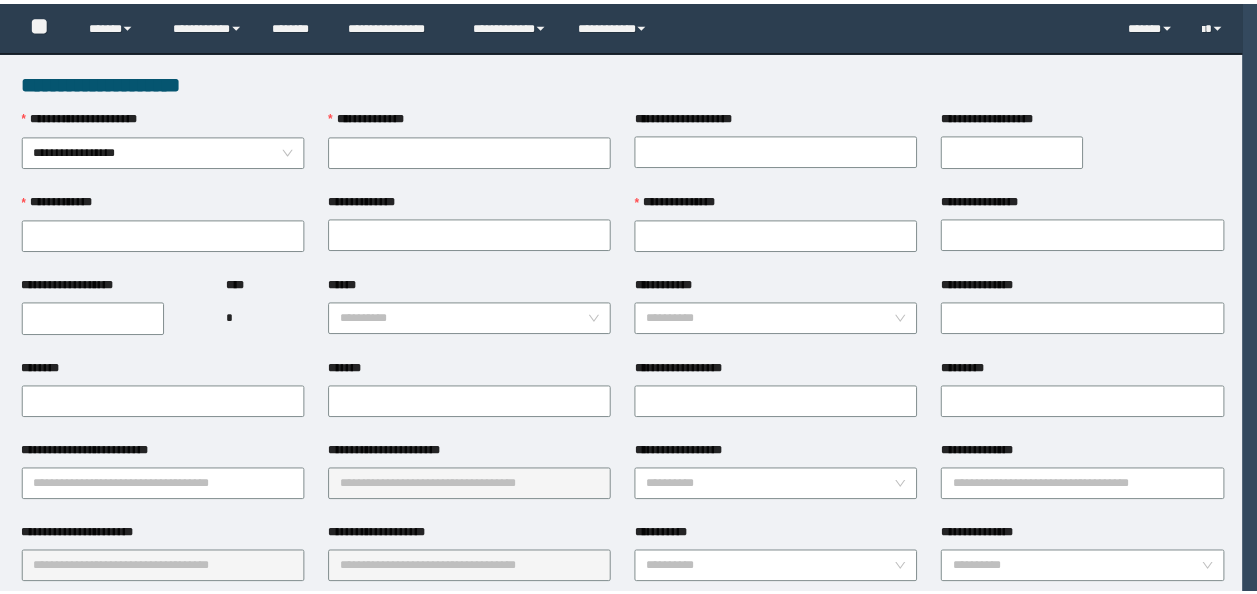 scroll, scrollTop: 0, scrollLeft: 0, axis: both 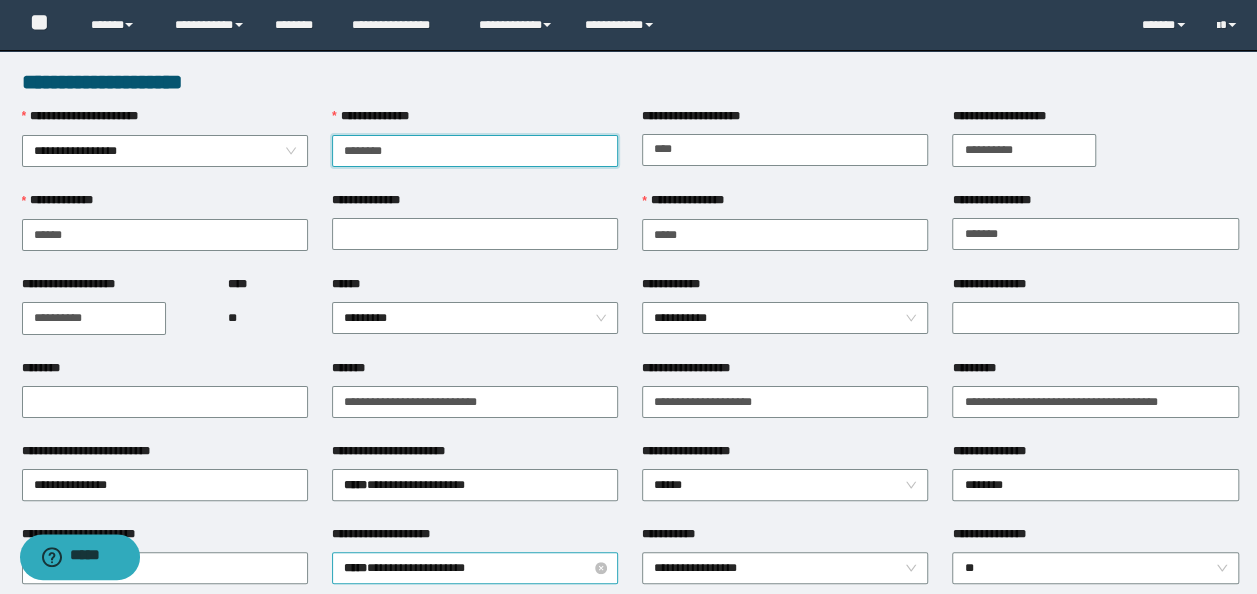 type on "********" 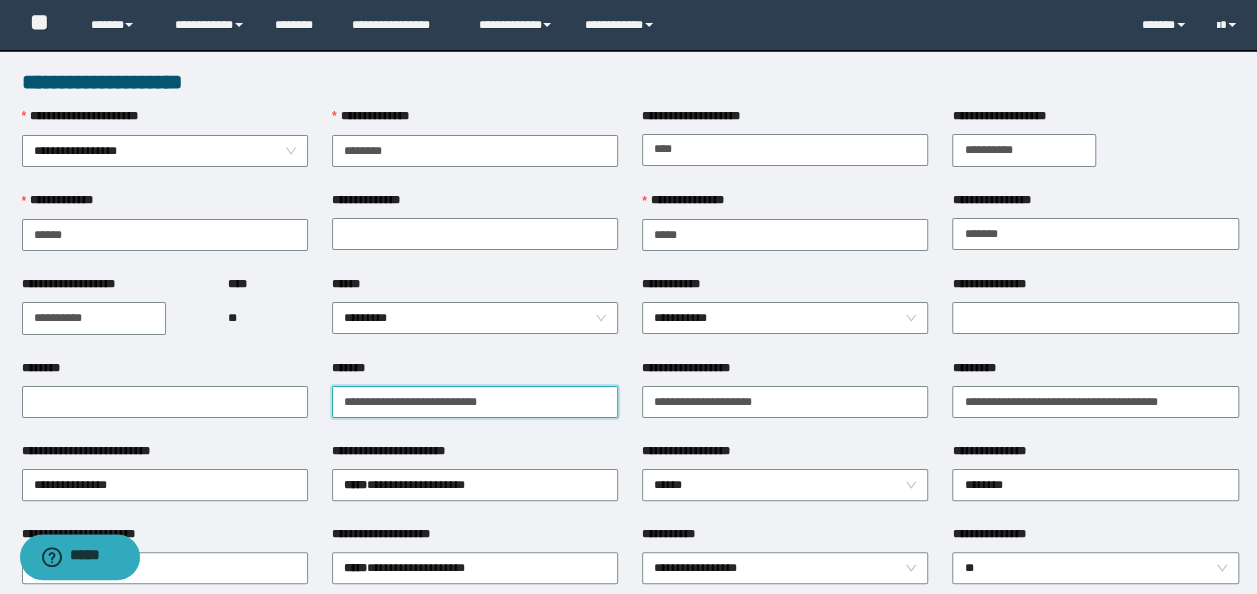 drag, startPoint x: 558, startPoint y: 396, endPoint x: 0, endPoint y: 360, distance: 559.1601 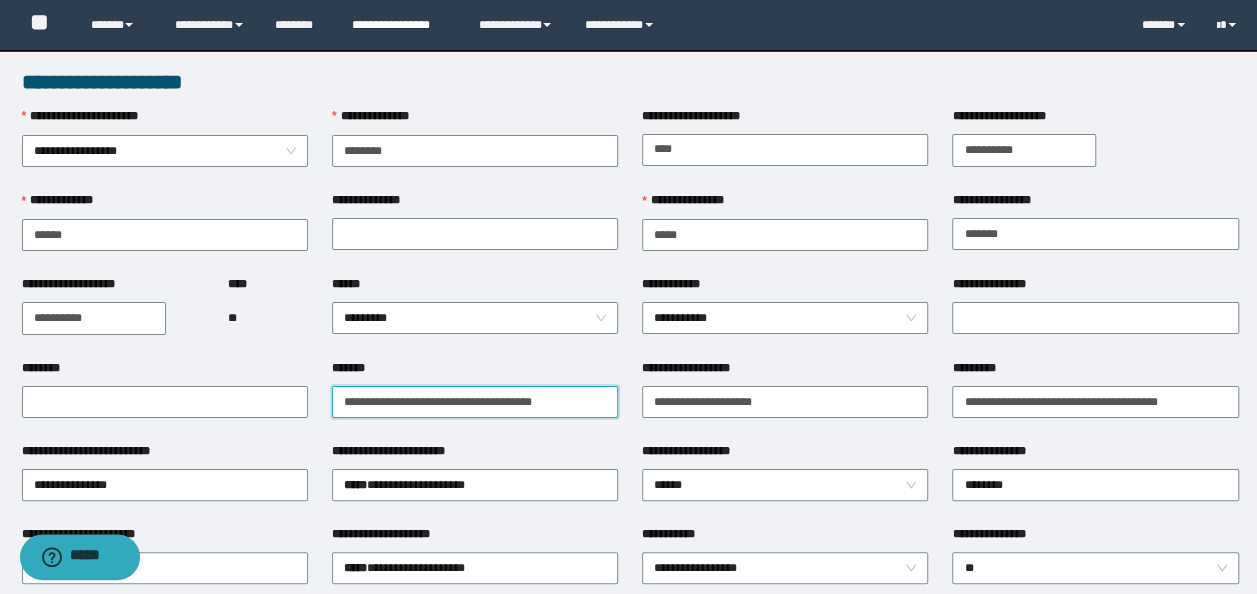 type on "**********" 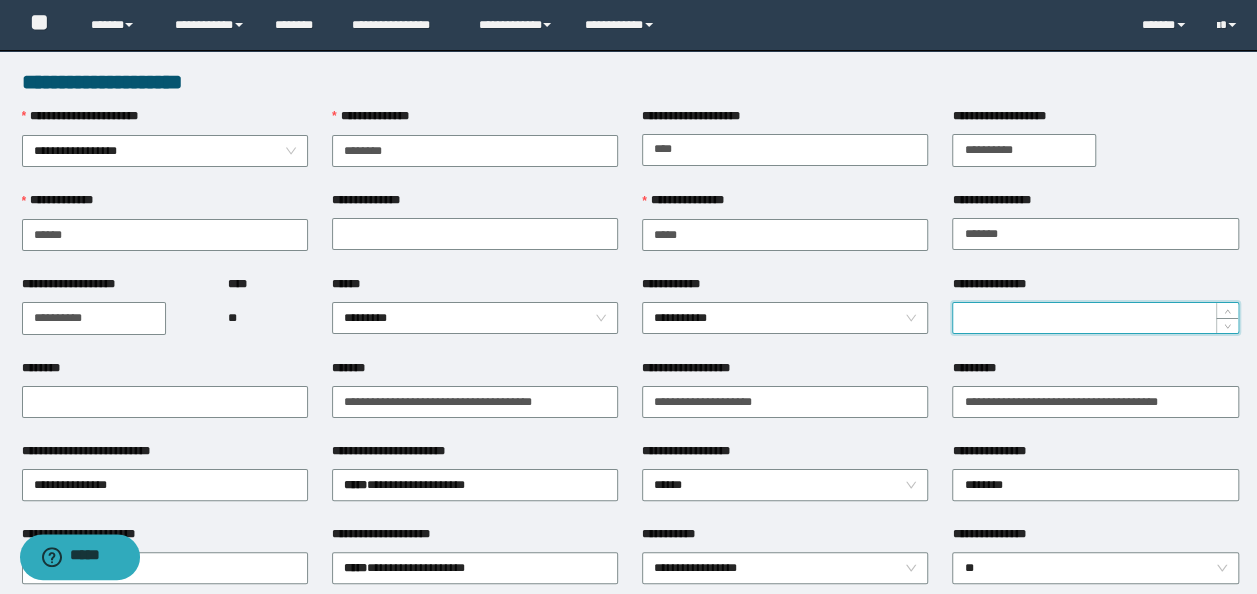 click on "**********" at bounding box center [1095, 318] 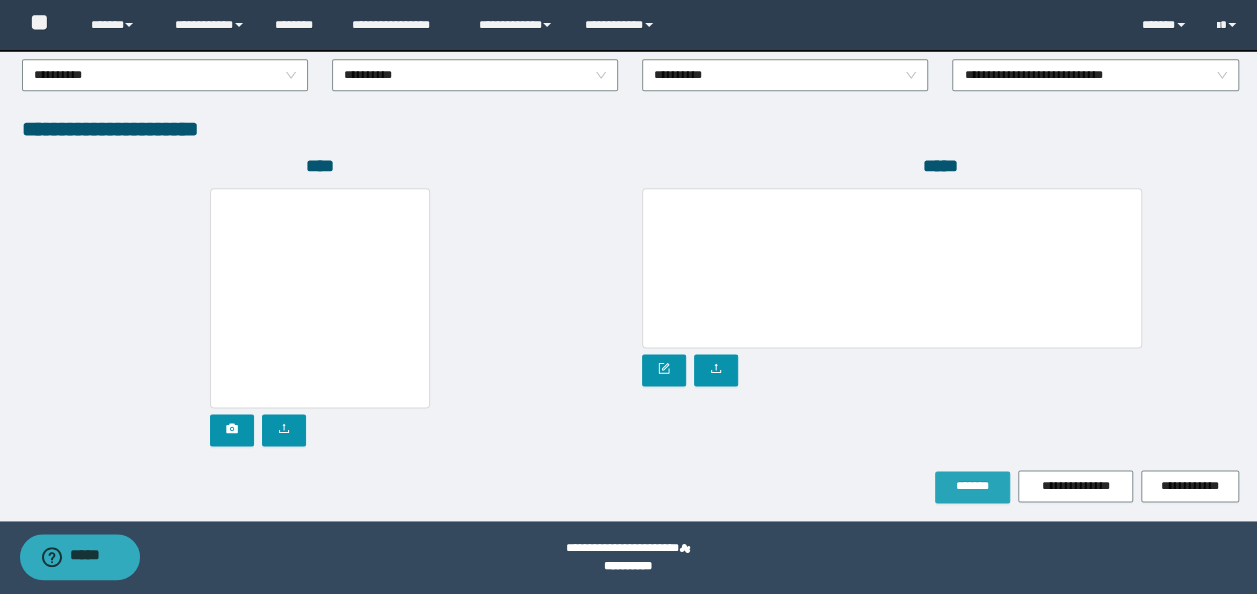 scroll, scrollTop: 1108, scrollLeft: 0, axis: vertical 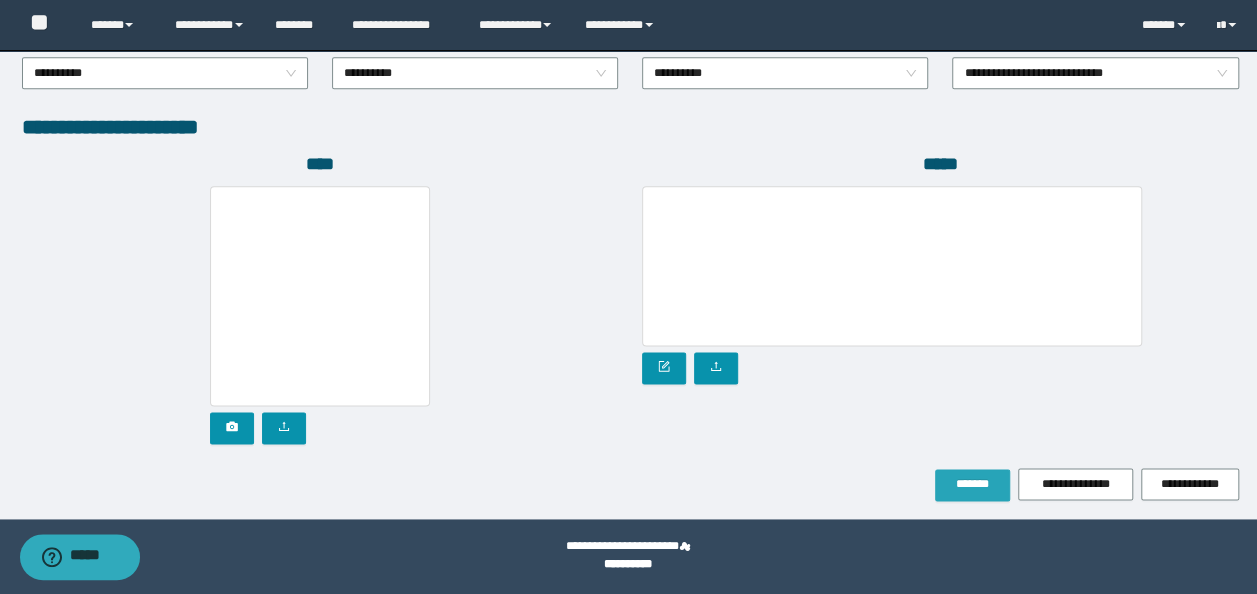 type on "*" 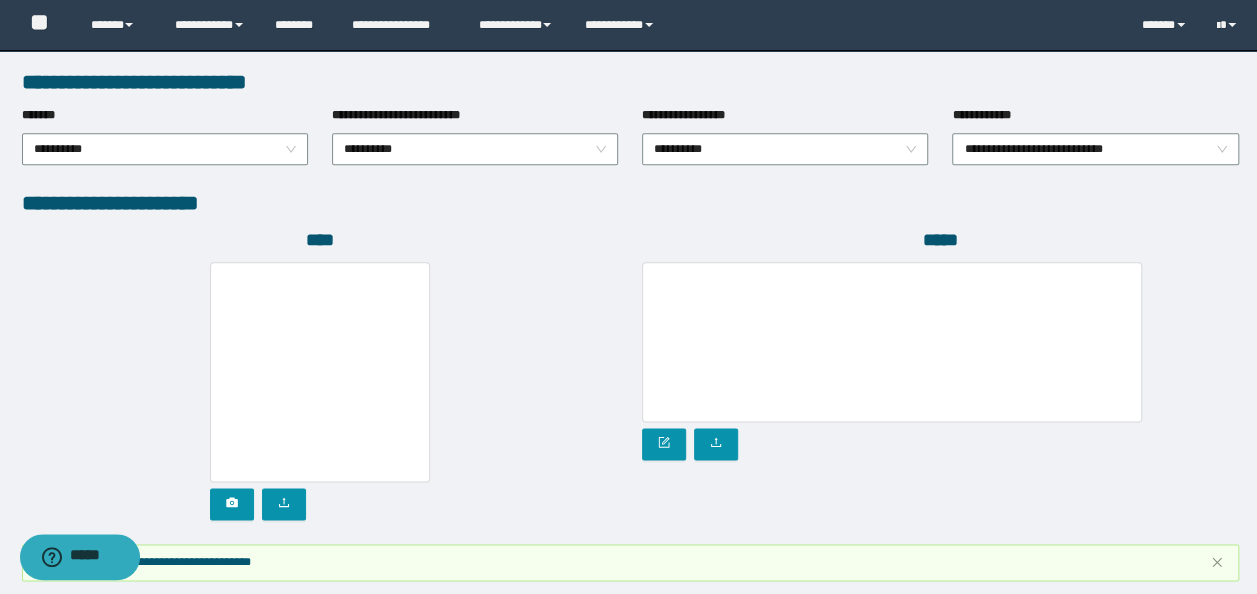 scroll, scrollTop: 1100, scrollLeft: 0, axis: vertical 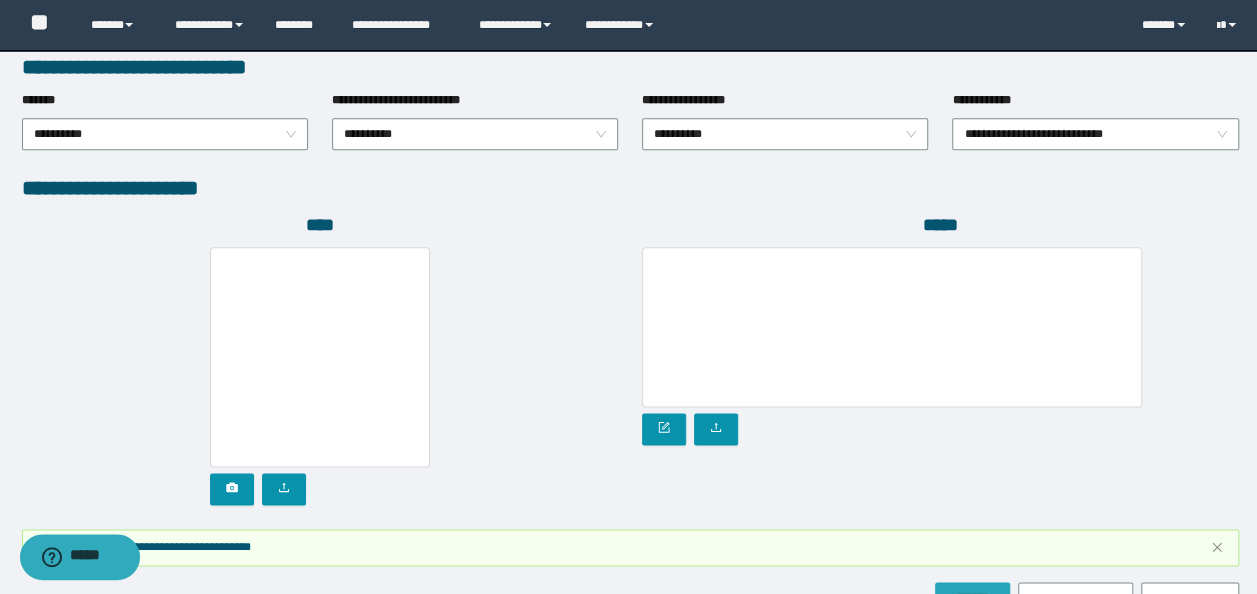 click on "*******" at bounding box center [972, 598] 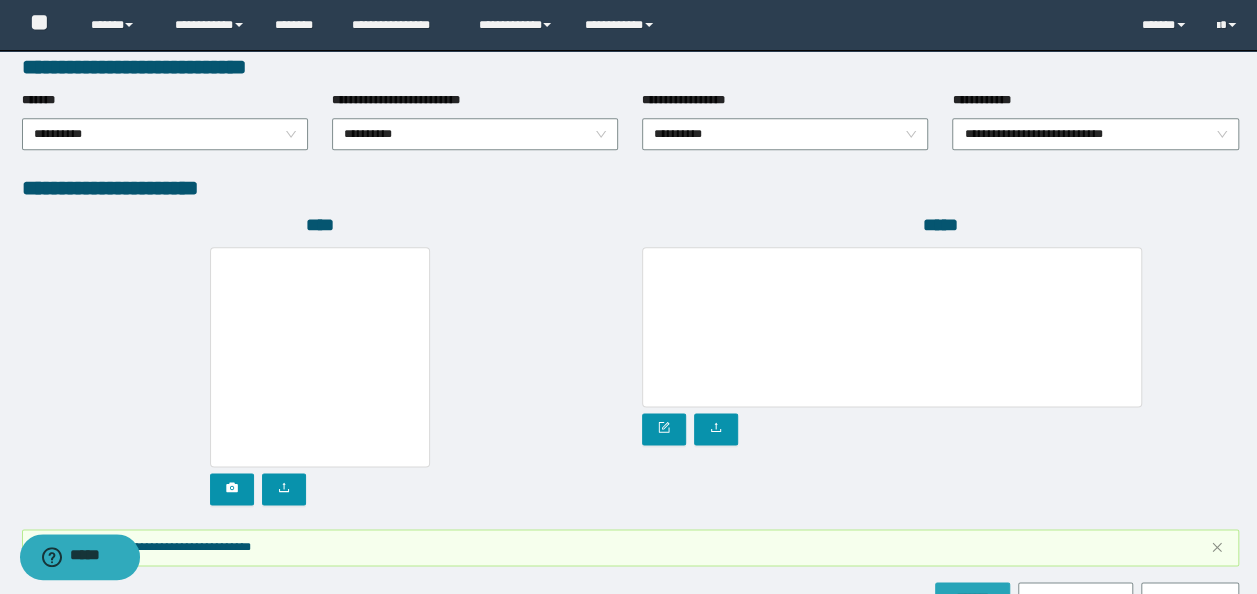 click on "*******" at bounding box center (972, 598) 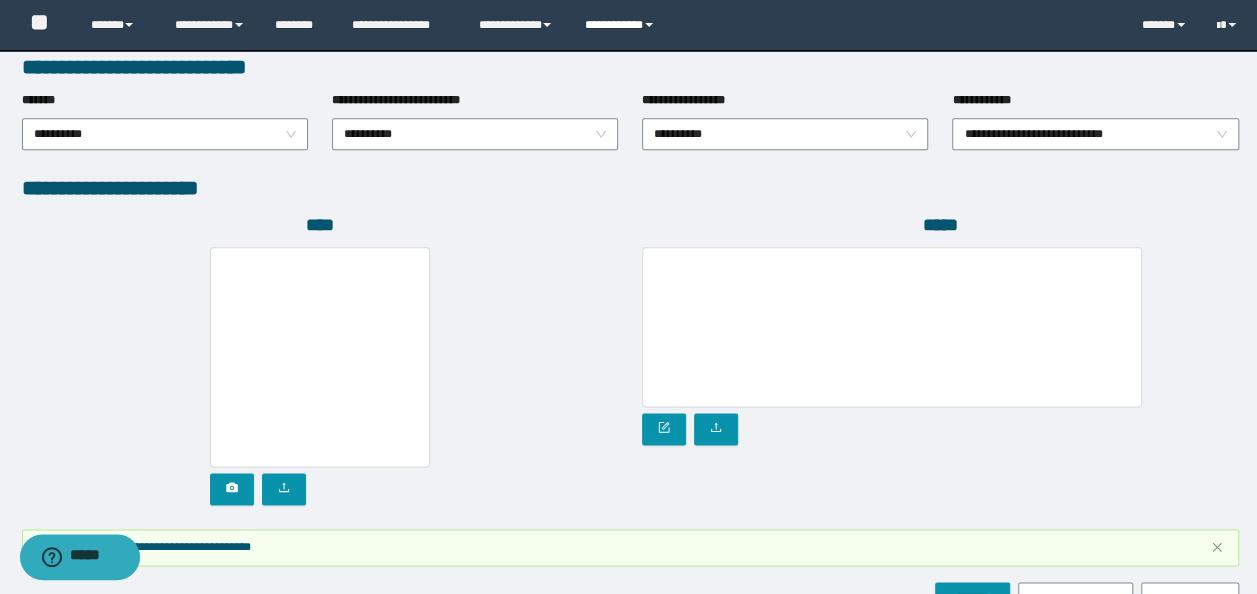 click on "**********" at bounding box center [622, 25] 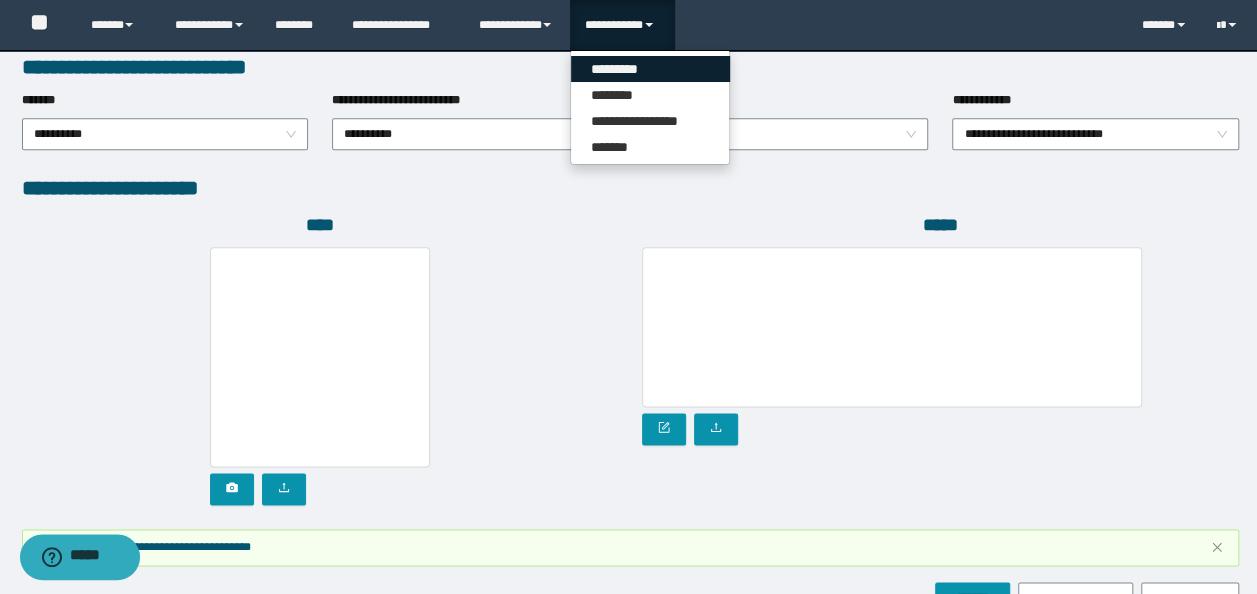 click on "*********" at bounding box center (650, 69) 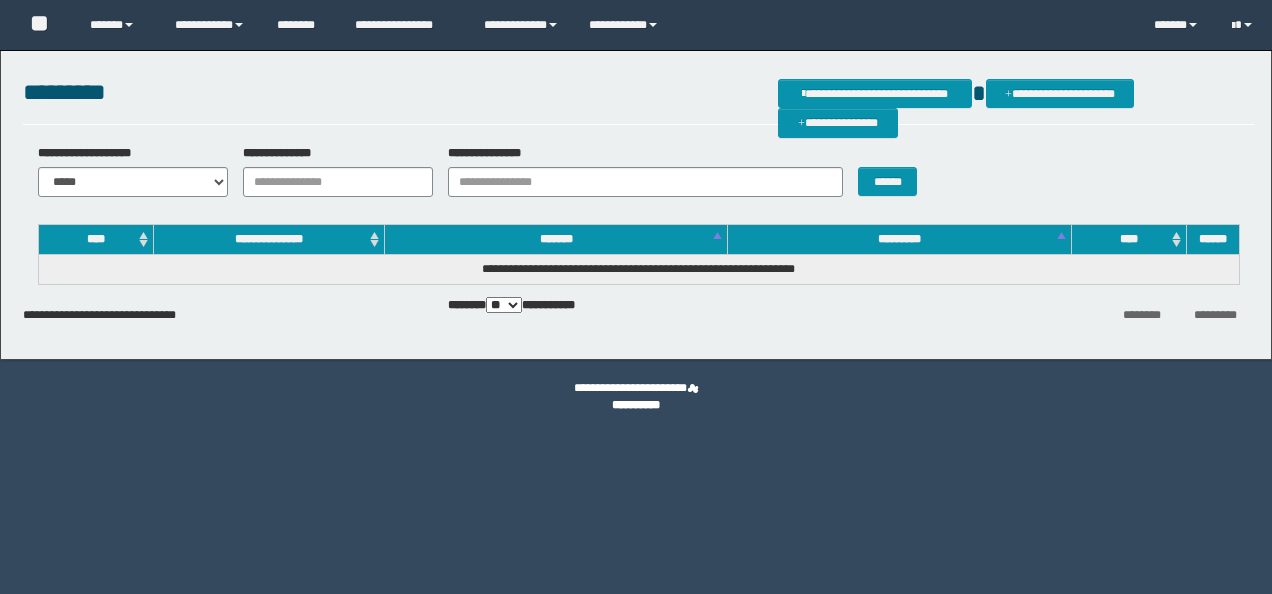 scroll, scrollTop: 0, scrollLeft: 0, axis: both 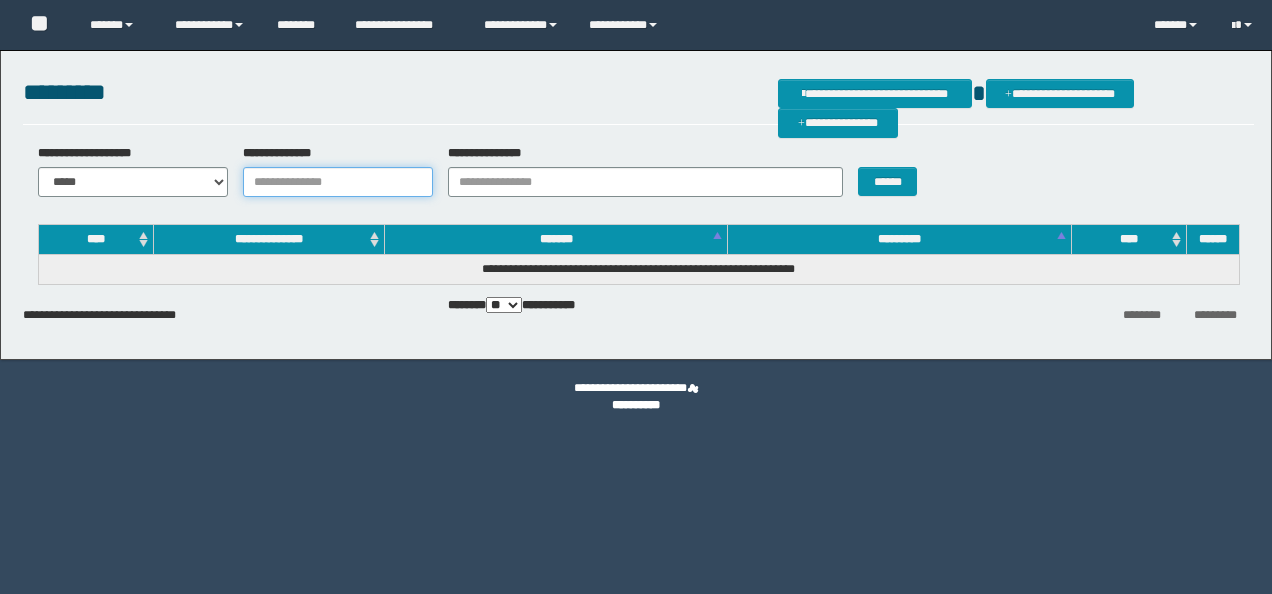 click on "**********" at bounding box center [338, 182] 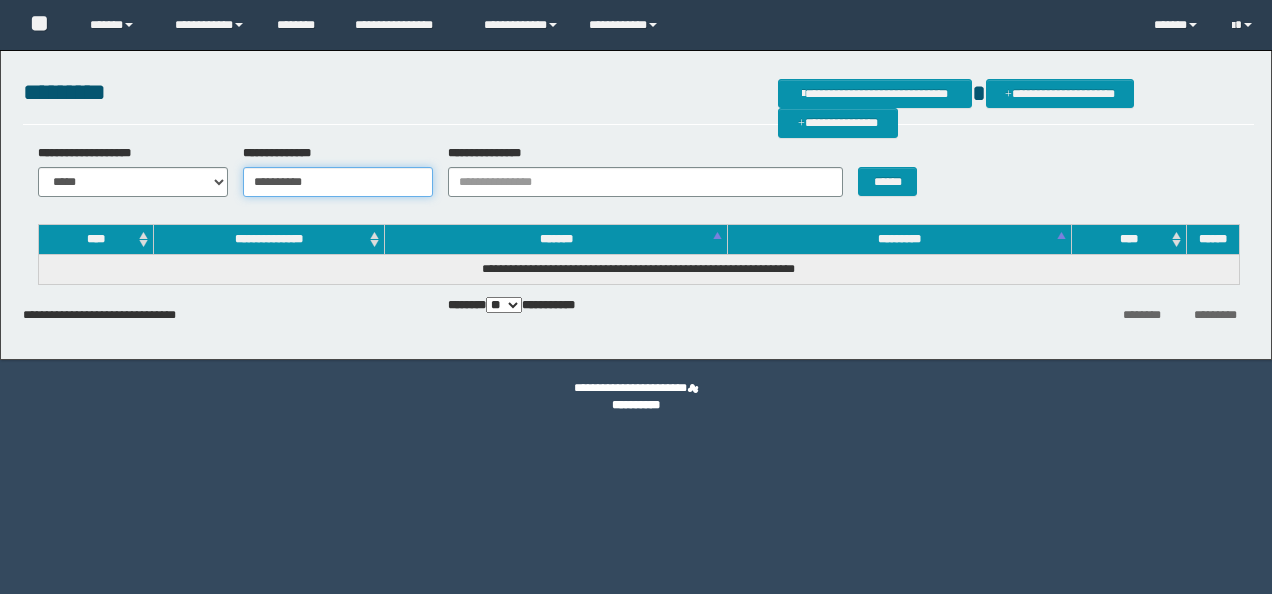 scroll, scrollTop: 0, scrollLeft: 0, axis: both 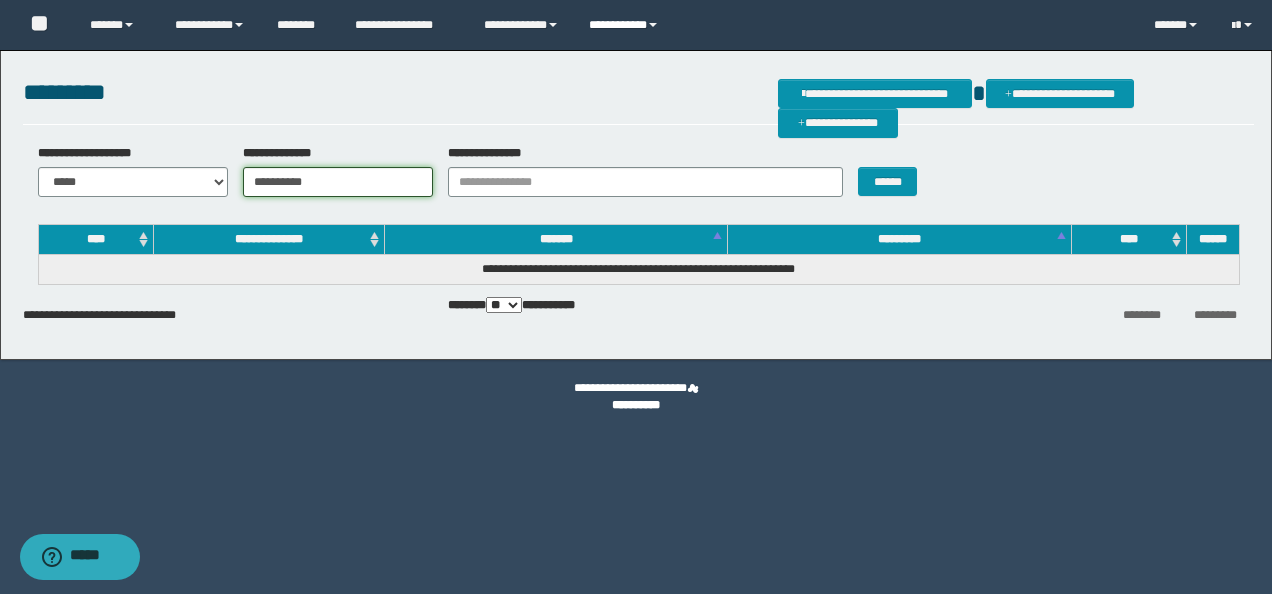 type on "**********" 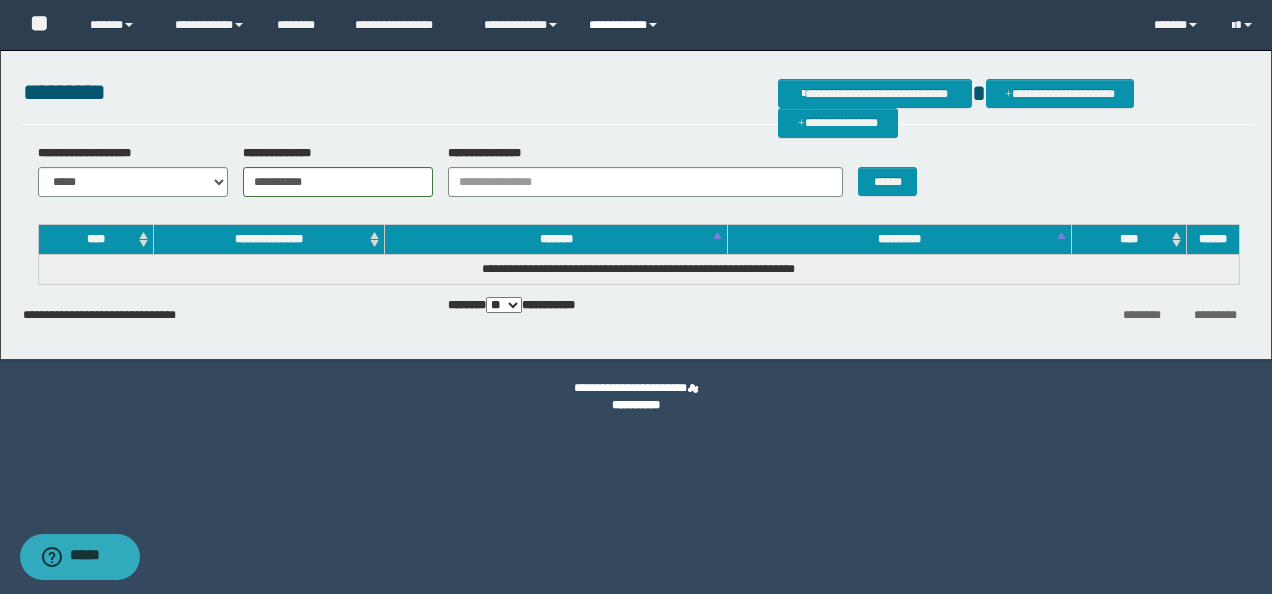 click on "**********" at bounding box center [626, 25] 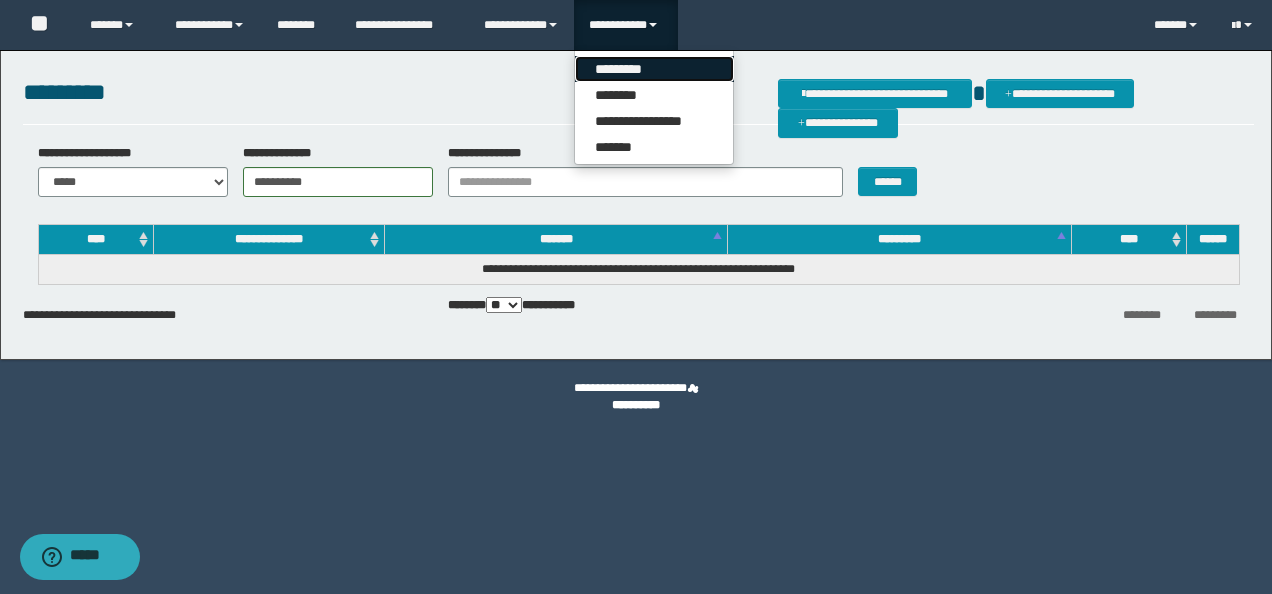 click on "*********" at bounding box center [654, 69] 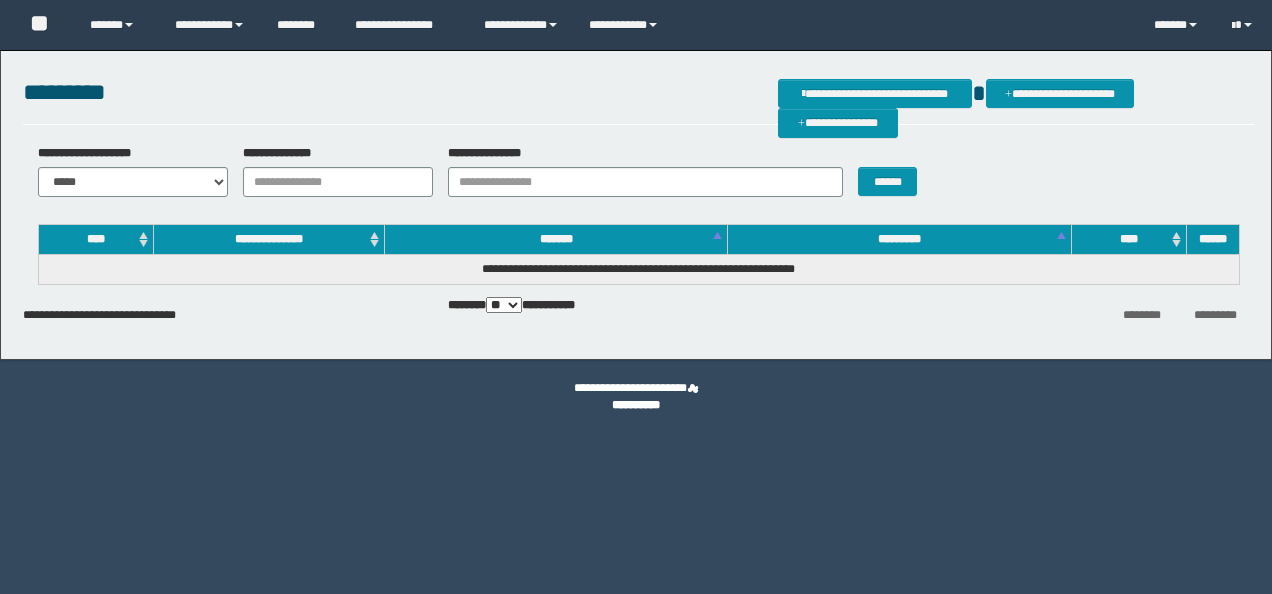 scroll, scrollTop: 0, scrollLeft: 0, axis: both 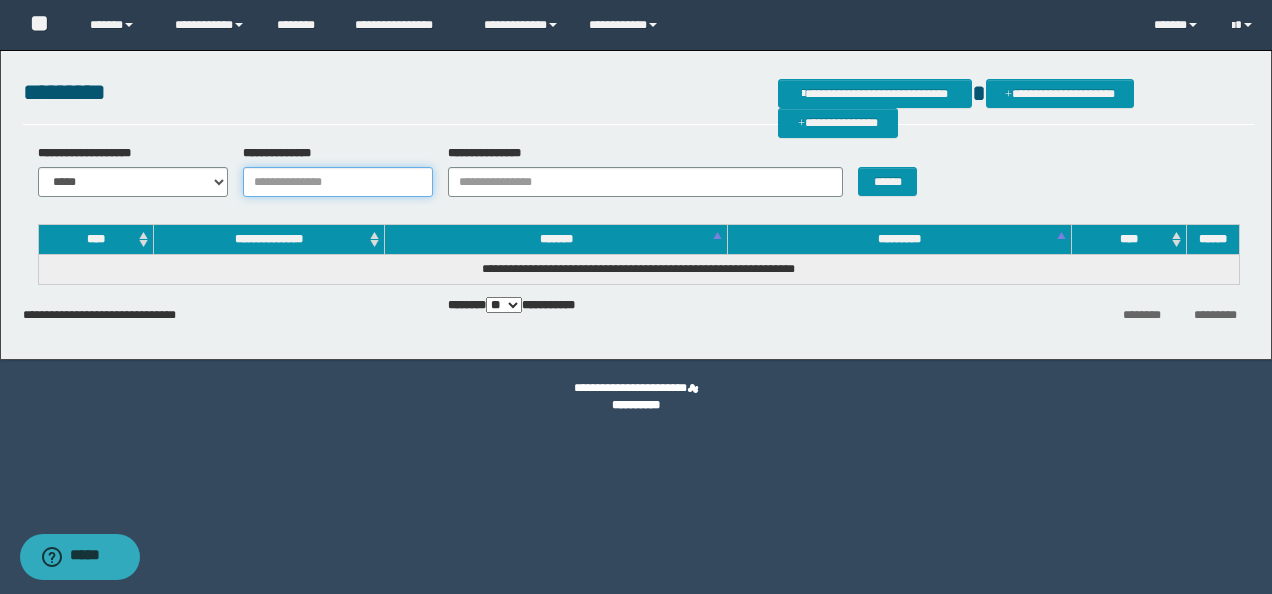 click on "**********" at bounding box center [338, 182] 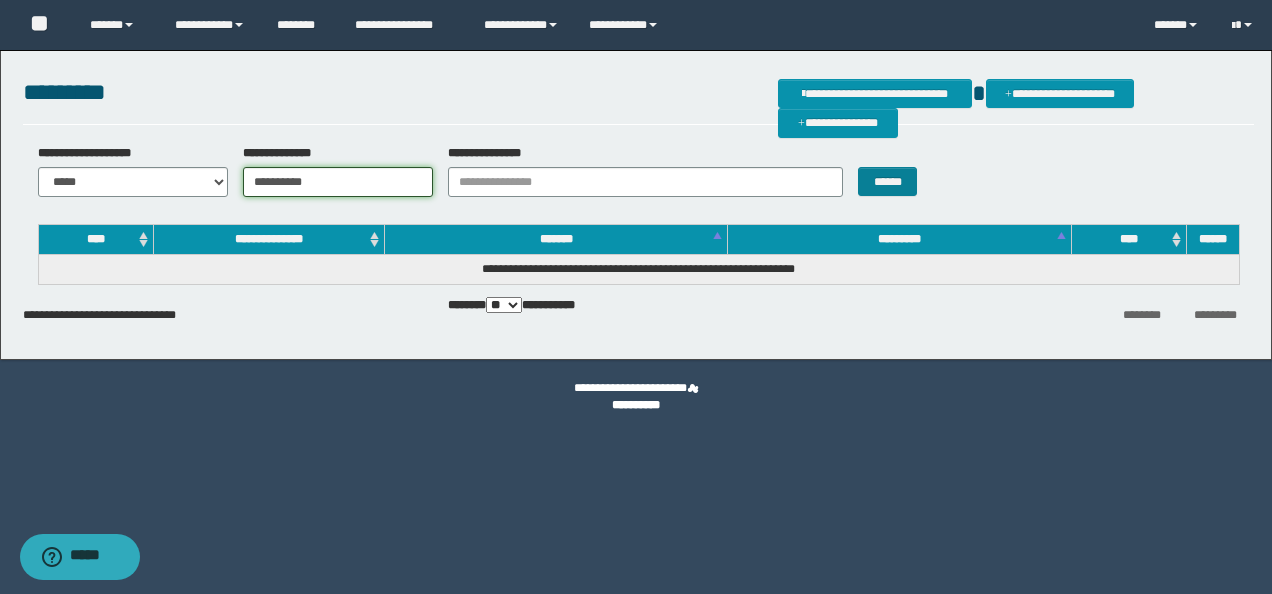 type on "**********" 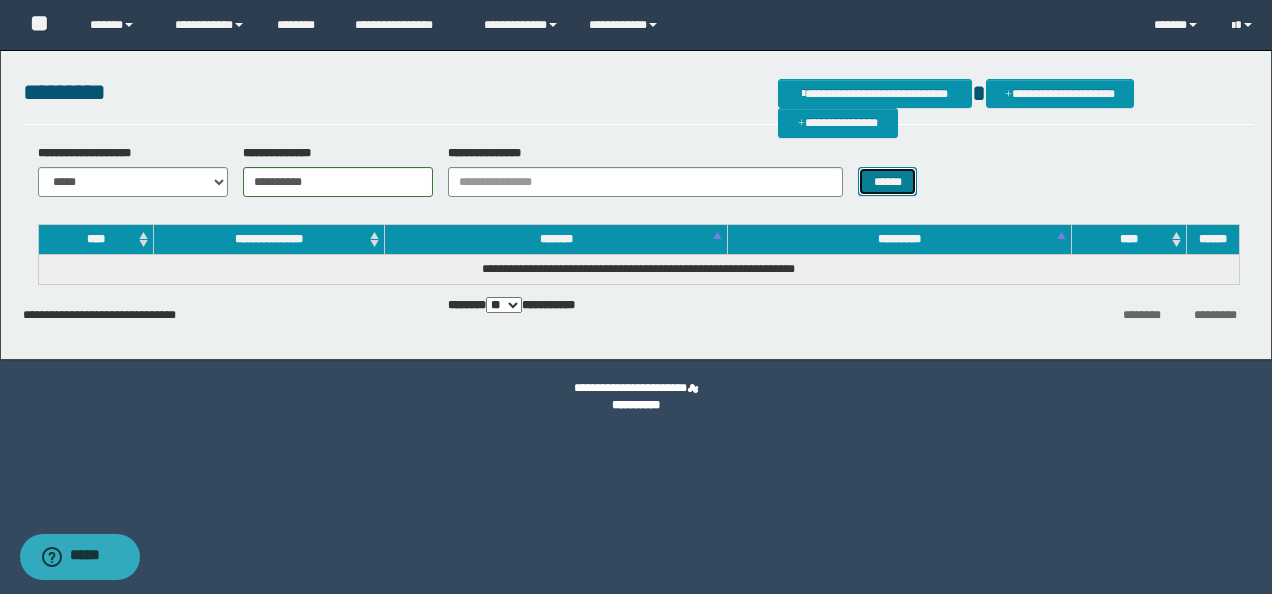 click on "******" at bounding box center (887, 181) 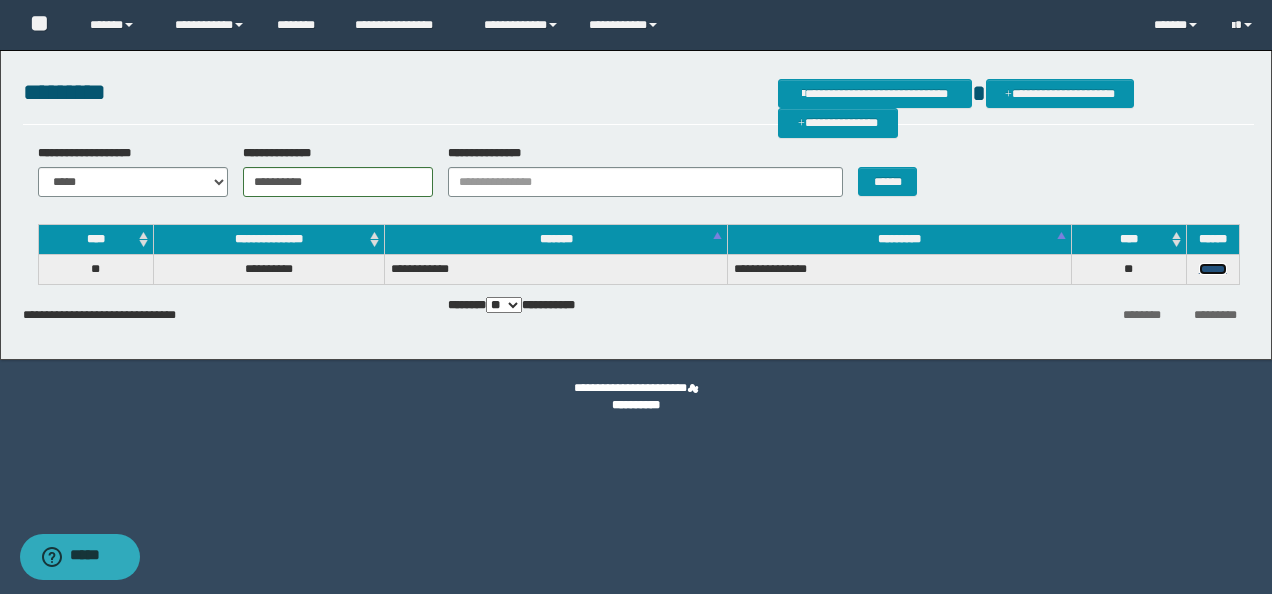 click on "******" at bounding box center [1213, 269] 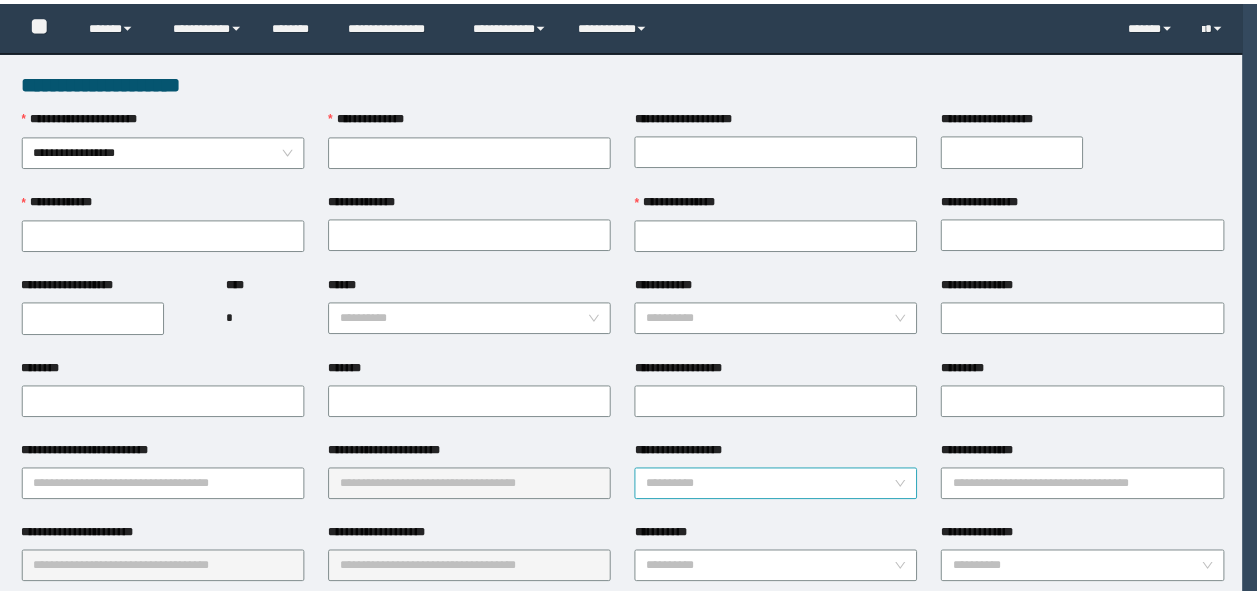 scroll, scrollTop: 0, scrollLeft: 0, axis: both 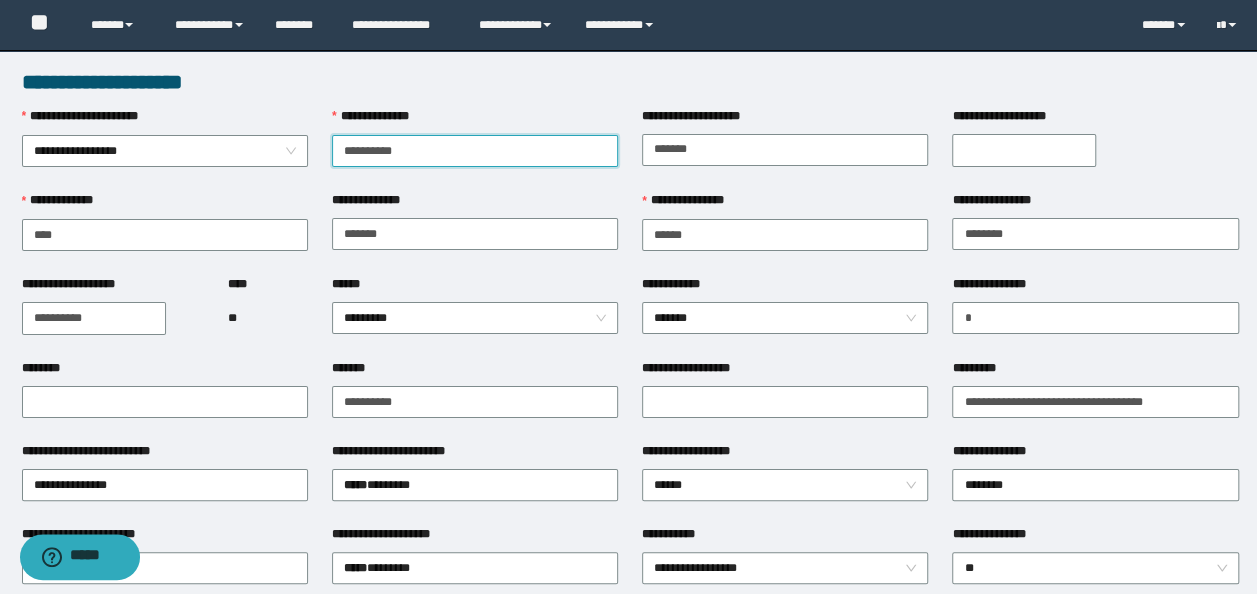 type on "**********" 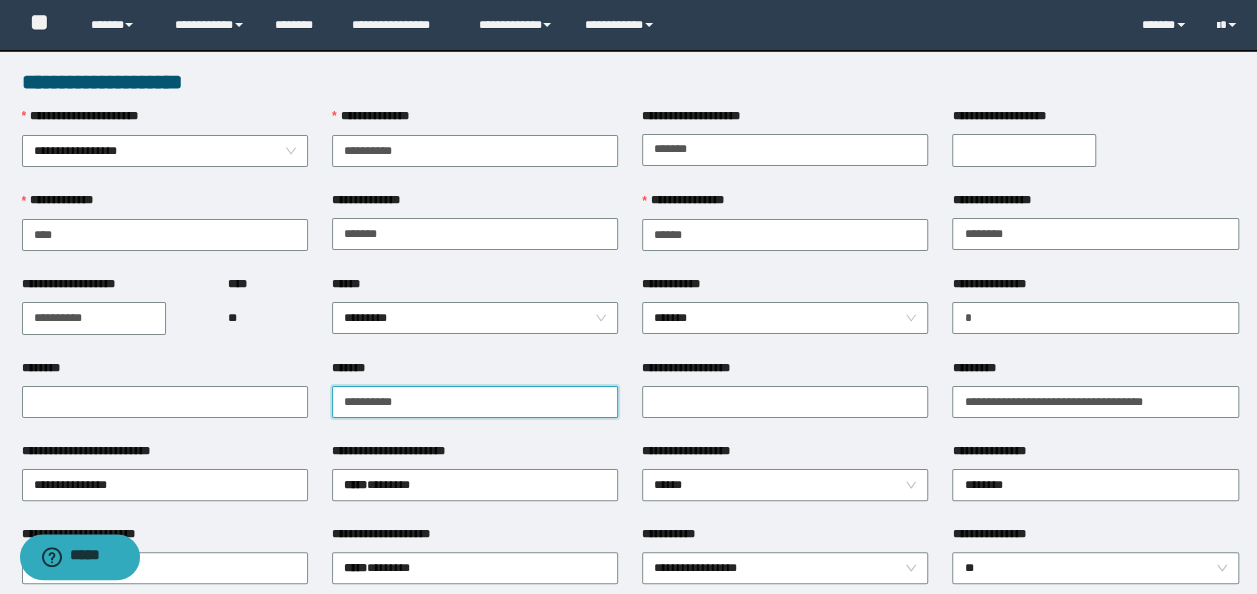 drag, startPoint x: 424, startPoint y: 402, endPoint x: 0, endPoint y: 295, distance: 437.29282 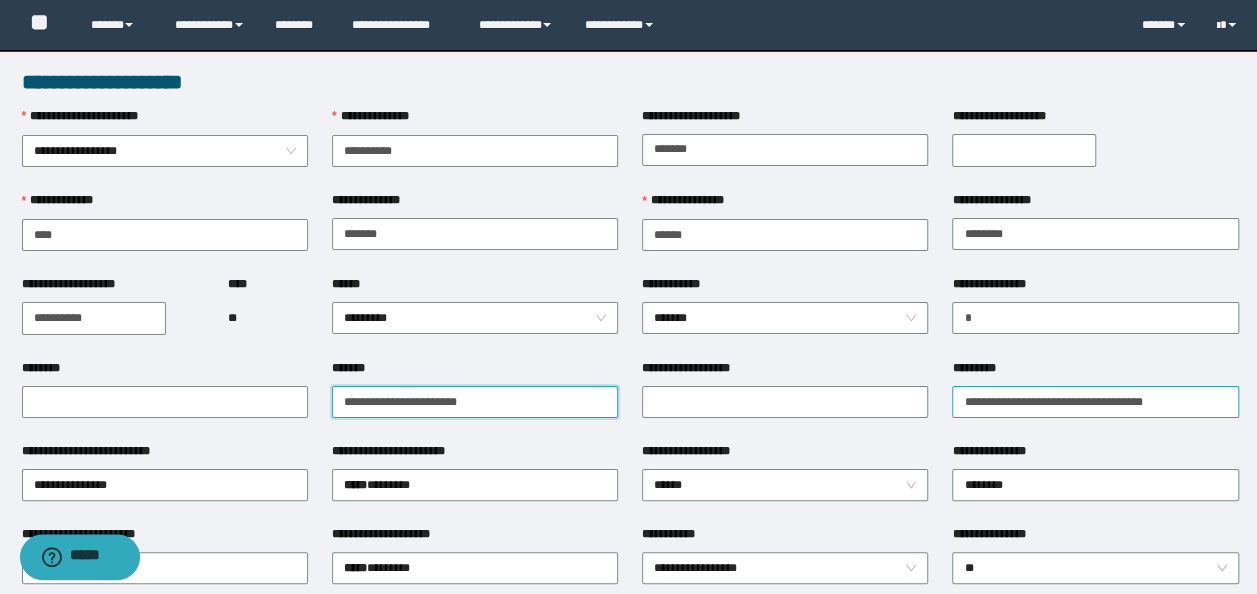 type on "**********" 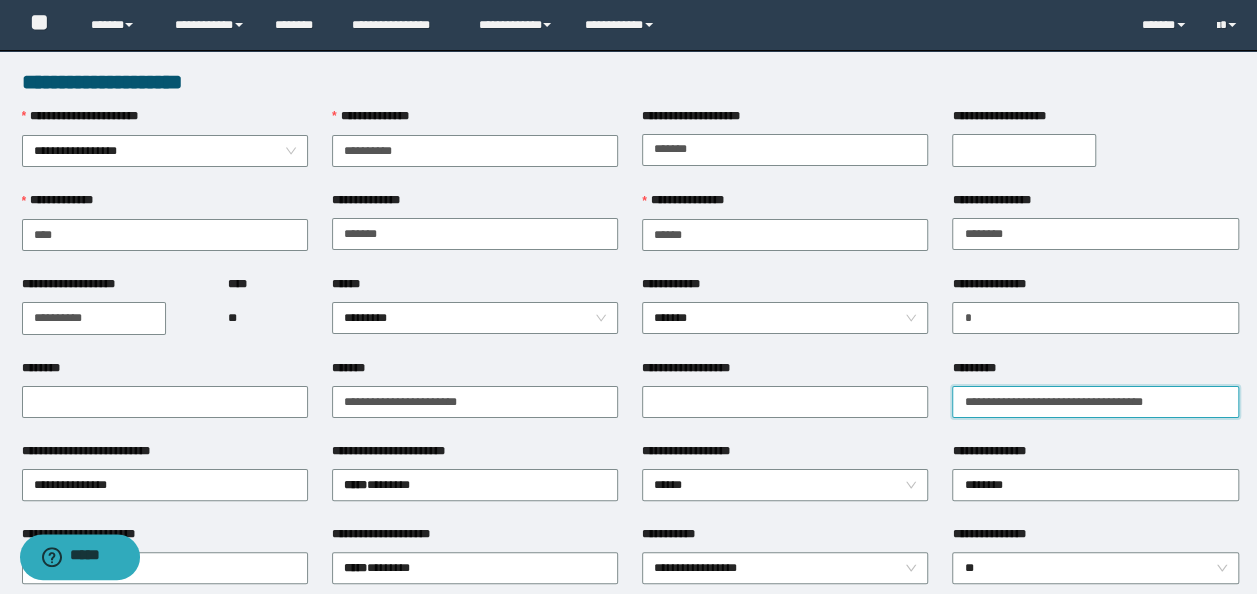 drag, startPoint x: 1212, startPoint y: 404, endPoint x: 0, endPoint y: 344, distance: 1213.4843 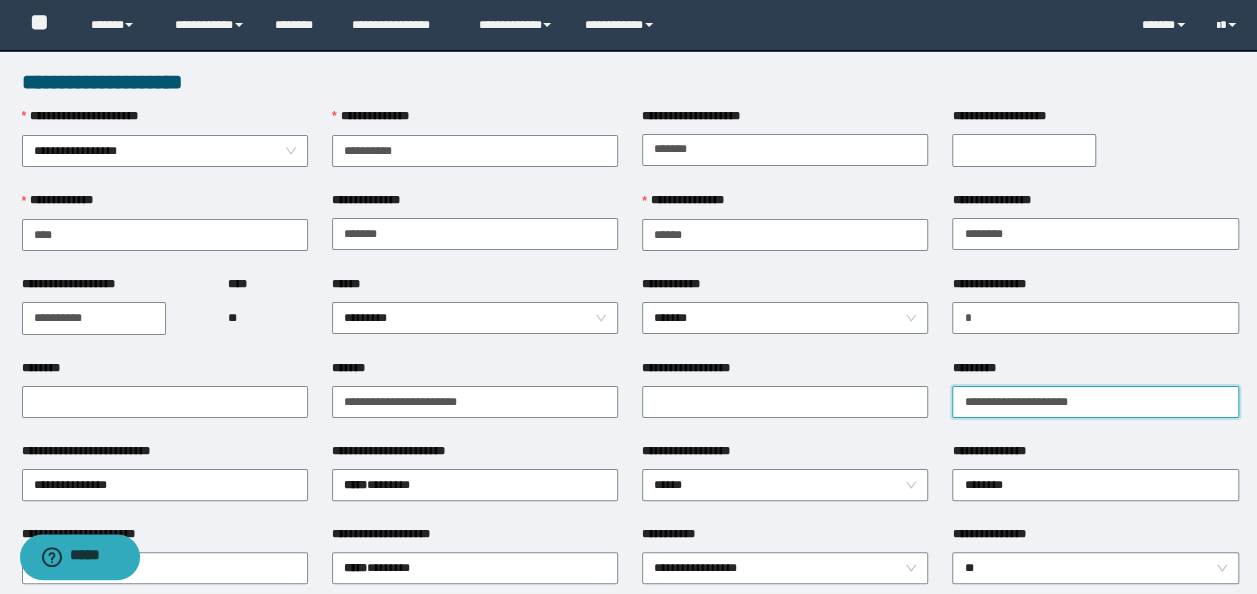 type on "**********" 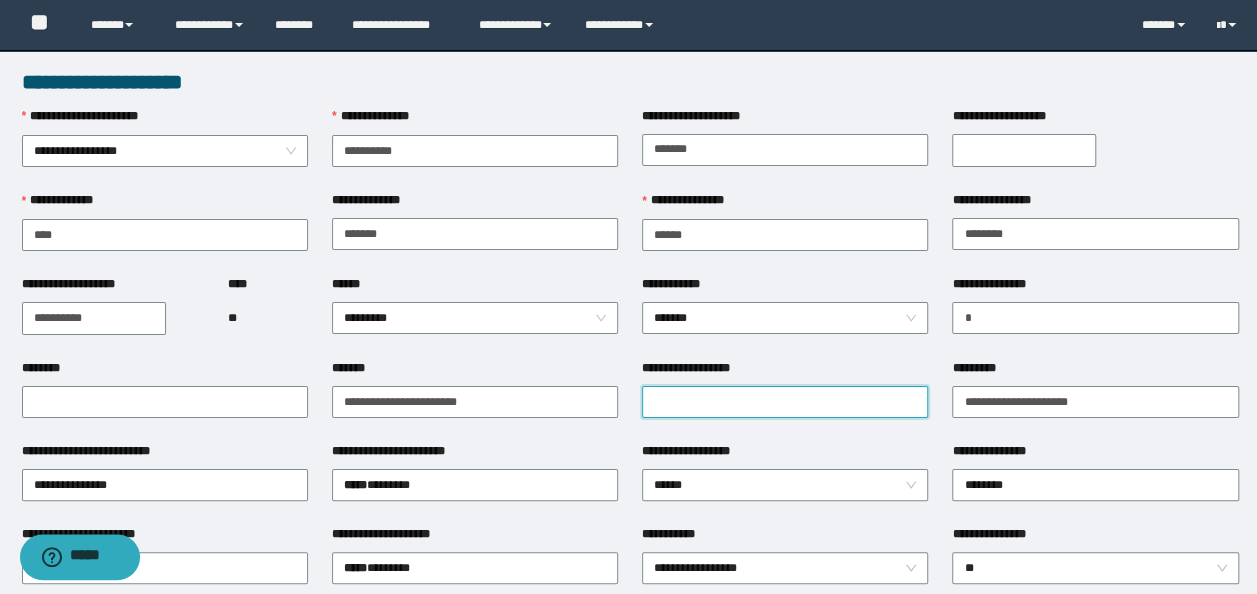 click on "**********" at bounding box center (785, 402) 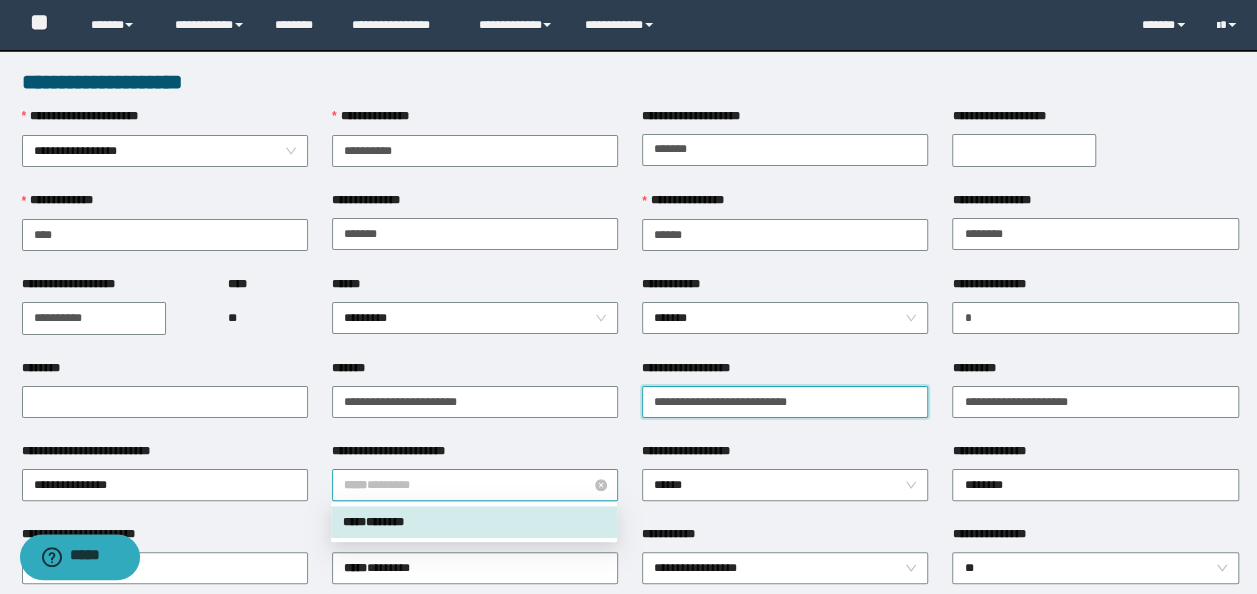 click on "***** * *****" at bounding box center (475, 485) 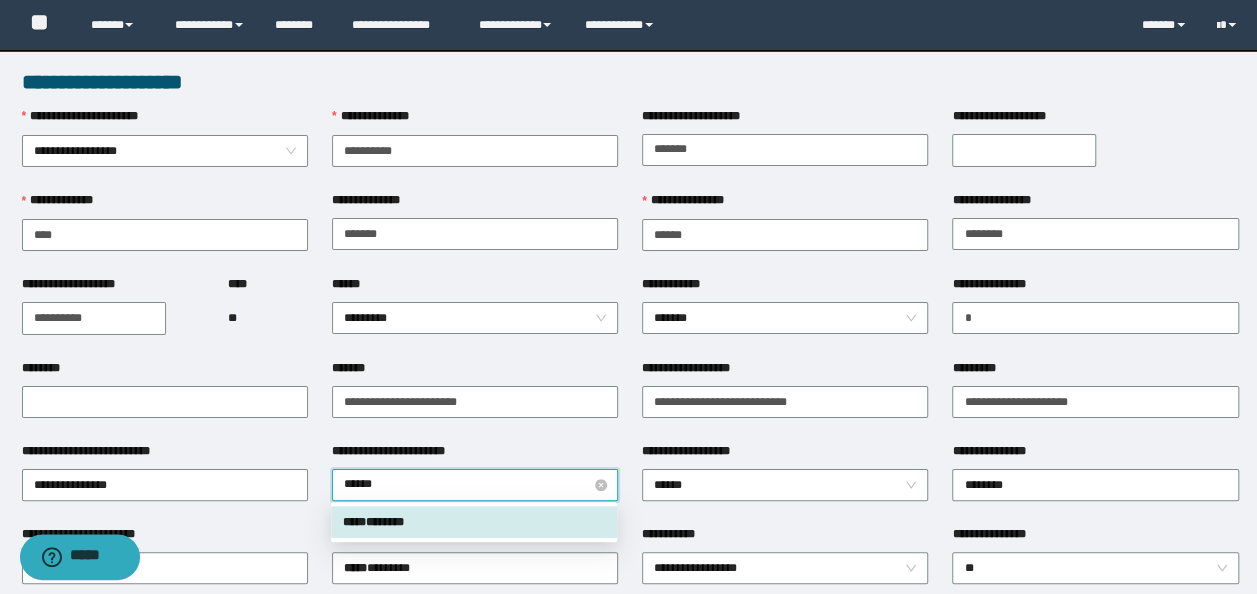 type on "*******" 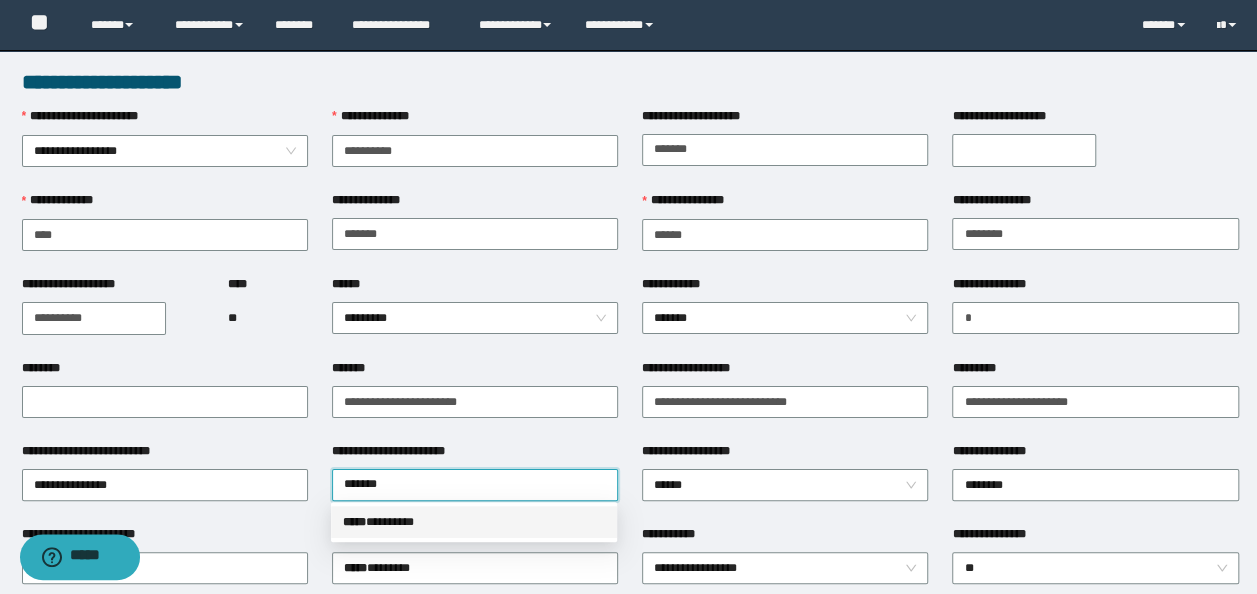 click on "***** * *******" at bounding box center (474, 522) 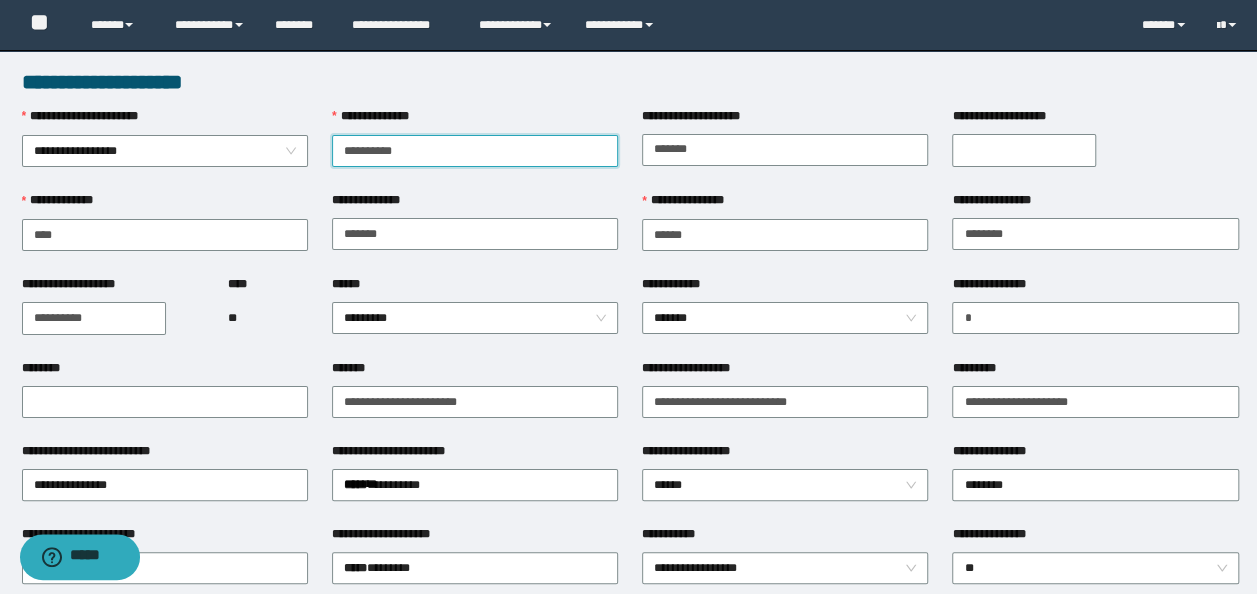 click on "**********" at bounding box center (475, 151) 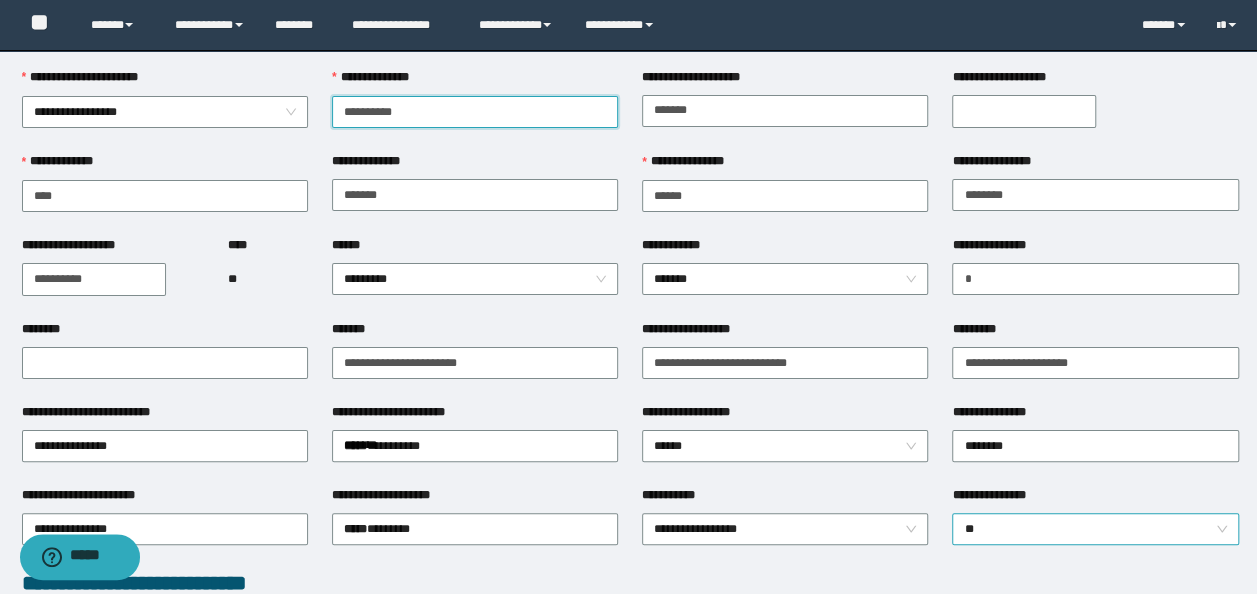 scroll, scrollTop: 0, scrollLeft: 0, axis: both 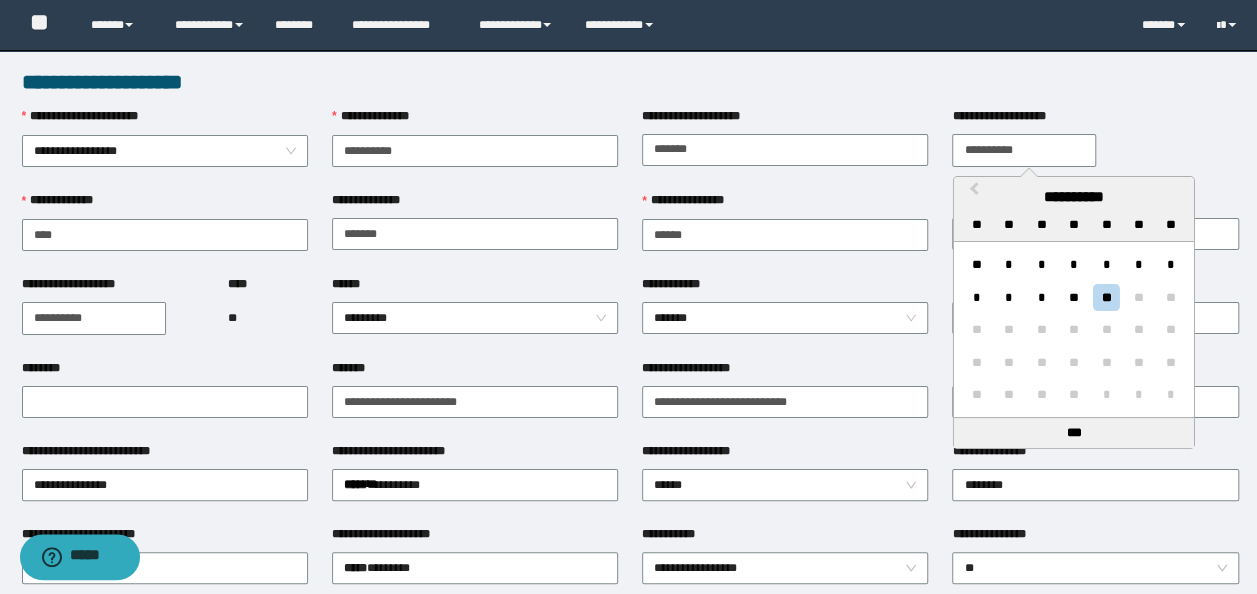 click on "**********" at bounding box center [1024, 150] 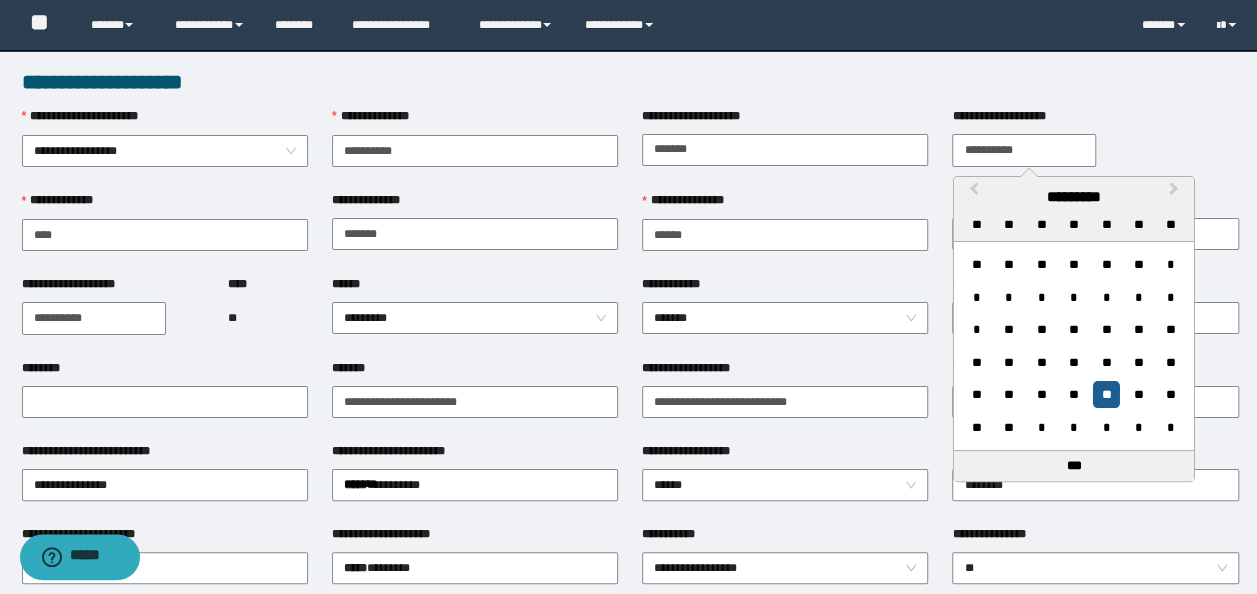 type on "**********" 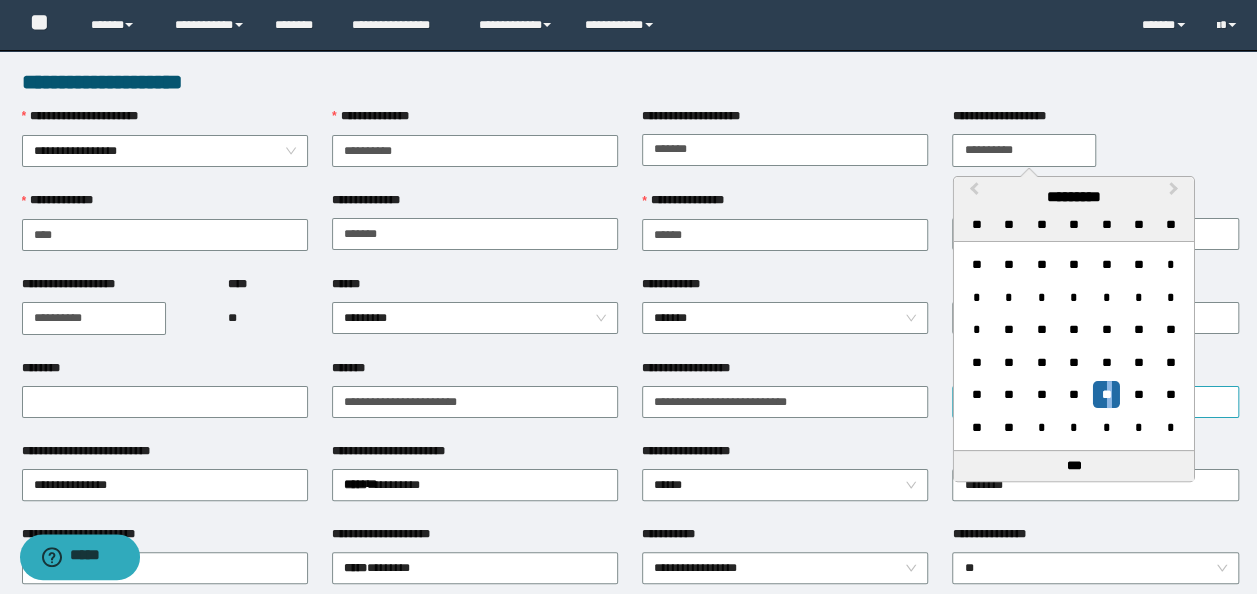click on "**" at bounding box center [1106, 394] 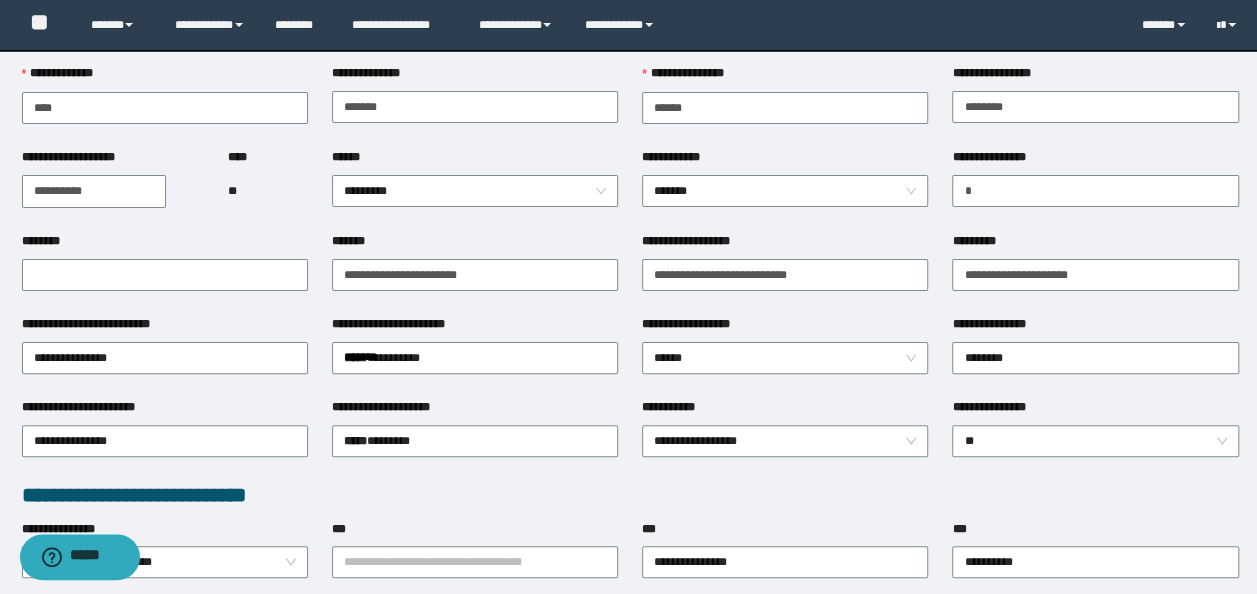 scroll, scrollTop: 200, scrollLeft: 0, axis: vertical 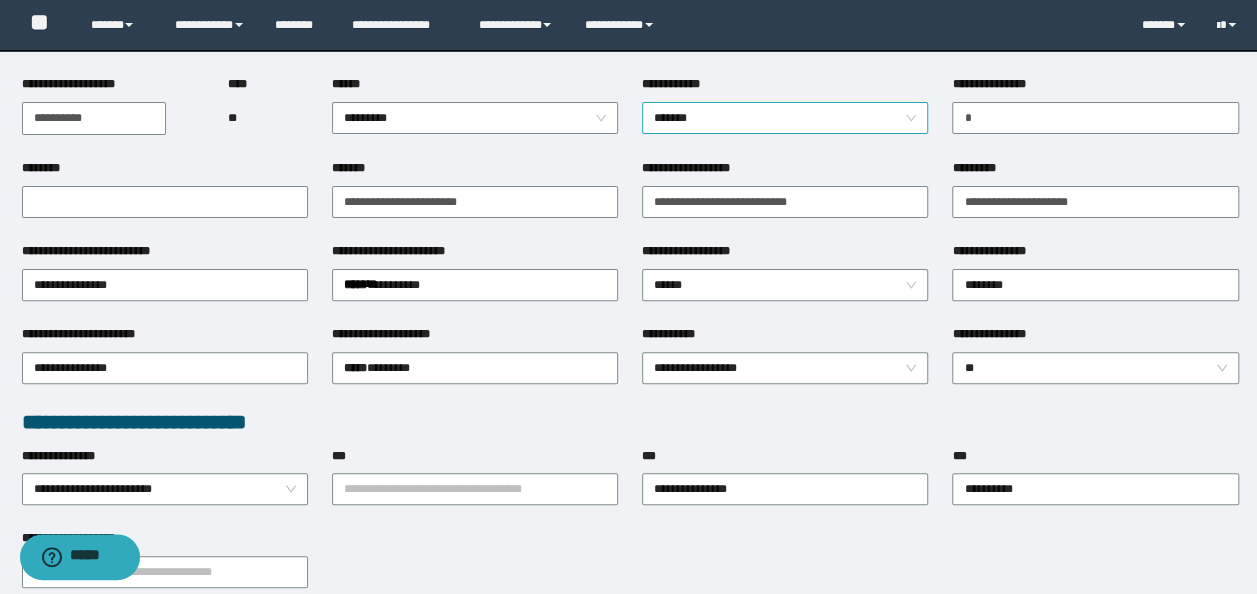 click on "*******" at bounding box center [785, 118] 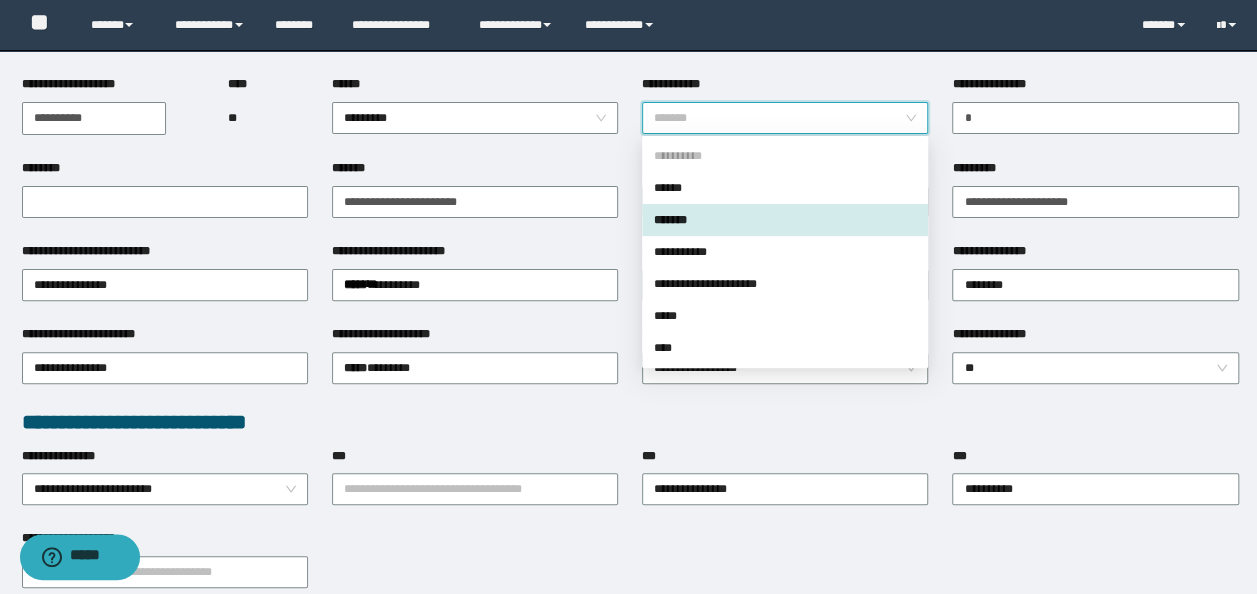 click on "*******" at bounding box center (785, 220) 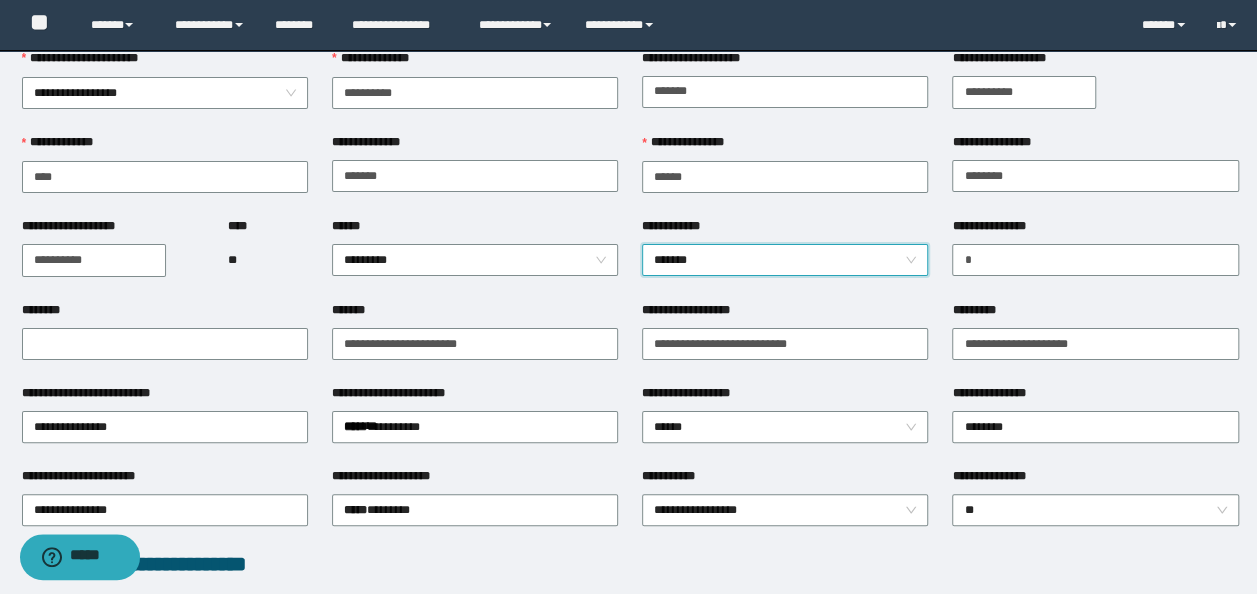 scroll, scrollTop: 0, scrollLeft: 0, axis: both 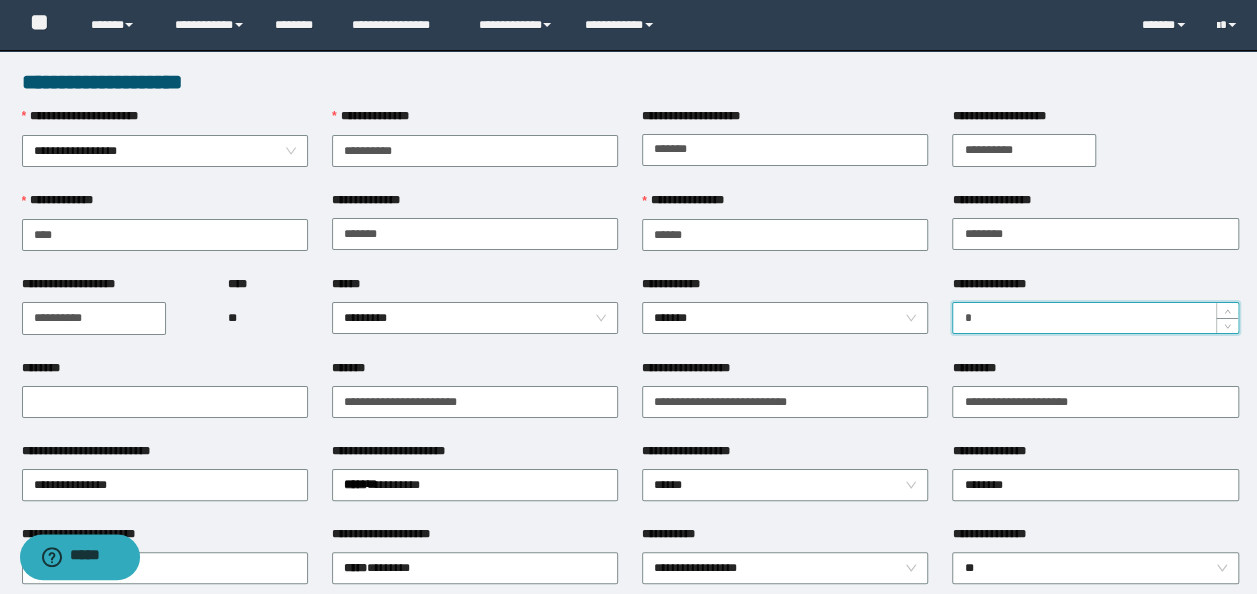 drag, startPoint x: 1003, startPoint y: 311, endPoint x: 622, endPoint y: 270, distance: 383.19968 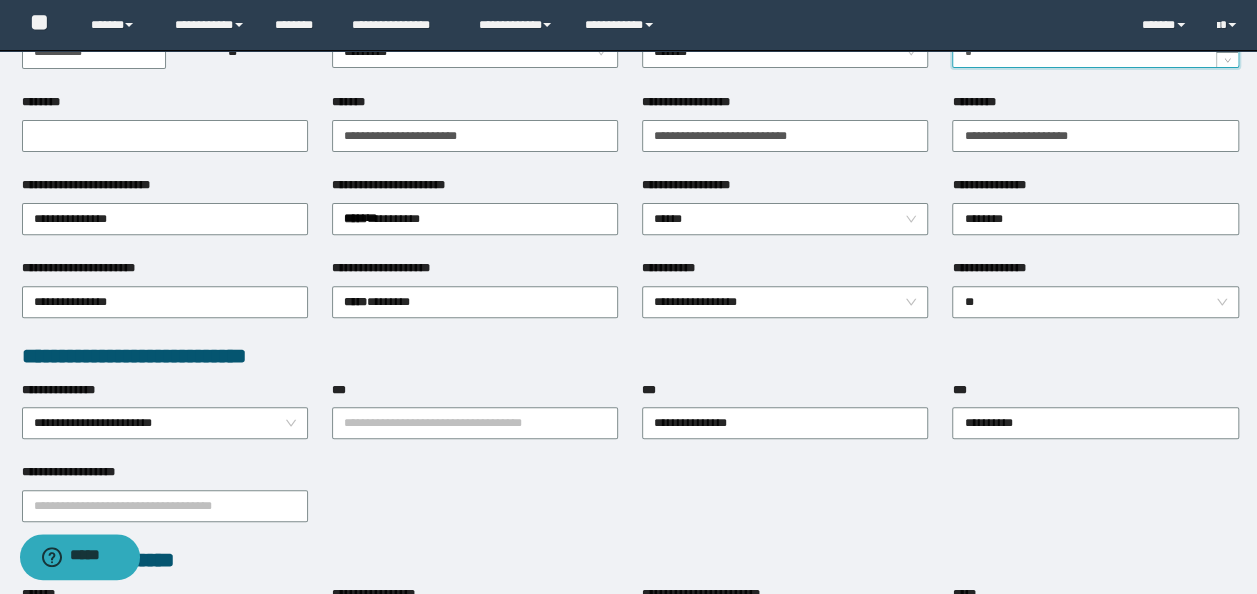 scroll, scrollTop: 500, scrollLeft: 0, axis: vertical 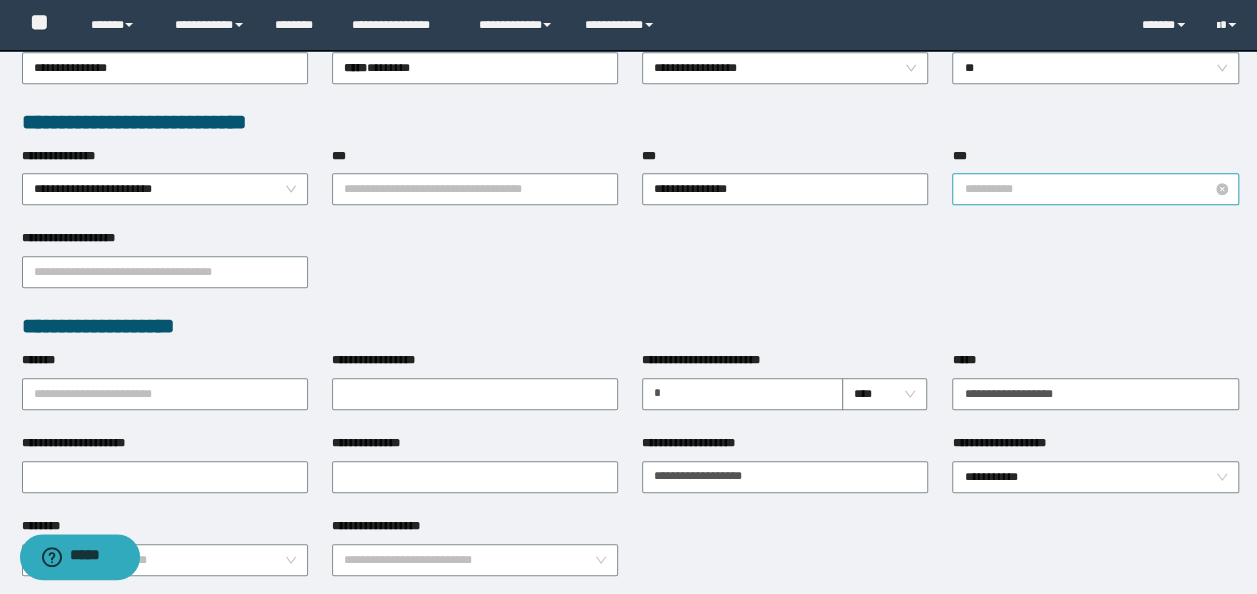 click on "**********" at bounding box center [1095, 189] 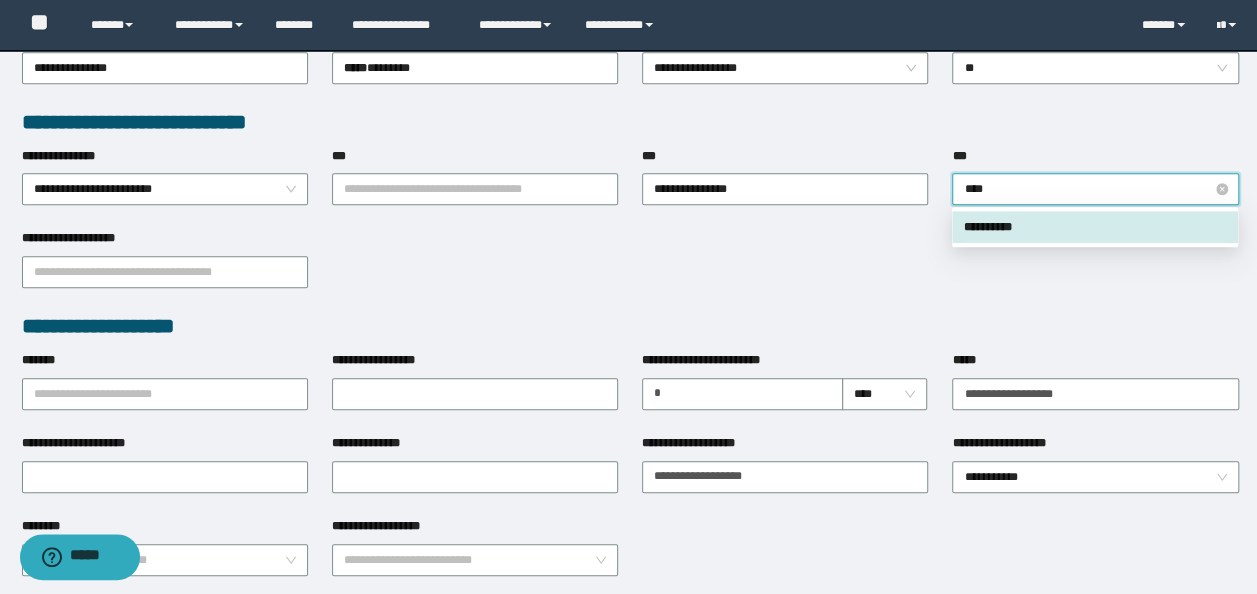 type on "*****" 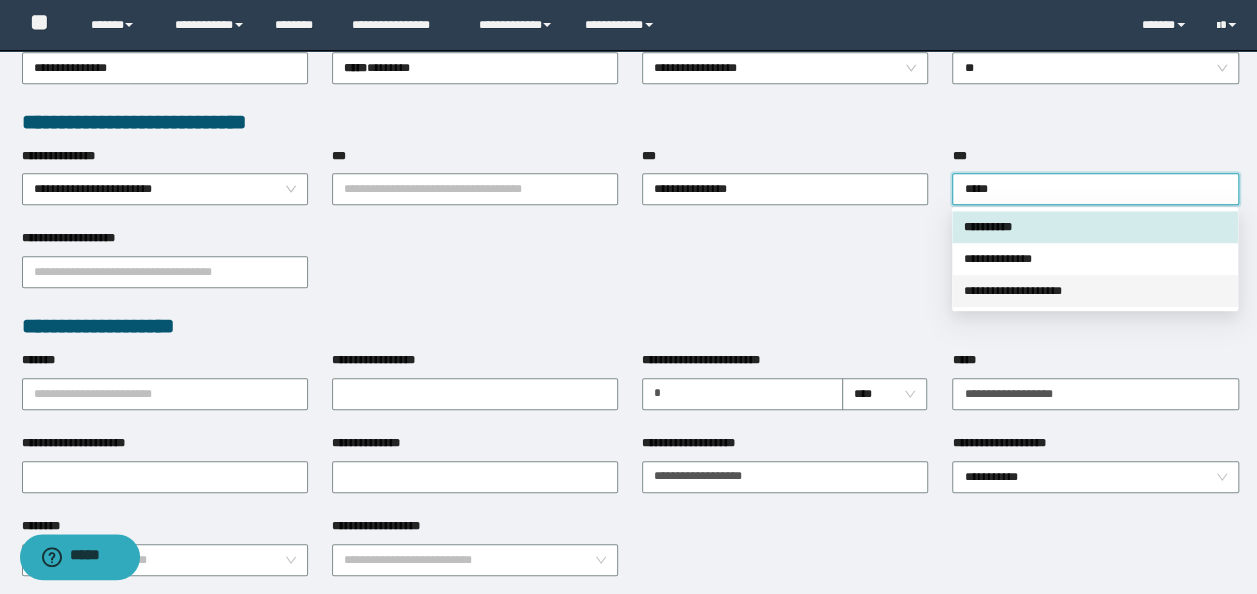 click on "**********" at bounding box center (1095, 291) 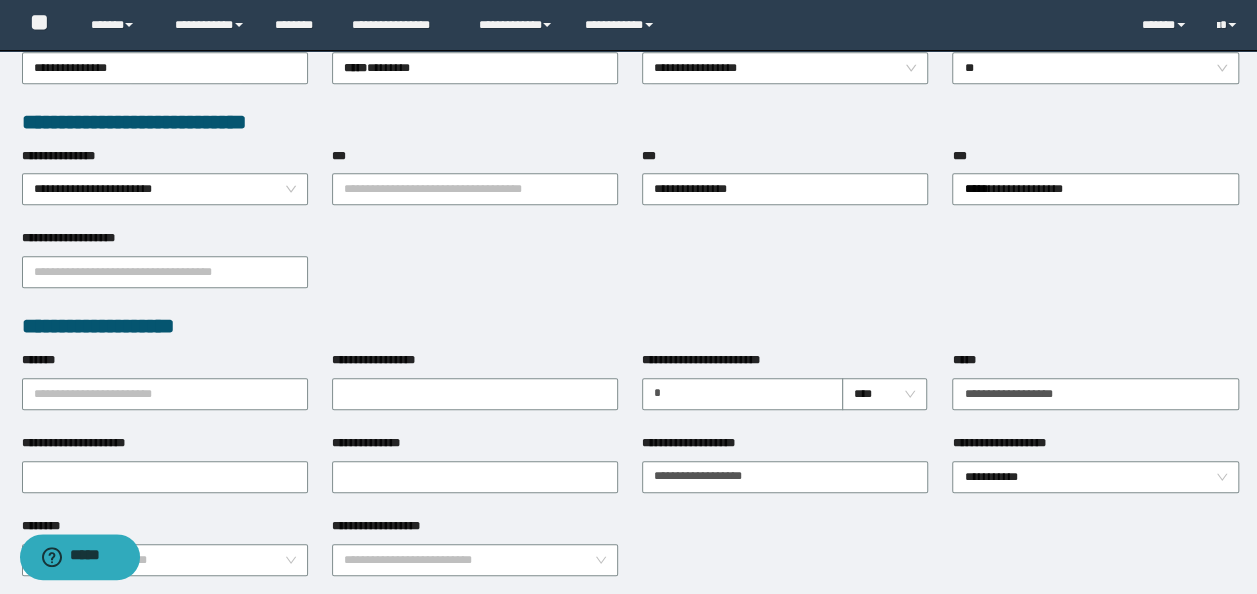 click on "***" at bounding box center [475, 160] 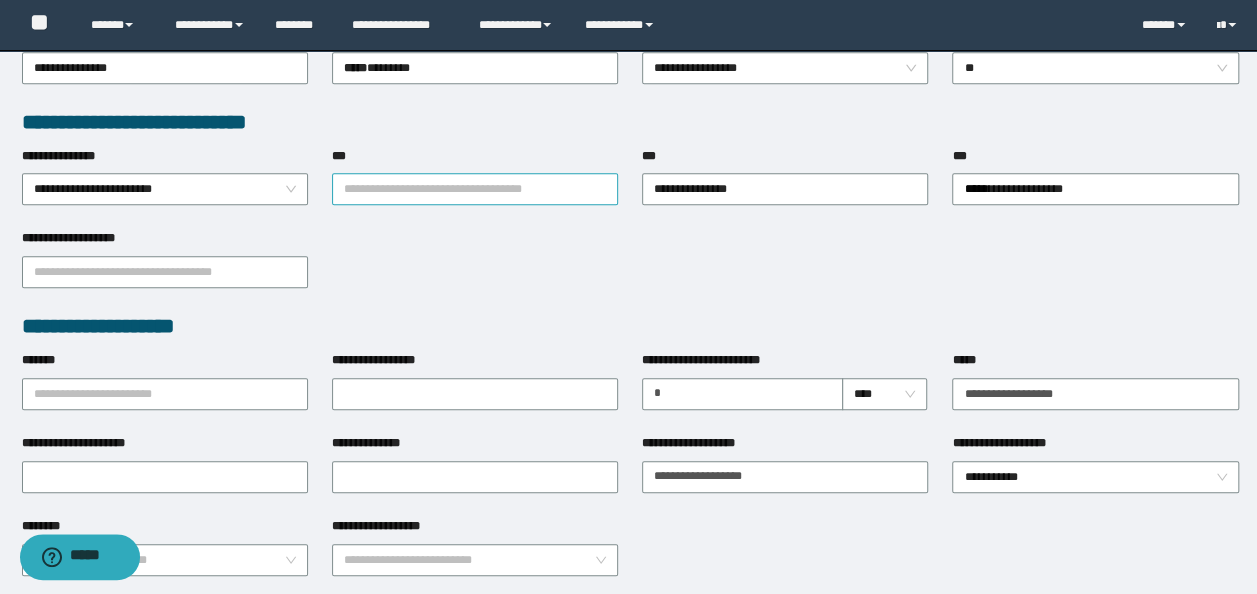 click on "***" at bounding box center (475, 189) 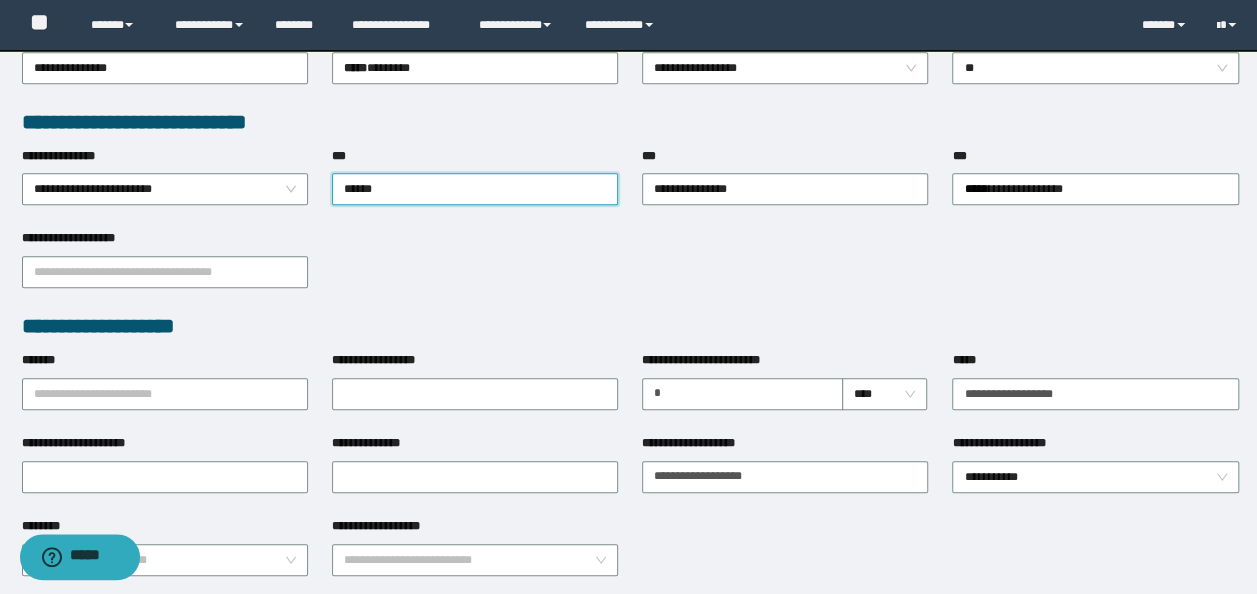 type on "*******" 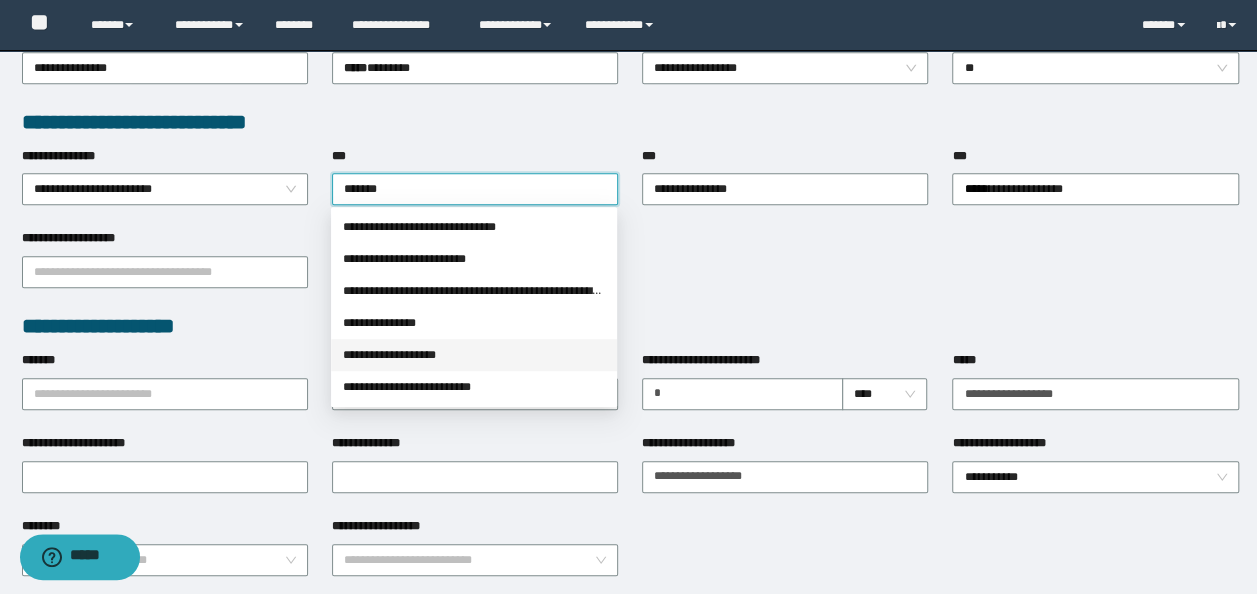 click on "**********" at bounding box center [474, 355] 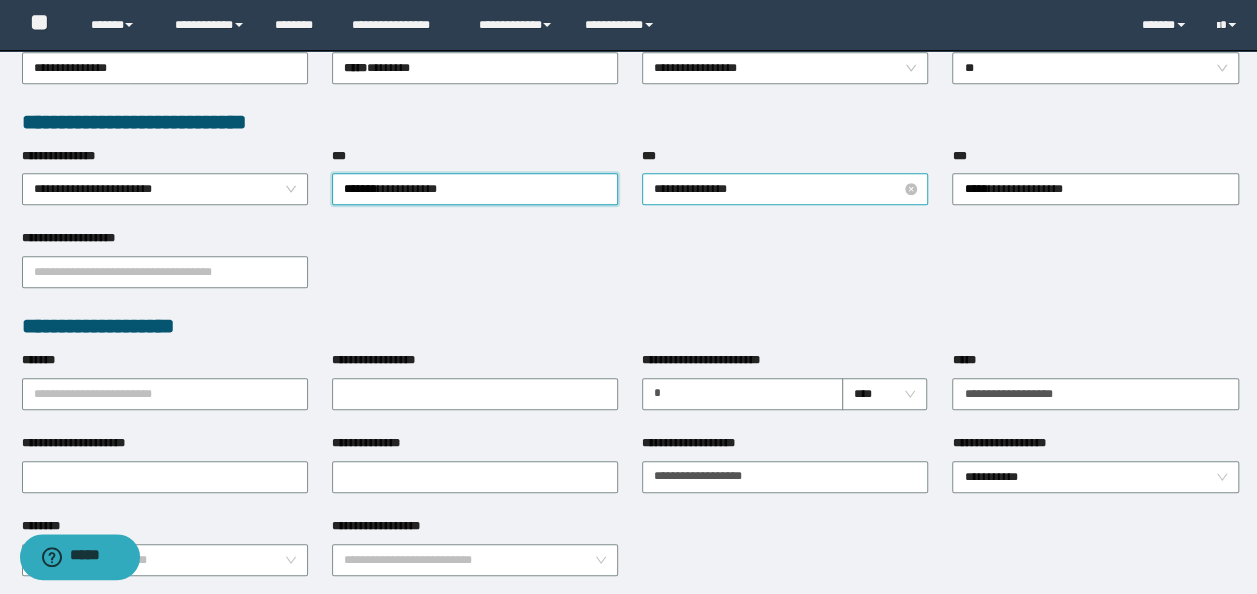 click on "**********" at bounding box center (785, 189) 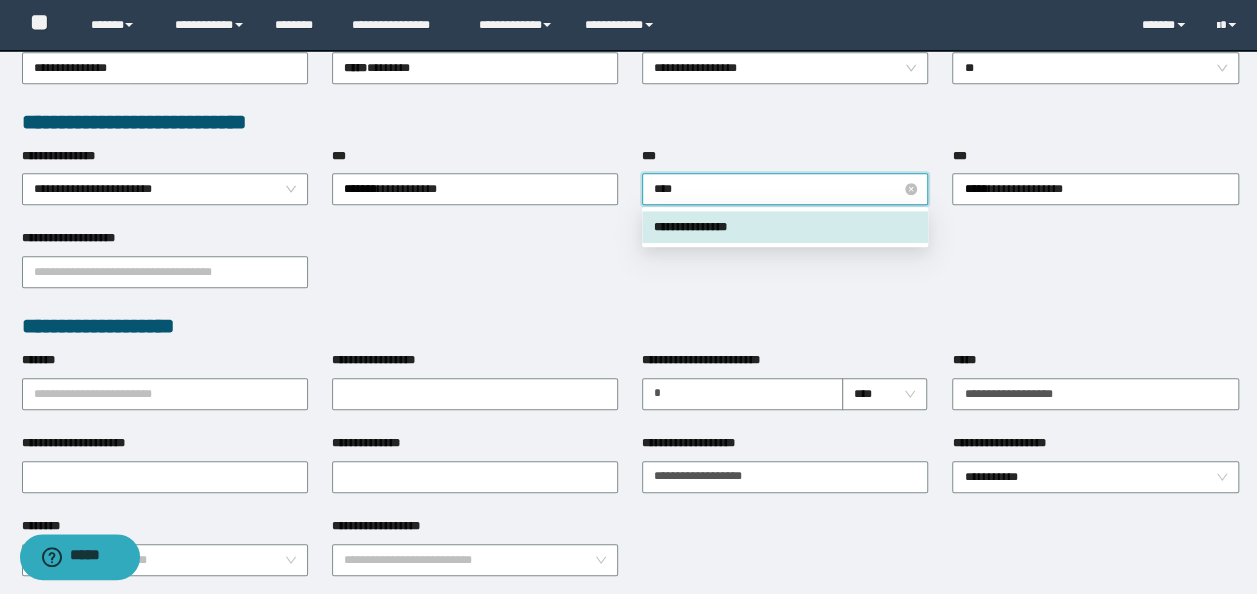 type on "*****" 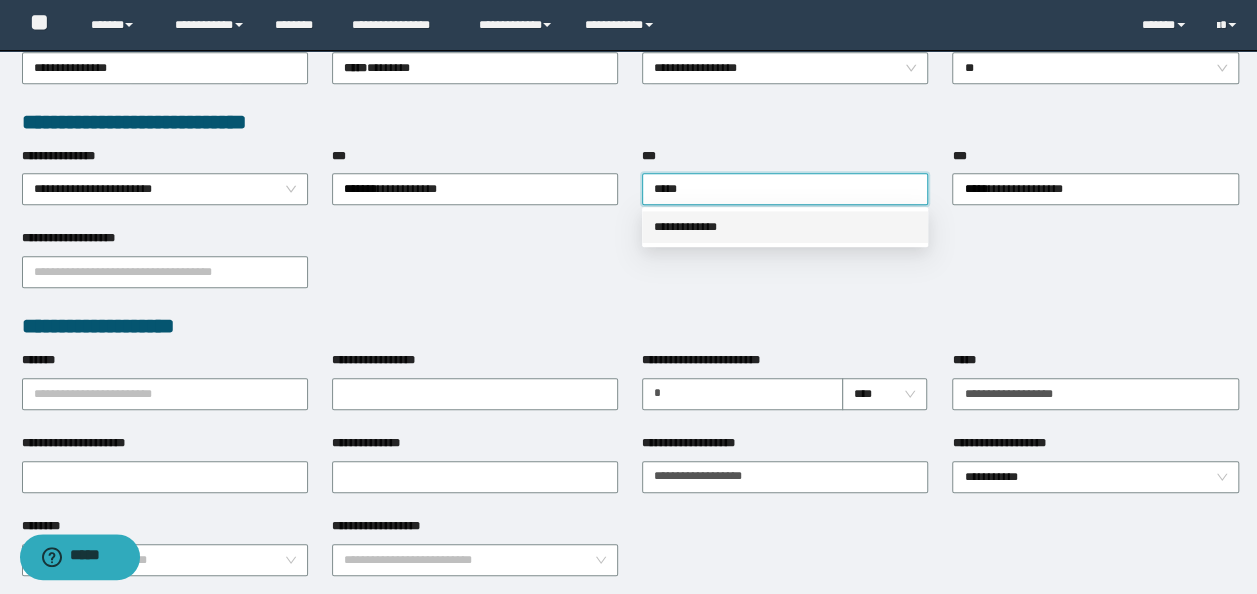 click on "**********" at bounding box center [785, 227] 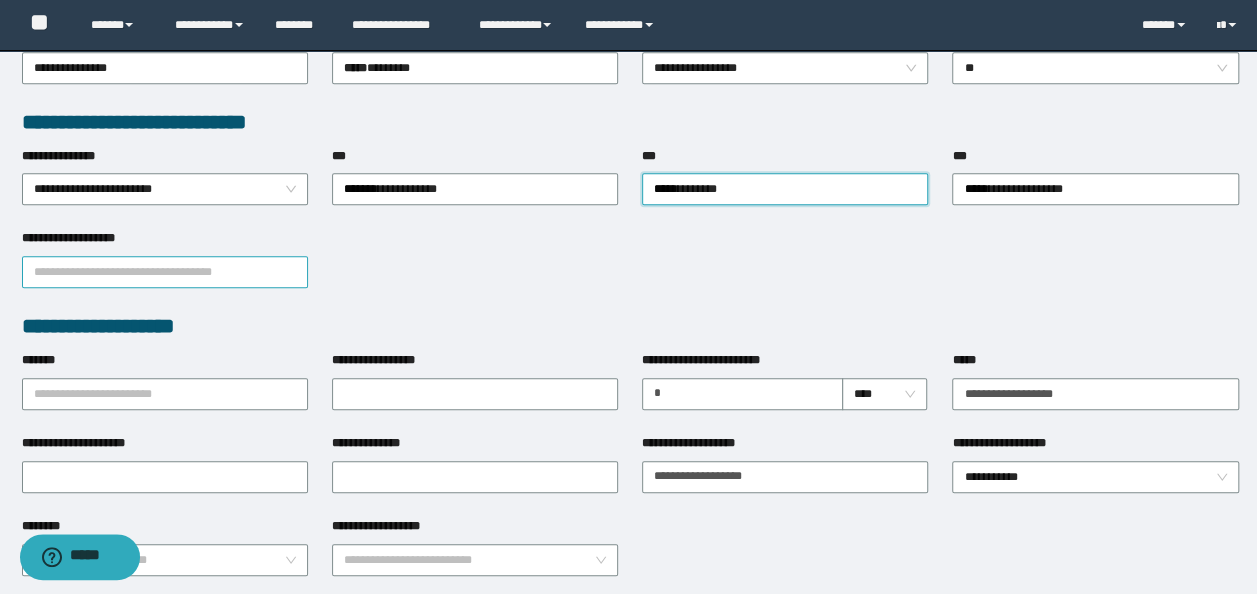 click on "**********" at bounding box center [165, 272] 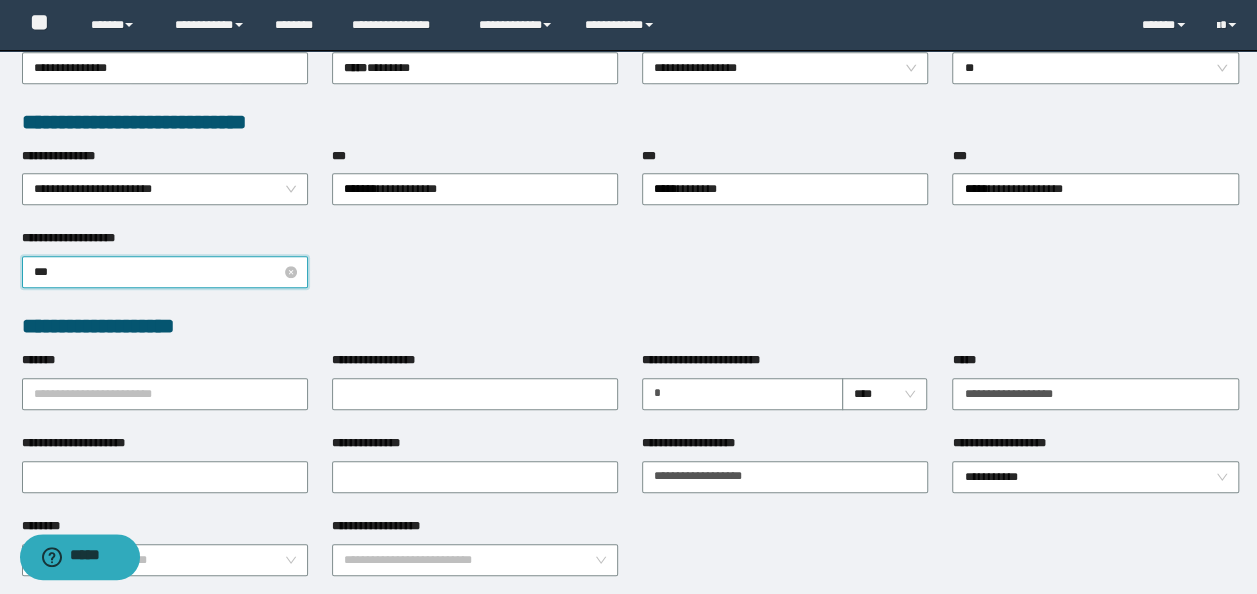 type on "****" 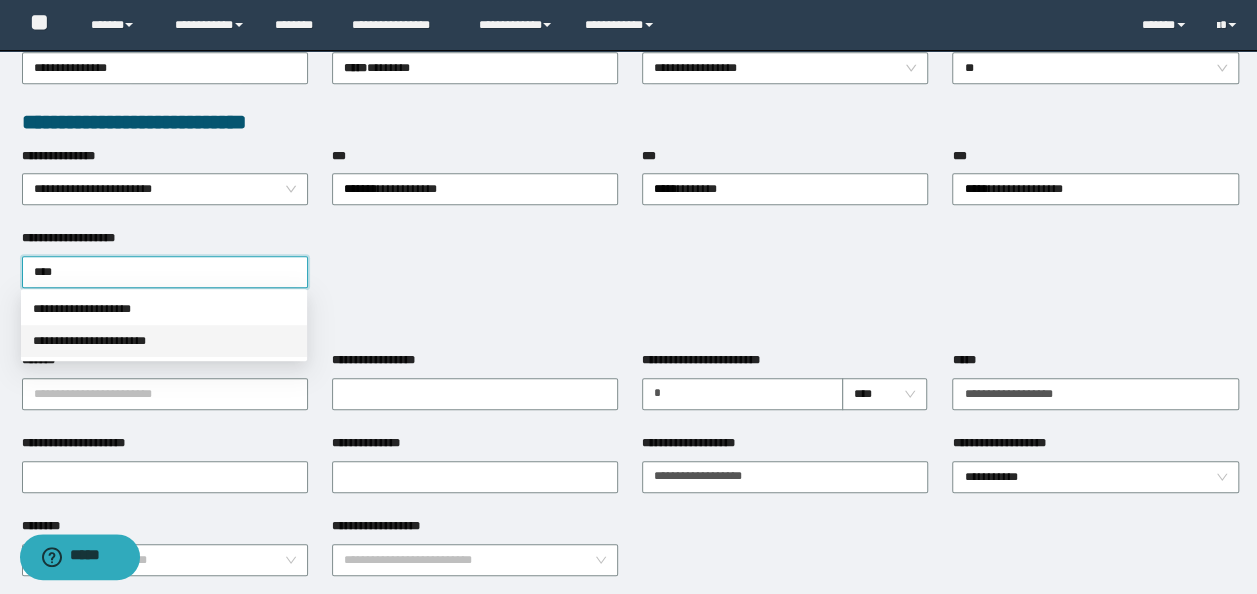 click on "**********" at bounding box center [164, 341] 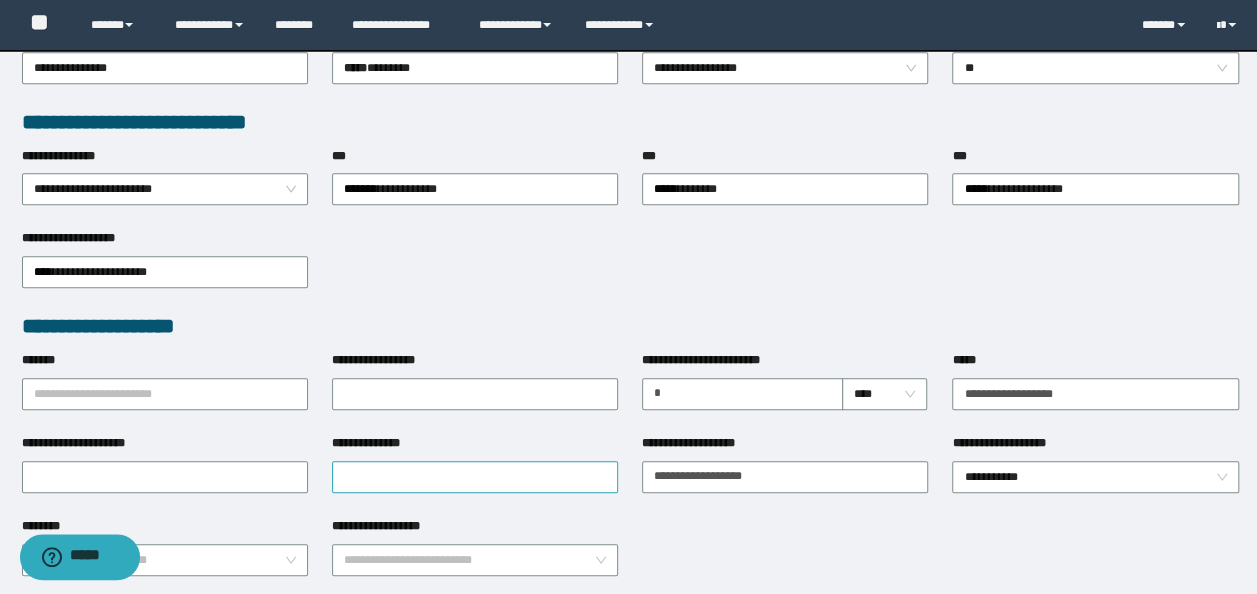 type 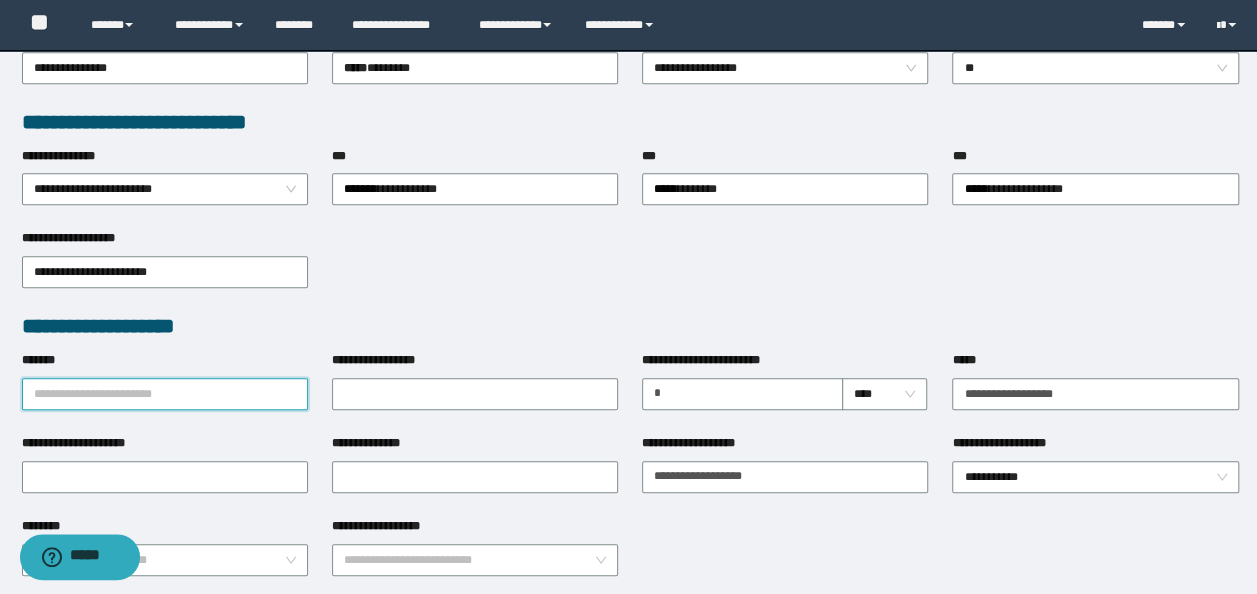 click on "*******" at bounding box center (165, 394) 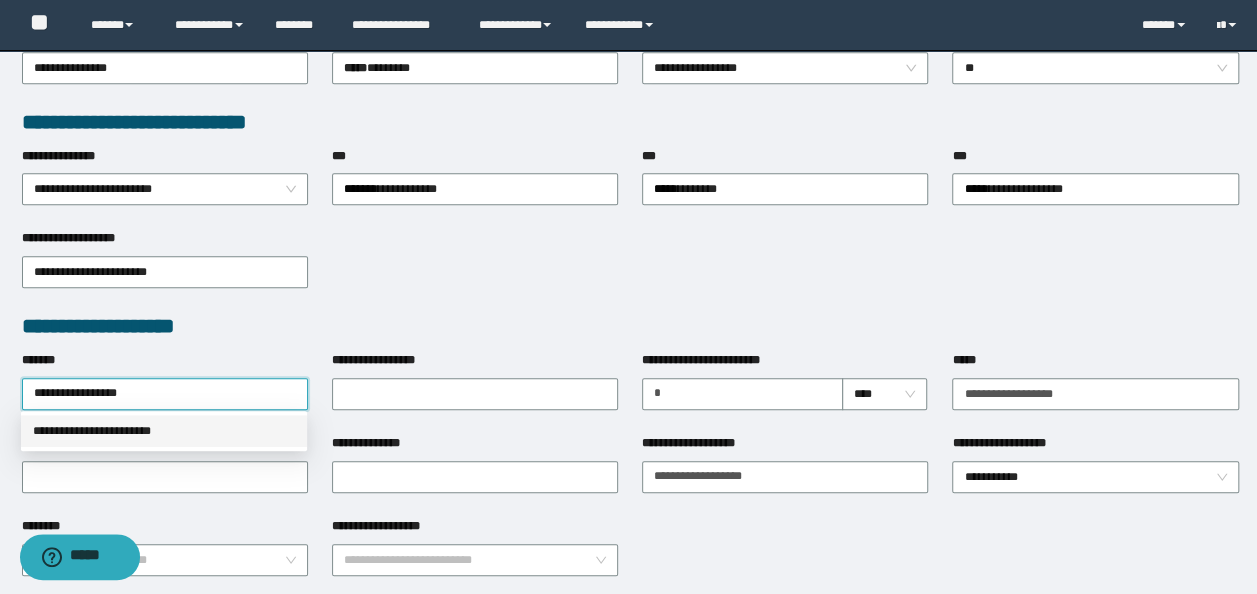 click on "**********" at bounding box center [164, 431] 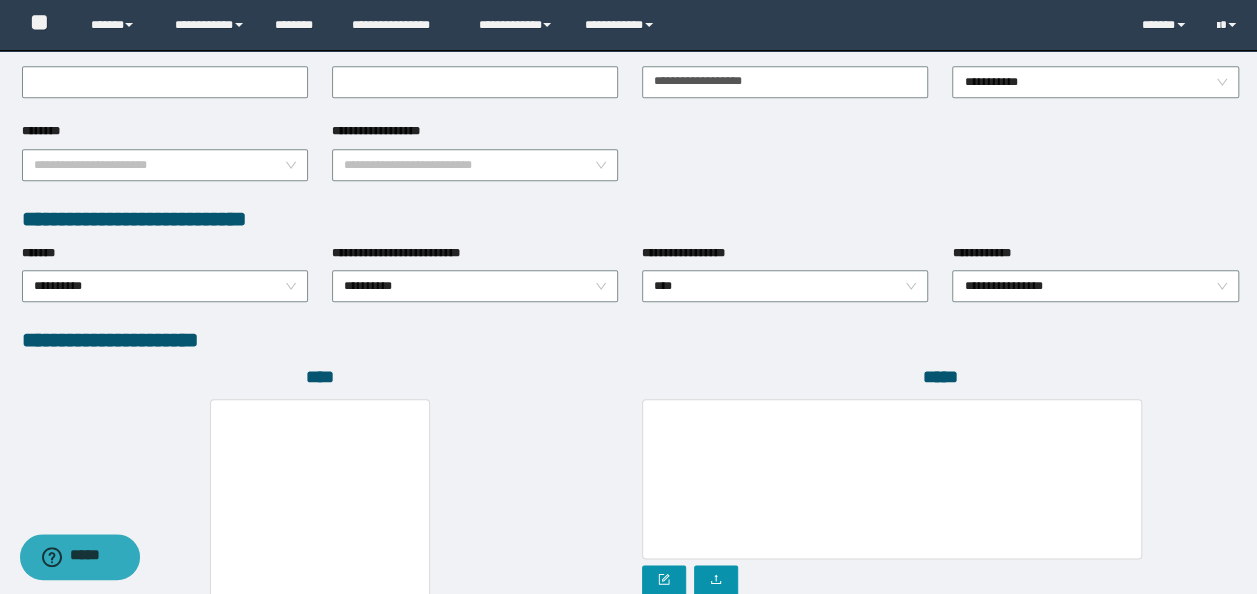scroll, scrollTop: 900, scrollLeft: 0, axis: vertical 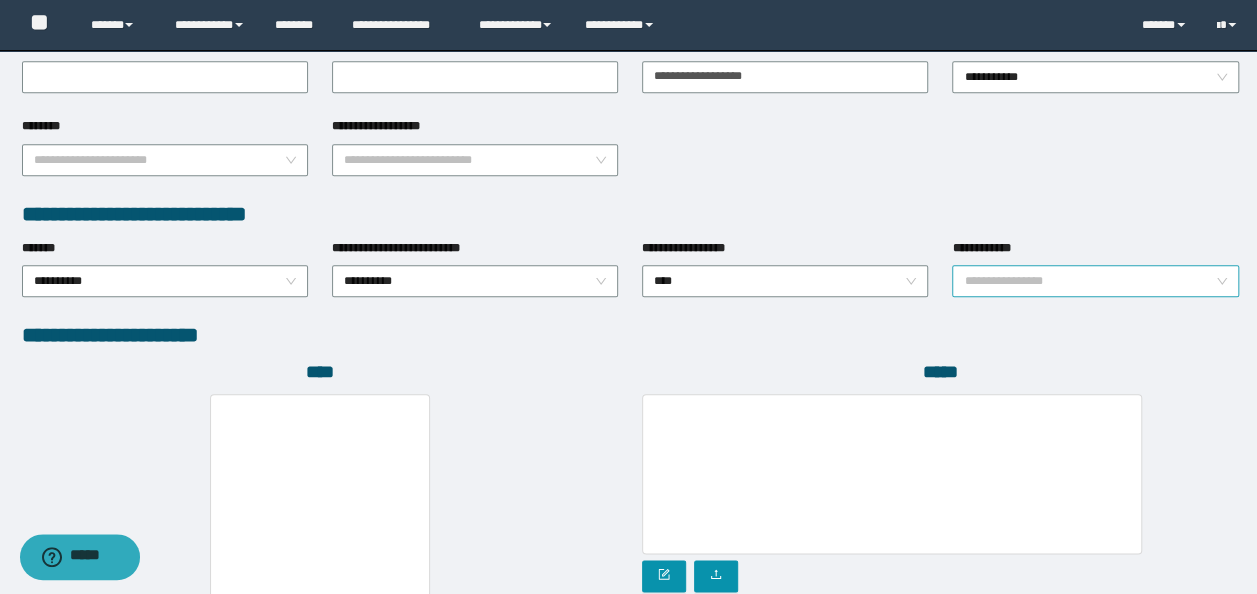 click on "**********" at bounding box center [1095, 281] 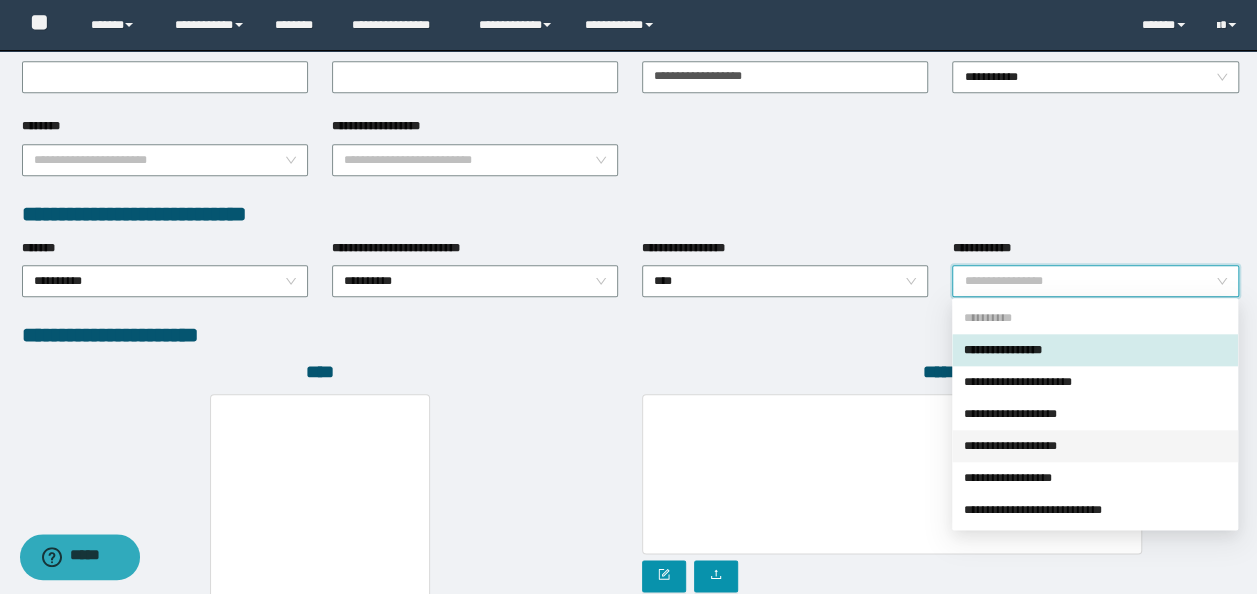 click on "**********" at bounding box center [1095, 446] 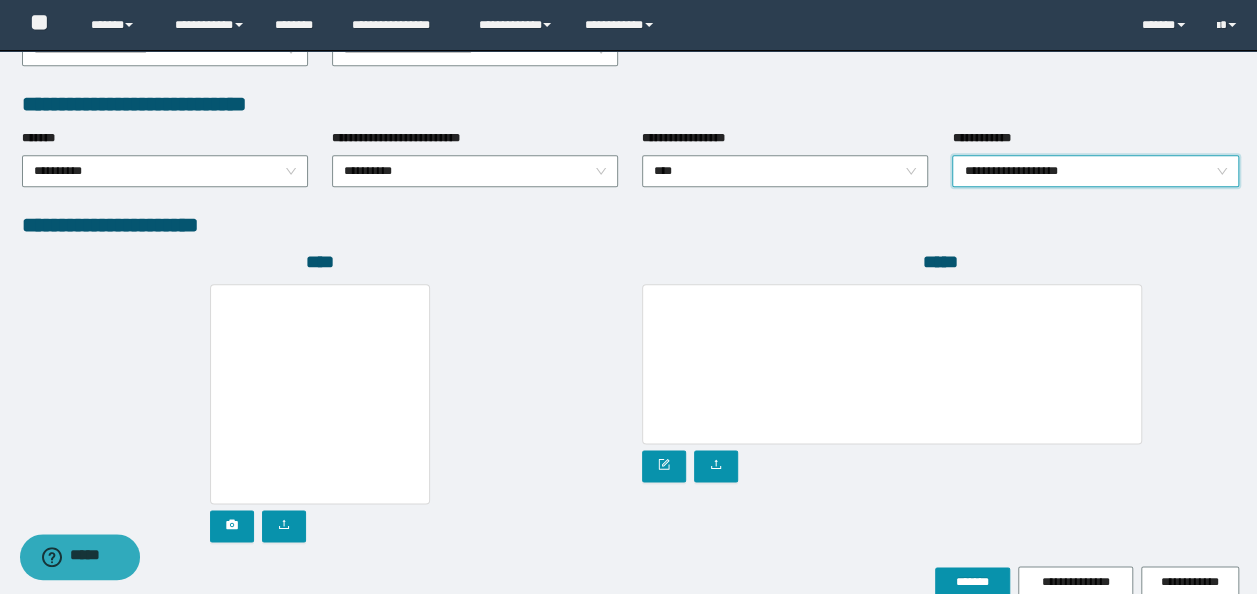 scroll, scrollTop: 1108, scrollLeft: 0, axis: vertical 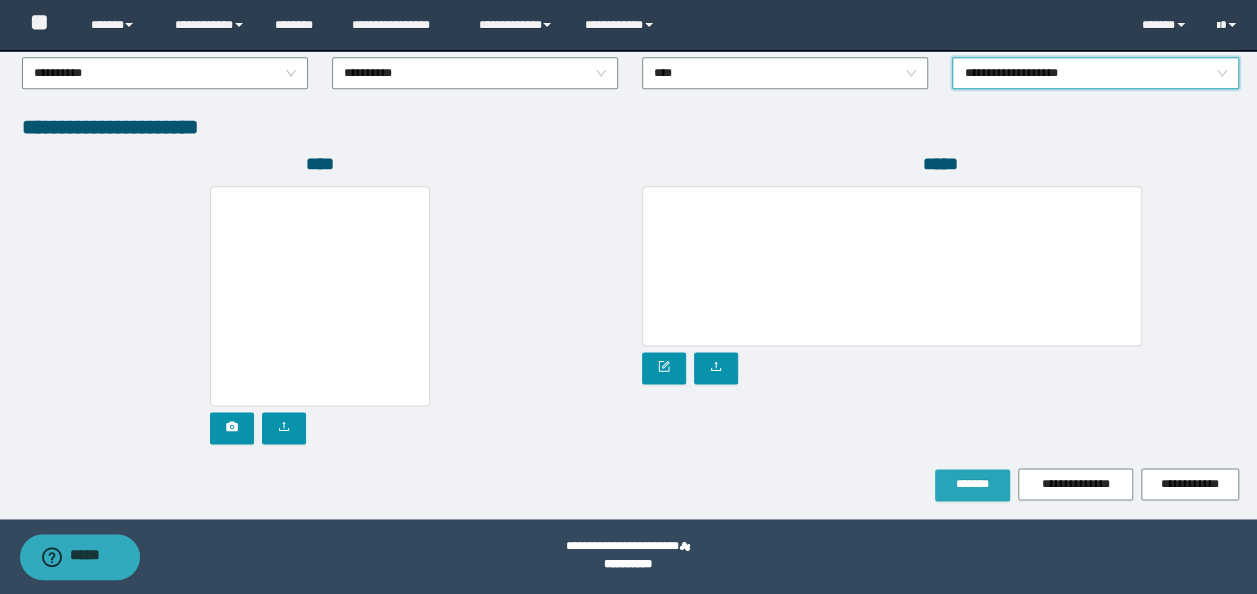 click on "*******" at bounding box center (972, 484) 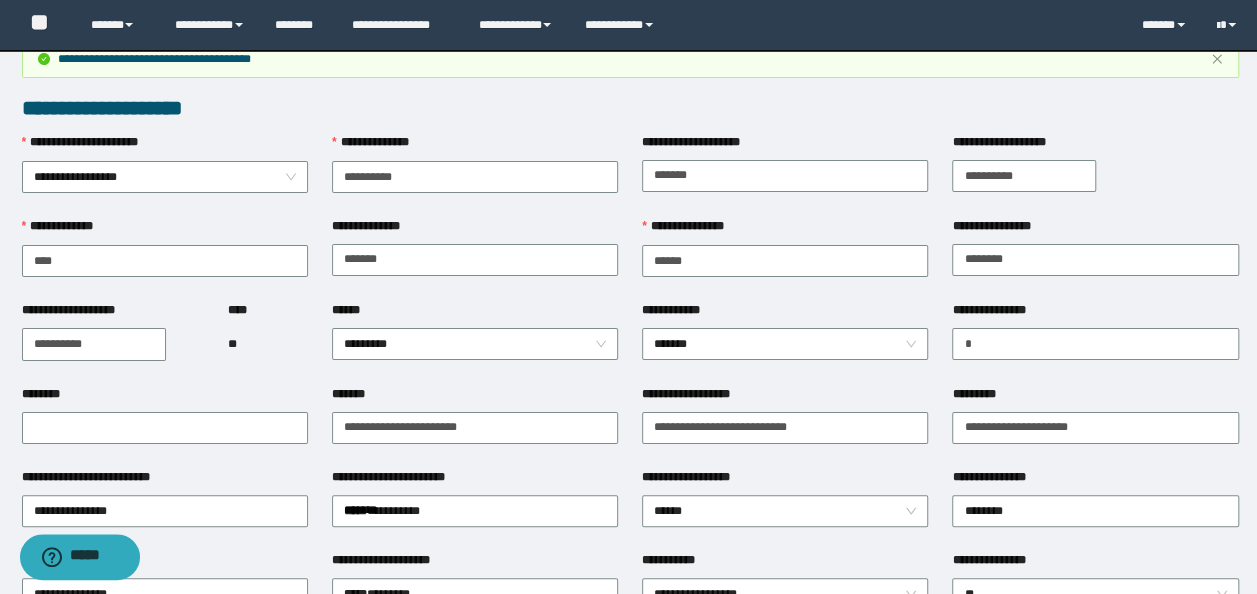 scroll, scrollTop: 0, scrollLeft: 0, axis: both 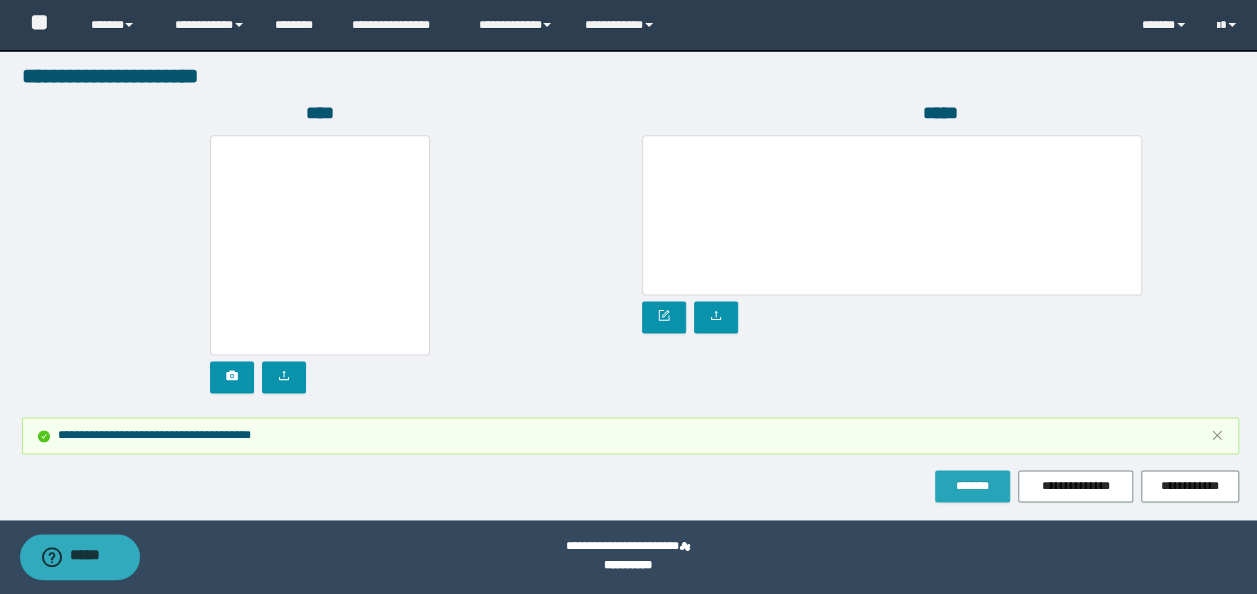 click on "*******" at bounding box center (972, 486) 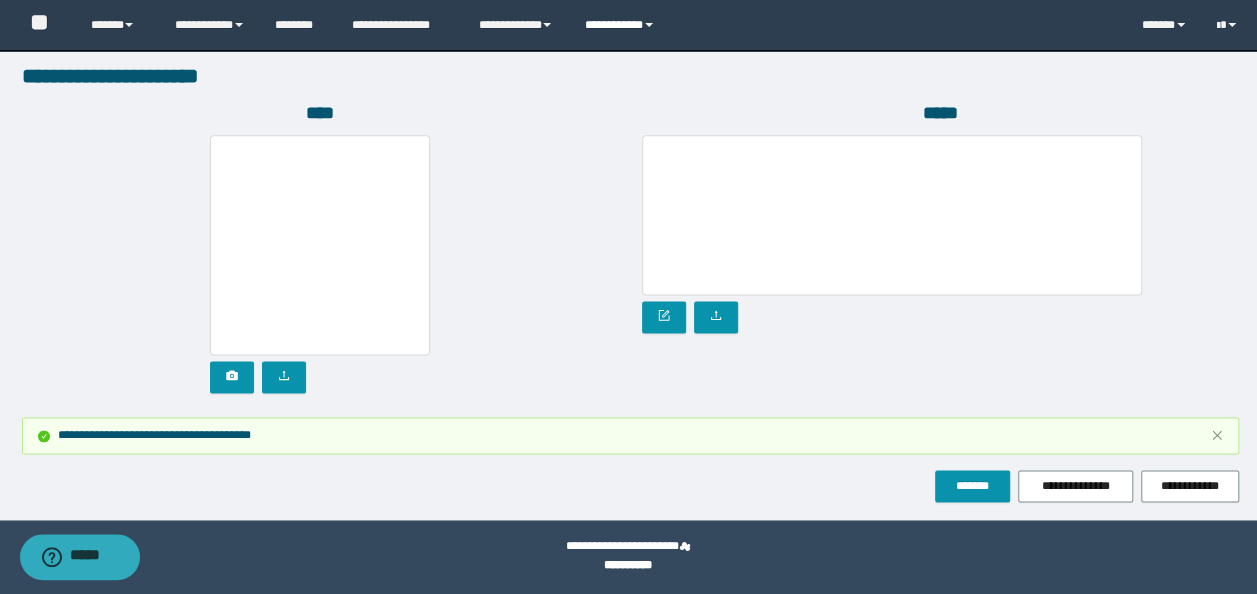 click on "**********" at bounding box center [622, 25] 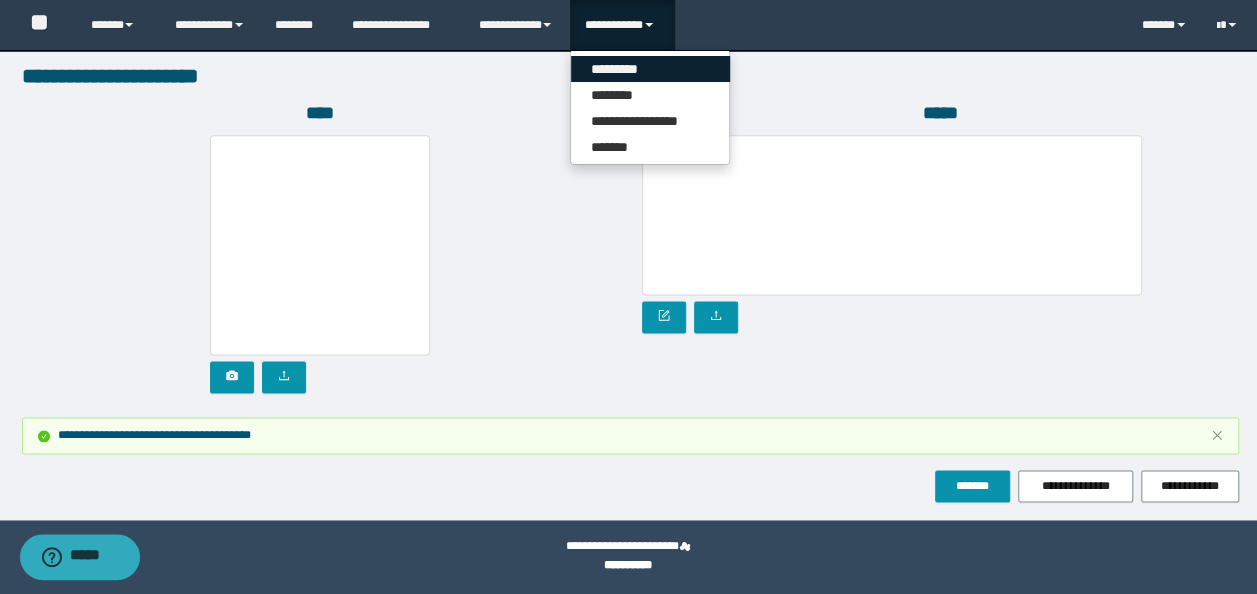 click on "*********" at bounding box center (650, 69) 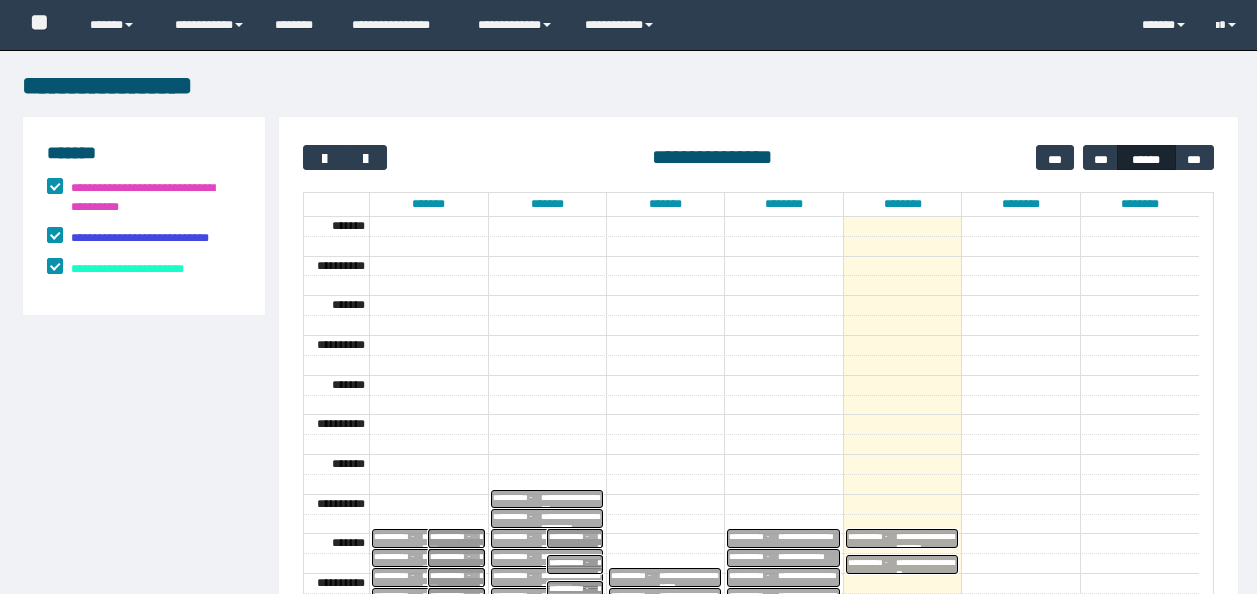 scroll, scrollTop: 0, scrollLeft: 0, axis: both 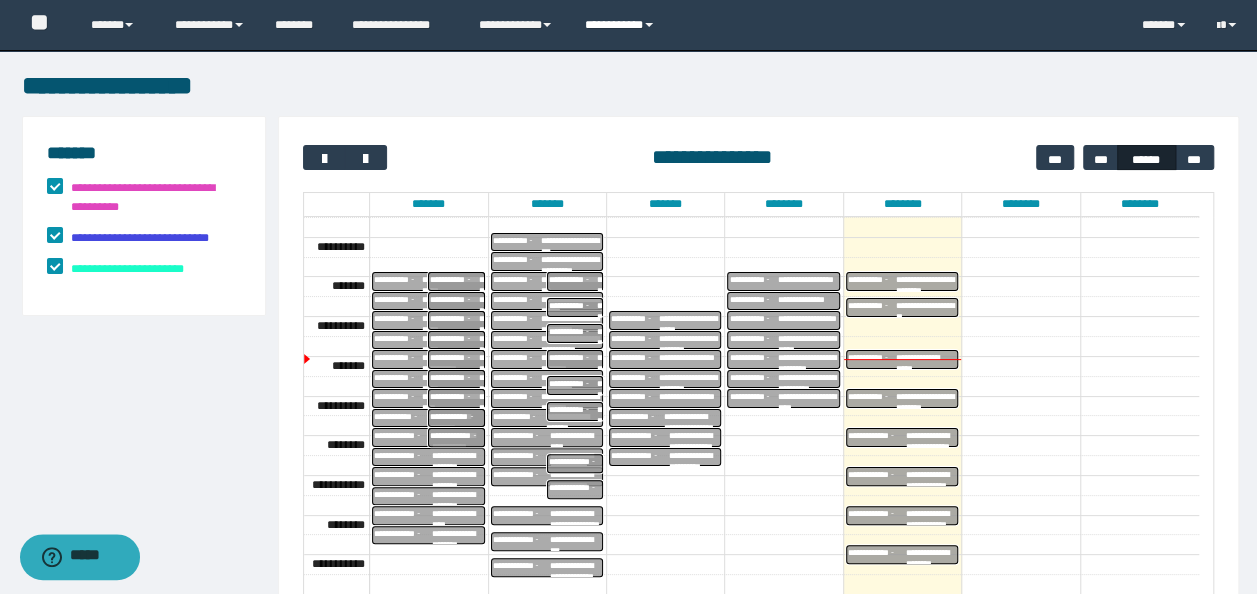 click on "**********" at bounding box center (622, 25) 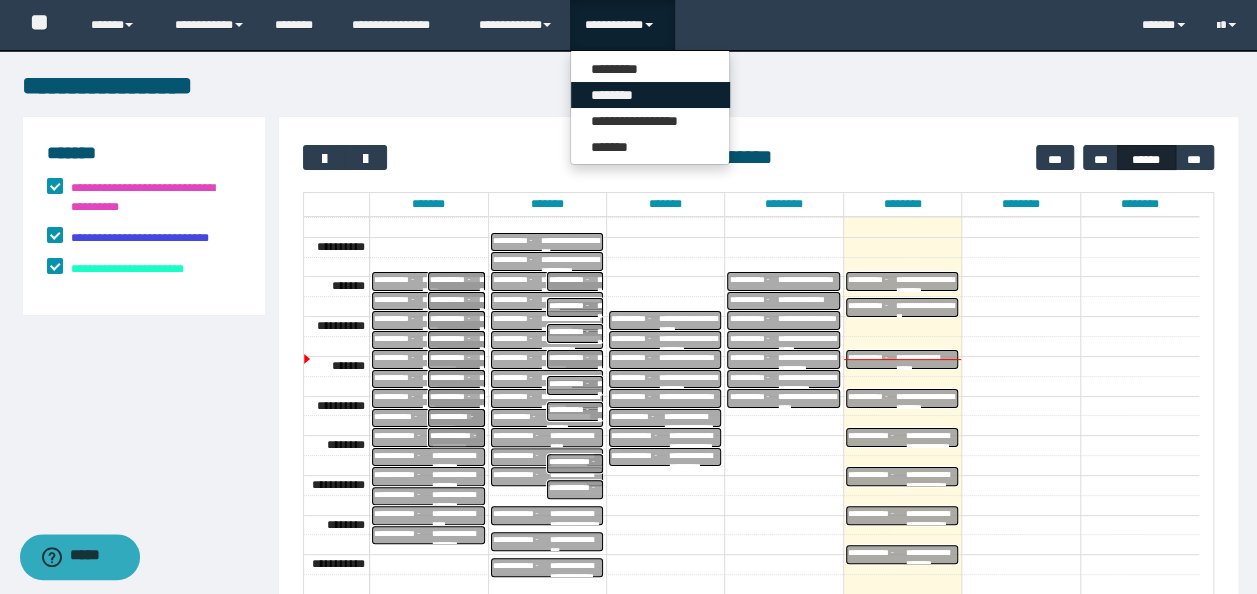 click on "********" at bounding box center (650, 95) 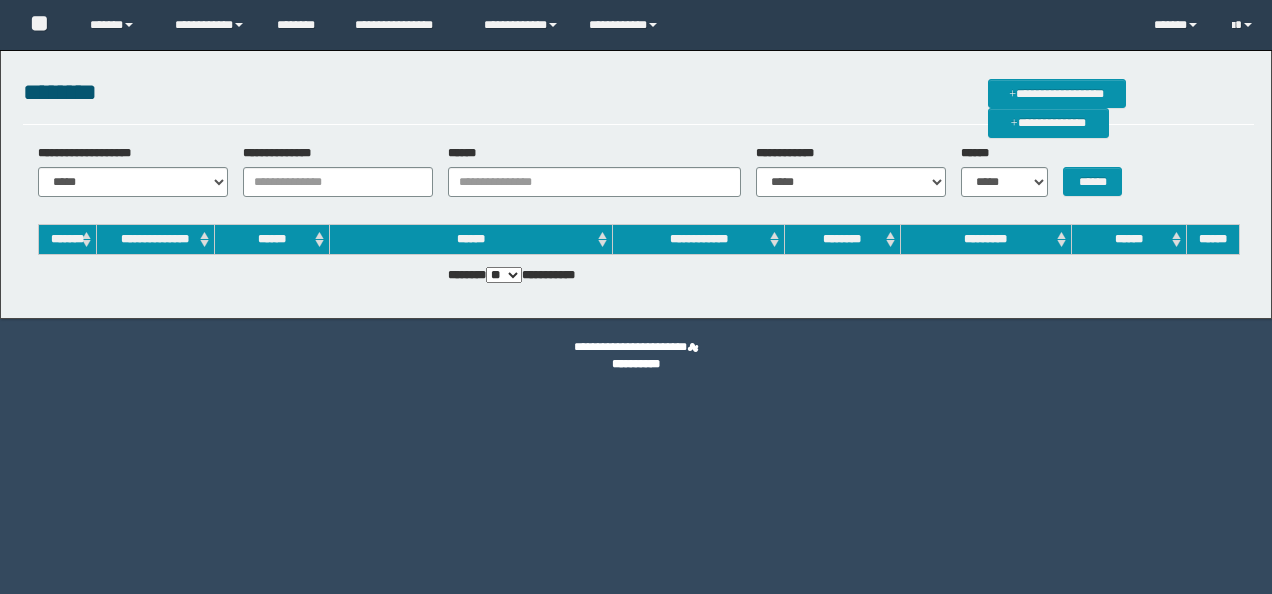 scroll, scrollTop: 0, scrollLeft: 0, axis: both 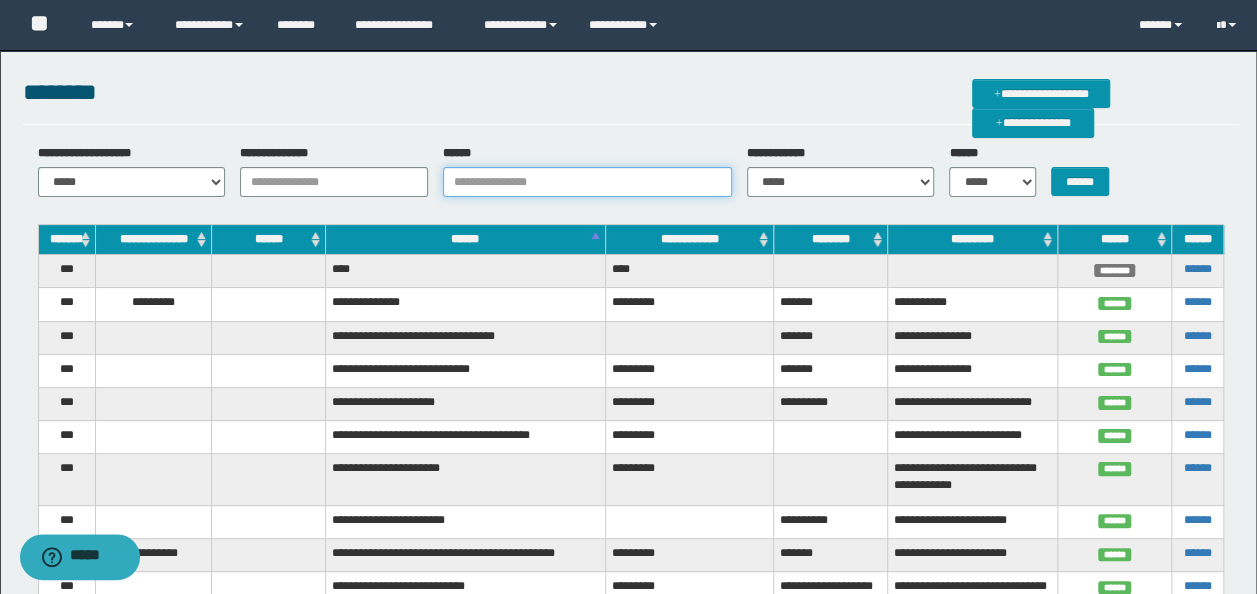 click on "******" at bounding box center (587, 182) 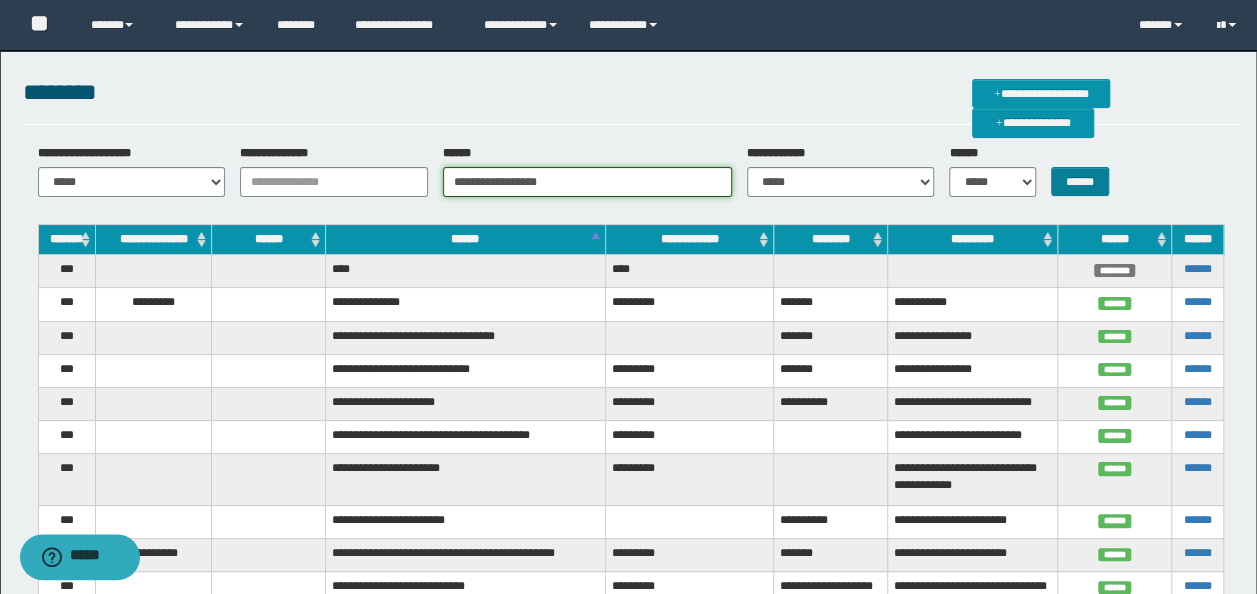 type on "**********" 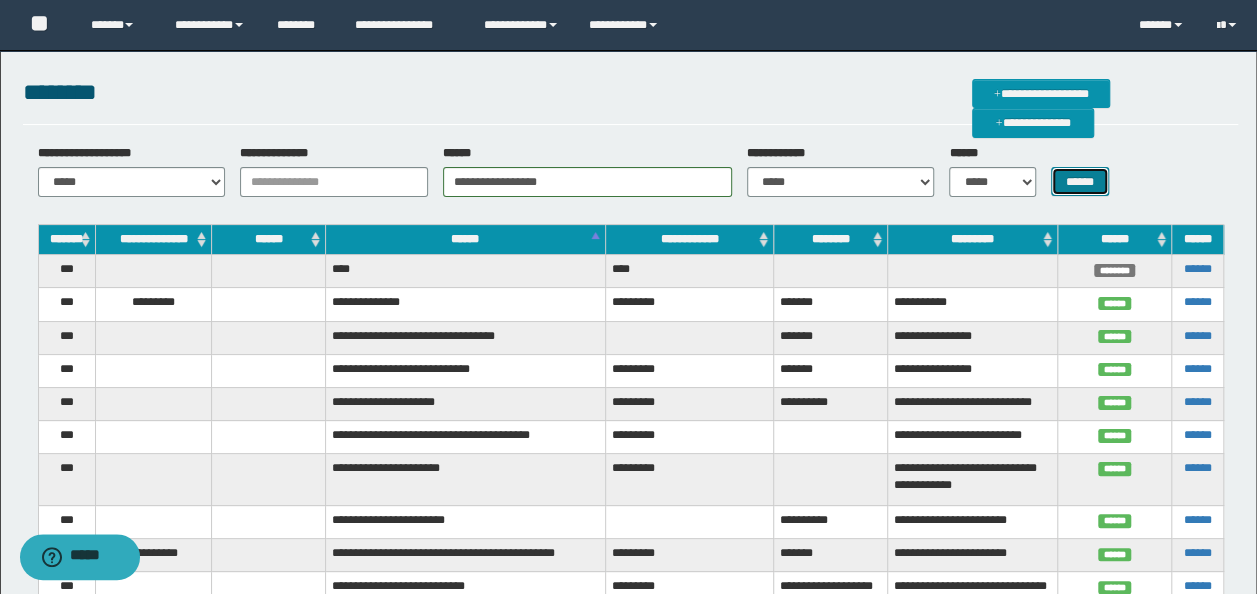 click on "******" at bounding box center (1080, 181) 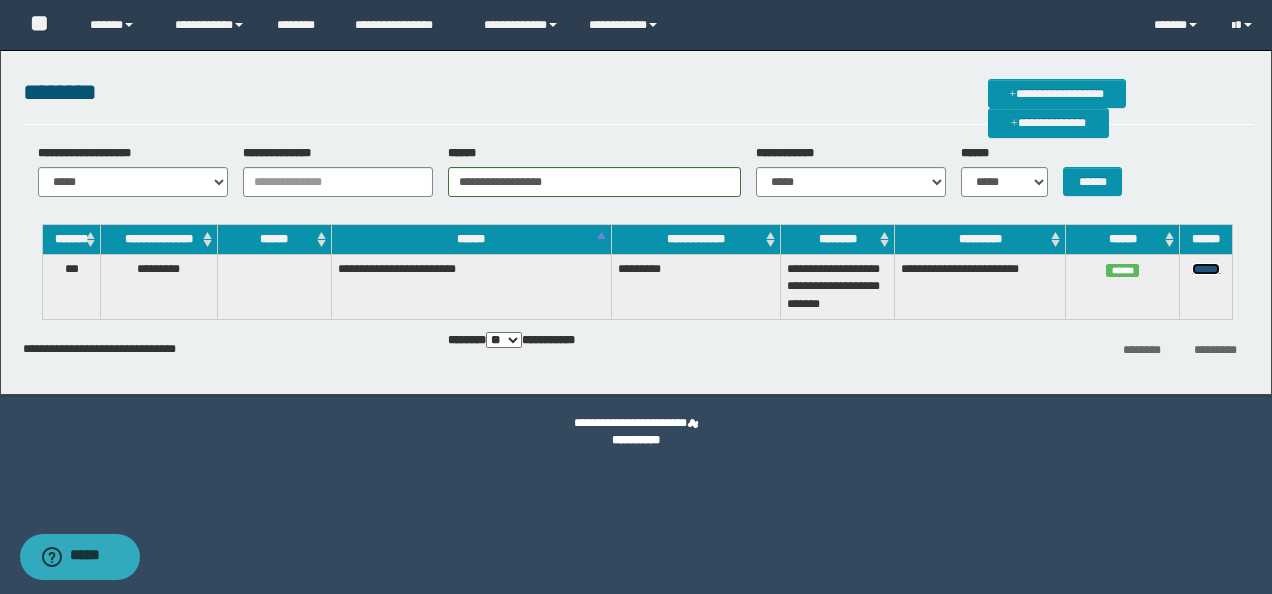 click on "******" at bounding box center [1206, 269] 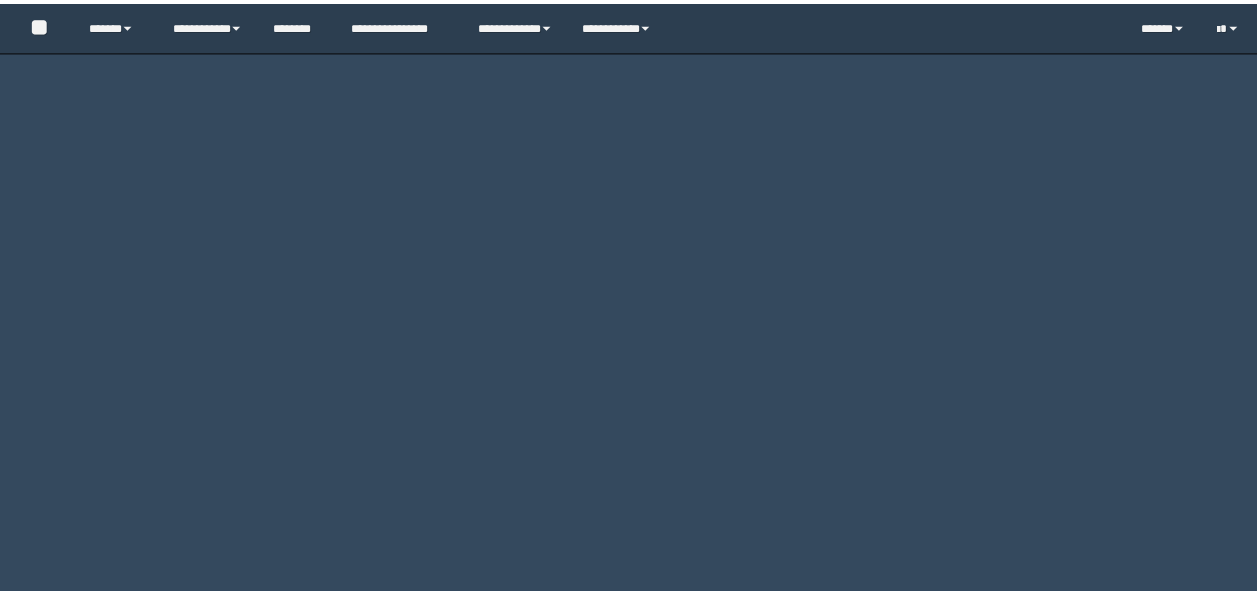 scroll, scrollTop: 0, scrollLeft: 0, axis: both 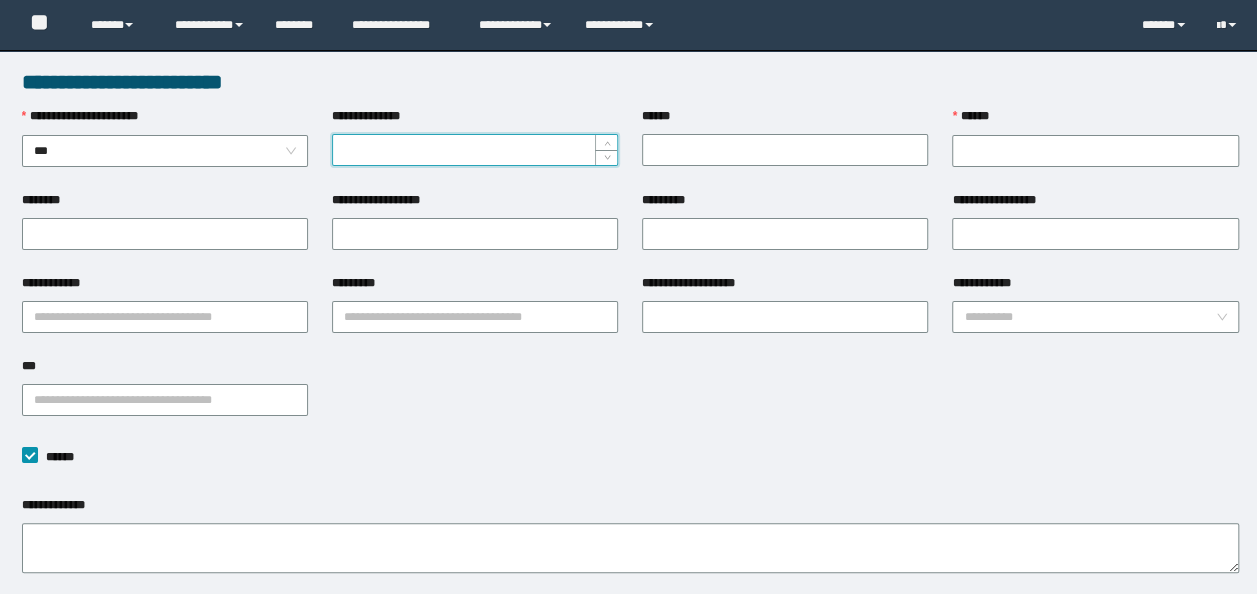 type on "*********" 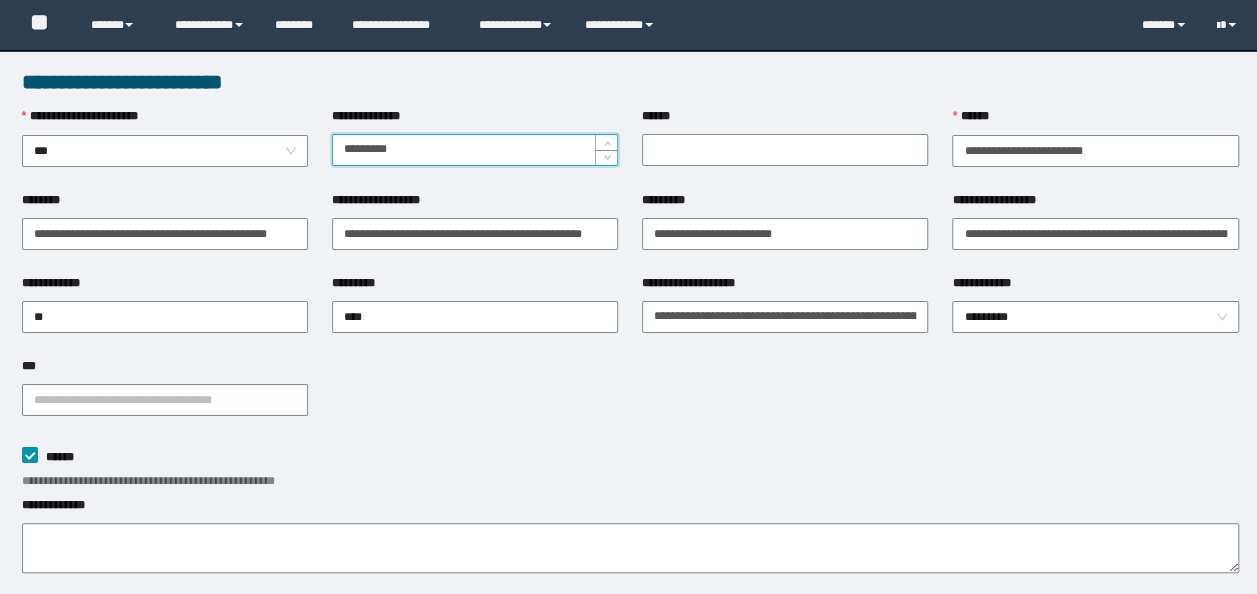scroll, scrollTop: 0, scrollLeft: 0, axis: both 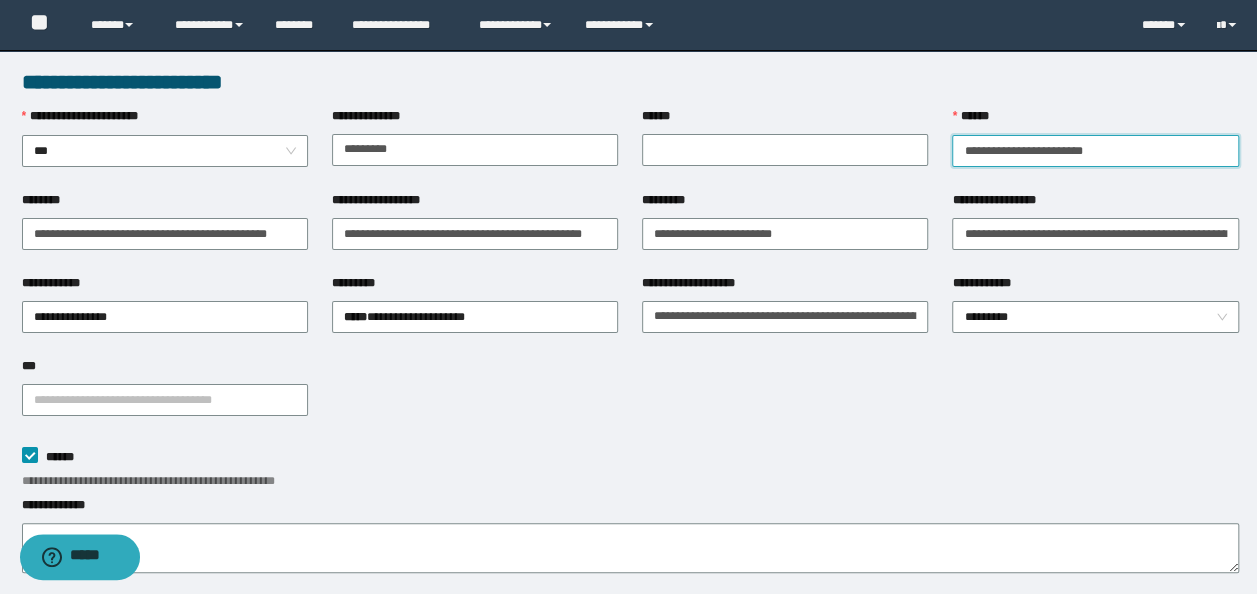 drag, startPoint x: 1140, startPoint y: 150, endPoint x: 308, endPoint y: 125, distance: 832.3755 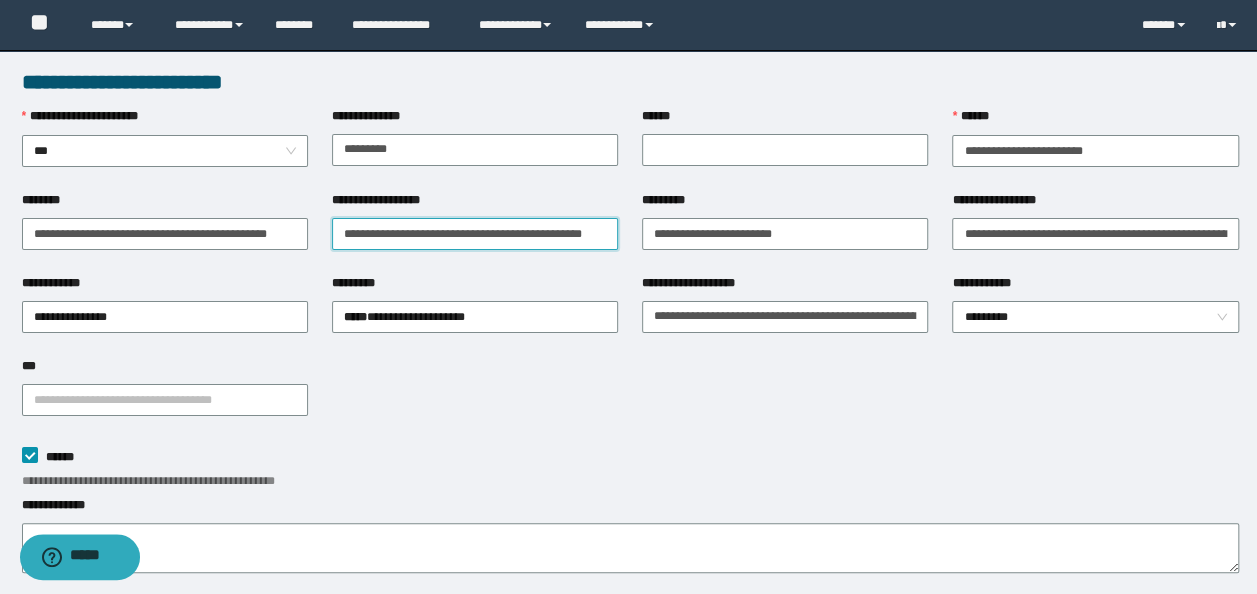 scroll, scrollTop: 0, scrollLeft: 18, axis: horizontal 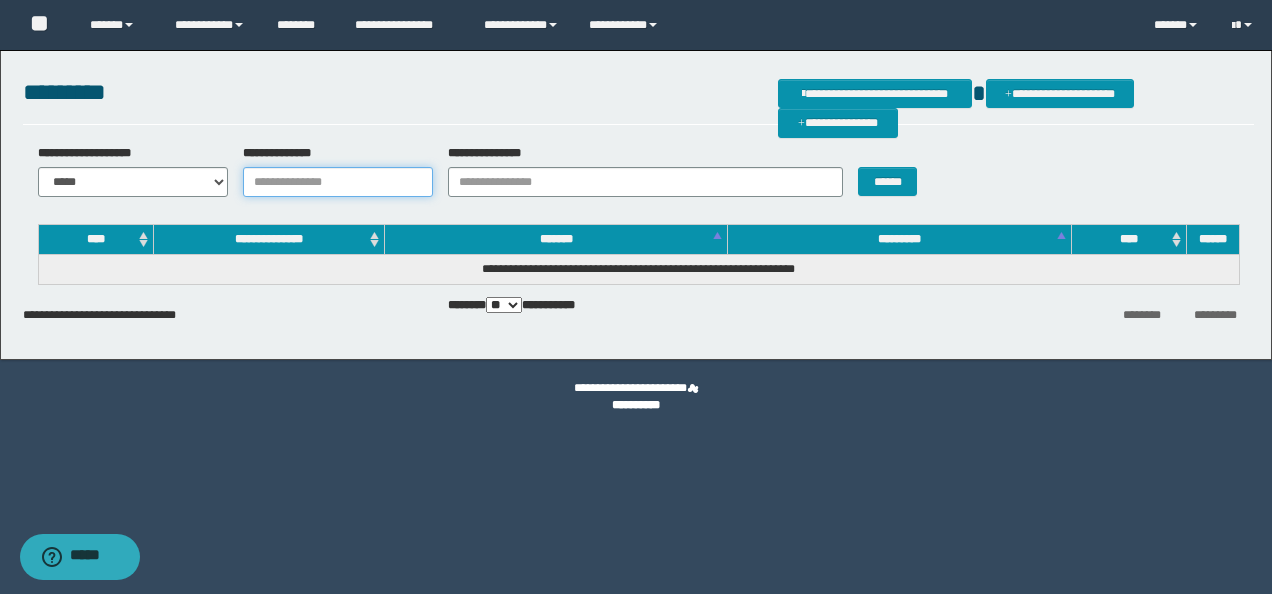 drag, startPoint x: 340, startPoint y: 168, endPoint x: 342, endPoint y: 187, distance: 19.104973 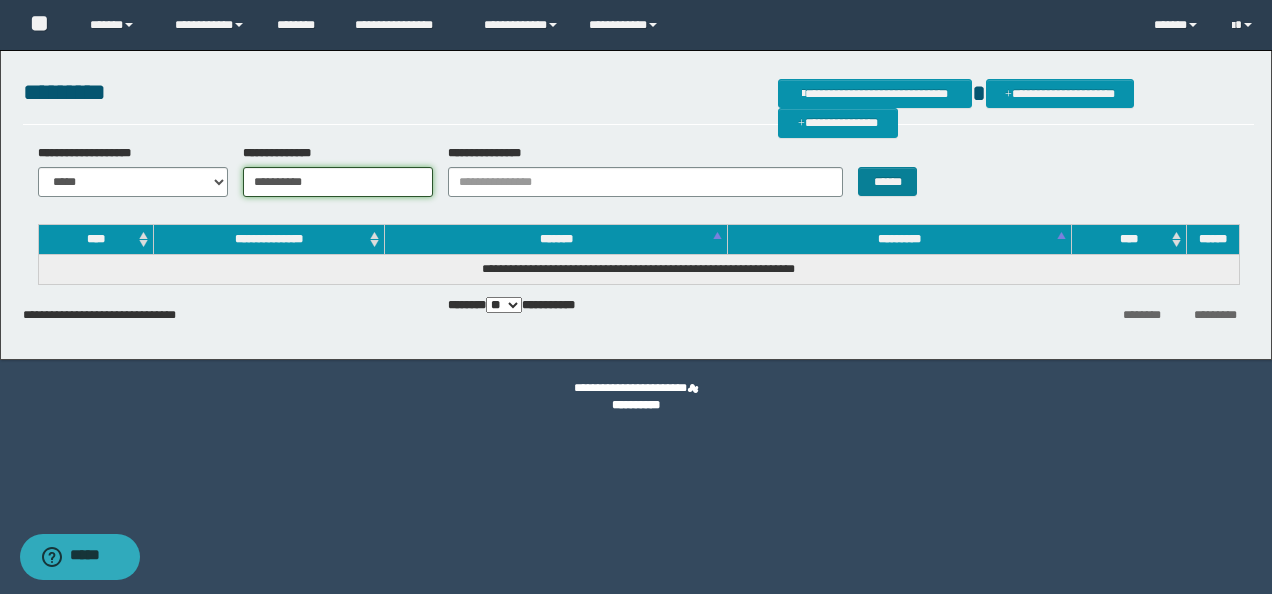 type on "**********" 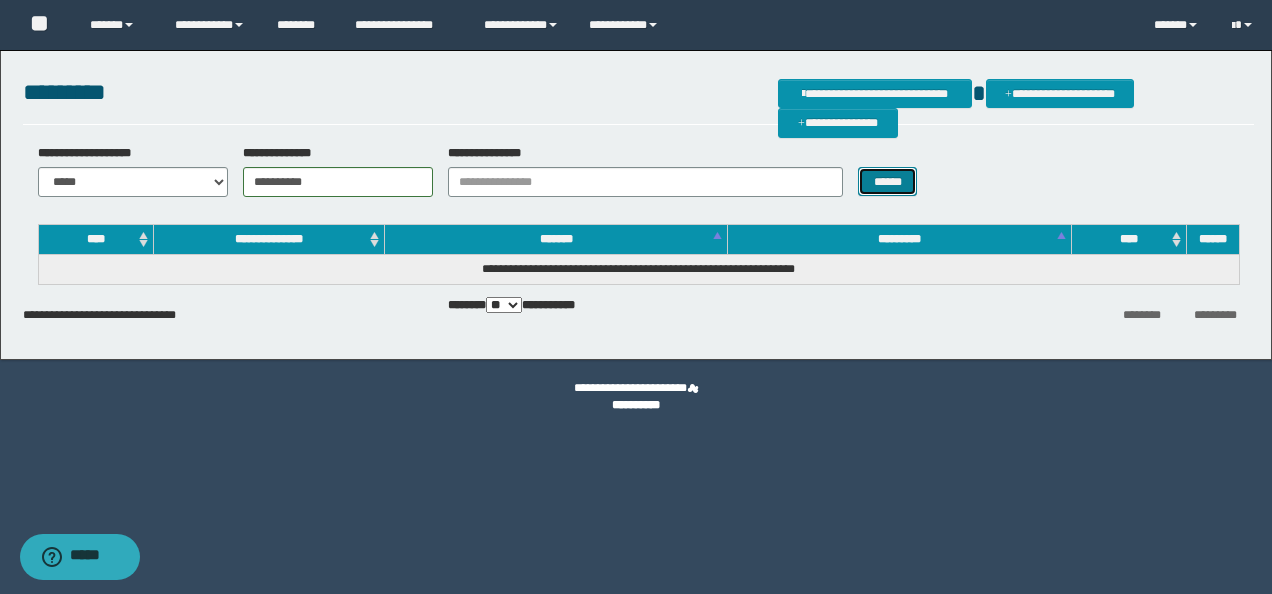 click on "******" at bounding box center (887, 181) 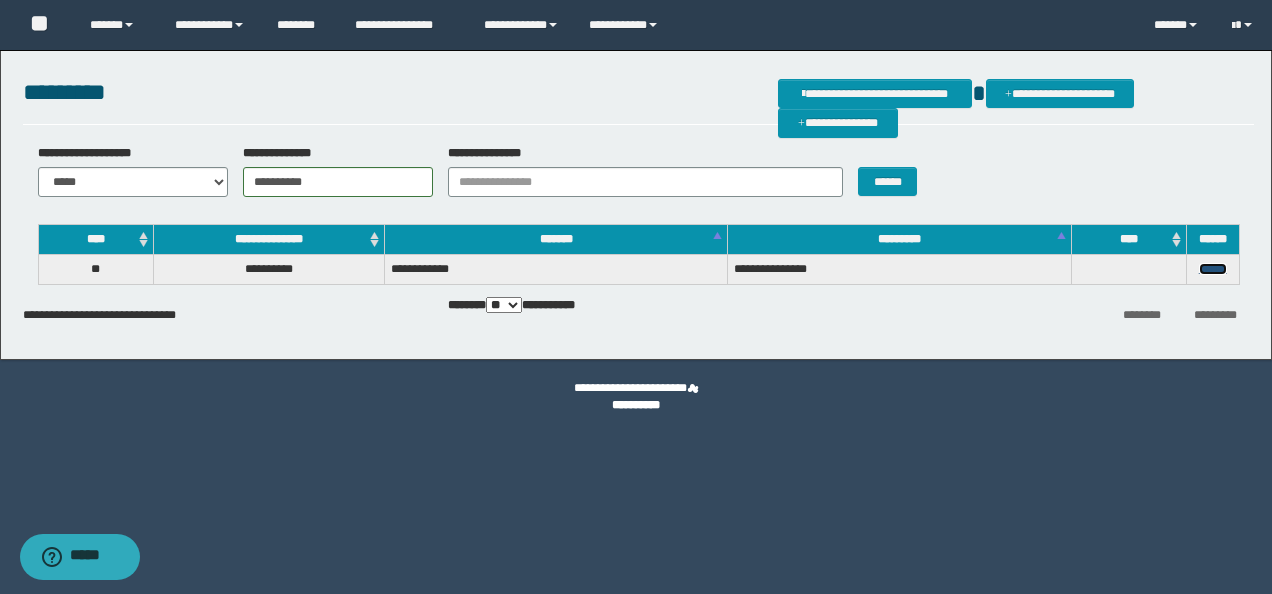 click on "******" at bounding box center [1213, 269] 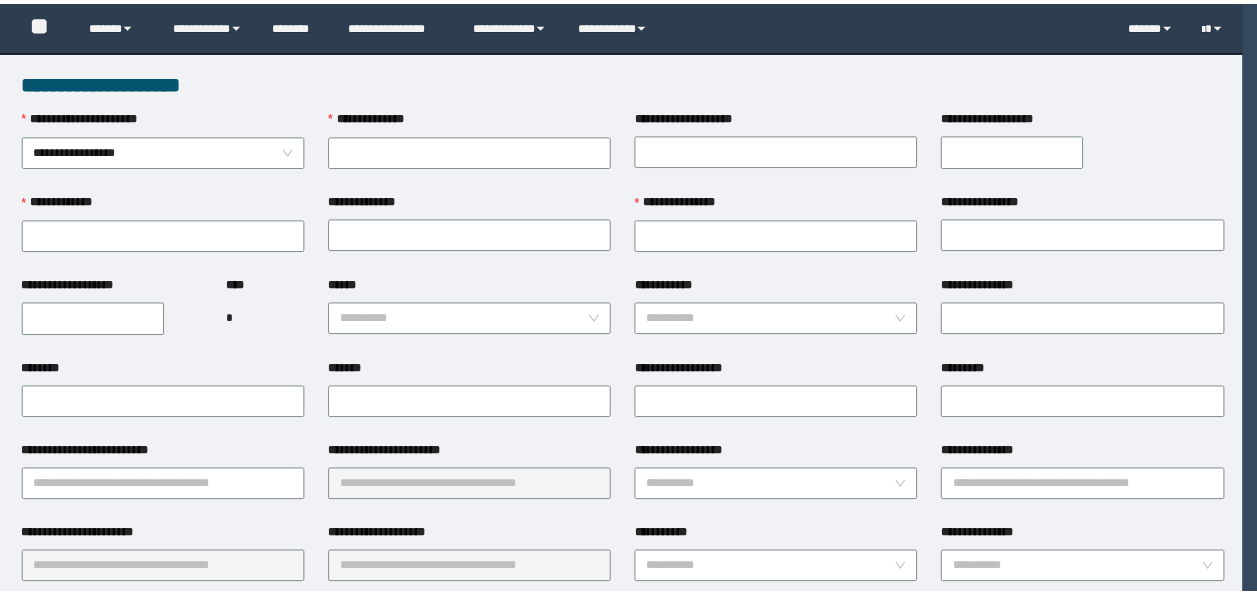 scroll, scrollTop: 0, scrollLeft: 0, axis: both 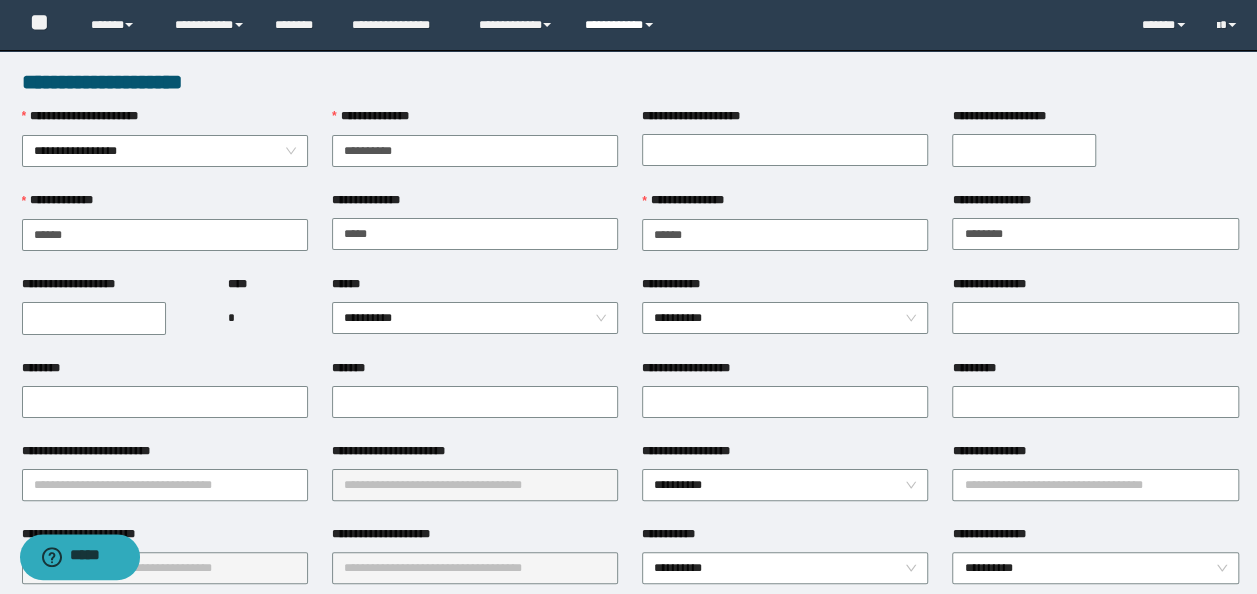 click on "**********" at bounding box center (622, 25) 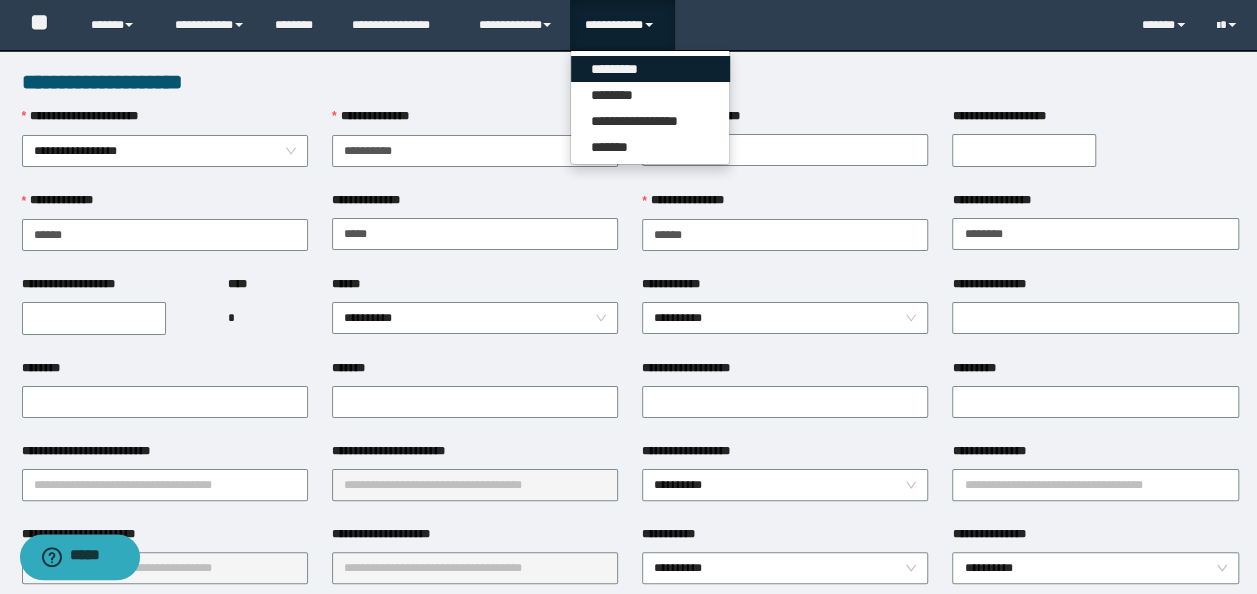 click on "*********" at bounding box center [650, 69] 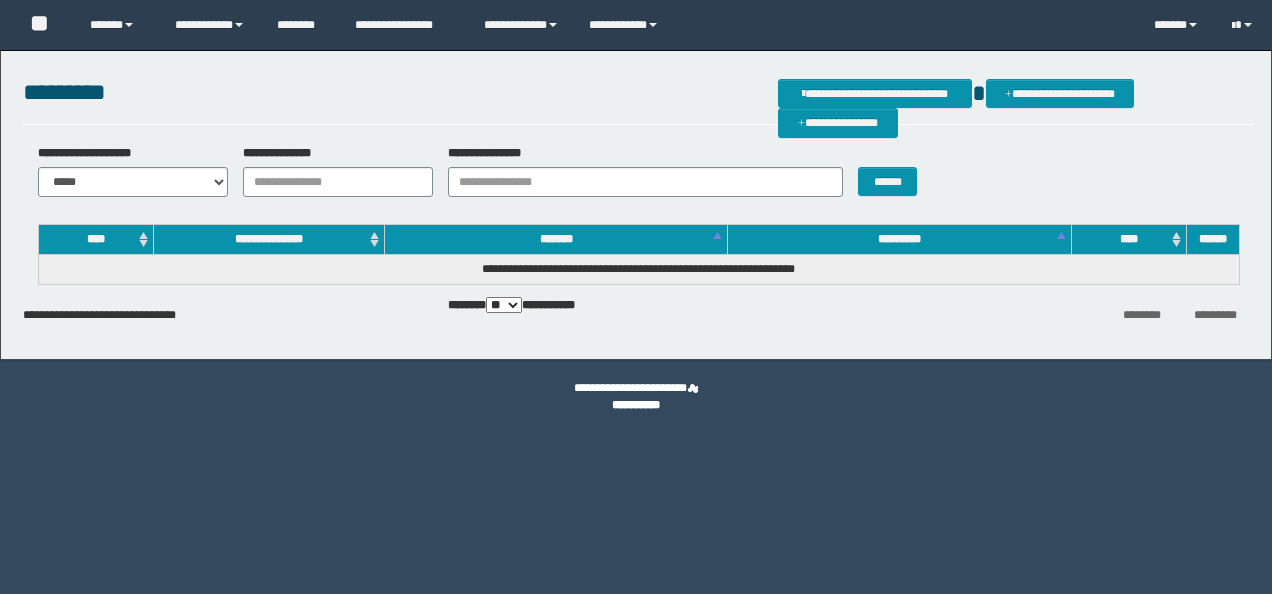 scroll, scrollTop: 0, scrollLeft: 0, axis: both 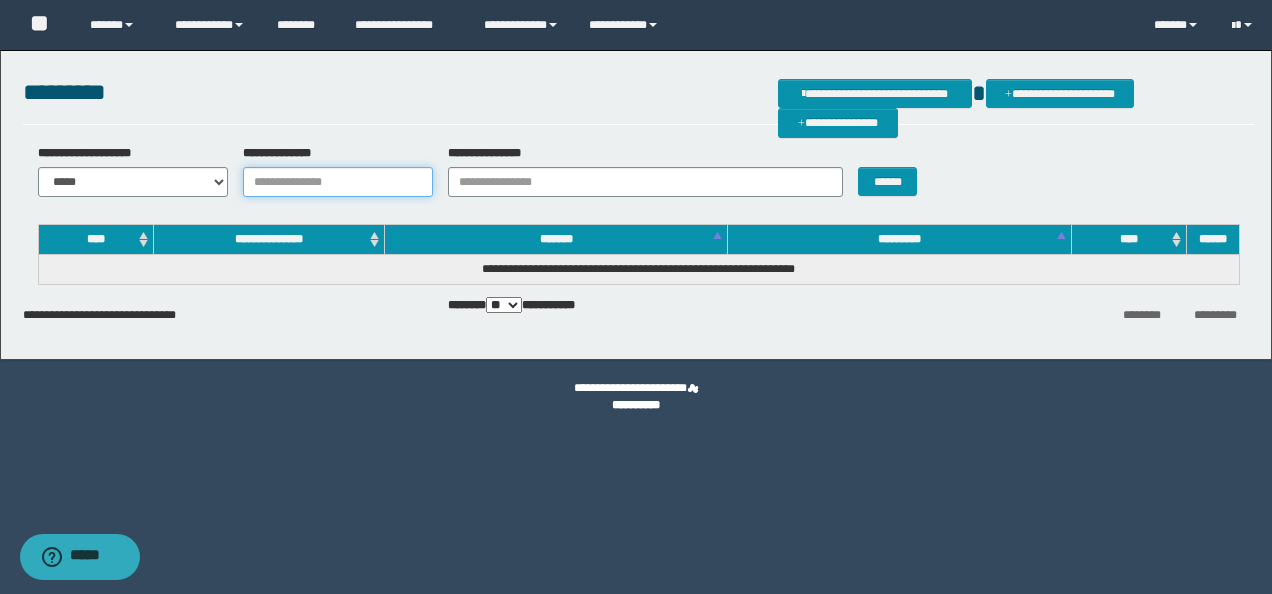 click on "**********" at bounding box center [338, 182] 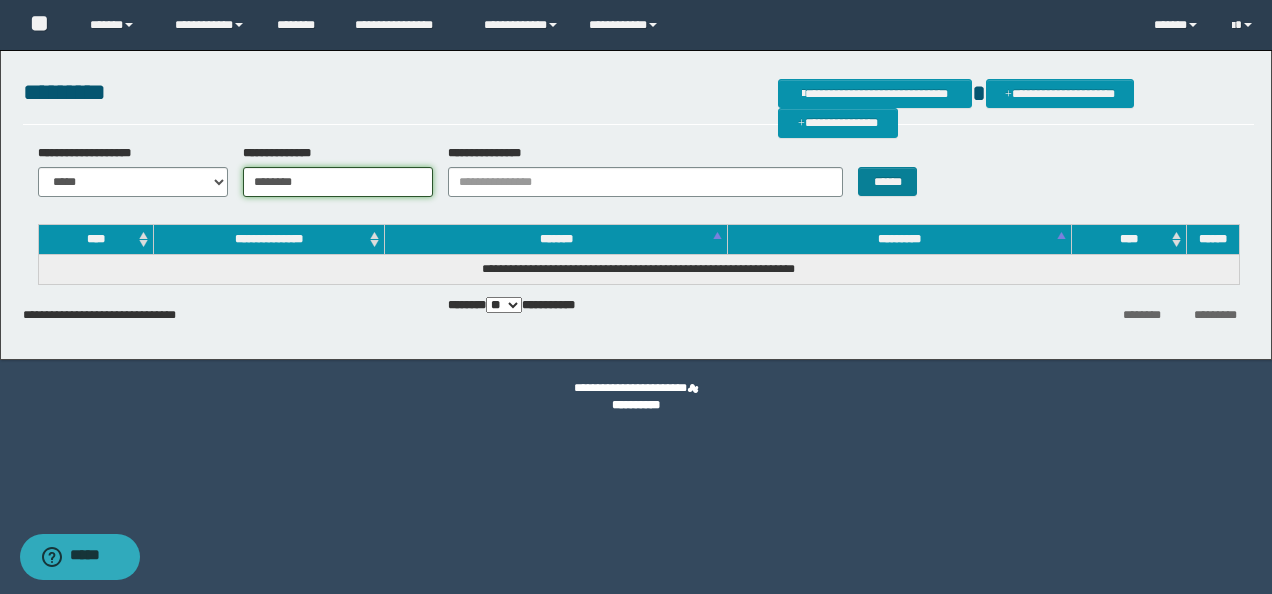 type on "********" 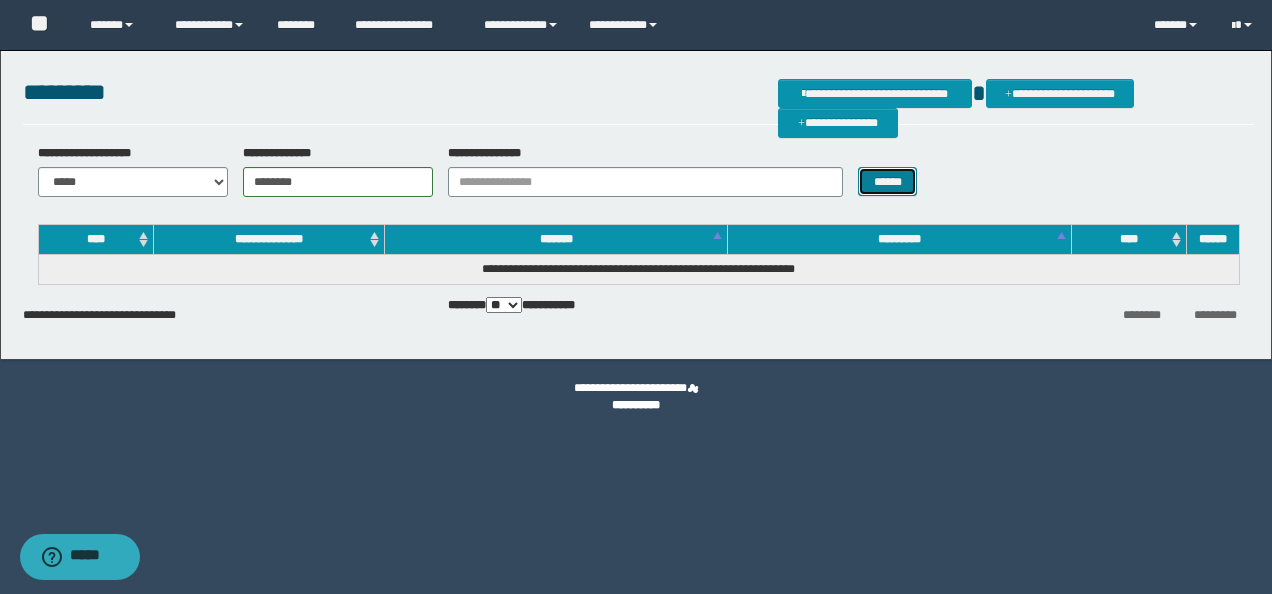 click on "******" at bounding box center (887, 181) 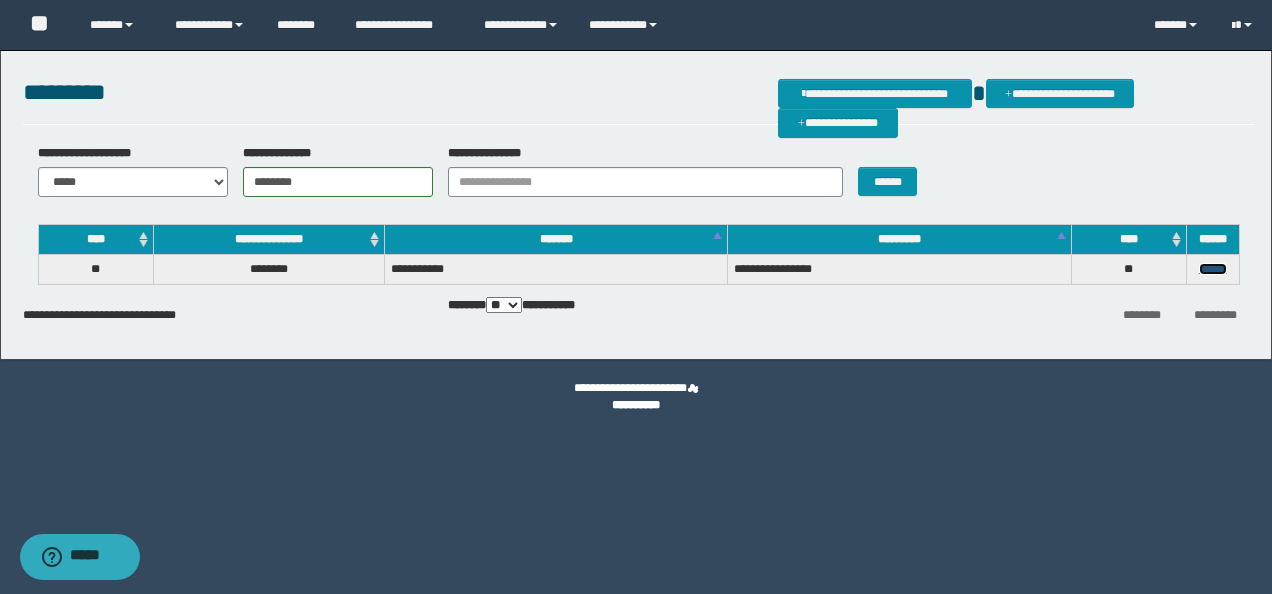 click on "******" at bounding box center (1213, 269) 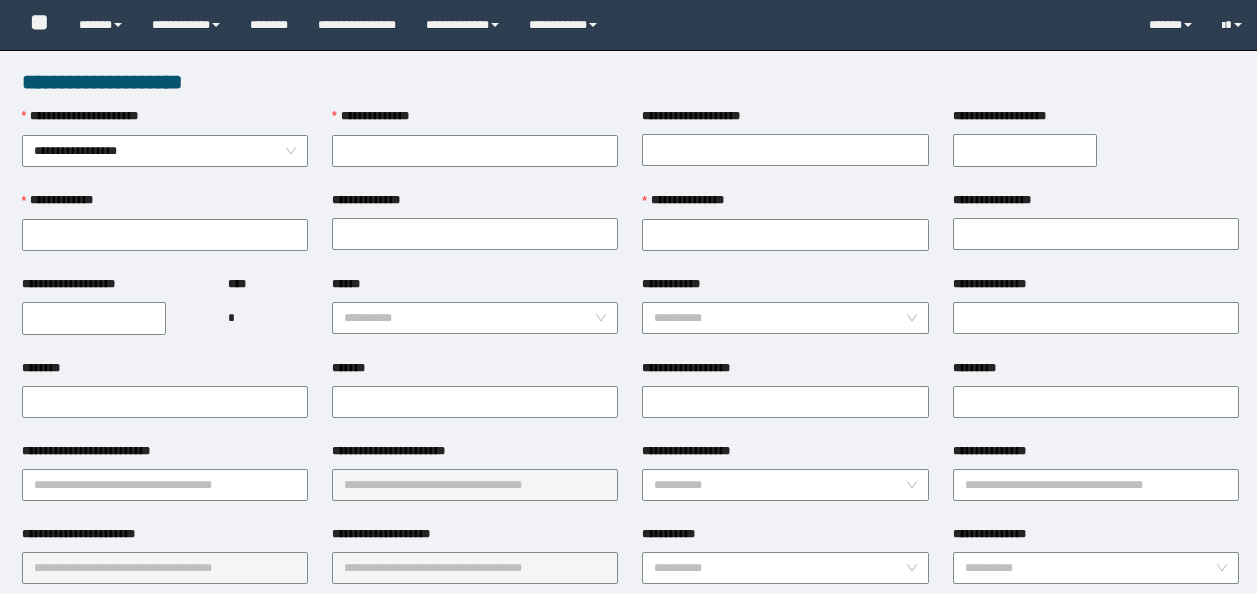 scroll, scrollTop: 0, scrollLeft: 0, axis: both 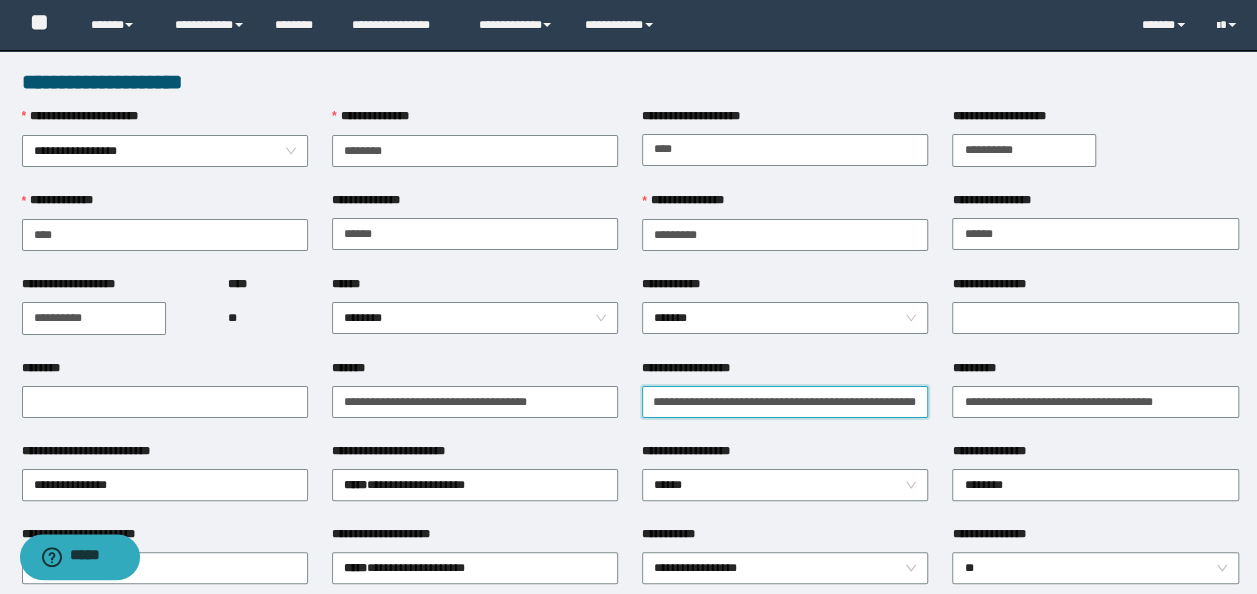 drag, startPoint x: 772, startPoint y: 409, endPoint x: 950, endPoint y: 398, distance: 178.33957 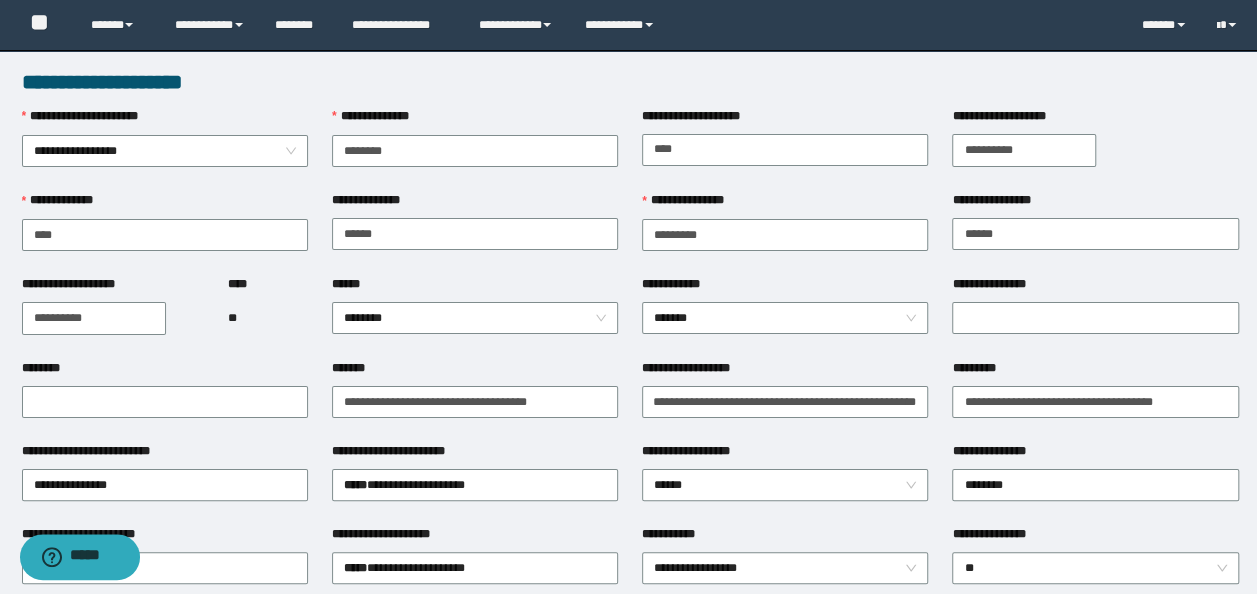 scroll, scrollTop: 0, scrollLeft: 0, axis: both 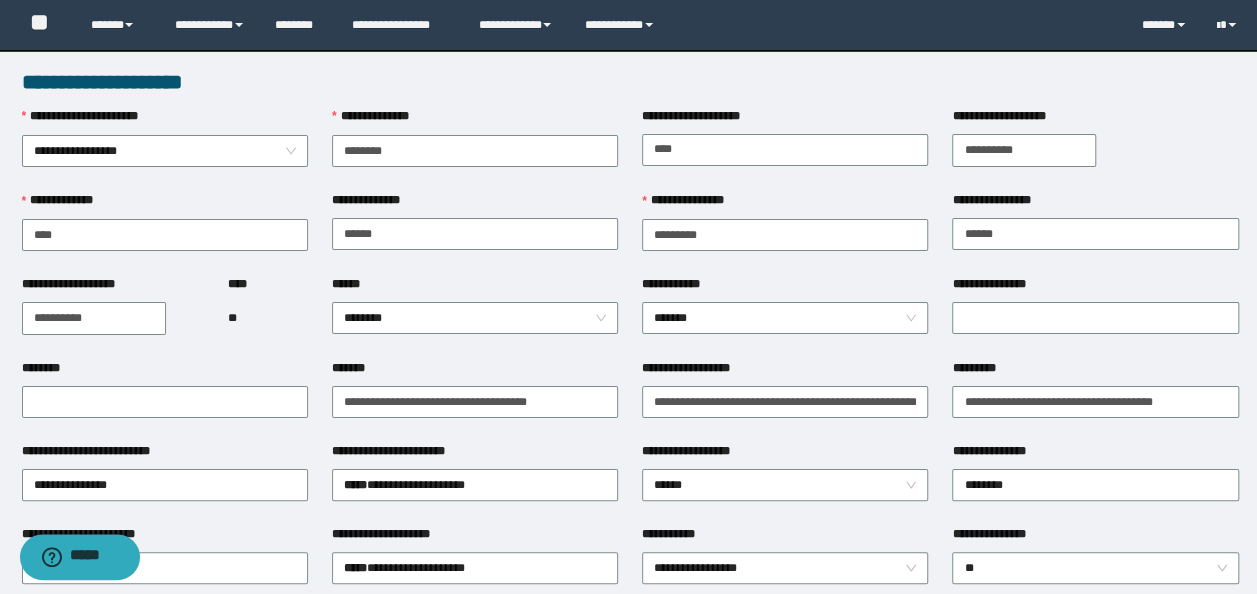 click on "*******" at bounding box center (475, 400) 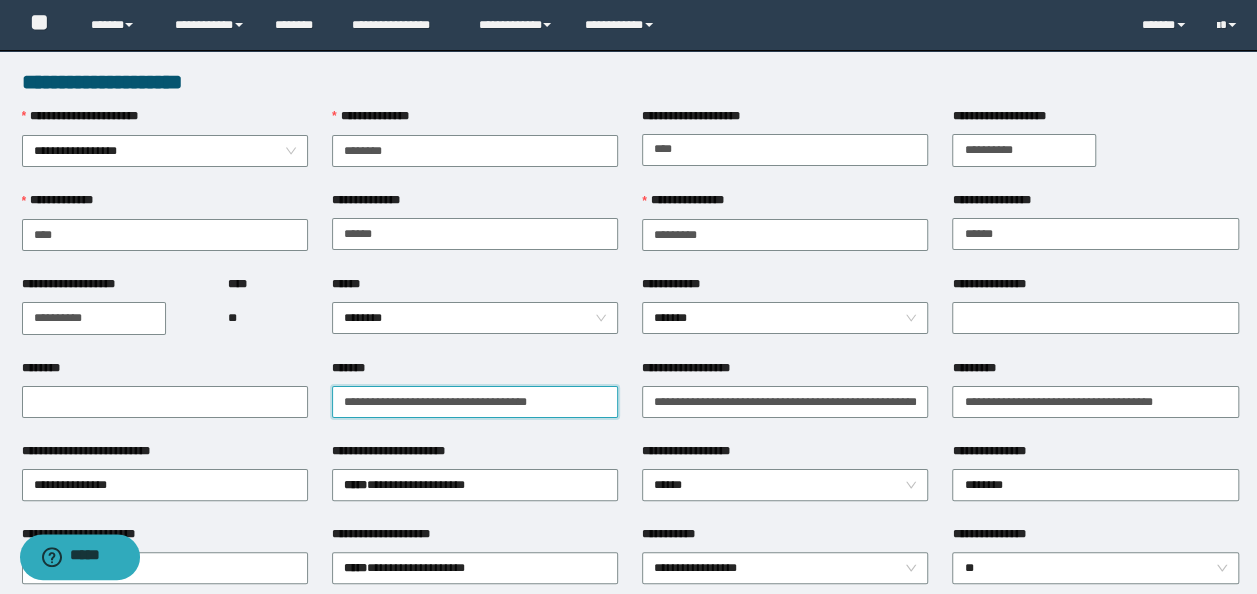 drag, startPoint x: 570, startPoint y: 396, endPoint x: -4, endPoint y: 196, distance: 607.8454 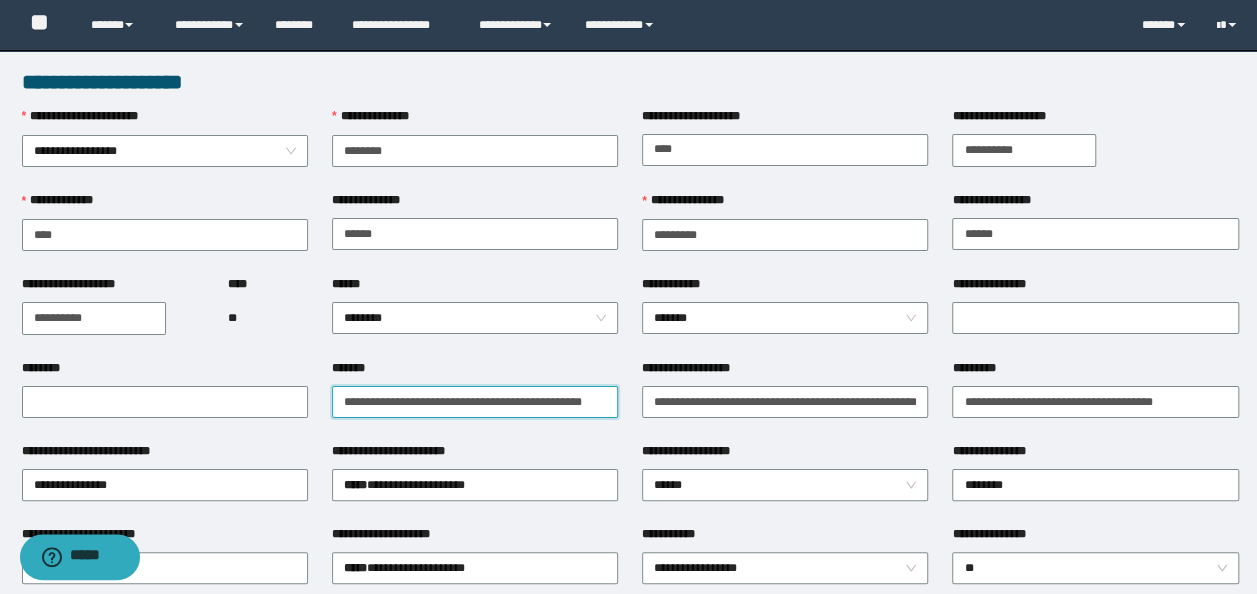 scroll, scrollTop: 0, scrollLeft: 2, axis: horizontal 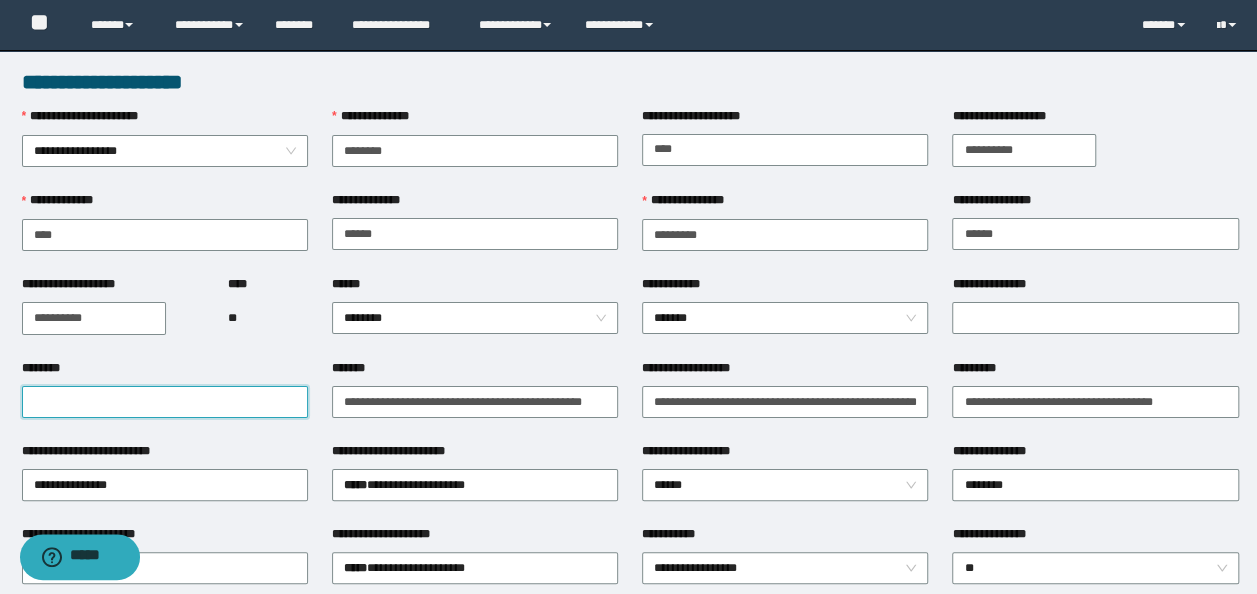 click on "********" at bounding box center [165, 402] 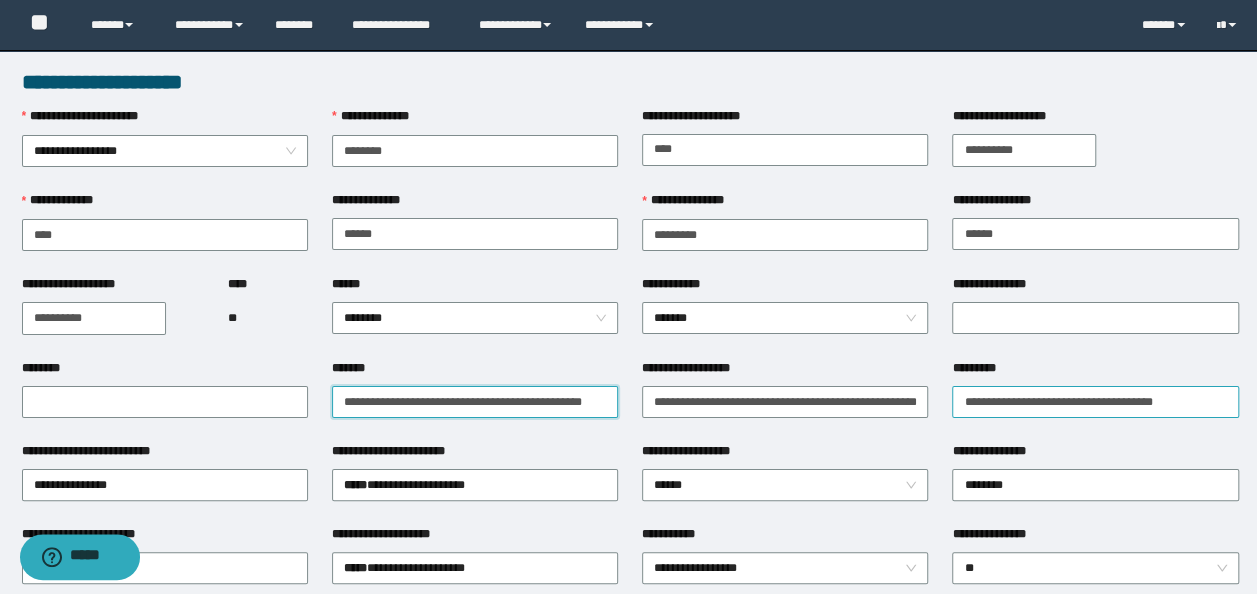 scroll, scrollTop: 0, scrollLeft: 3, axis: horizontal 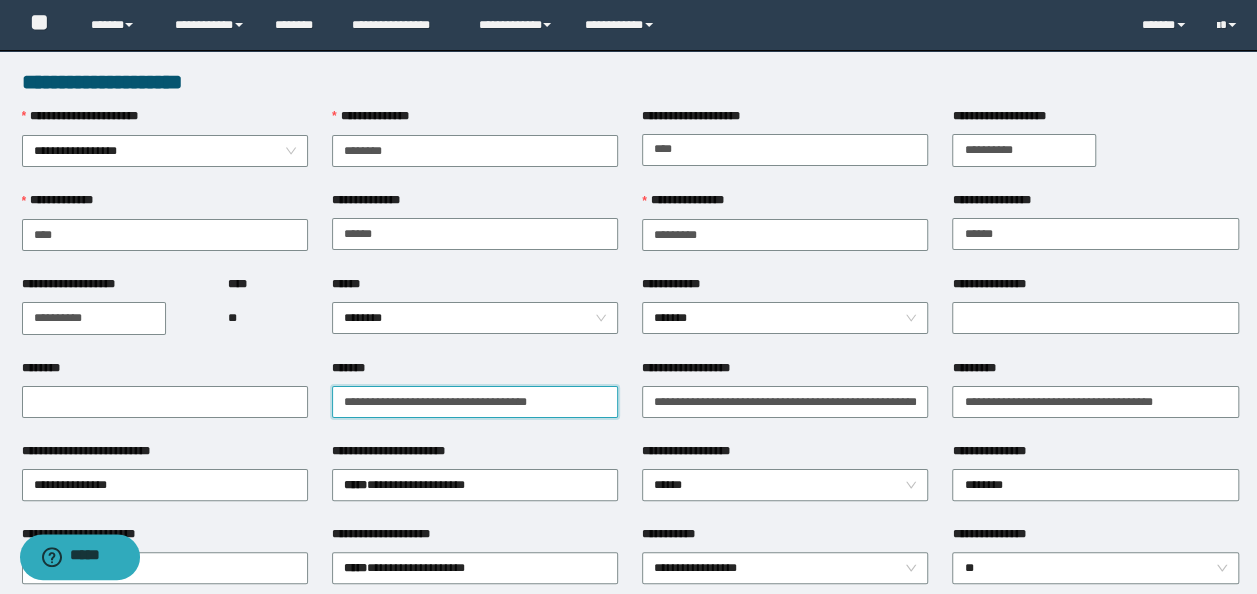 click on "**********" at bounding box center [475, 401] 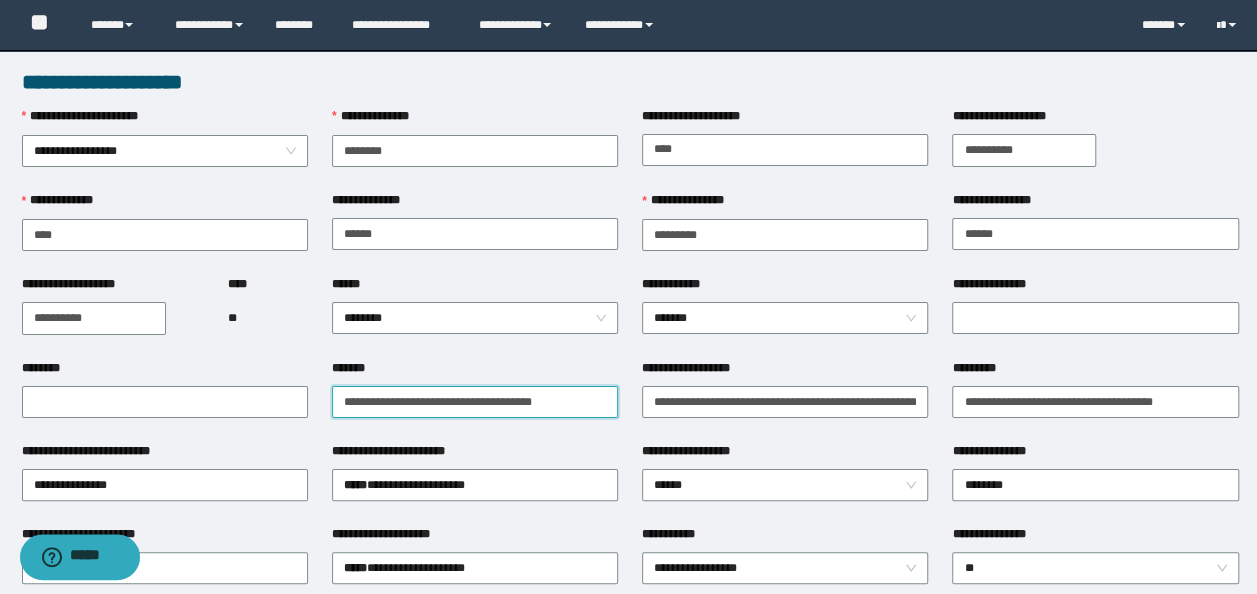 drag, startPoint x: 567, startPoint y: 404, endPoint x: 14, endPoint y: 321, distance: 559.1941 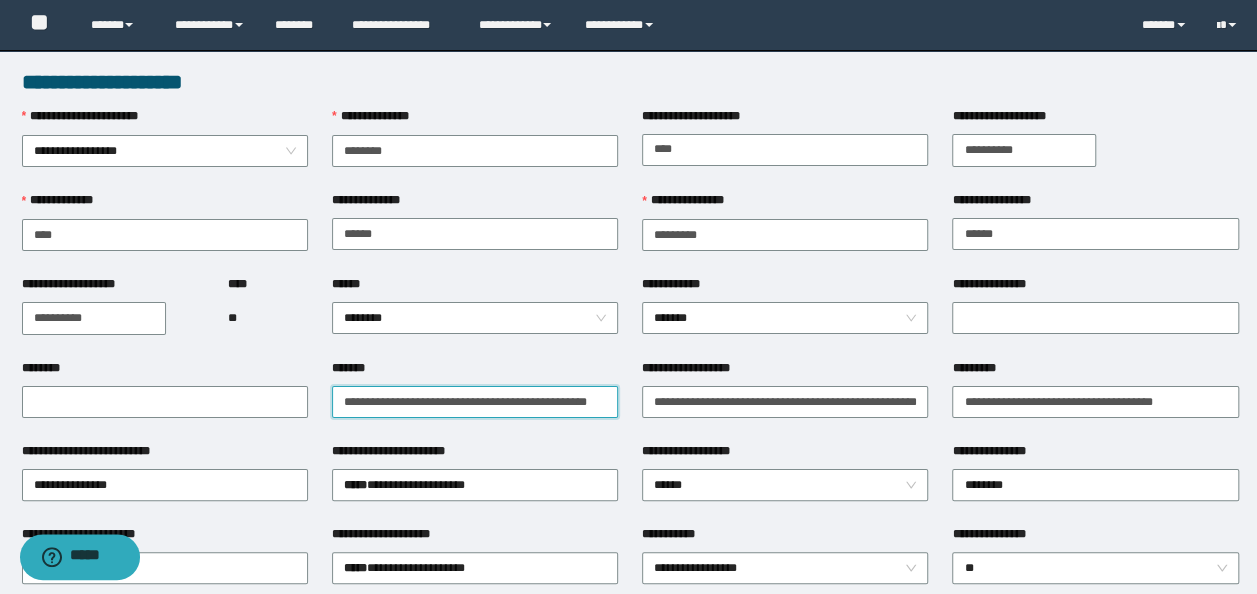 drag, startPoint x: 333, startPoint y: 402, endPoint x: 909, endPoint y: 378, distance: 576.49976 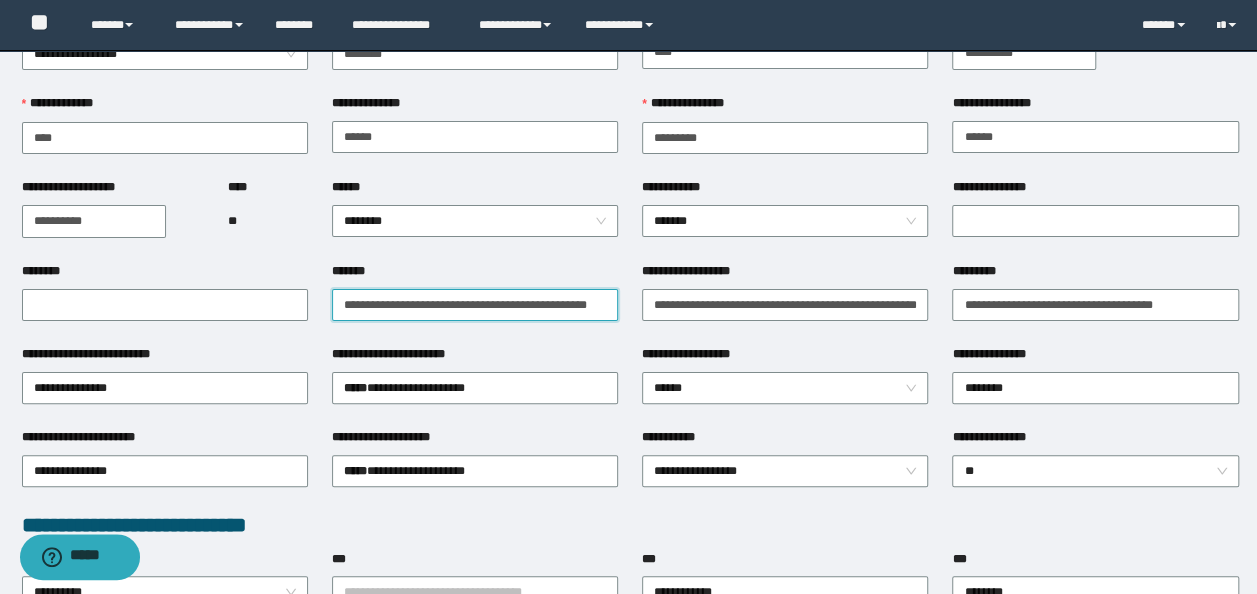 scroll, scrollTop: 100, scrollLeft: 0, axis: vertical 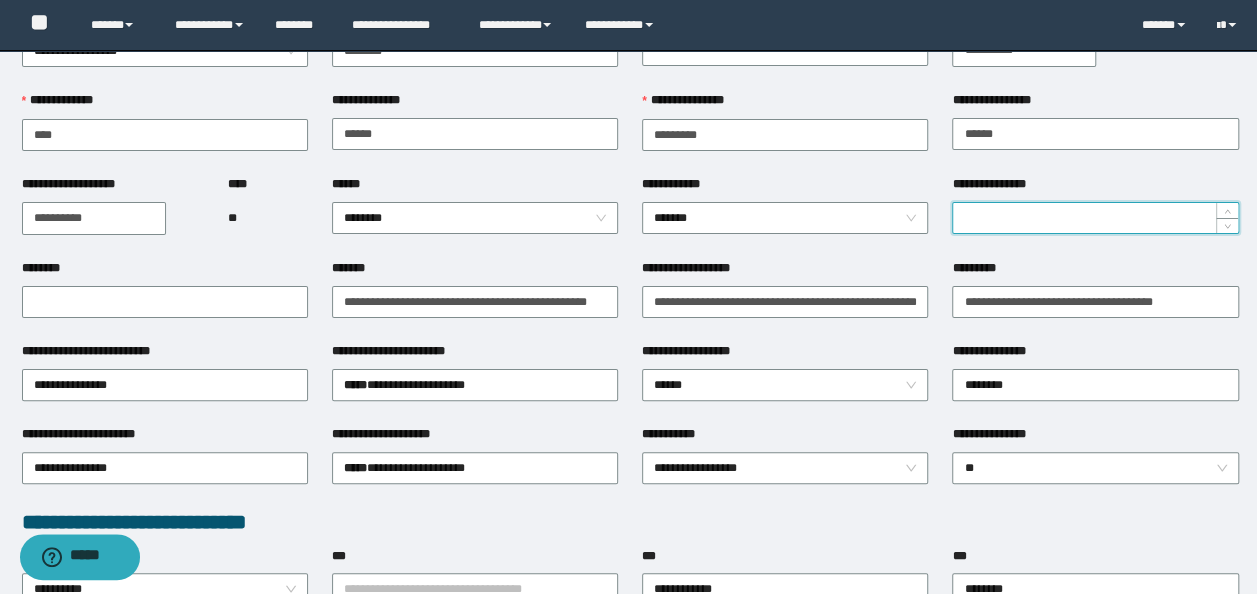 click on "**********" at bounding box center [1095, 218] 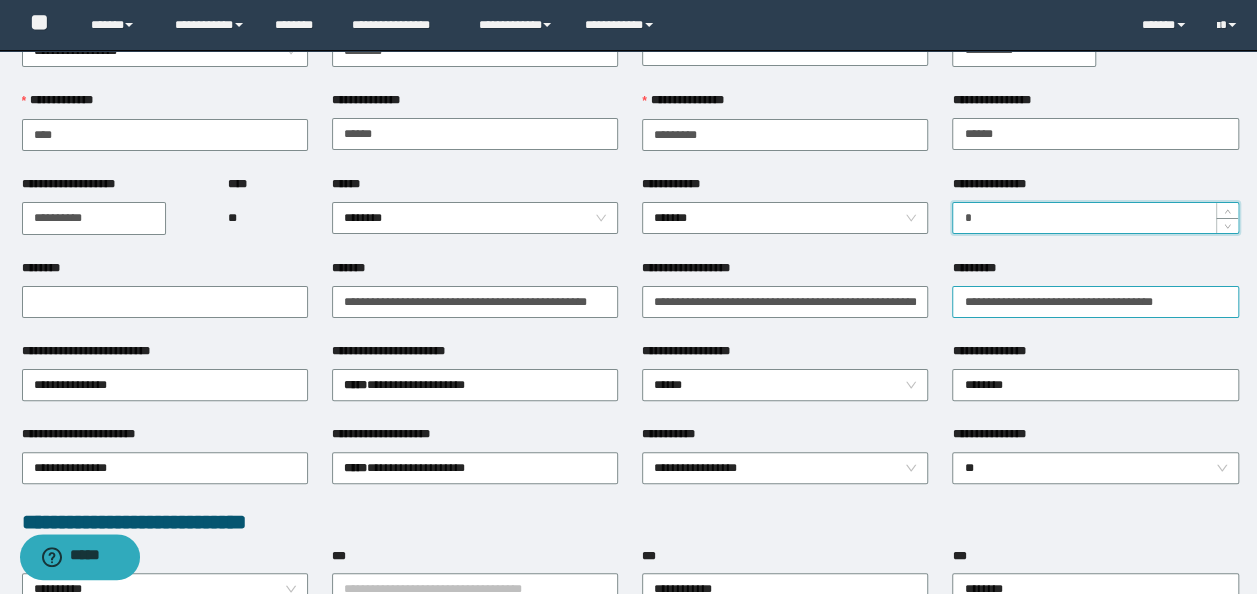 type on "*" 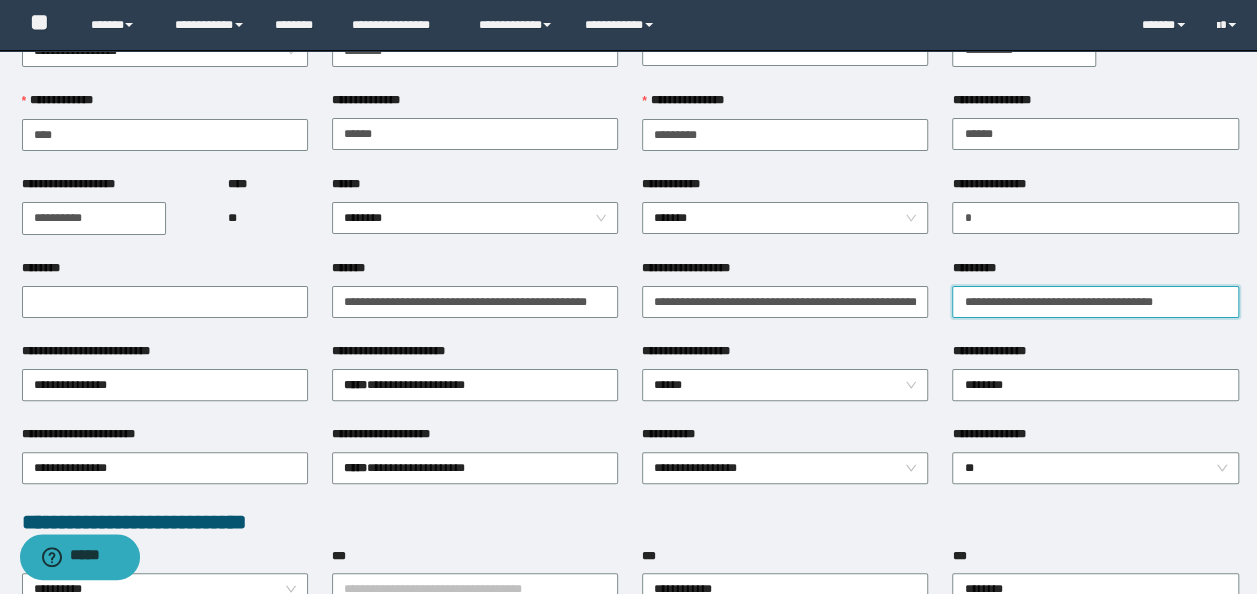 drag, startPoint x: 1196, startPoint y: 301, endPoint x: -4, endPoint y: 242, distance: 1201.4496 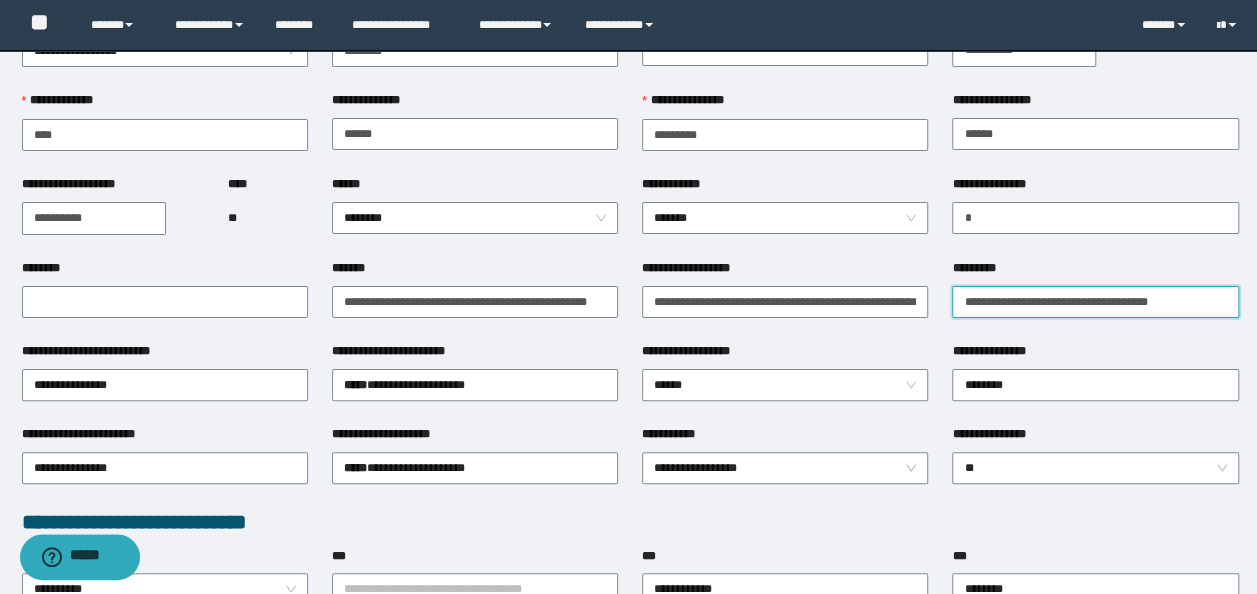 type on "**********" 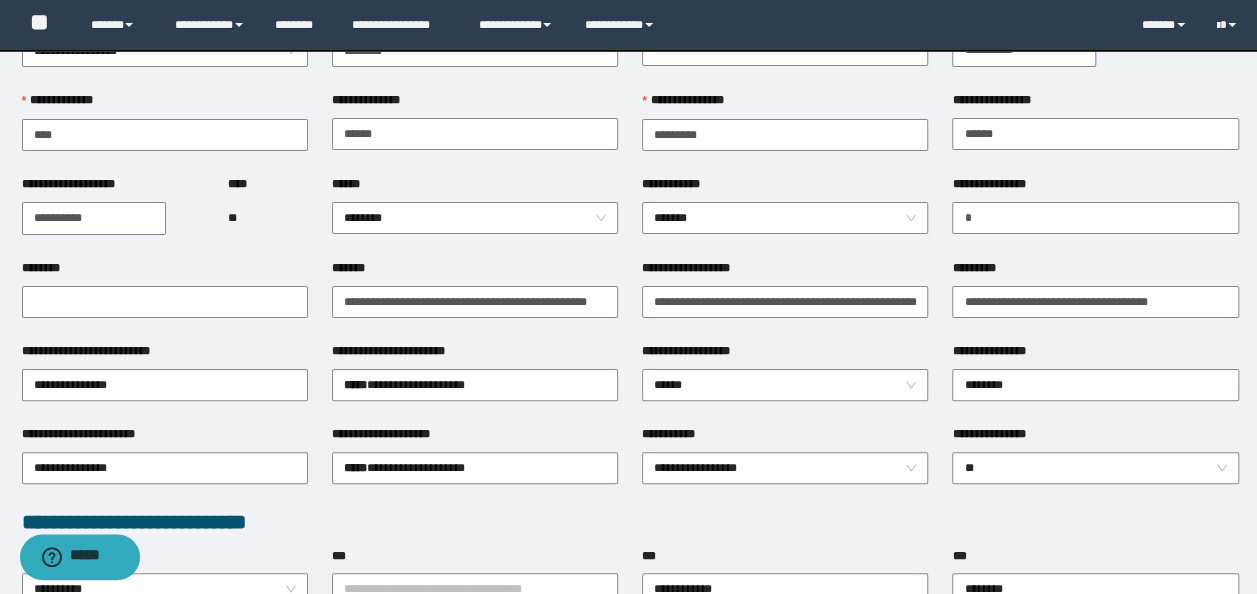 click on "**********" at bounding box center (996, 351) 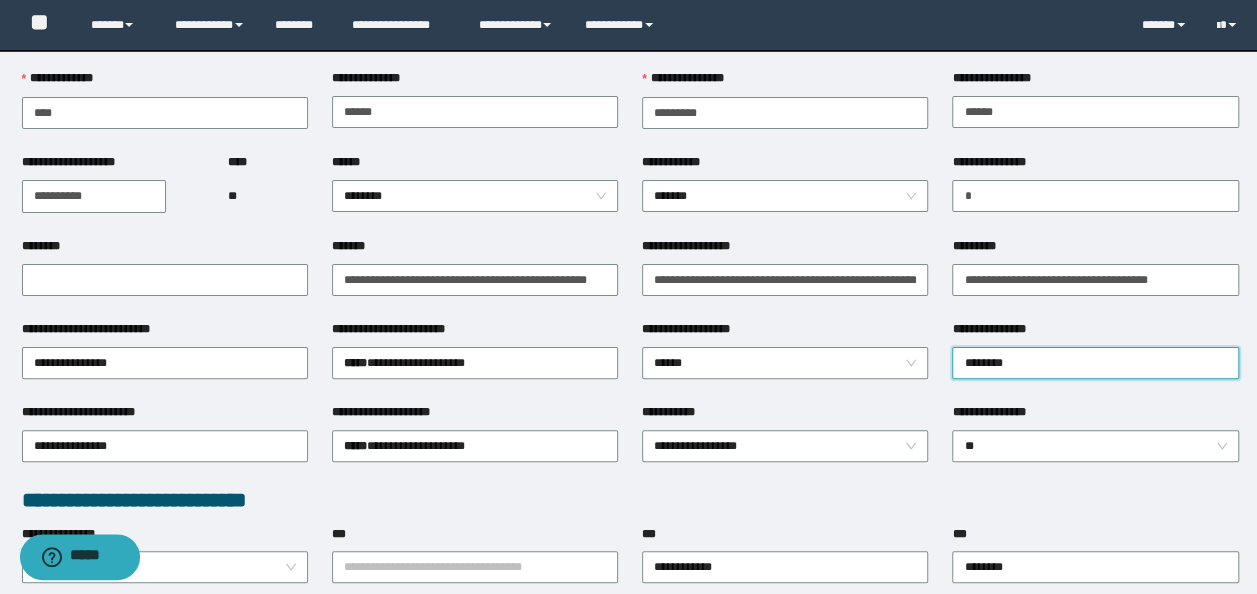 scroll, scrollTop: 200, scrollLeft: 0, axis: vertical 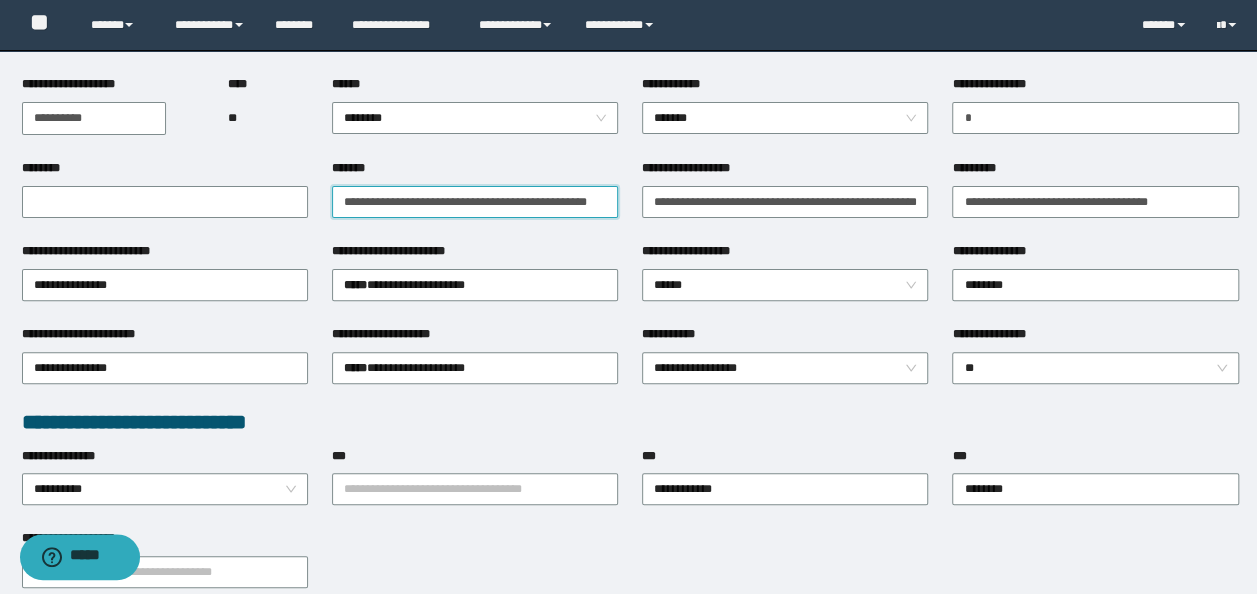 drag, startPoint x: 346, startPoint y: 202, endPoint x: 674, endPoint y: 182, distance: 328.6092 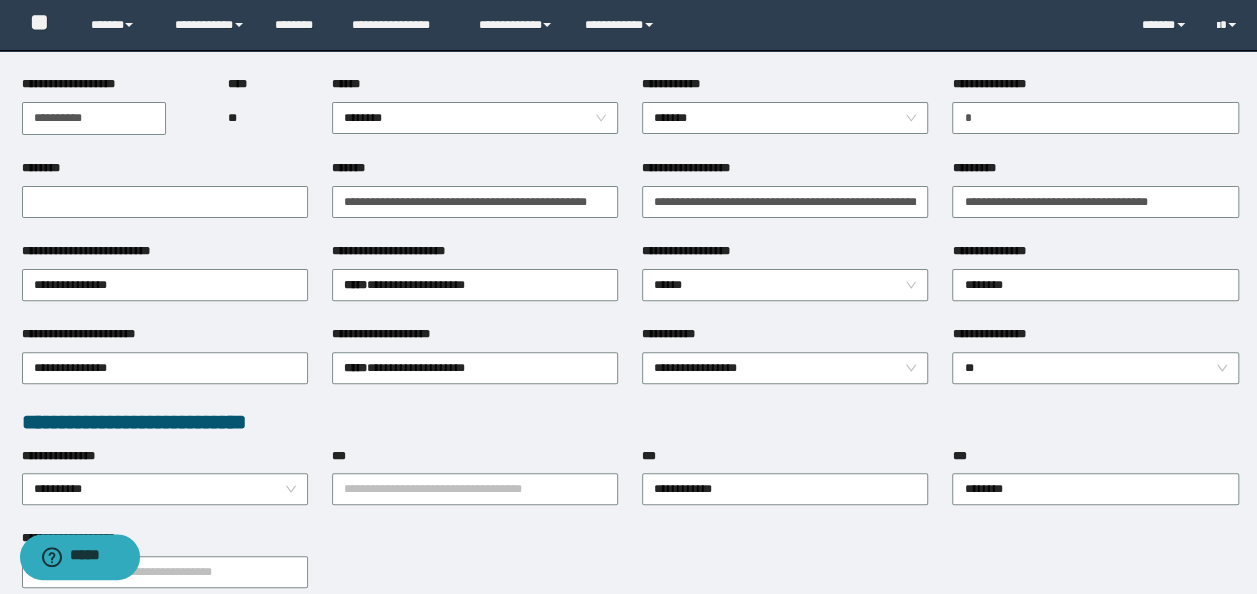 click on "**********" at bounding box center (475, 255) 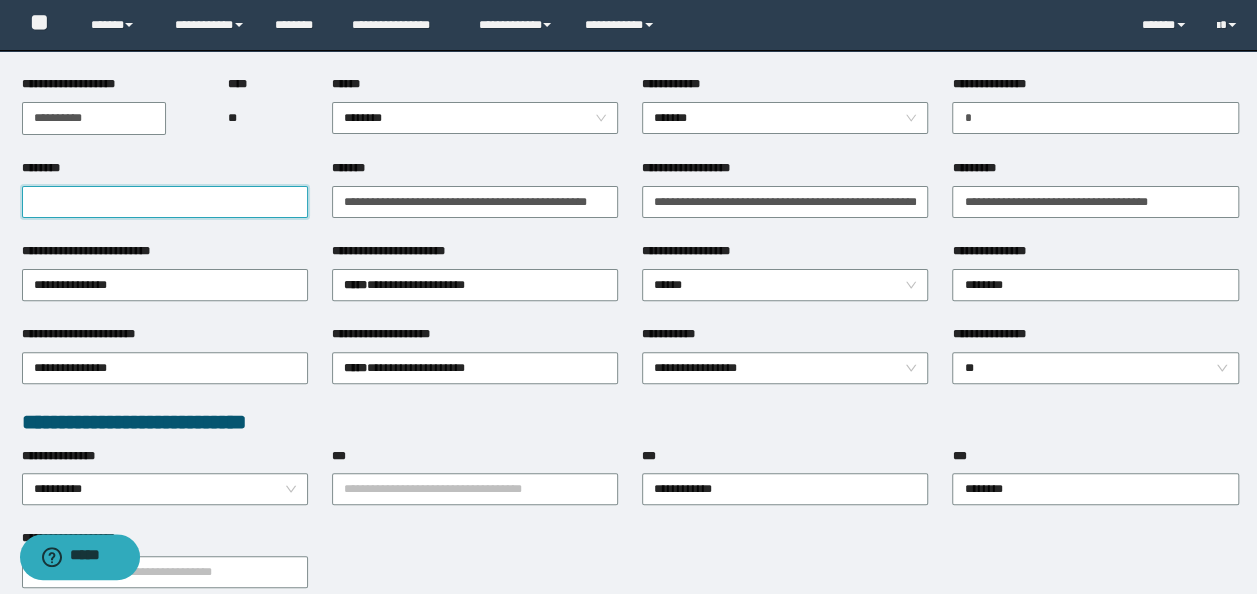 click on "********" at bounding box center (165, 202) 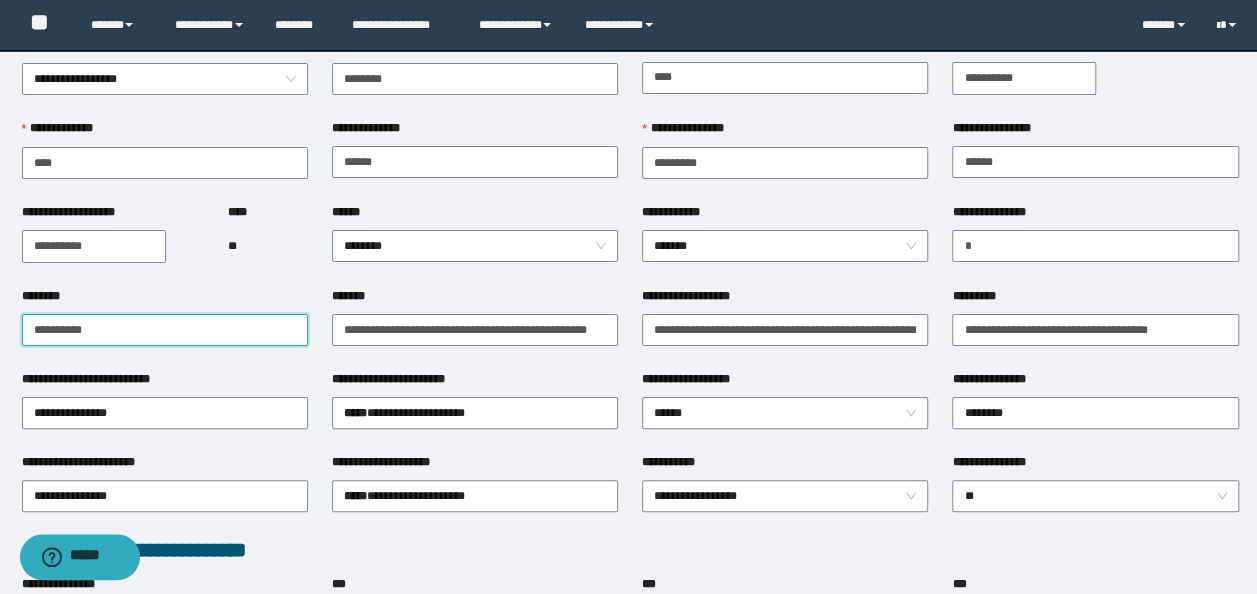 scroll, scrollTop: 0, scrollLeft: 0, axis: both 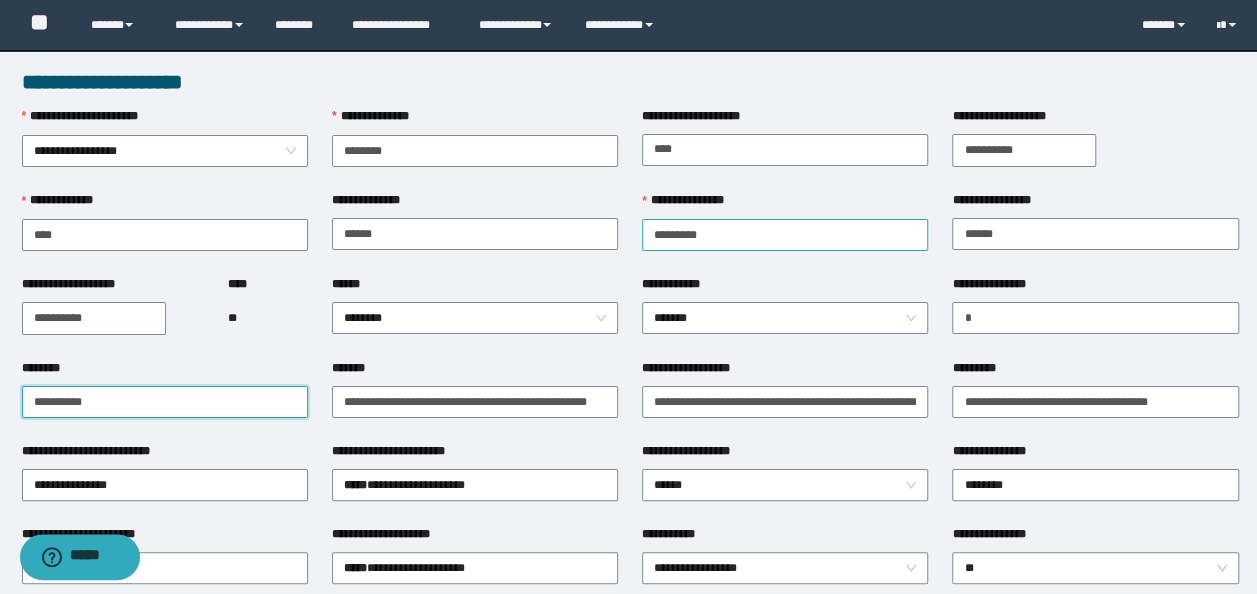 type on "**********" 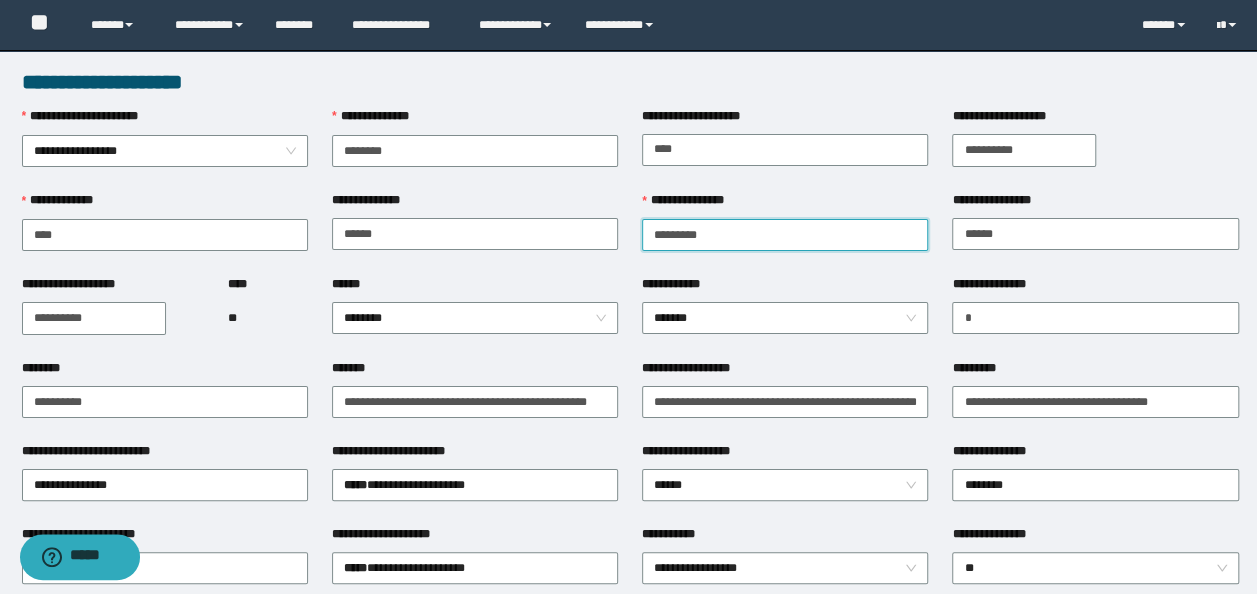 drag, startPoint x: 744, startPoint y: 243, endPoint x: 155, endPoint y: 176, distance: 592.79846 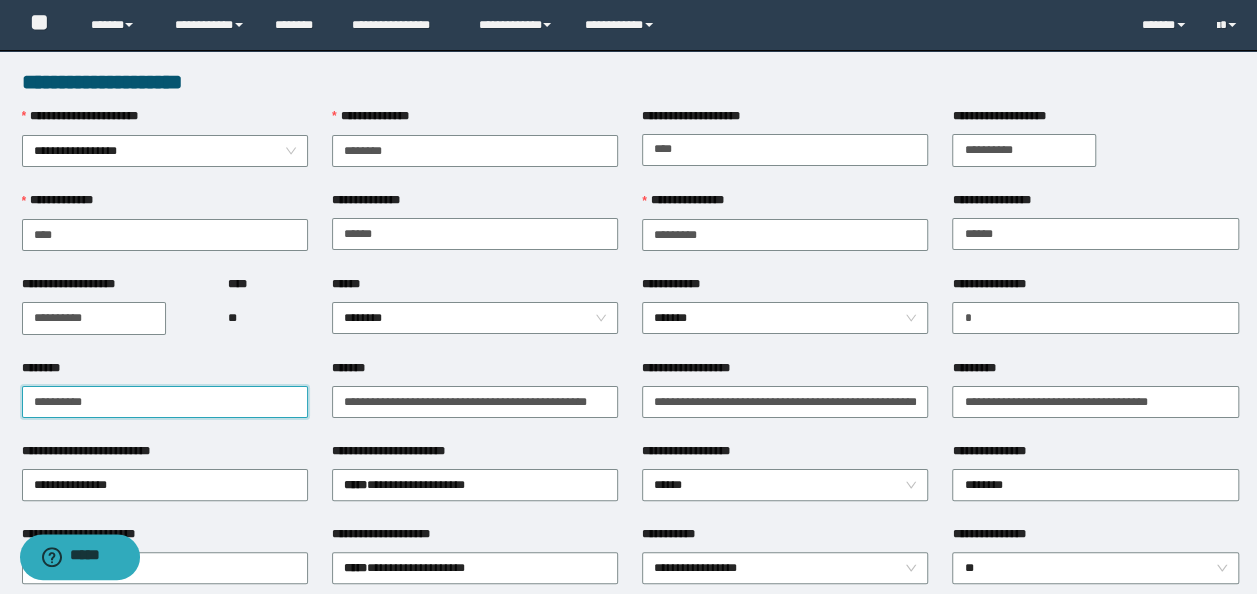 click on "**********" at bounding box center [165, 402] 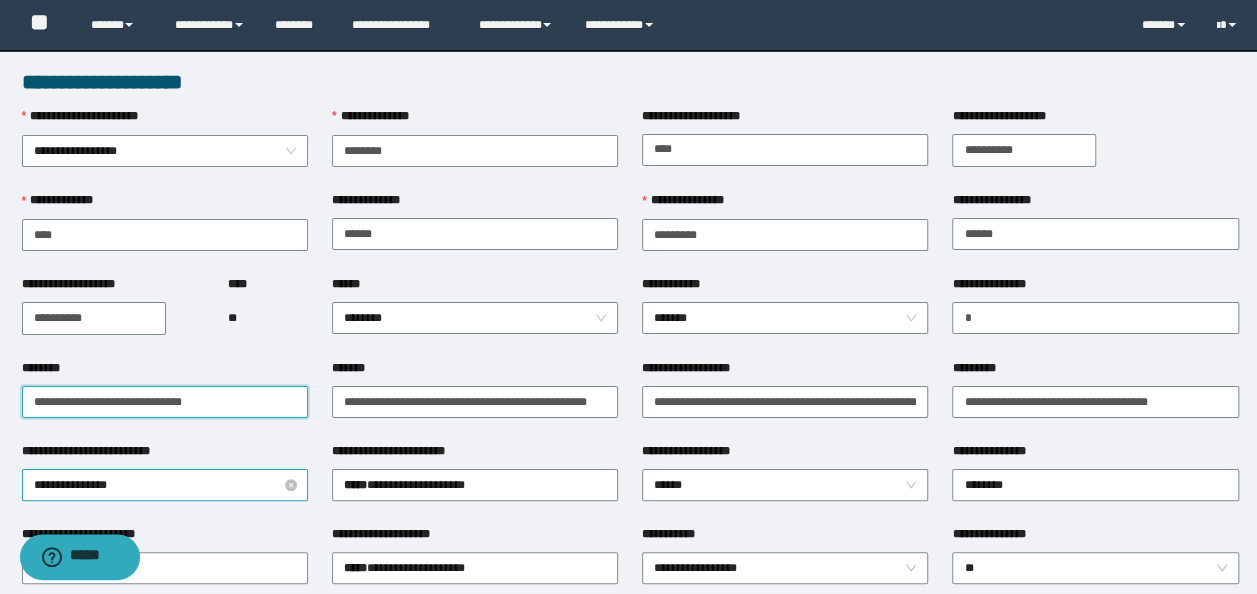 type on "**********" 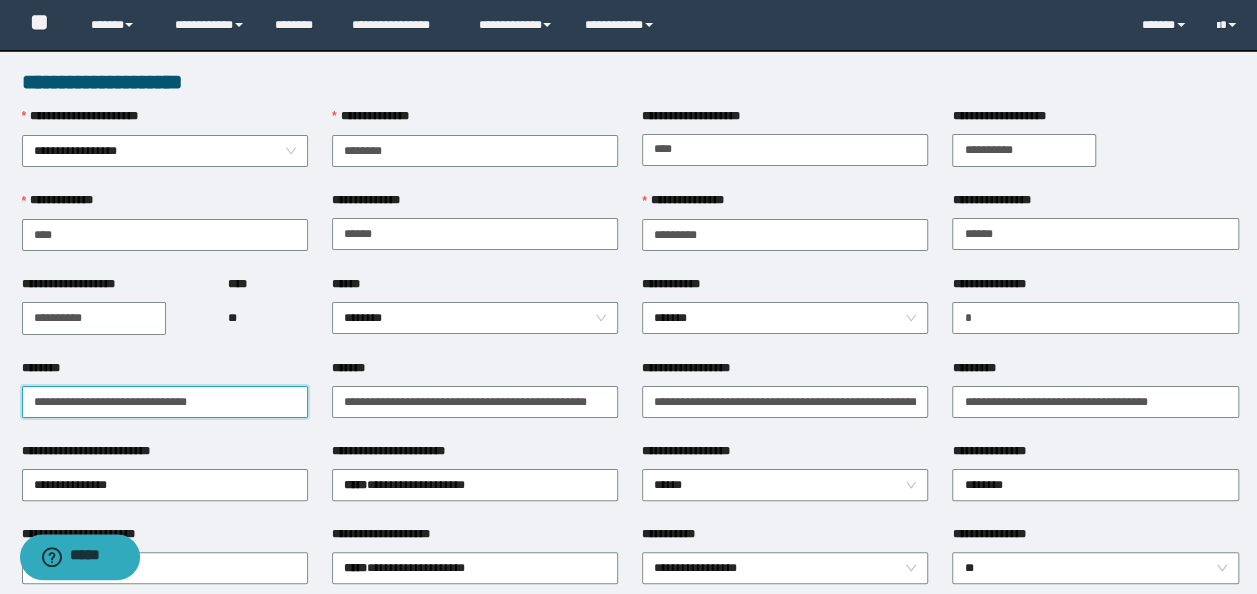 click on "**********" at bounding box center [628, 297] 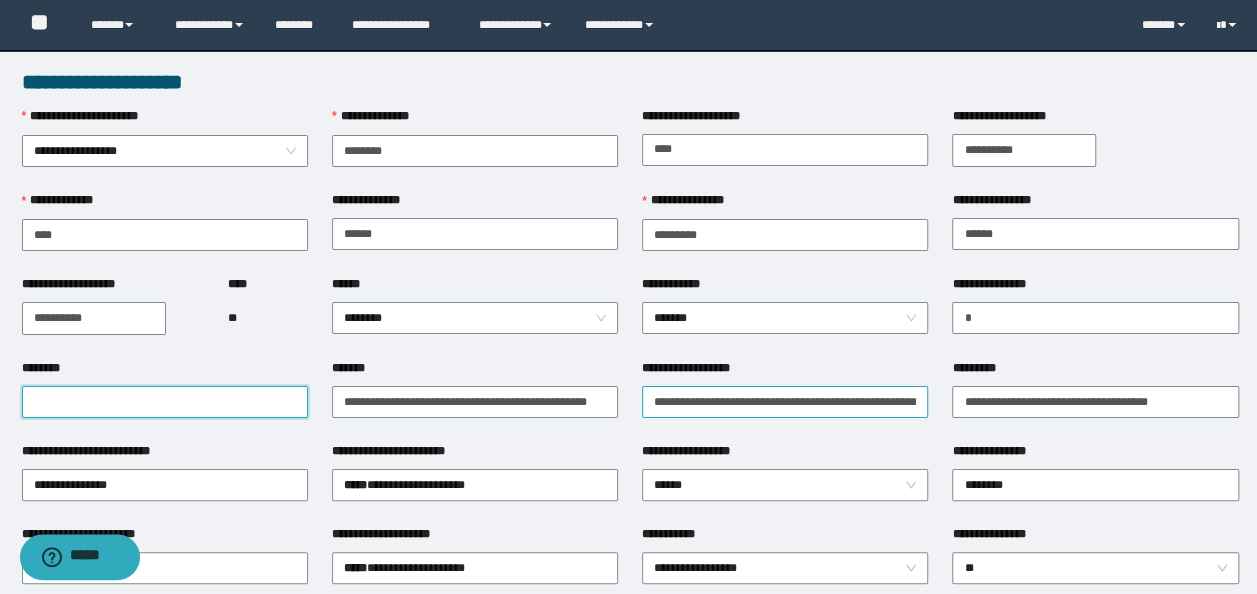 type 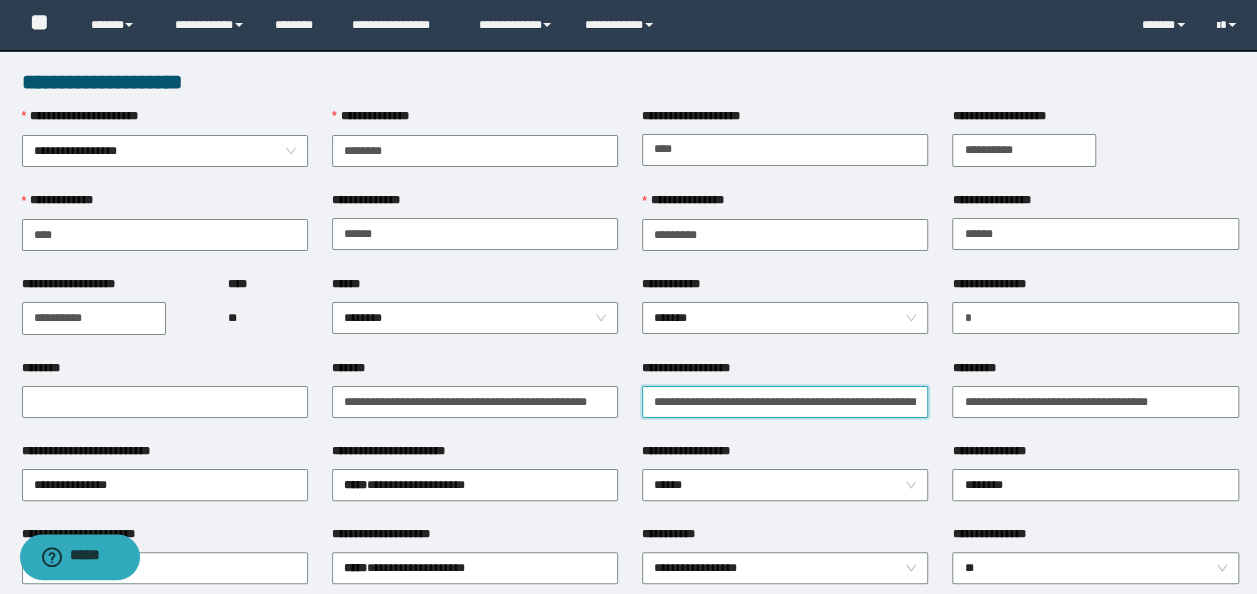 click on "**********" at bounding box center (785, 401) 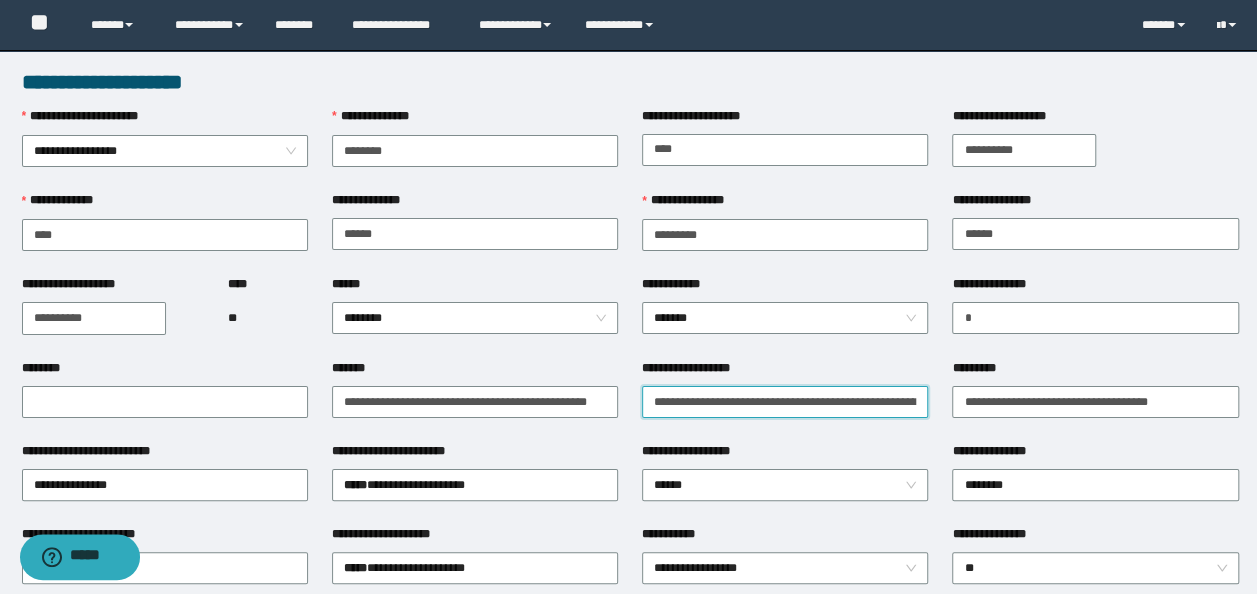 paste on "**********" 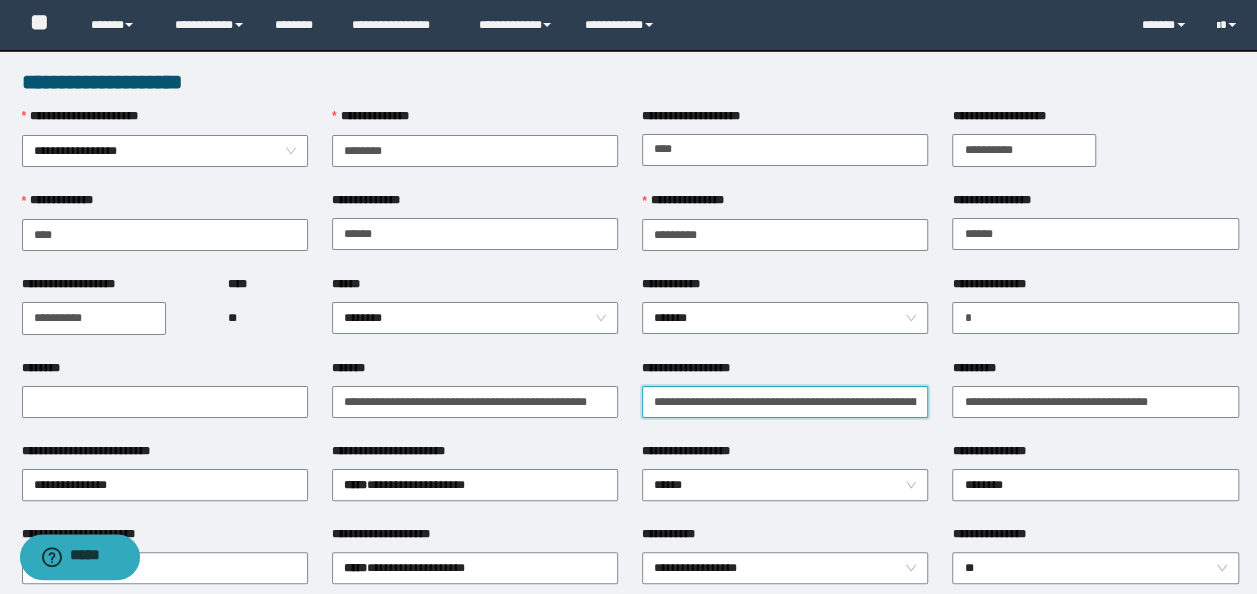 type on "**********" 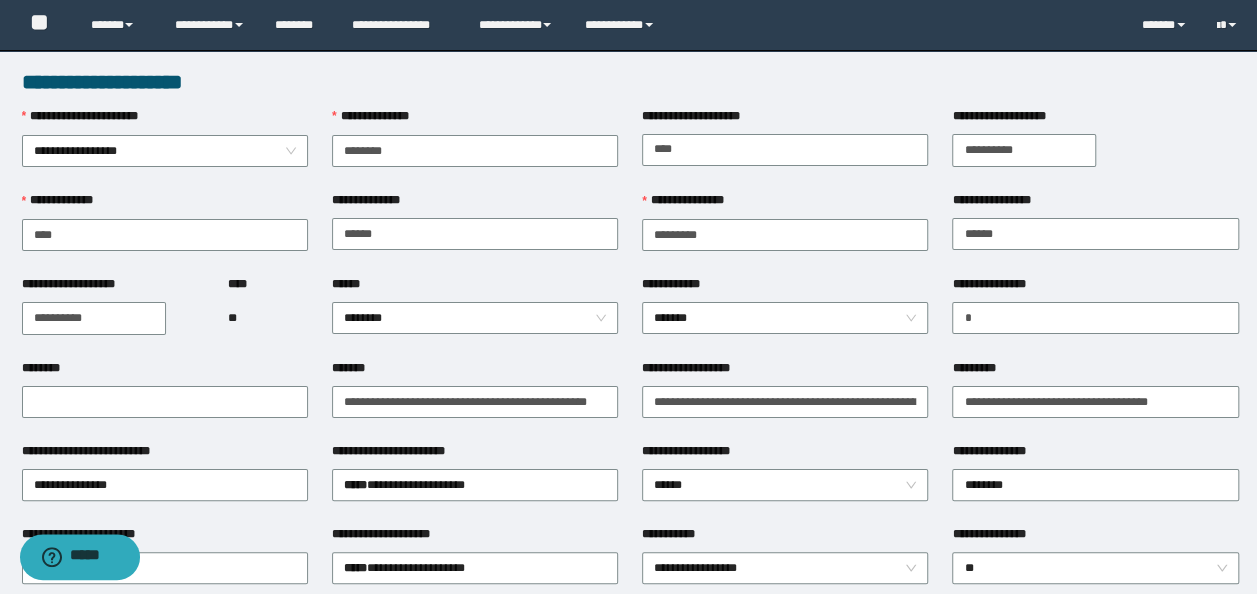 click on "**********" at bounding box center [695, 451] 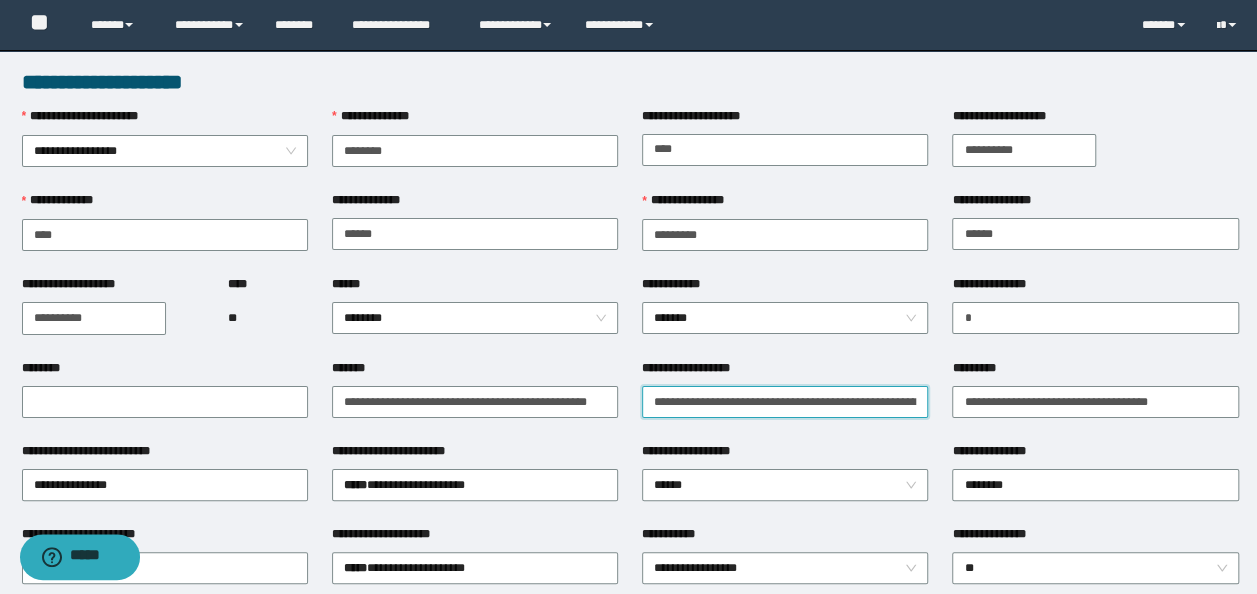 scroll, scrollTop: 0, scrollLeft: 236, axis: horizontal 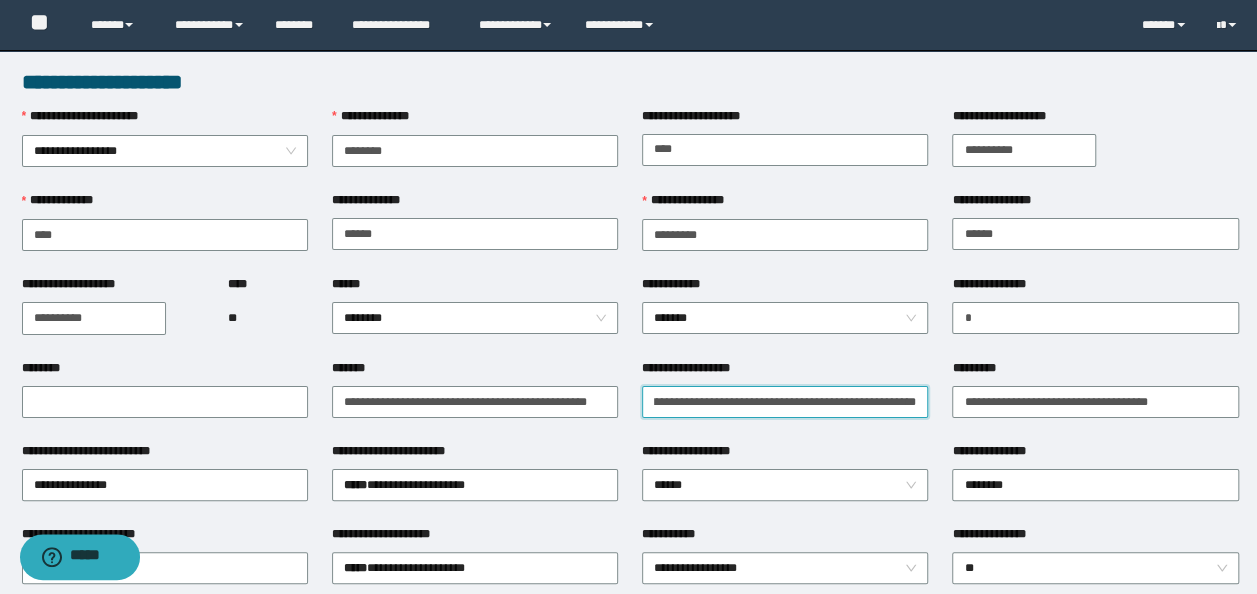 drag, startPoint x: 654, startPoint y: 400, endPoint x: 1275, endPoint y: 394, distance: 621.029 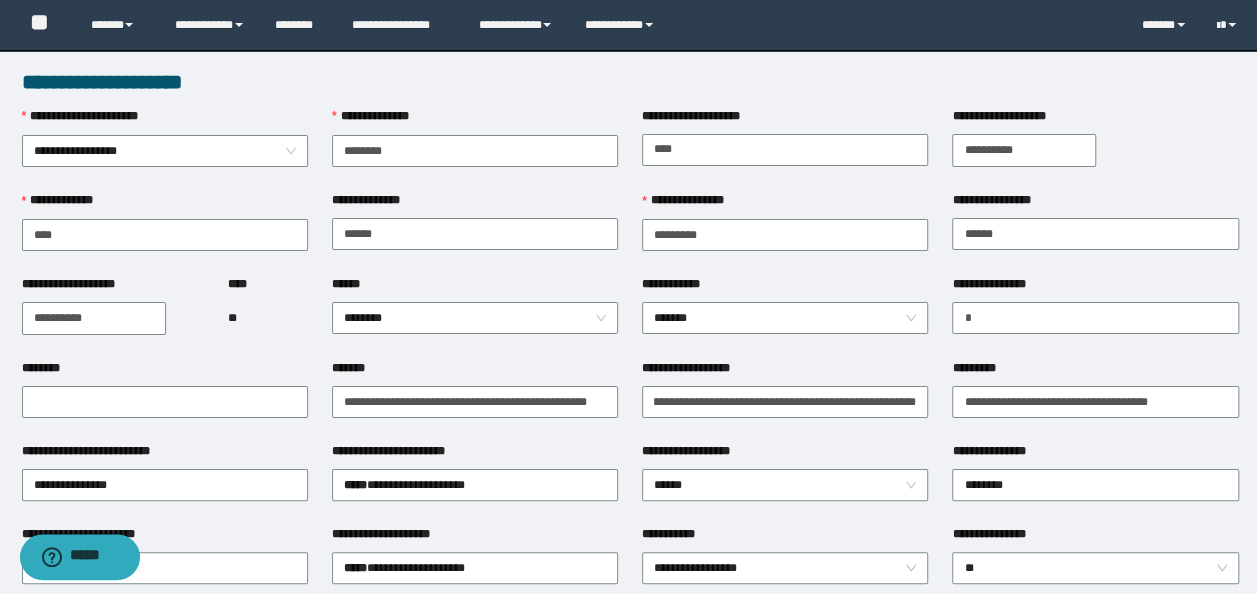 scroll, scrollTop: 0, scrollLeft: 0, axis: both 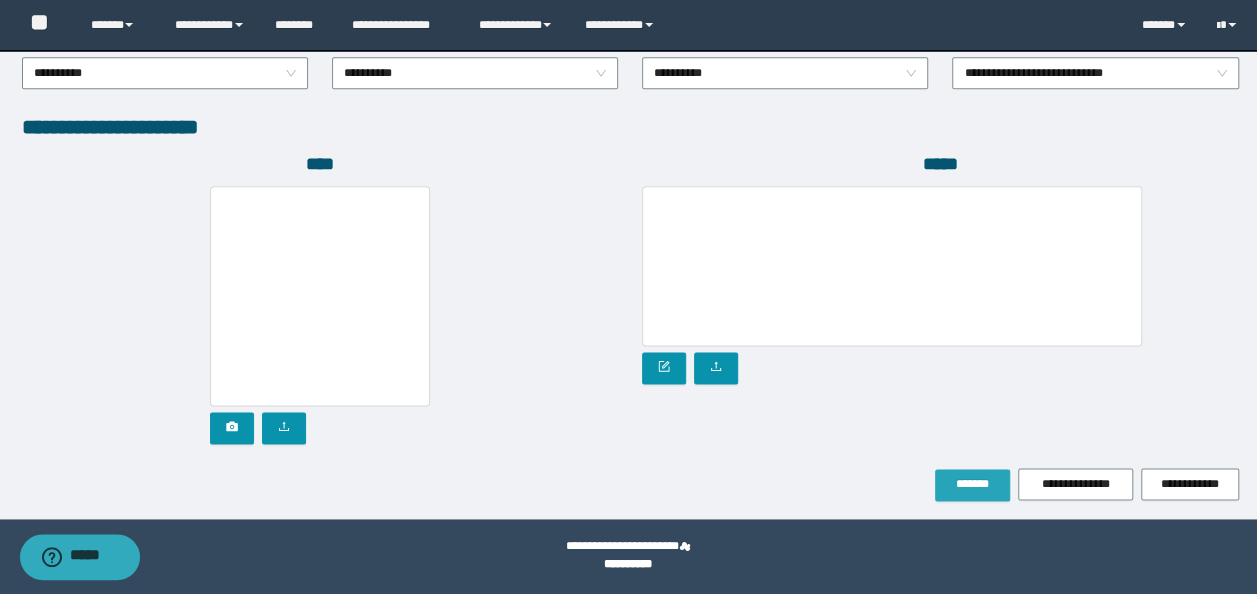 click on "*******" at bounding box center [972, 484] 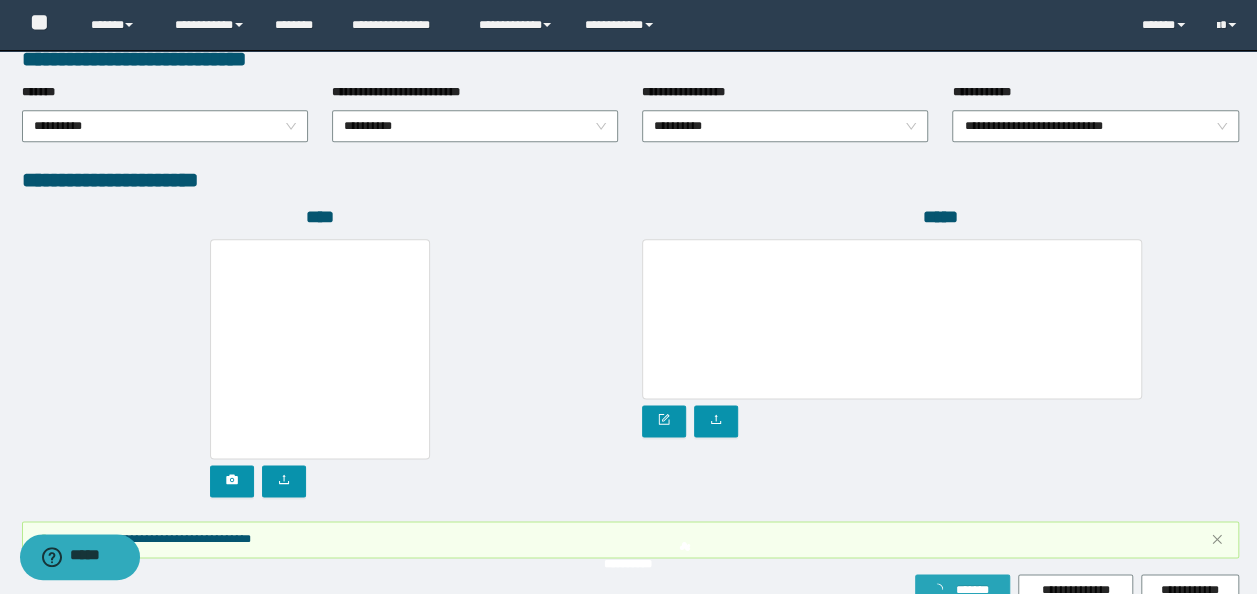scroll, scrollTop: 1160, scrollLeft: 0, axis: vertical 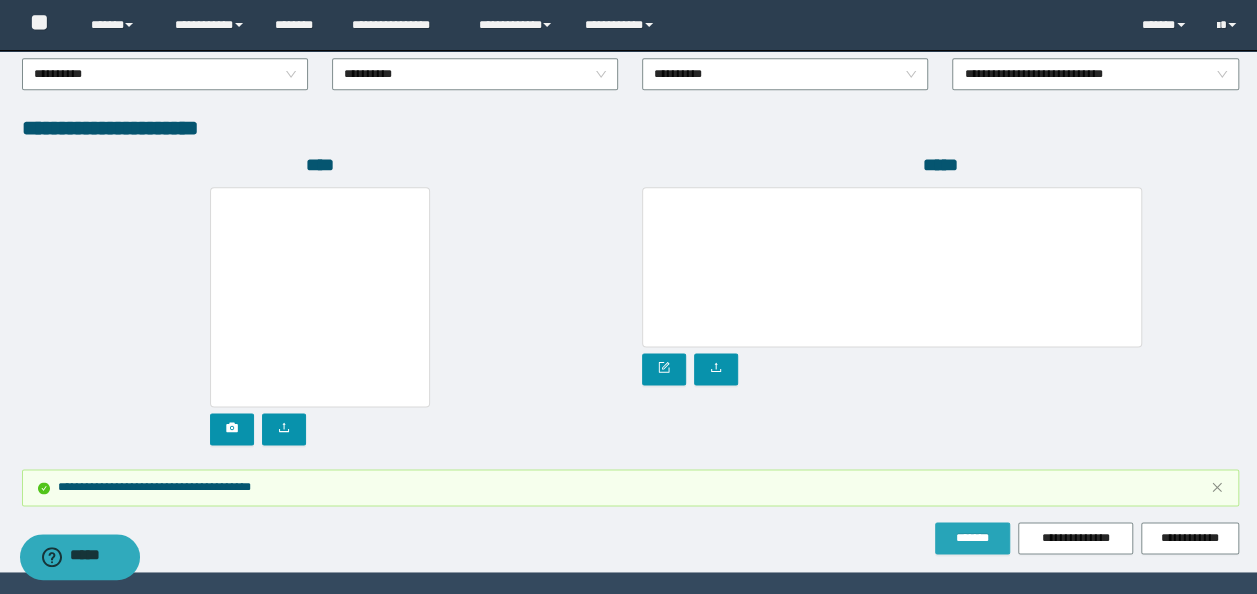 click on "*******" at bounding box center (972, 538) 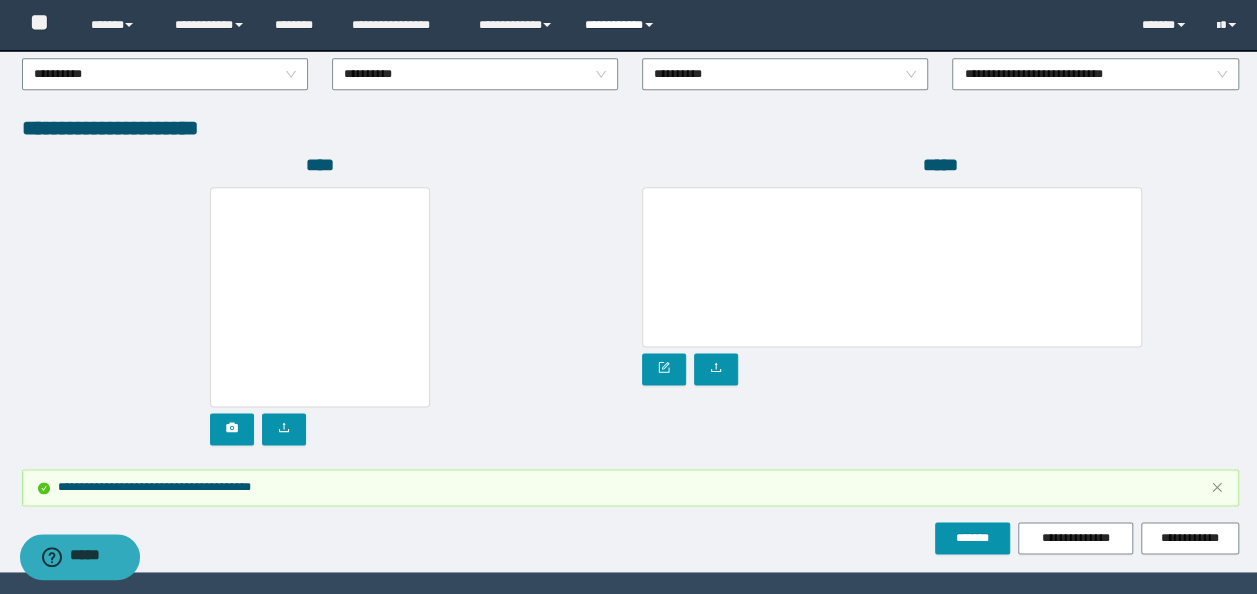 click on "**********" at bounding box center (622, 25) 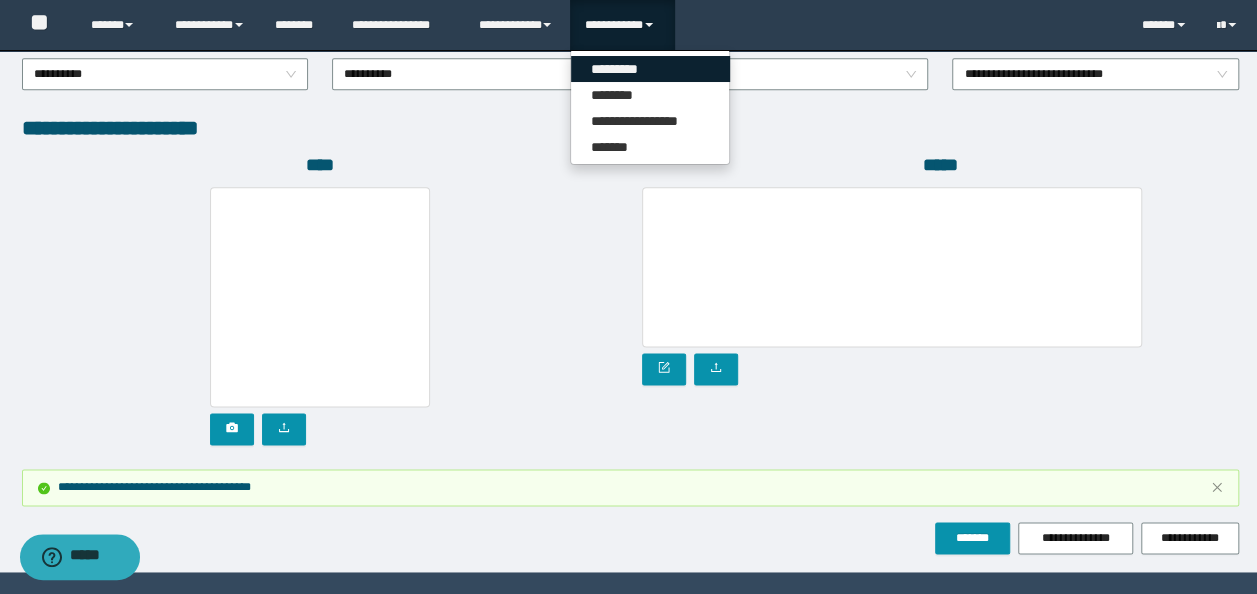 click on "*********" at bounding box center [650, 69] 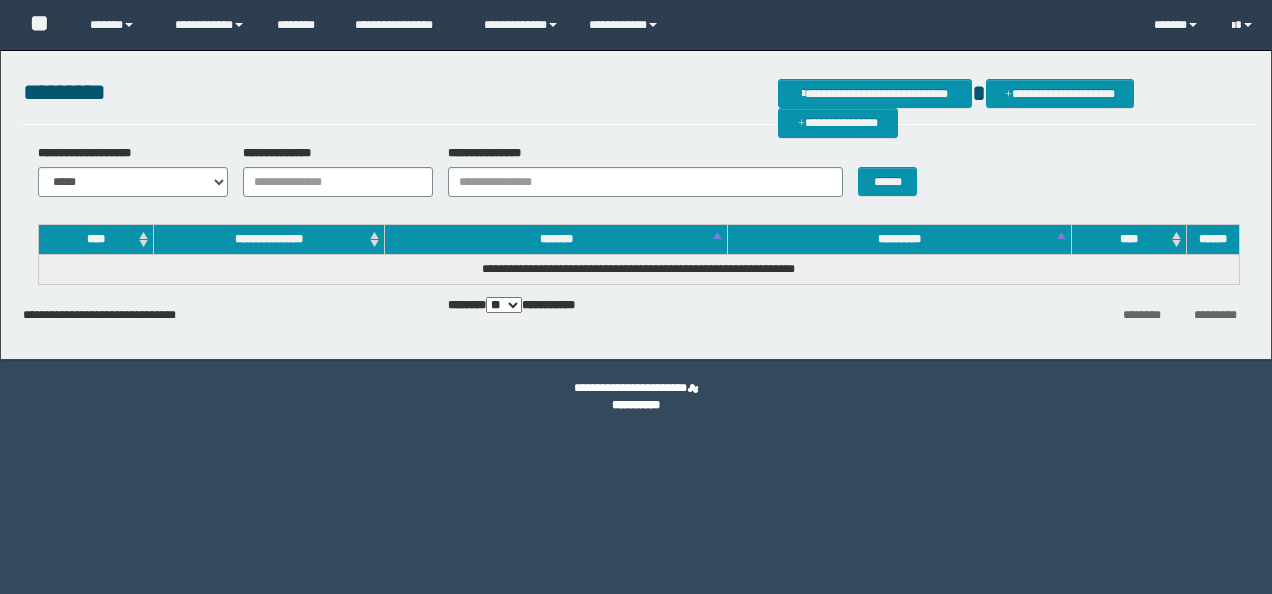 scroll, scrollTop: 0, scrollLeft: 0, axis: both 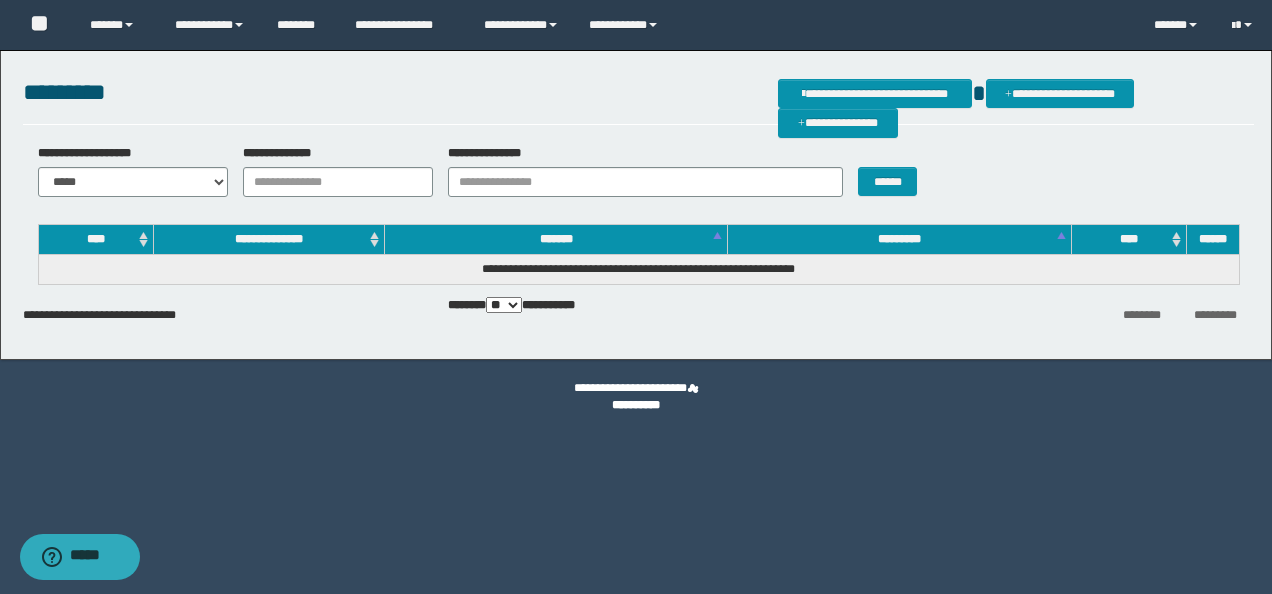 drag, startPoint x: 380, startPoint y: 170, endPoint x: 380, endPoint y: 181, distance: 11 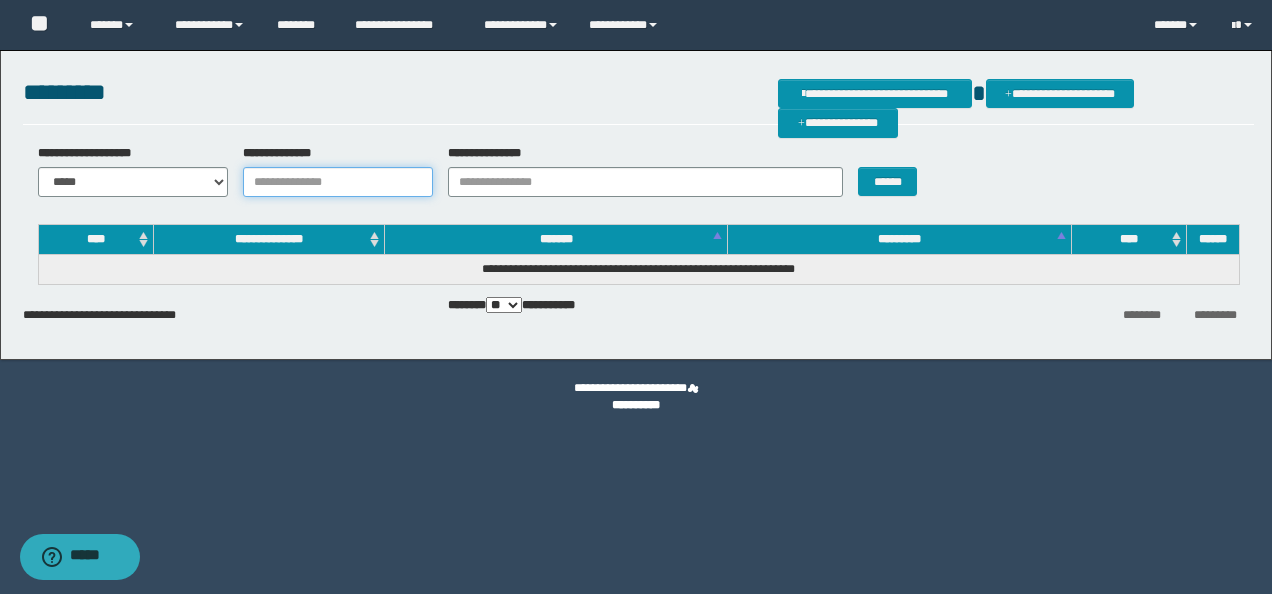 click on "**********" at bounding box center (338, 182) 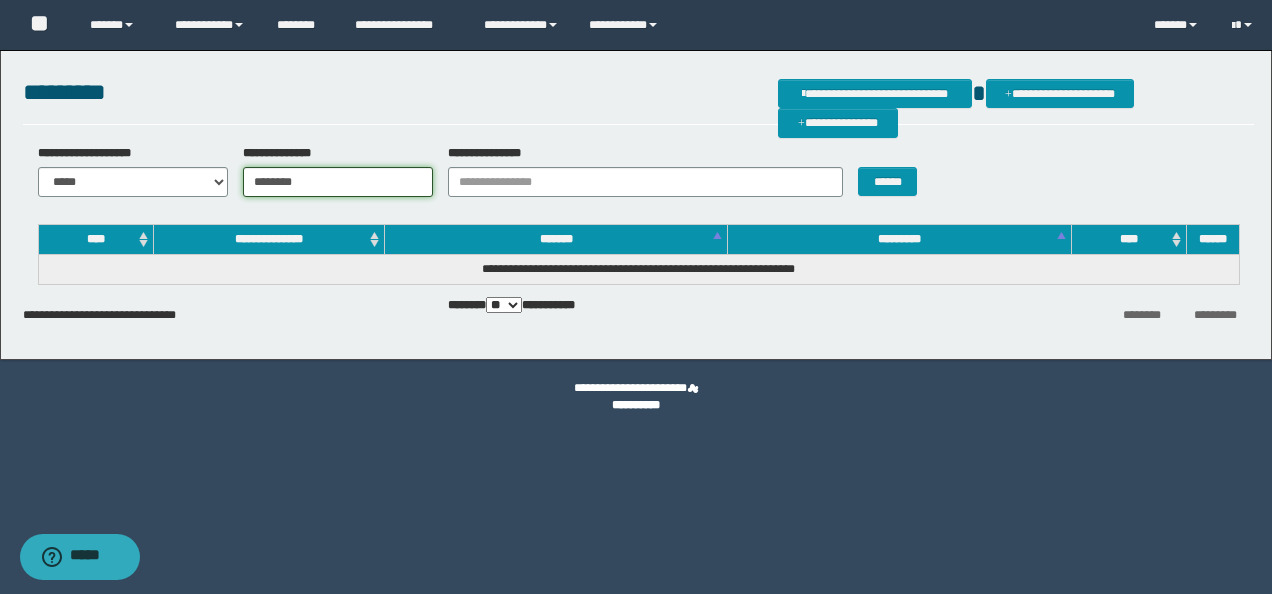 type on "********" 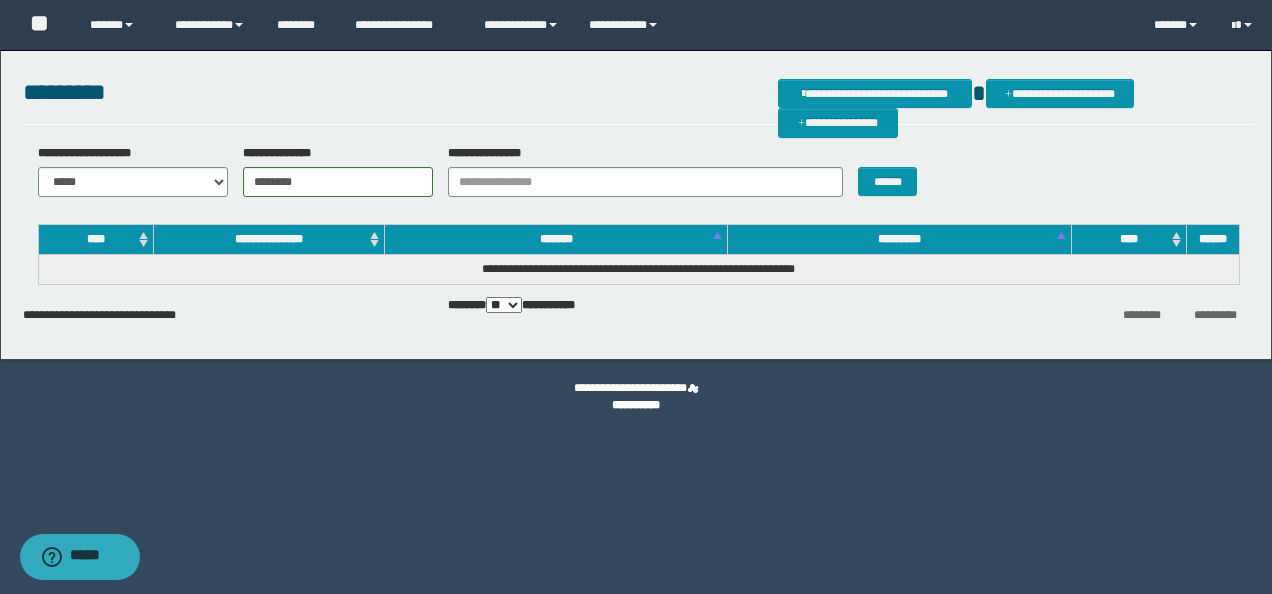 click on "******" at bounding box center (894, 170) 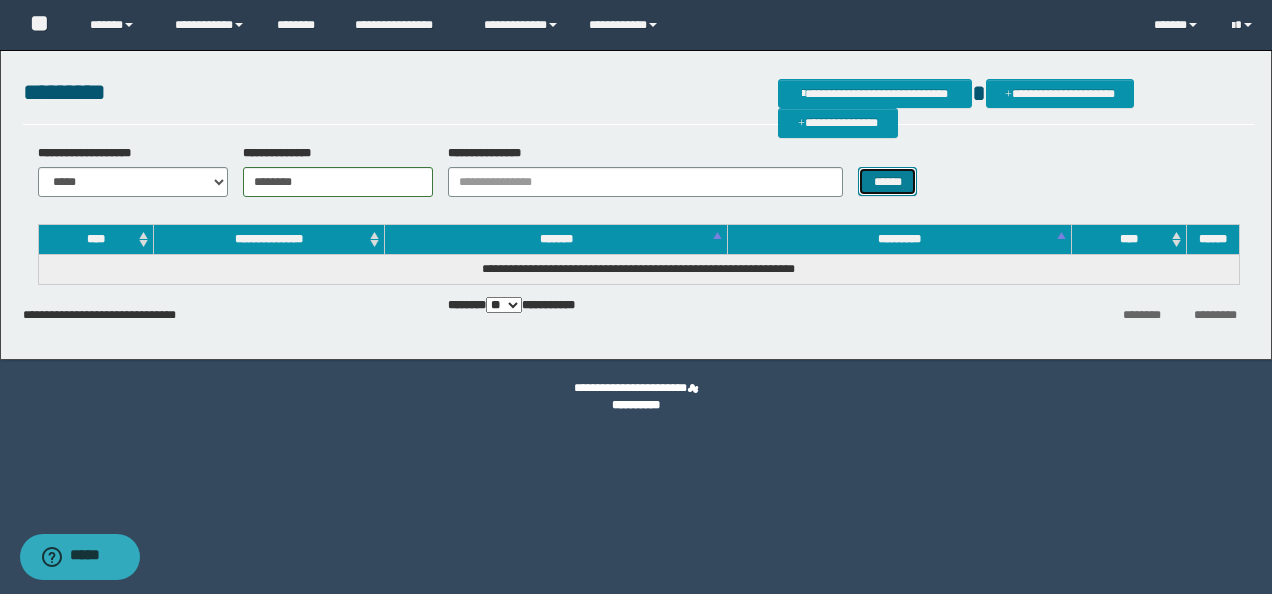 click on "******" at bounding box center [887, 181] 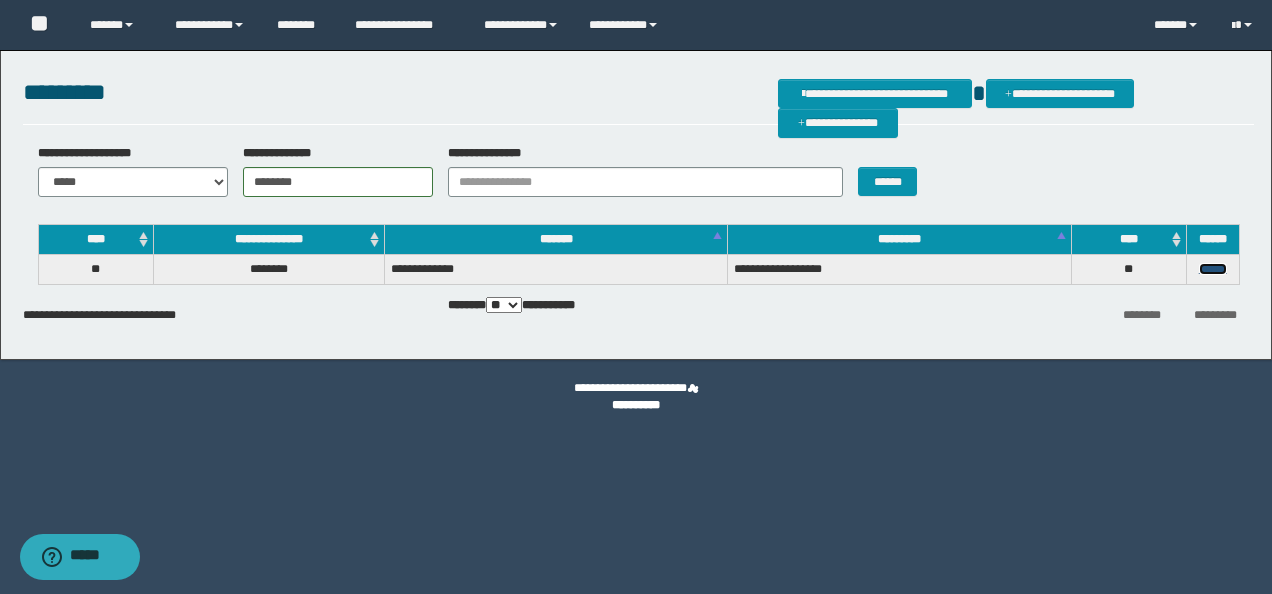 click on "******" at bounding box center (1213, 269) 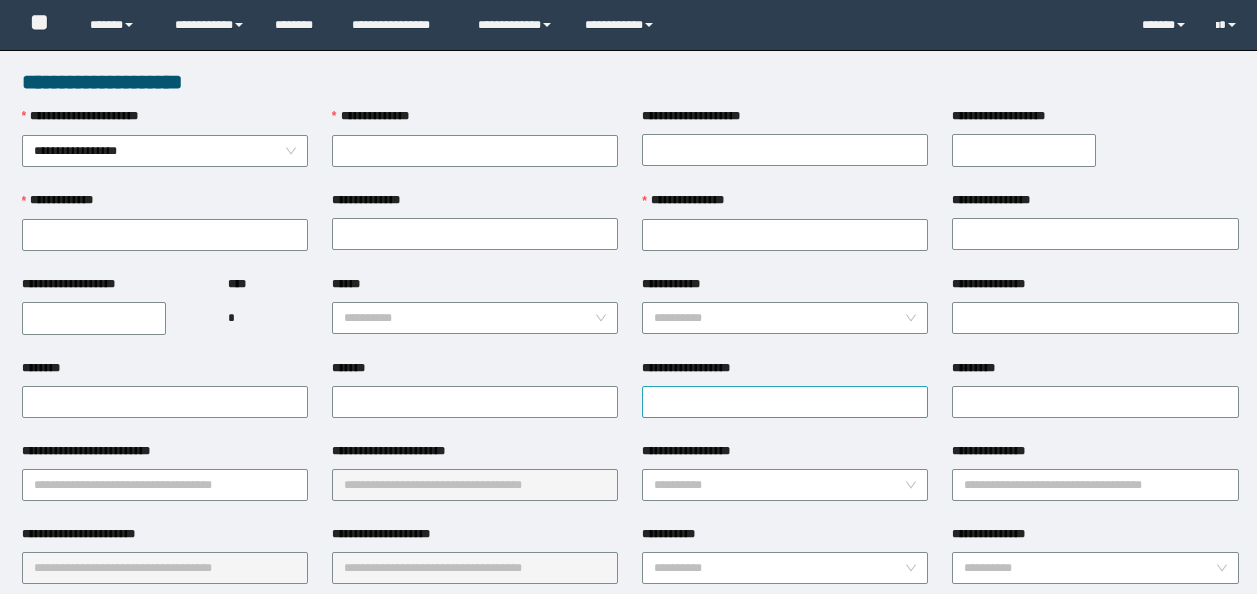 scroll, scrollTop: 0, scrollLeft: 0, axis: both 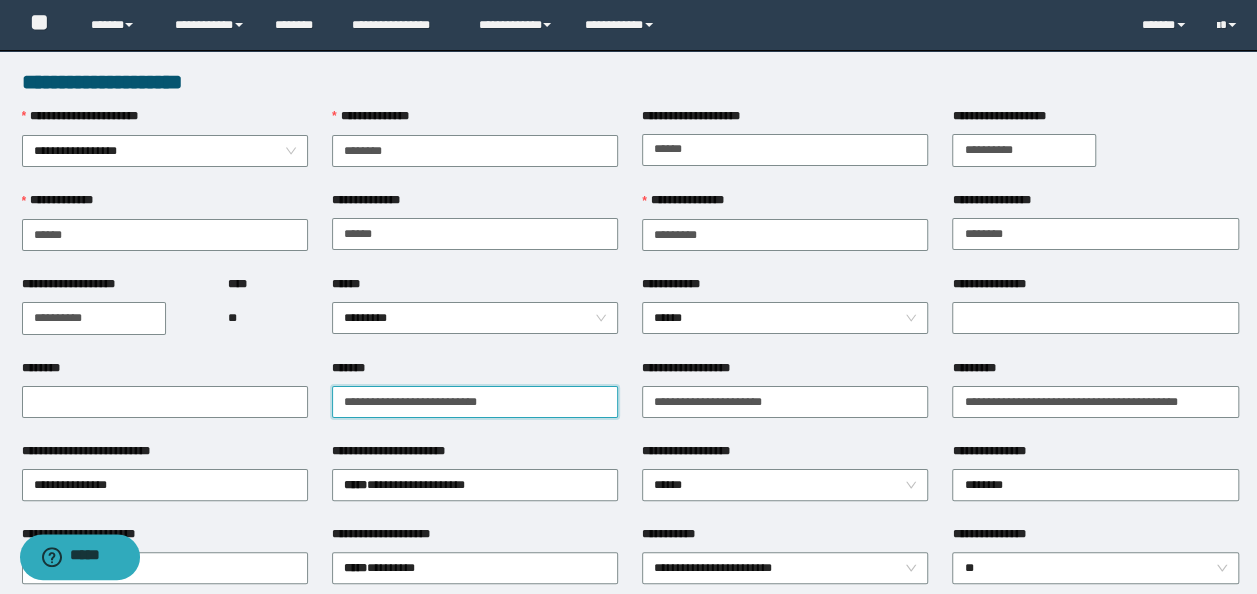 click on "*******" at bounding box center (475, 402) 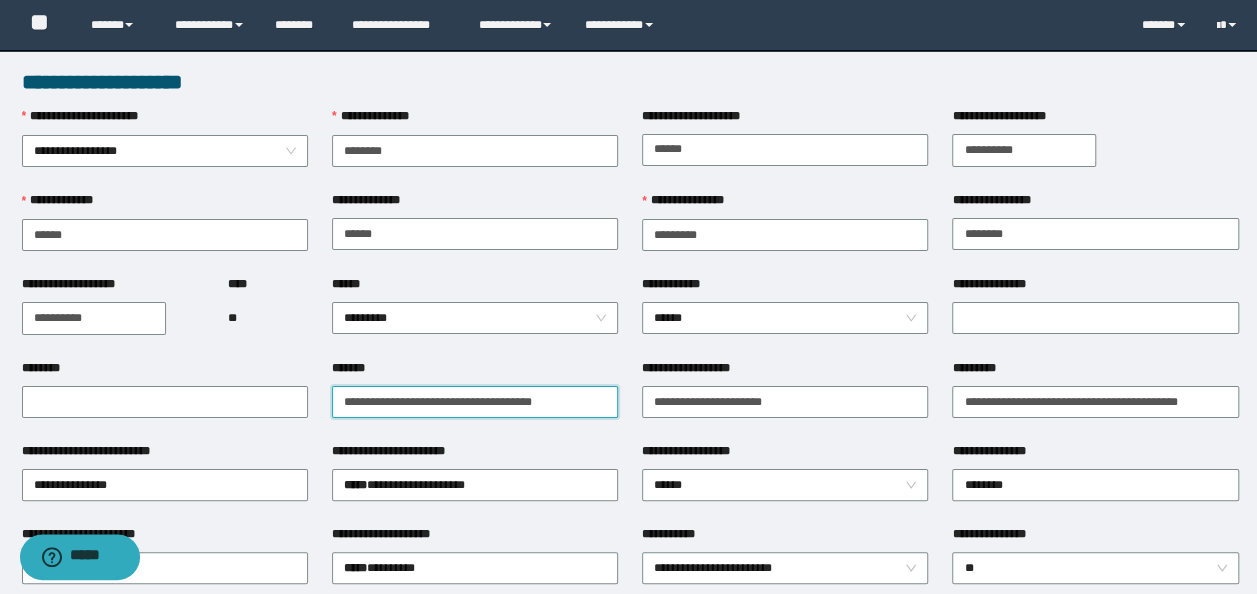 type on "**********" 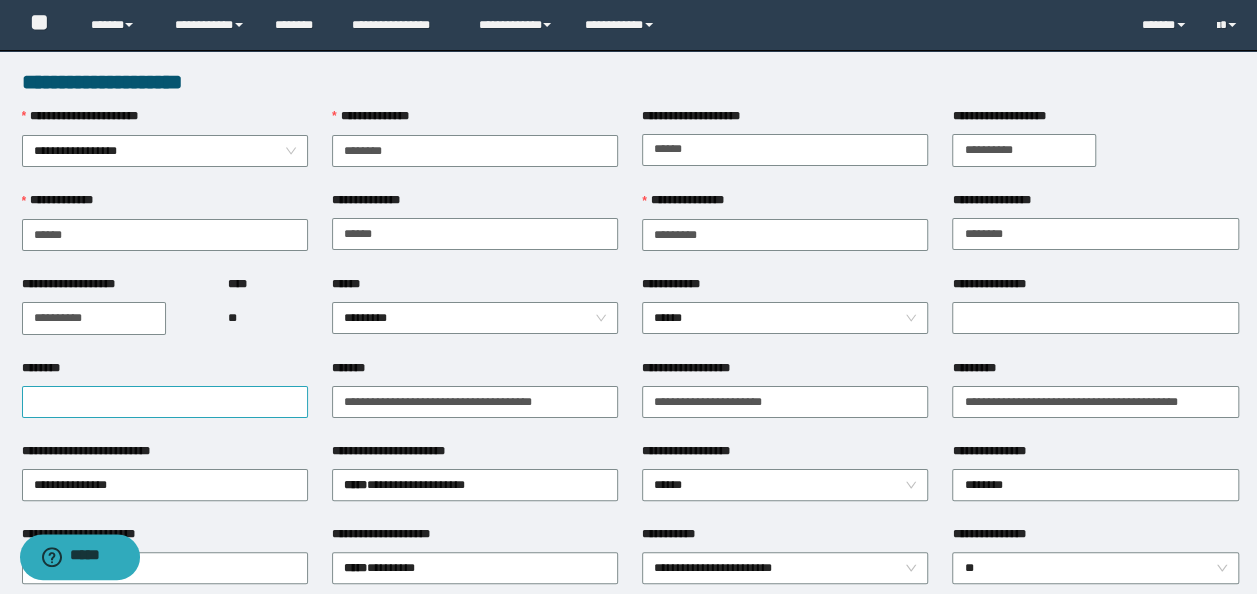 drag, startPoint x: 266, startPoint y: 416, endPoint x: 270, endPoint y: 402, distance: 14.56022 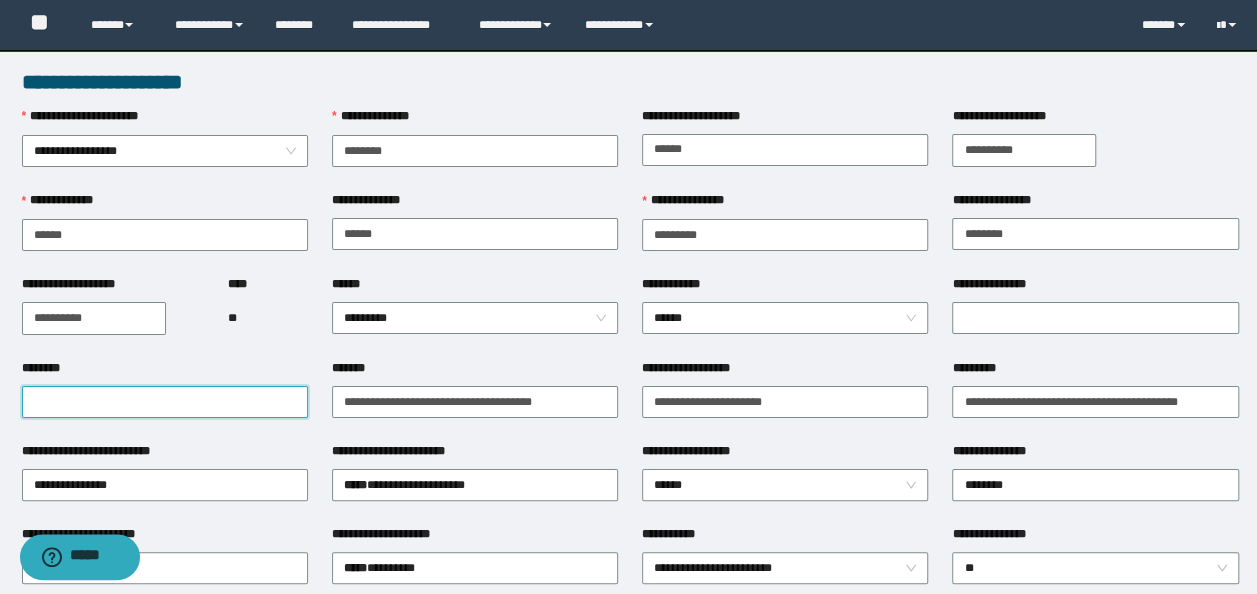 click on "********" at bounding box center (165, 402) 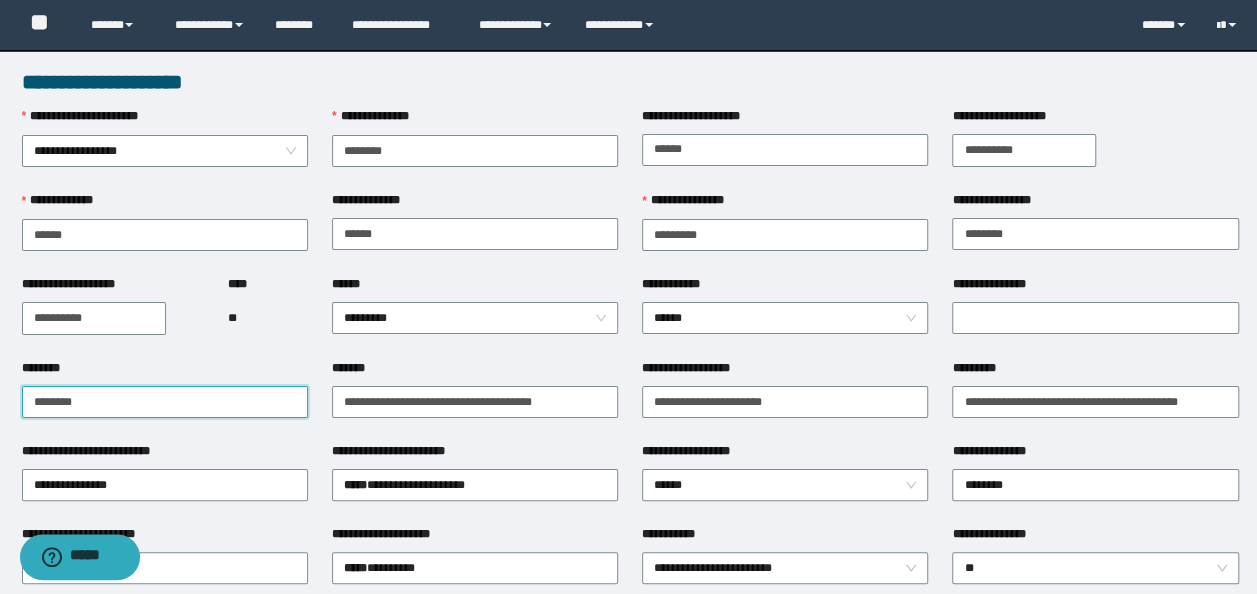 drag, startPoint x: 62, startPoint y: 402, endPoint x: 312, endPoint y: 412, distance: 250.19992 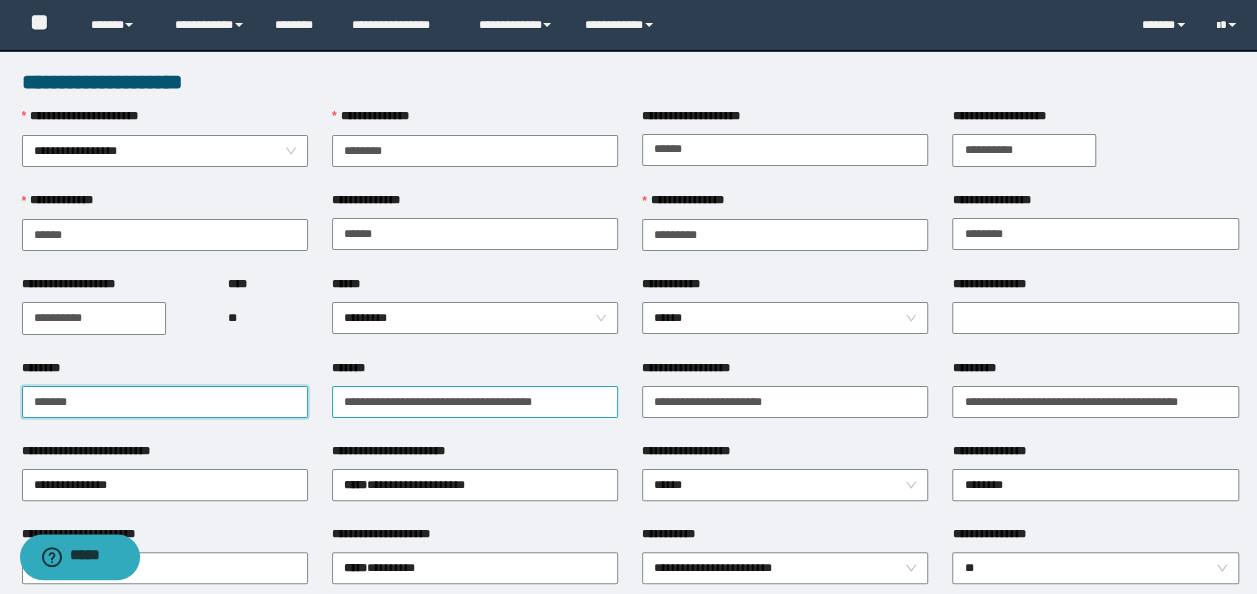 type on "*******" 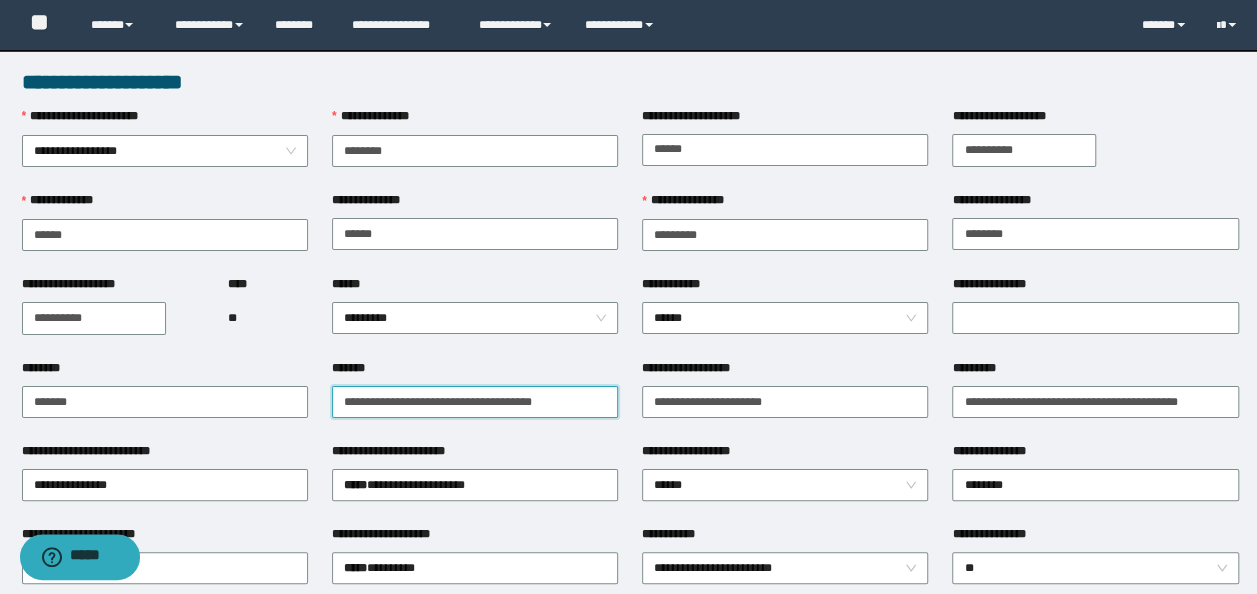 click on "**********" at bounding box center (475, 402) 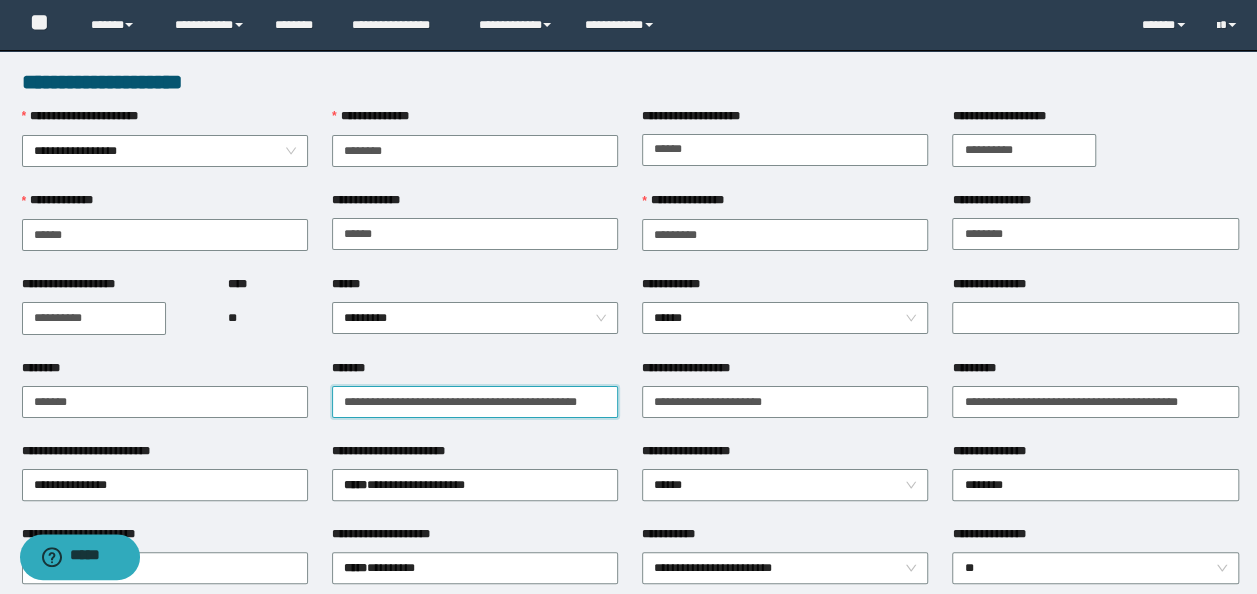 type on "**********" 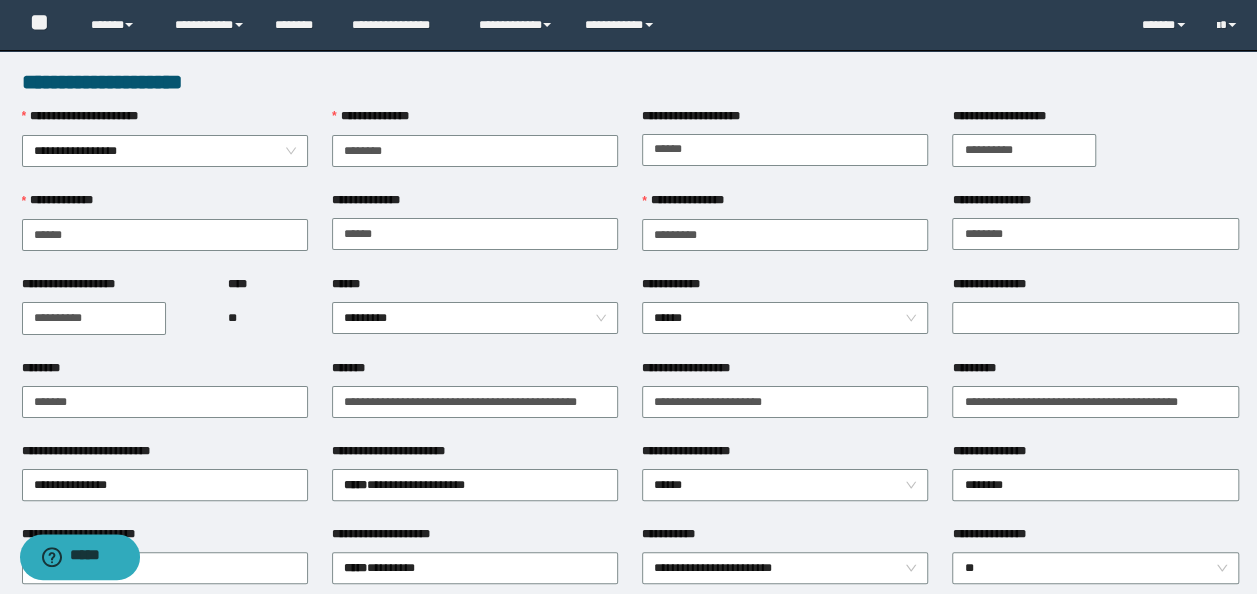 click on "*********" at bounding box center (1095, 372) 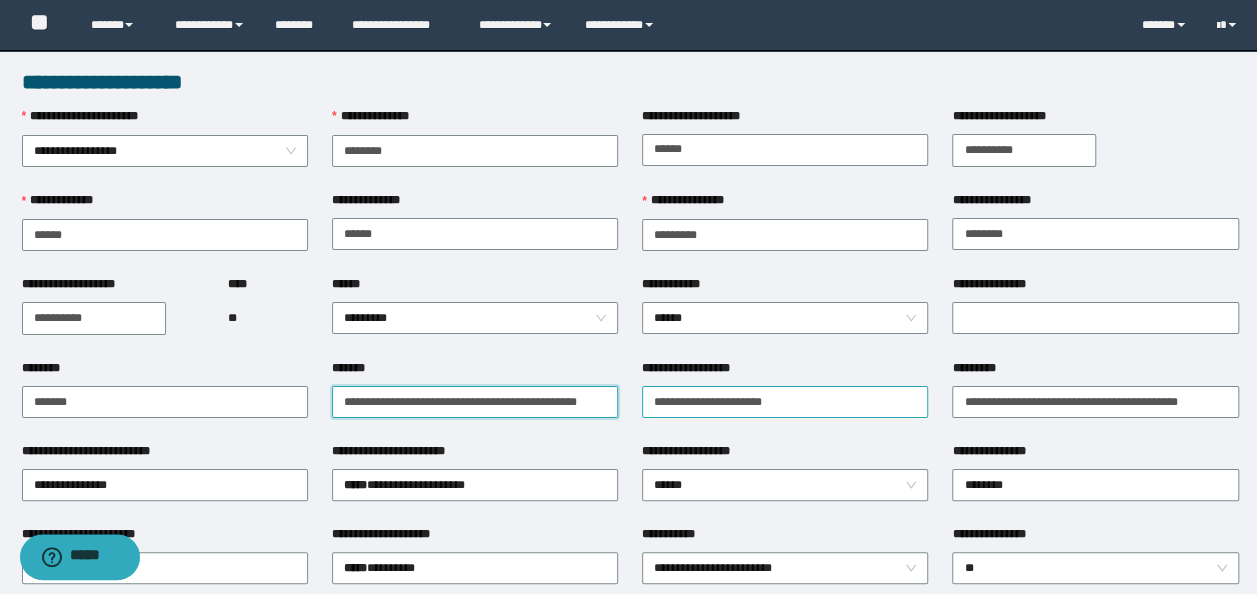 drag, startPoint x: 332, startPoint y: 404, endPoint x: 901, endPoint y: 405, distance: 569.00085 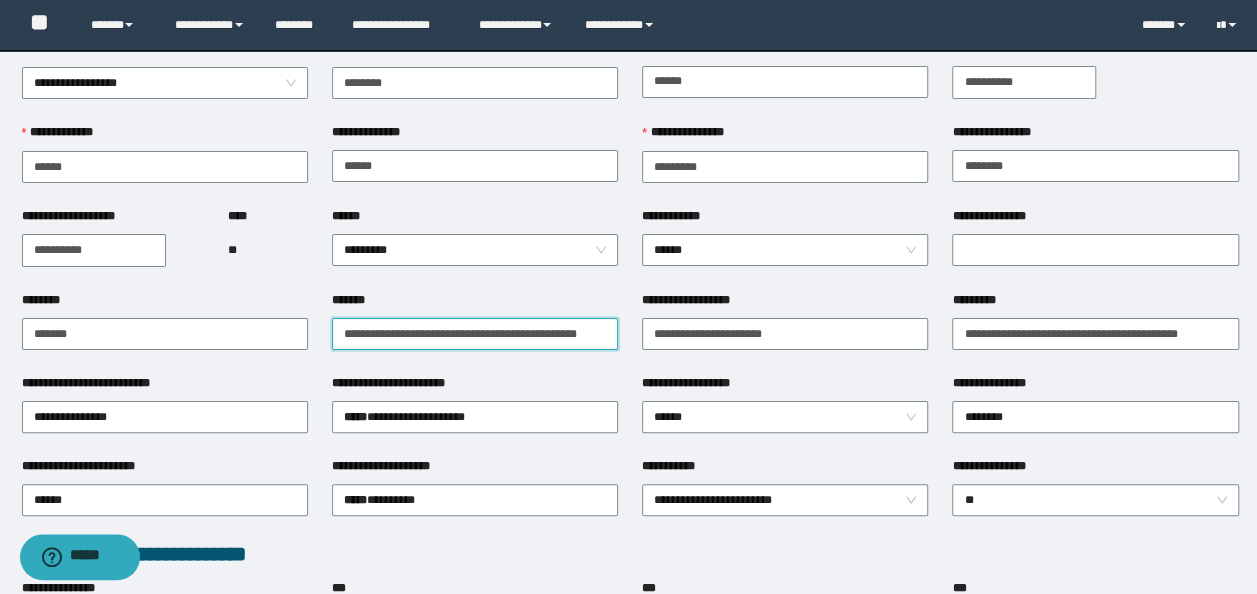 scroll, scrollTop: 100, scrollLeft: 0, axis: vertical 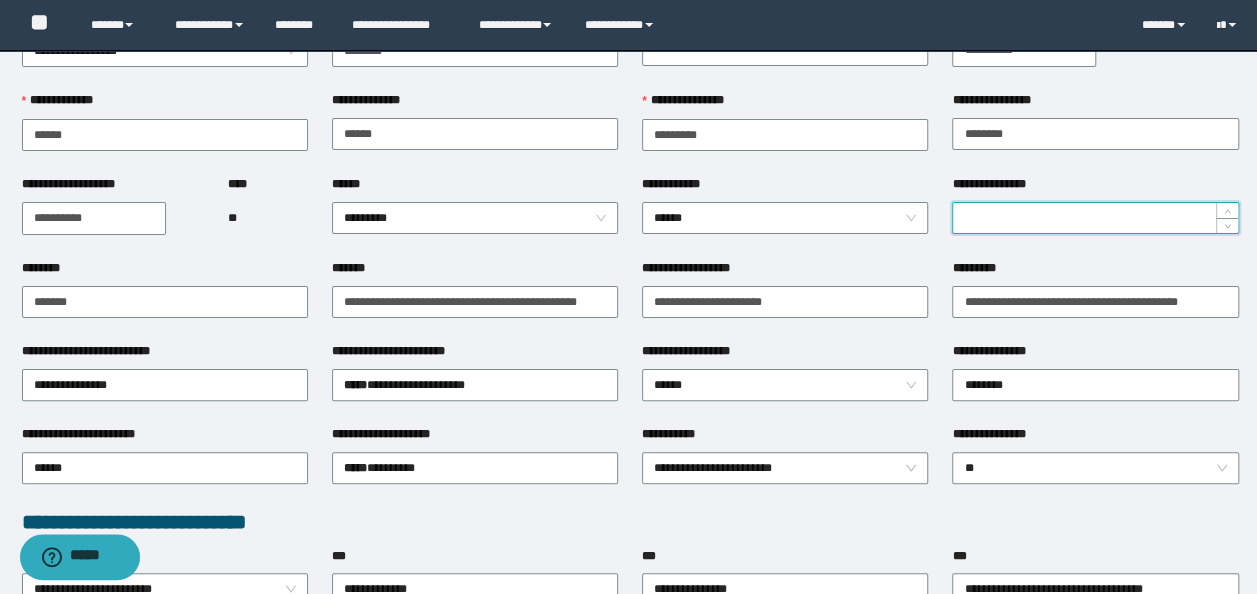 click on "**********" at bounding box center (1095, 218) 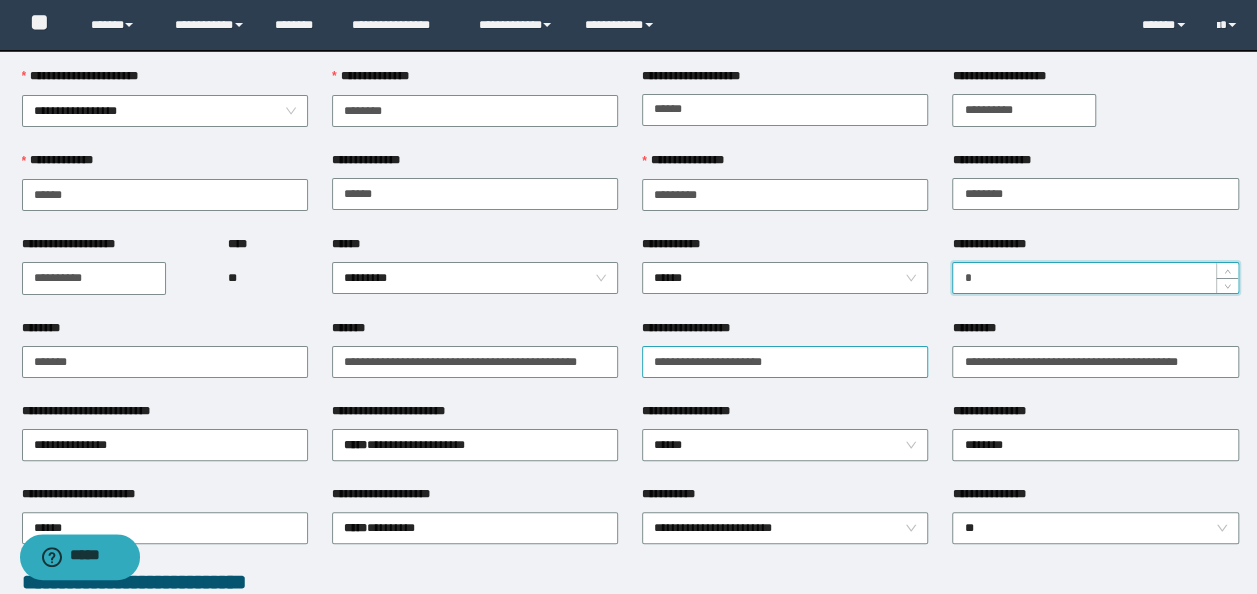 scroll, scrollTop: 0, scrollLeft: 0, axis: both 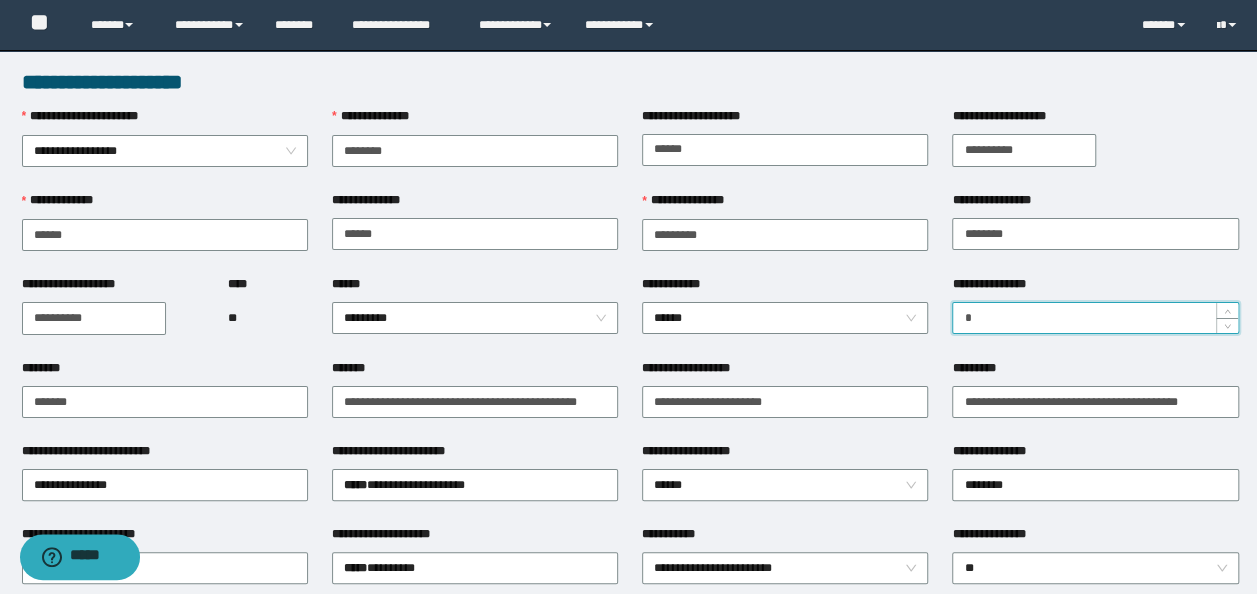 type on "*" 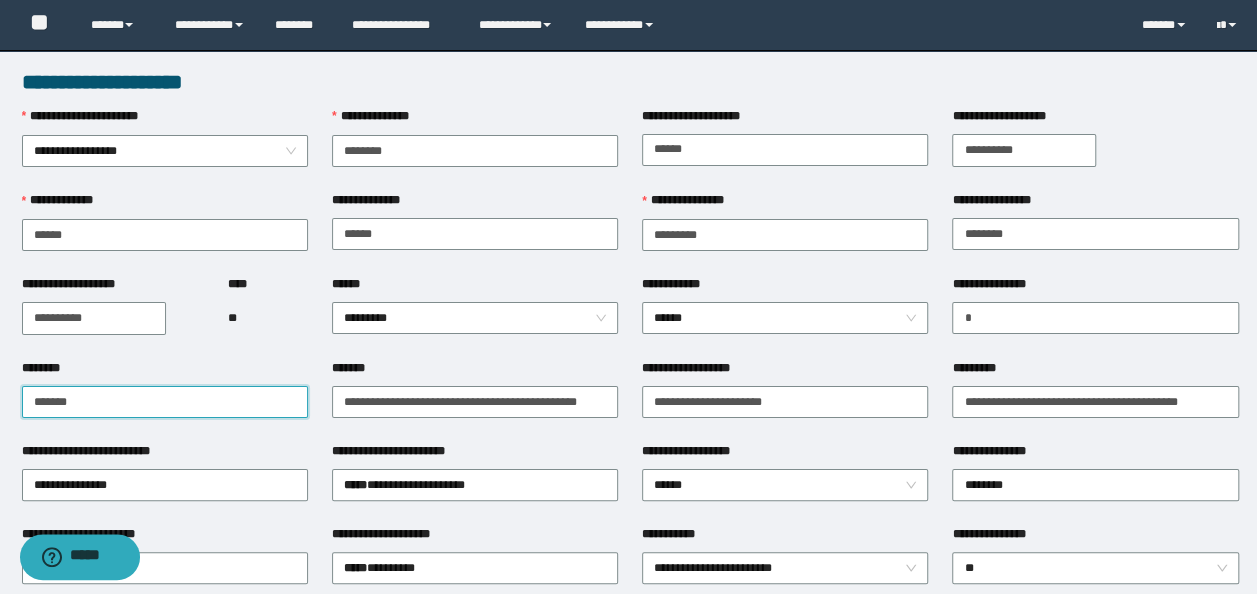 drag, startPoint x: -4, startPoint y: 360, endPoint x: 0, endPoint y: 274, distance: 86.09297 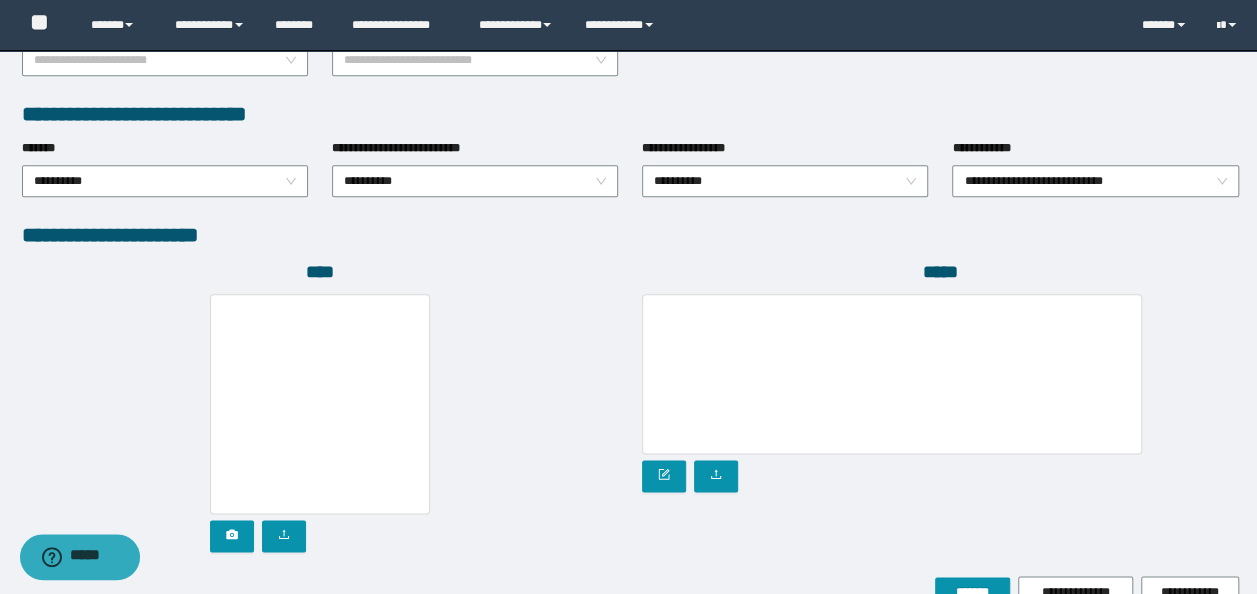 scroll, scrollTop: 1108, scrollLeft: 0, axis: vertical 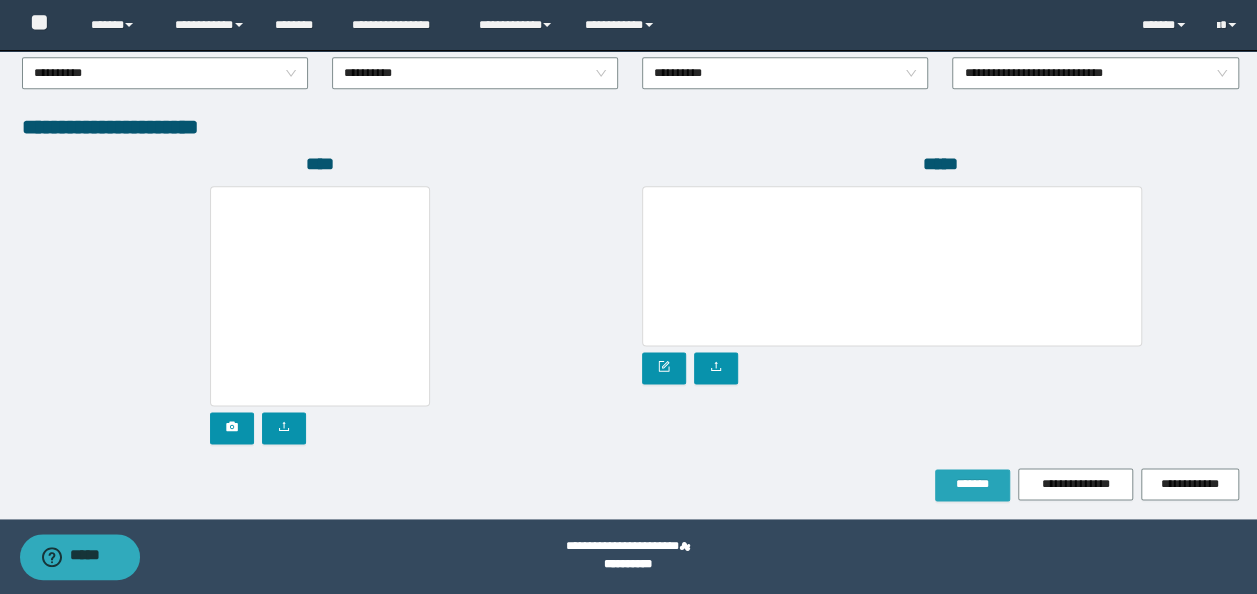 click on "*******" at bounding box center (972, 484) 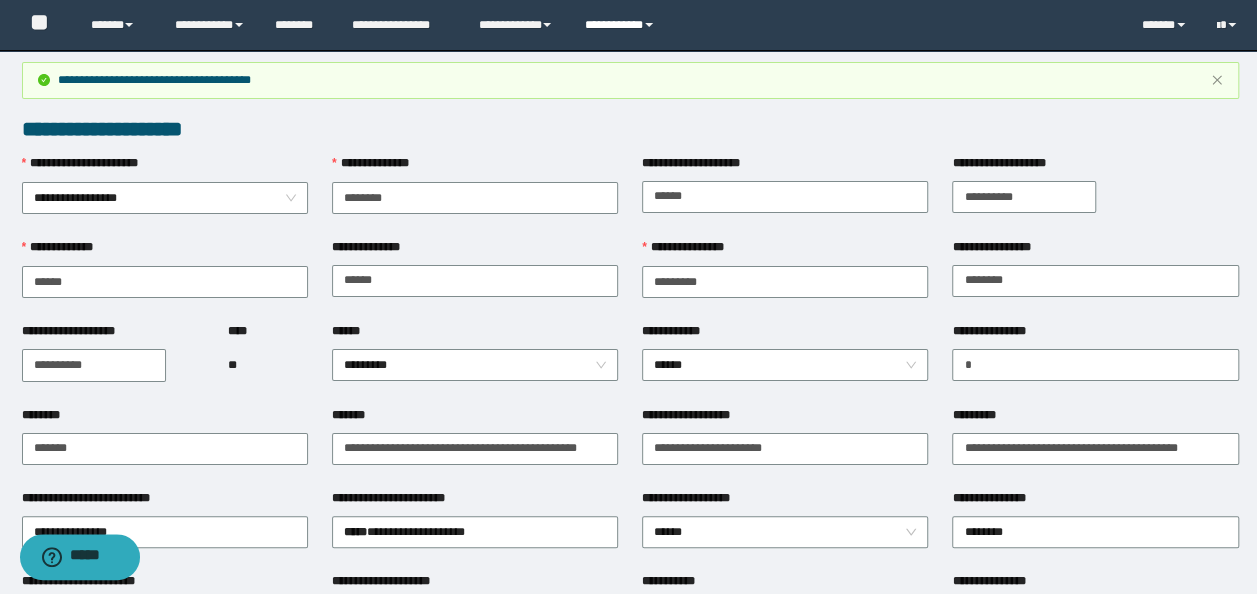 scroll, scrollTop: 0, scrollLeft: 0, axis: both 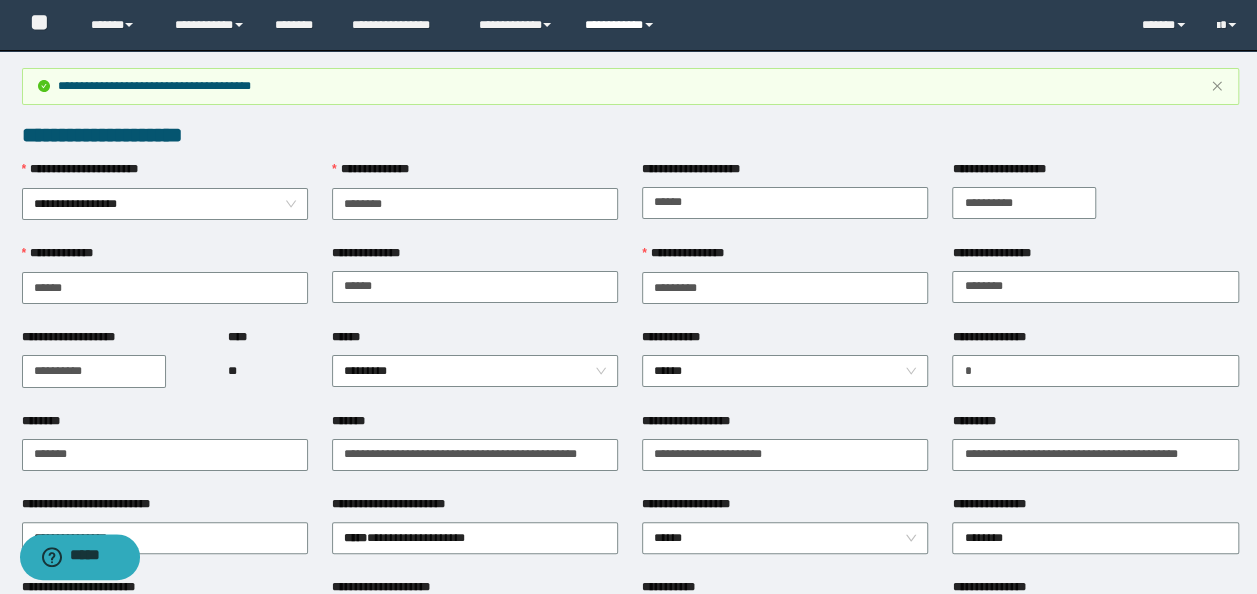 click on "**********" at bounding box center [622, 25] 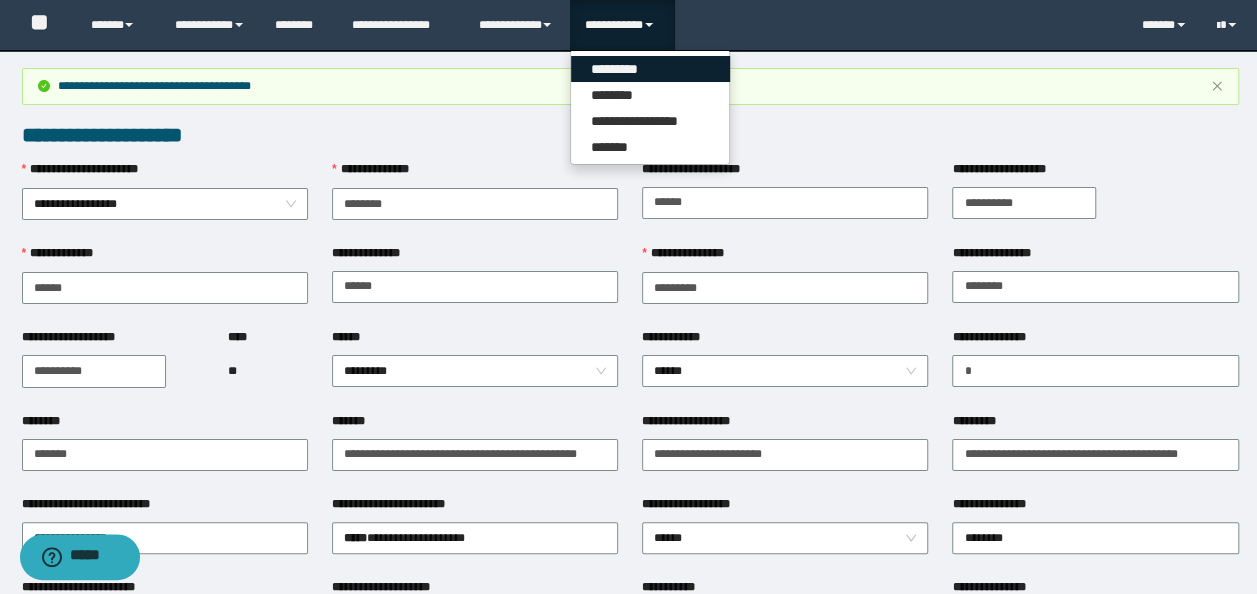 click on "*********" at bounding box center (650, 69) 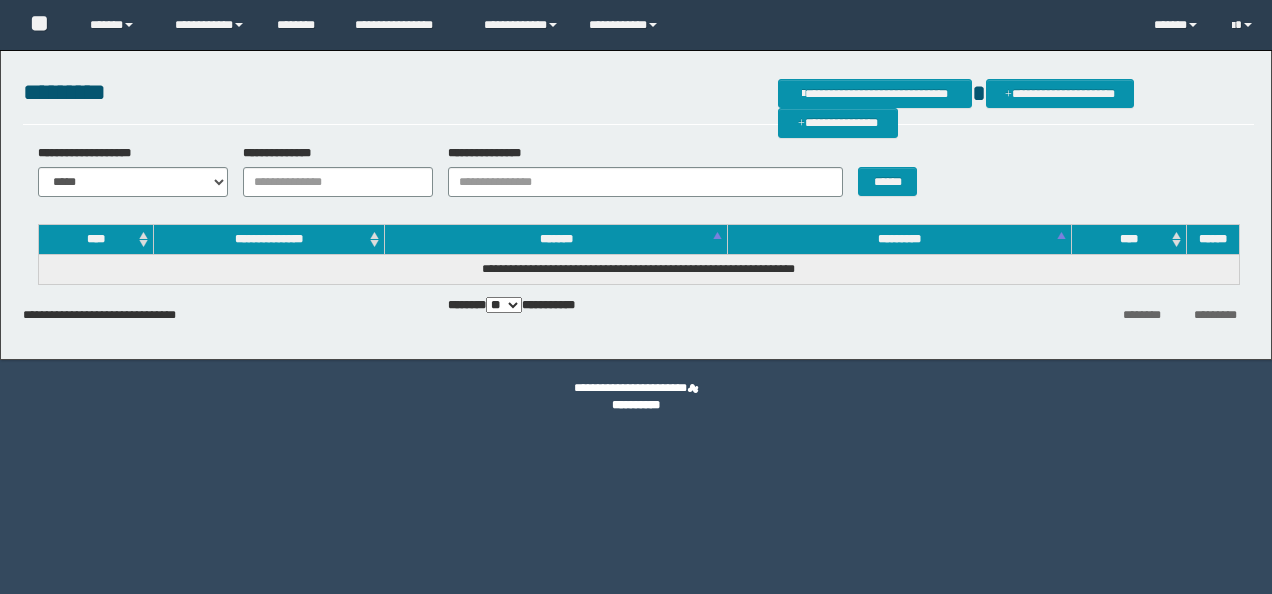 scroll, scrollTop: 0, scrollLeft: 0, axis: both 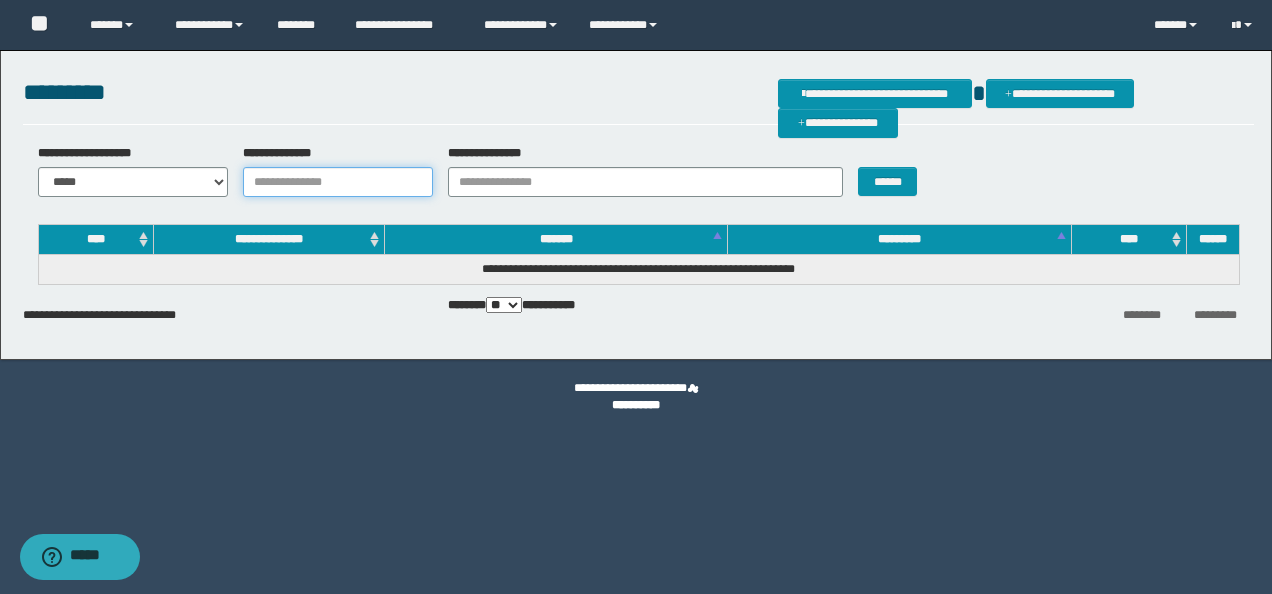 click on "**********" at bounding box center [338, 182] 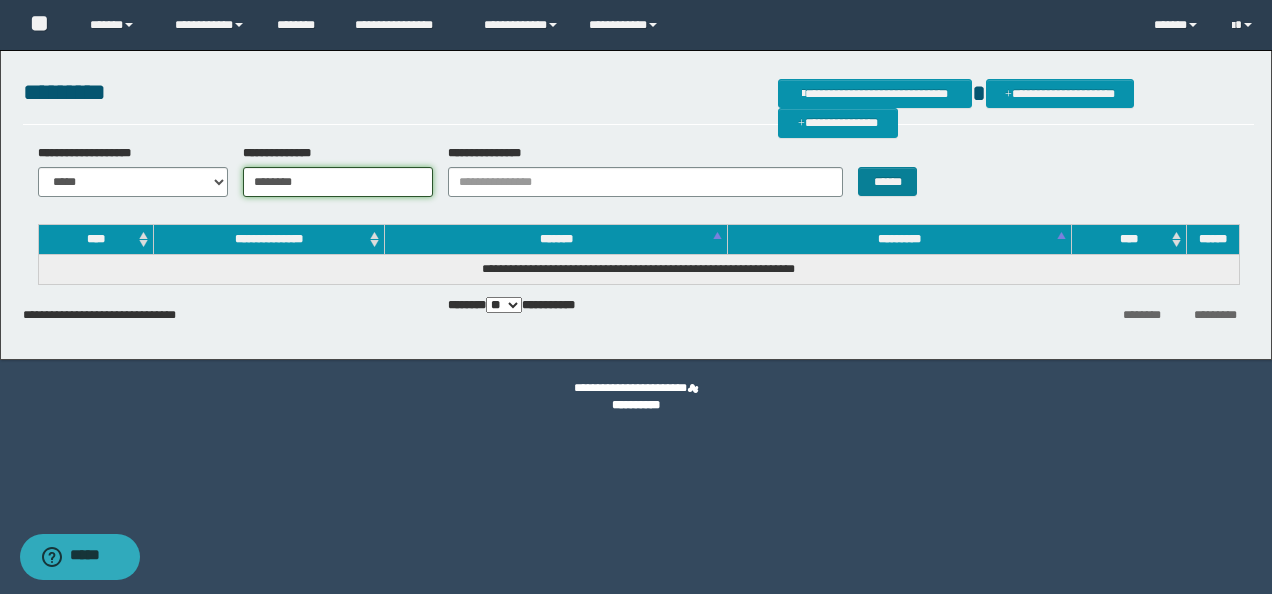 type on "********" 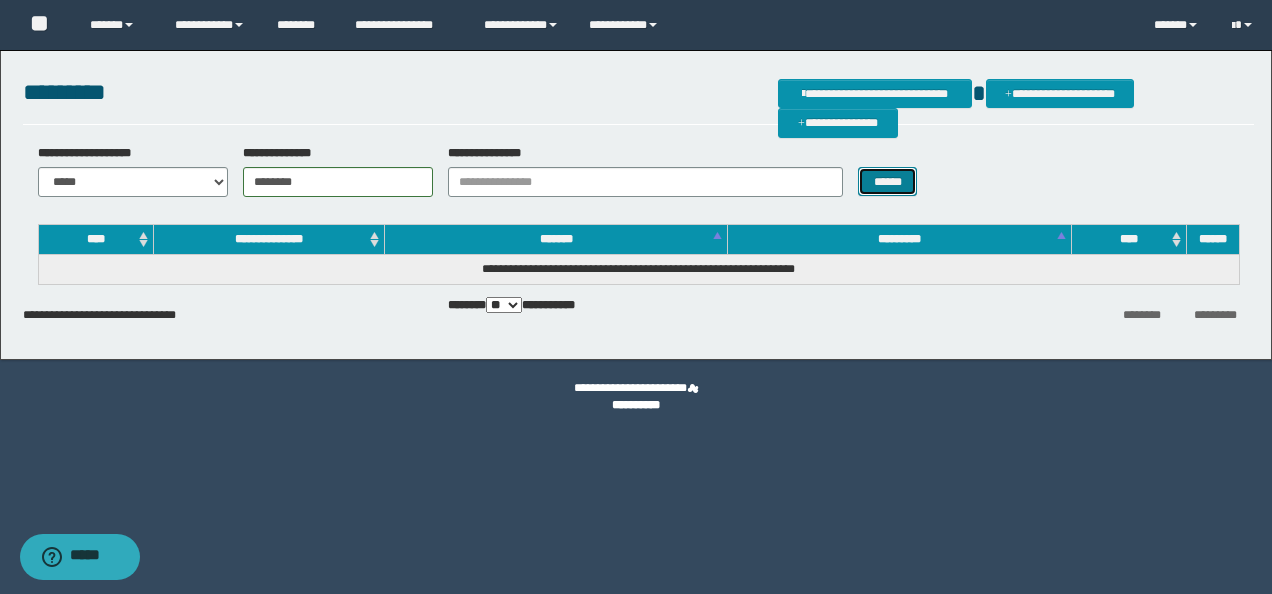 click on "******" at bounding box center [887, 181] 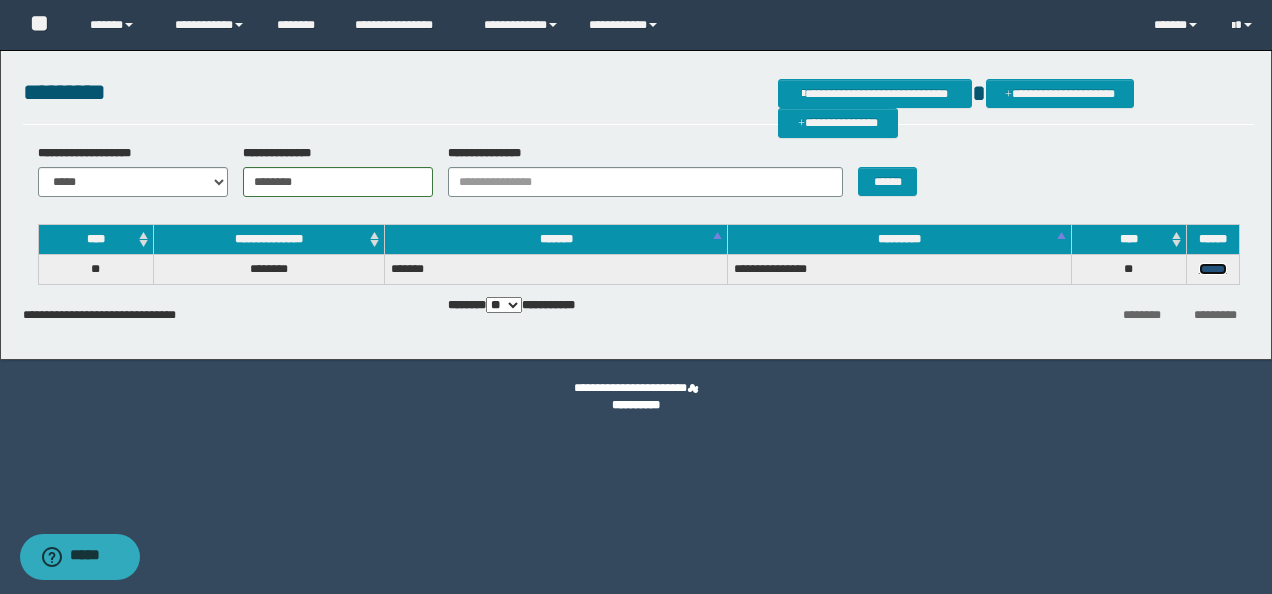 click on "******" at bounding box center (1213, 269) 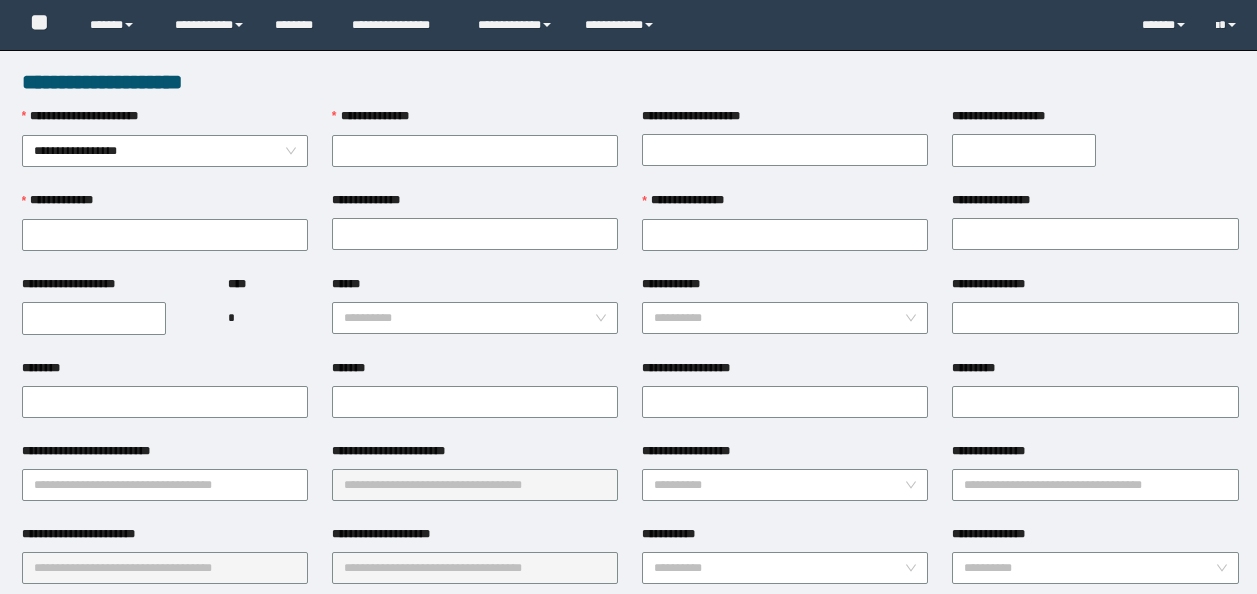 scroll, scrollTop: 0, scrollLeft: 0, axis: both 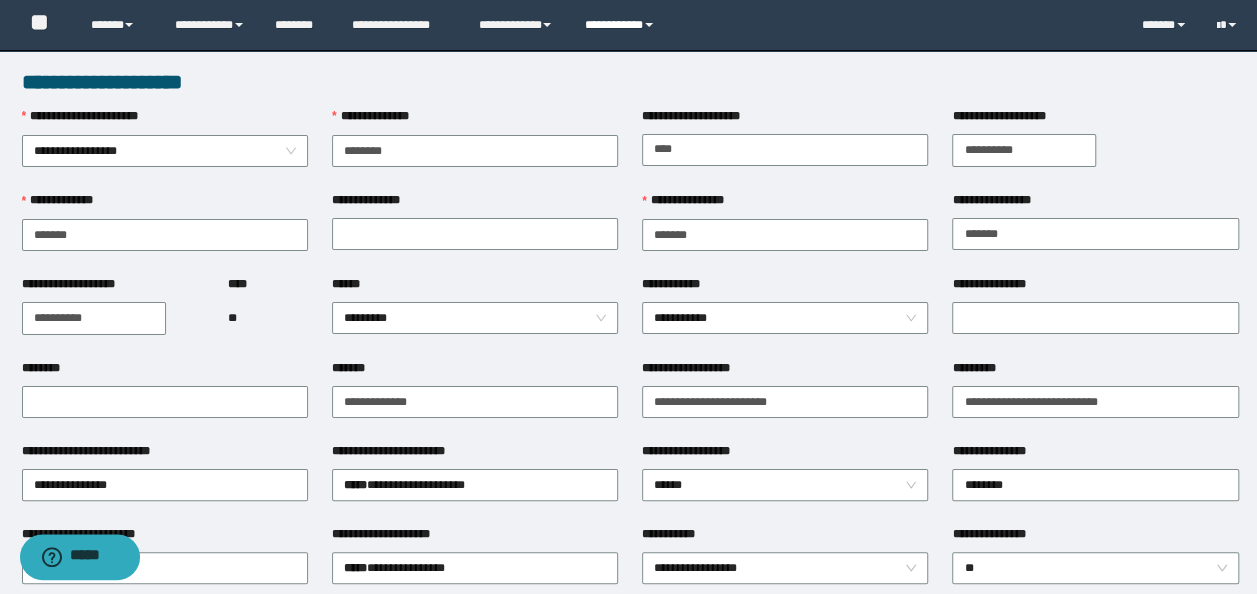 click on "**********" at bounding box center (622, 25) 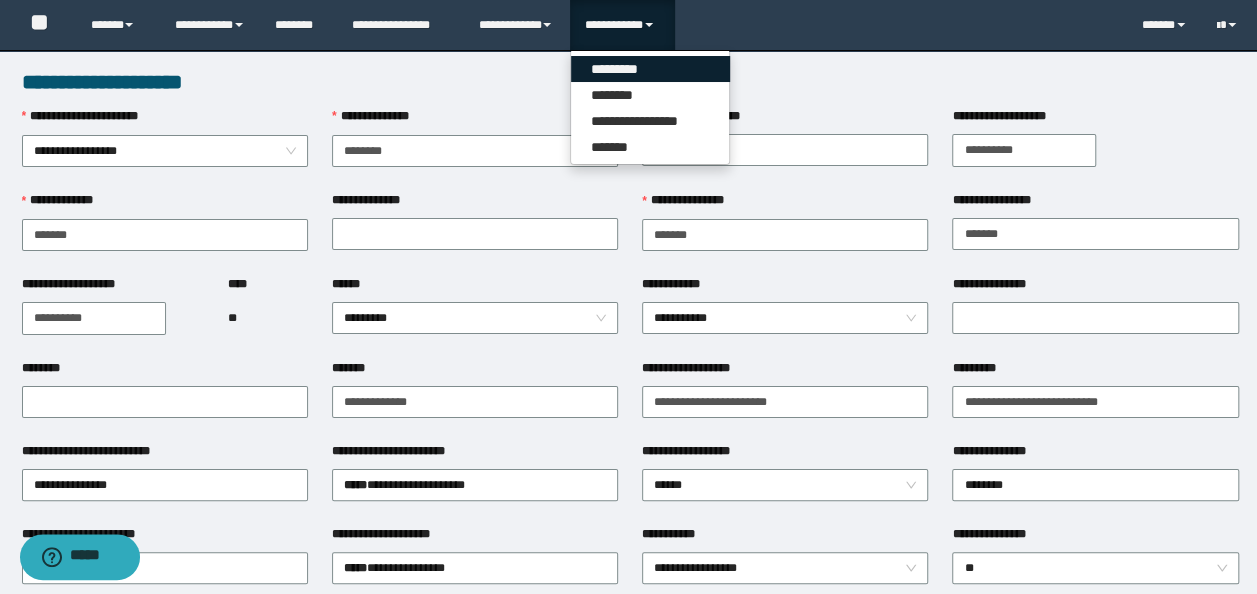 click on "*********" at bounding box center (650, 69) 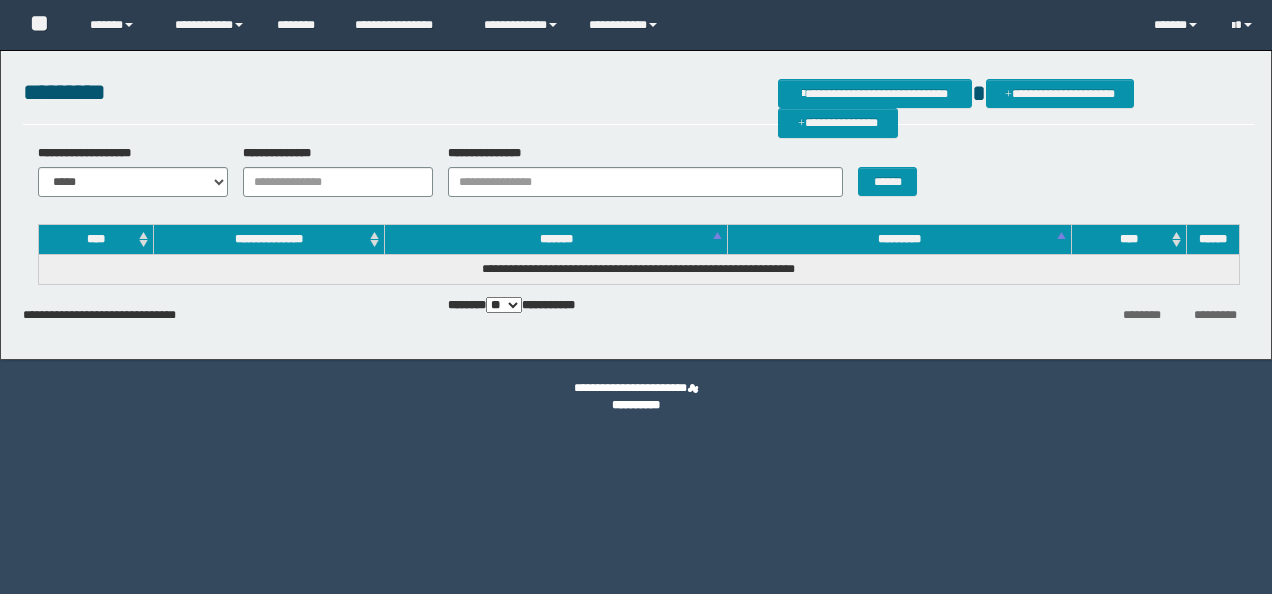 scroll, scrollTop: 0, scrollLeft: 0, axis: both 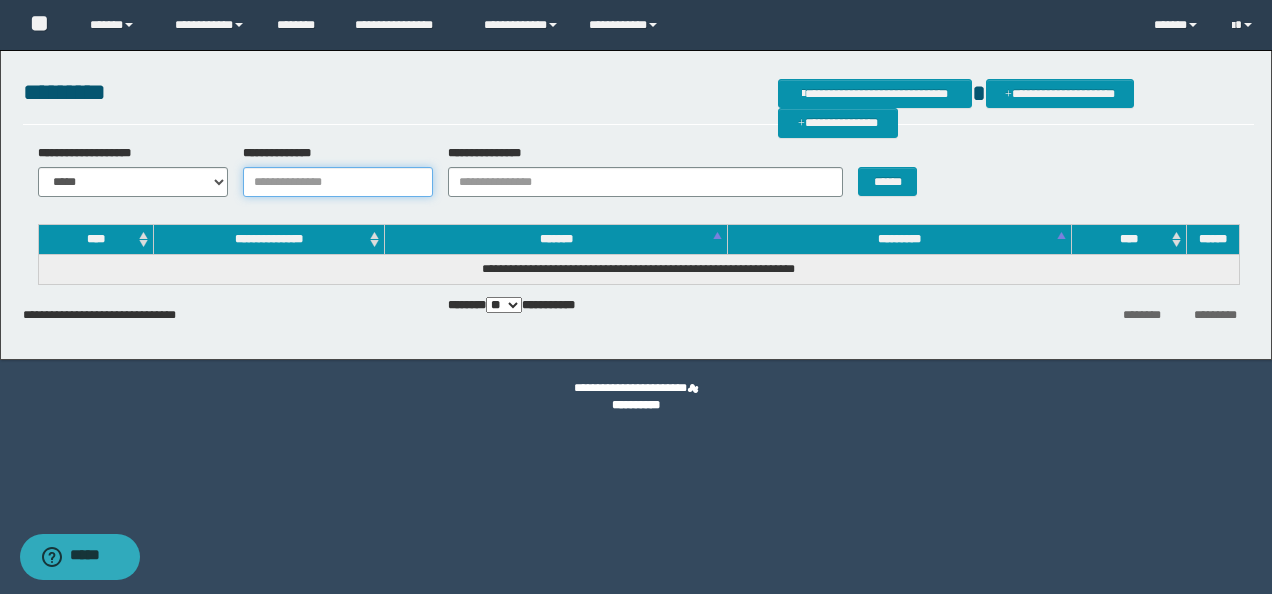 click on "**********" at bounding box center (338, 182) 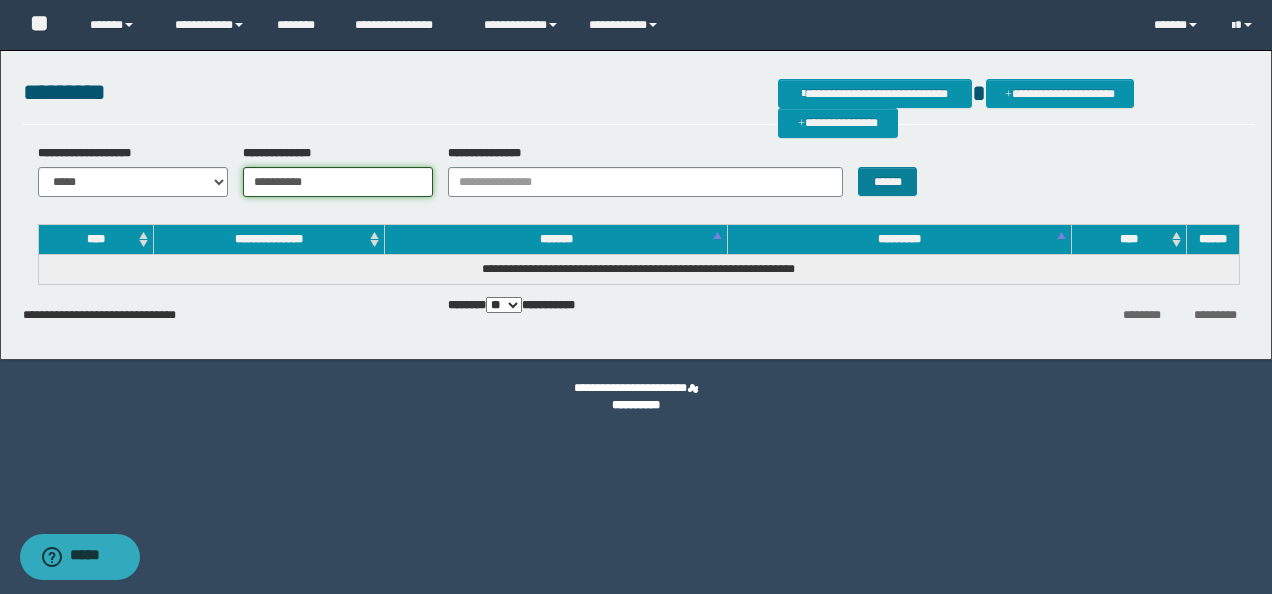 type on "**********" 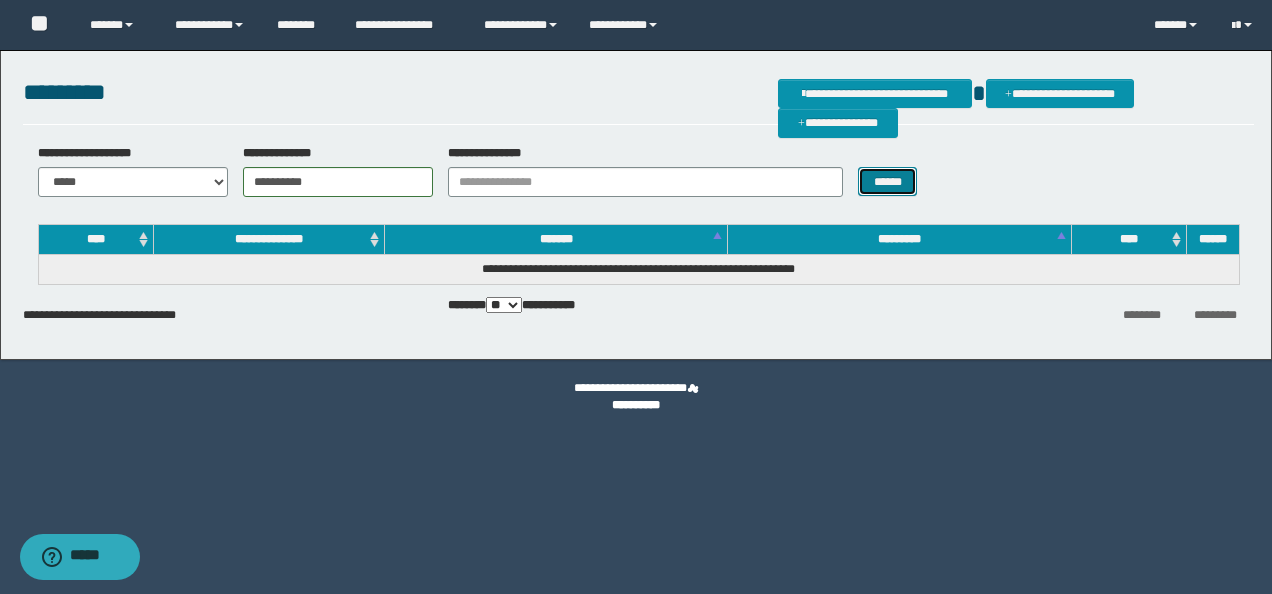 click on "******" at bounding box center (887, 181) 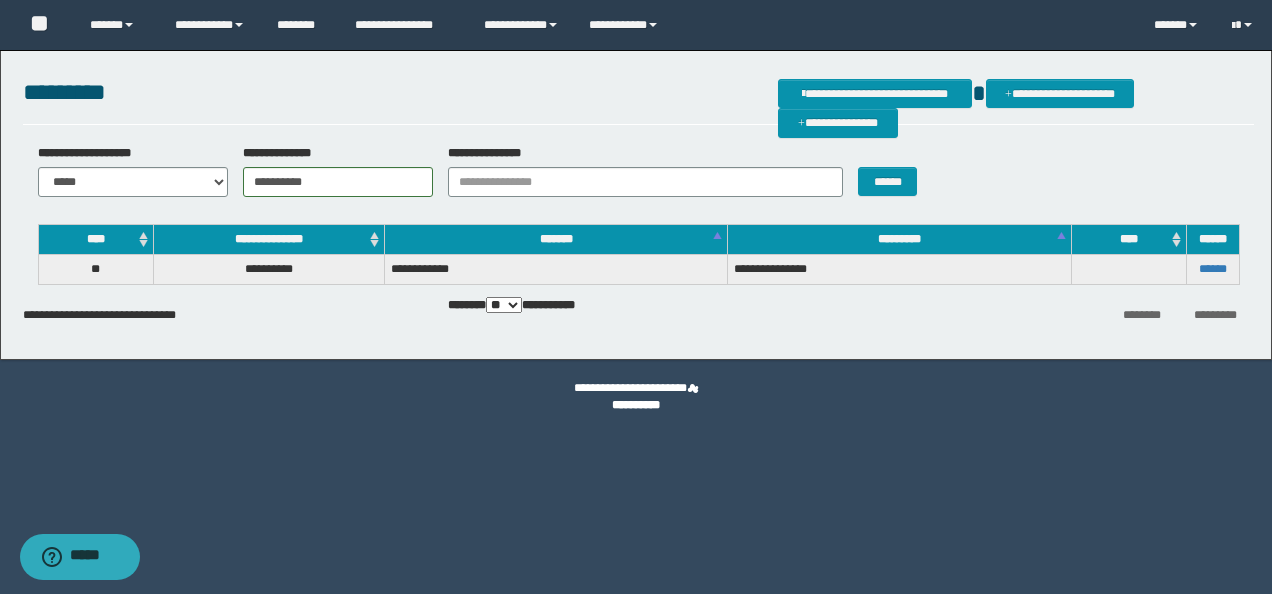 click on "******" at bounding box center (1212, 270) 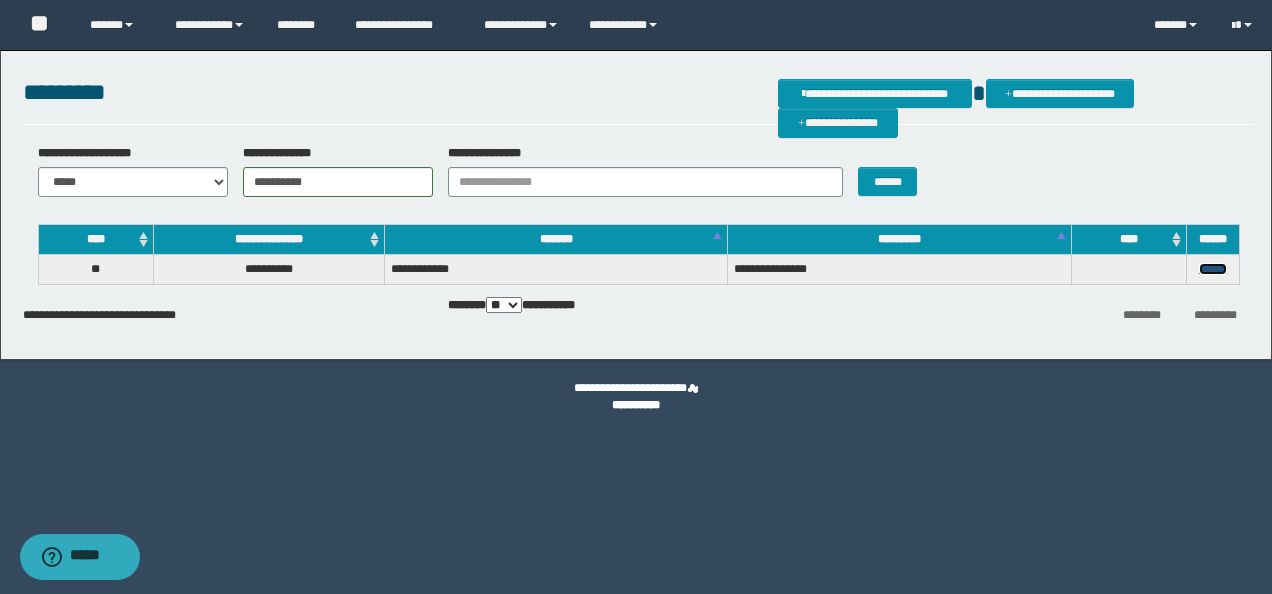 click on "******" at bounding box center (1213, 269) 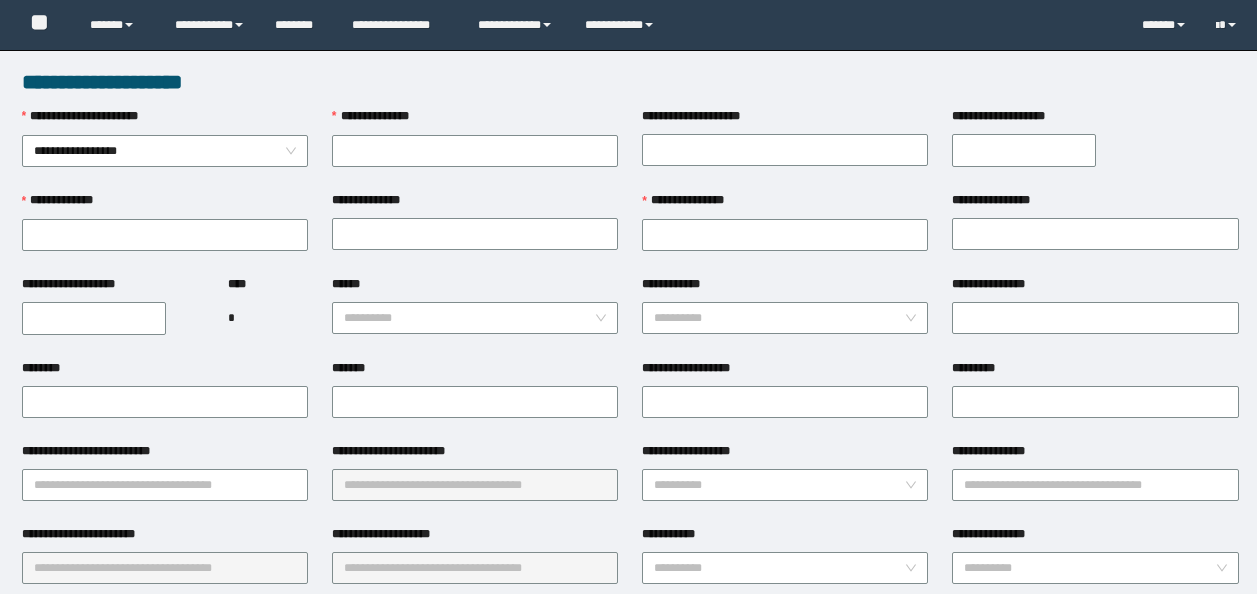 scroll, scrollTop: 0, scrollLeft: 0, axis: both 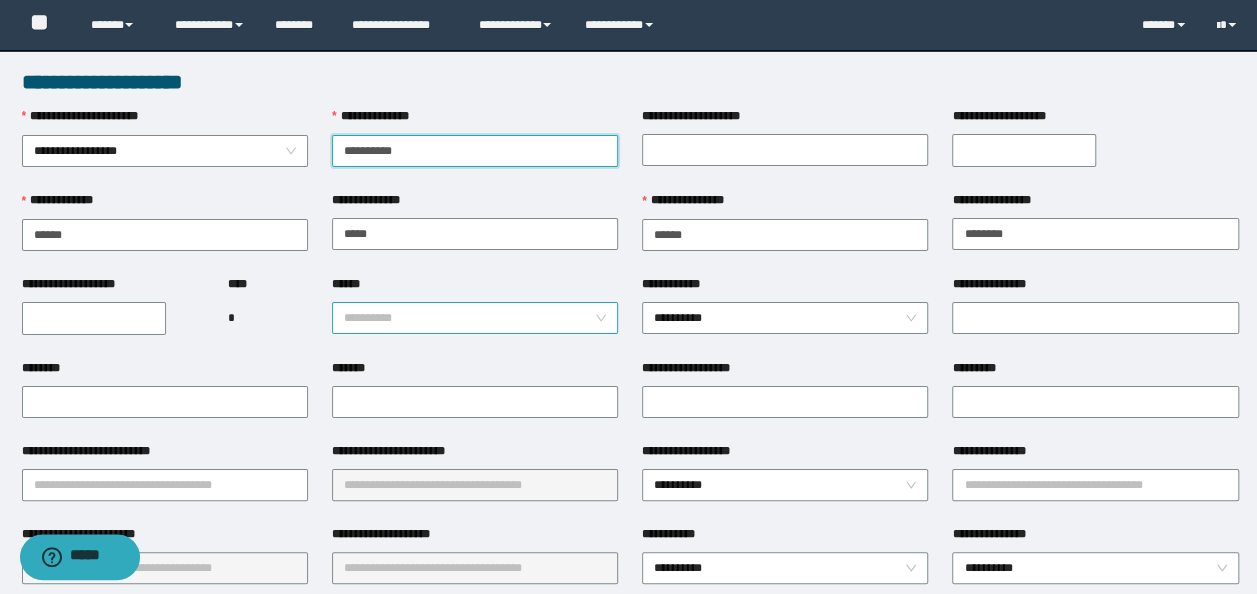 click on "**********" at bounding box center (475, 318) 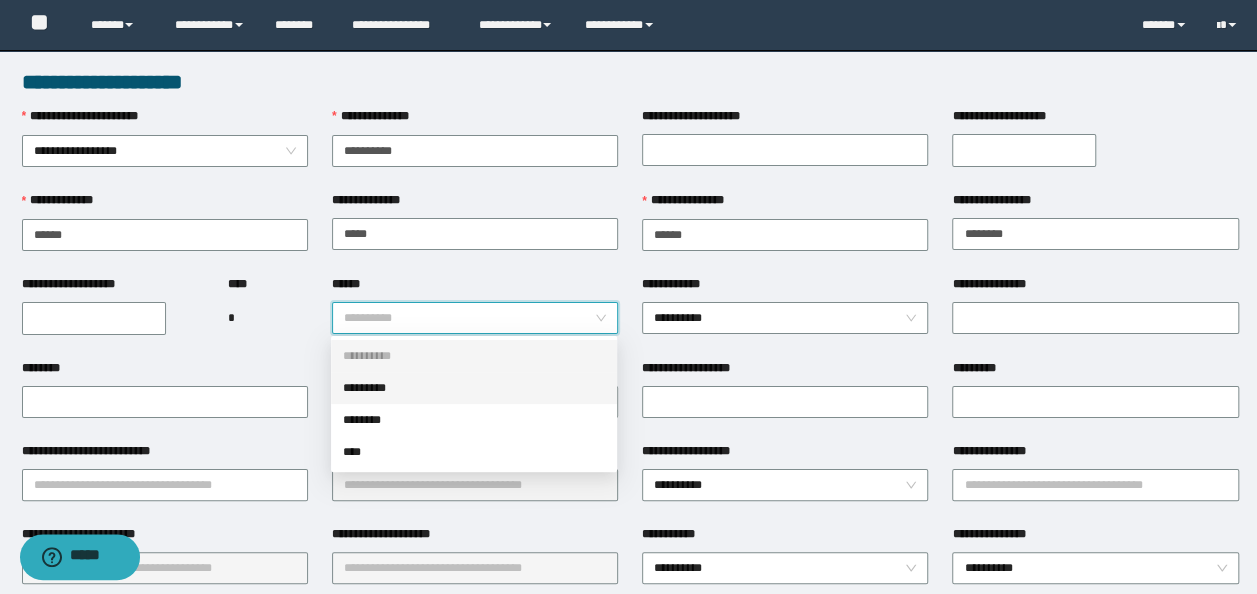 click on "*********" at bounding box center (474, 388) 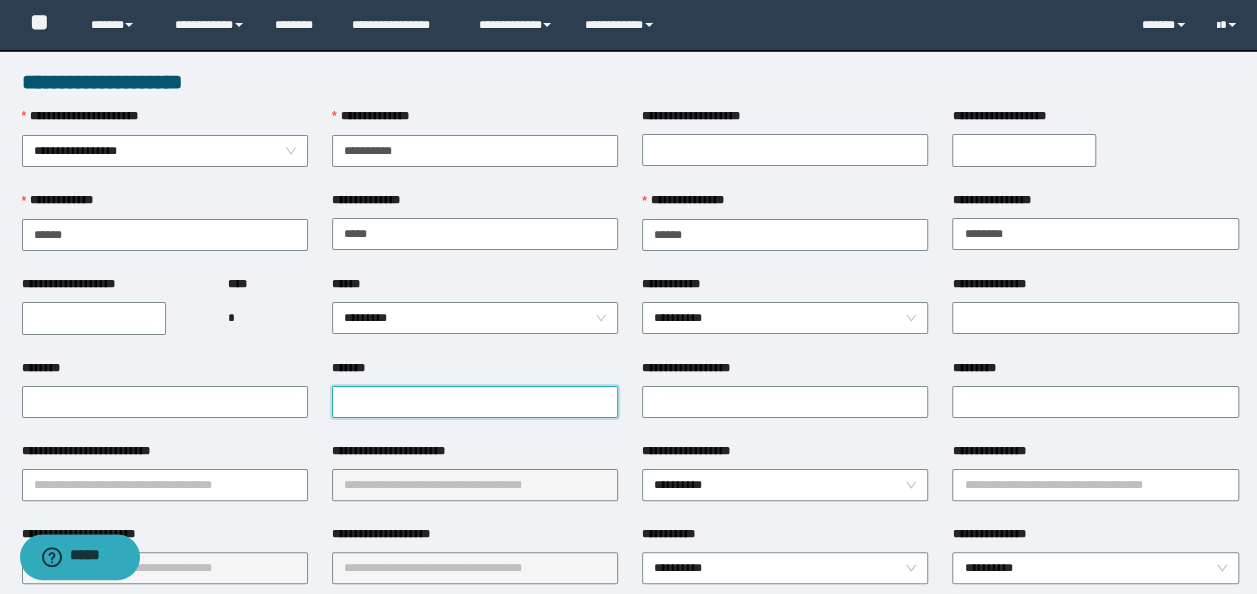 click on "*******" at bounding box center [475, 402] 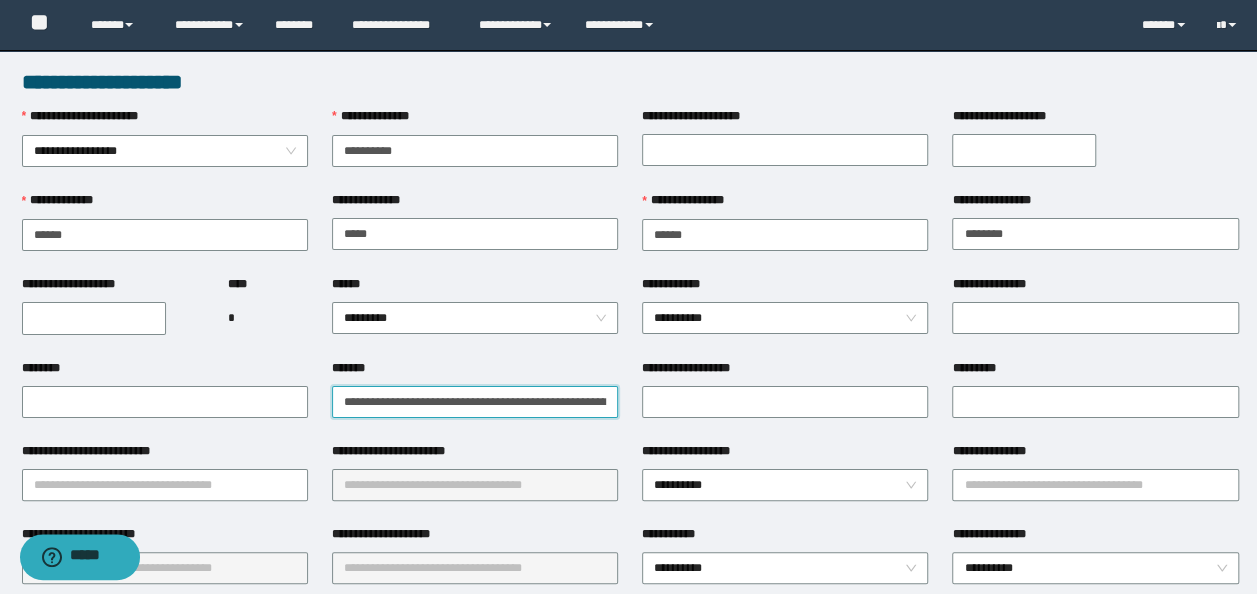 scroll, scrollTop: 0, scrollLeft: 130, axis: horizontal 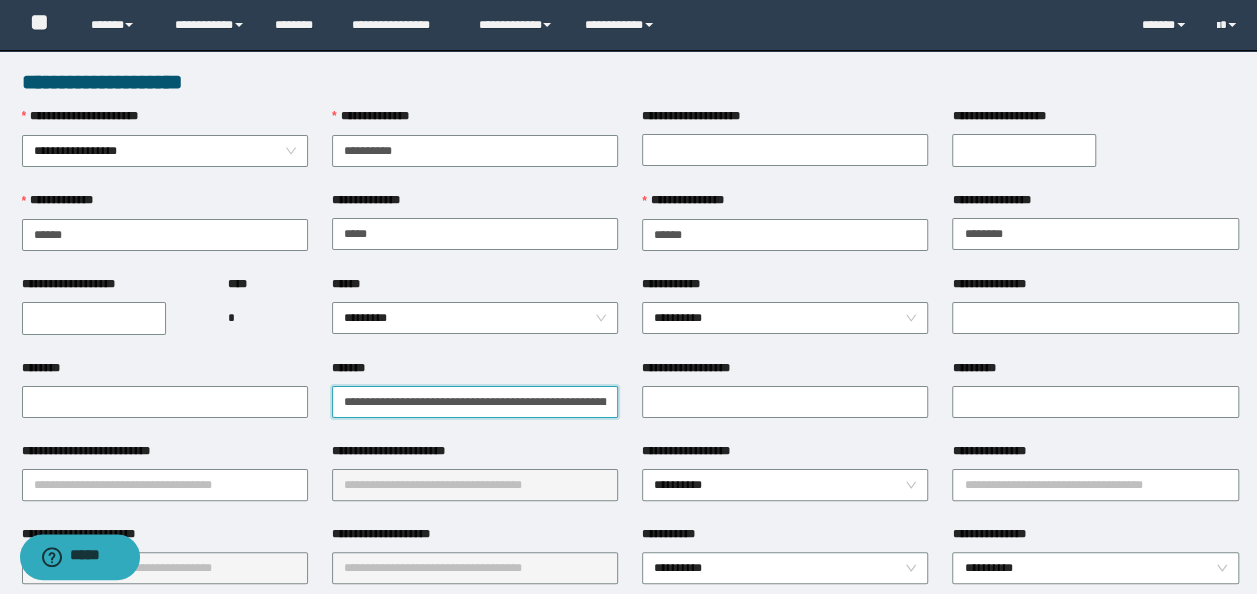 drag, startPoint x: 378, startPoint y: 407, endPoint x: -3, endPoint y: 394, distance: 381.2217 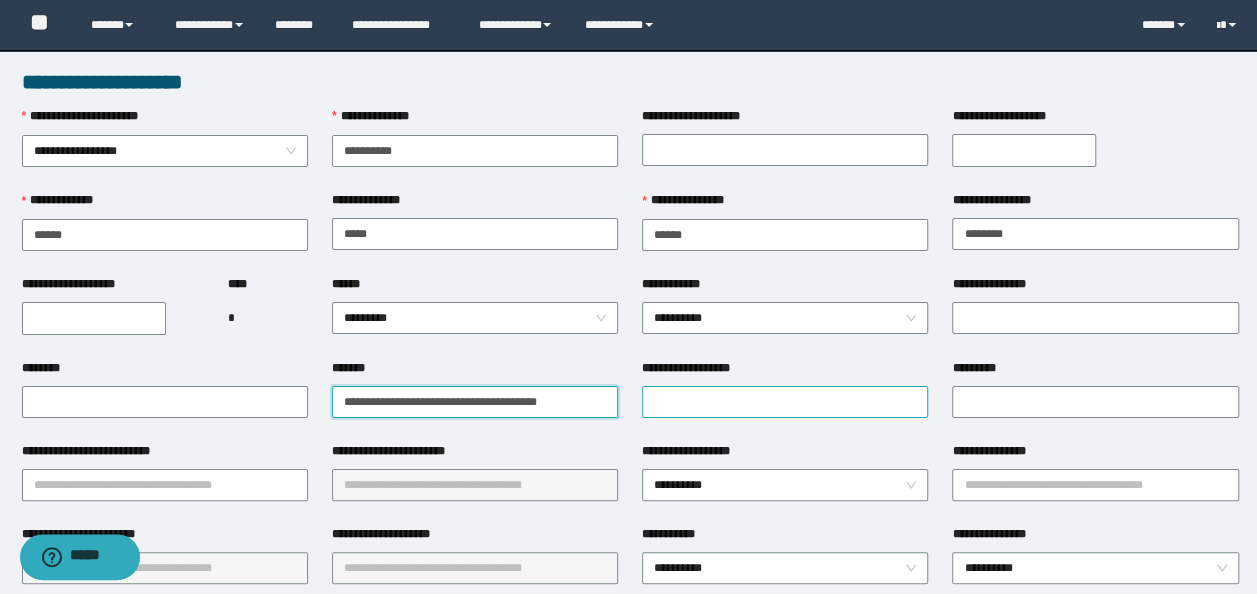 type on "**********" 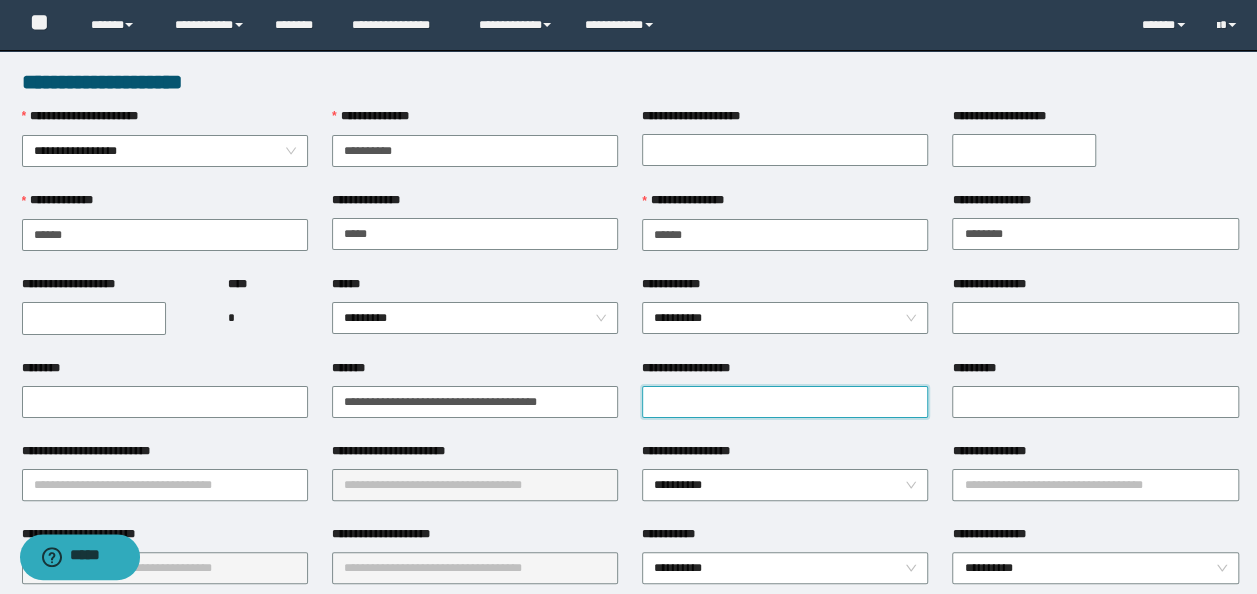 click on "**********" at bounding box center [785, 402] 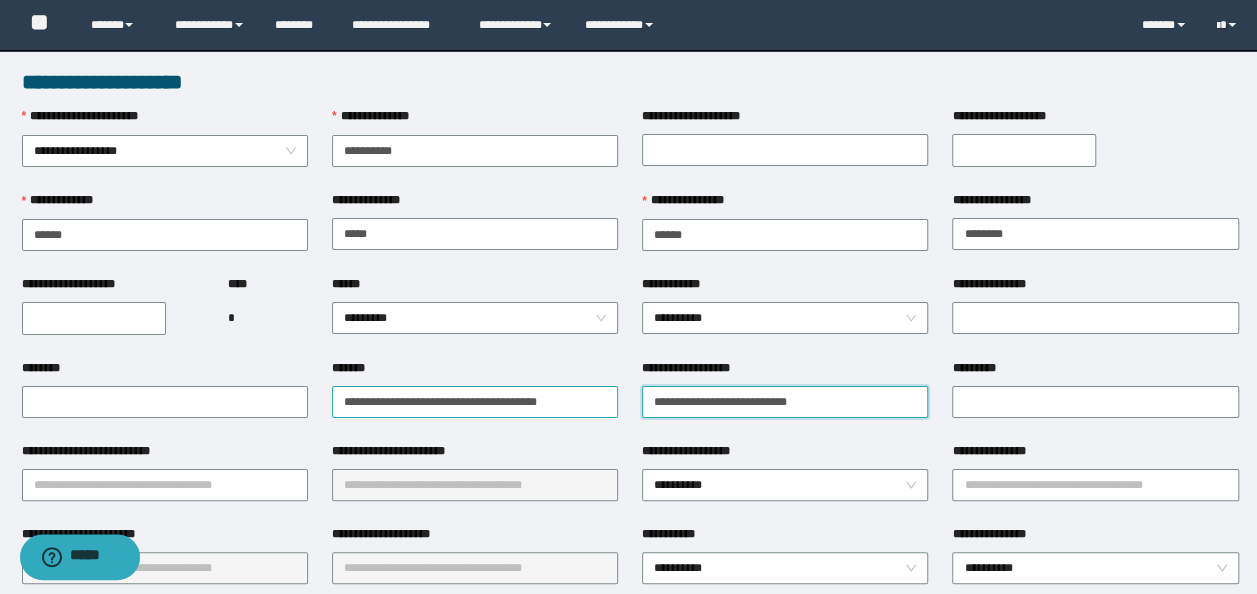 type on "**********" 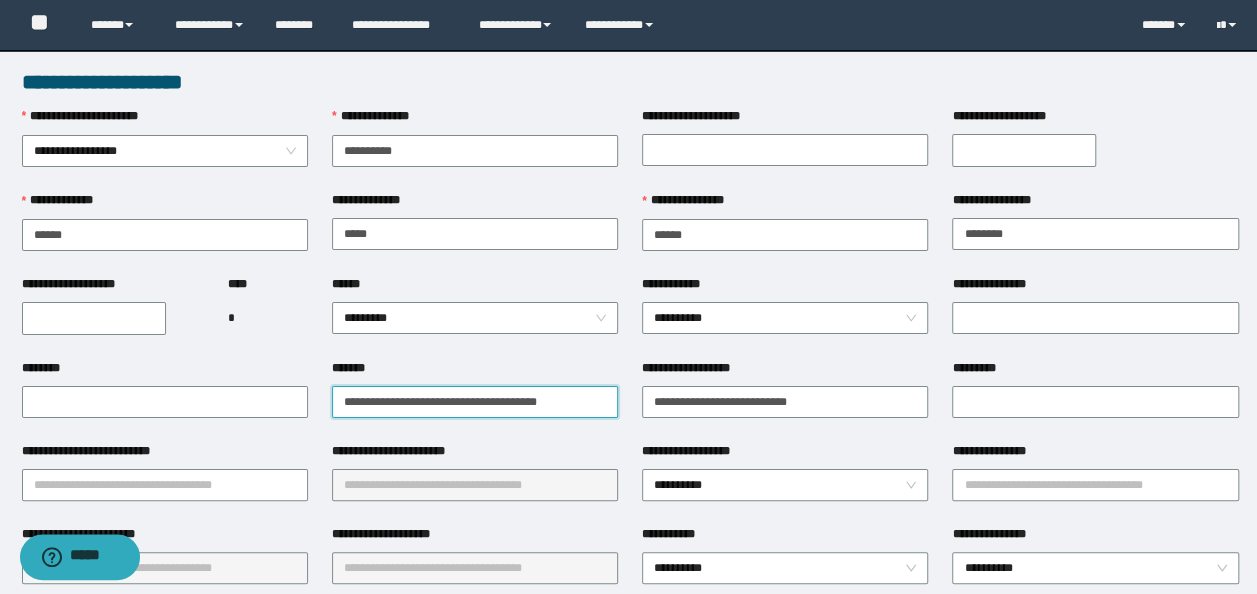 click on "**********" at bounding box center [475, 401] 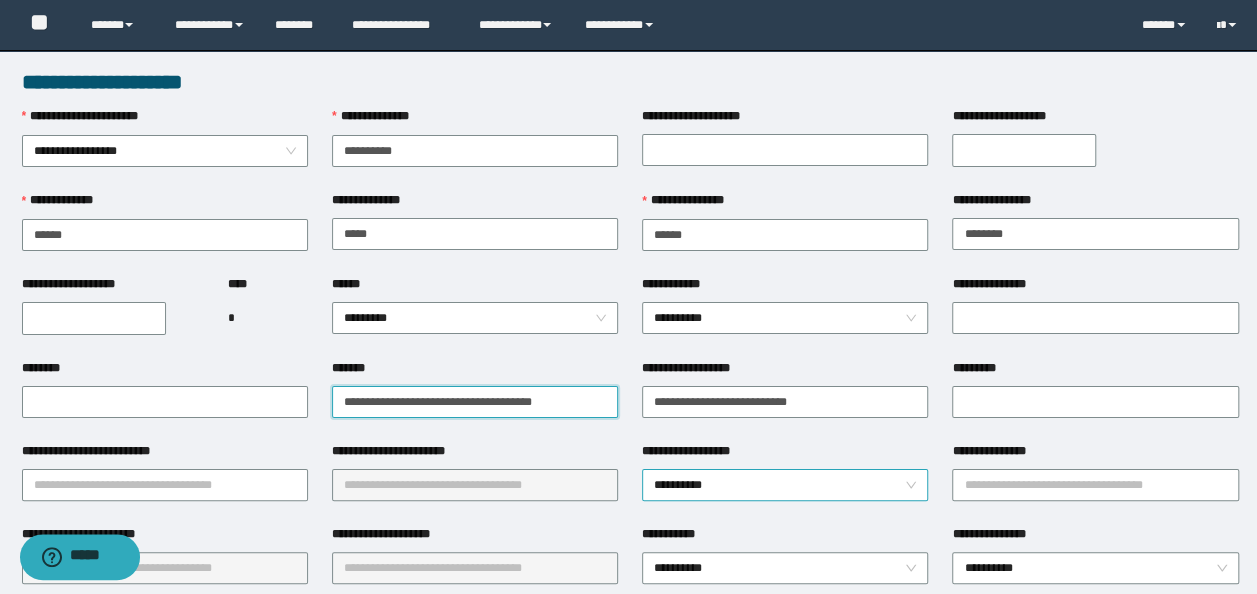 scroll, scrollTop: 100, scrollLeft: 0, axis: vertical 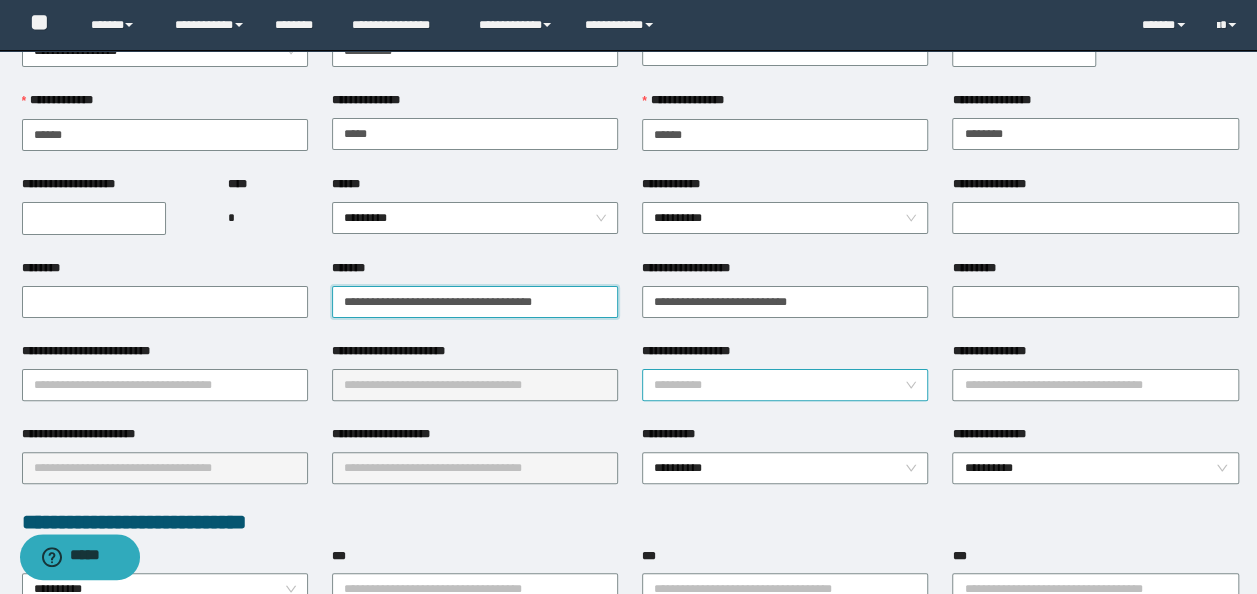 click on "**********" at bounding box center (785, 385) 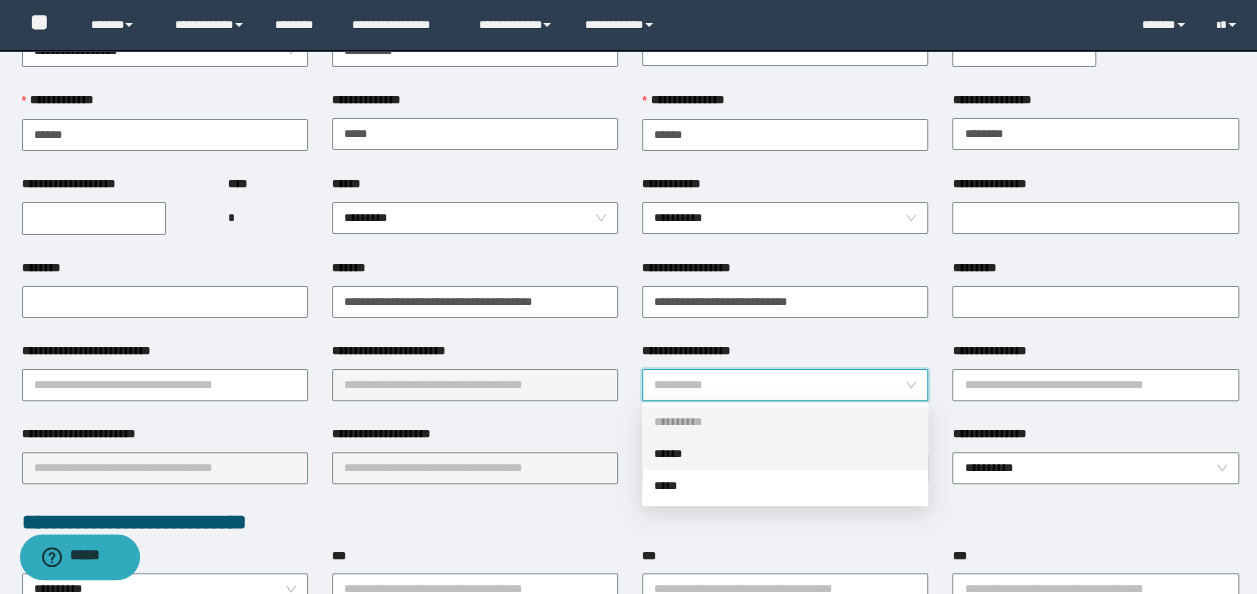 click on "******" at bounding box center (785, 454) 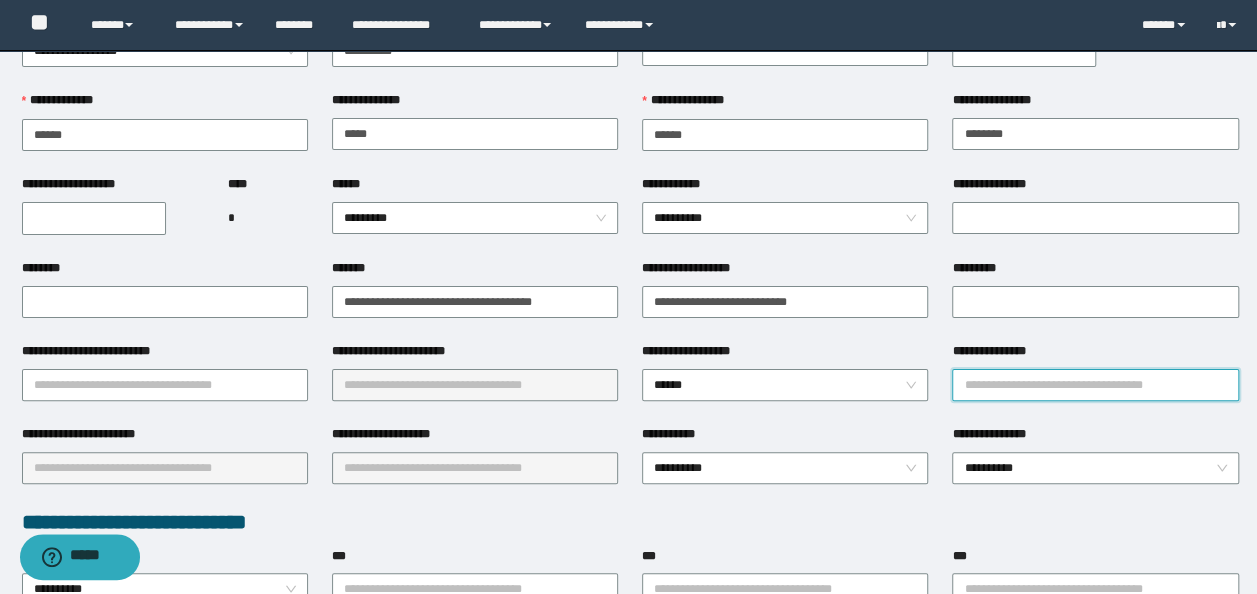 click on "**********" at bounding box center [1095, 385] 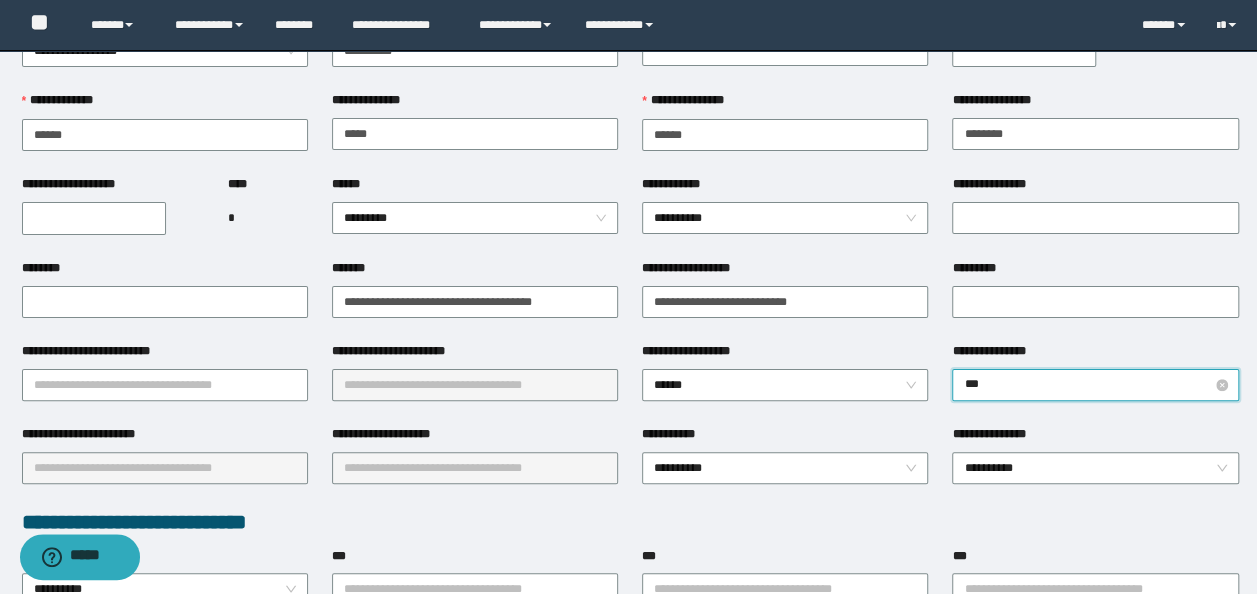 type on "****" 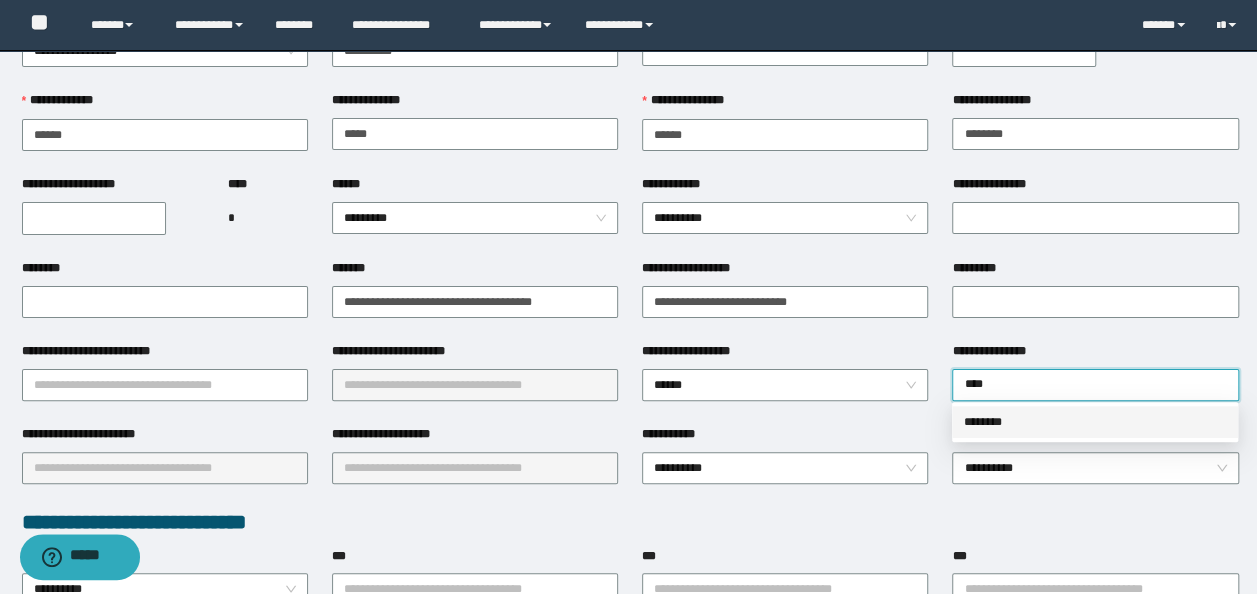 click on "********" at bounding box center [1095, 422] 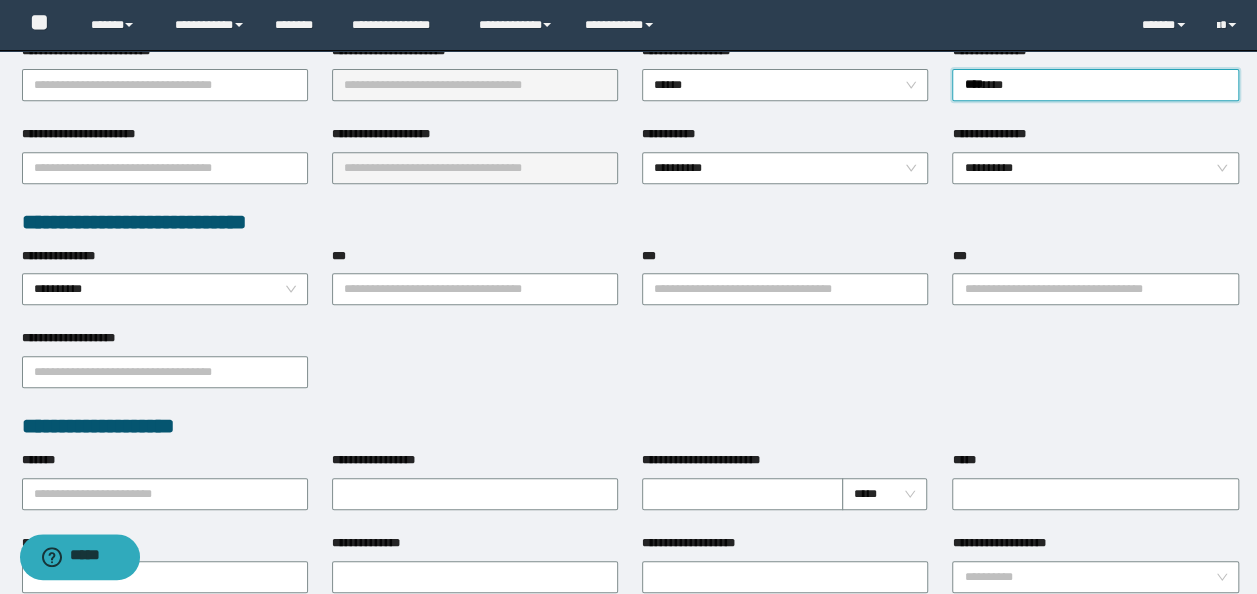 scroll, scrollTop: 500, scrollLeft: 0, axis: vertical 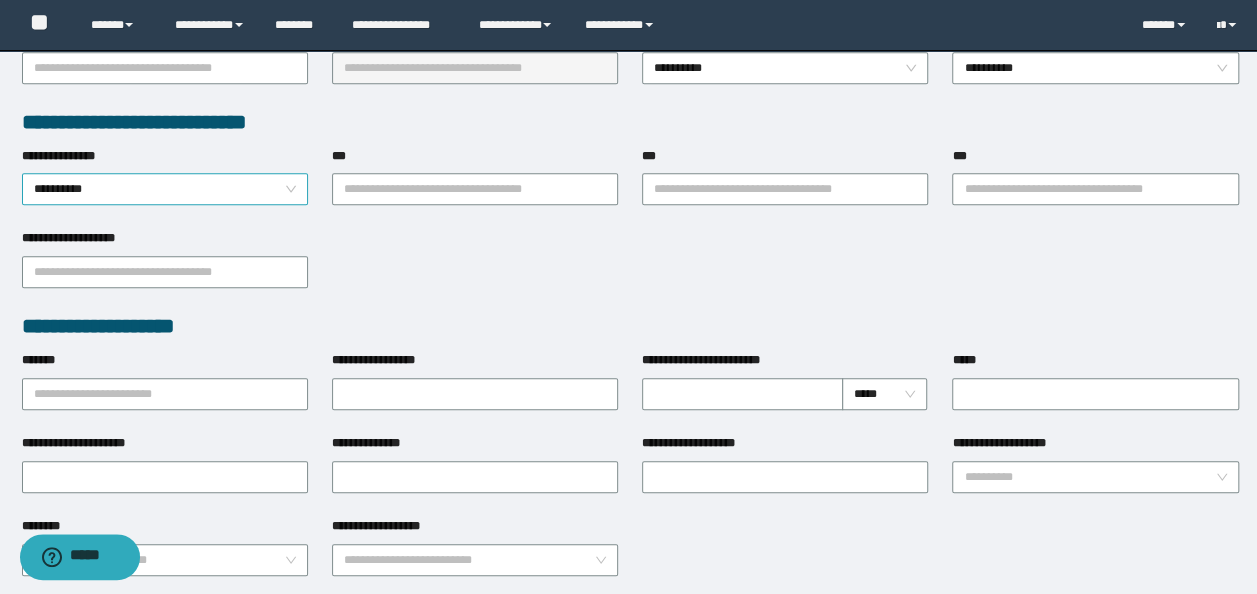 click on "**********" at bounding box center (165, 189) 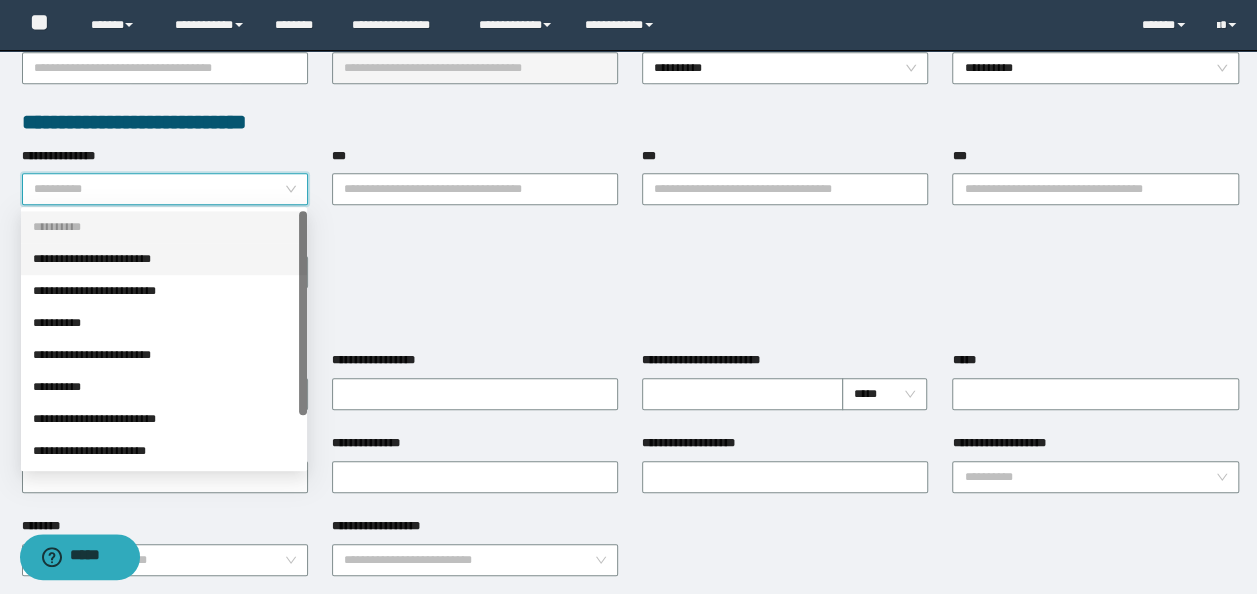 click on "**********" at bounding box center [164, 259] 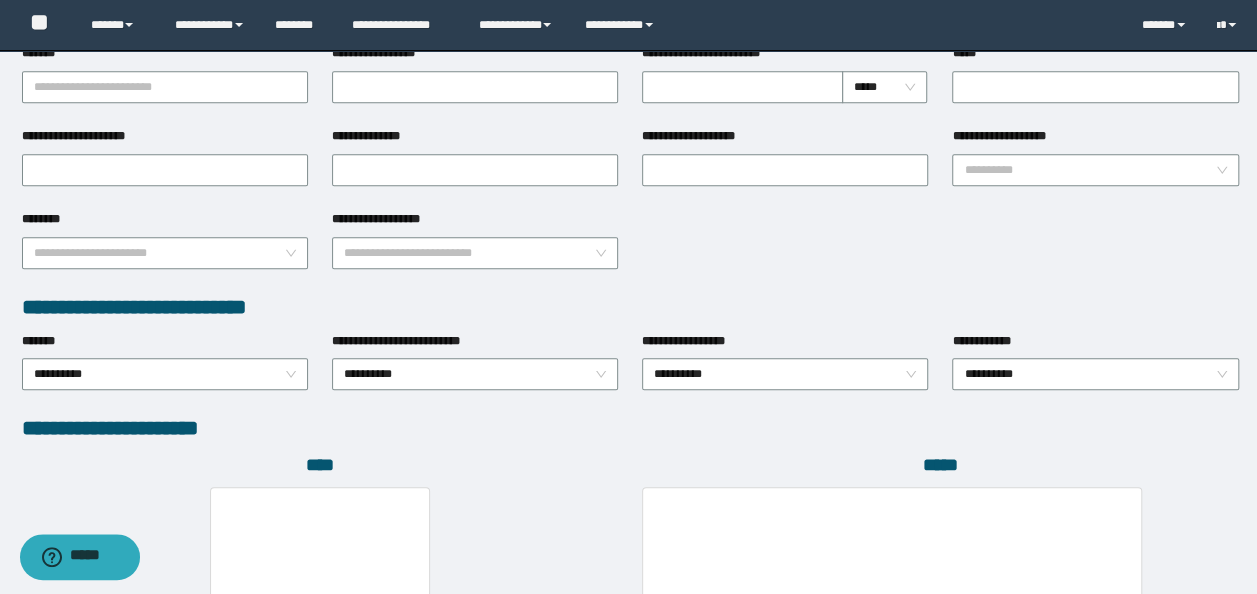 scroll, scrollTop: 1000, scrollLeft: 0, axis: vertical 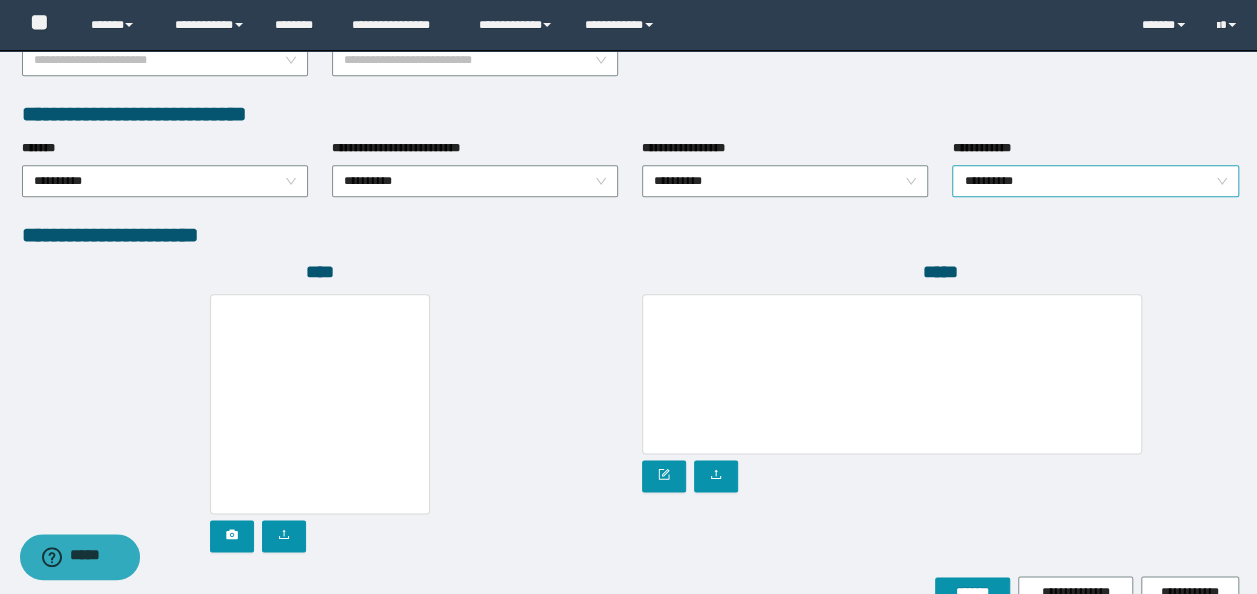 click on "**********" at bounding box center [1095, 181] 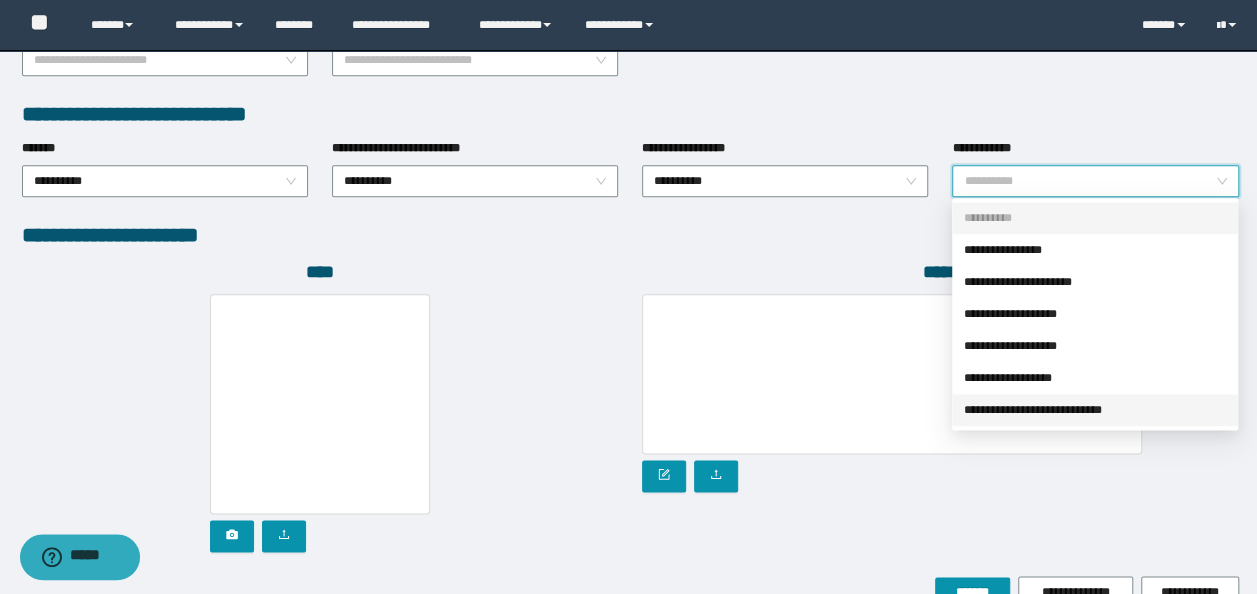 drag, startPoint x: 1006, startPoint y: 408, endPoint x: 993, endPoint y: 463, distance: 56.515484 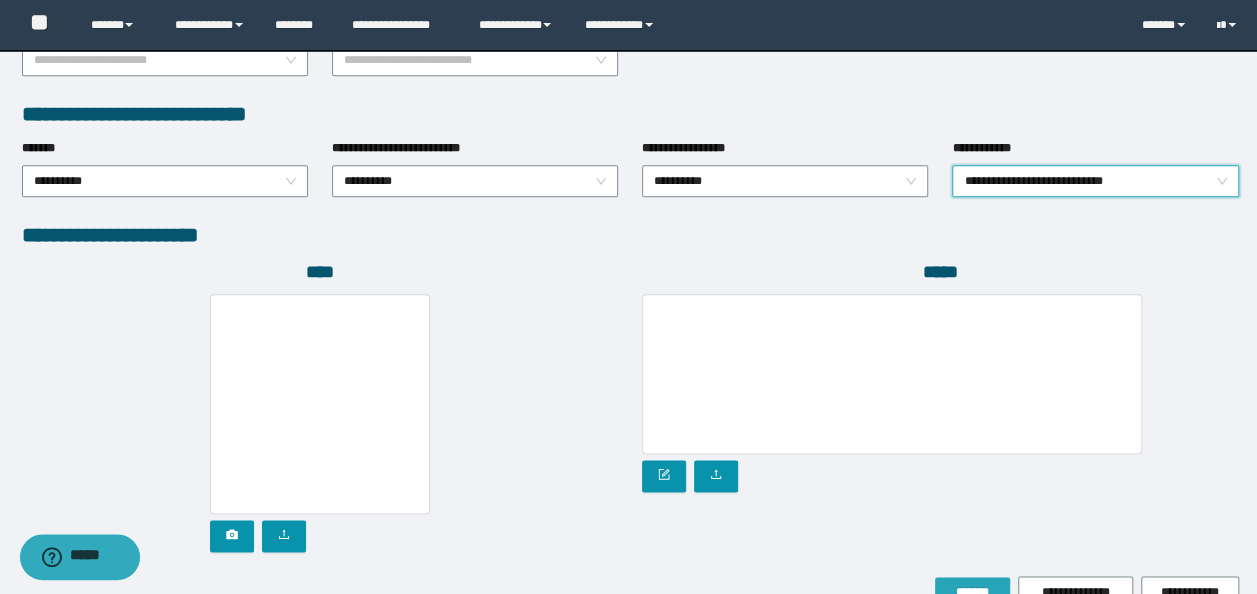 click on "*******" at bounding box center [972, 592] 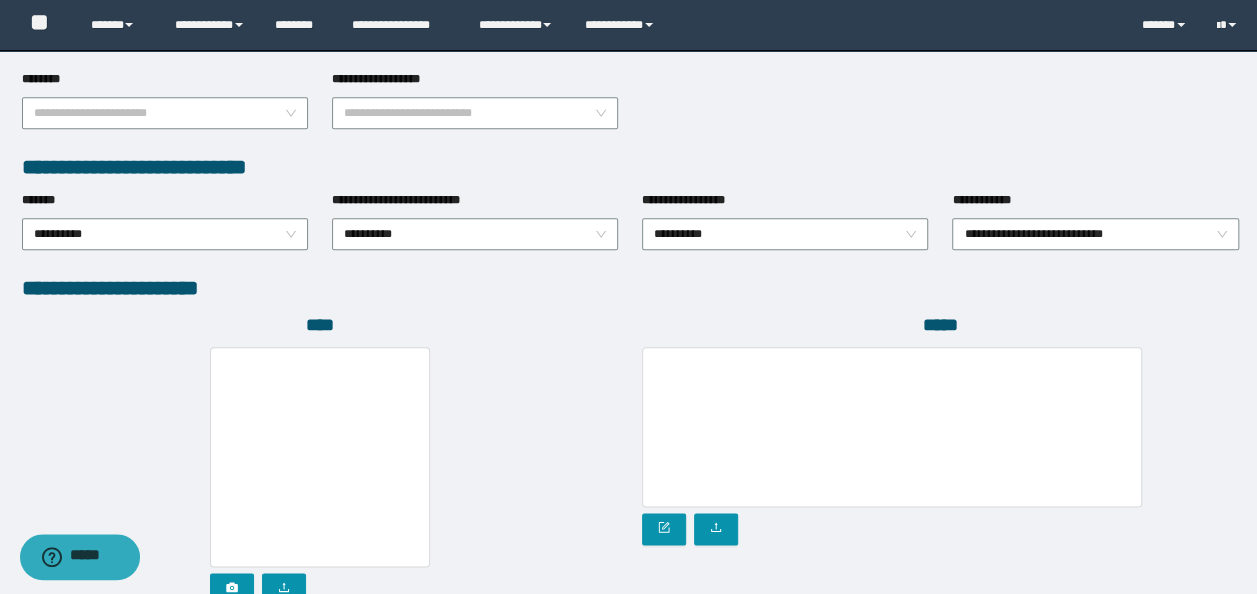 scroll, scrollTop: 1052, scrollLeft: 0, axis: vertical 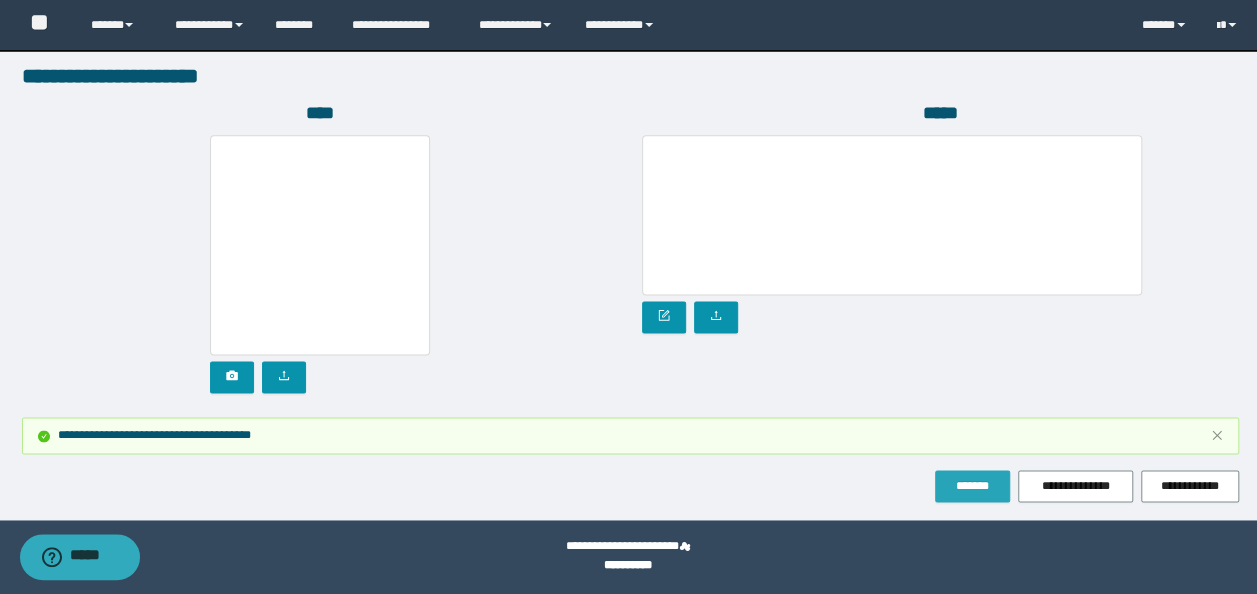 drag, startPoint x: 972, startPoint y: 489, endPoint x: 954, endPoint y: 471, distance: 25.455845 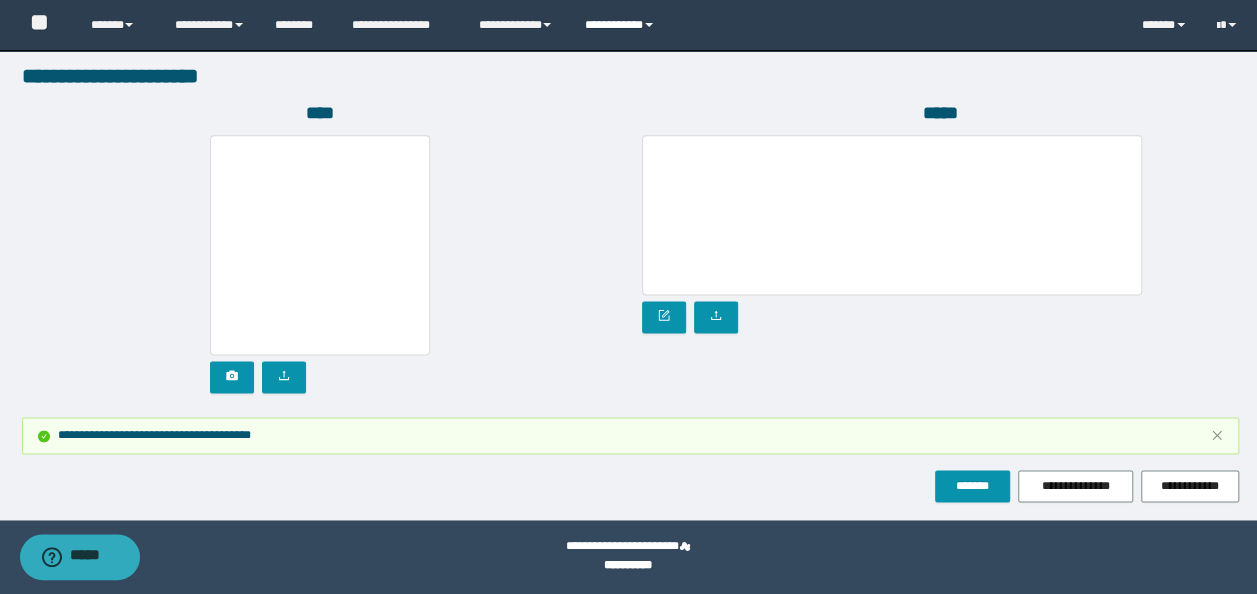 click on "**********" at bounding box center [622, 25] 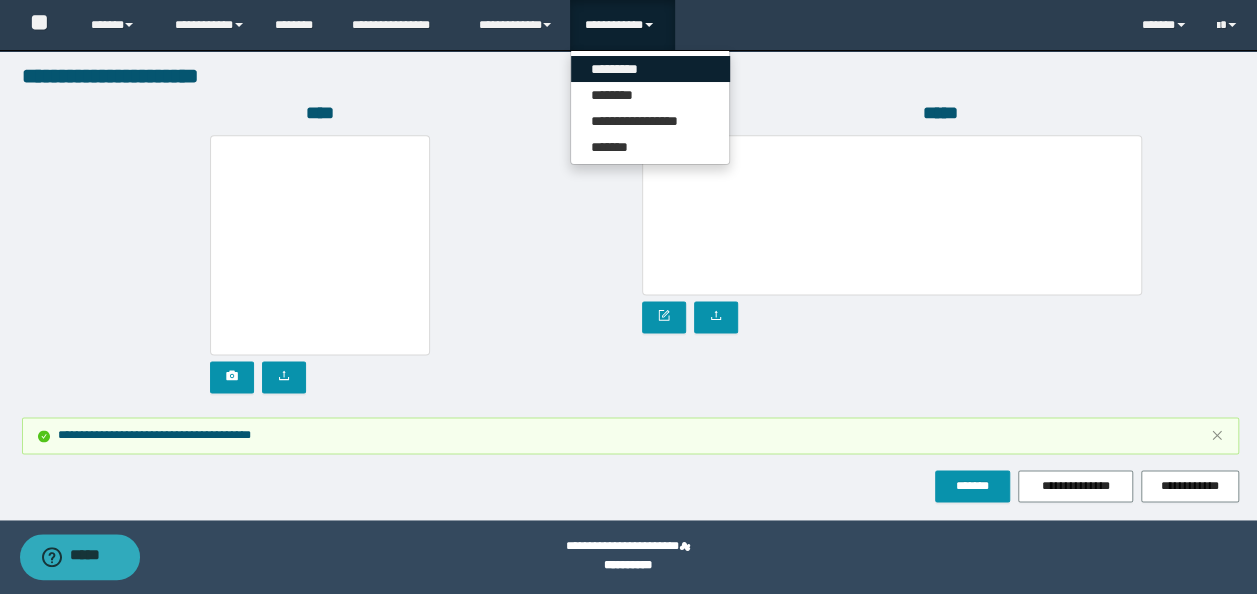 click on "*********" at bounding box center (650, 69) 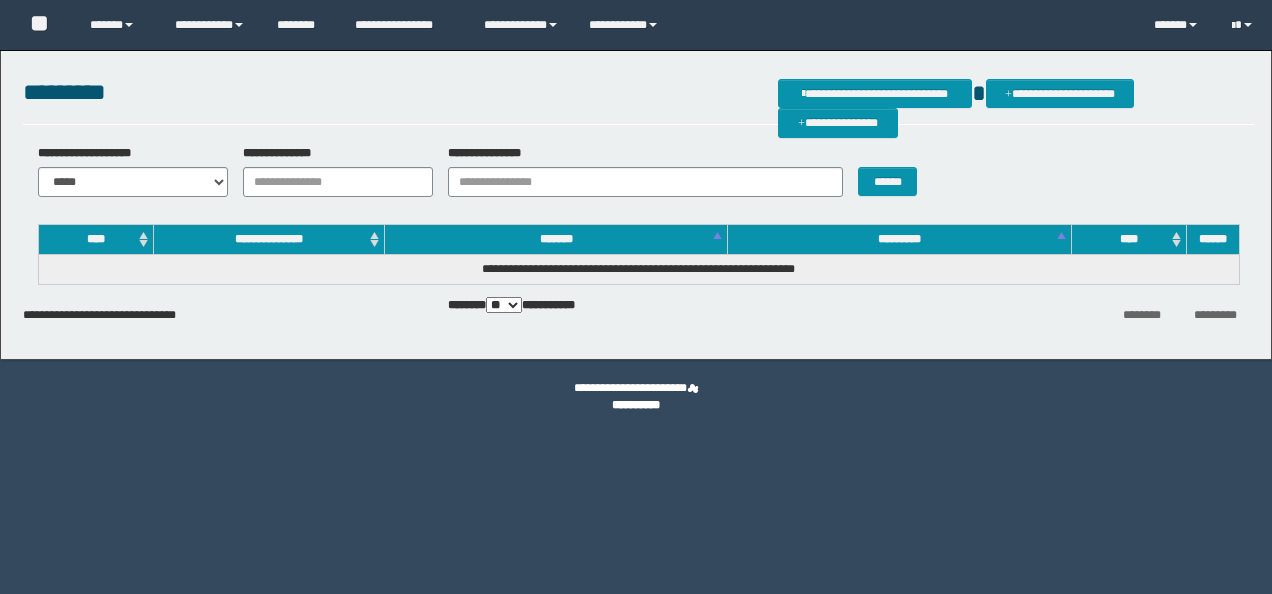 scroll, scrollTop: 0, scrollLeft: 0, axis: both 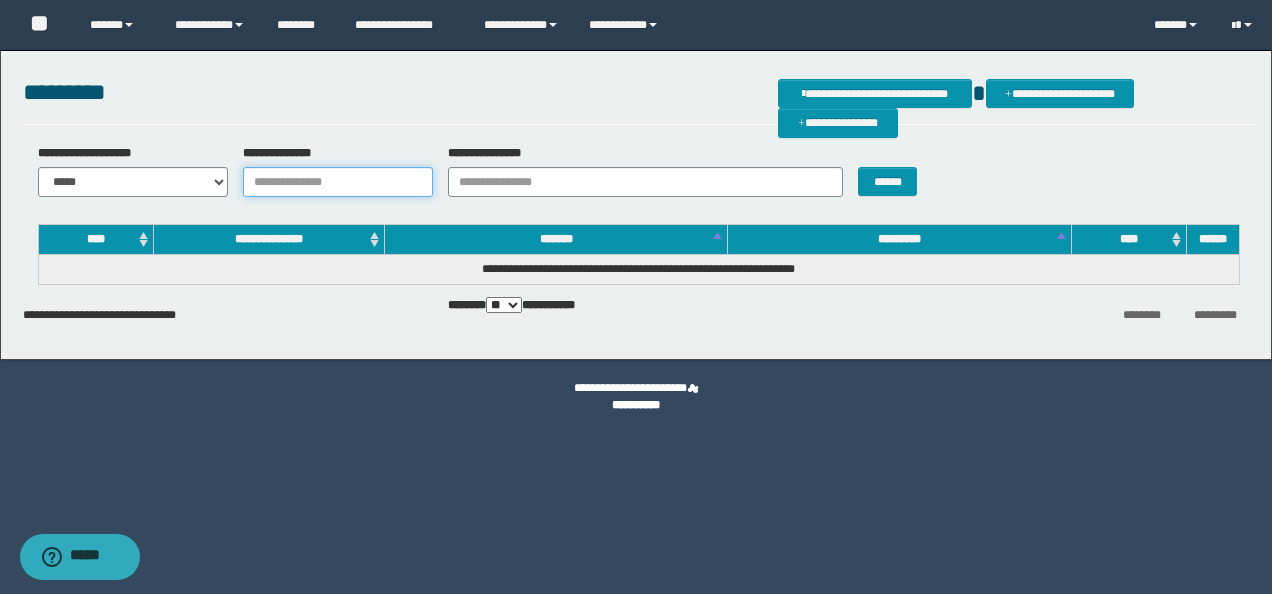 click on "**********" at bounding box center [338, 182] 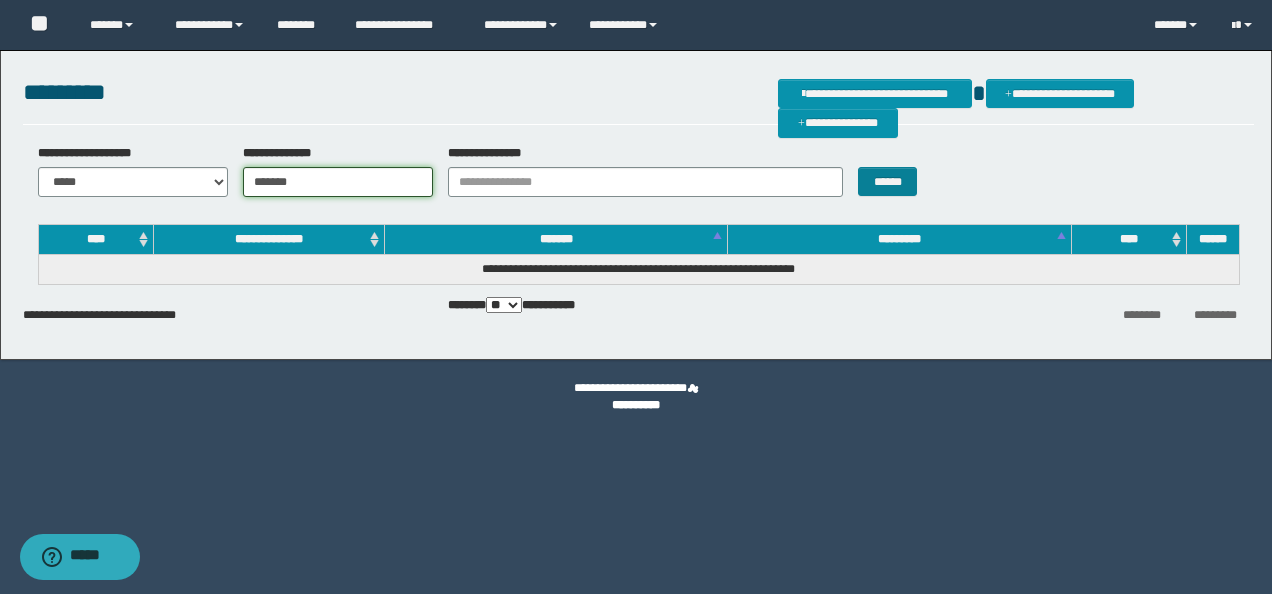 type on "*******" 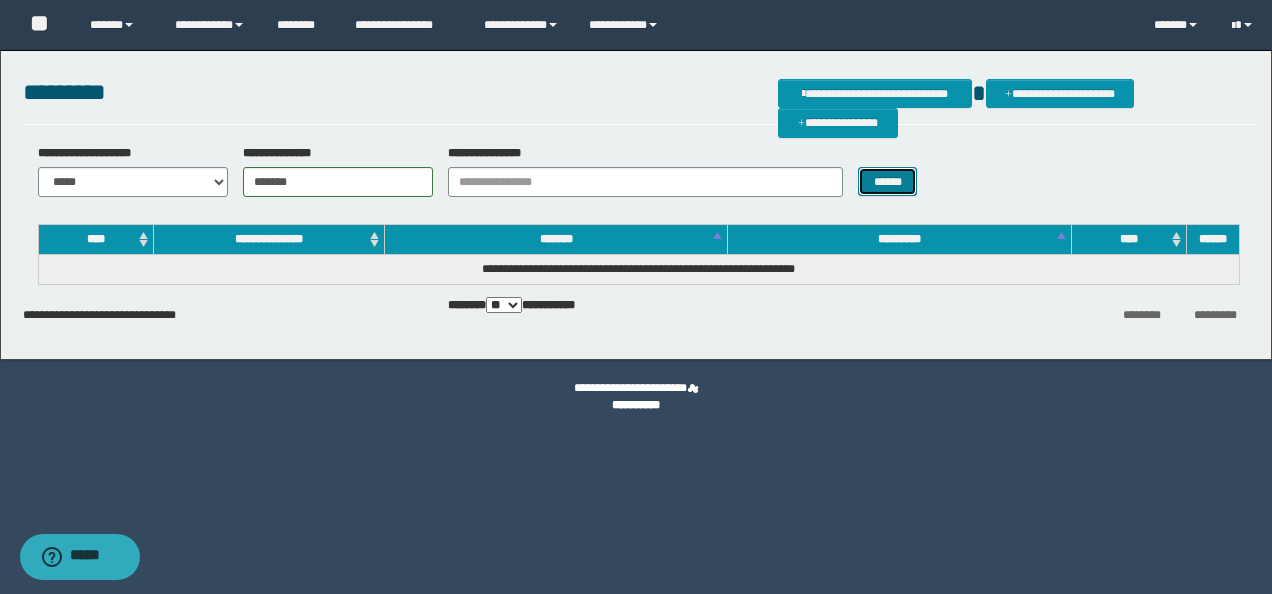 click on "******" at bounding box center (887, 181) 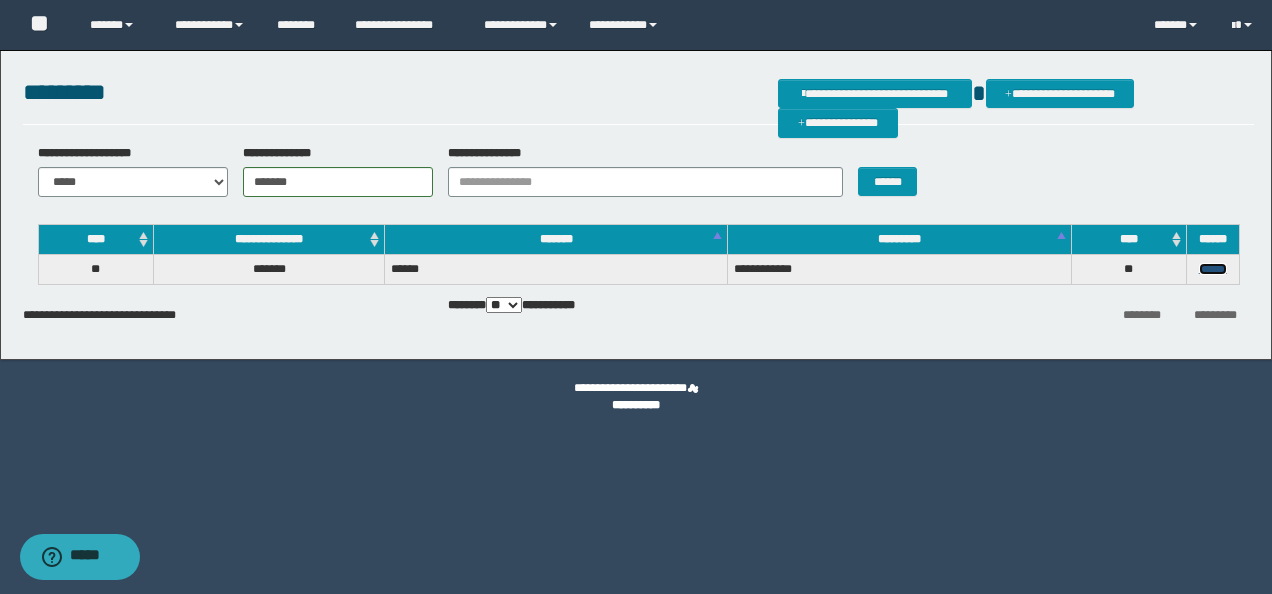 click on "******" at bounding box center [1213, 269] 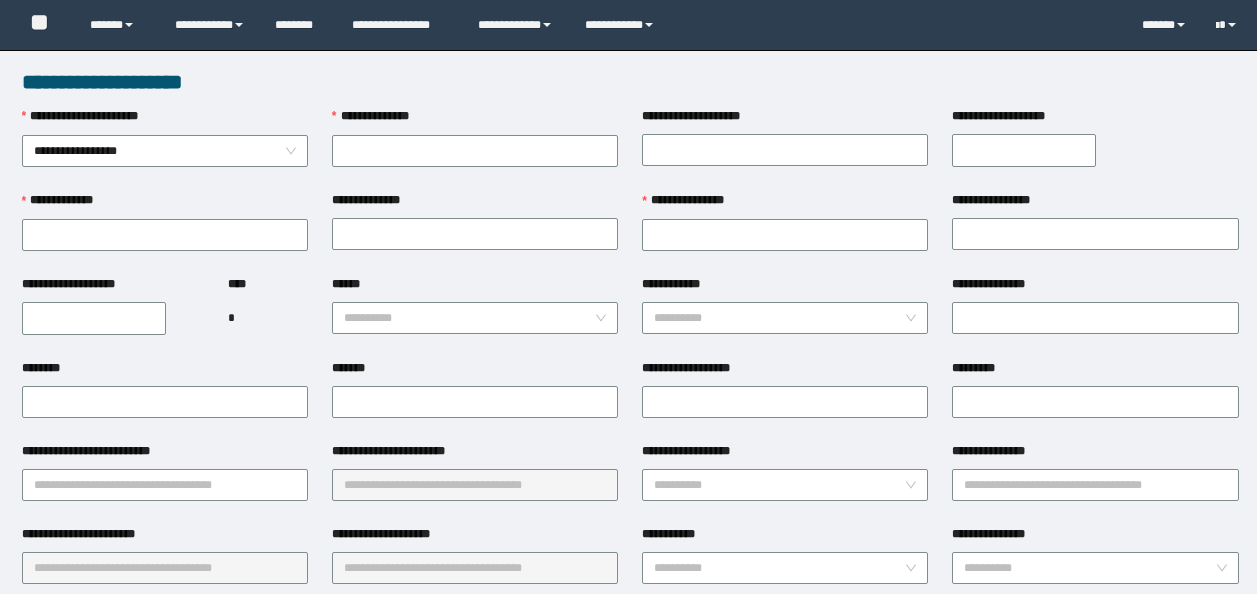 scroll, scrollTop: 0, scrollLeft: 0, axis: both 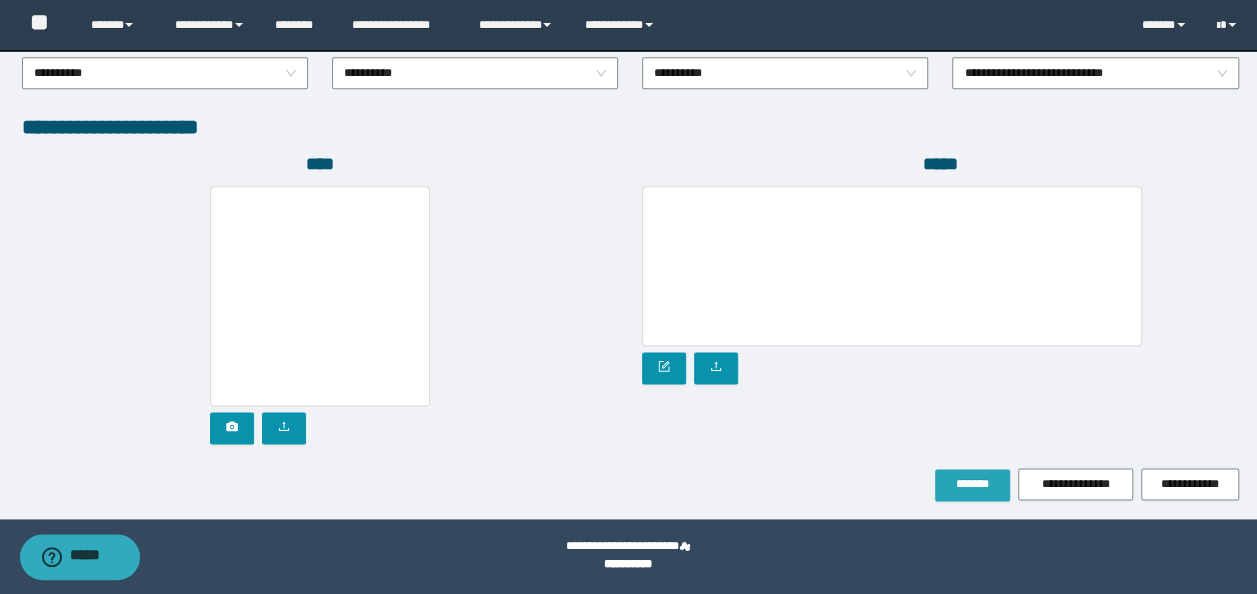 click on "*******" at bounding box center (972, 484) 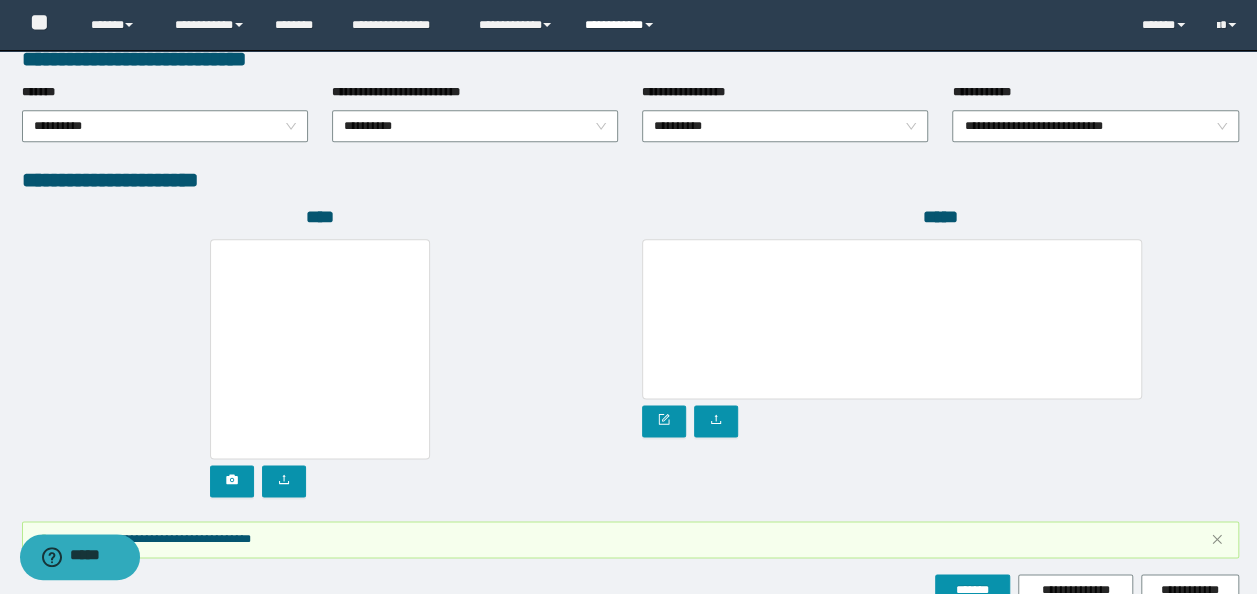 scroll, scrollTop: 1160, scrollLeft: 0, axis: vertical 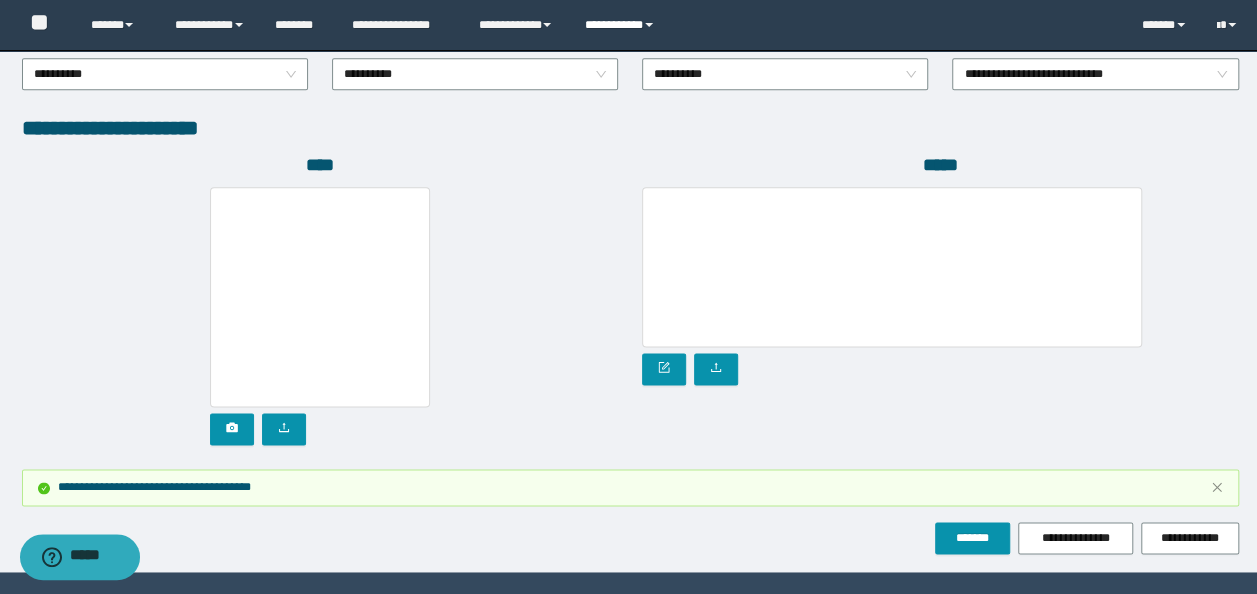 click on "**********" at bounding box center (622, 25) 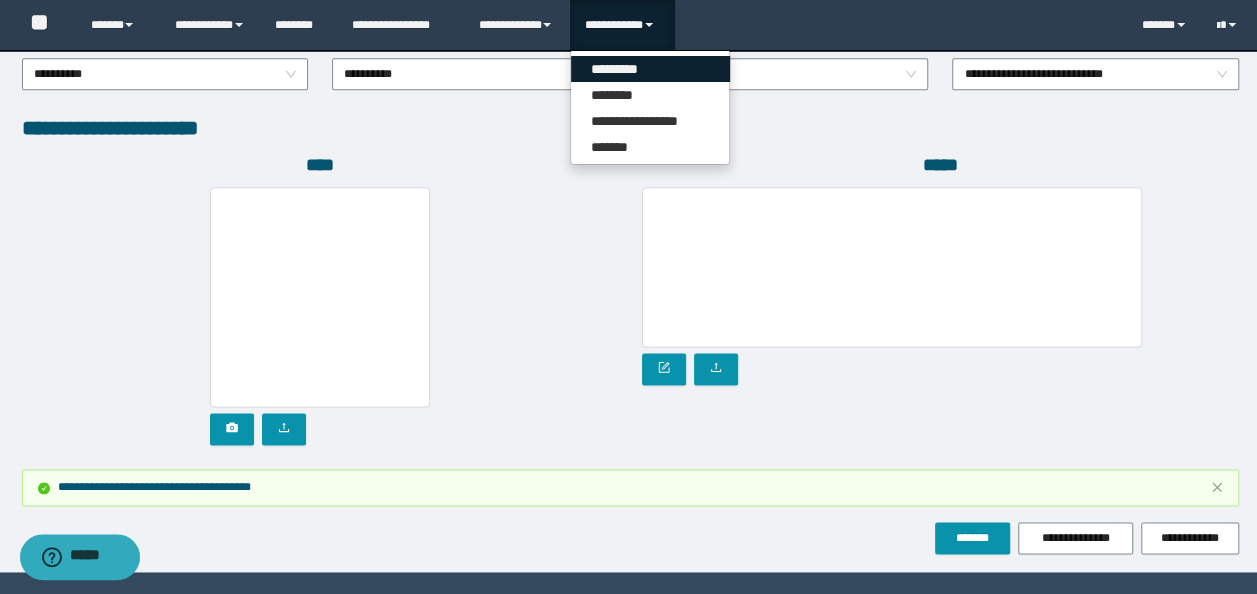 click on "*********" at bounding box center [650, 69] 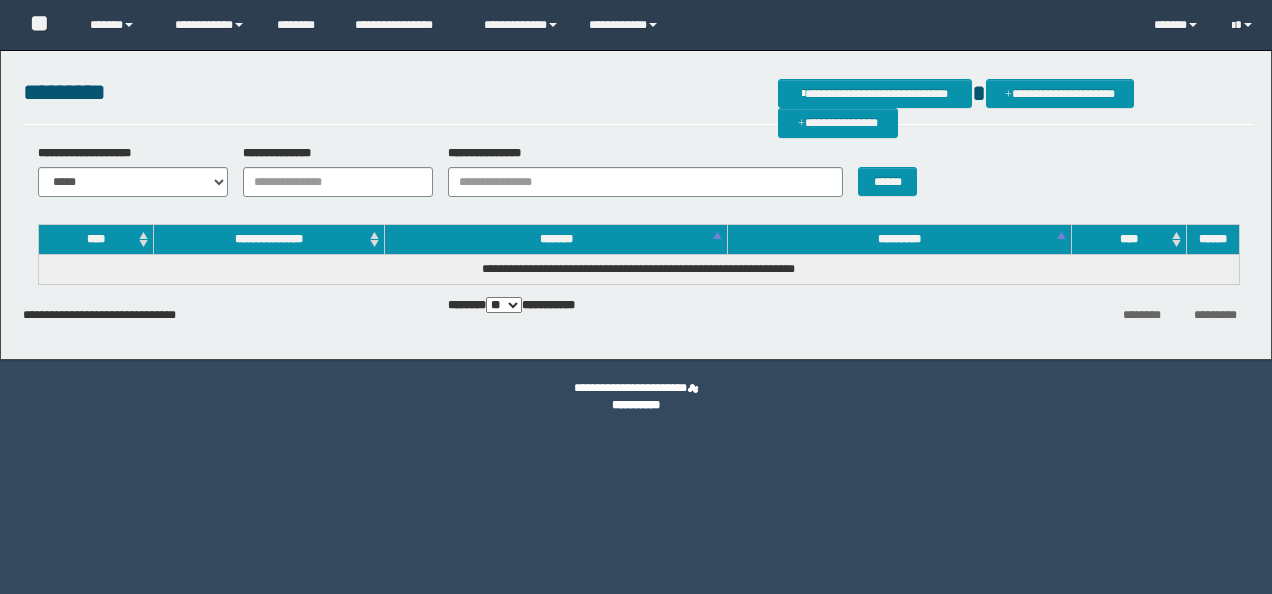scroll, scrollTop: 0, scrollLeft: 0, axis: both 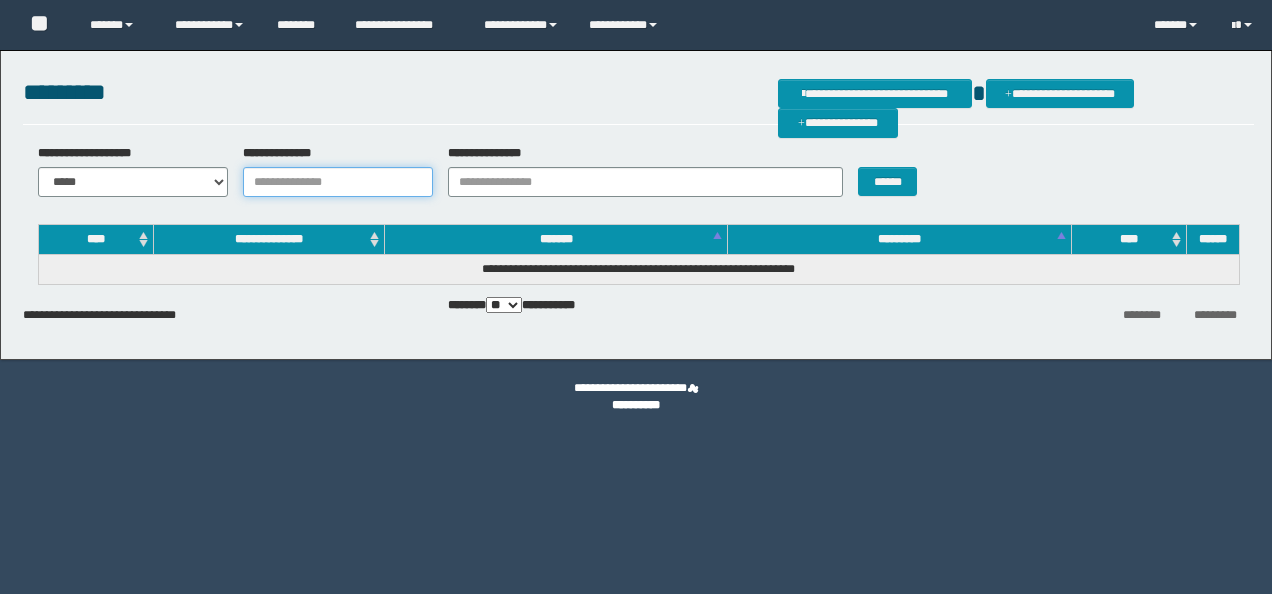 click on "**********" at bounding box center [338, 182] 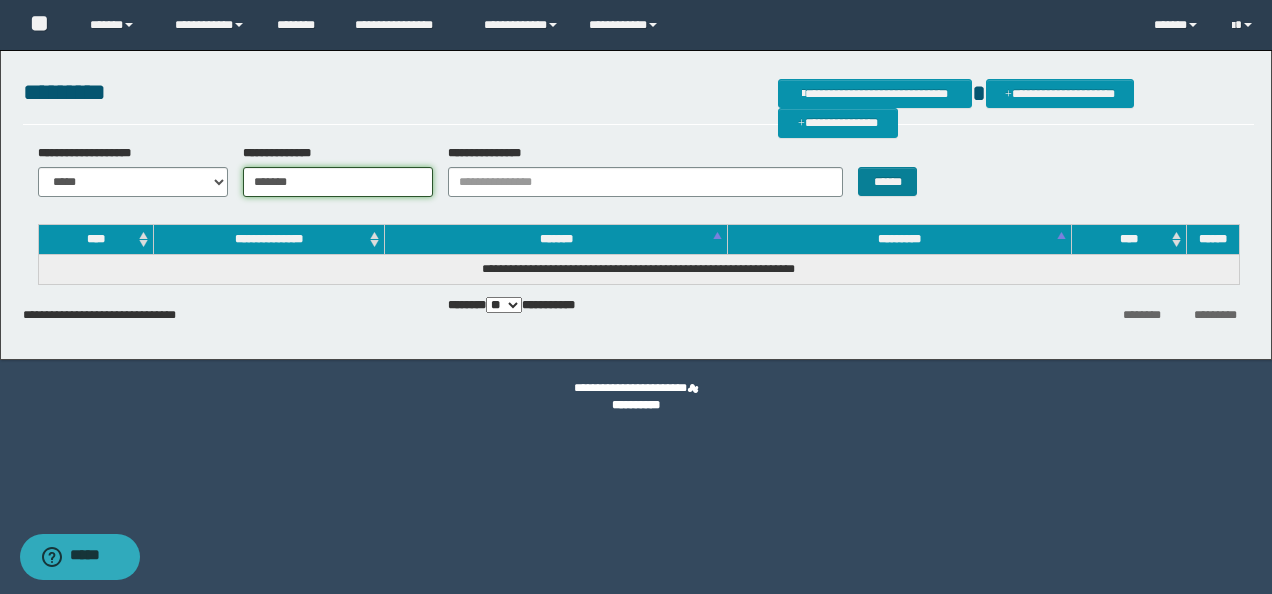 type on "*******" 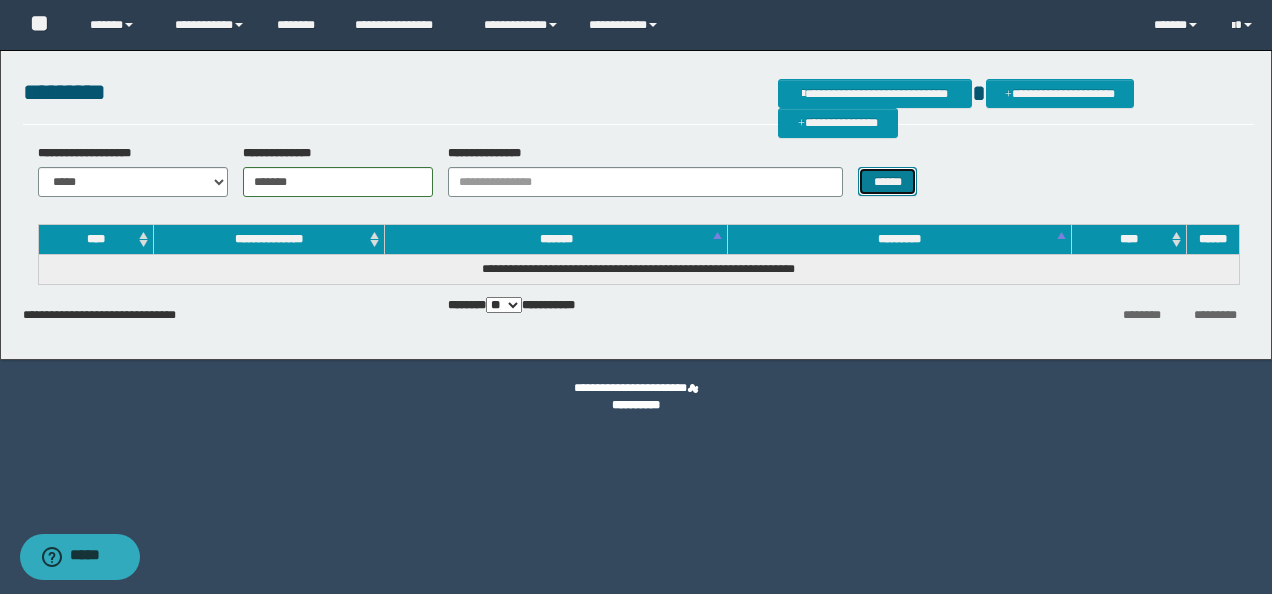 click on "******" at bounding box center [887, 181] 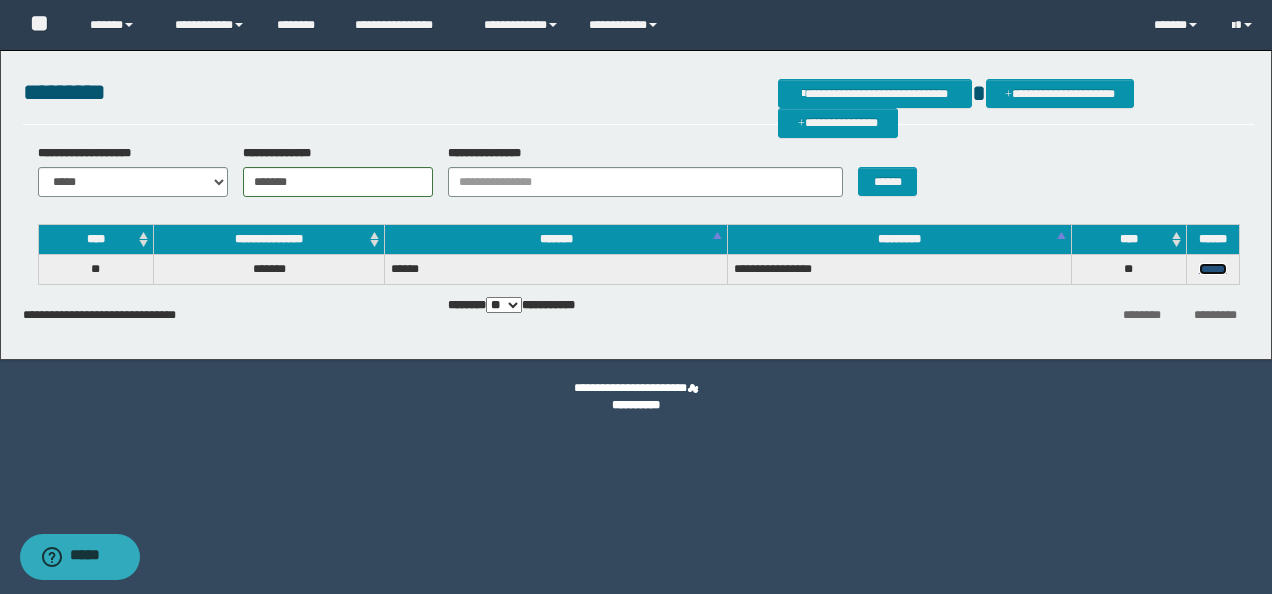 click on "******" at bounding box center (1213, 269) 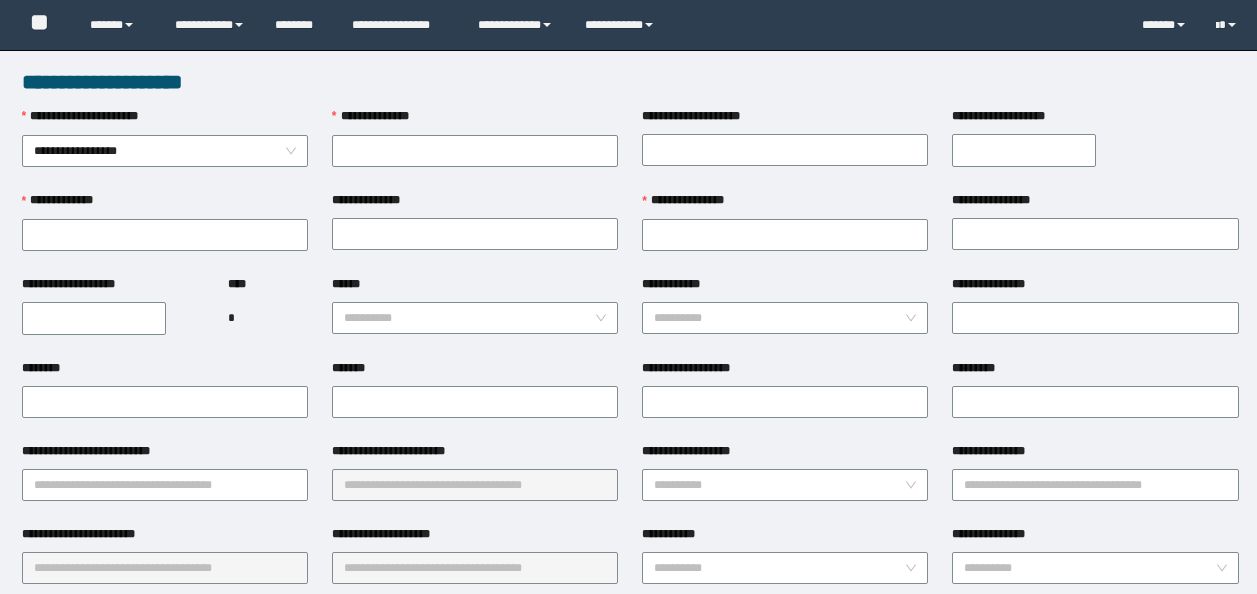 scroll, scrollTop: 0, scrollLeft: 0, axis: both 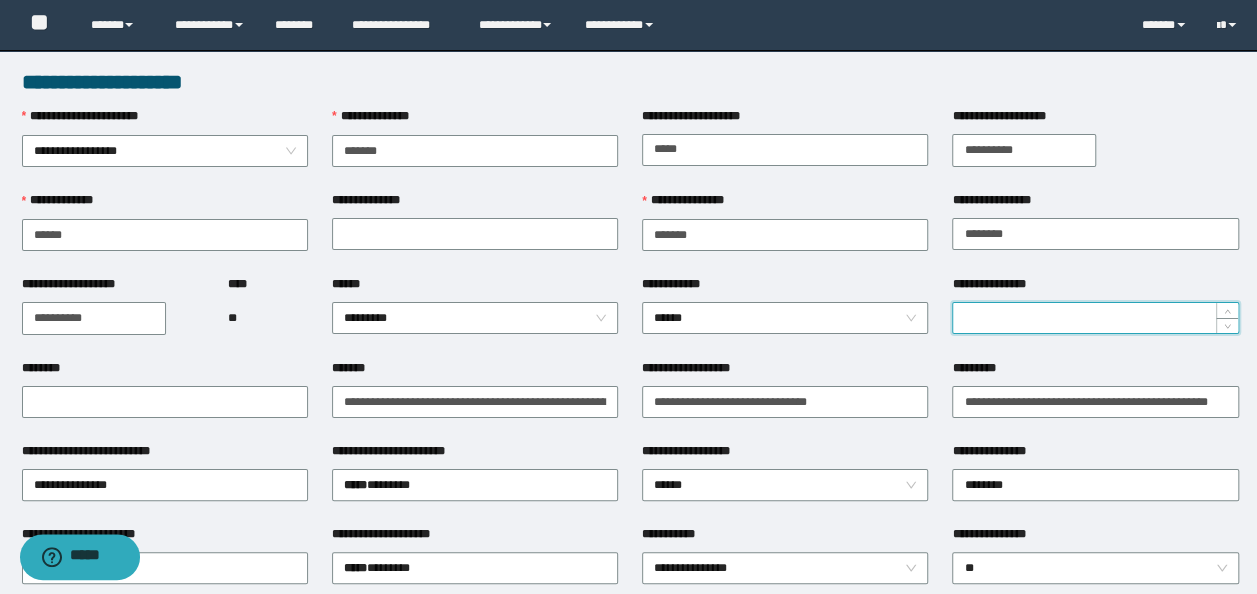 click on "**********" at bounding box center (1095, 318) 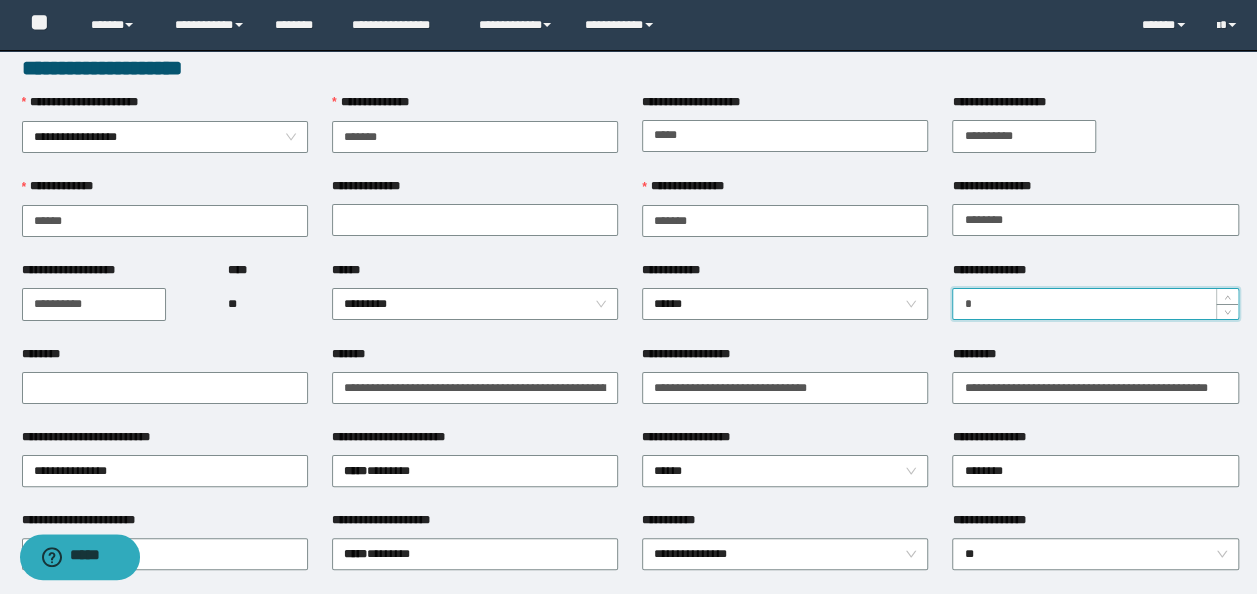 scroll, scrollTop: 100, scrollLeft: 0, axis: vertical 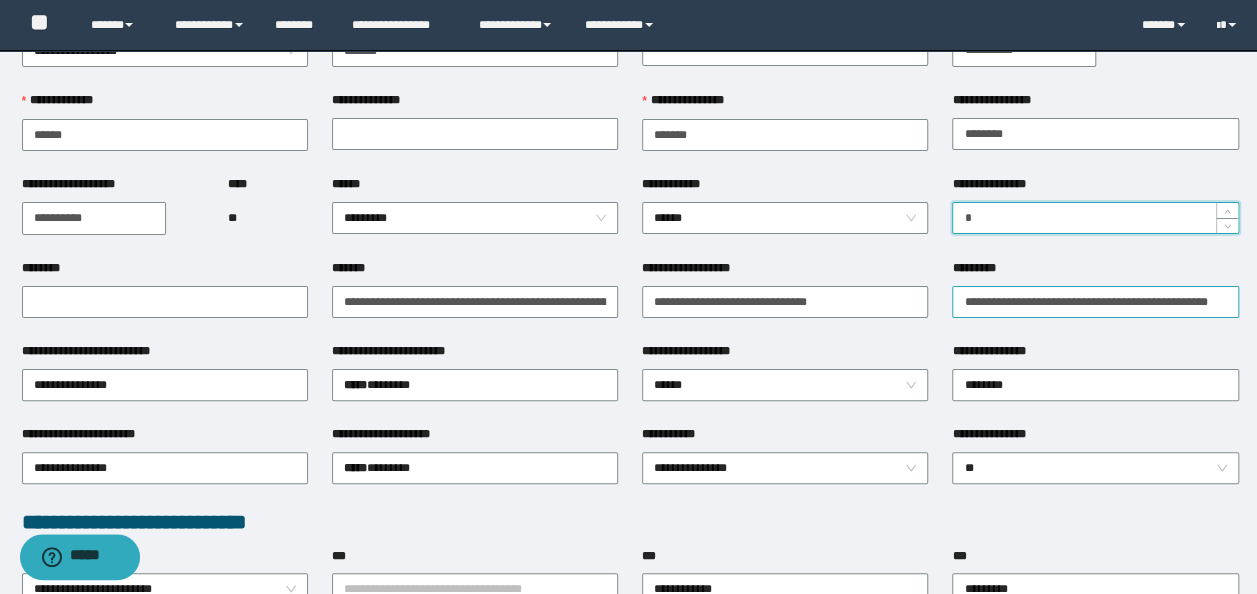 type on "*" 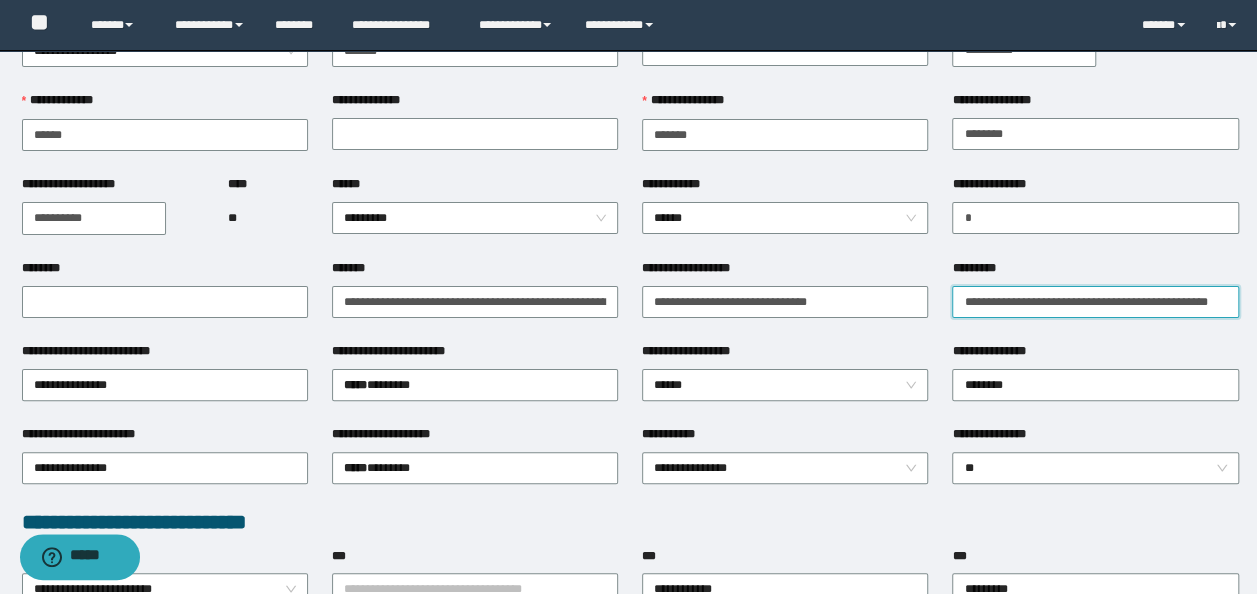 drag, startPoint x: 1145, startPoint y: 305, endPoint x: 1275, endPoint y: 308, distance: 130.0346 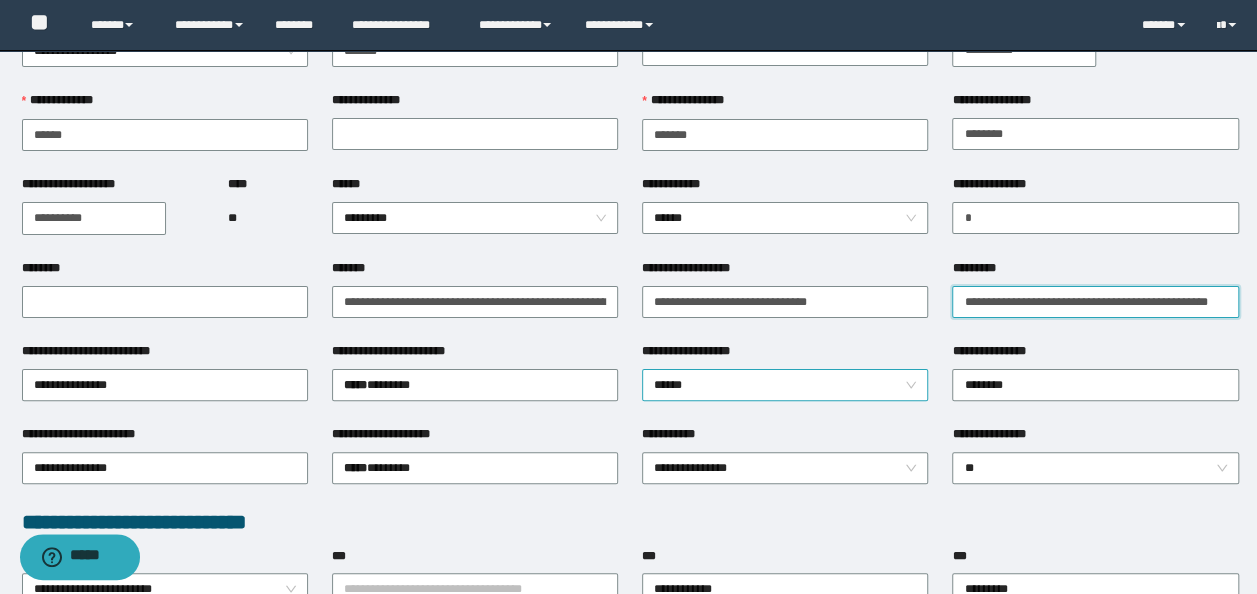 scroll, scrollTop: 0, scrollLeft: 0, axis: both 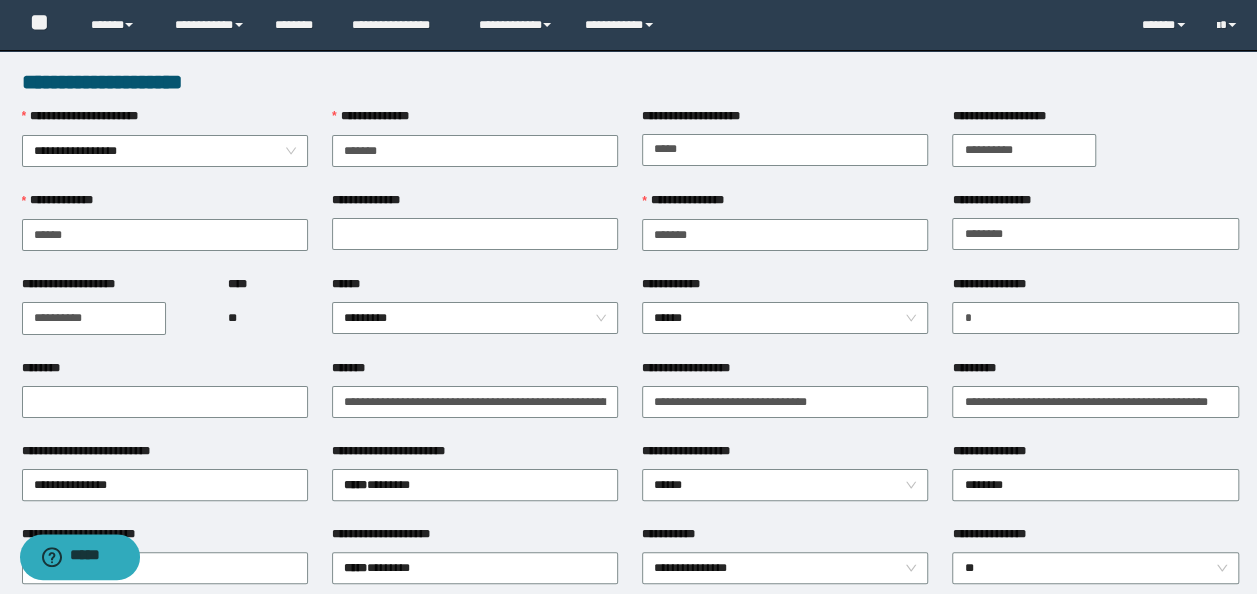 click on "**********" at bounding box center (1095, 455) 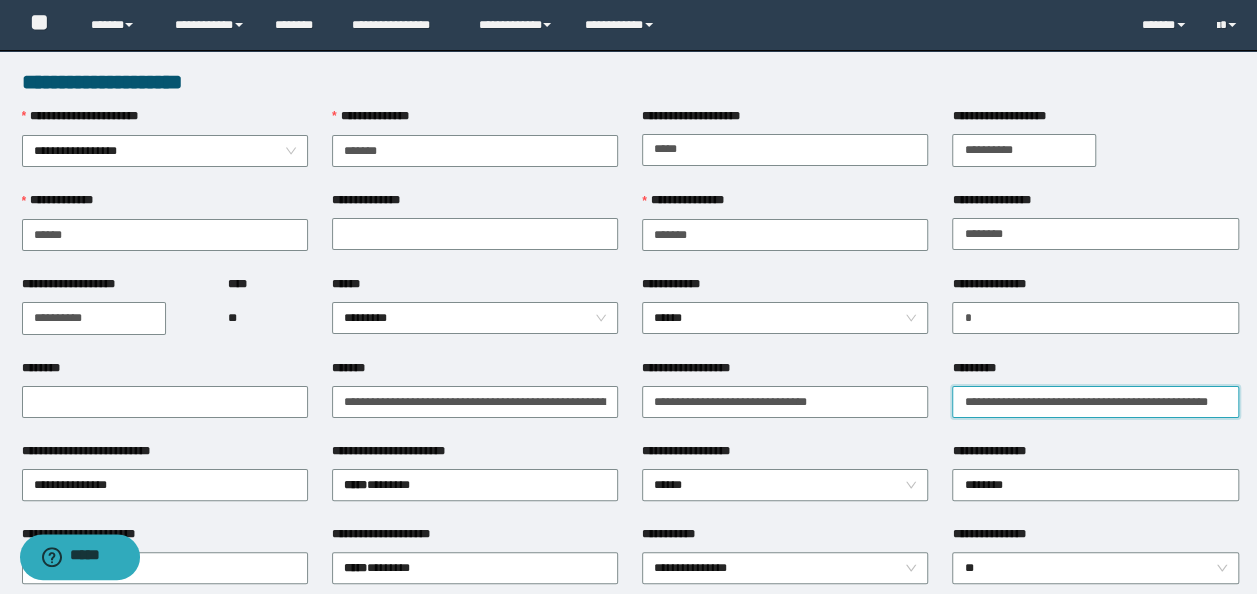 drag, startPoint x: 1048, startPoint y: 403, endPoint x: 1129, endPoint y: 401, distance: 81.02469 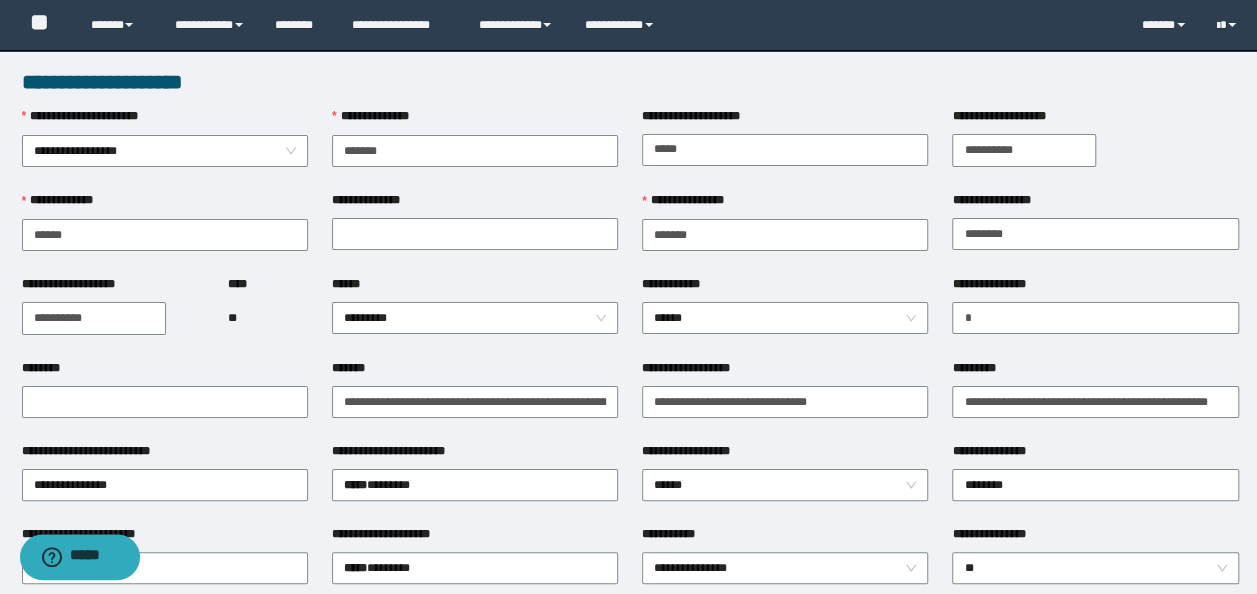 click on "*********" at bounding box center [1095, 372] 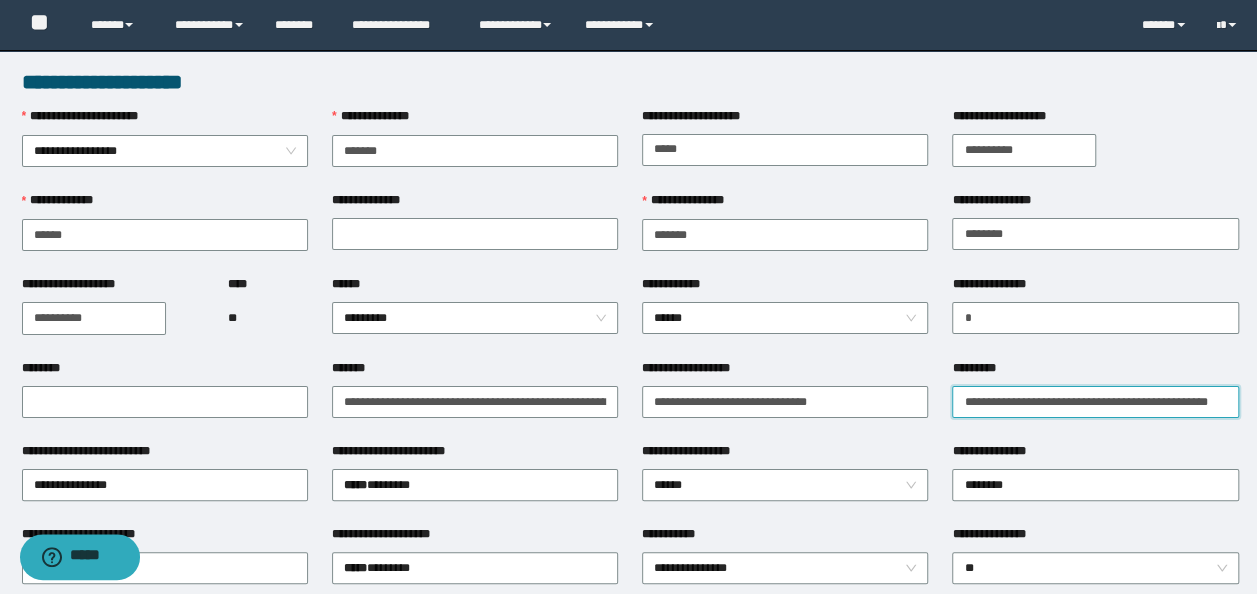 drag, startPoint x: 1094, startPoint y: 404, endPoint x: 1128, endPoint y: 401, distance: 34.132095 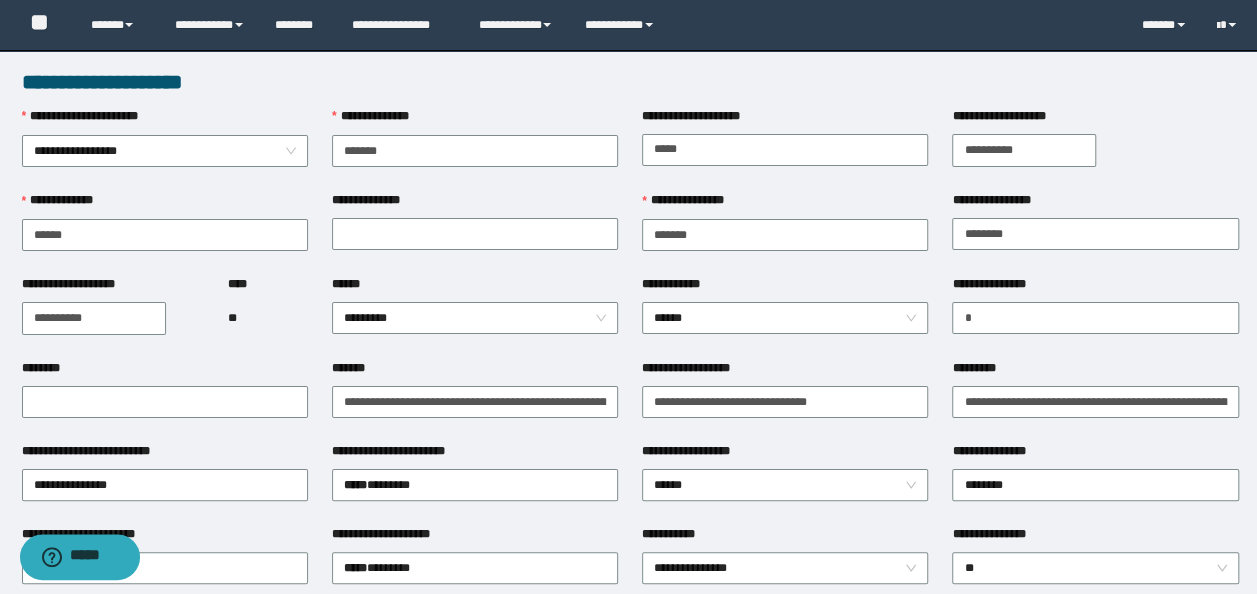 click on "**********" at bounding box center (1095, 455) 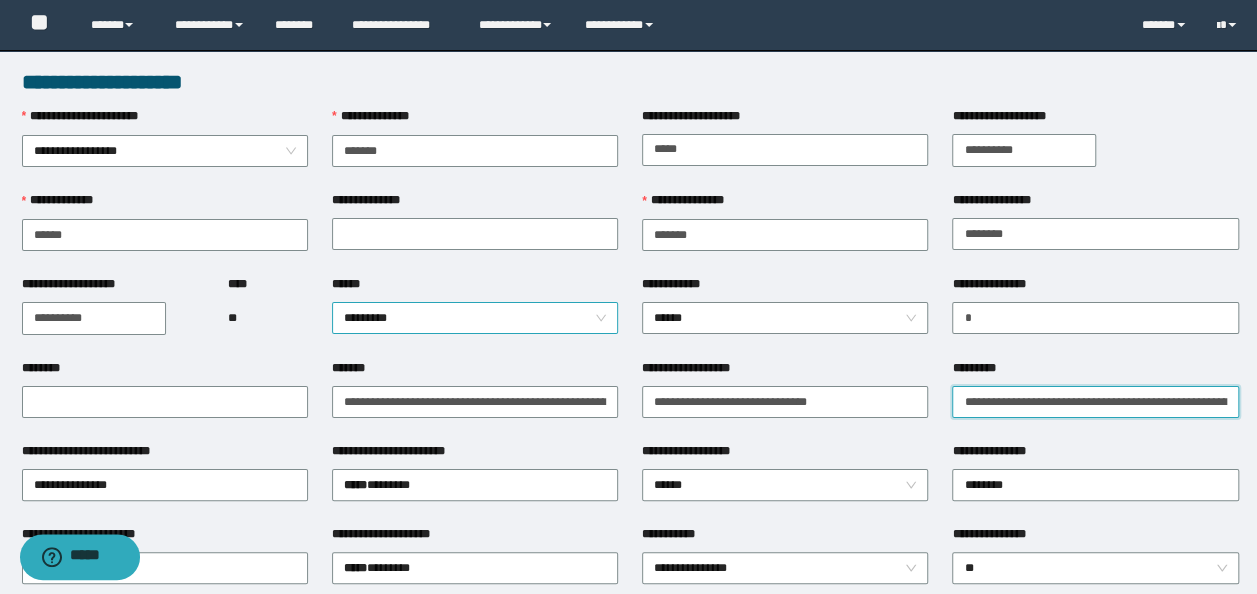 drag, startPoint x: 997, startPoint y: 401, endPoint x: 341, endPoint y: 316, distance: 661.48395 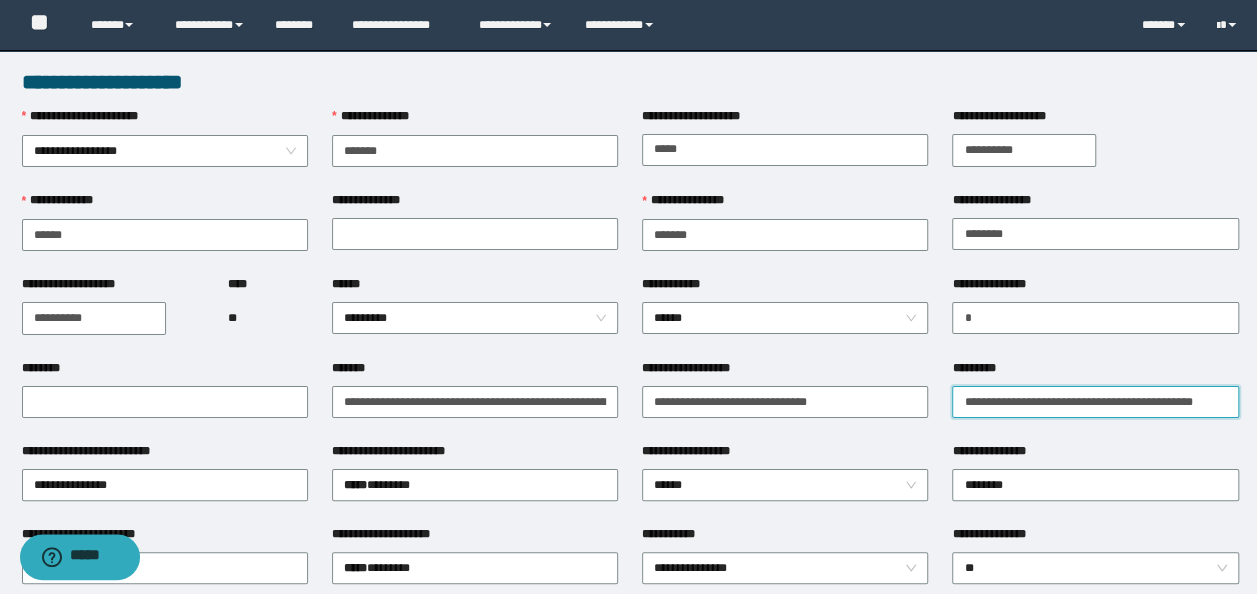 drag, startPoint x: 1148, startPoint y: 403, endPoint x: 1275, endPoint y: 403, distance: 127 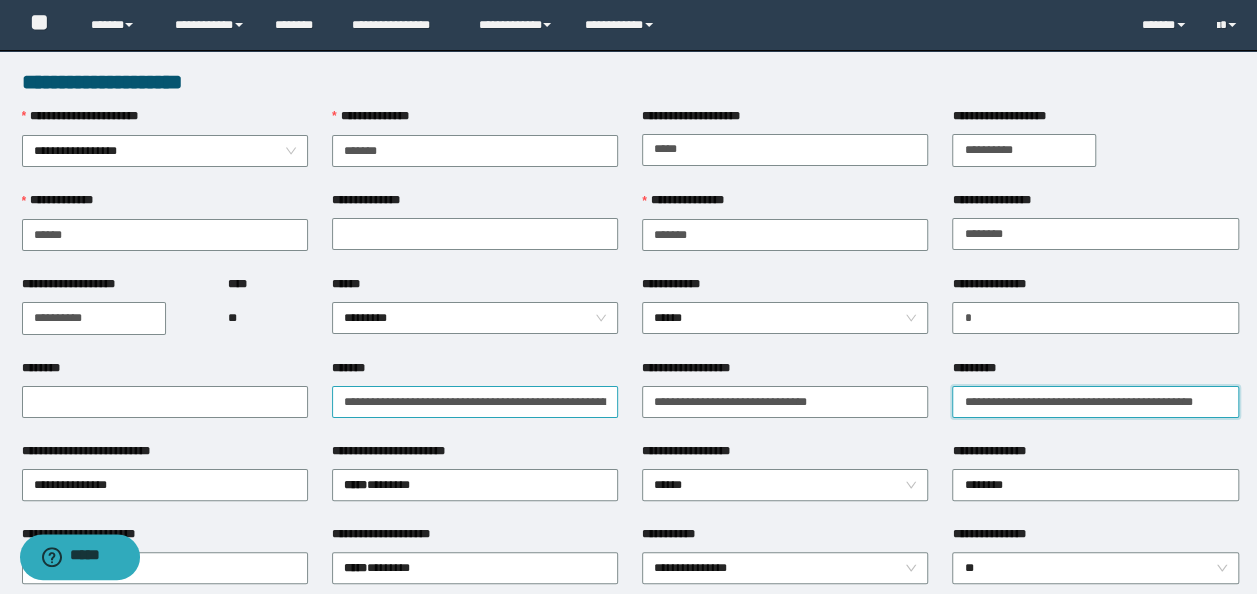 drag, startPoint x: 1006, startPoint y: 398, endPoint x: 606, endPoint y: 383, distance: 400.28116 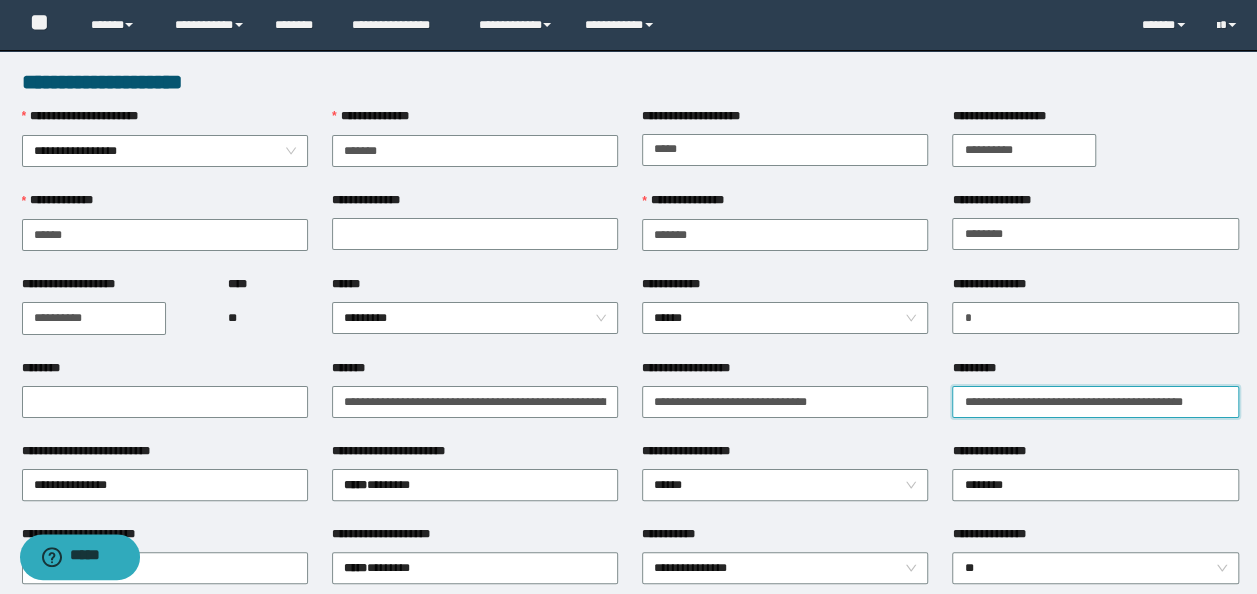 paste on "*********" 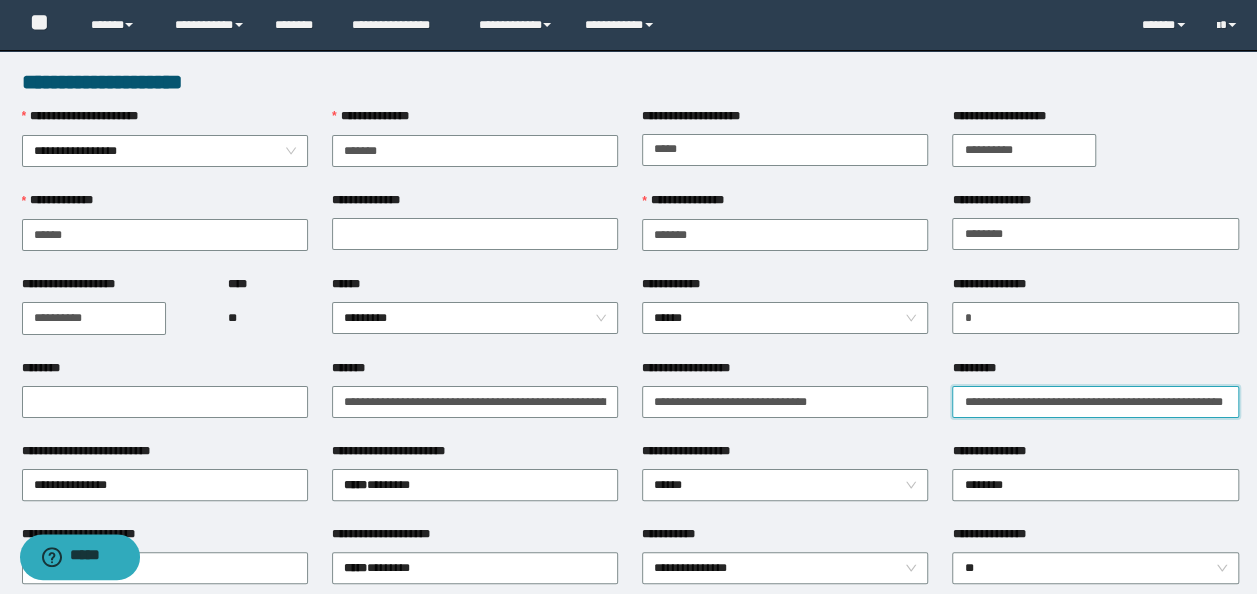 scroll, scrollTop: 0, scrollLeft: 19, axis: horizontal 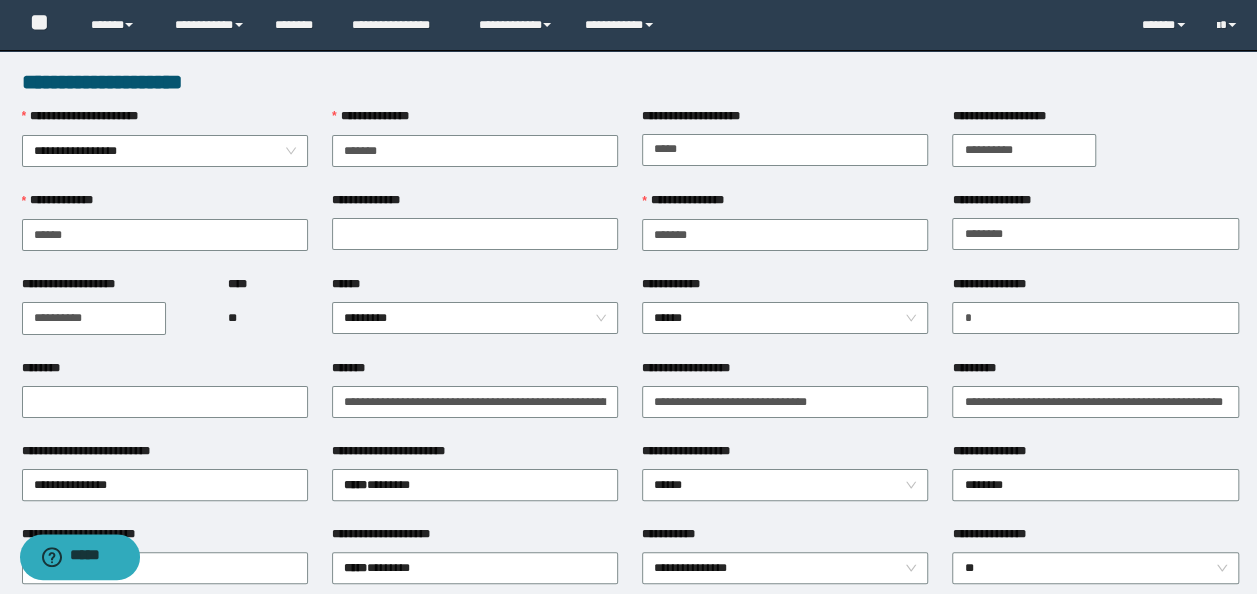 click on "**********" at bounding box center (1095, 400) 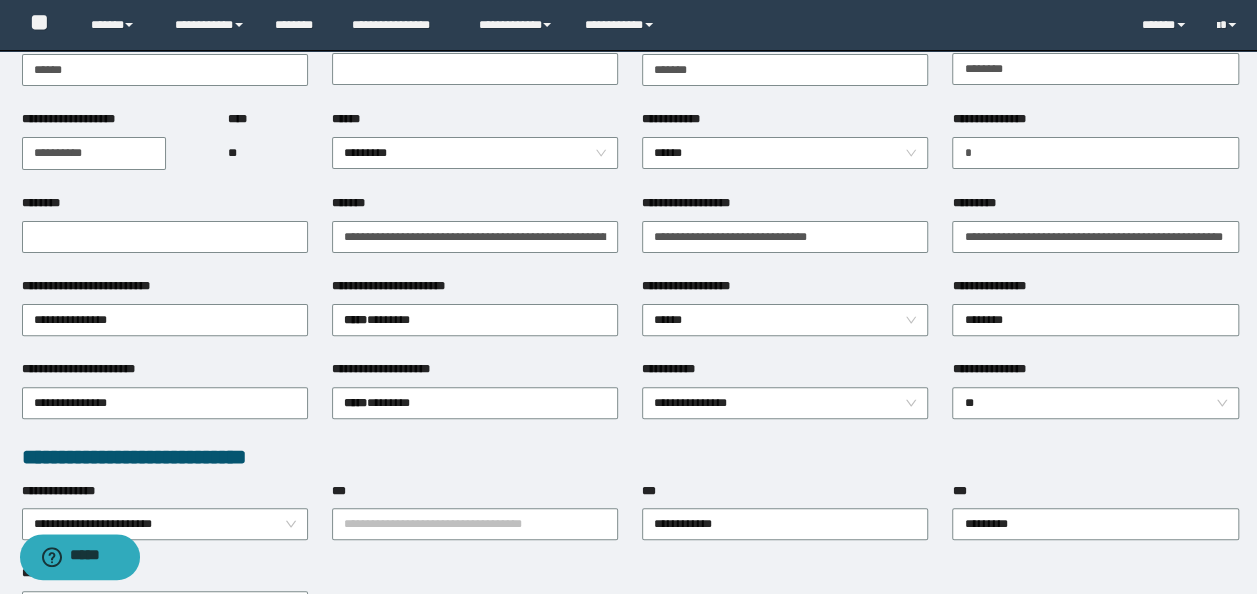 scroll, scrollTop: 100, scrollLeft: 0, axis: vertical 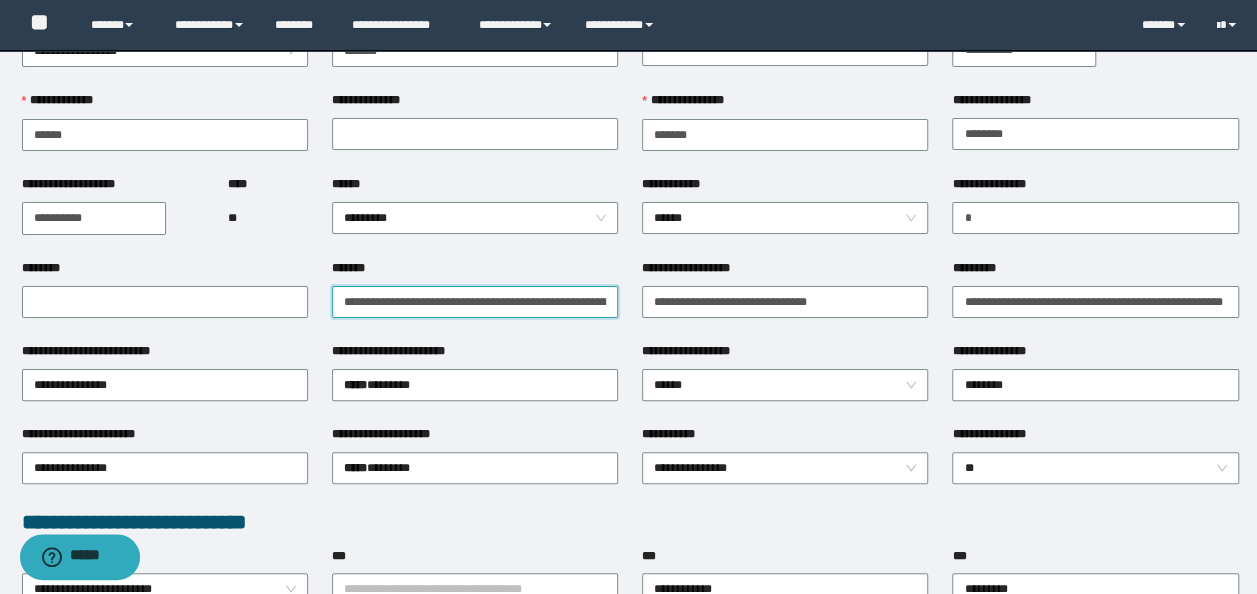 click on "*******" at bounding box center [475, 302] 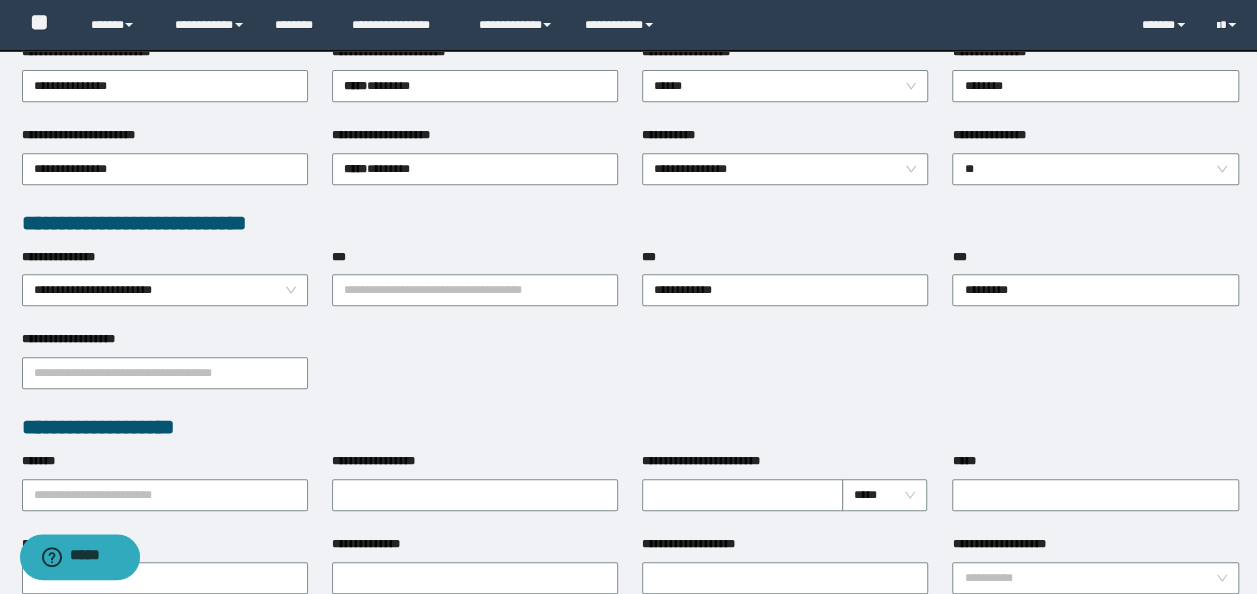 scroll, scrollTop: 400, scrollLeft: 0, axis: vertical 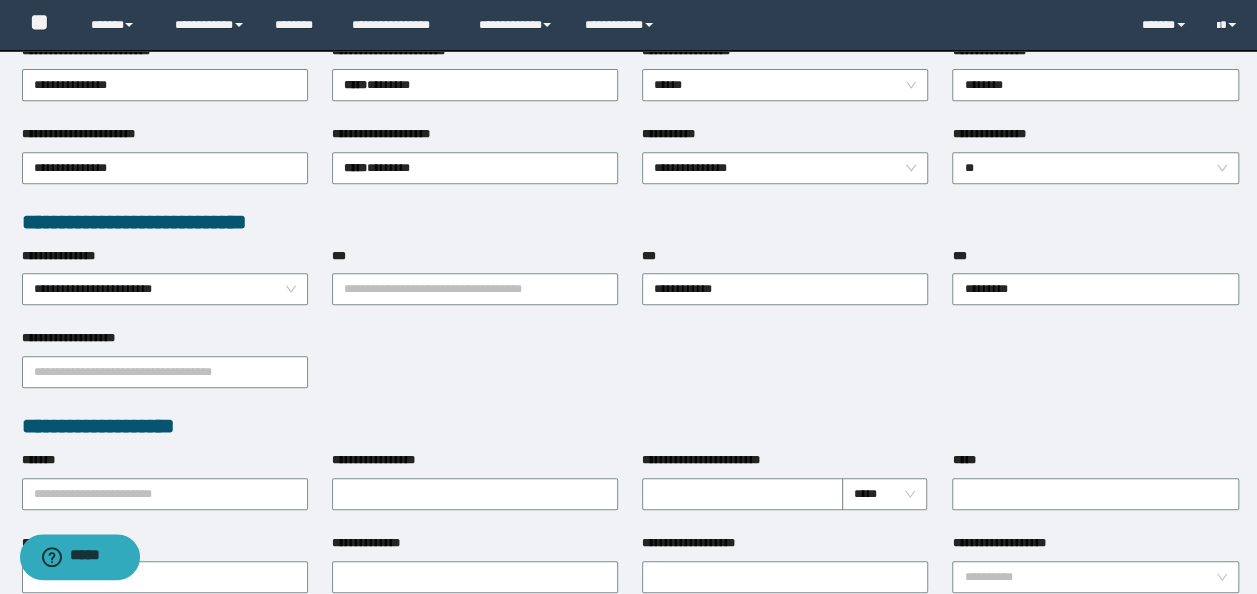click on "***" at bounding box center [475, 260] 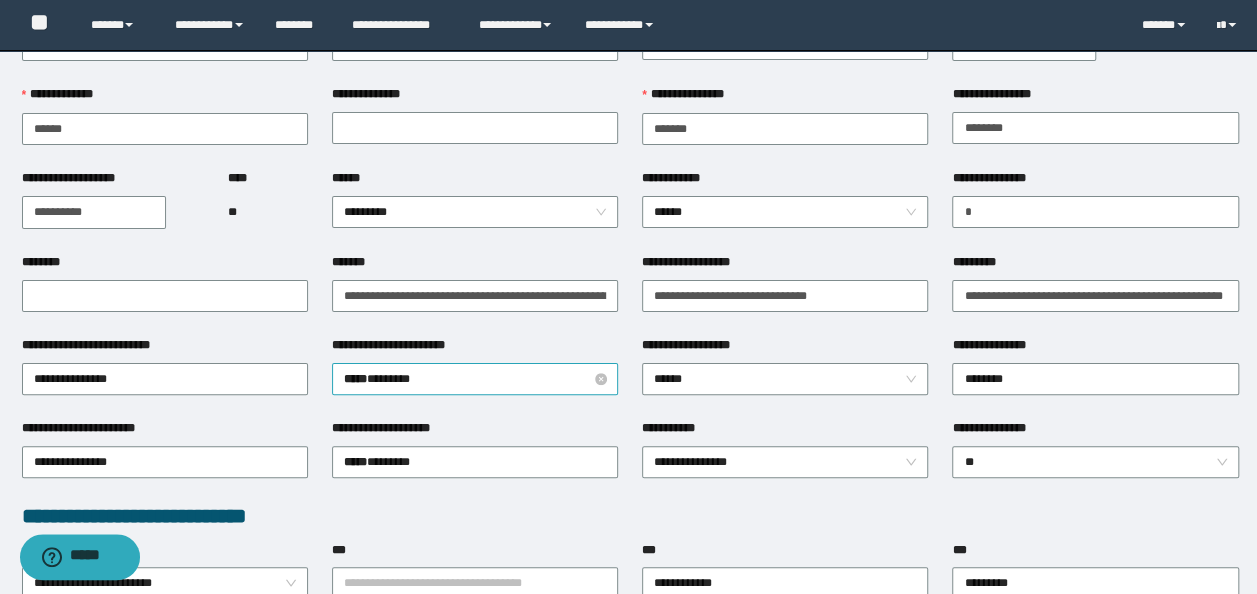 scroll, scrollTop: 0, scrollLeft: 0, axis: both 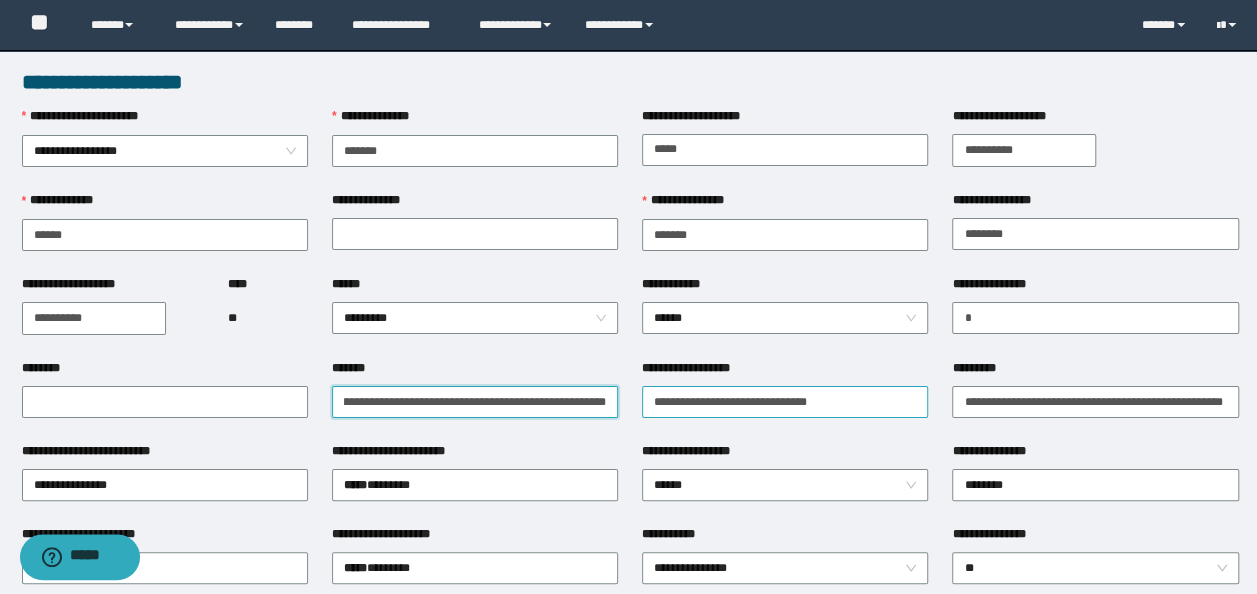 drag, startPoint x: 483, startPoint y: 396, endPoint x: 796, endPoint y: 390, distance: 313.0575 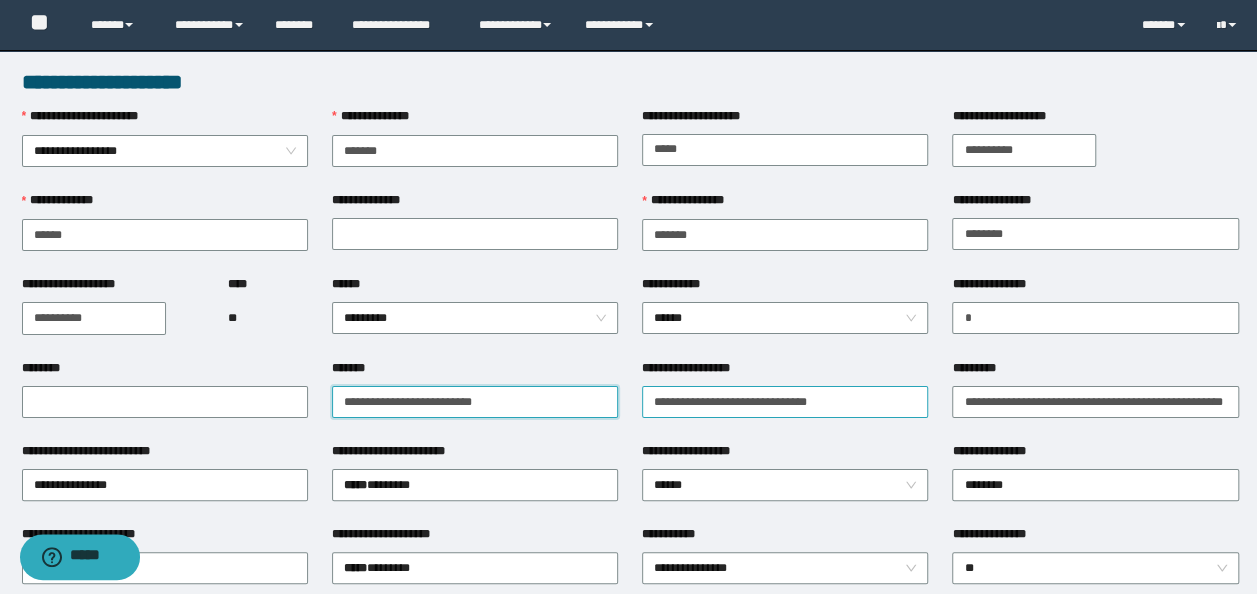 scroll, scrollTop: 0, scrollLeft: 0, axis: both 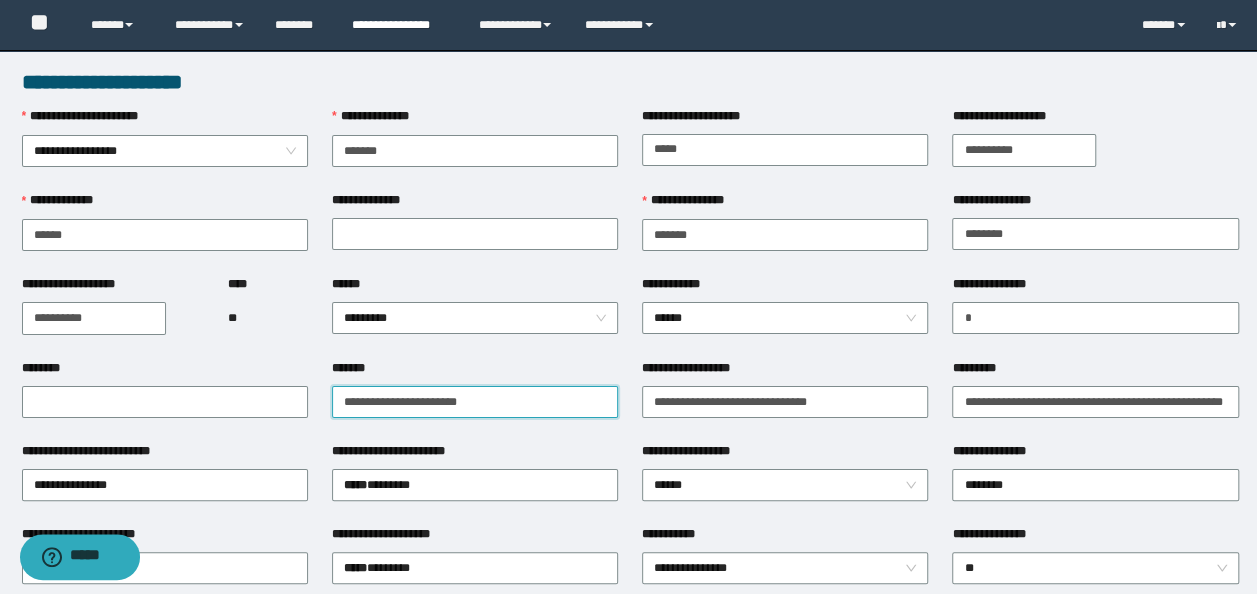 type on "**********" 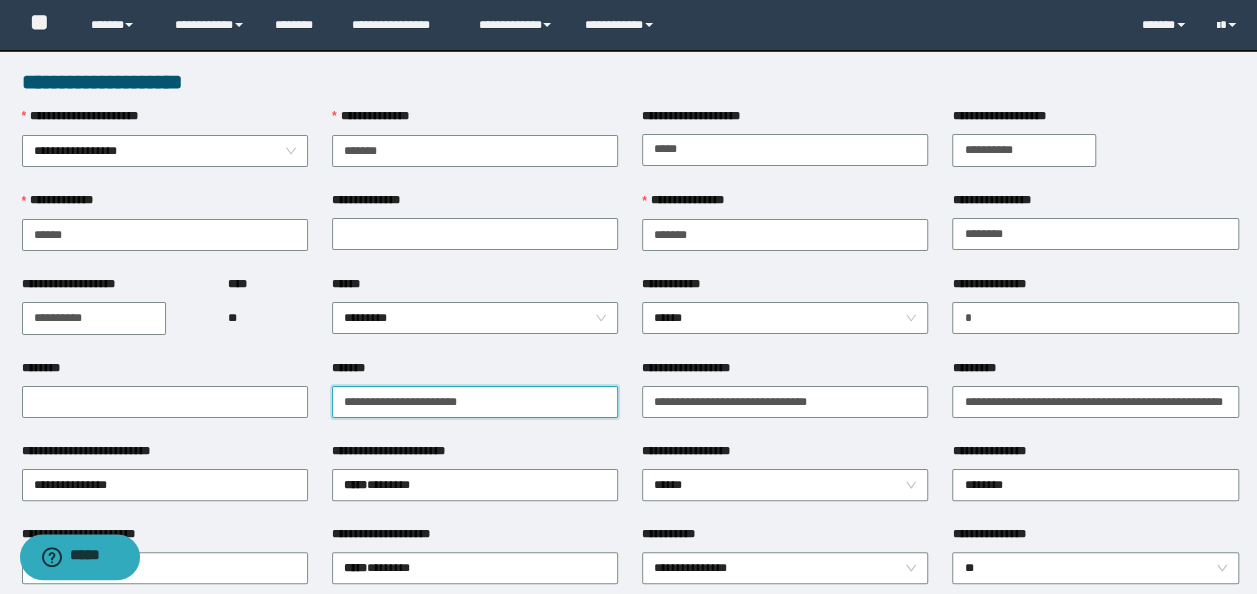drag, startPoint x: 500, startPoint y: 404, endPoint x: -4, endPoint y: 325, distance: 510.1539 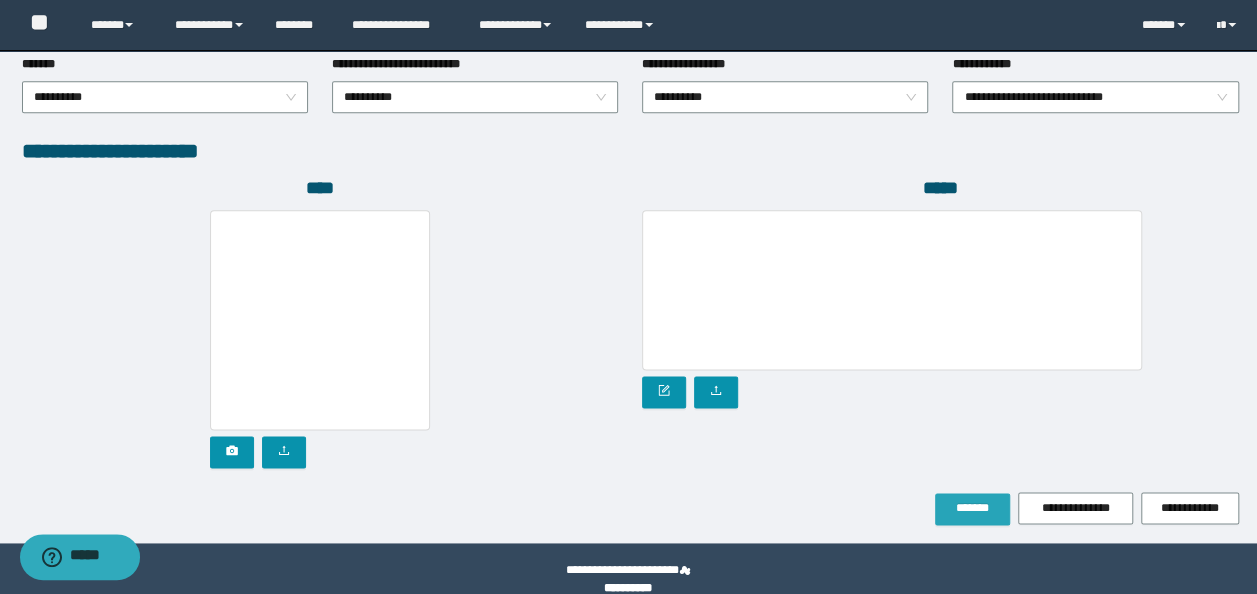 scroll, scrollTop: 1108, scrollLeft: 0, axis: vertical 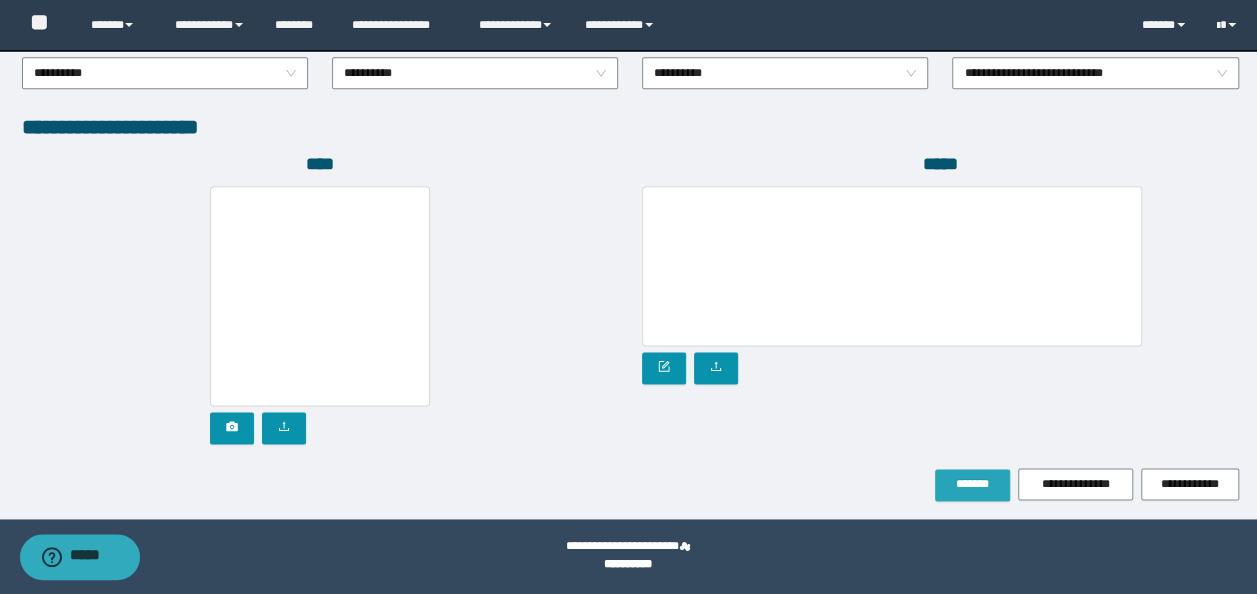 click on "*******" at bounding box center [972, 484] 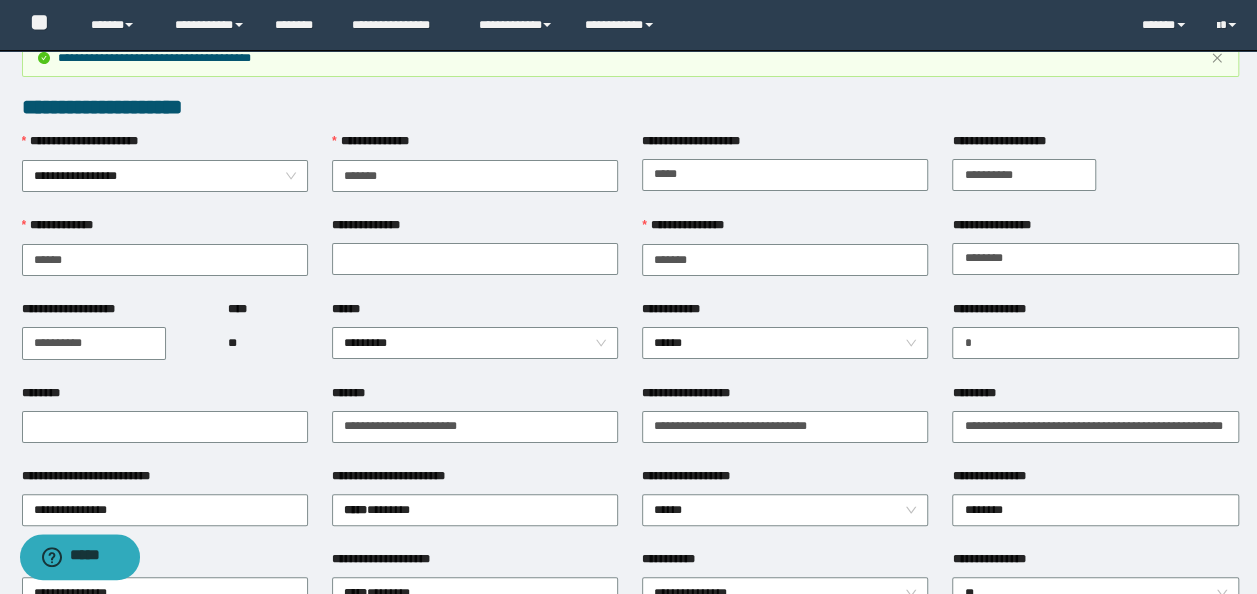 scroll, scrollTop: 0, scrollLeft: 0, axis: both 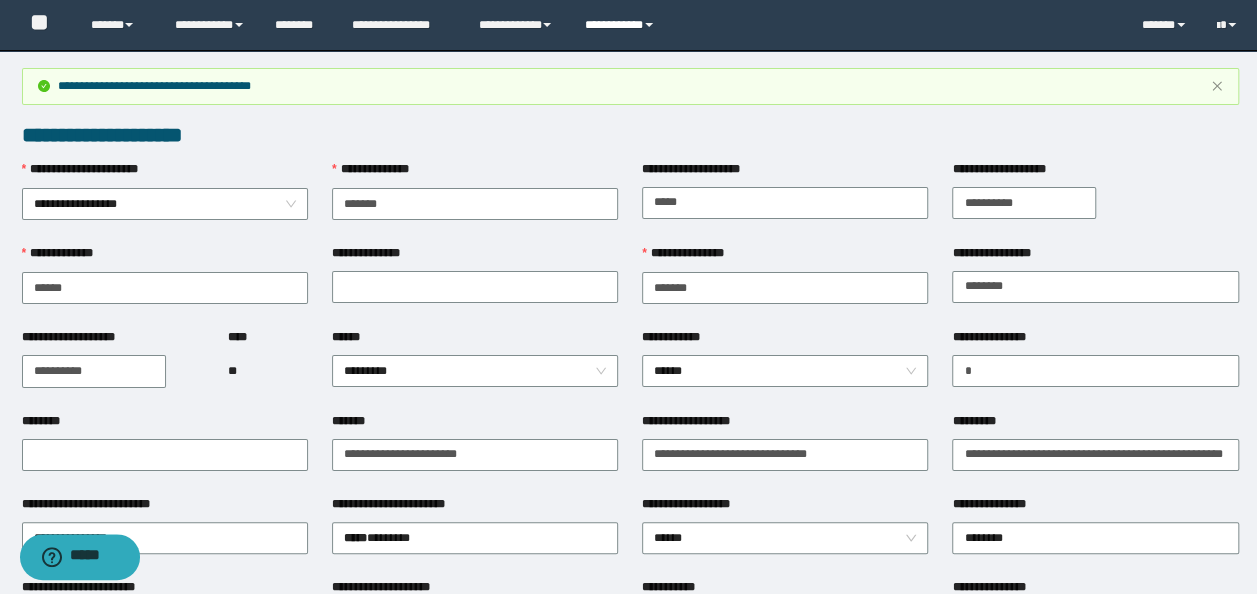 click on "**********" at bounding box center (622, 25) 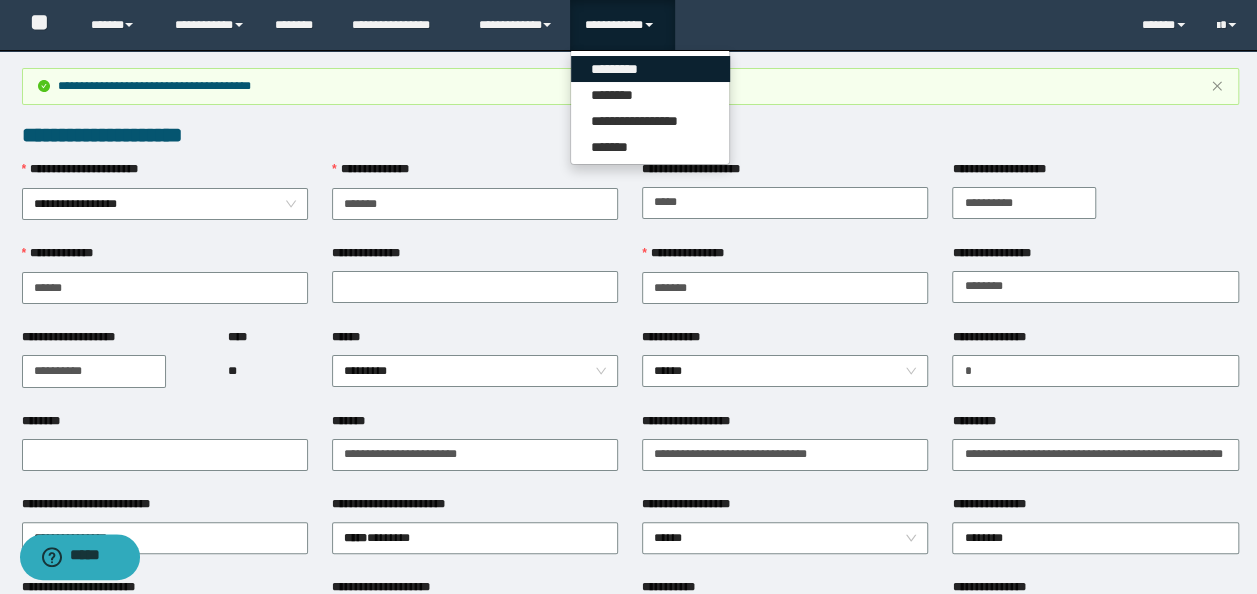 click on "*********" at bounding box center [650, 69] 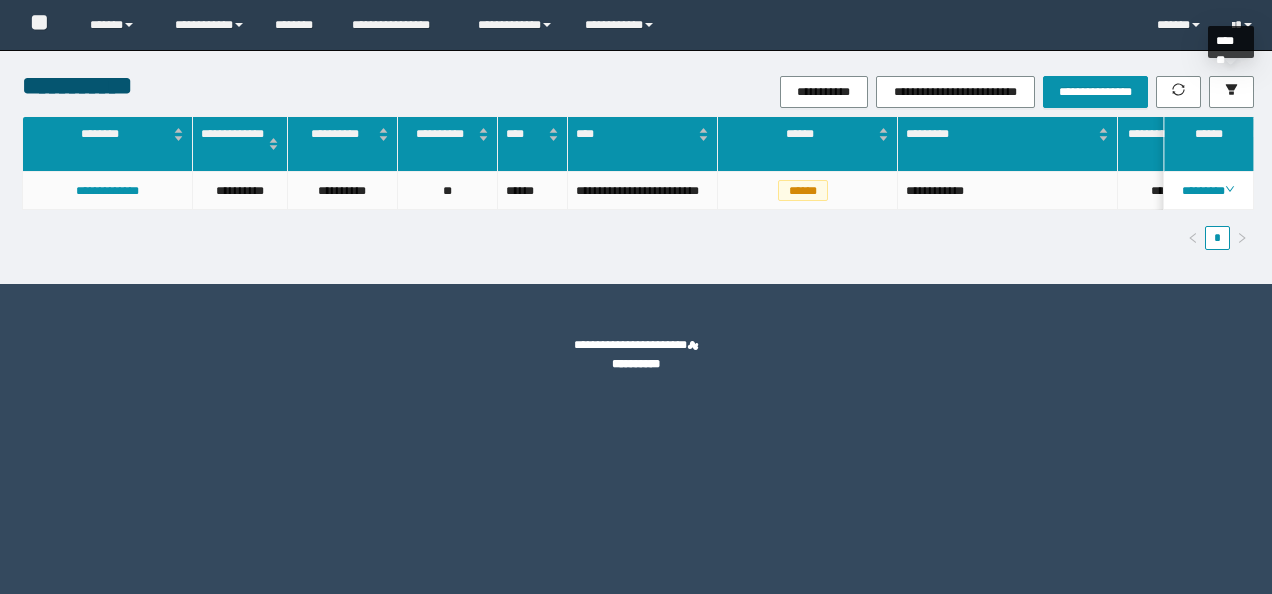 scroll, scrollTop: 0, scrollLeft: 0, axis: both 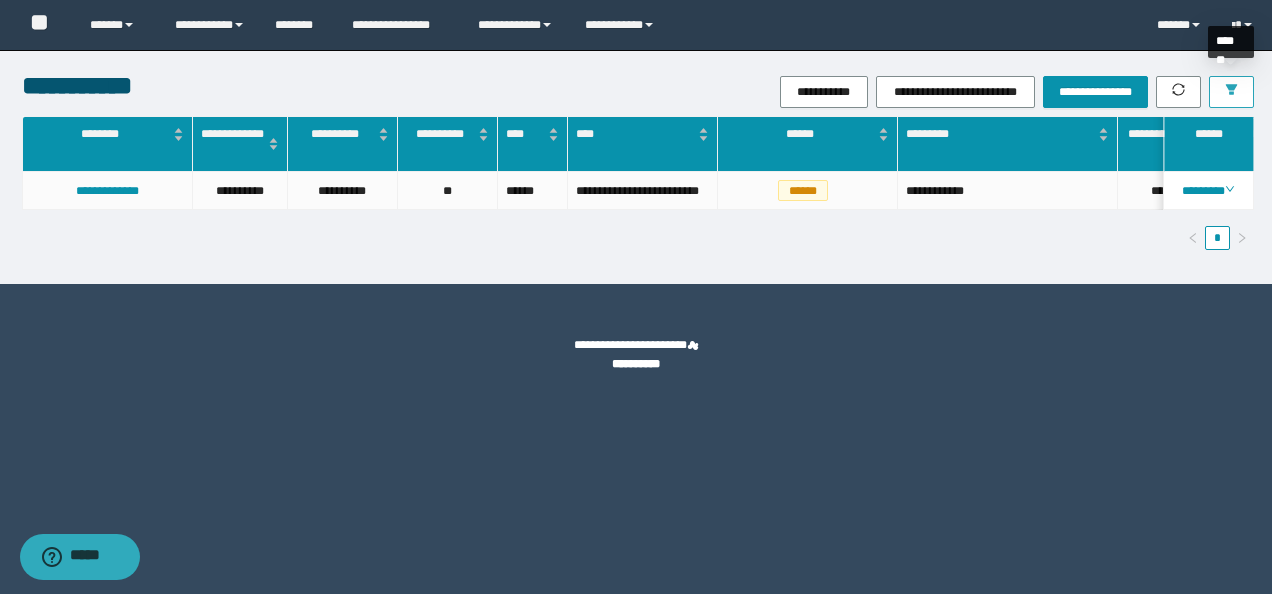 drag, startPoint x: 0, startPoint y: 0, endPoint x: 1230, endPoint y: 80, distance: 1232.5989 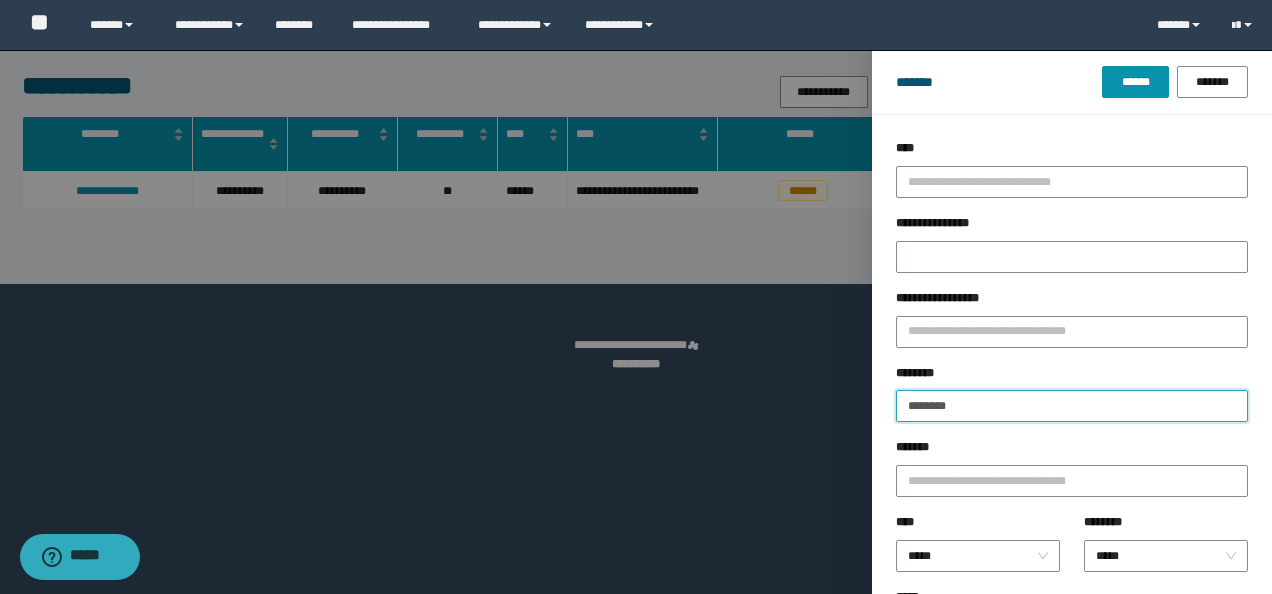 drag, startPoint x: 1062, startPoint y: 412, endPoint x: 74, endPoint y: 416, distance: 988.0081 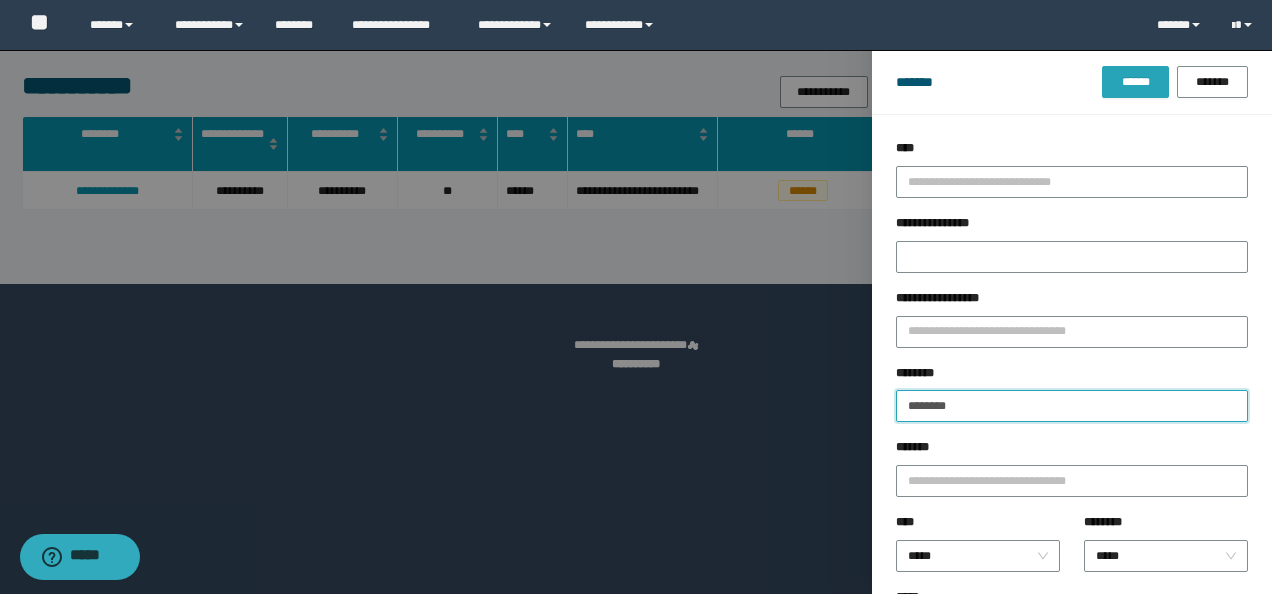 type on "********" 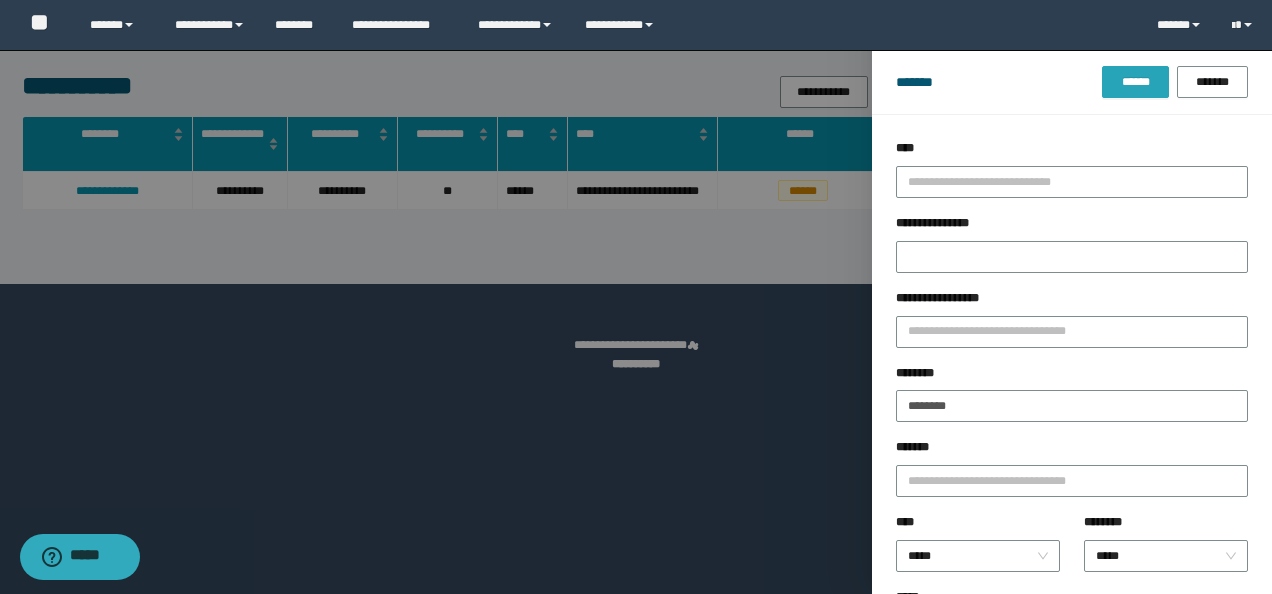 click on "******" at bounding box center (1135, 82) 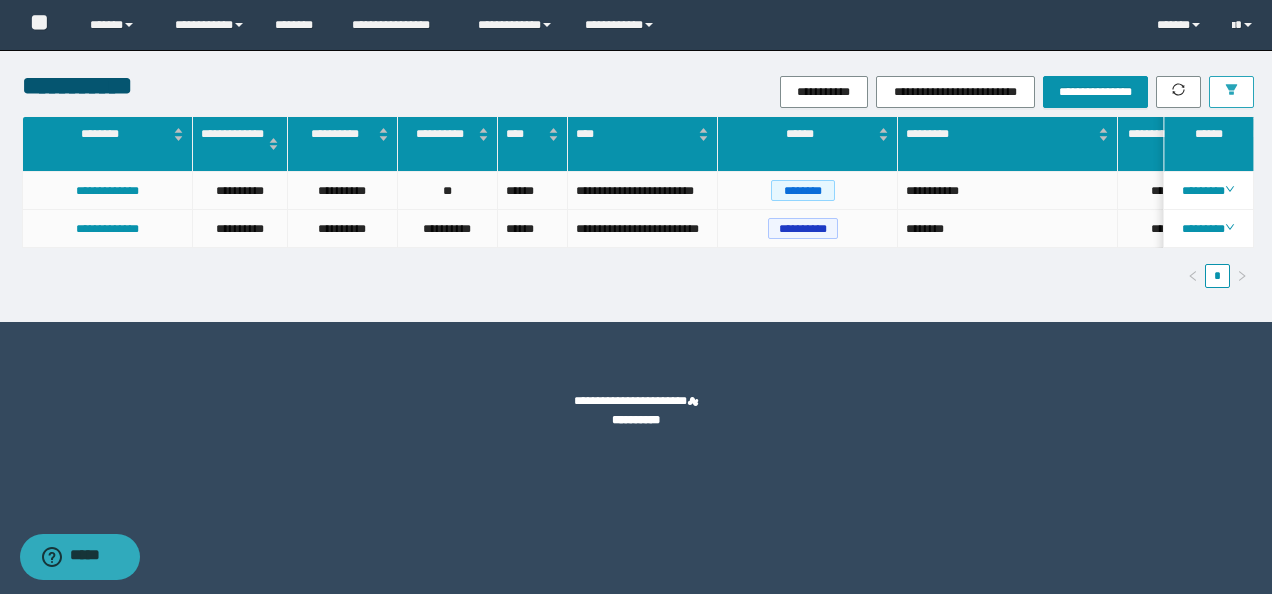 scroll, scrollTop: 0, scrollLeft: 164, axis: horizontal 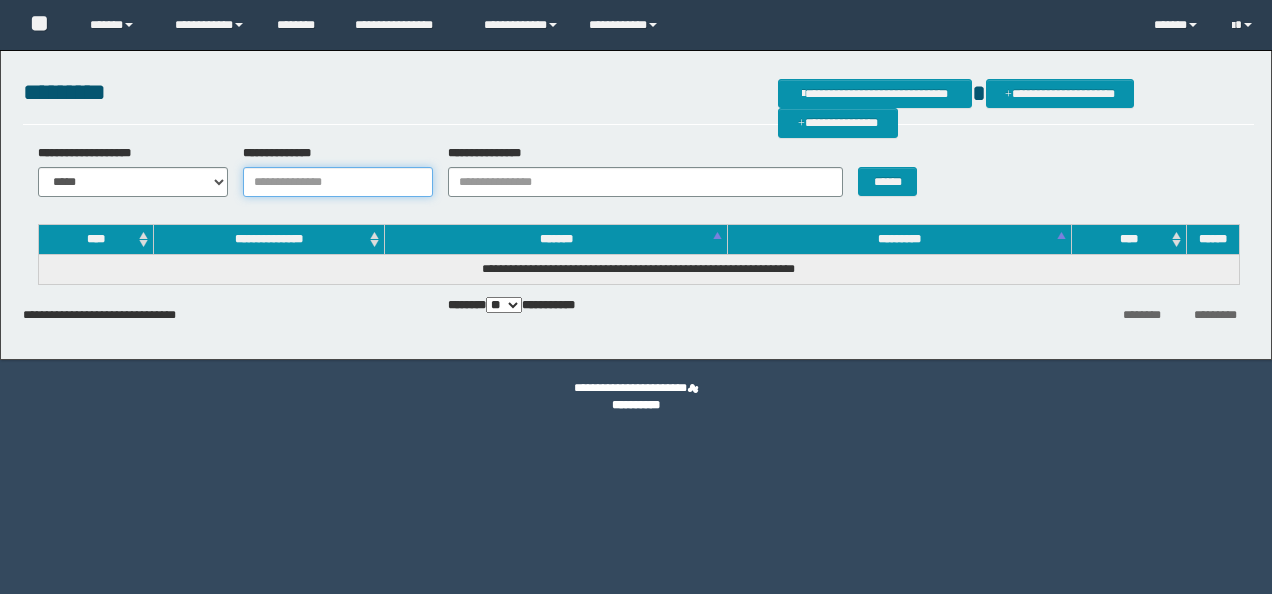 click on "**********" at bounding box center (338, 182) 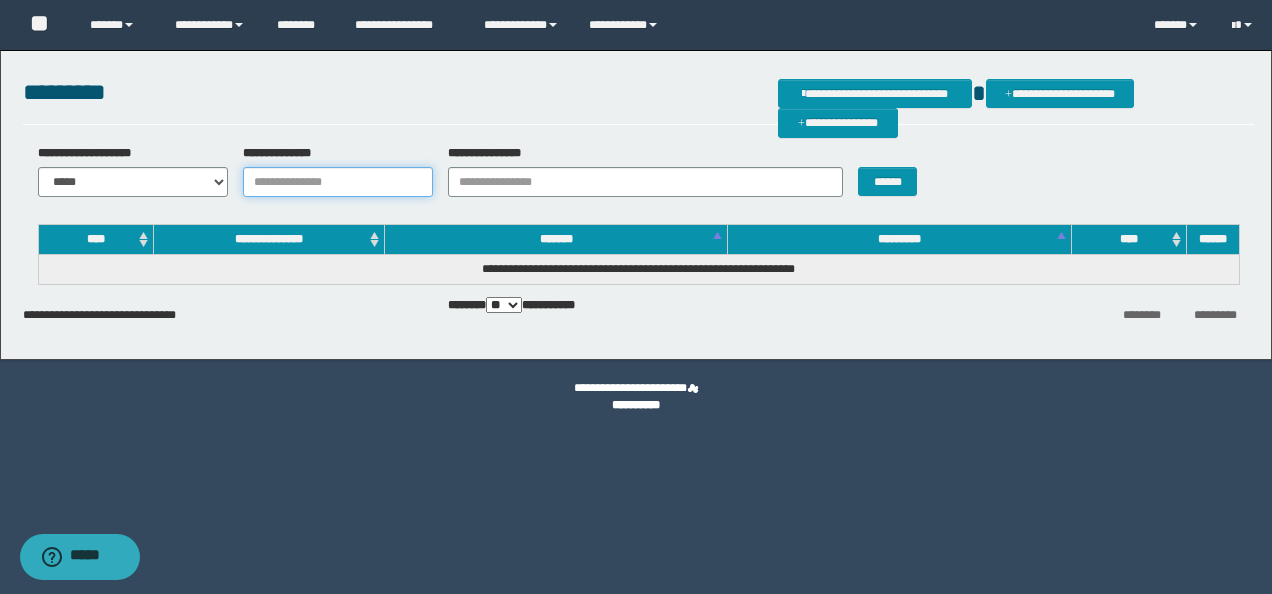 paste on "********" 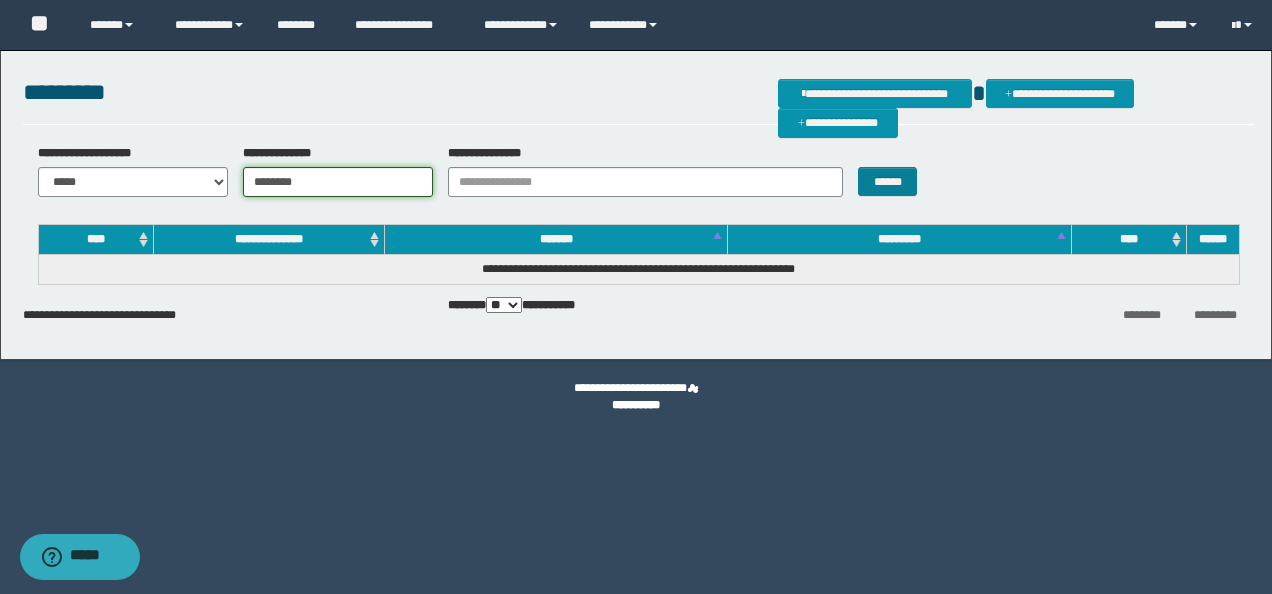 type on "********" 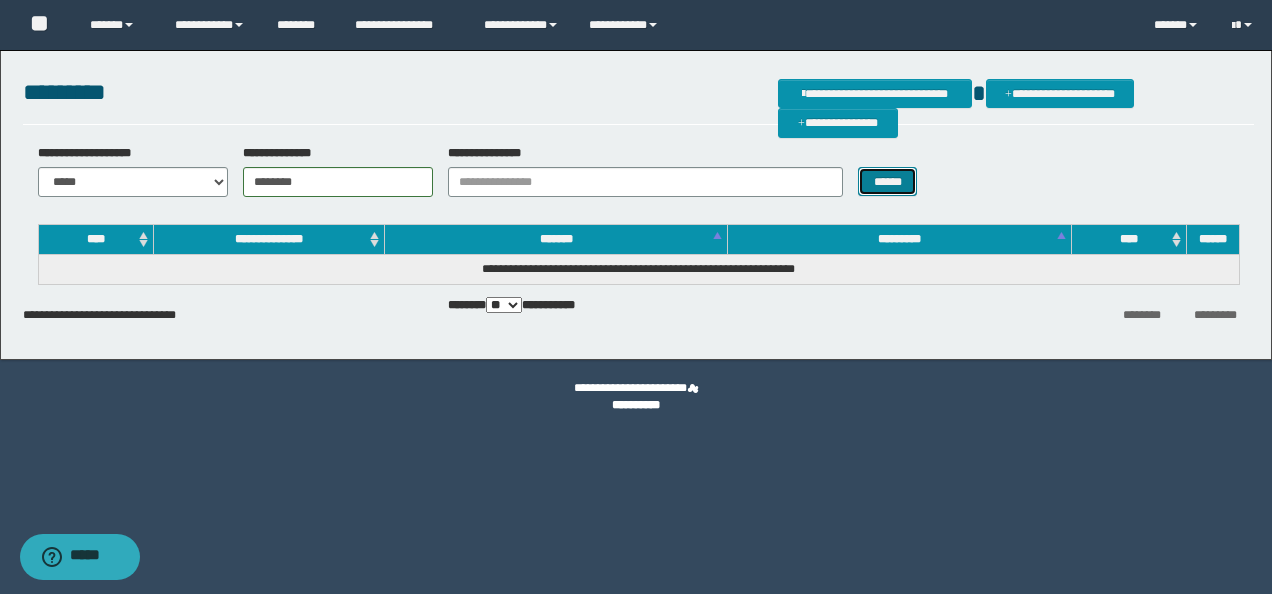 click on "******" at bounding box center (887, 181) 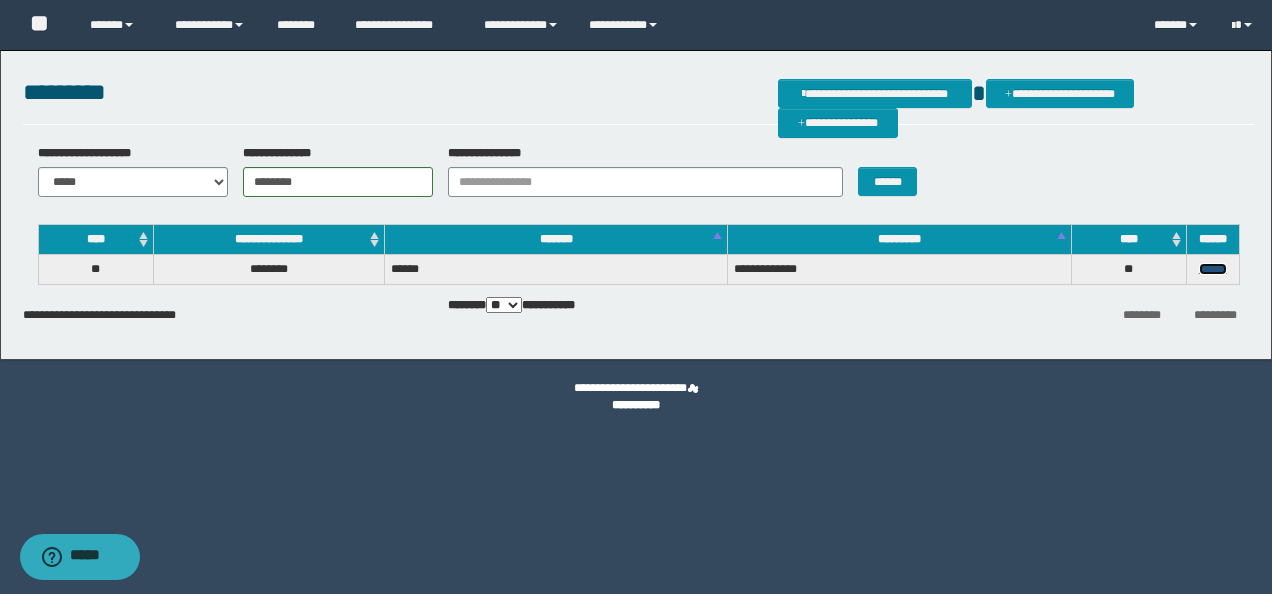 click on "******" at bounding box center (1213, 269) 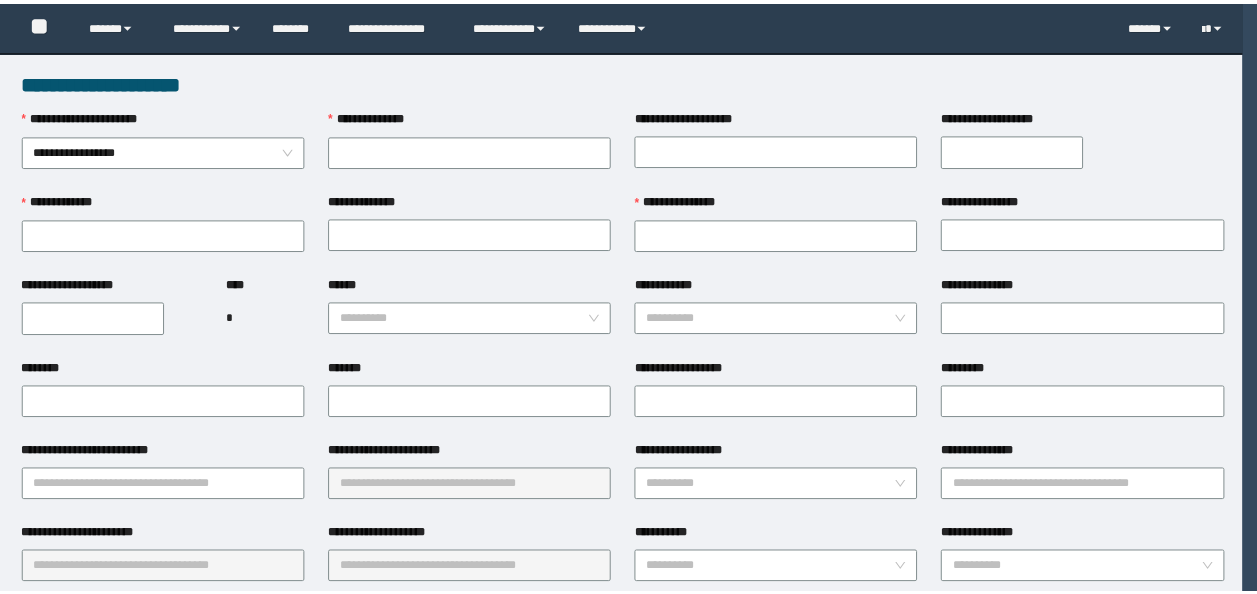 scroll, scrollTop: 0, scrollLeft: 0, axis: both 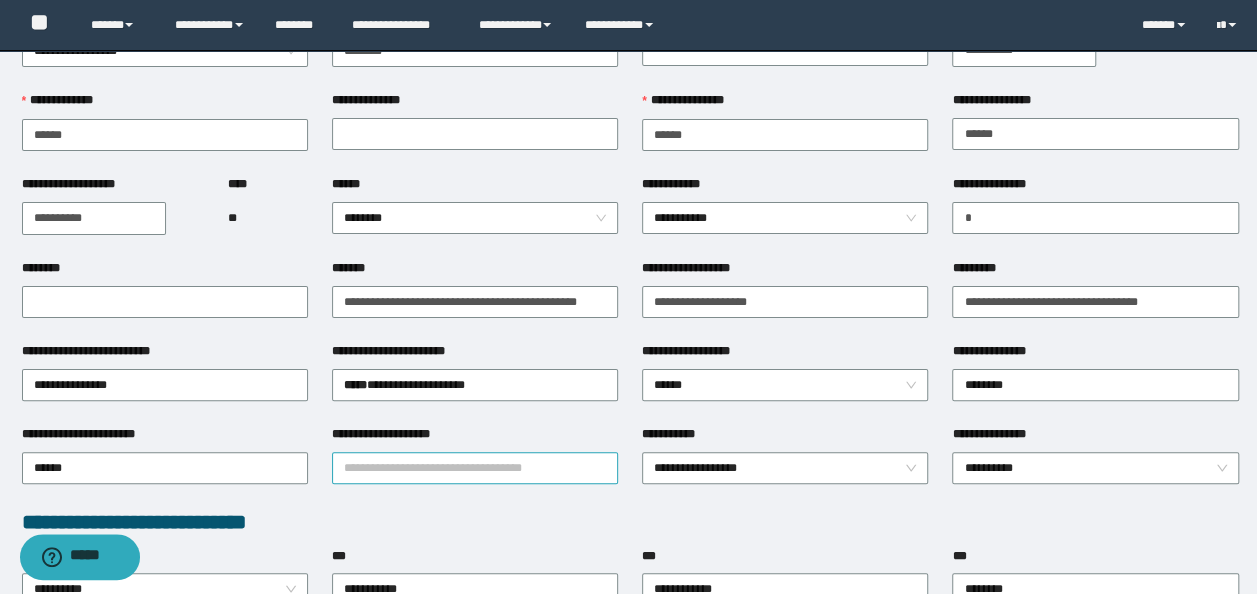 click on "**********" at bounding box center [475, 468] 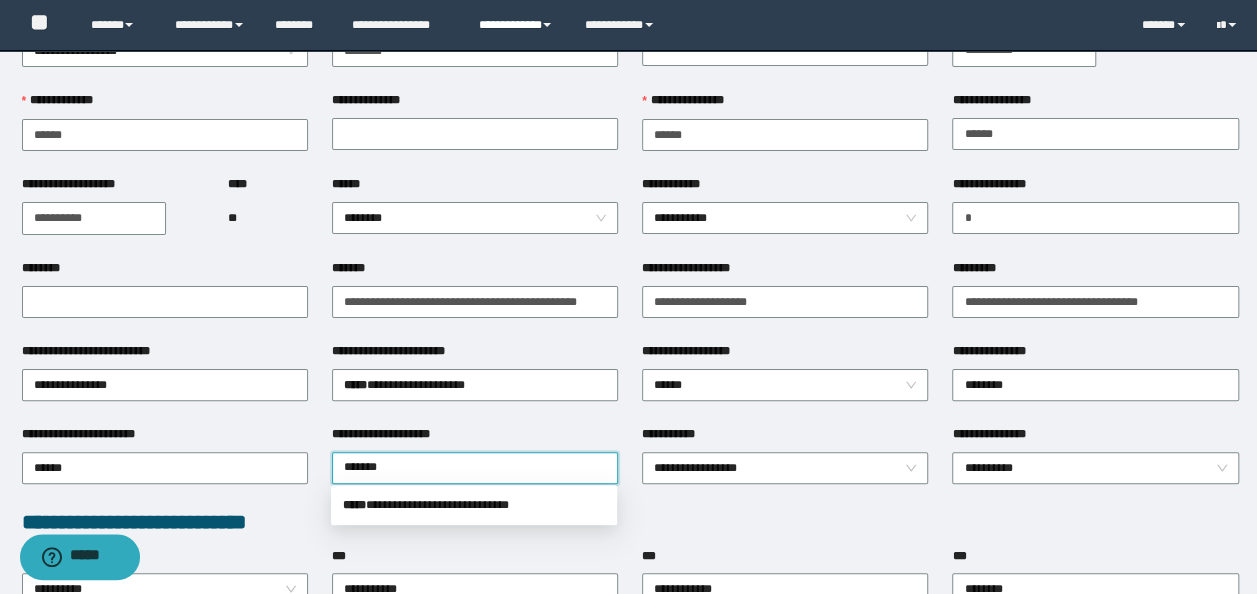type on "*******" 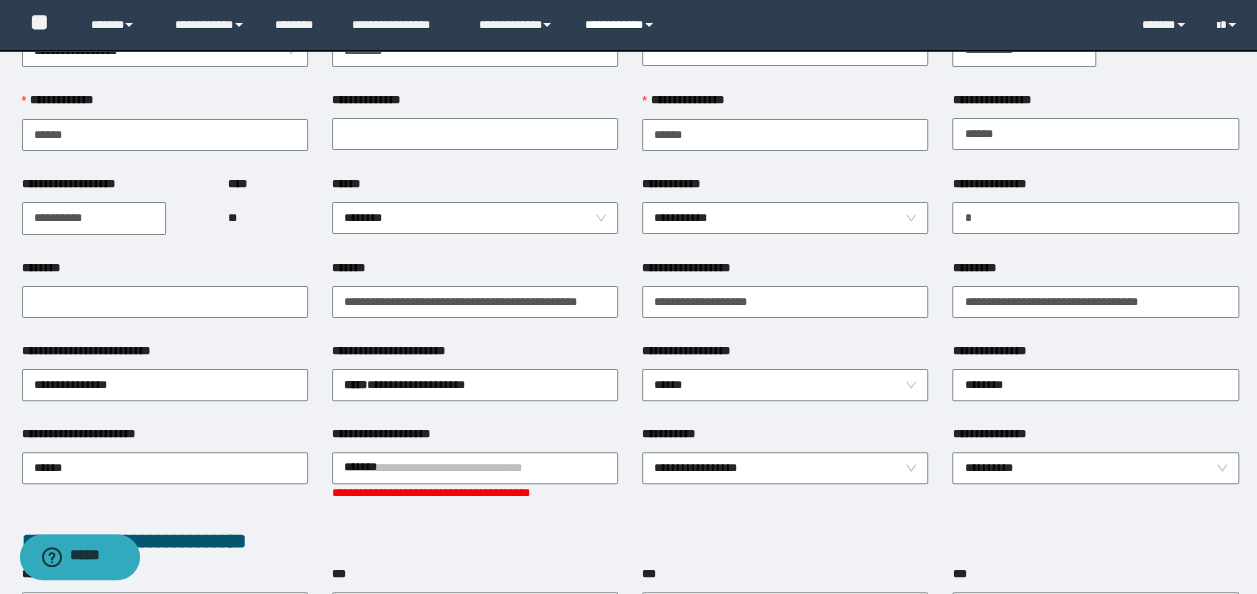 click on "**********" at bounding box center (622, 25) 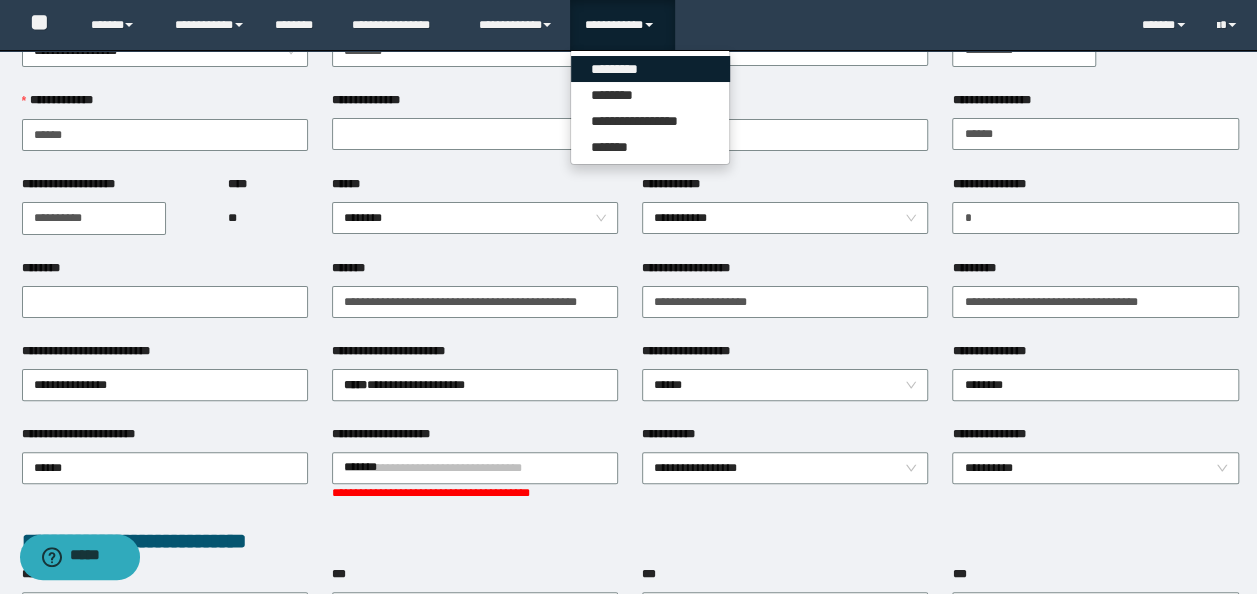 click on "*********" at bounding box center (650, 69) 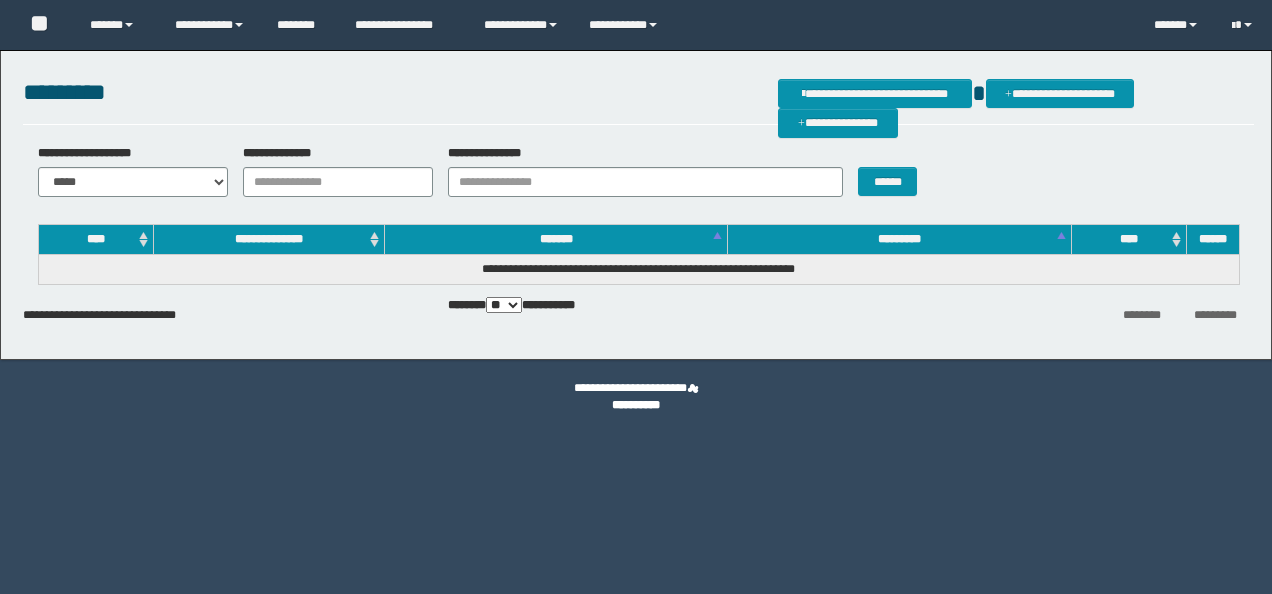 scroll, scrollTop: 0, scrollLeft: 0, axis: both 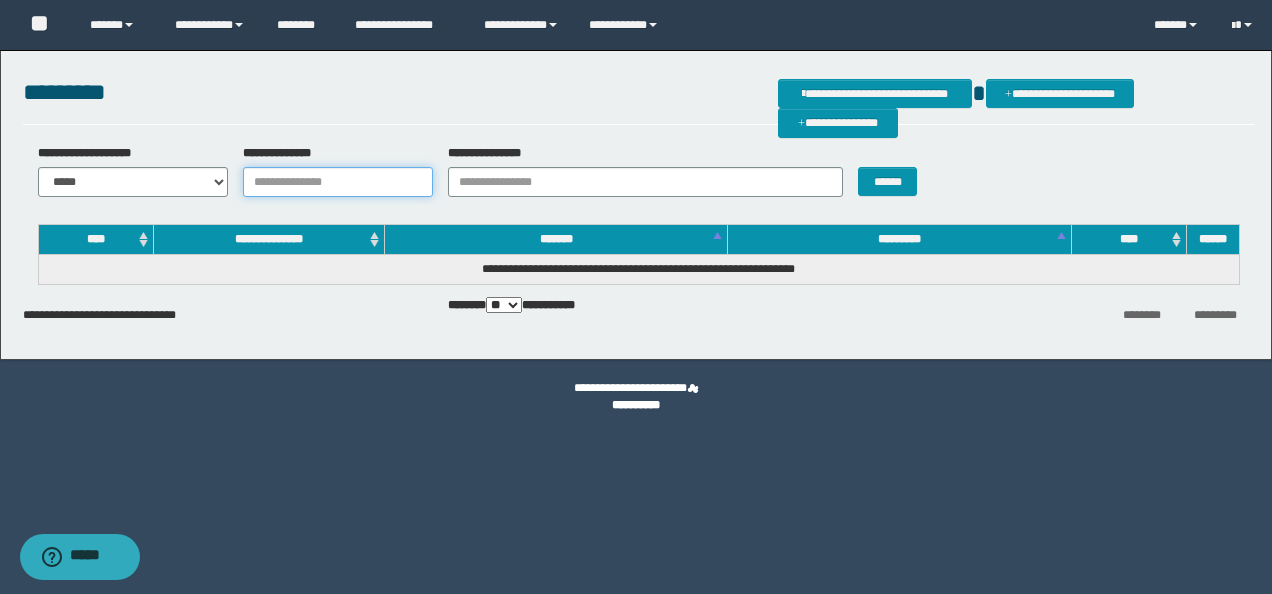 click on "**********" at bounding box center (338, 182) 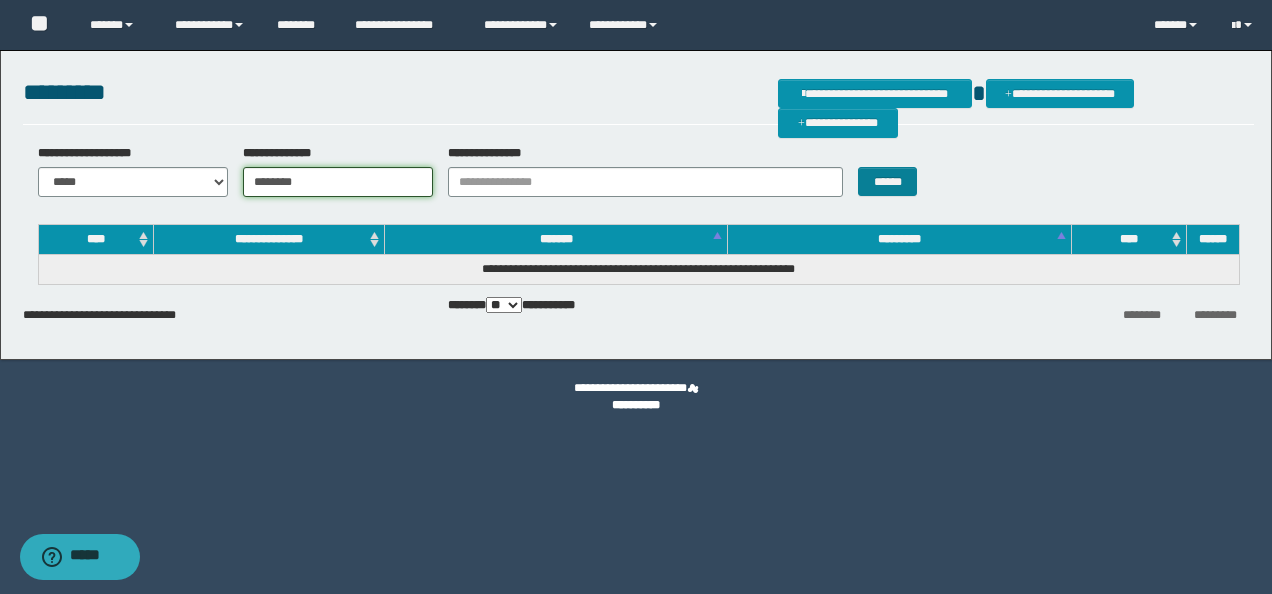 type on "********" 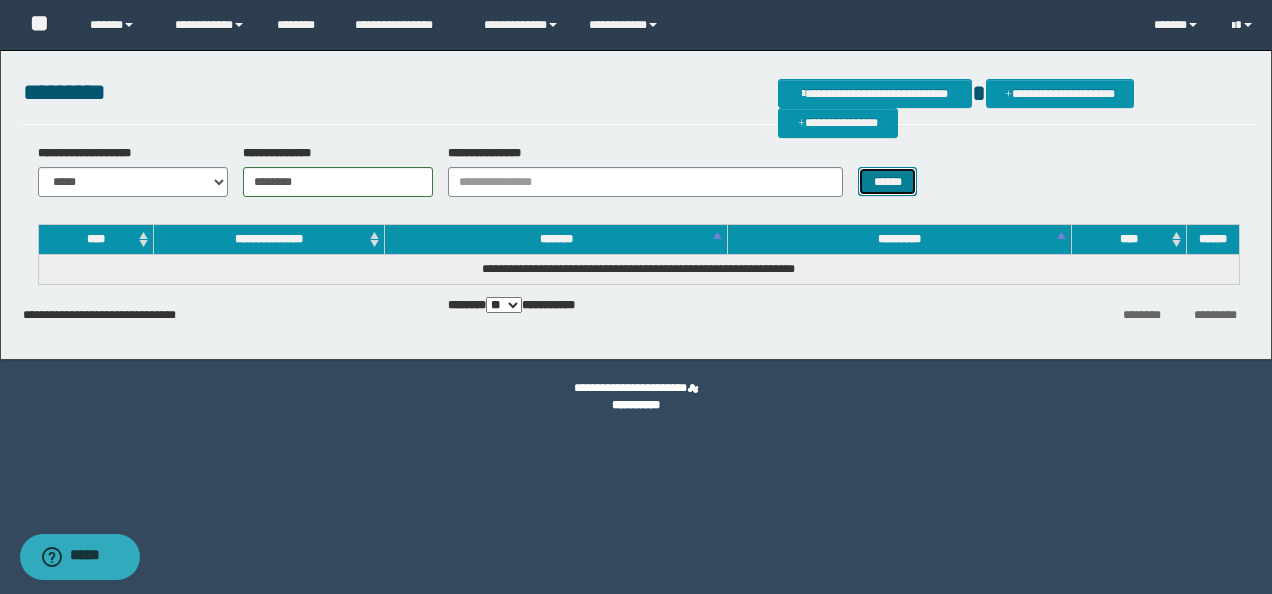 click on "******" at bounding box center [887, 181] 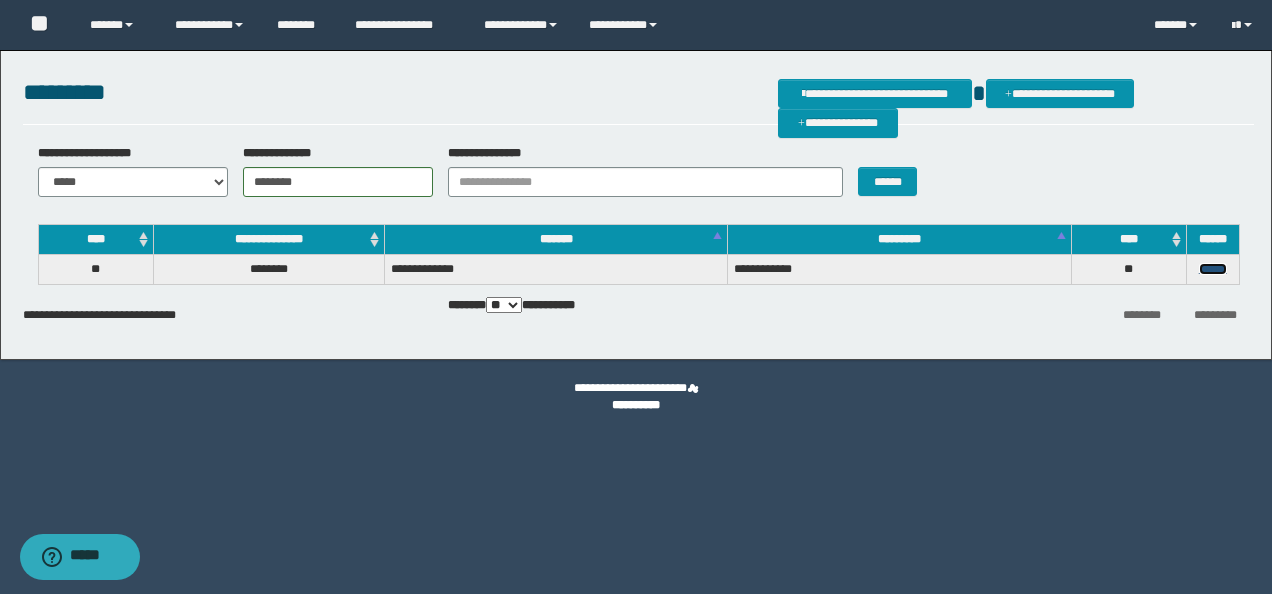 click on "******" at bounding box center [1213, 269] 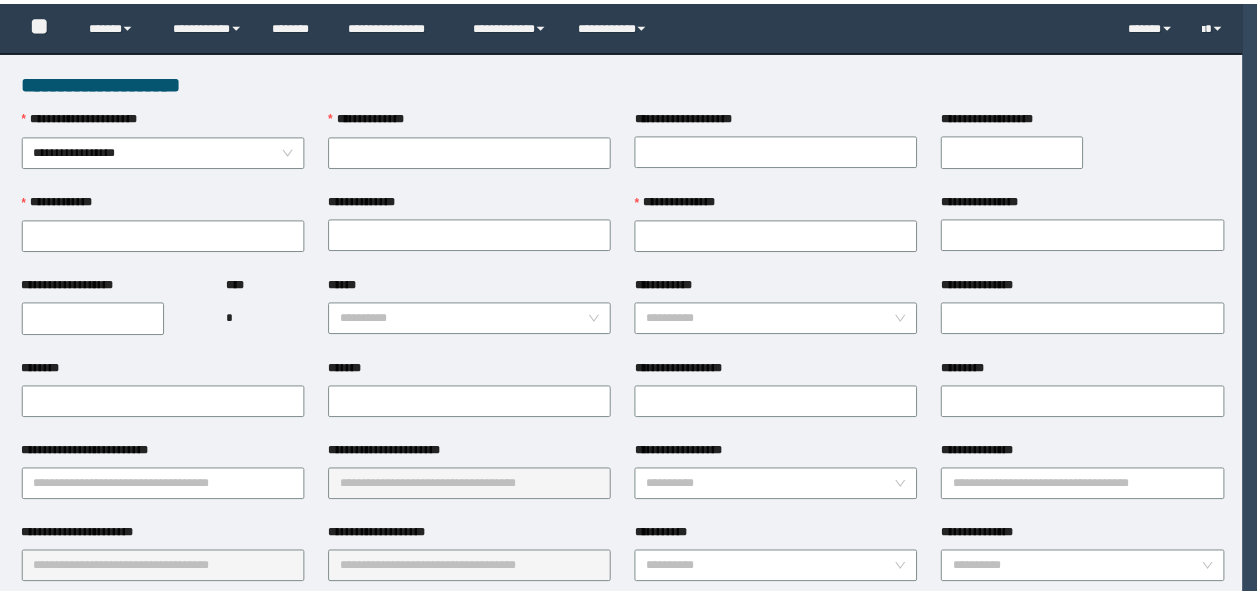 scroll, scrollTop: 0, scrollLeft: 0, axis: both 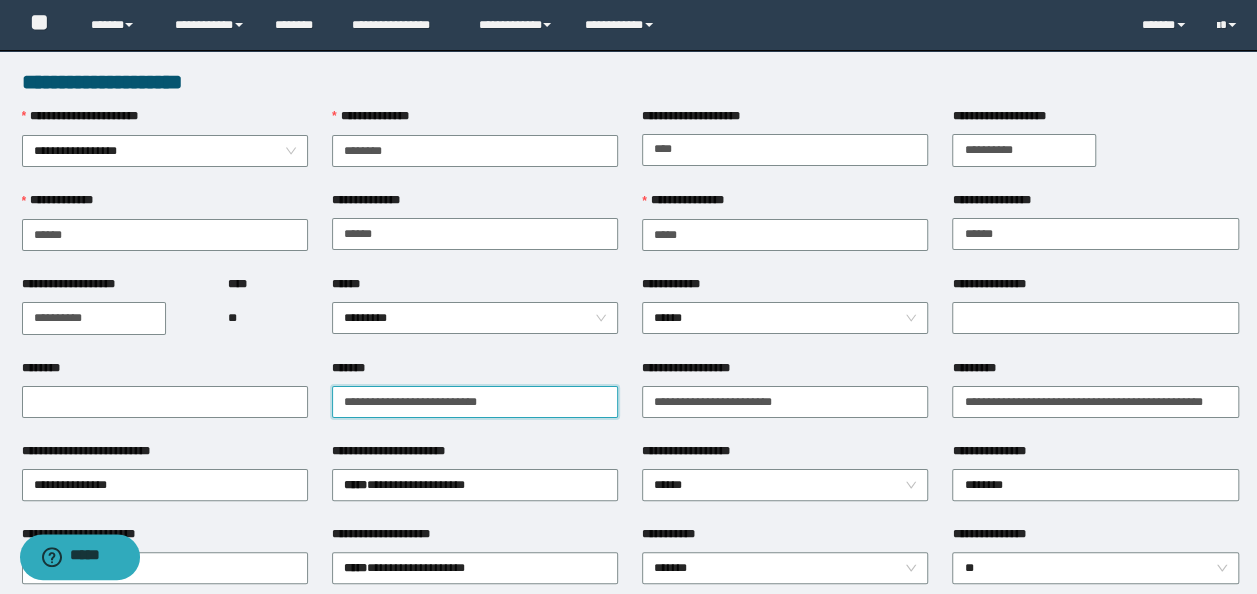 click on "*******" at bounding box center [475, 402] 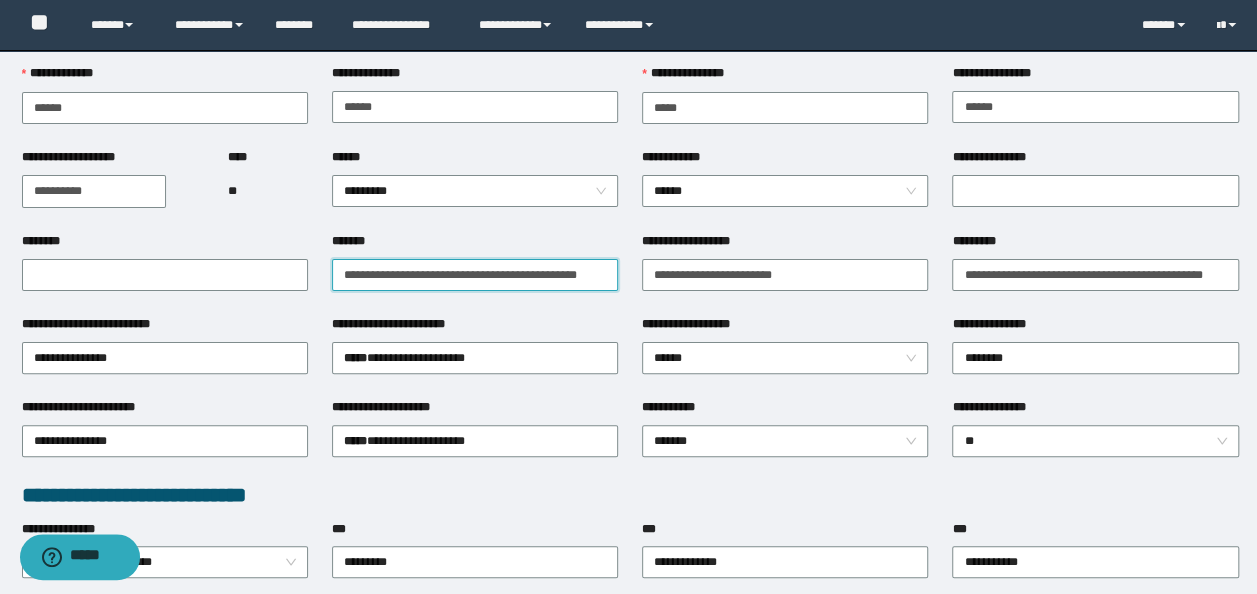 scroll, scrollTop: 200, scrollLeft: 0, axis: vertical 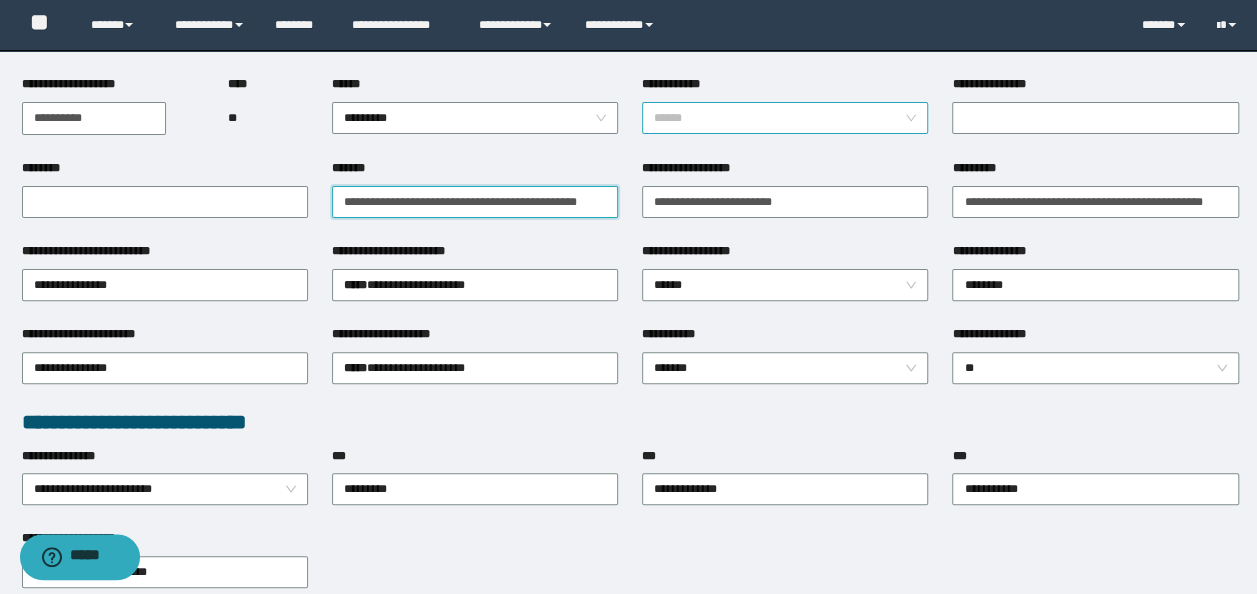 click on "******" at bounding box center (785, 118) 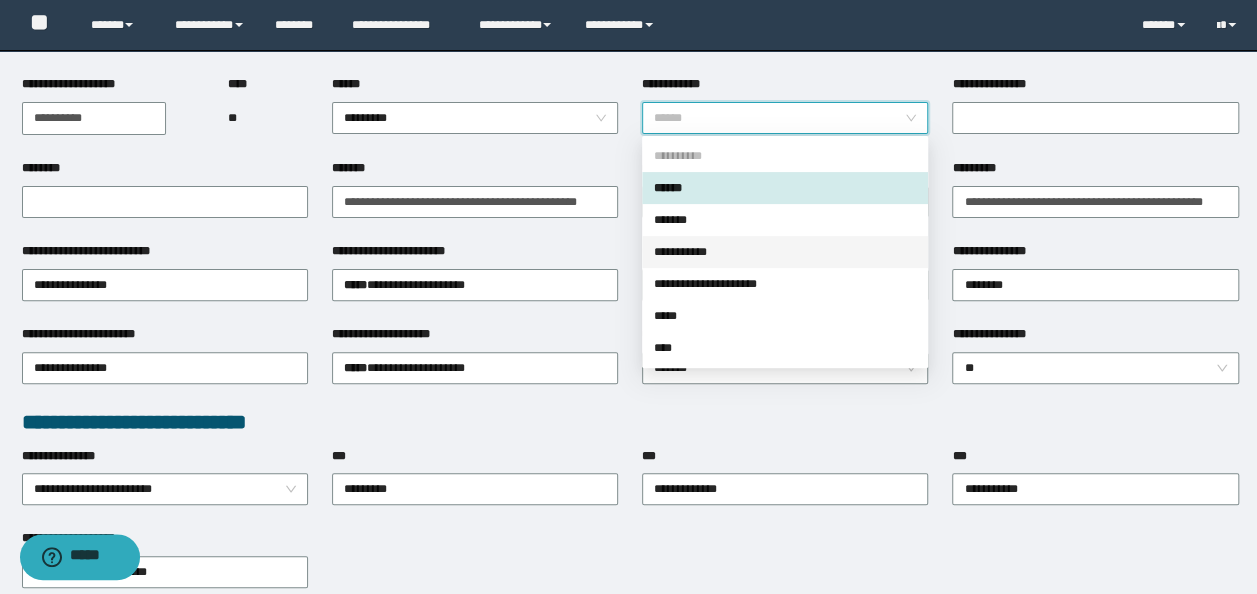 click on "**********" at bounding box center [785, 252] 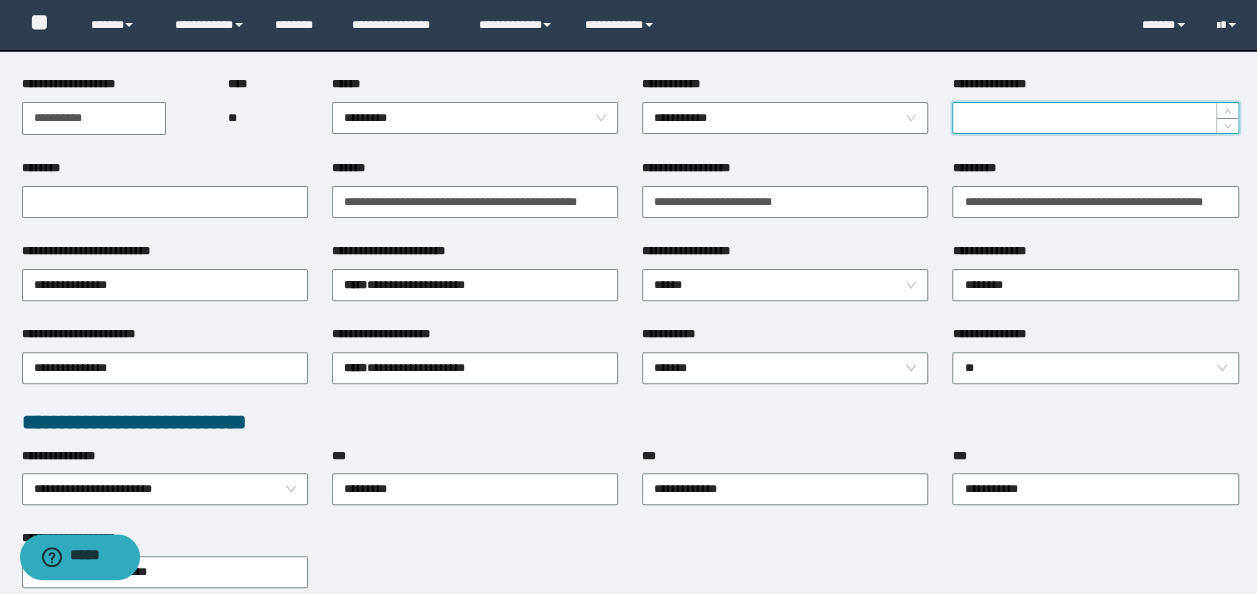 click on "**********" at bounding box center [1095, 118] 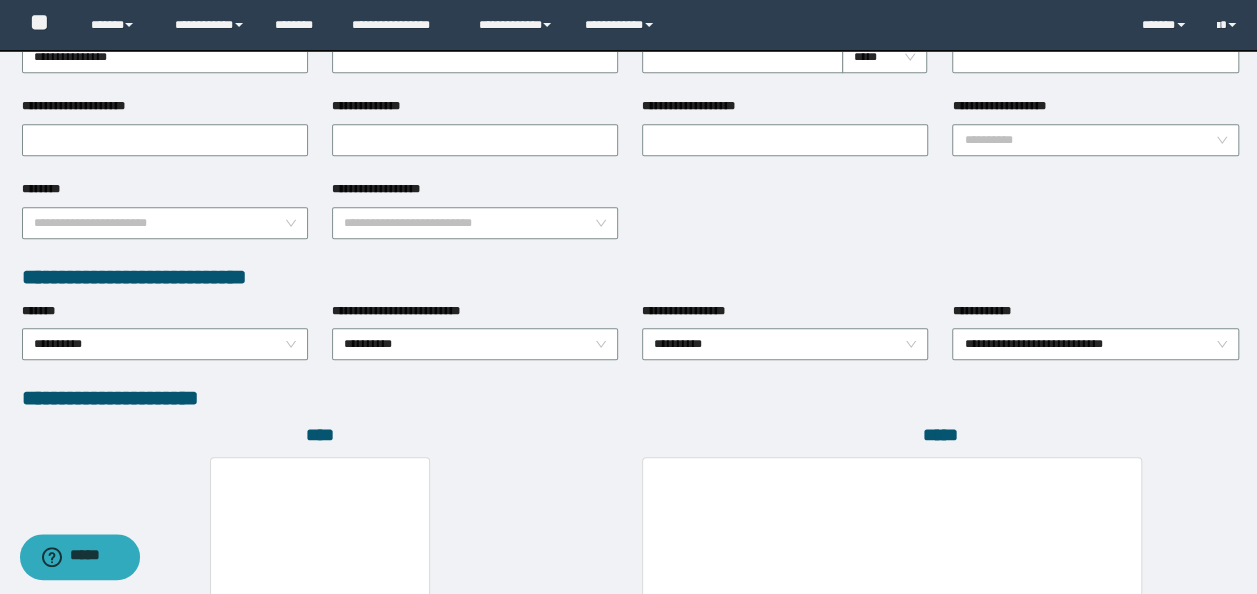 scroll, scrollTop: 1108, scrollLeft: 0, axis: vertical 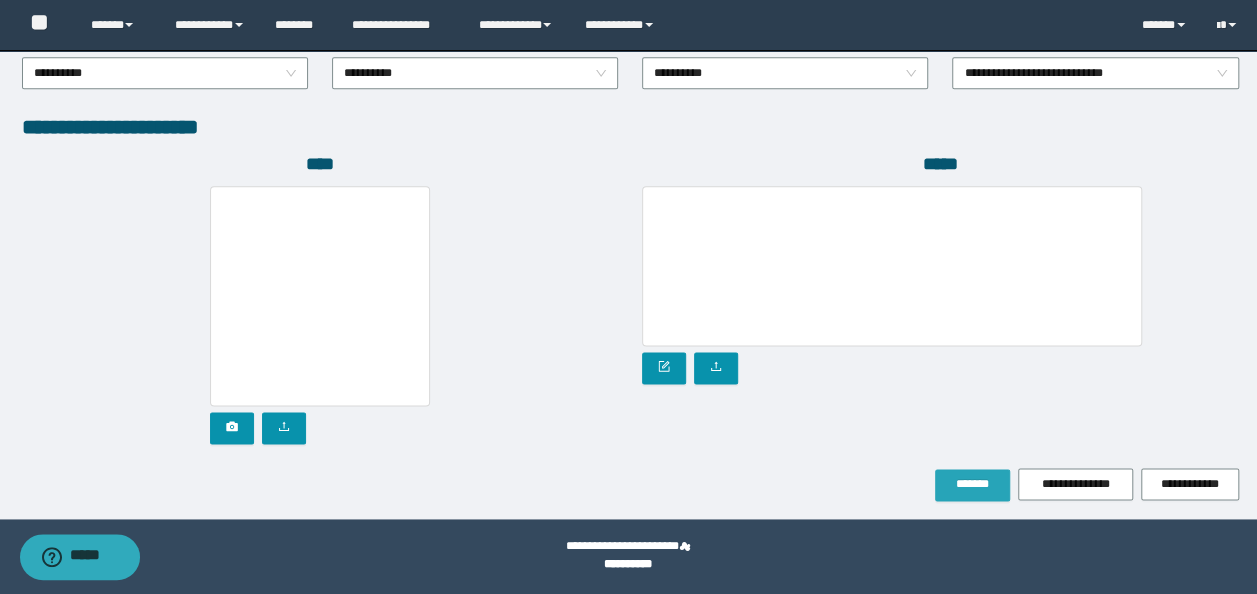 type on "*" 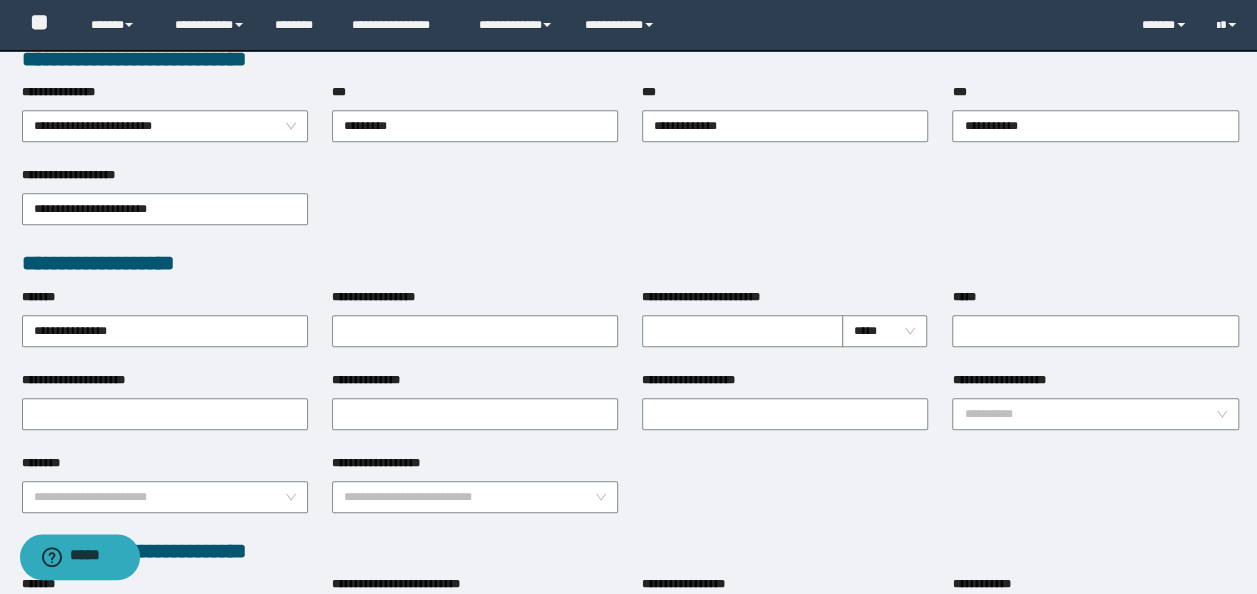 scroll, scrollTop: 500, scrollLeft: 0, axis: vertical 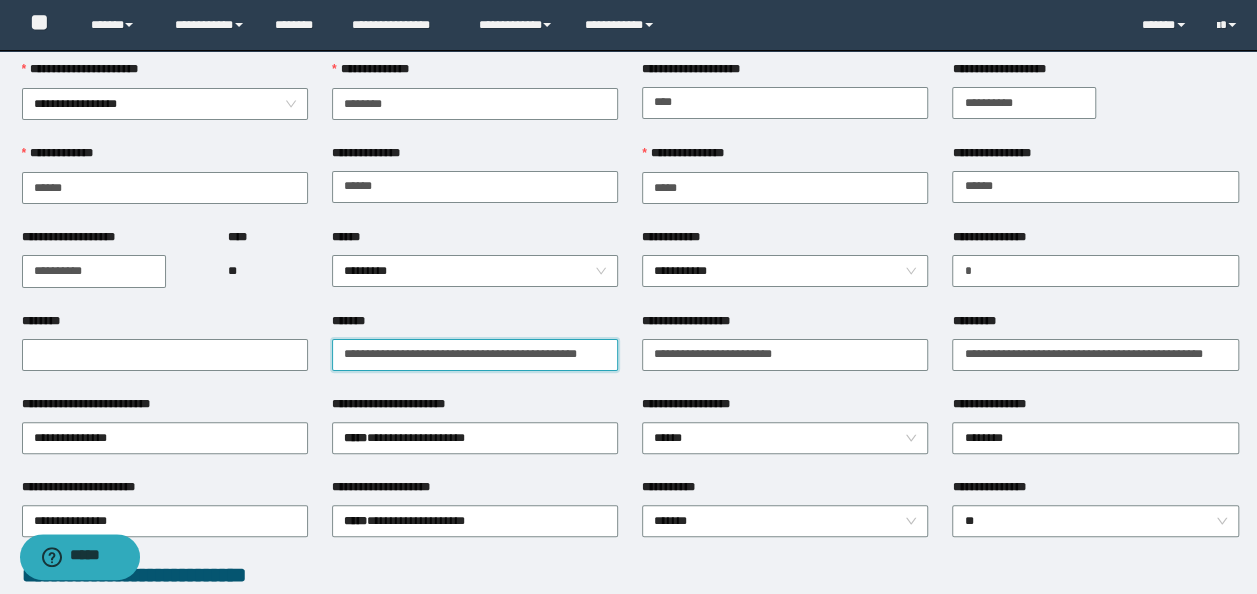drag, startPoint x: 602, startPoint y: 354, endPoint x: 4, endPoint y: 276, distance: 603.0655 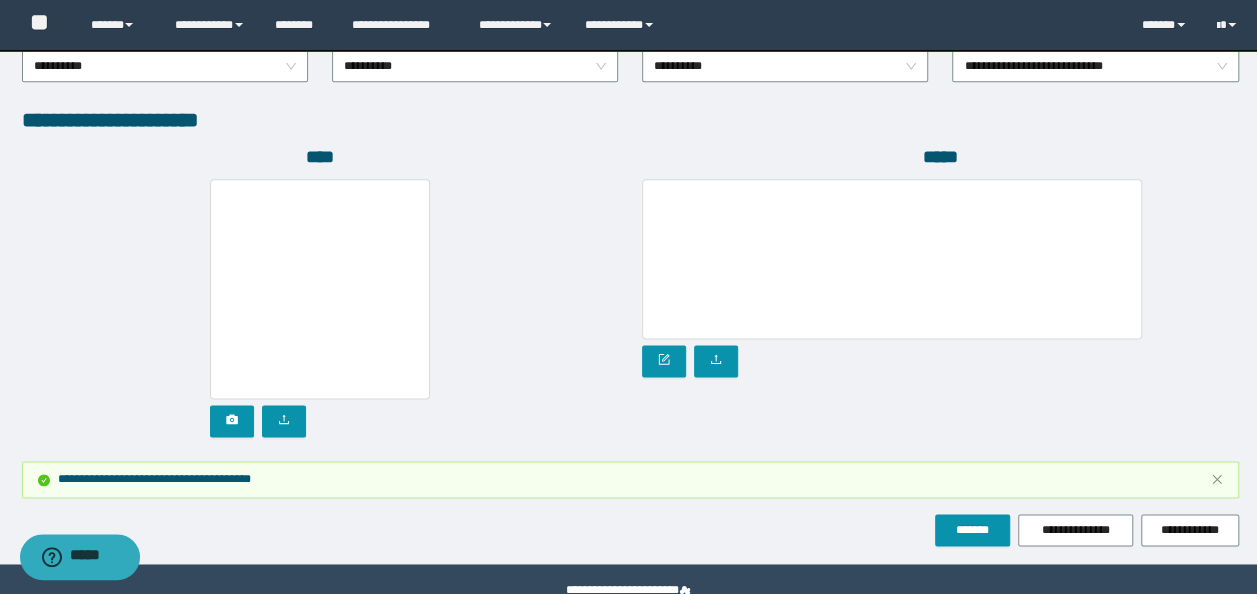 scroll, scrollTop: 1200, scrollLeft: 0, axis: vertical 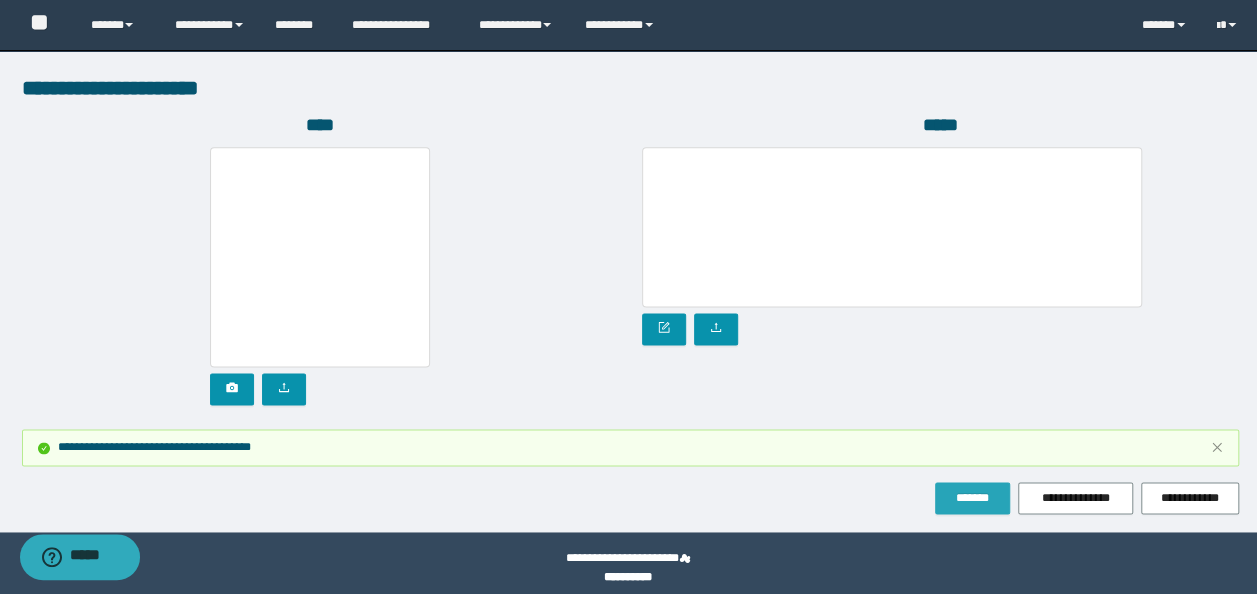 click on "*******" at bounding box center (972, 498) 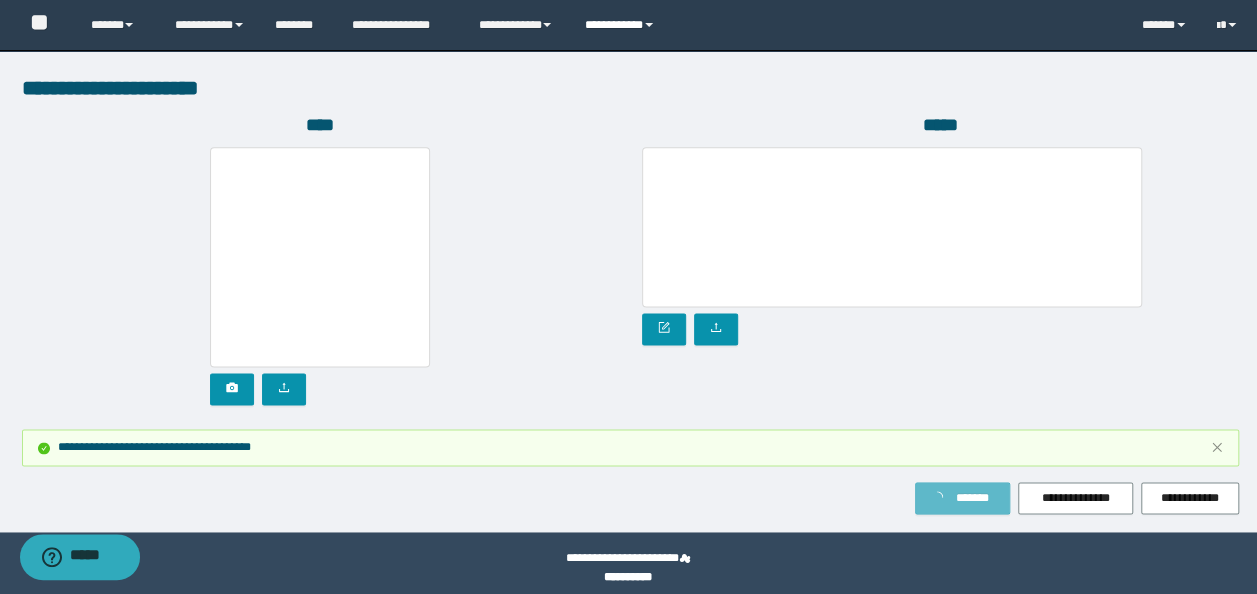 click on "**********" at bounding box center (622, 25) 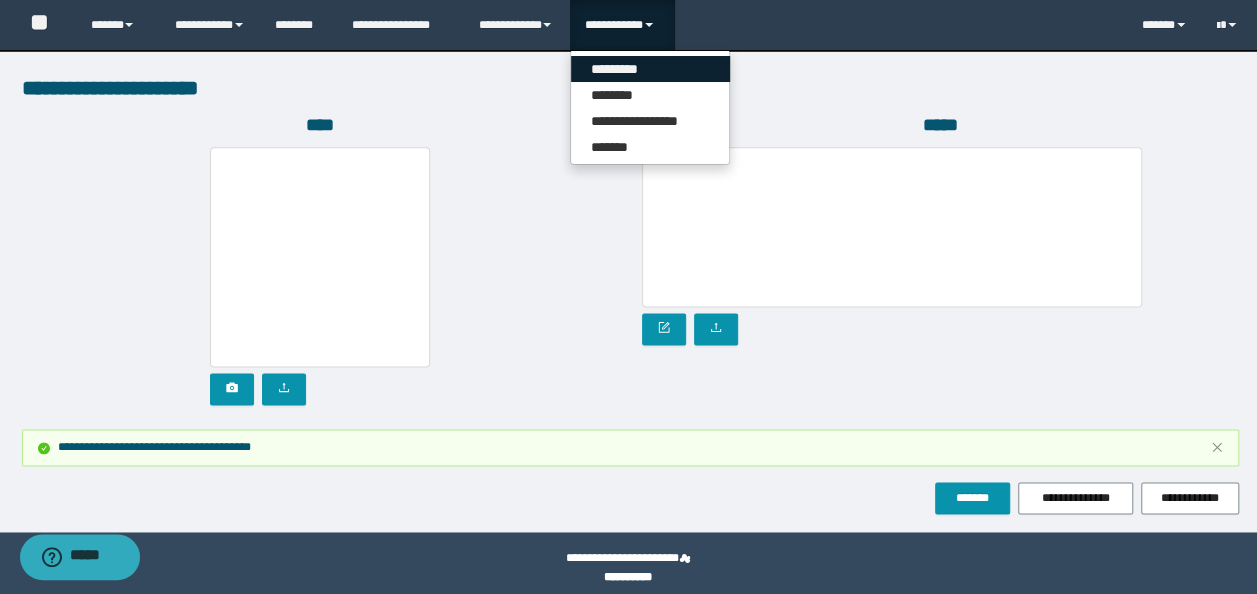 click on "*********" at bounding box center (650, 69) 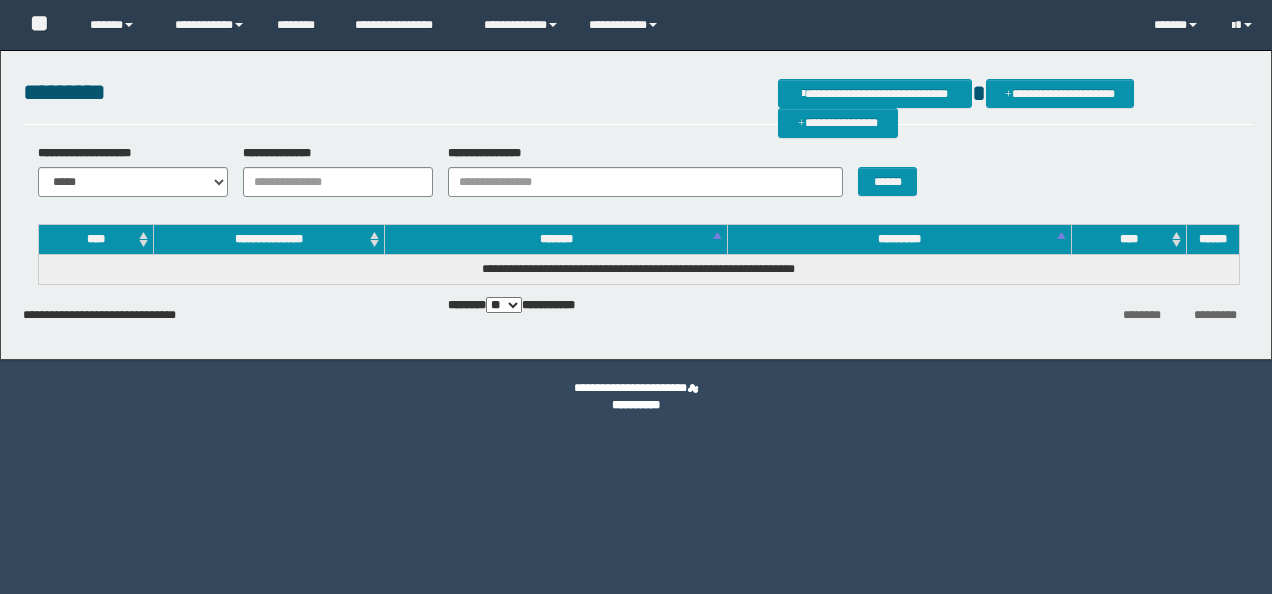 scroll, scrollTop: 0, scrollLeft: 0, axis: both 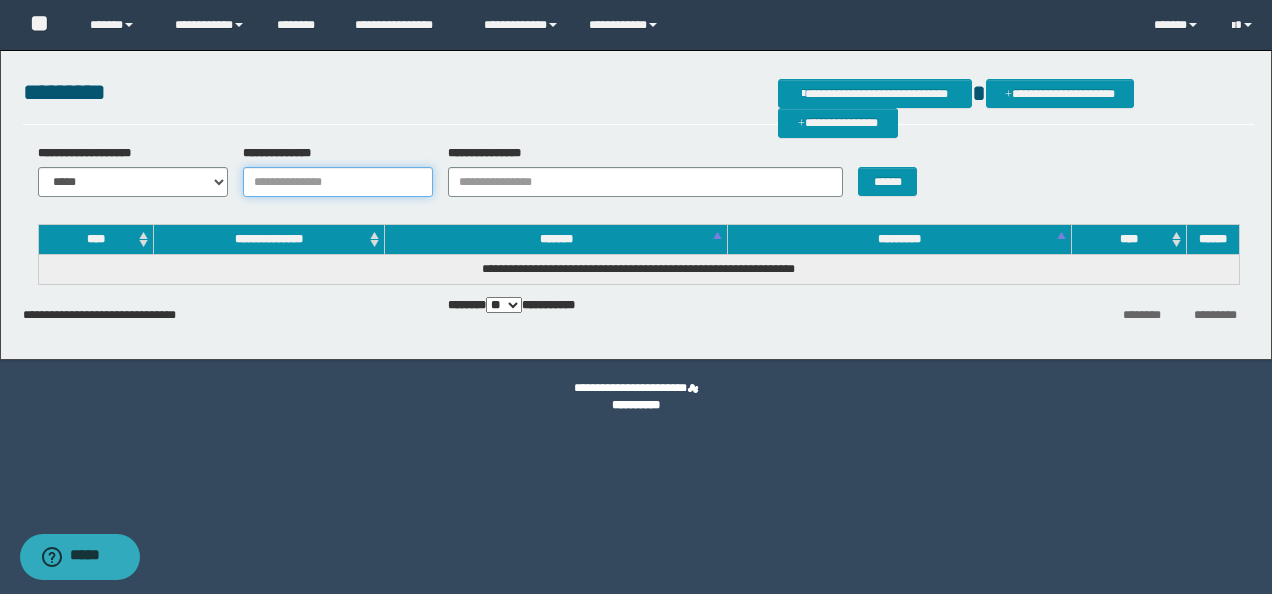 click on "**********" at bounding box center (338, 182) 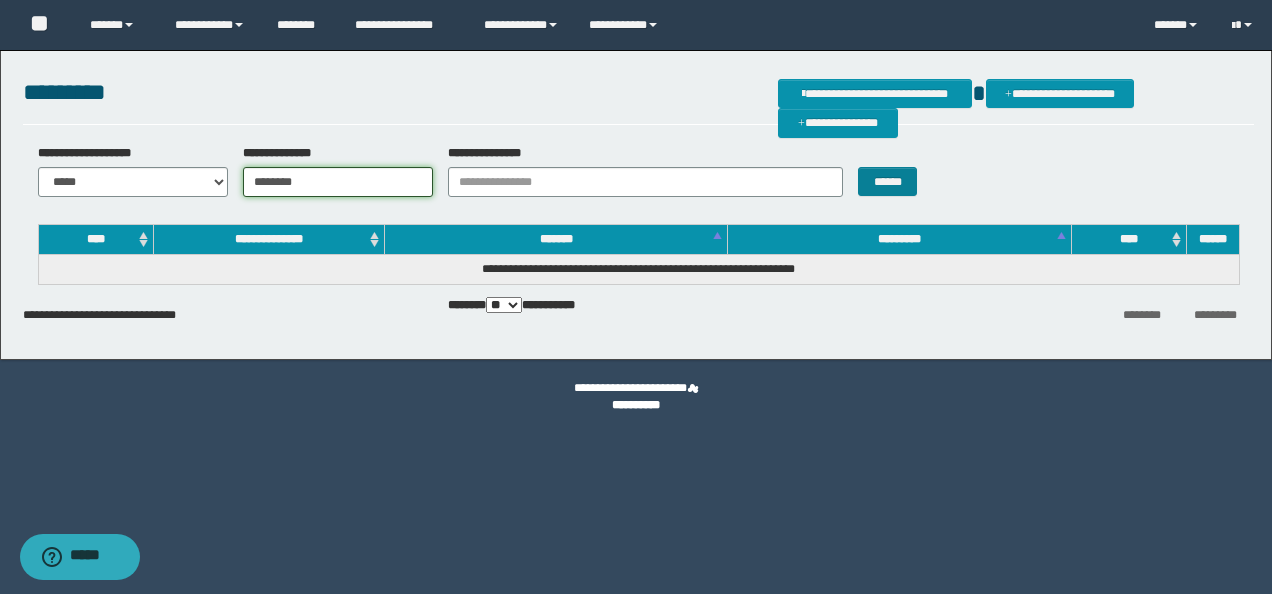 type on "********" 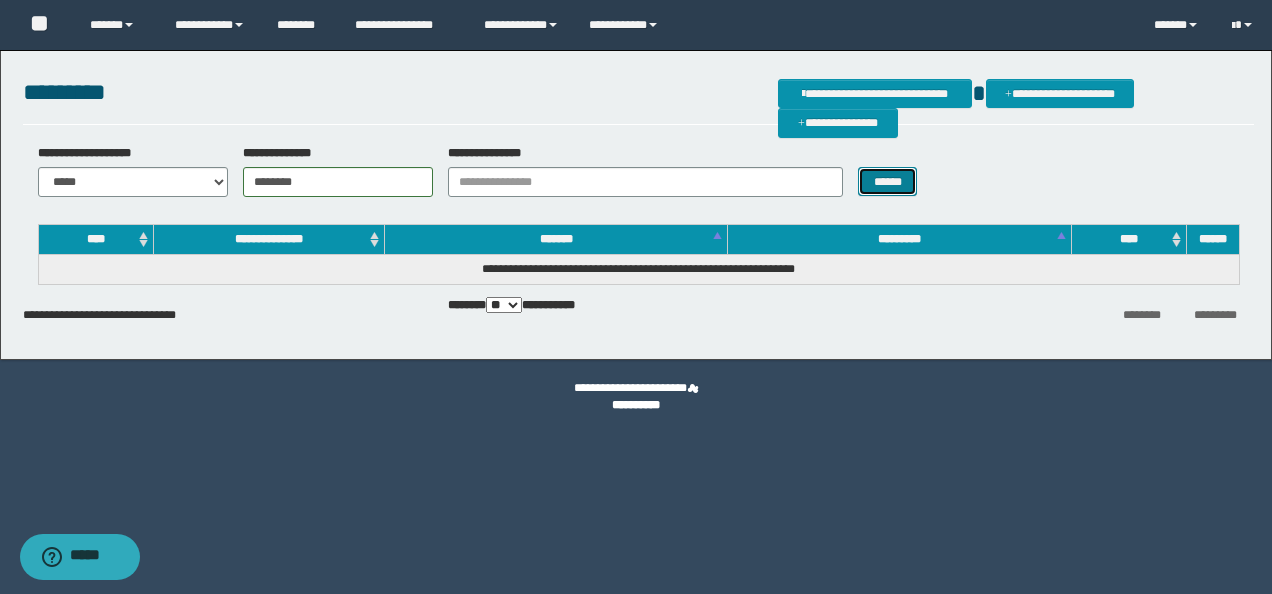 click on "******" at bounding box center [887, 181] 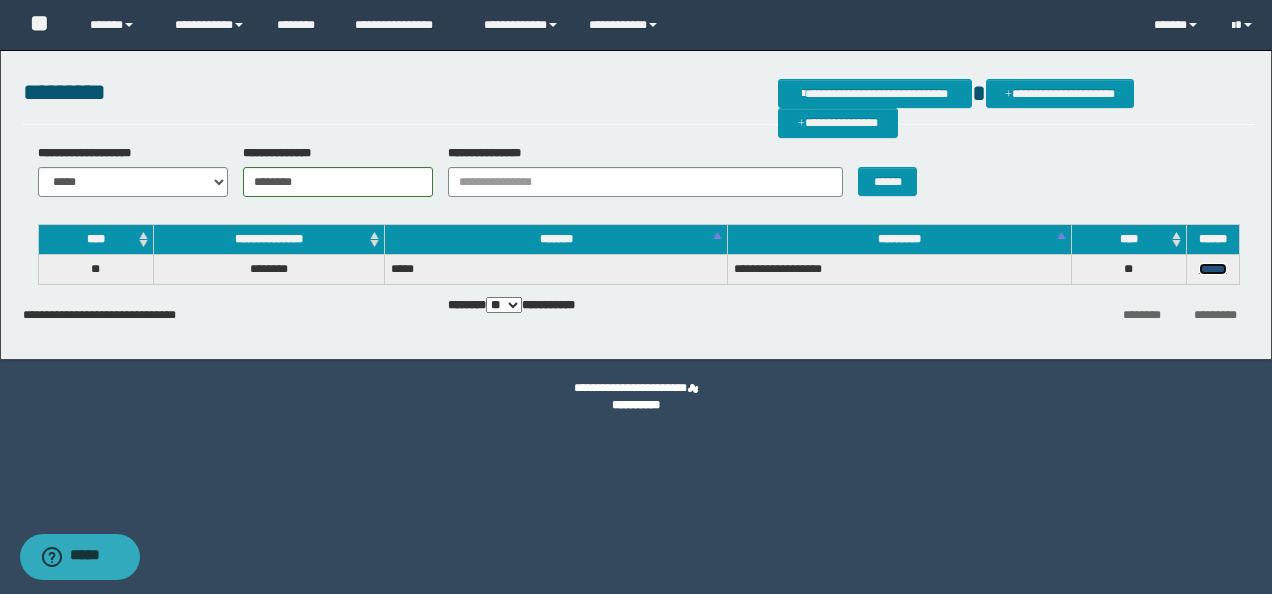click on "******" at bounding box center [1213, 269] 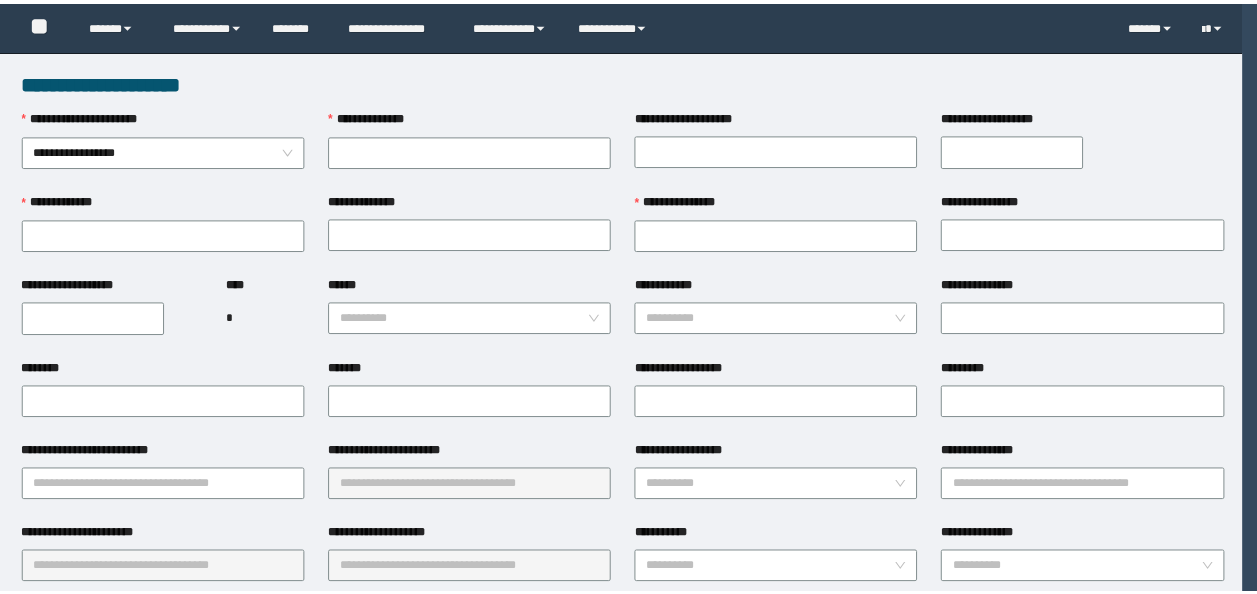 scroll, scrollTop: 0, scrollLeft: 0, axis: both 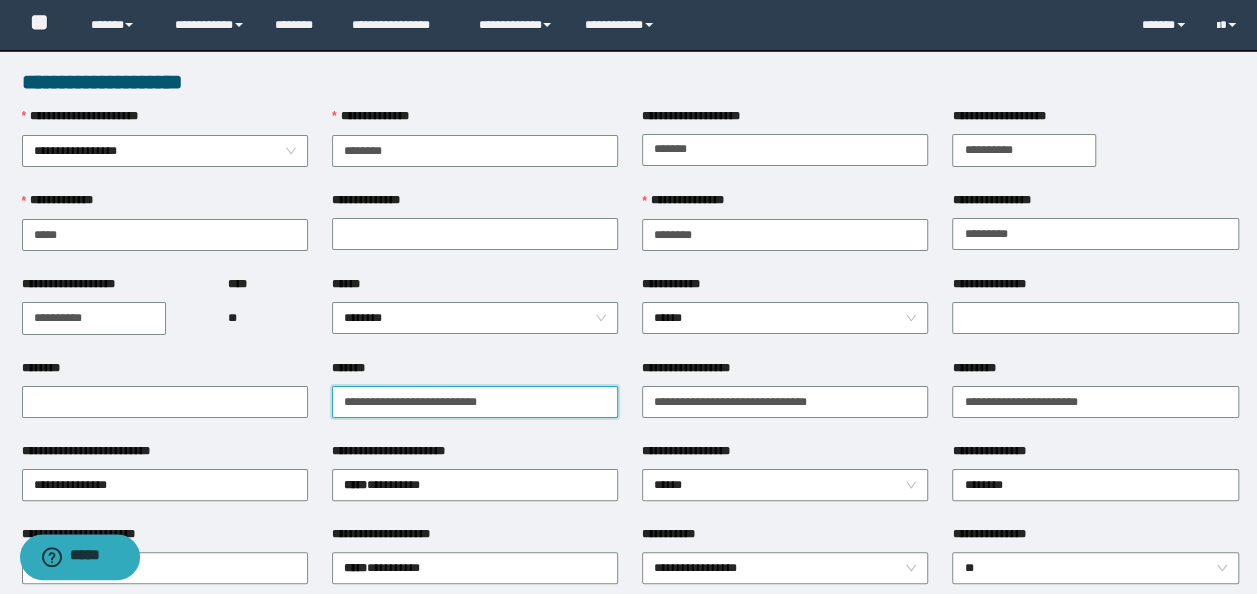 click on "*******" at bounding box center (475, 402) 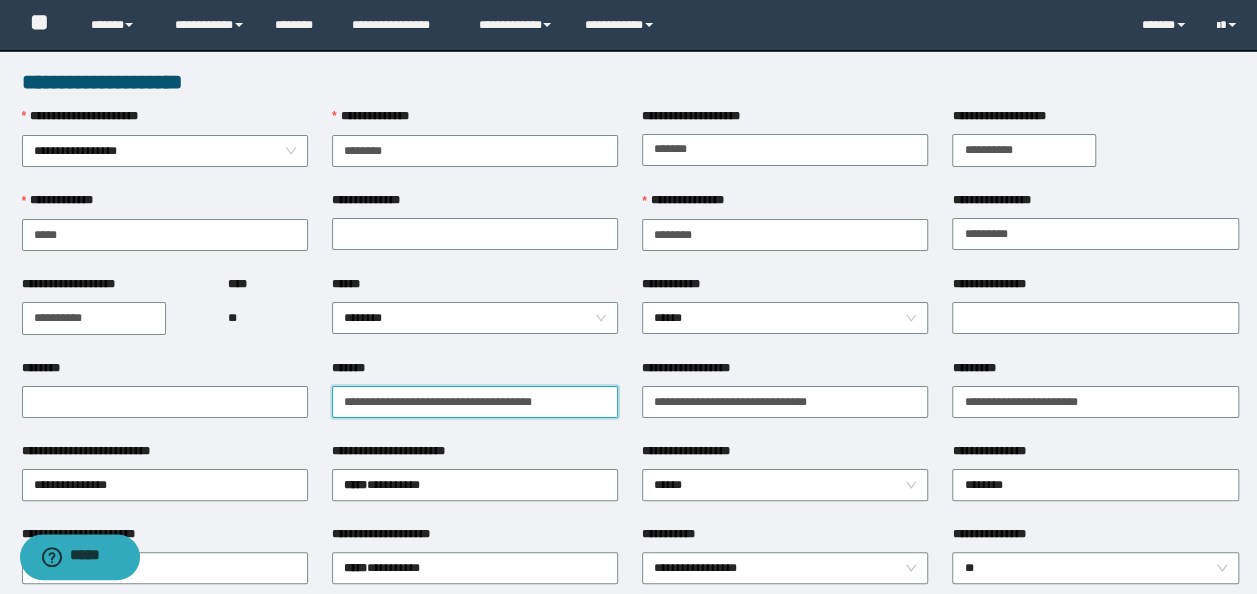 drag, startPoint x: 576, startPoint y: 397, endPoint x: -4, endPoint y: 418, distance: 580.38007 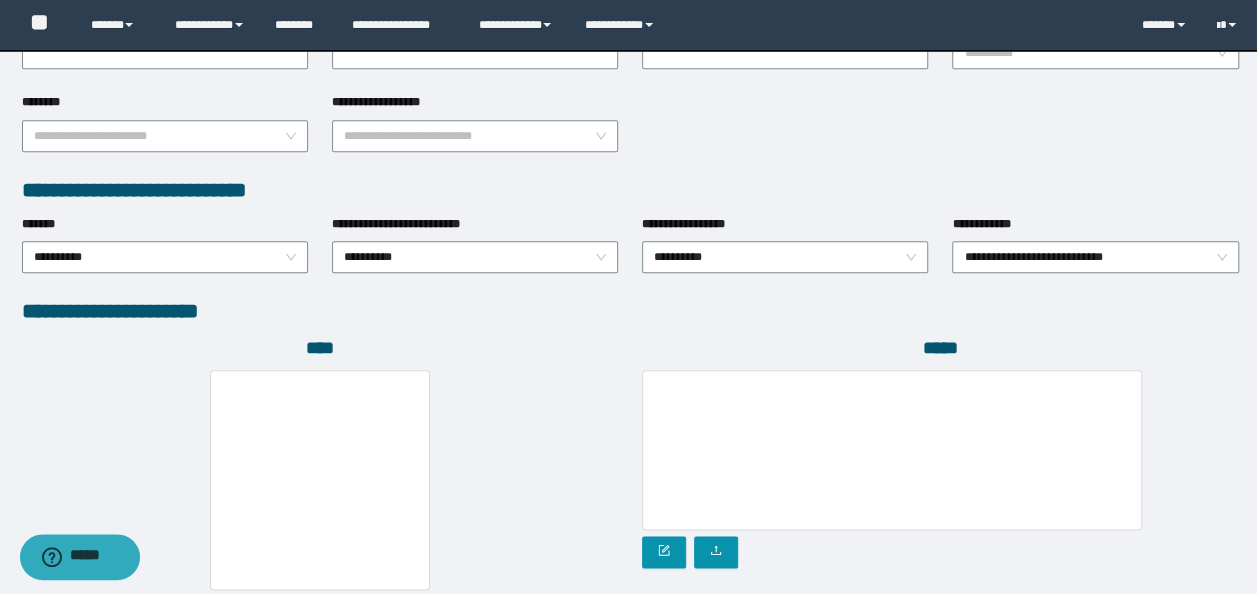 scroll, scrollTop: 1108, scrollLeft: 0, axis: vertical 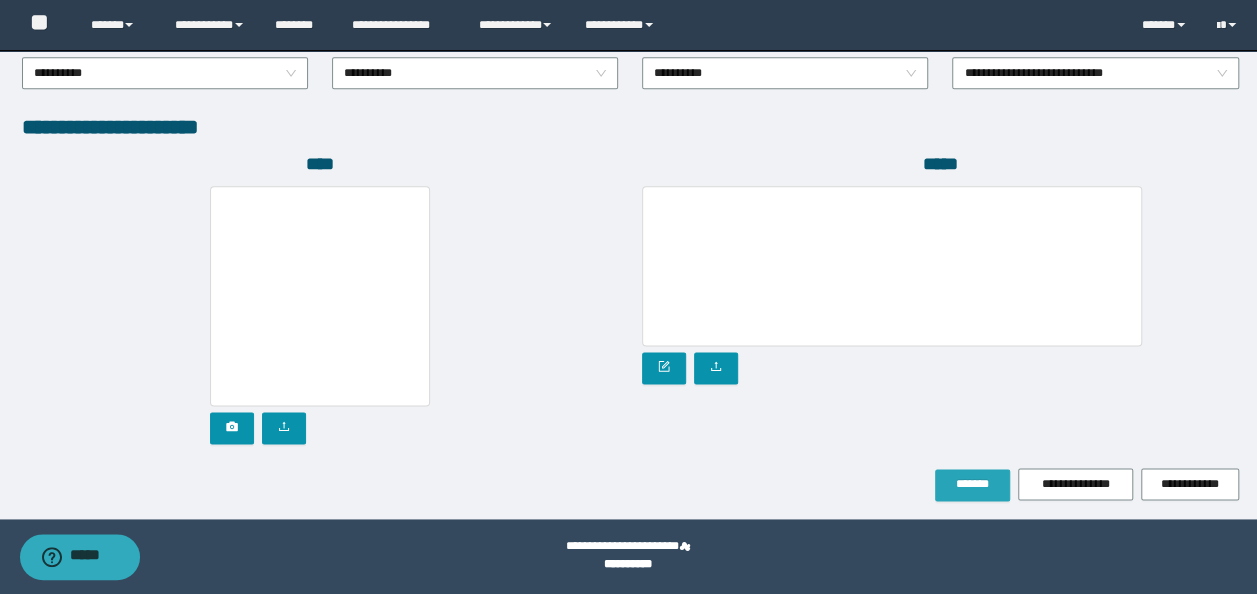 type on "**********" 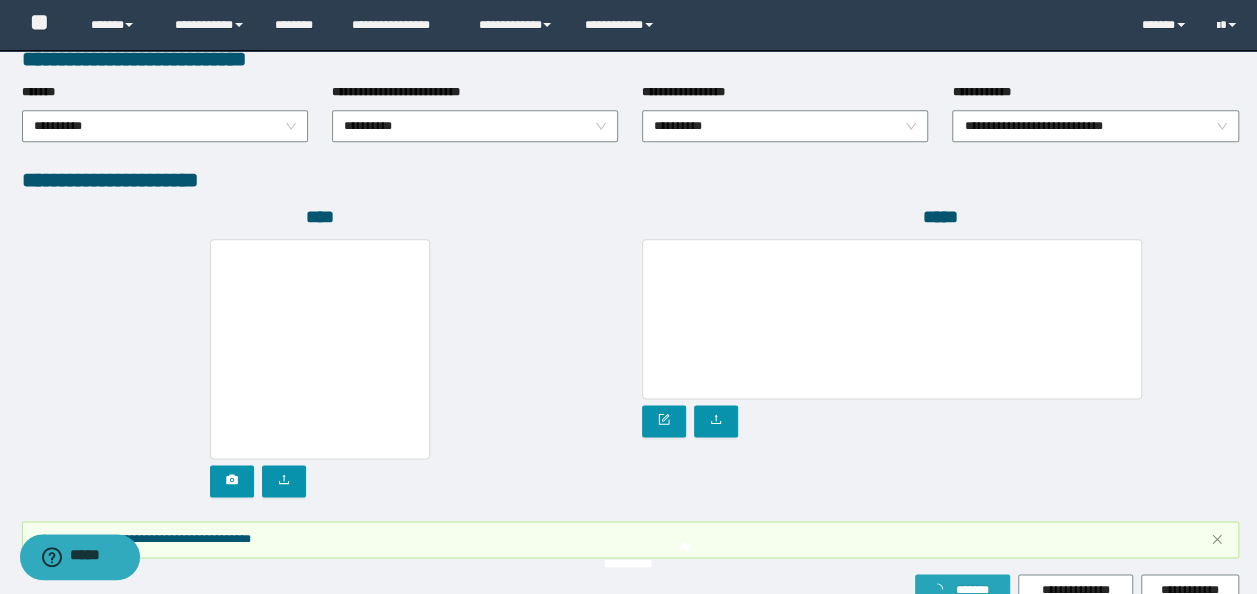 scroll, scrollTop: 1160, scrollLeft: 0, axis: vertical 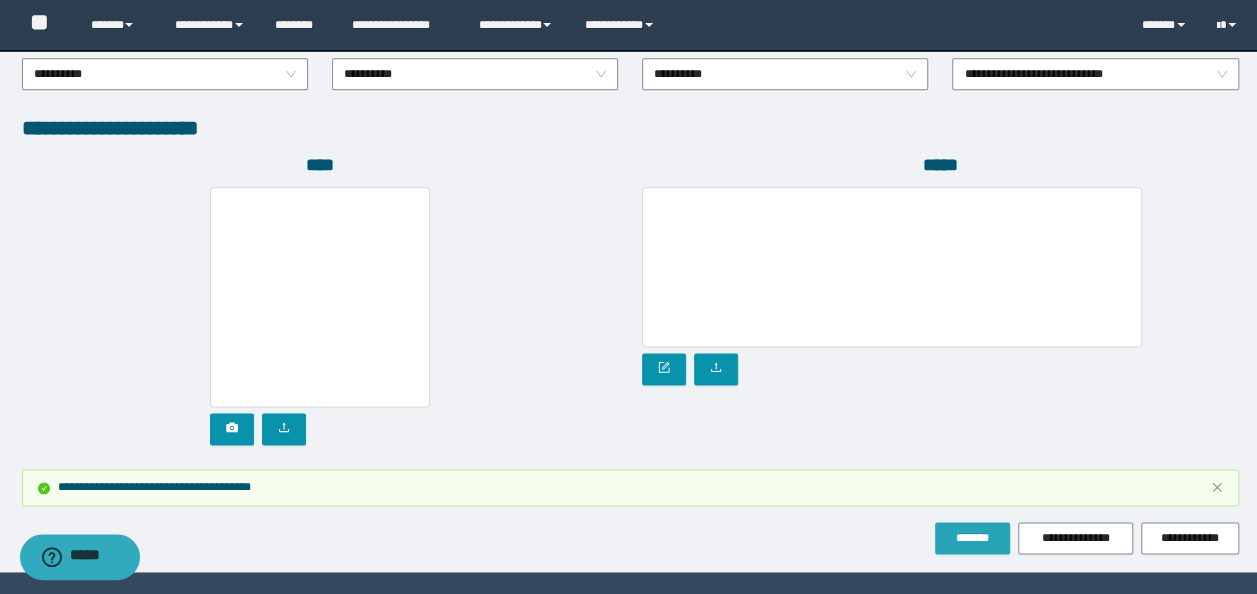 drag, startPoint x: 955, startPoint y: 536, endPoint x: 910, endPoint y: 510, distance: 51.971146 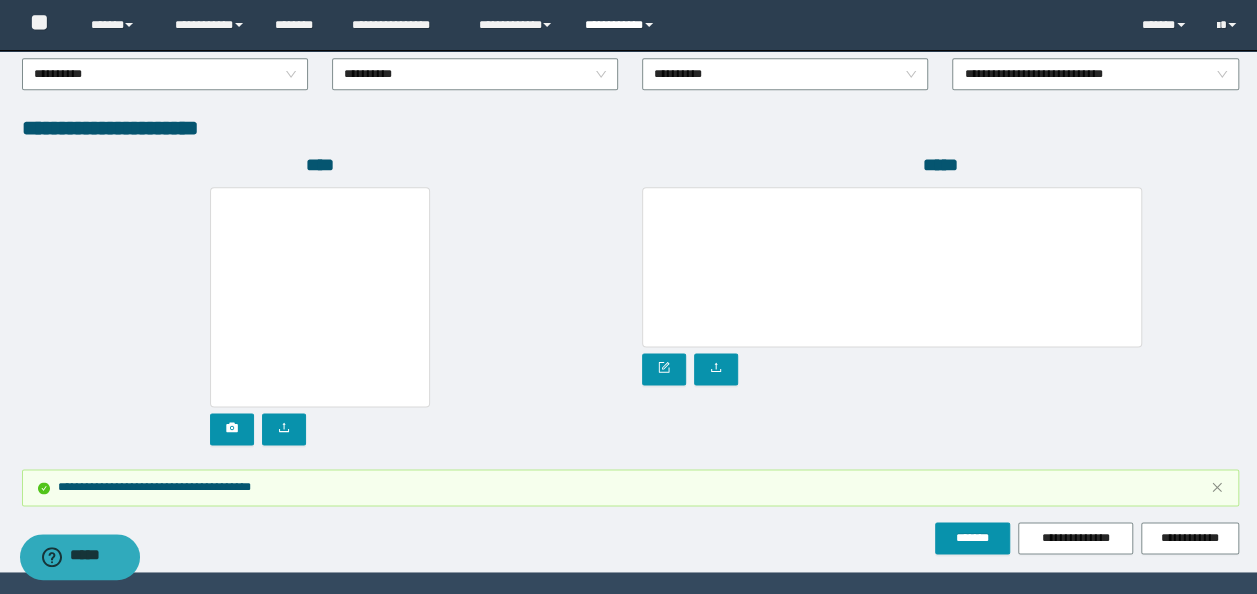 click on "**********" at bounding box center (622, 25) 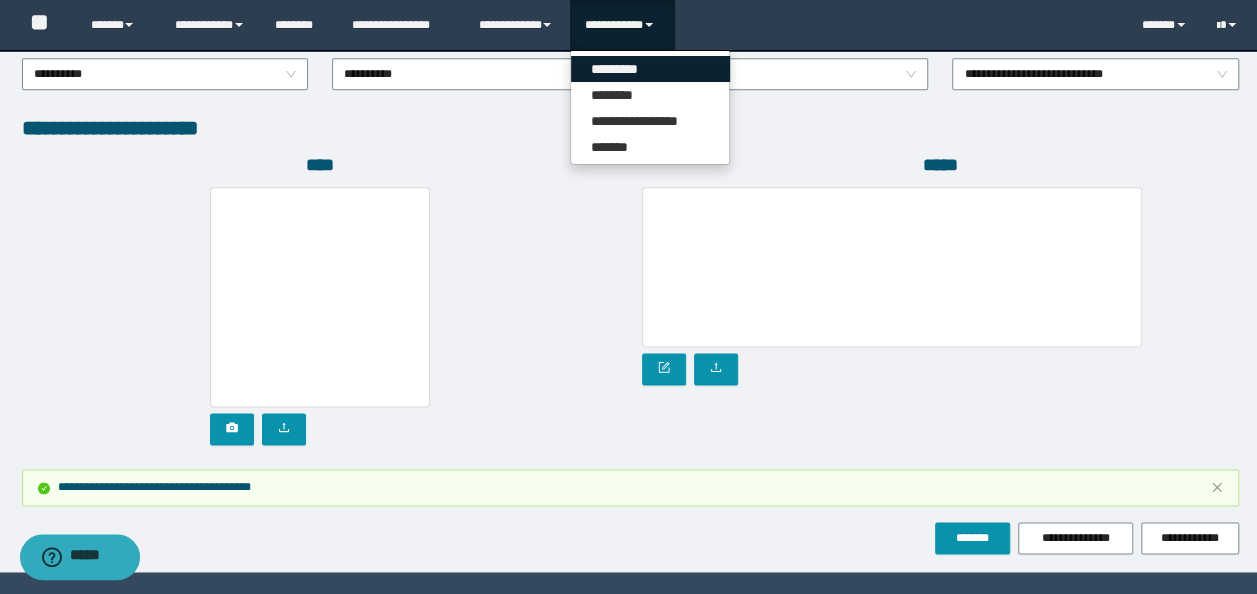 click on "*********" at bounding box center (650, 69) 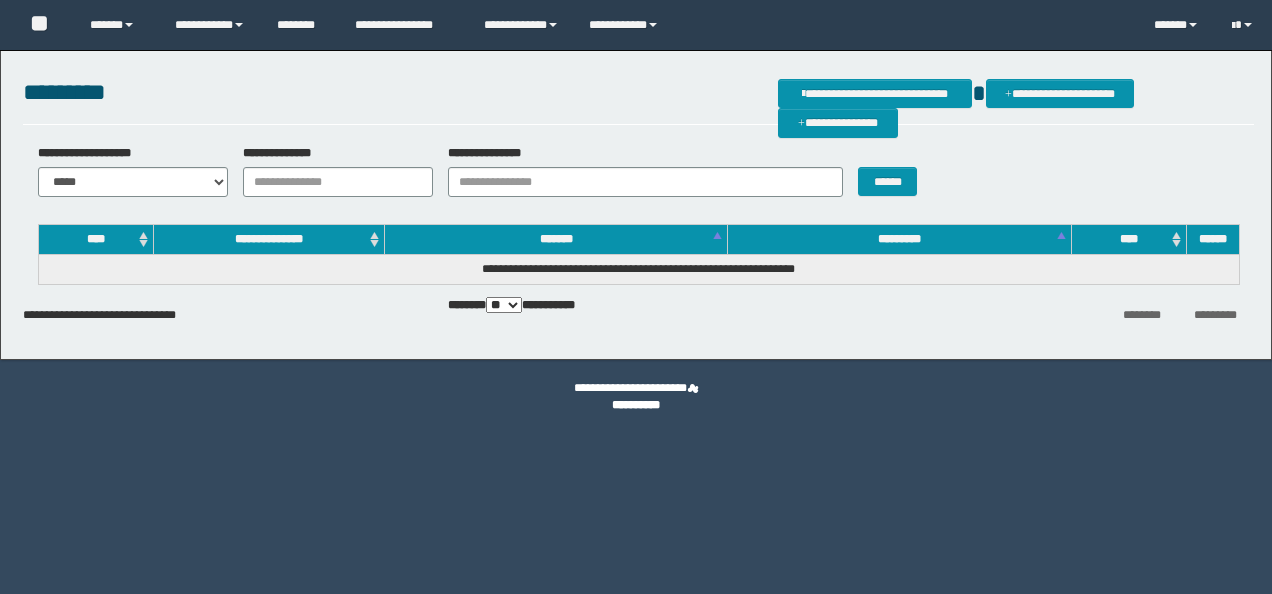 scroll, scrollTop: 0, scrollLeft: 0, axis: both 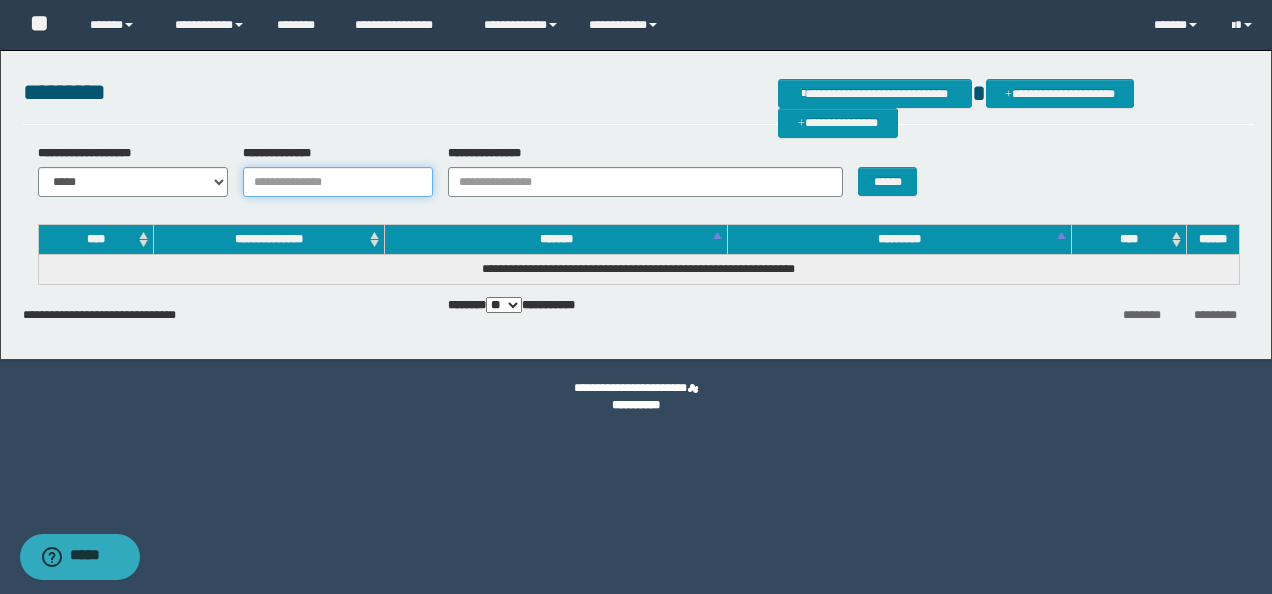 click on "**********" at bounding box center [338, 182] 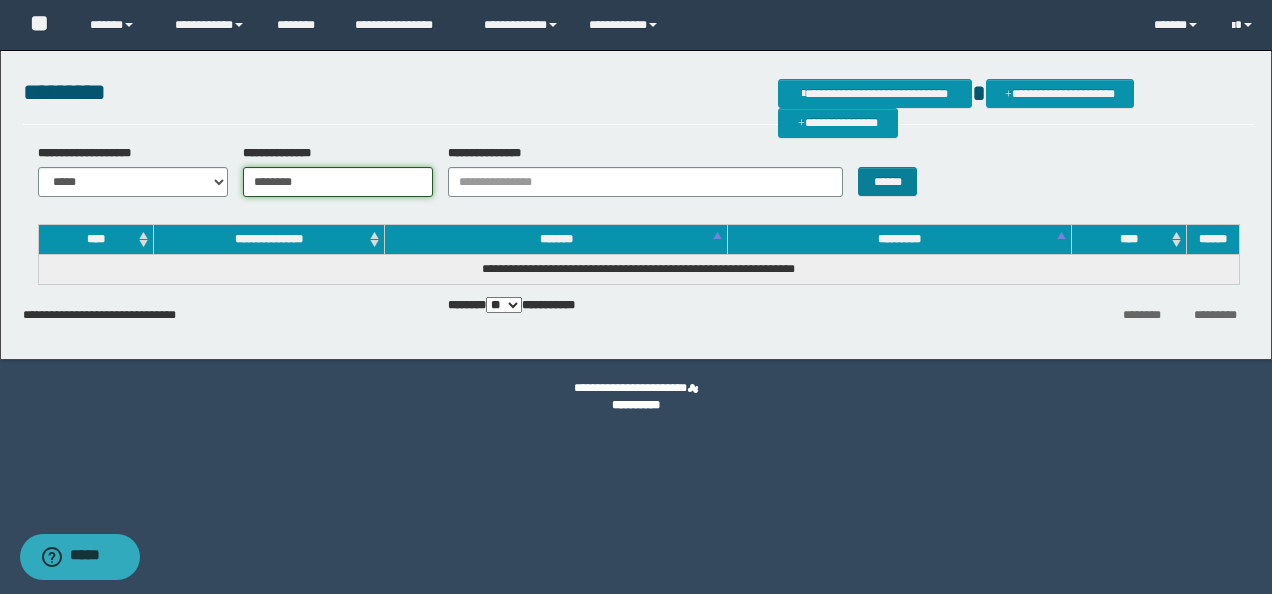 type on "********" 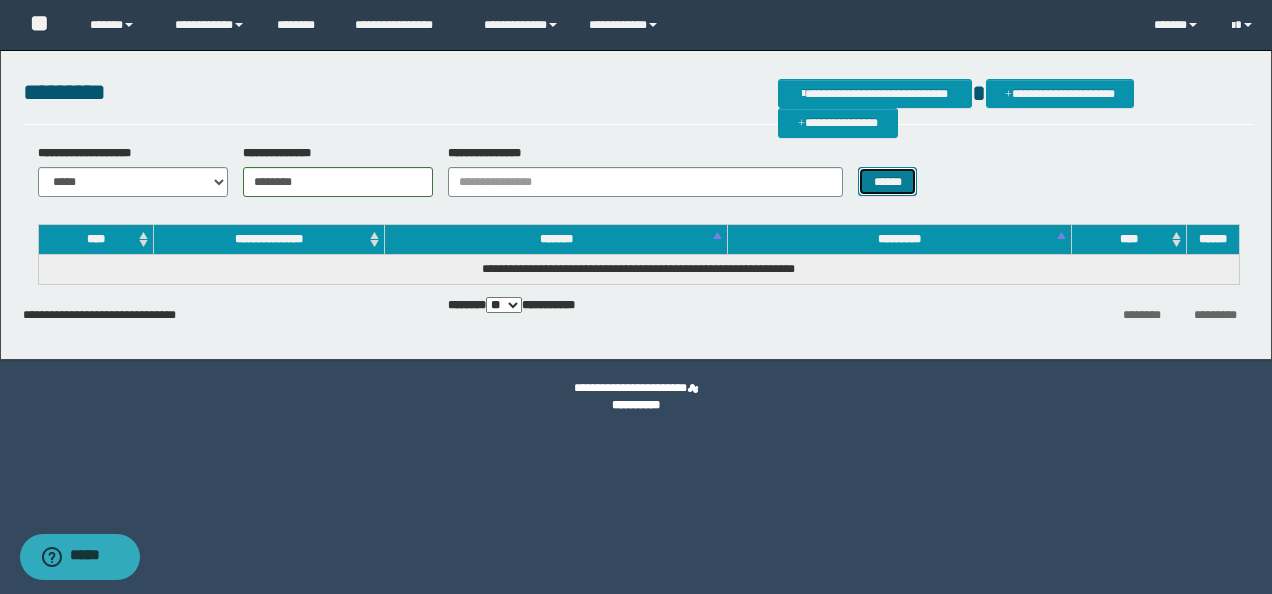 click on "******" at bounding box center (887, 181) 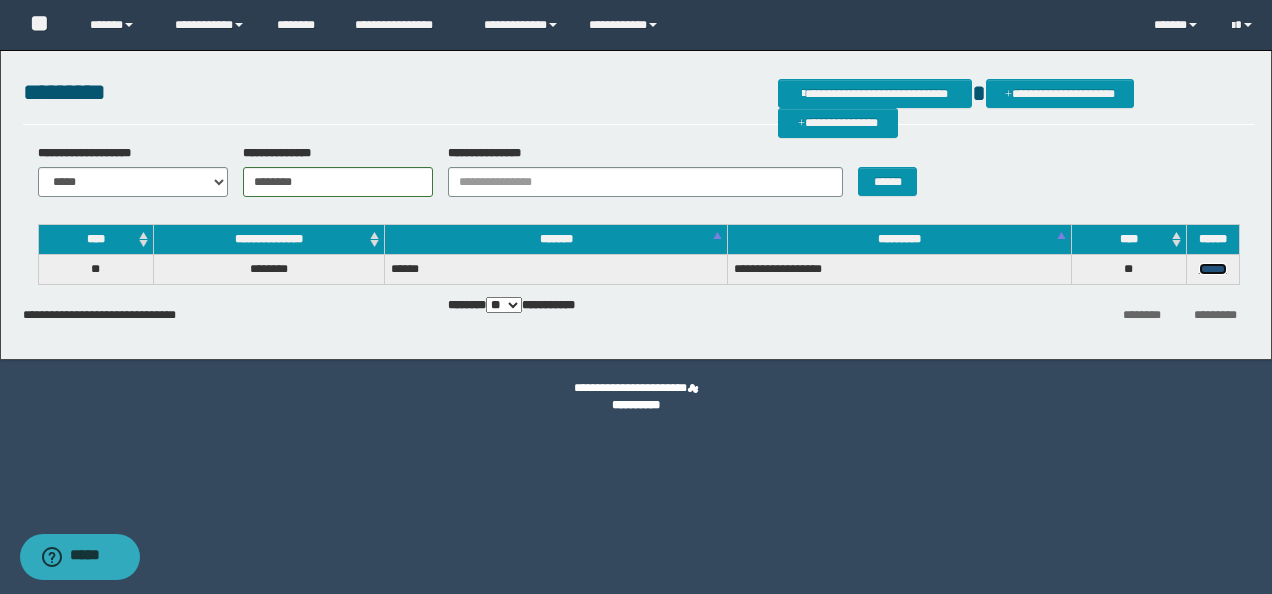 click on "******" at bounding box center (1213, 269) 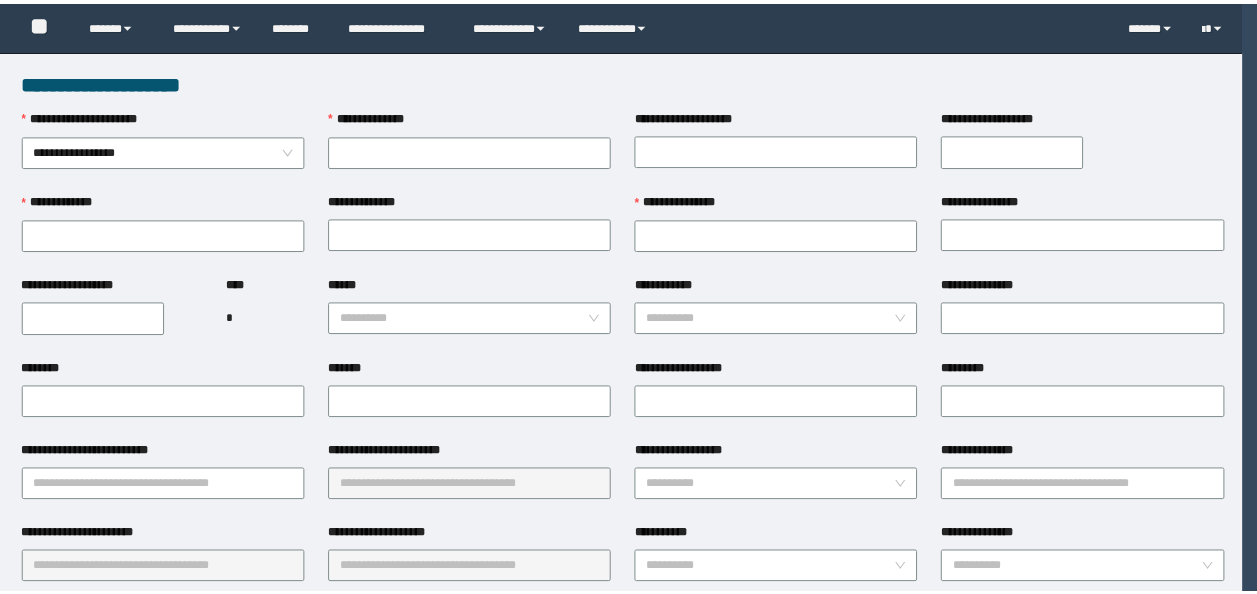 scroll, scrollTop: 0, scrollLeft: 0, axis: both 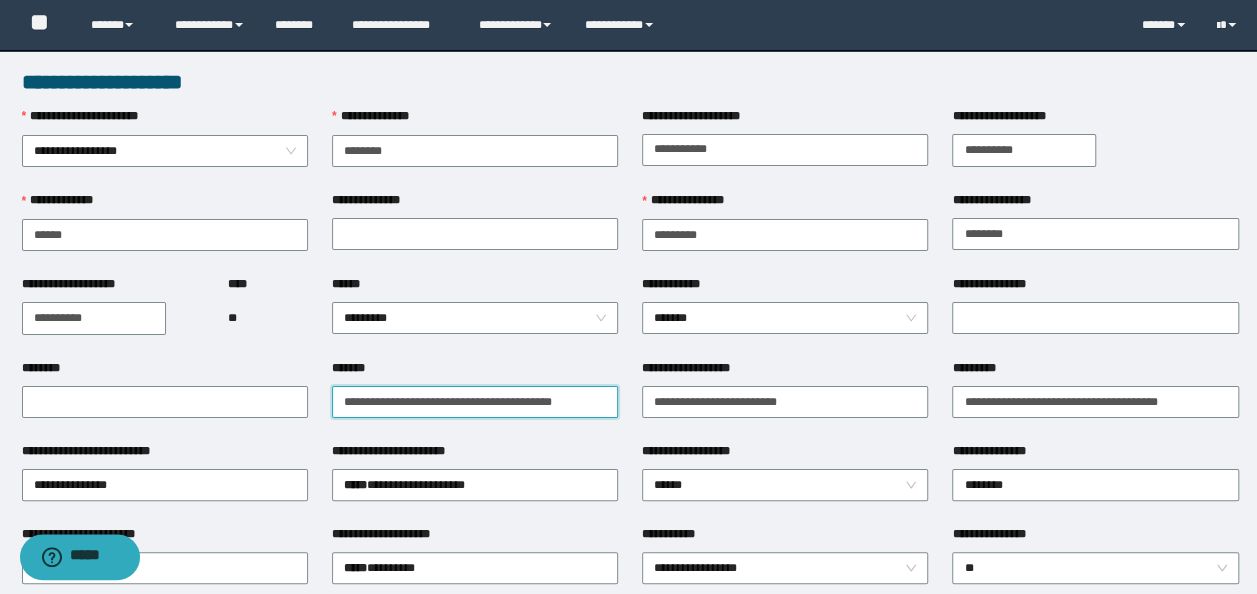 click on "*******" at bounding box center [475, 402] 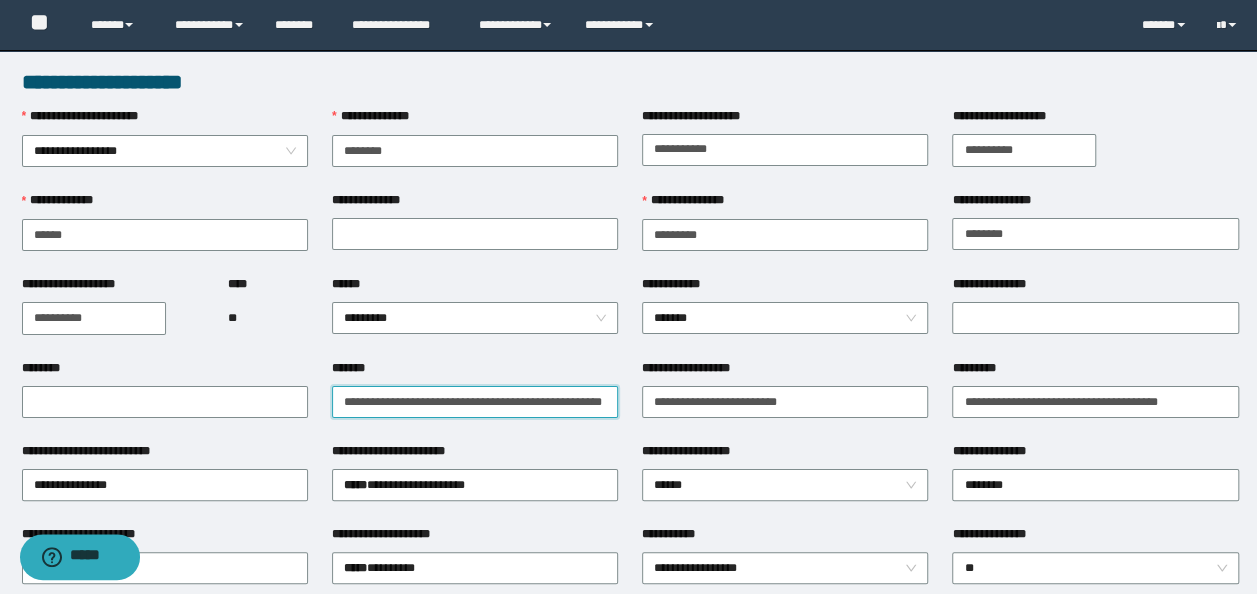 drag, startPoint x: 425, startPoint y: 404, endPoint x: 0, endPoint y: 382, distance: 425.56903 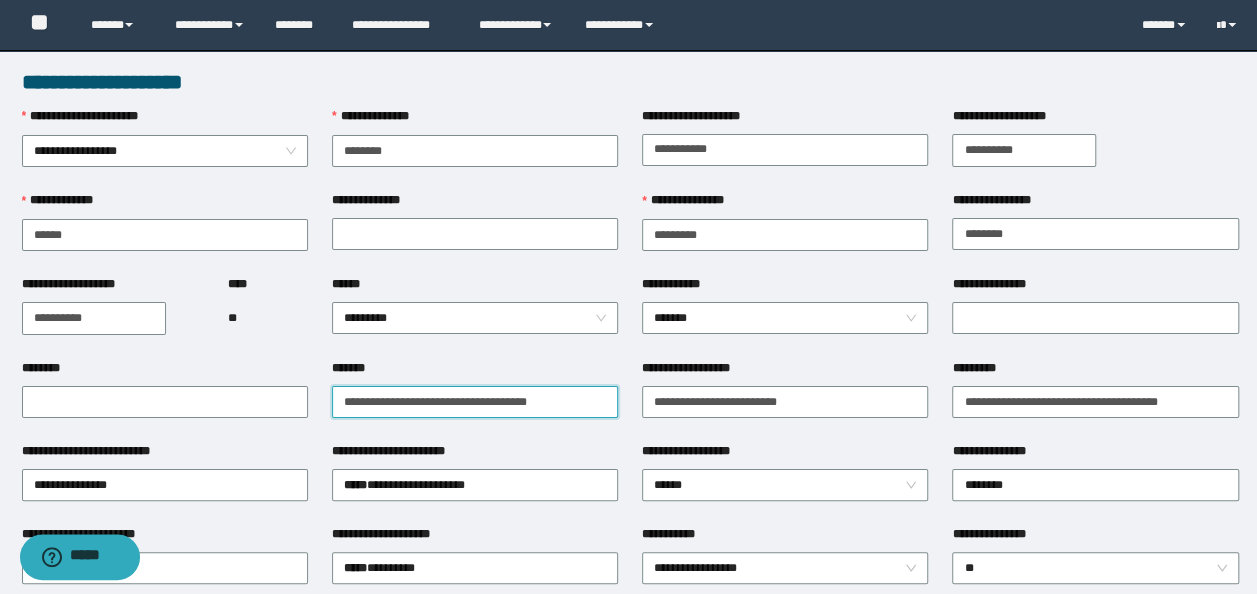 drag, startPoint x: 475, startPoint y: 398, endPoint x: 873, endPoint y: 360, distance: 399.80997 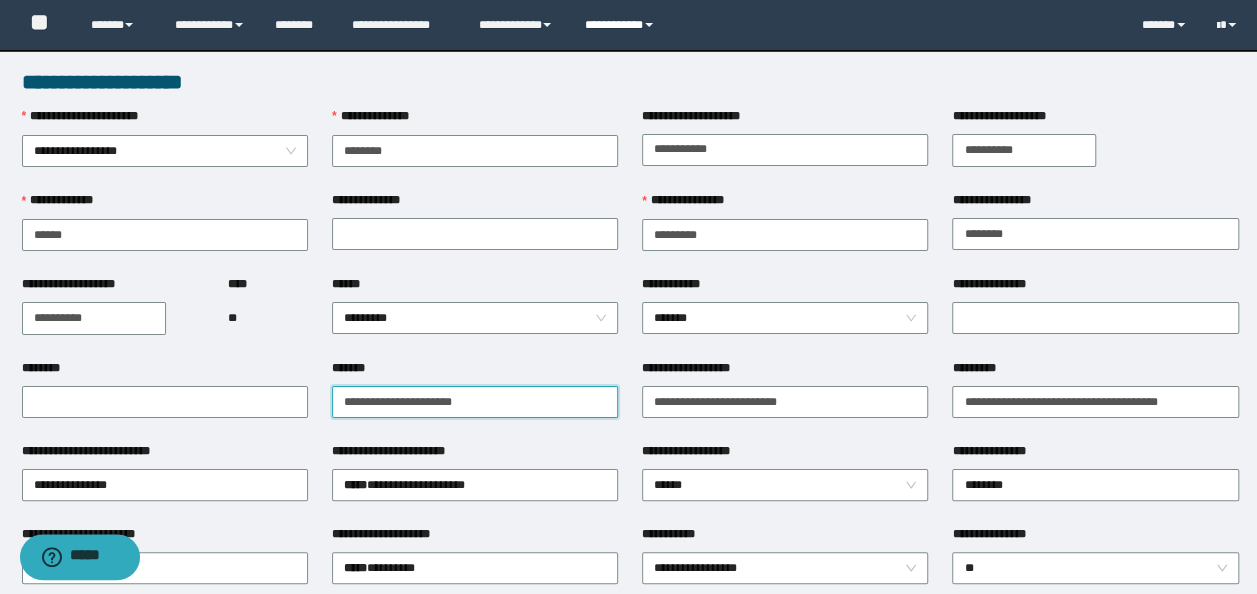 type on "**********" 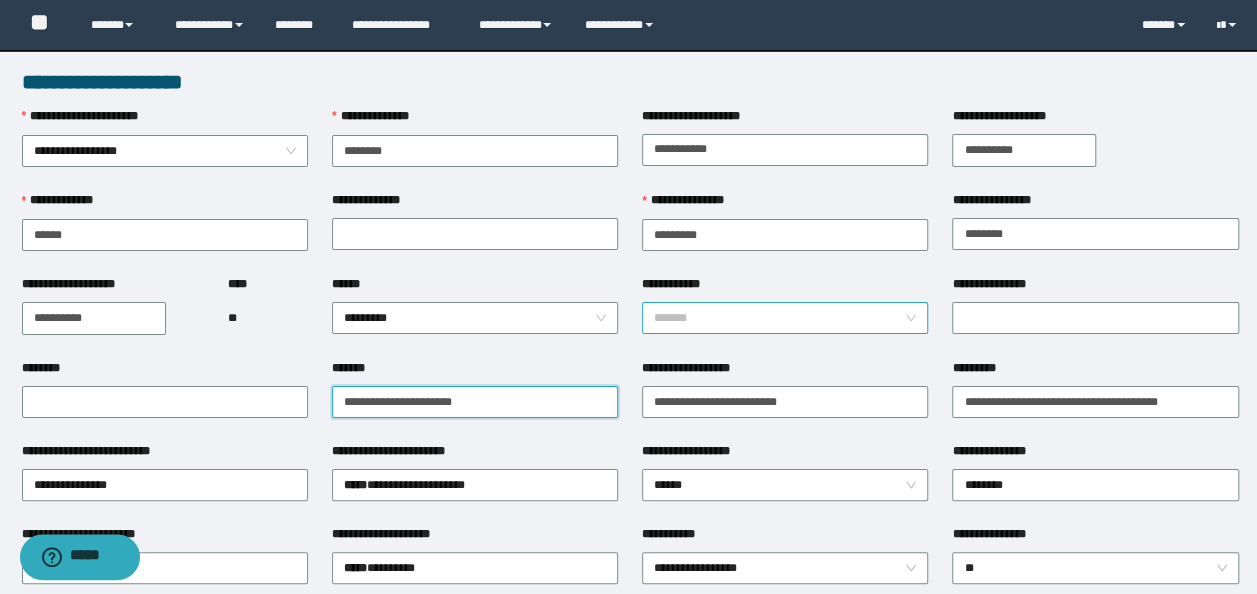 click on "*******" at bounding box center [785, 318] 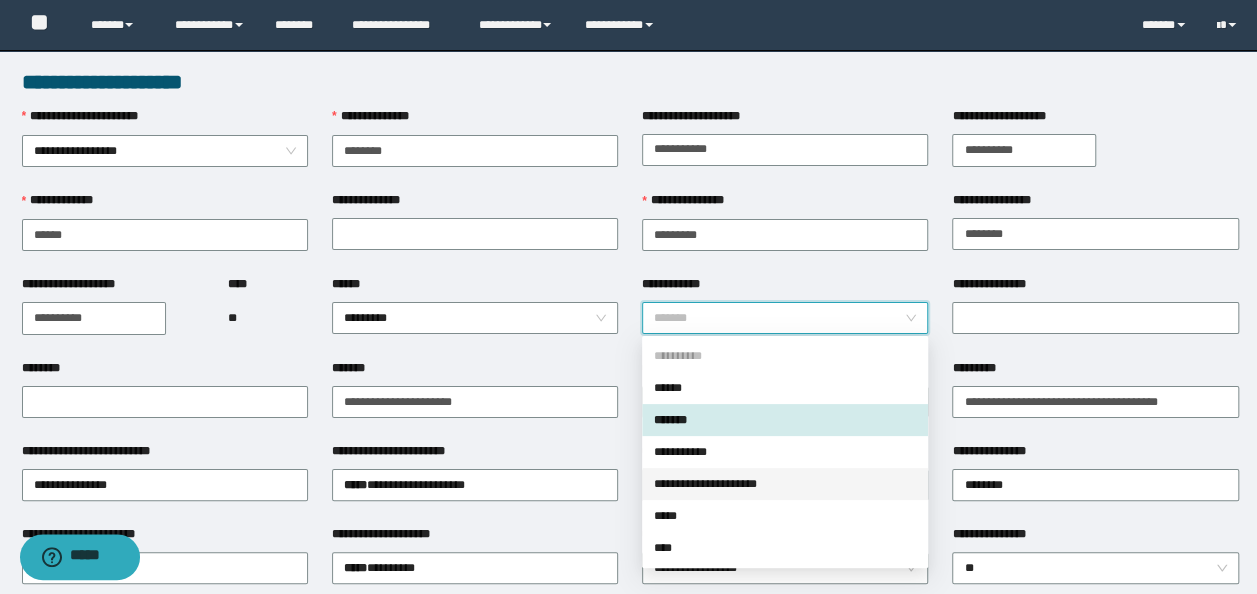 click on "**********" at bounding box center (785, 484) 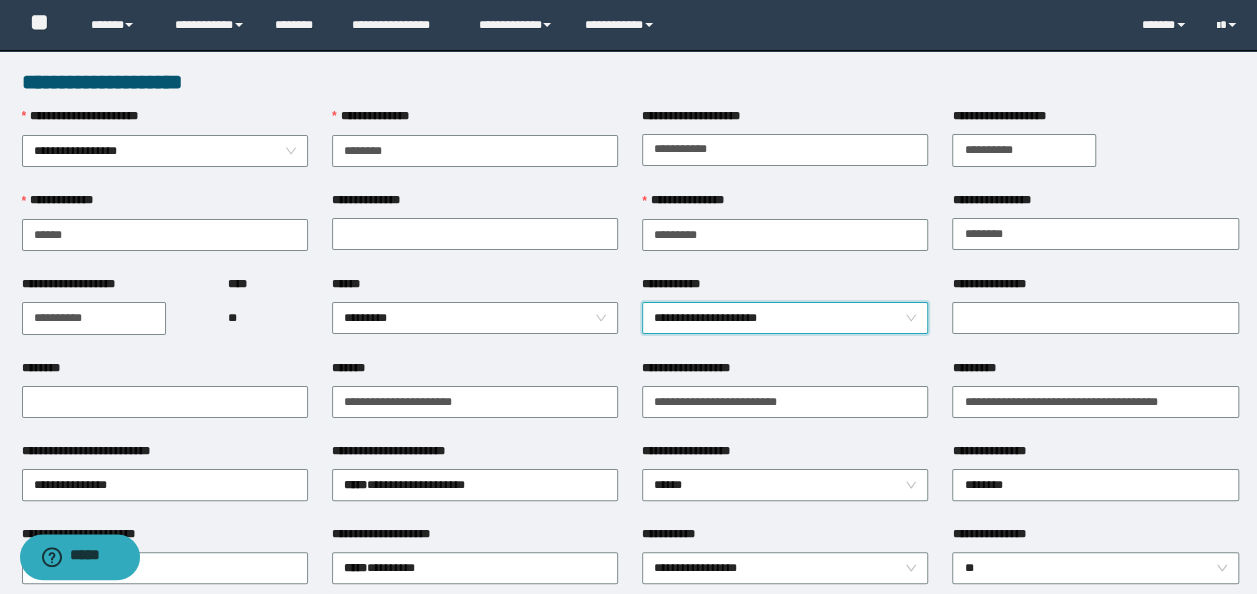 scroll, scrollTop: 100, scrollLeft: 0, axis: vertical 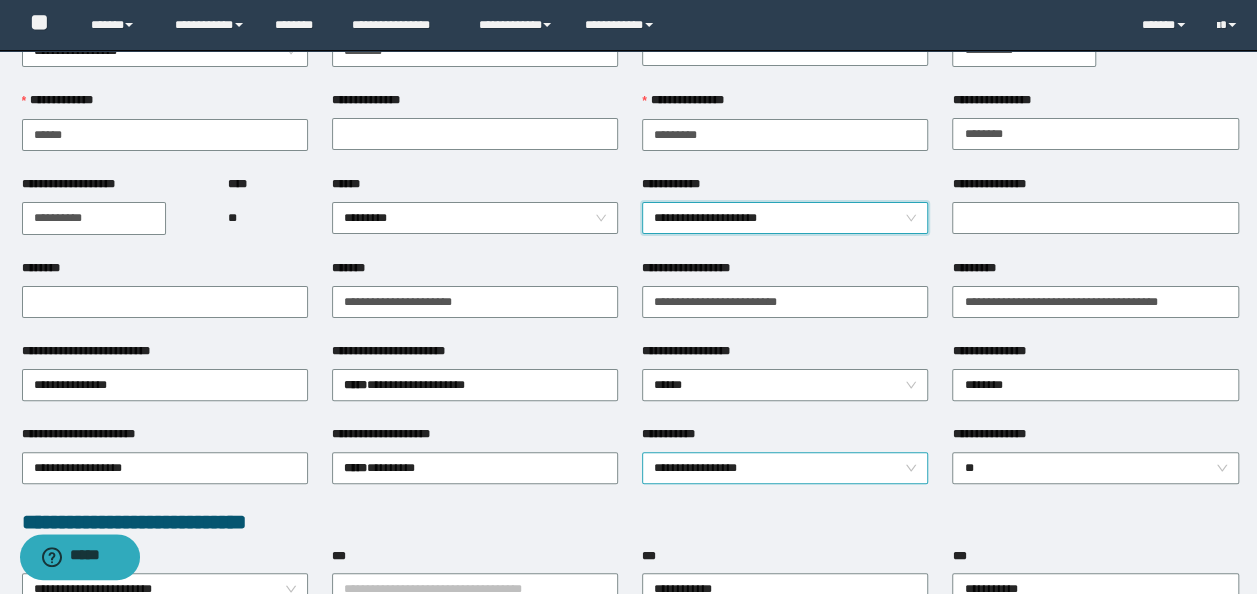 click on "**********" at bounding box center (785, 468) 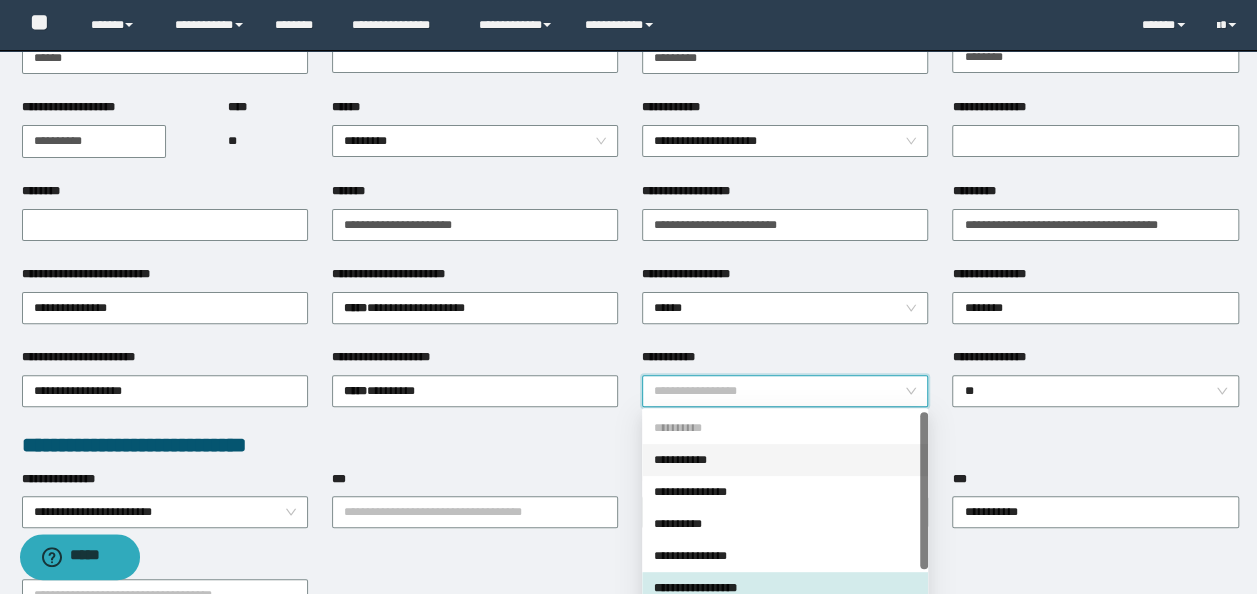 scroll, scrollTop: 300, scrollLeft: 0, axis: vertical 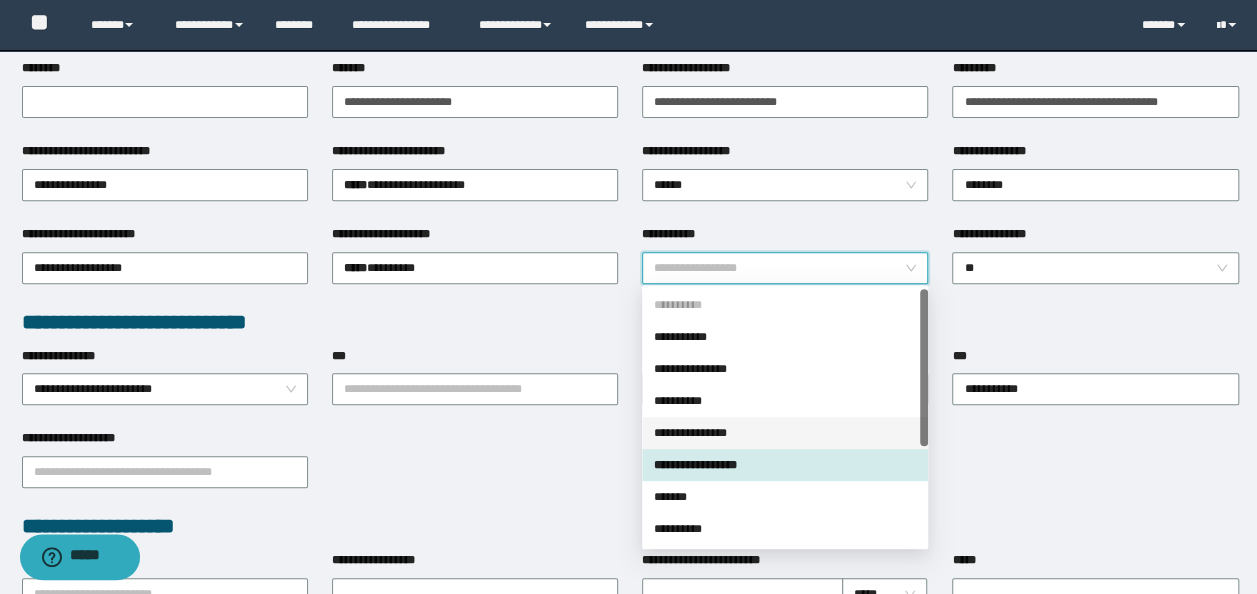 click on "**********" at bounding box center (785, 433) 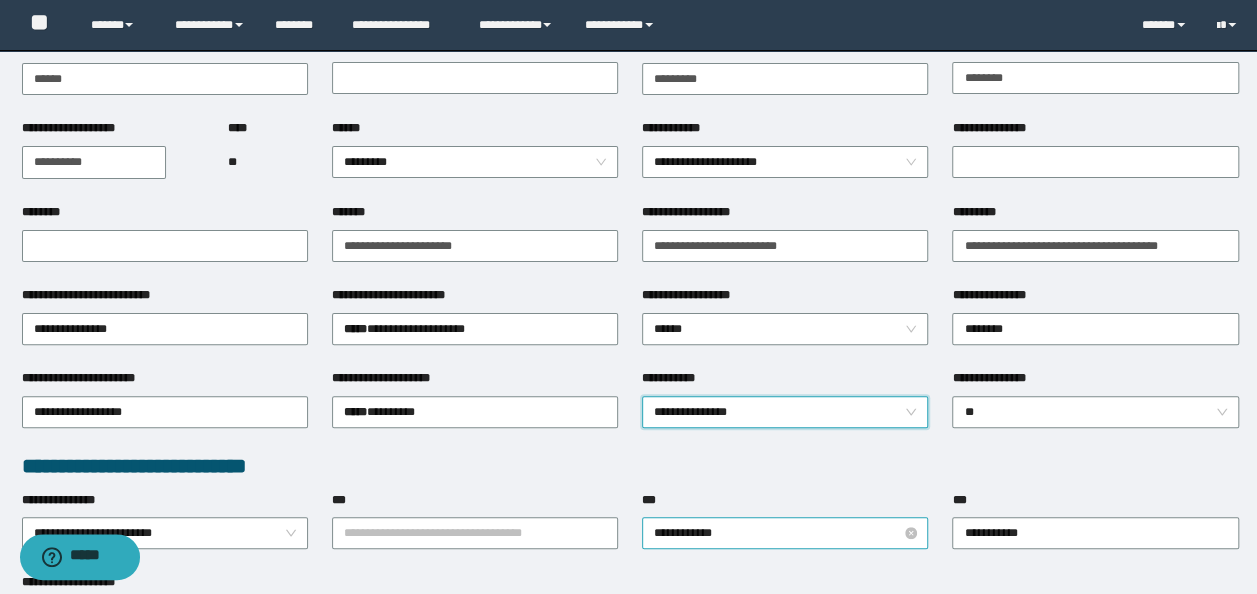 scroll, scrollTop: 200, scrollLeft: 0, axis: vertical 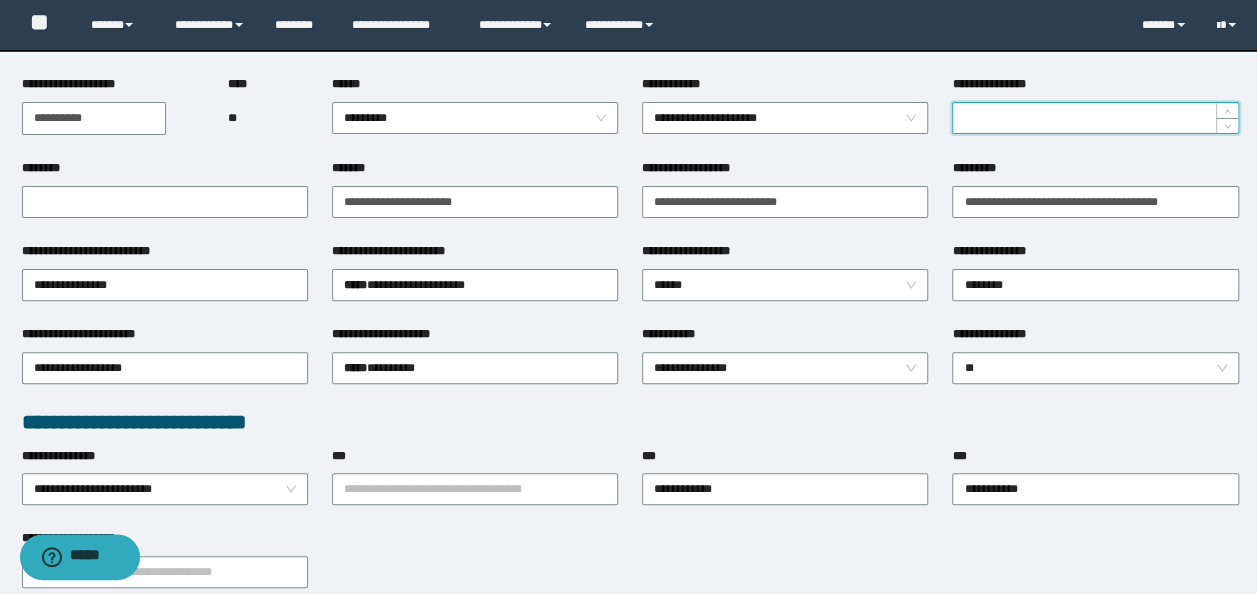 click on "**********" at bounding box center (1095, 118) 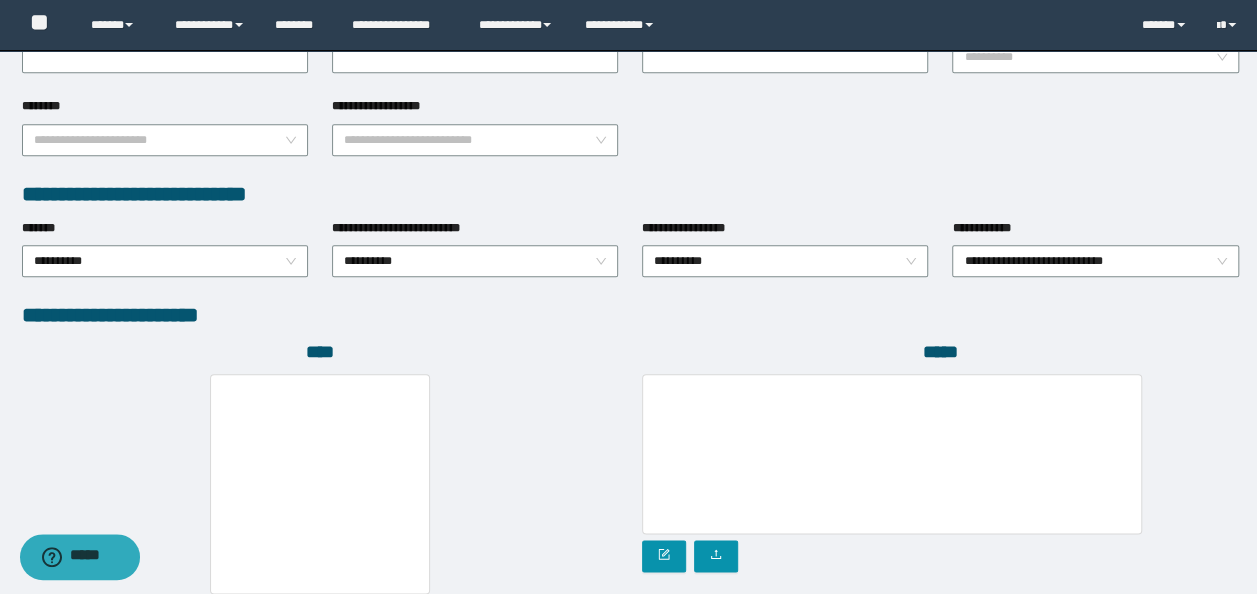 scroll, scrollTop: 1108, scrollLeft: 0, axis: vertical 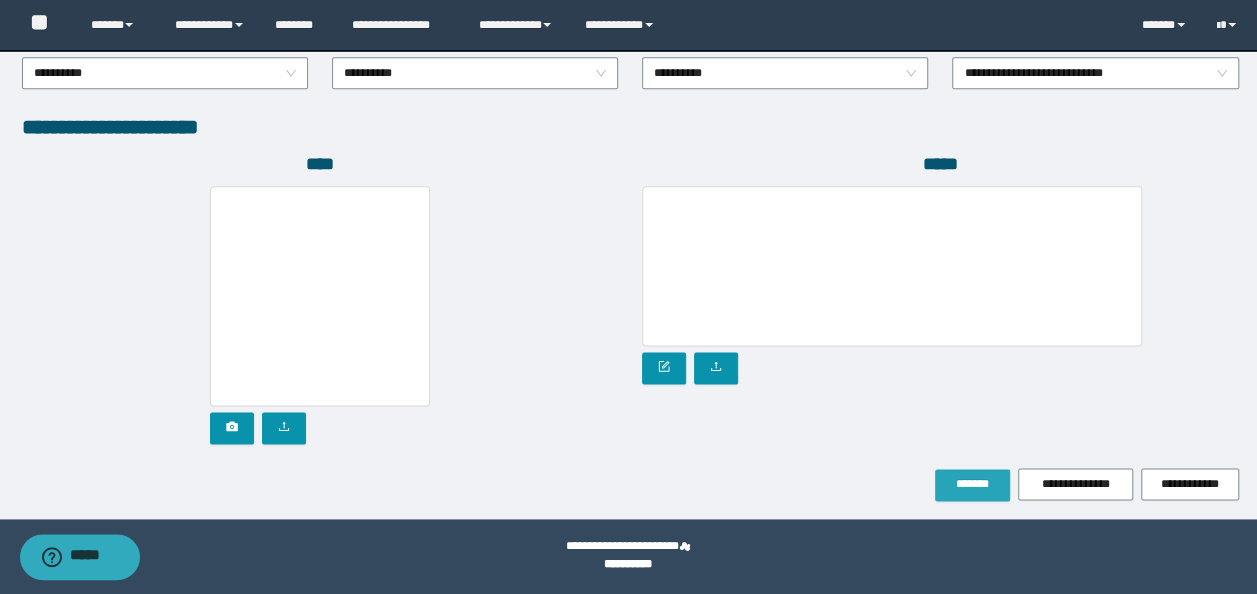 type on "*" 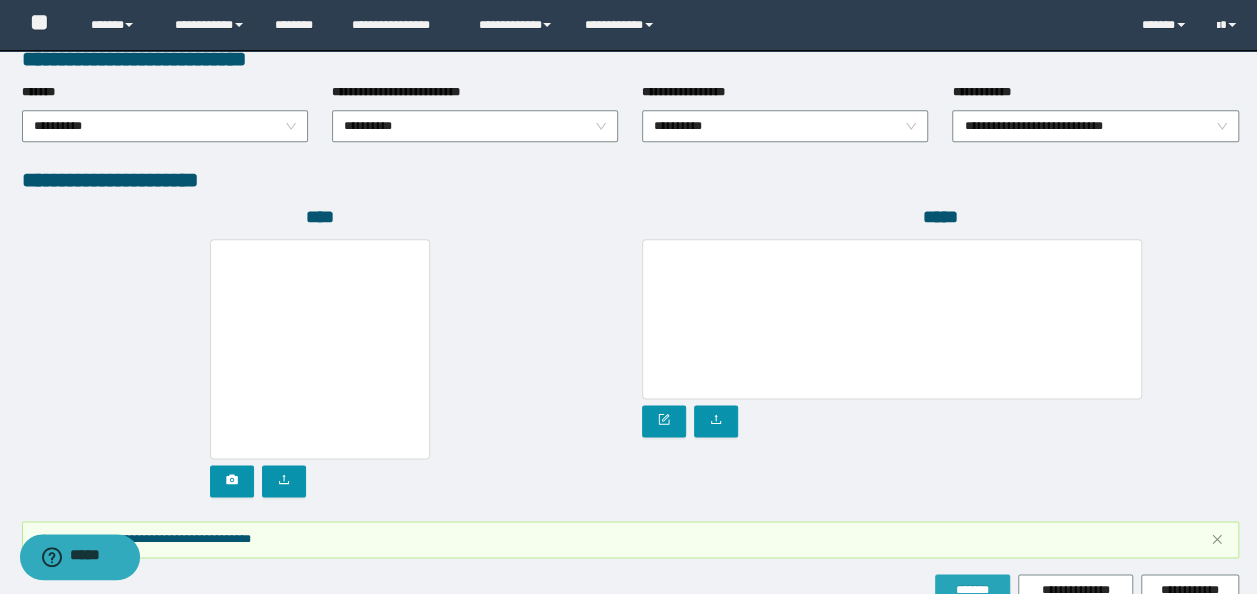 scroll, scrollTop: 1160, scrollLeft: 0, axis: vertical 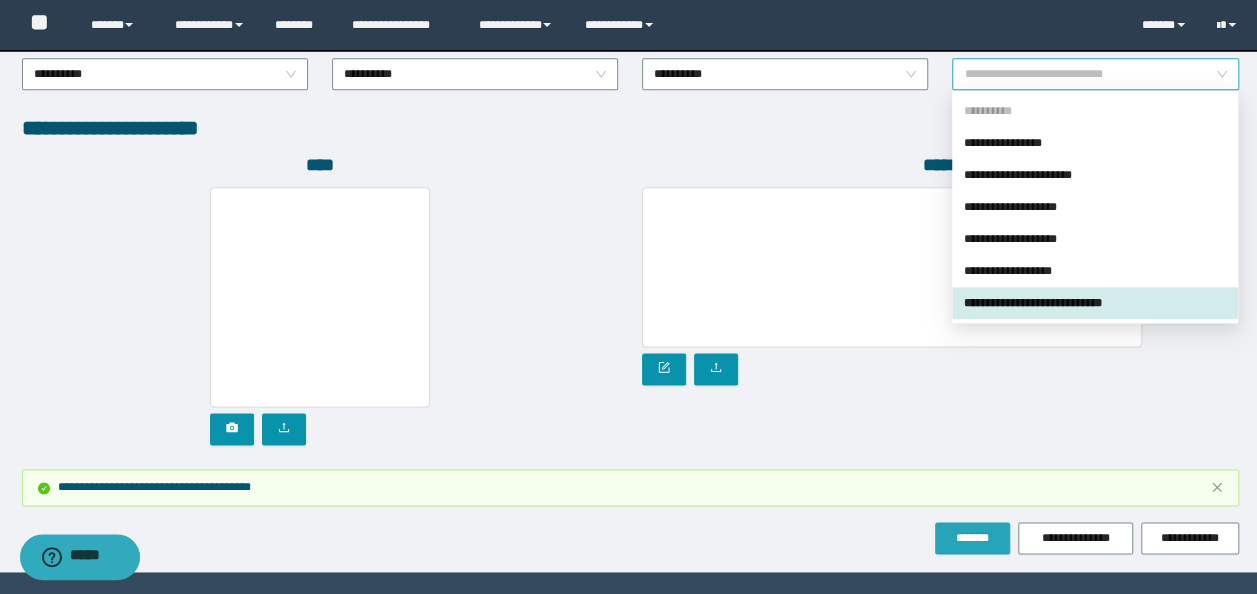 click on "**********" at bounding box center (1095, 74) 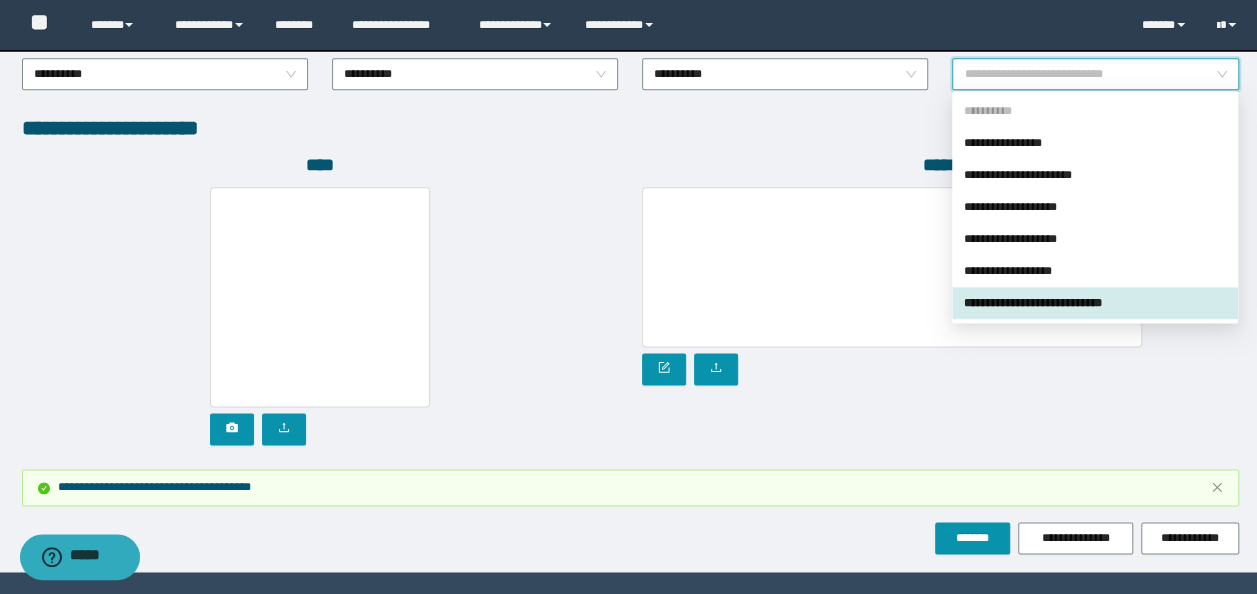 click on "**********" at bounding box center (630, -269) 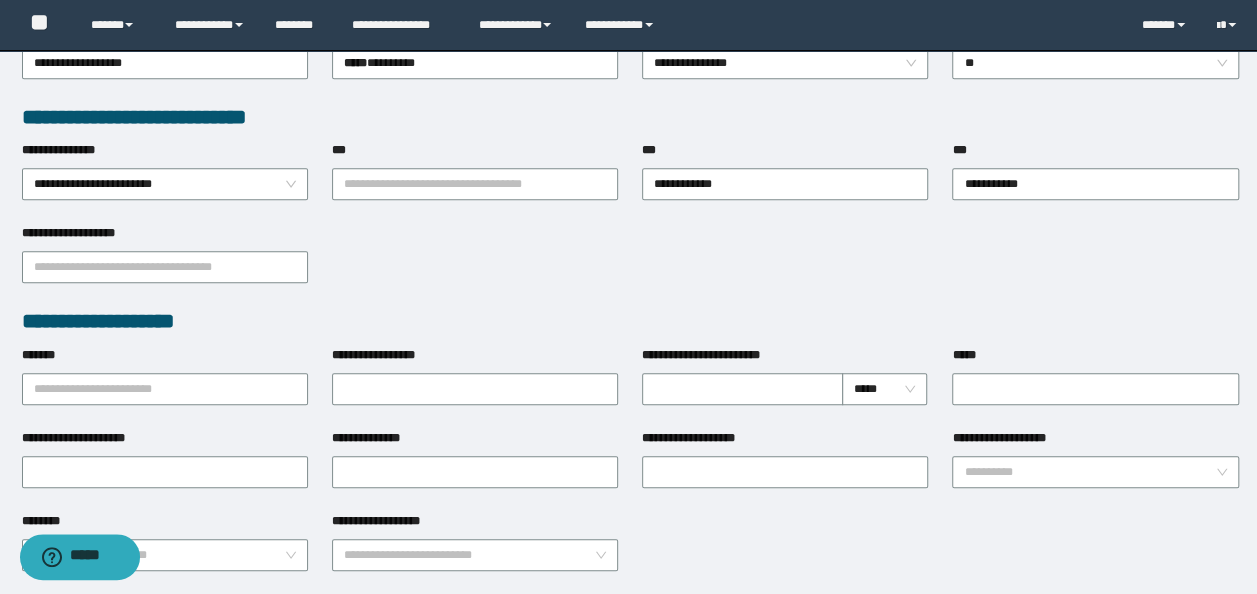 scroll, scrollTop: 460, scrollLeft: 0, axis: vertical 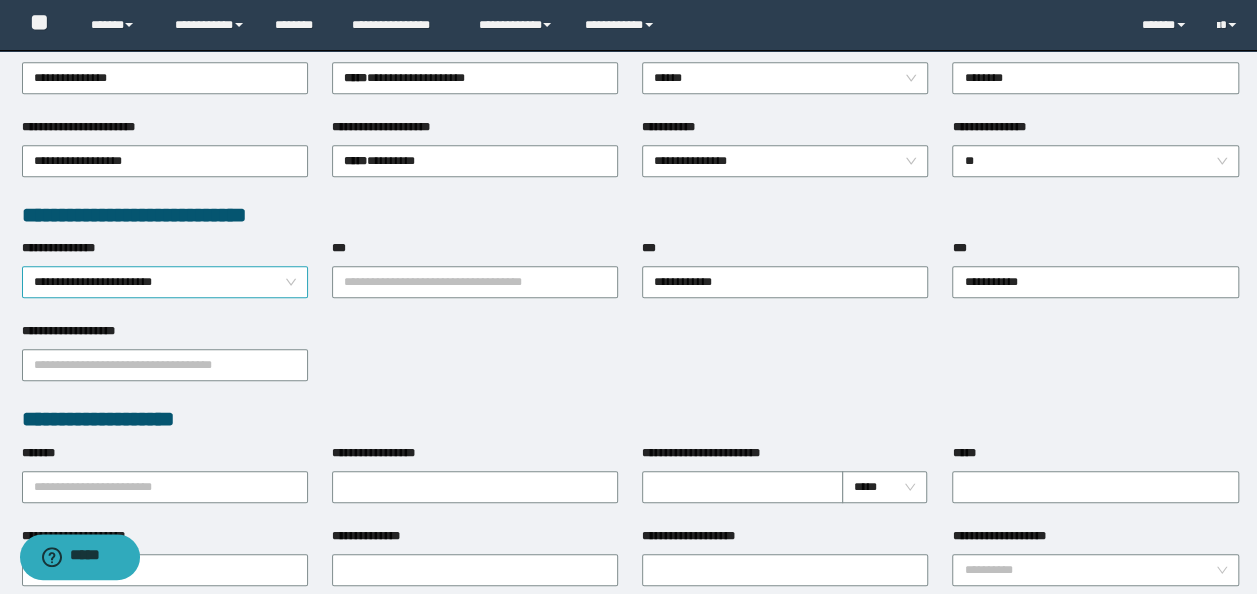 click on "**********" at bounding box center [165, 282] 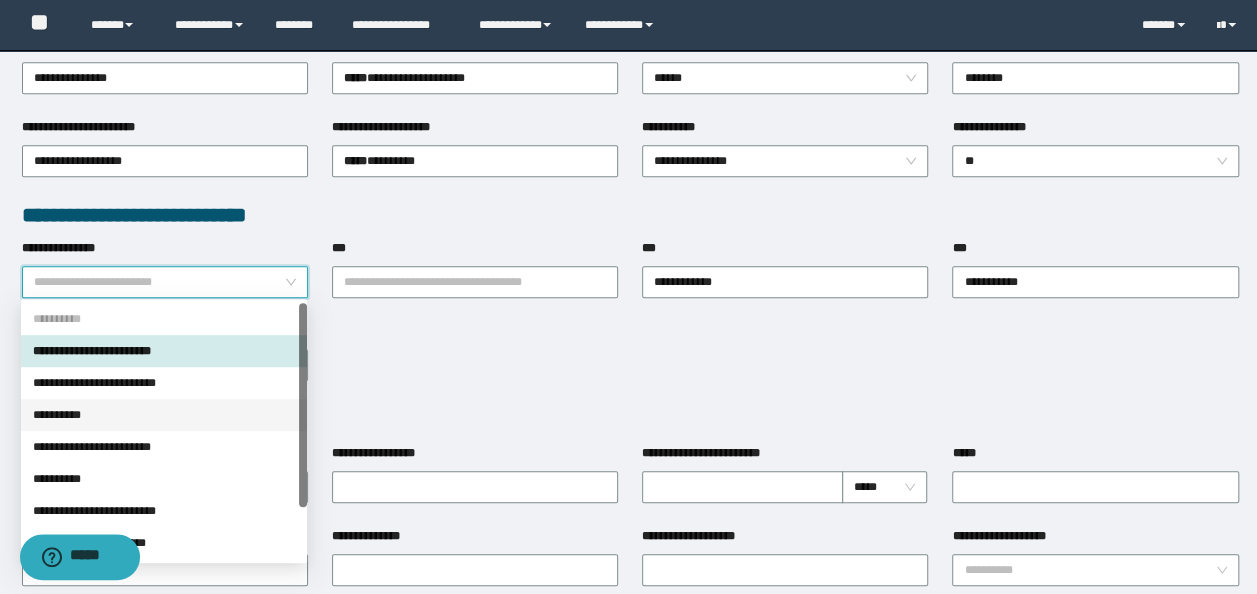 click on "**********" at bounding box center [164, 415] 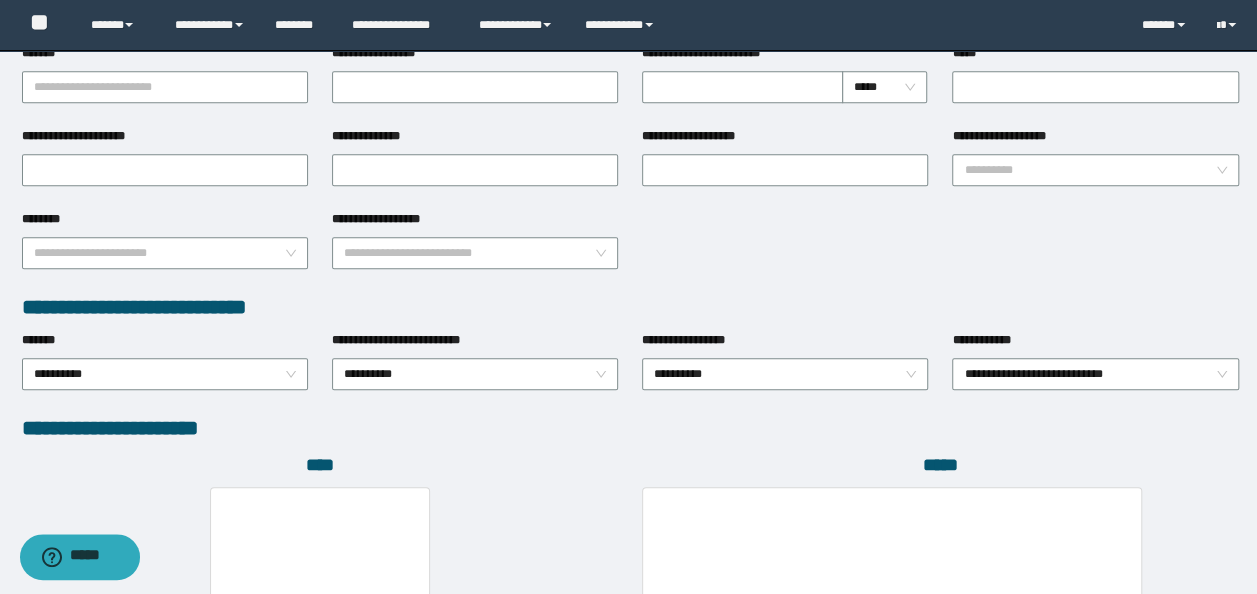 scroll, scrollTop: 960, scrollLeft: 0, axis: vertical 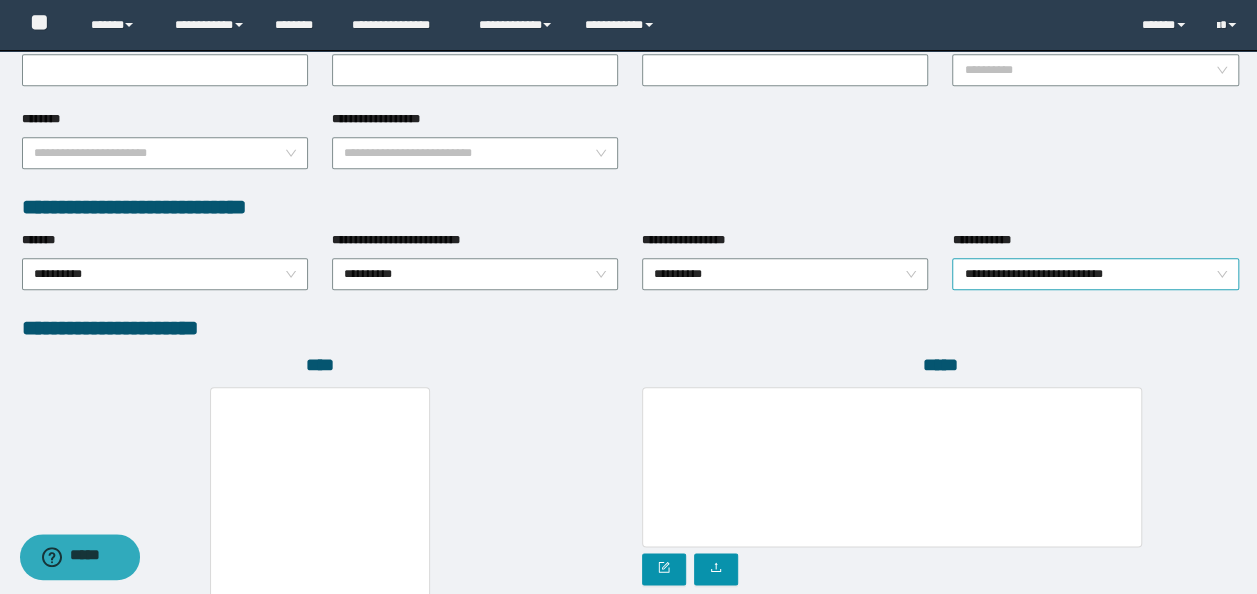 click on "**********" at bounding box center (1095, 274) 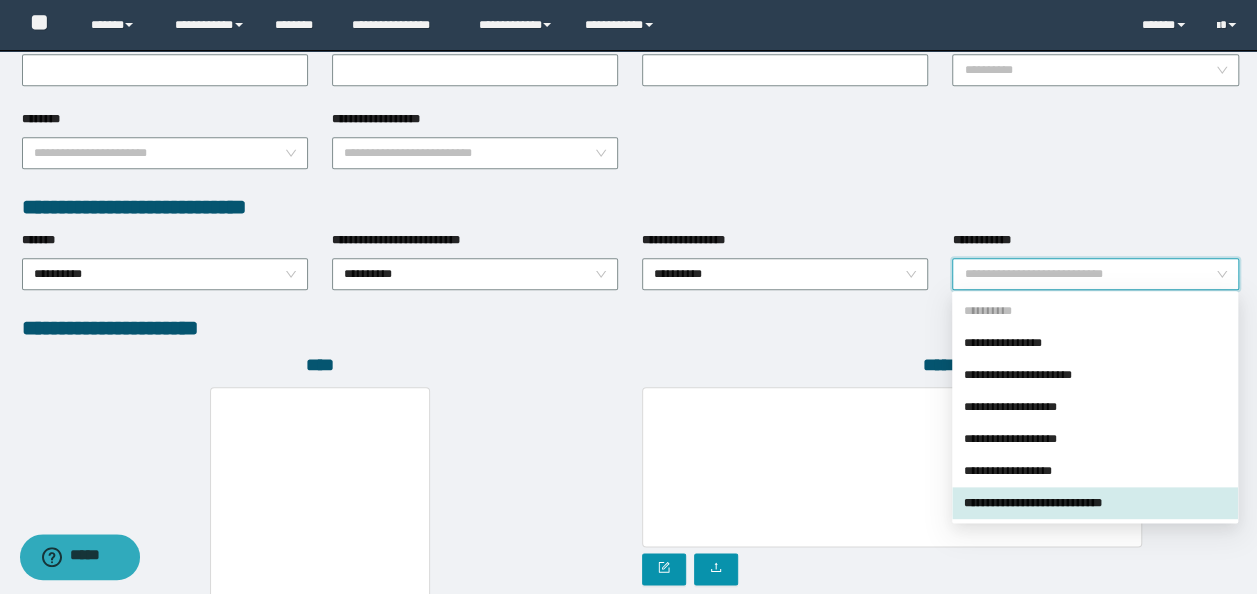 click on "**********" at bounding box center [1095, 274] 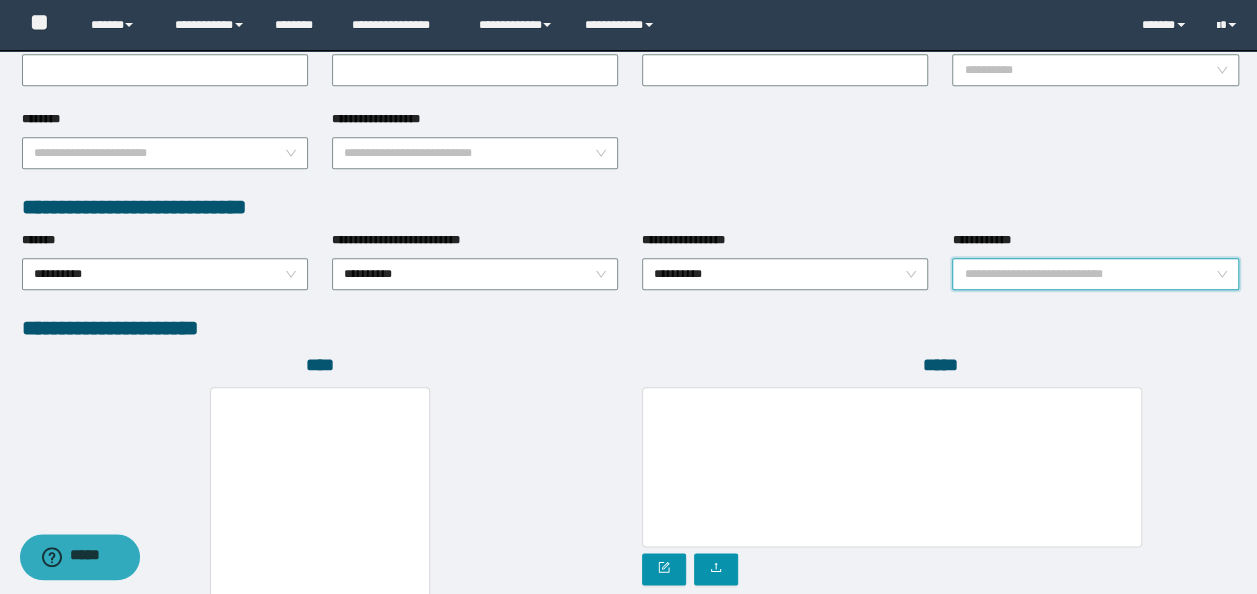 click on "**********" at bounding box center (1095, 274) 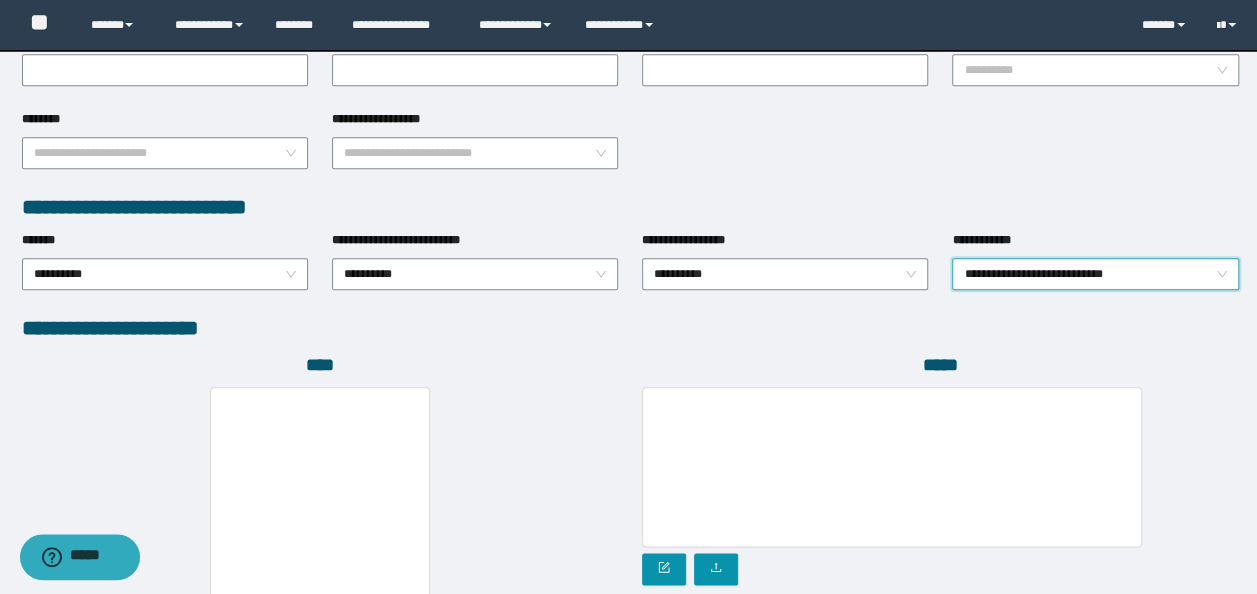 click on "**********" at bounding box center [1095, 274] 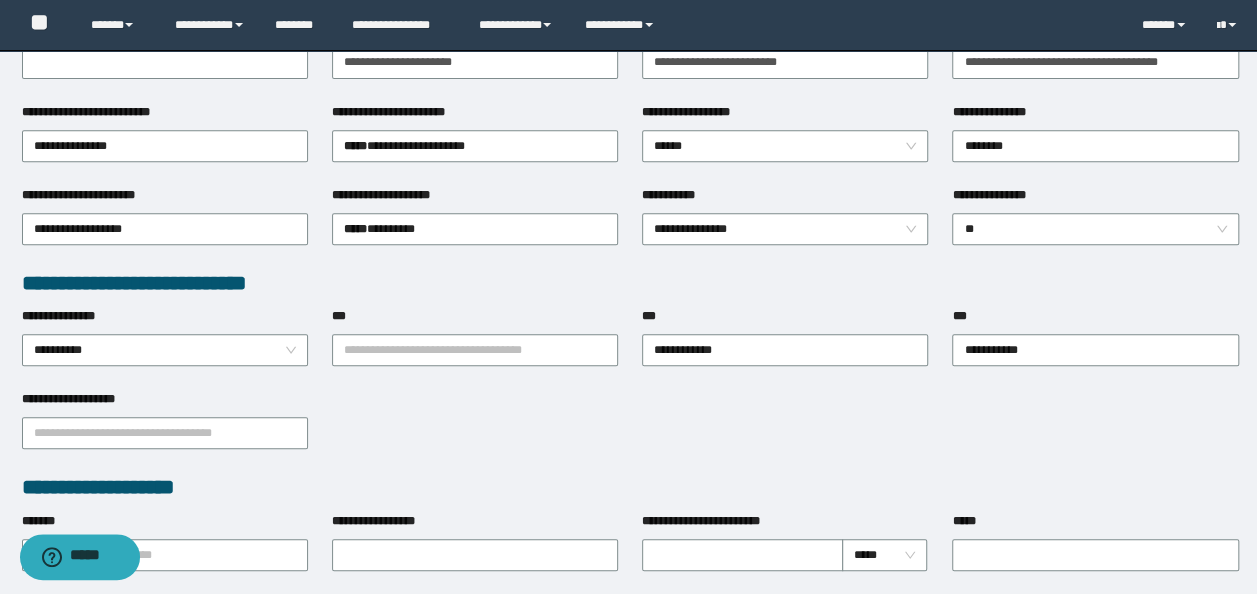 scroll, scrollTop: 260, scrollLeft: 0, axis: vertical 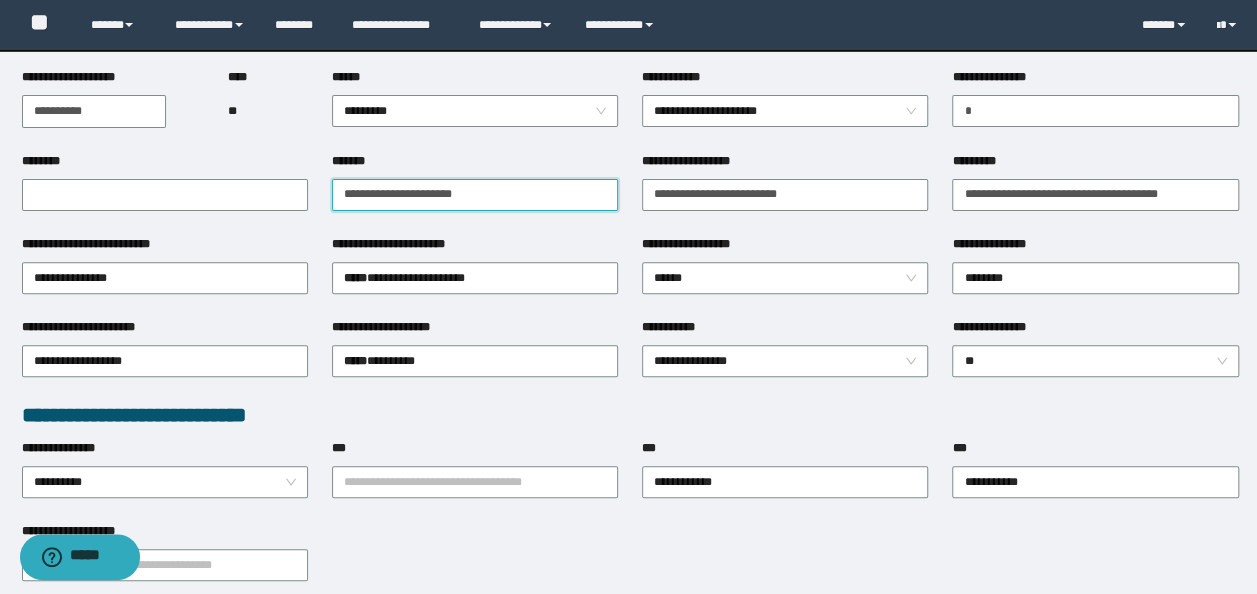 drag, startPoint x: 502, startPoint y: 192, endPoint x: -4, endPoint y: 62, distance: 522.4328 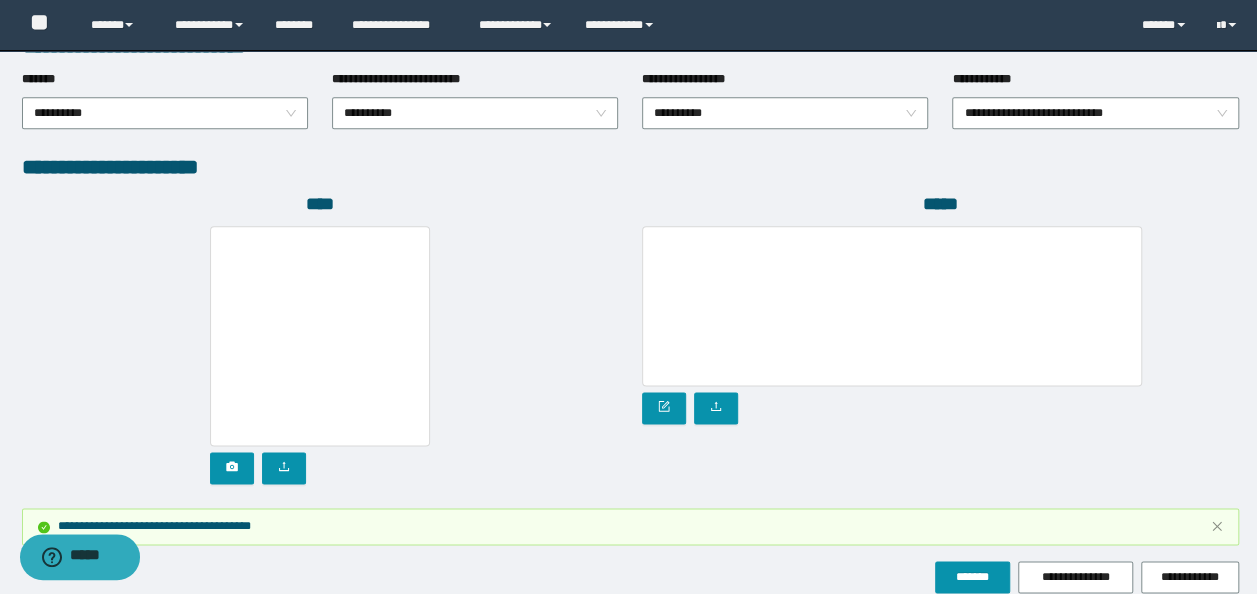 scroll, scrollTop: 1212, scrollLeft: 0, axis: vertical 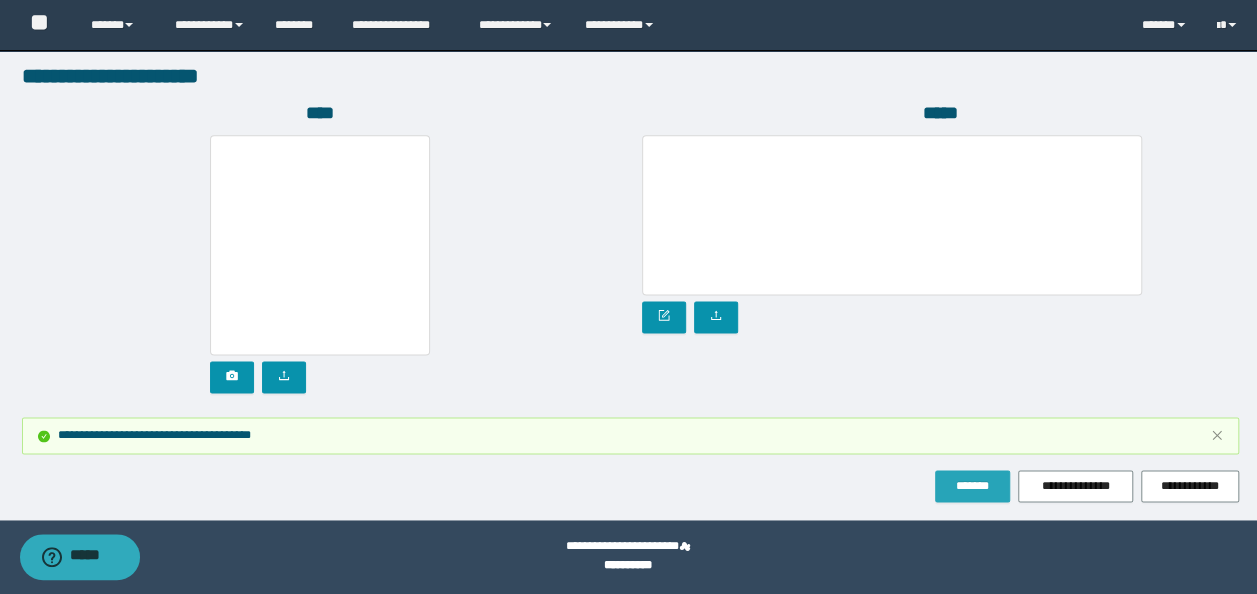 click on "*******" at bounding box center [972, 486] 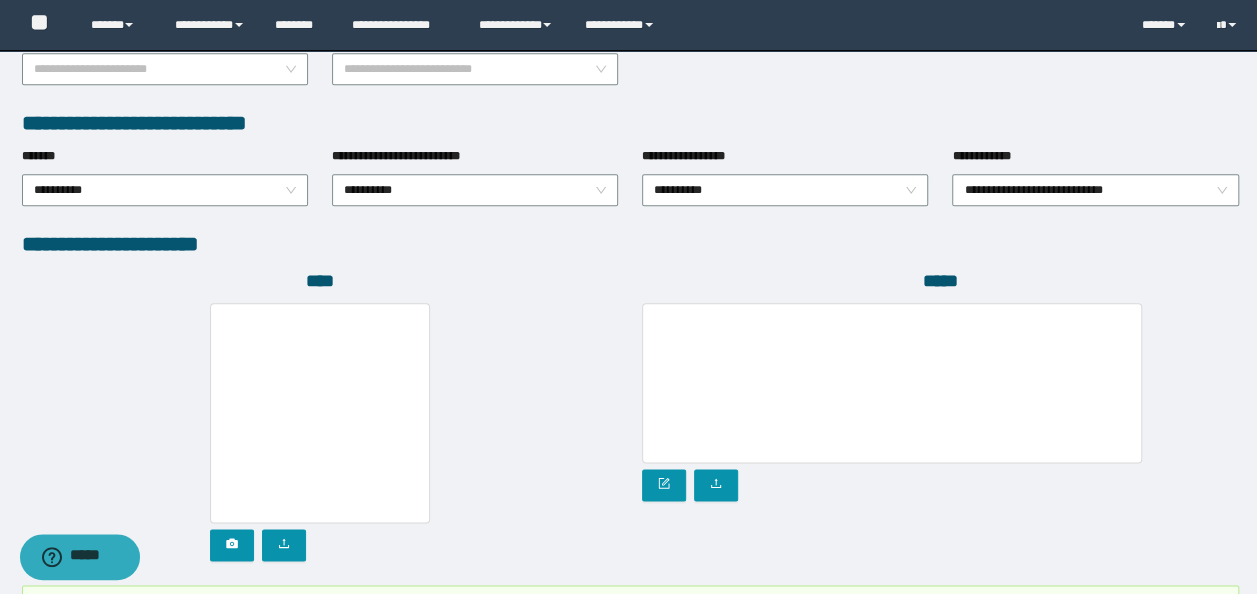 scroll, scrollTop: 912, scrollLeft: 0, axis: vertical 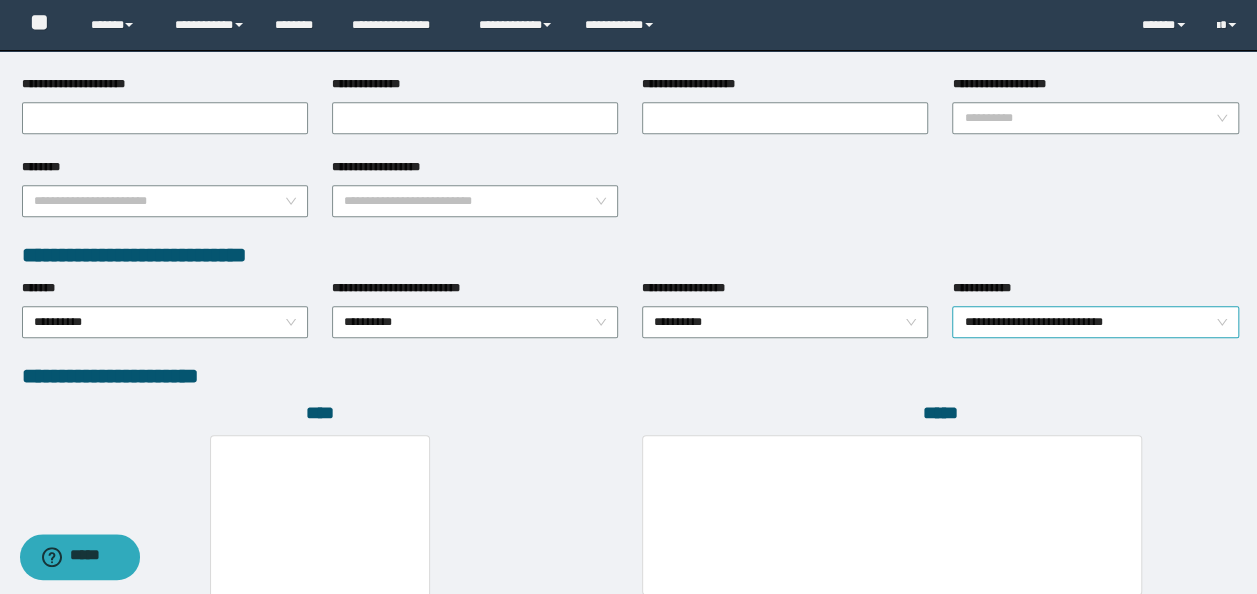 click on "**********" at bounding box center (1095, 322) 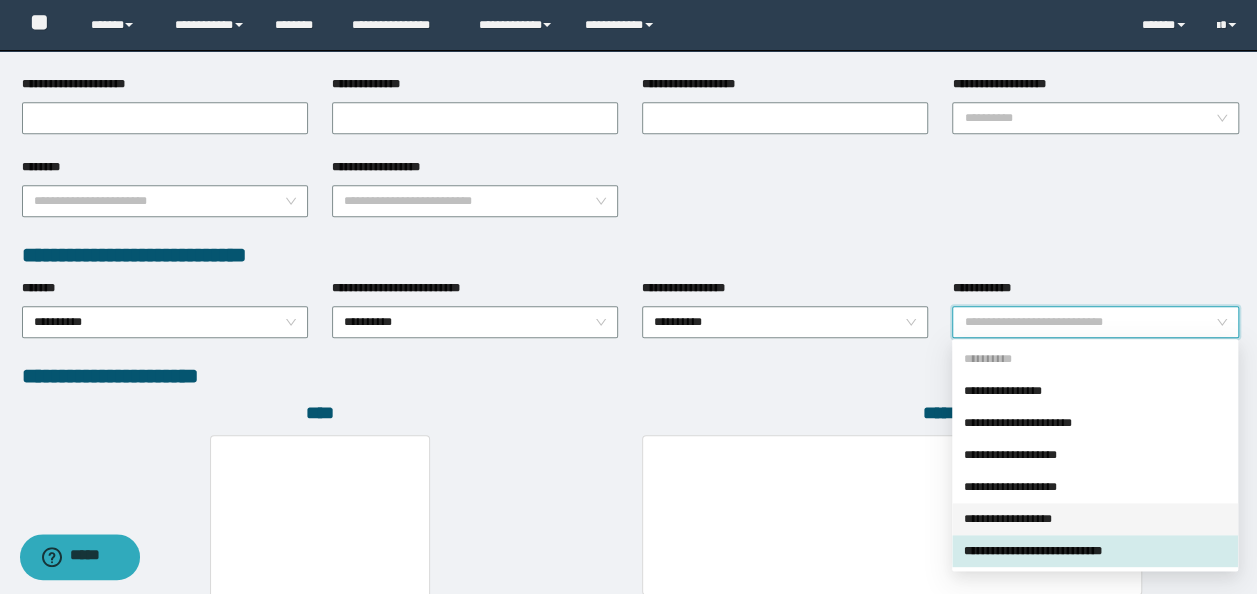 click on "**********" at bounding box center [1095, 519] 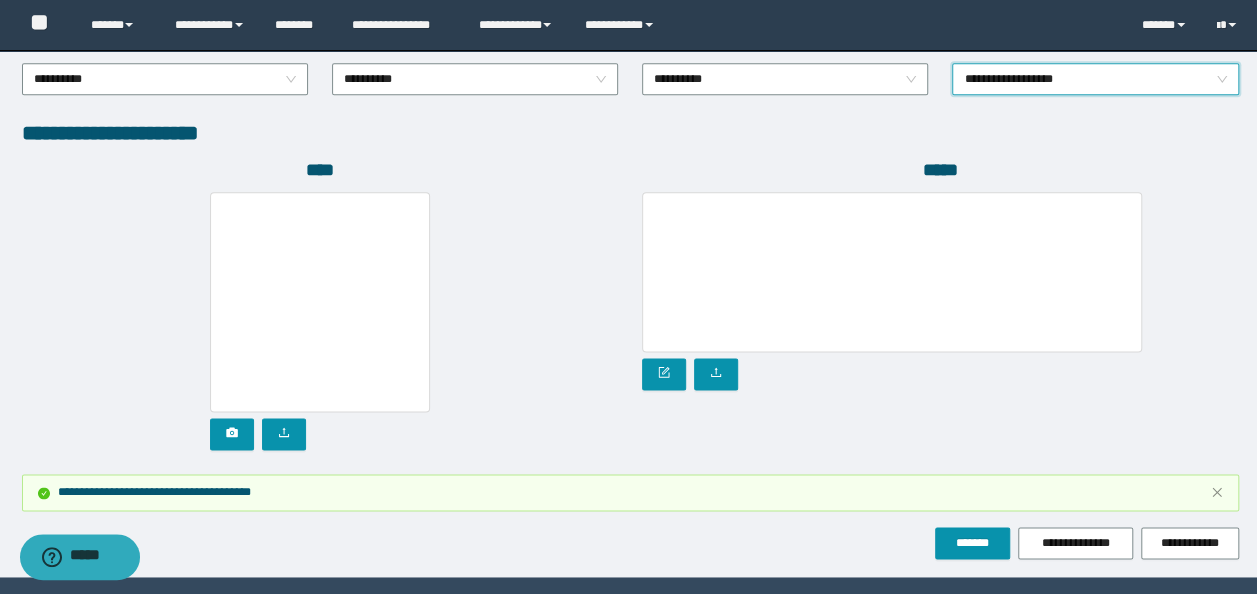 scroll, scrollTop: 1212, scrollLeft: 0, axis: vertical 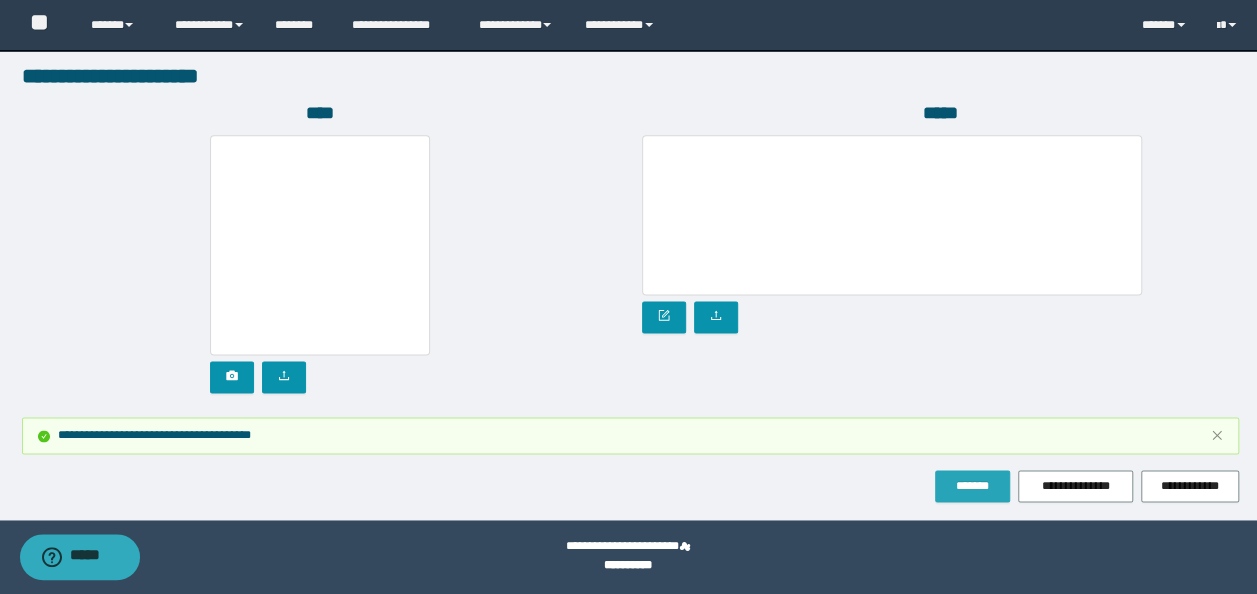 click on "*******" at bounding box center (972, 486) 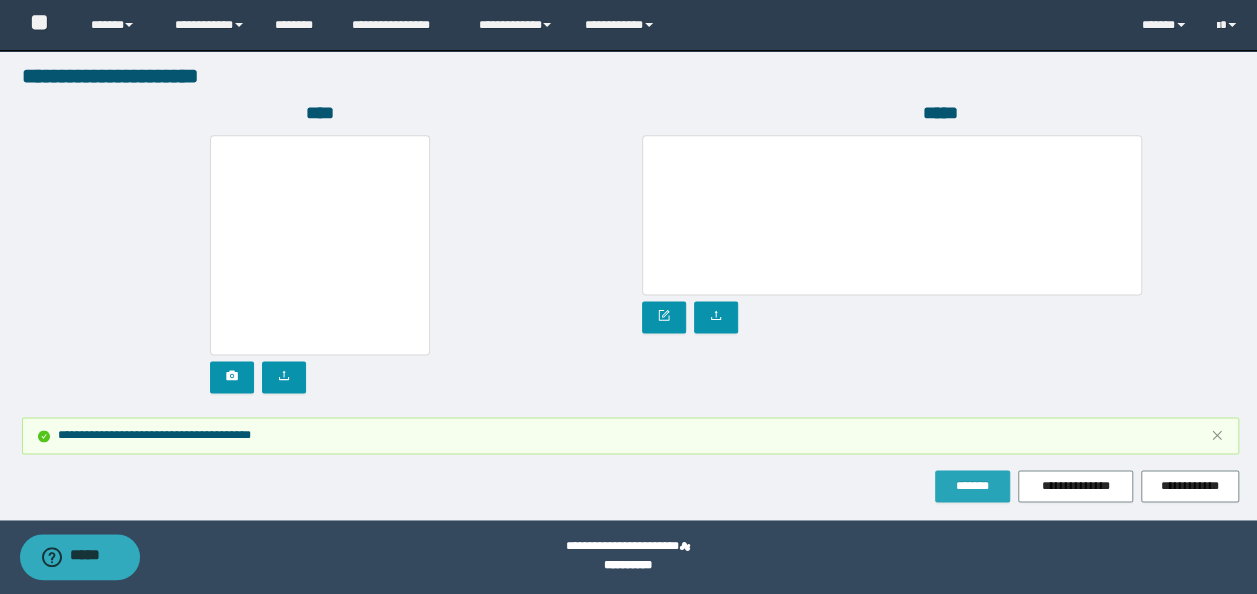 click on "*******" at bounding box center [972, 486] 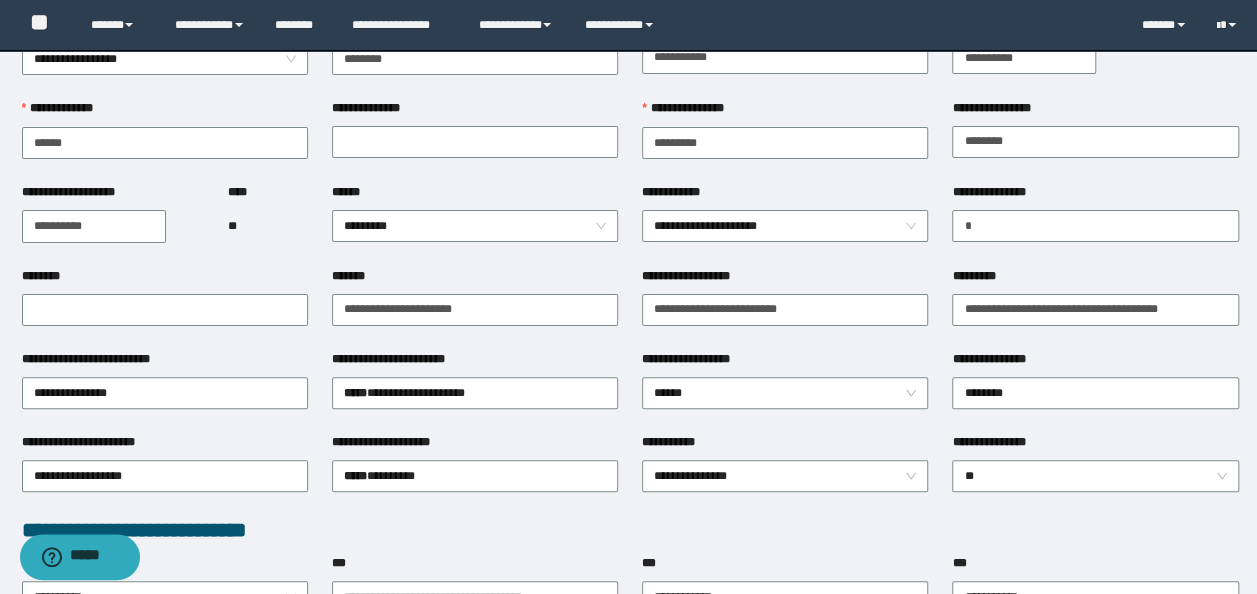 scroll, scrollTop: 200, scrollLeft: 0, axis: vertical 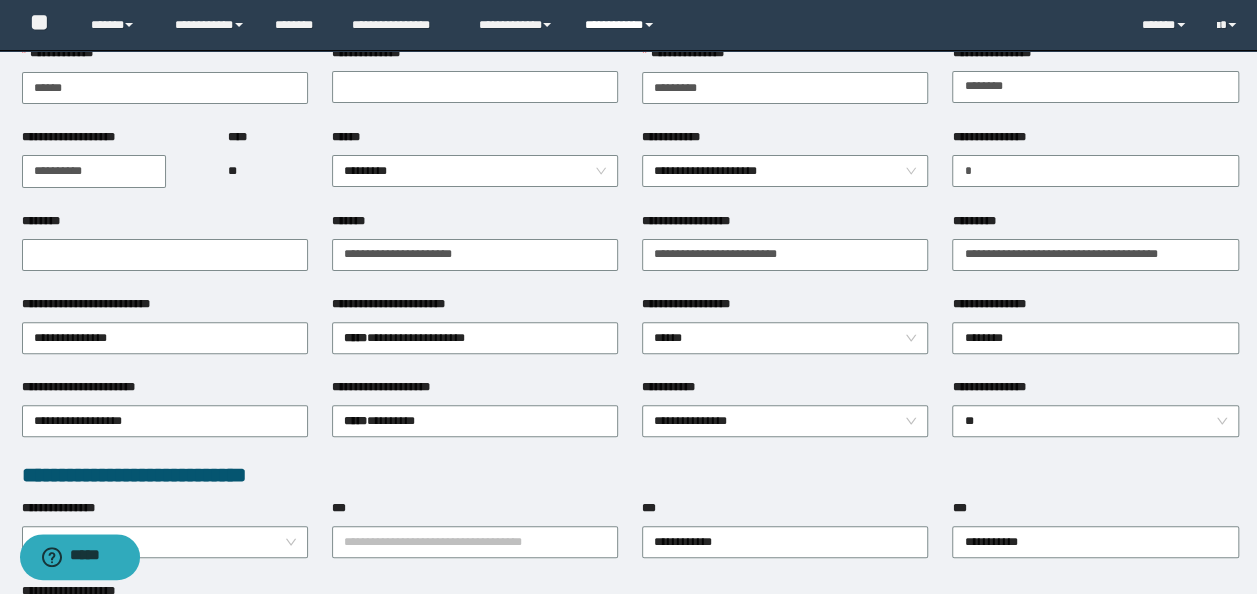 click on "**********" at bounding box center (622, 25) 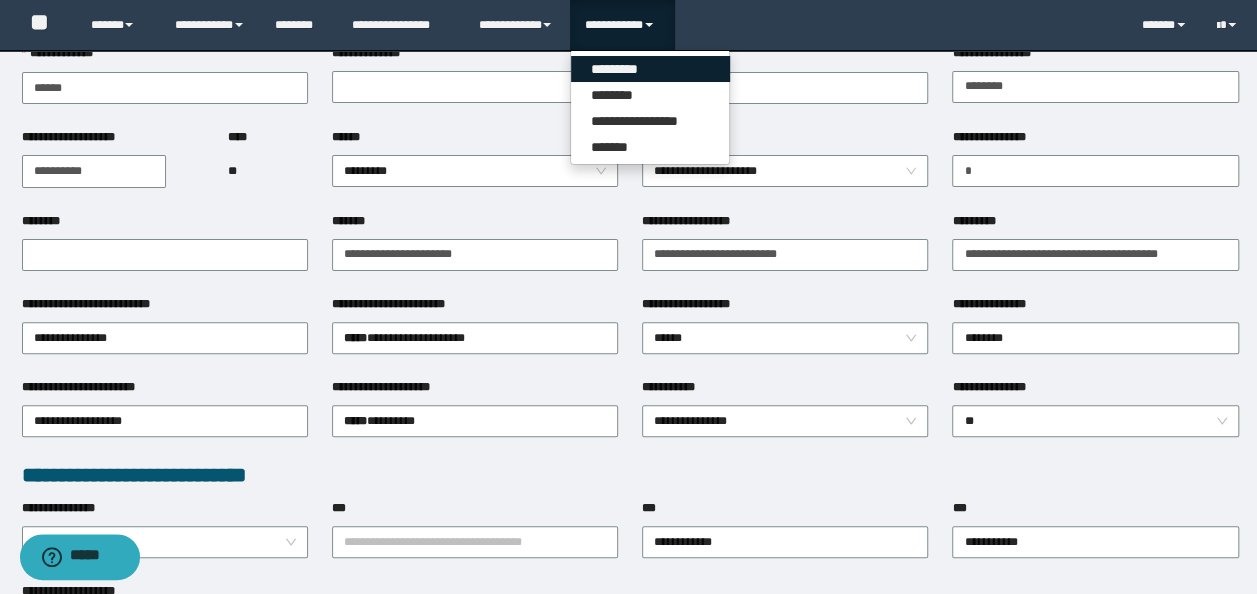 click on "*********" at bounding box center [650, 69] 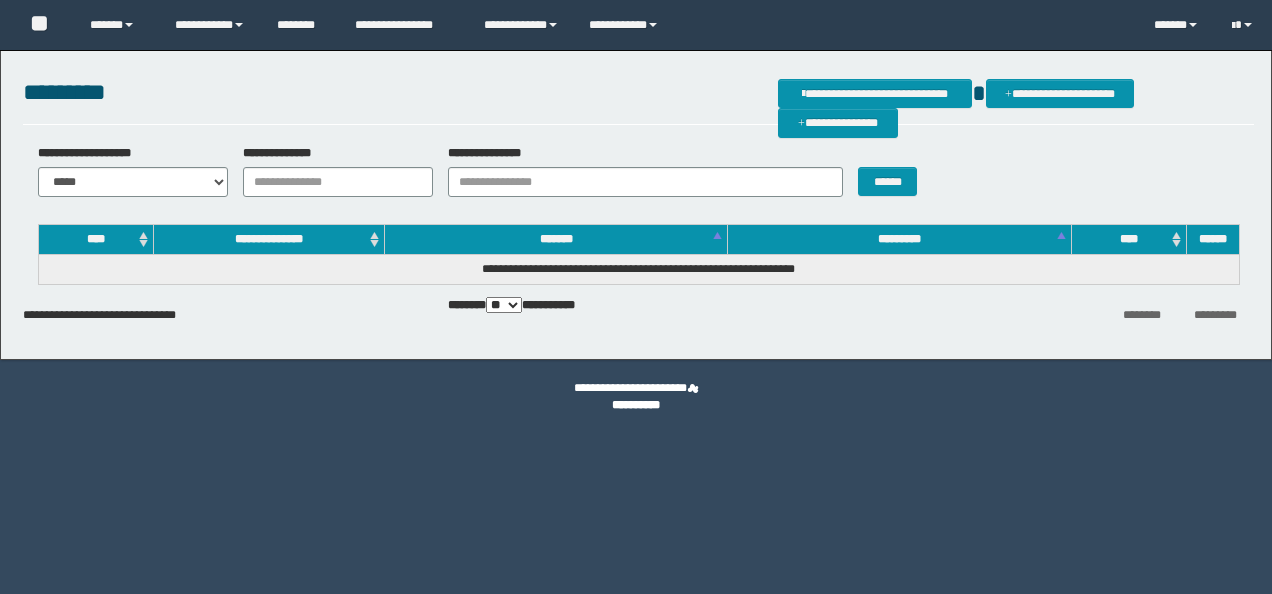scroll, scrollTop: 0, scrollLeft: 0, axis: both 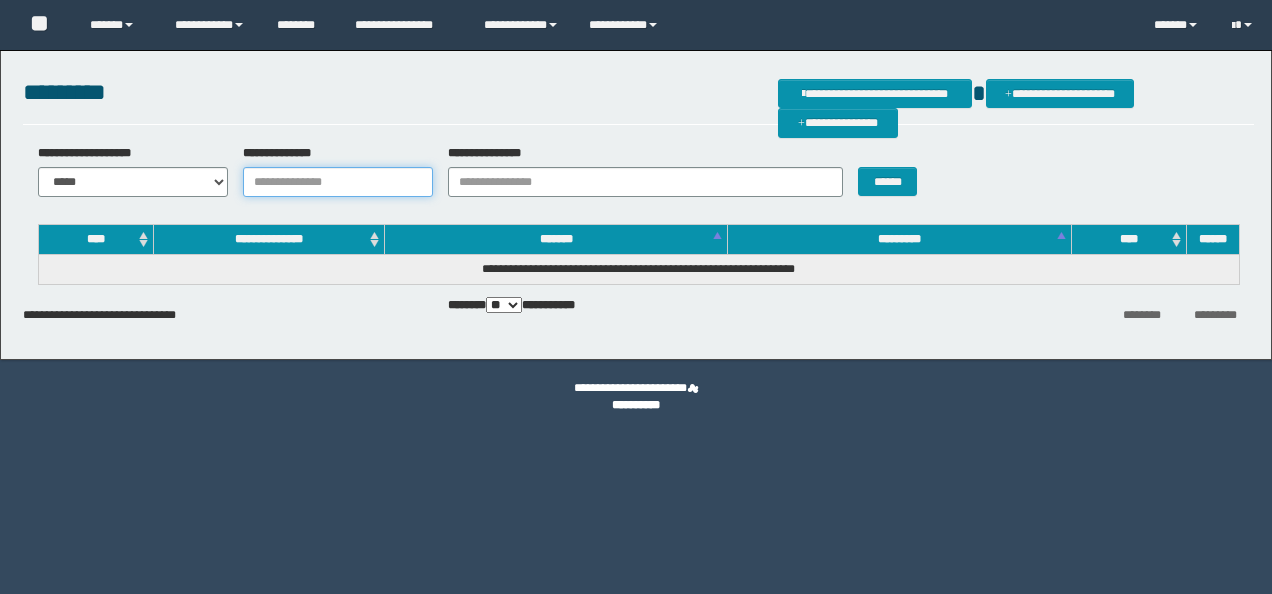 click on "**********" at bounding box center (338, 182) 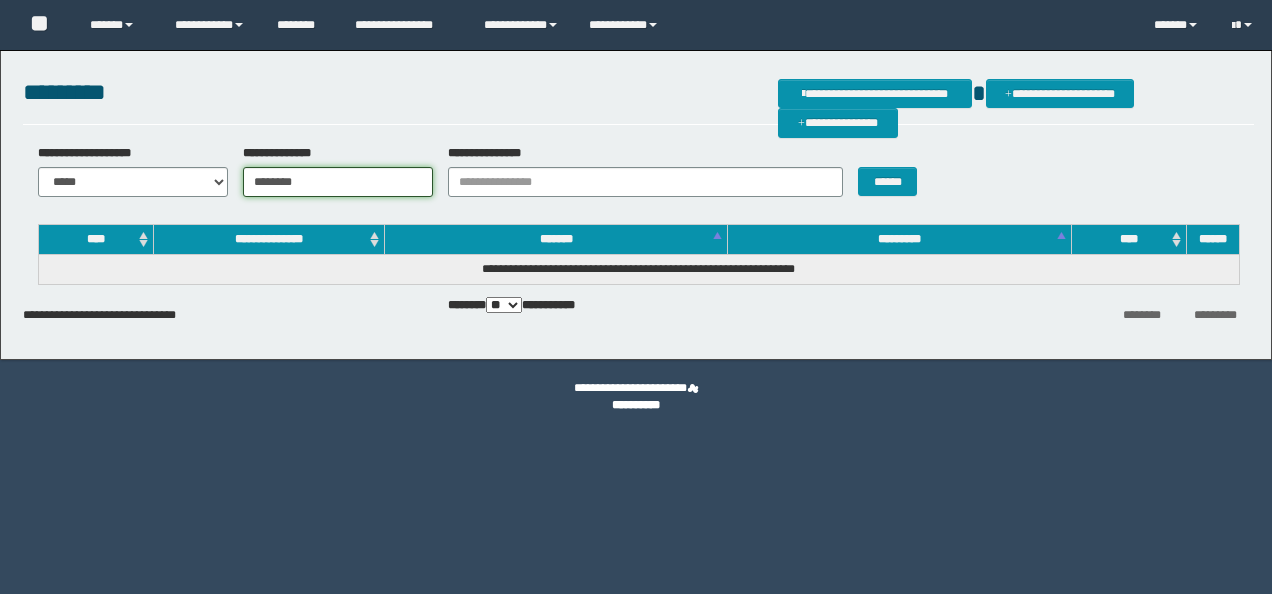 scroll, scrollTop: 0, scrollLeft: 0, axis: both 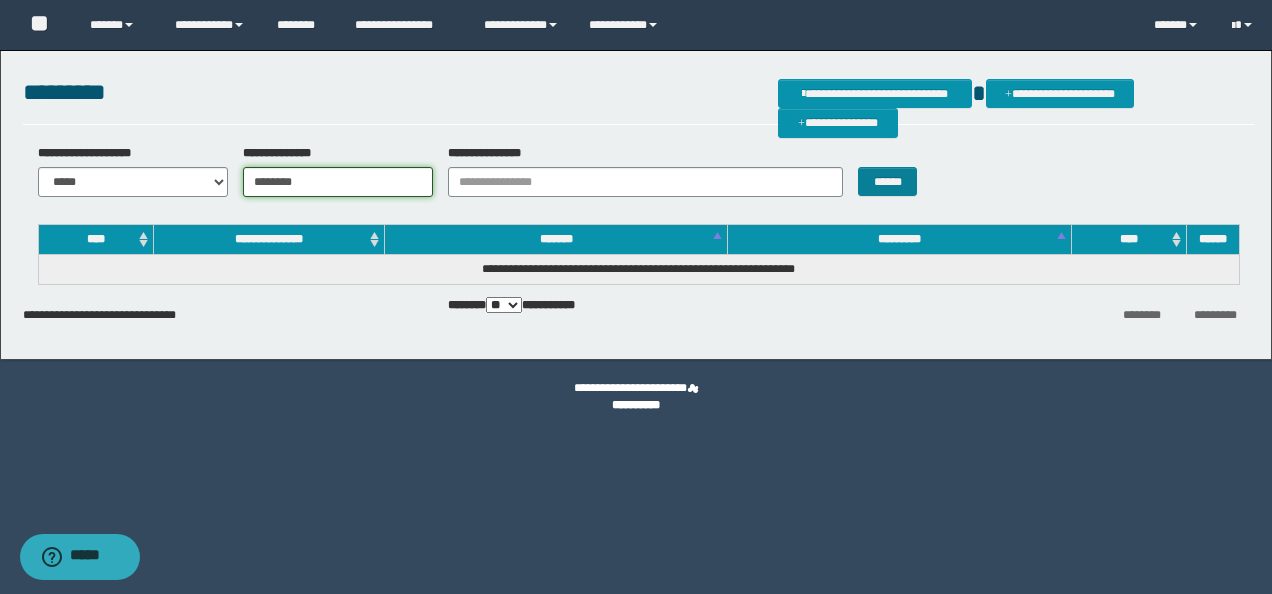 type on "********" 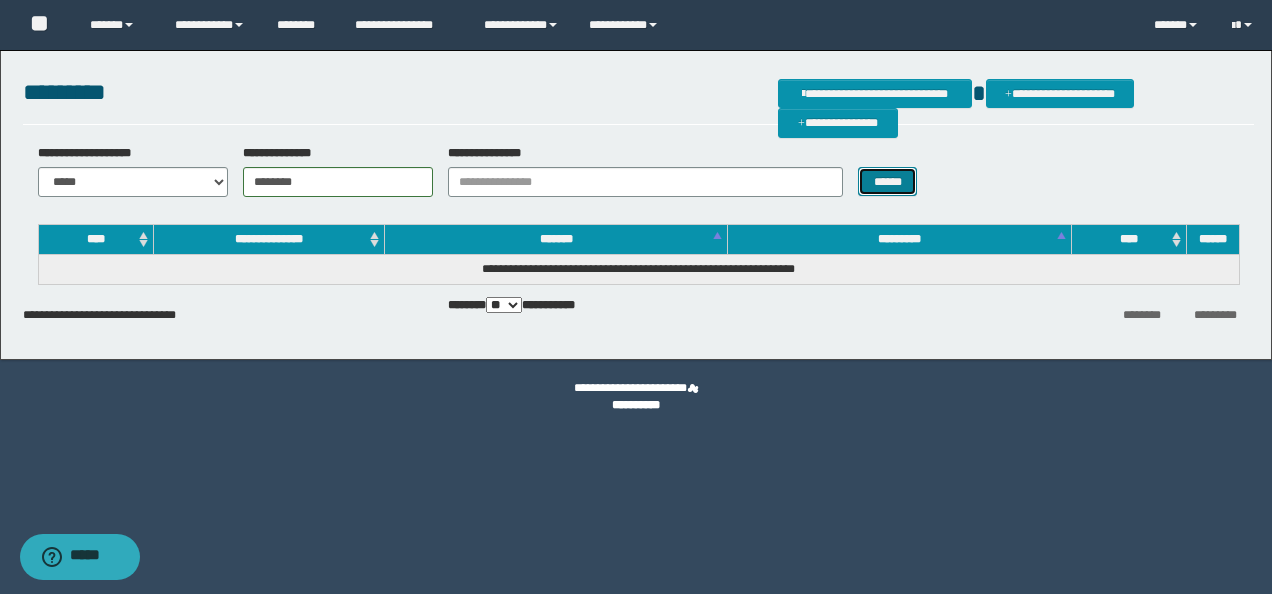 click on "******" at bounding box center (887, 181) 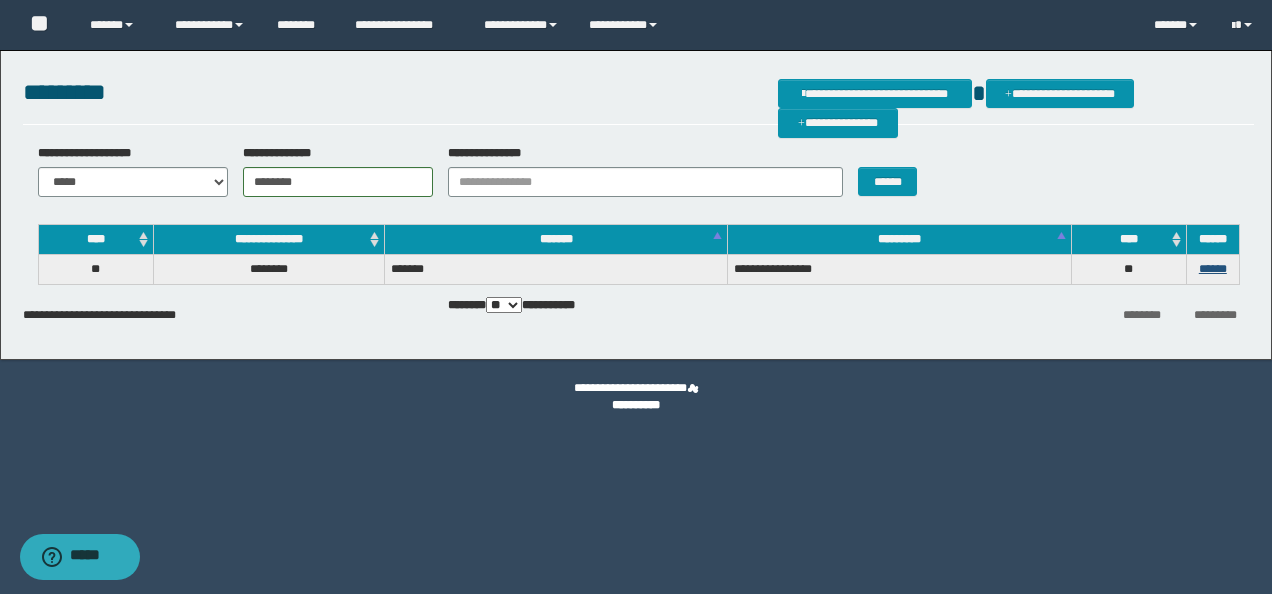 click on "******" at bounding box center (1212, 240) 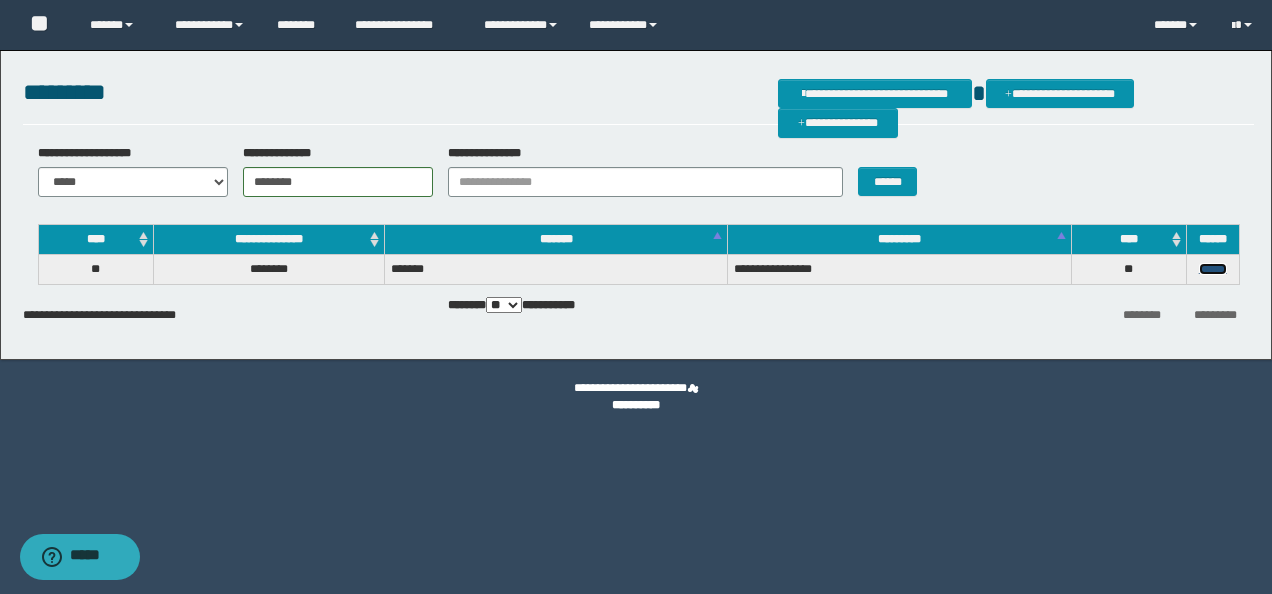 click on "******" at bounding box center [1213, 269] 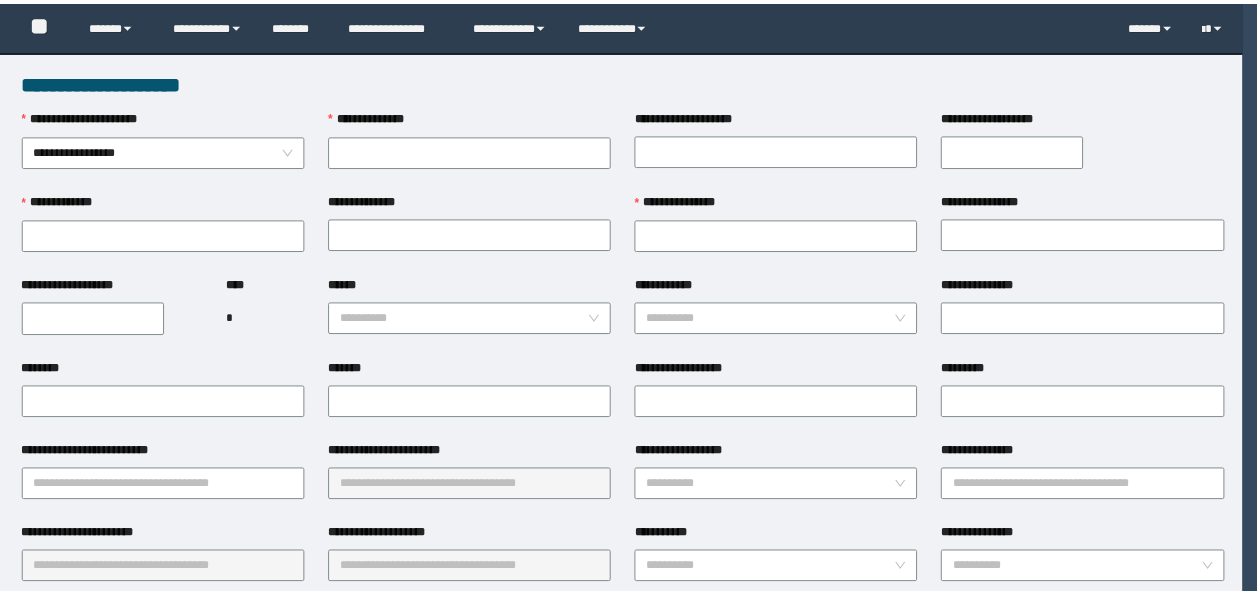 scroll, scrollTop: 0, scrollLeft: 0, axis: both 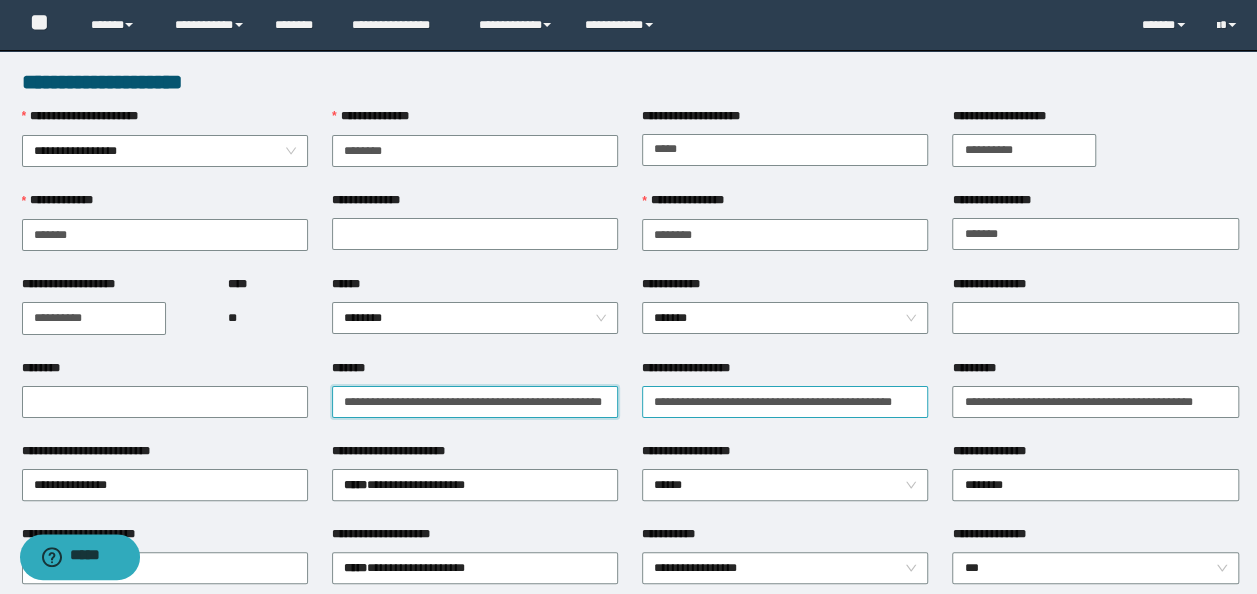 drag, startPoint x: 565, startPoint y: 406, endPoint x: 734, endPoint y: 401, distance: 169.07394 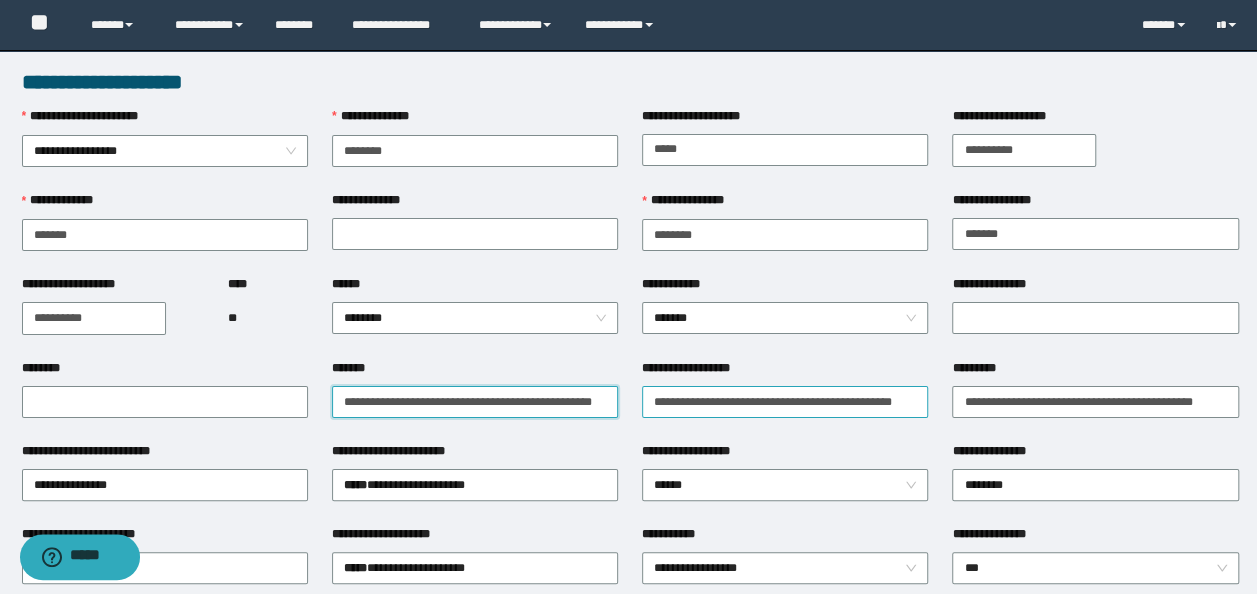scroll, scrollTop: 0, scrollLeft: 24, axis: horizontal 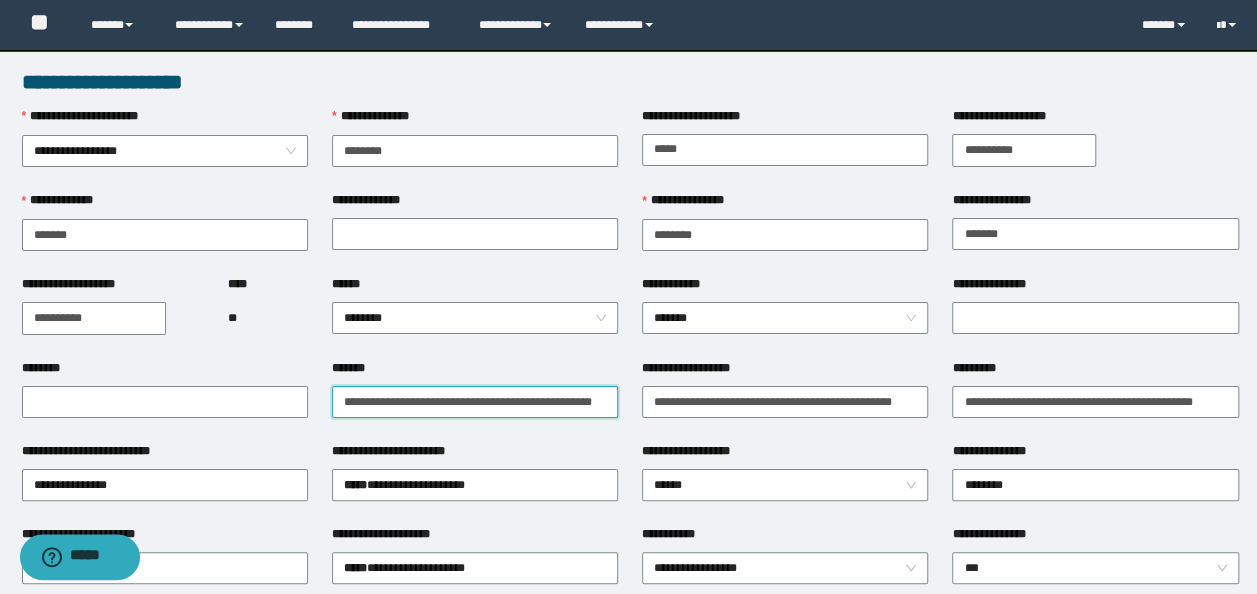drag, startPoint x: 456, startPoint y: 402, endPoint x: 188, endPoint y: 300, distance: 286.75424 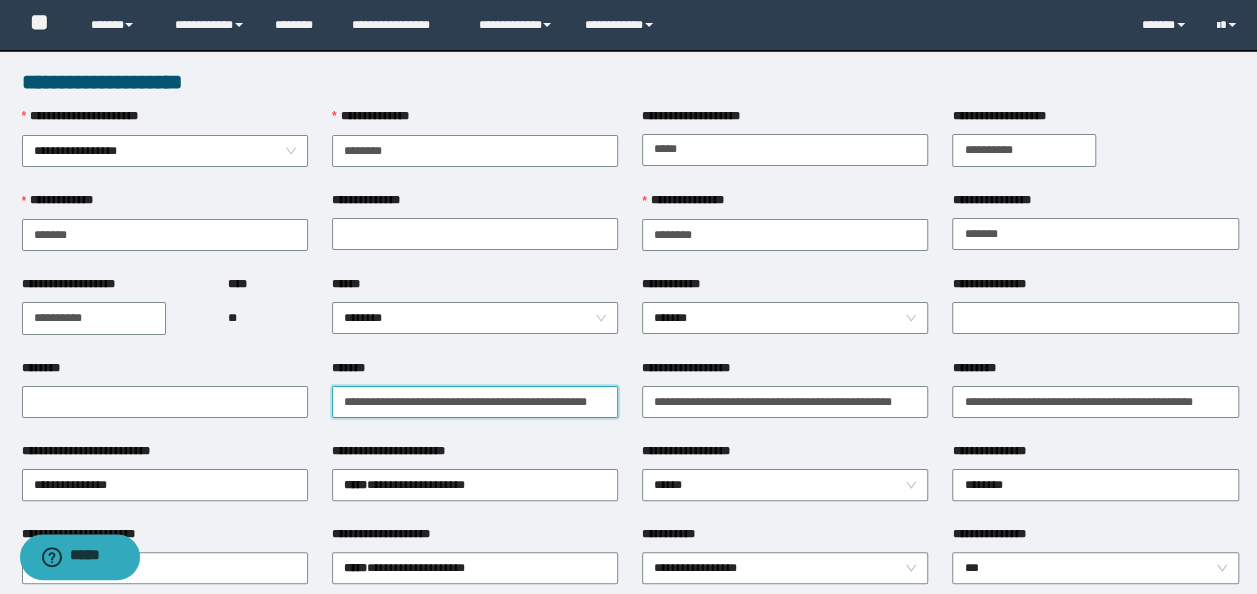 drag, startPoint x: 336, startPoint y: 400, endPoint x: 784, endPoint y: 370, distance: 449.00333 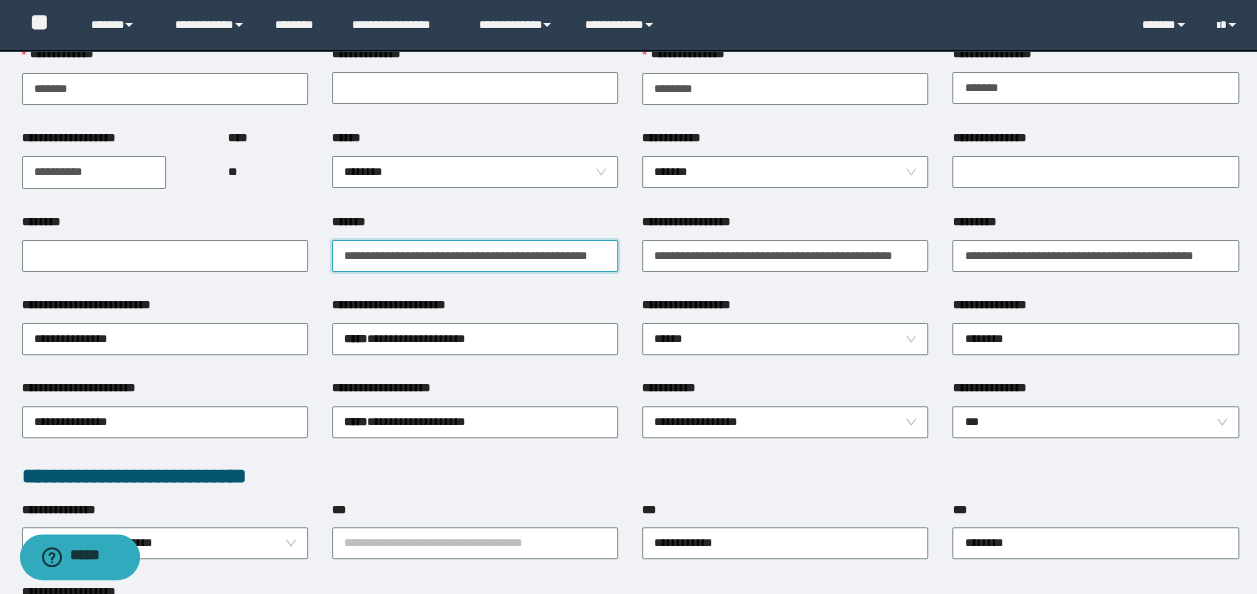 scroll, scrollTop: 200, scrollLeft: 0, axis: vertical 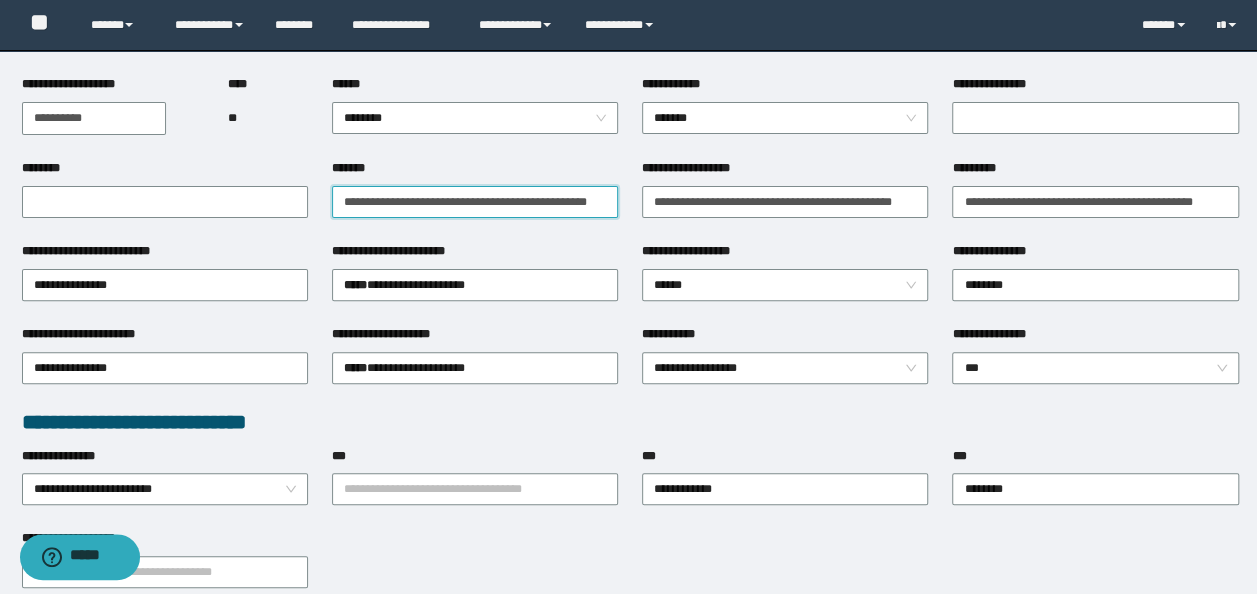 type on "**********" 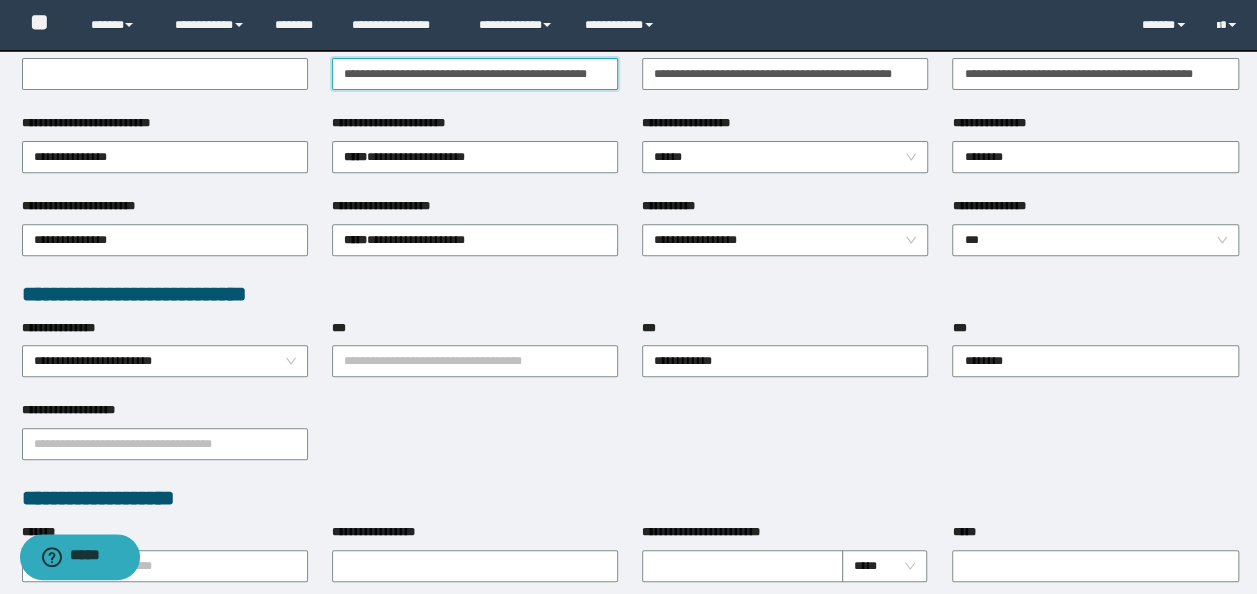 scroll, scrollTop: 400, scrollLeft: 0, axis: vertical 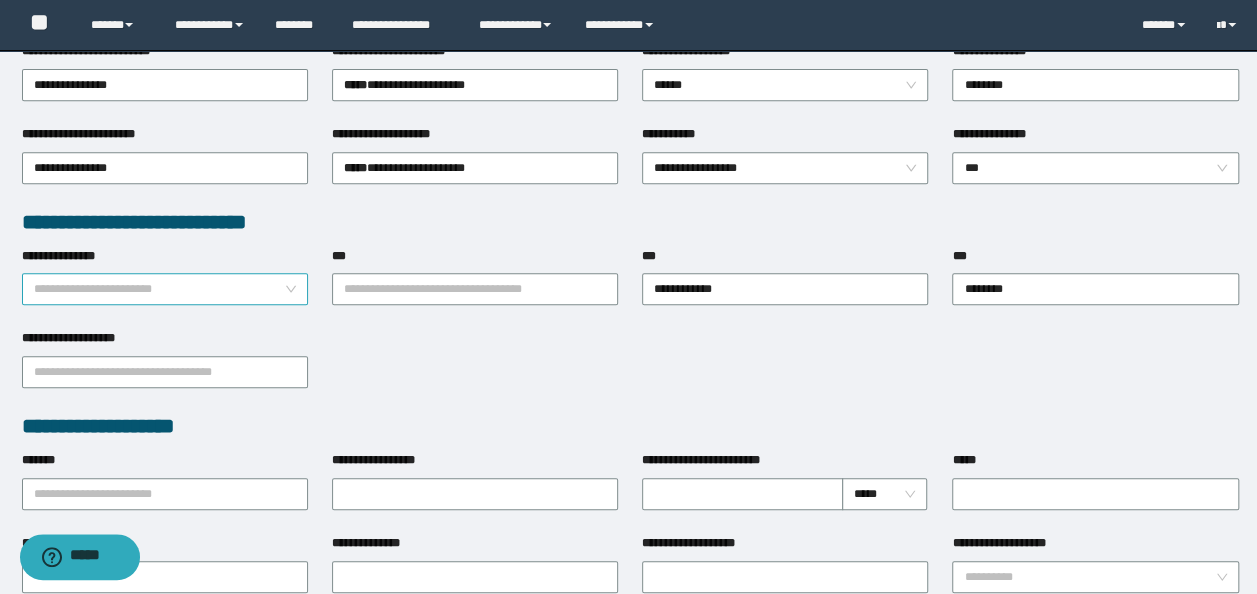click on "**********" at bounding box center [165, 289] 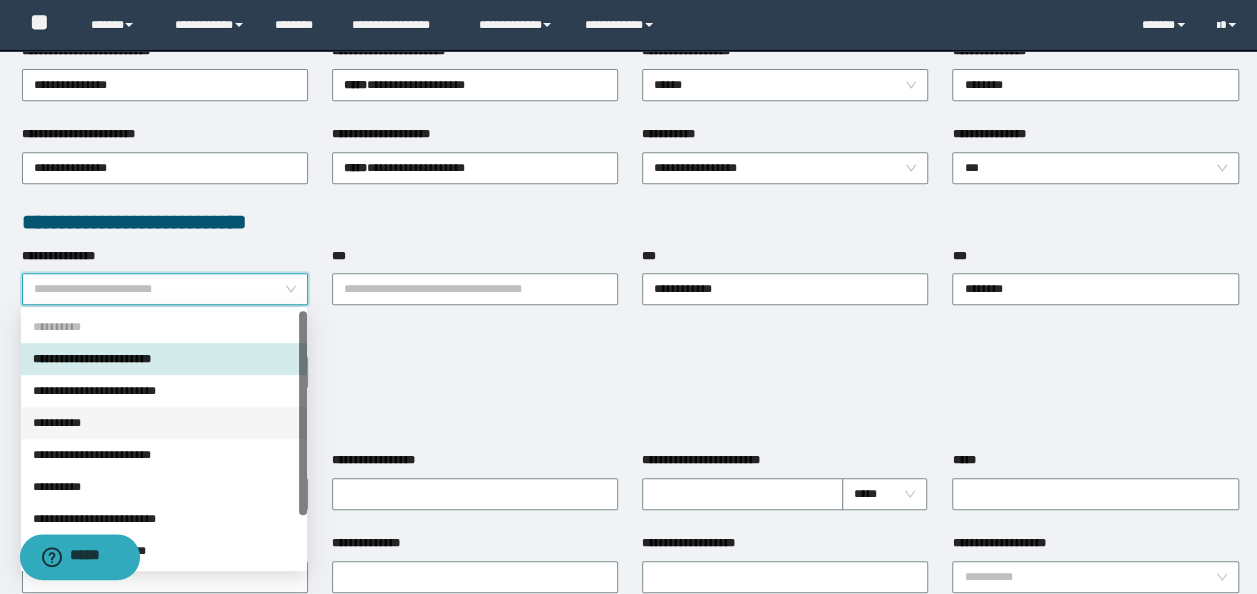 click on "**********" at bounding box center (164, 423) 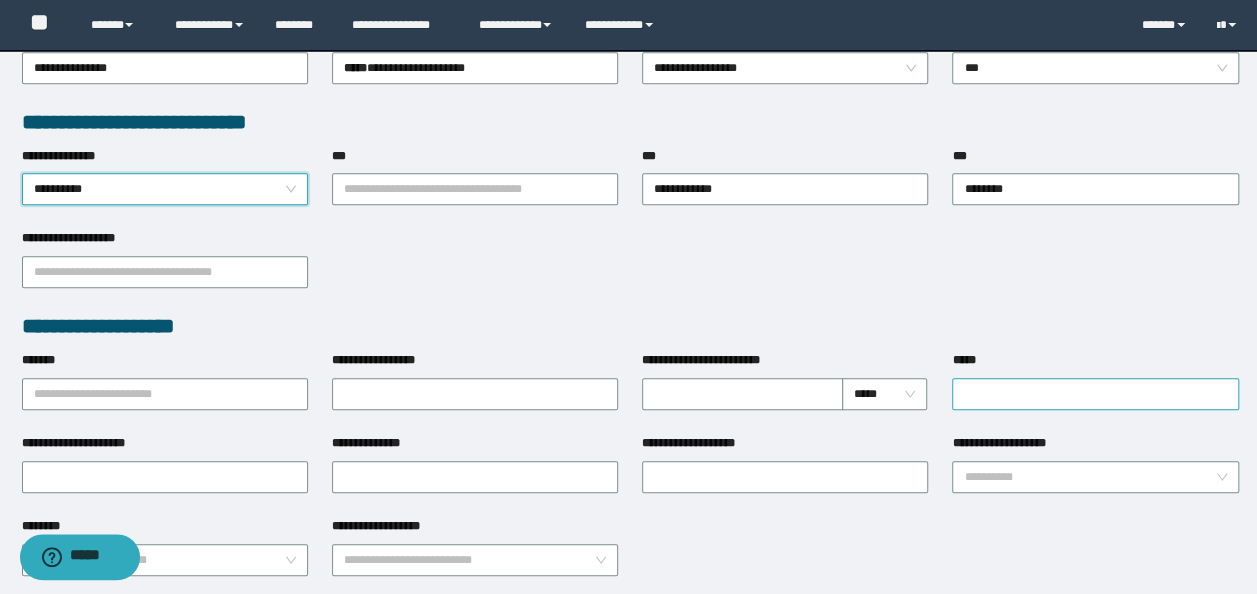 scroll, scrollTop: 0, scrollLeft: 0, axis: both 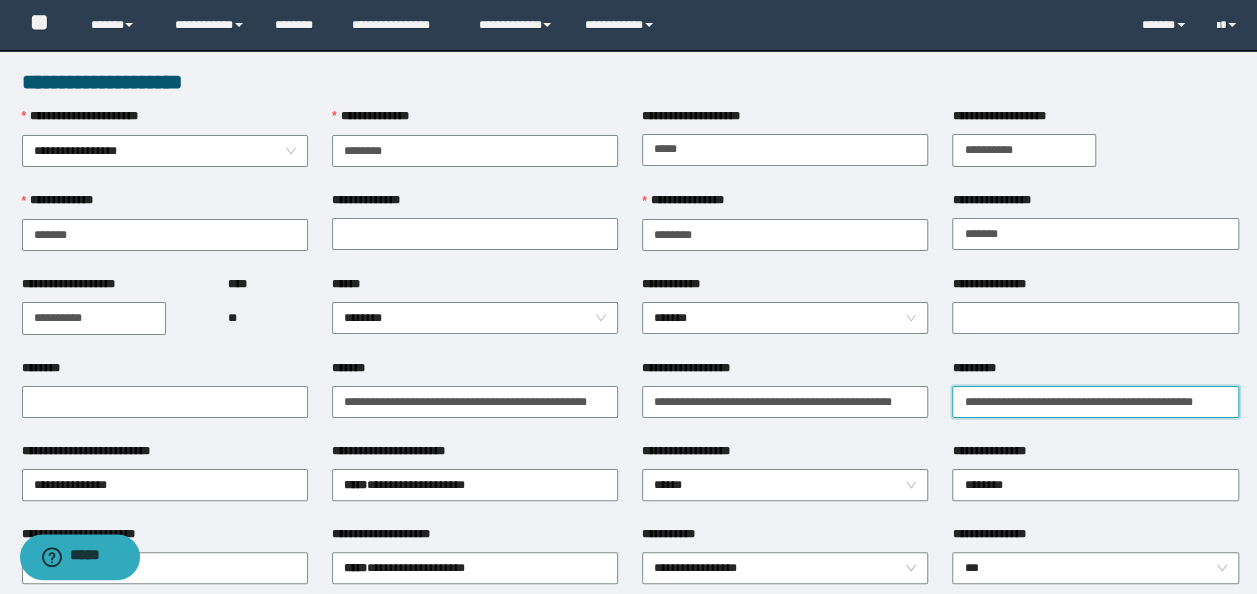 drag, startPoint x: 956, startPoint y: 405, endPoint x: 1275, endPoint y: 408, distance: 319.0141 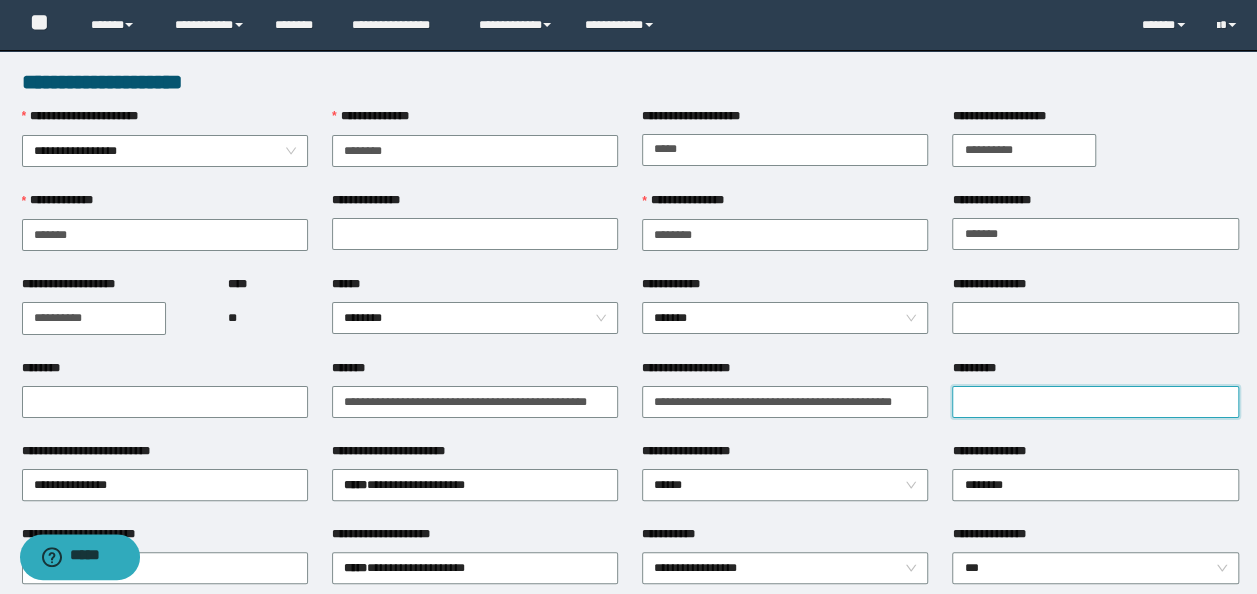 scroll, scrollTop: 0, scrollLeft: 0, axis: both 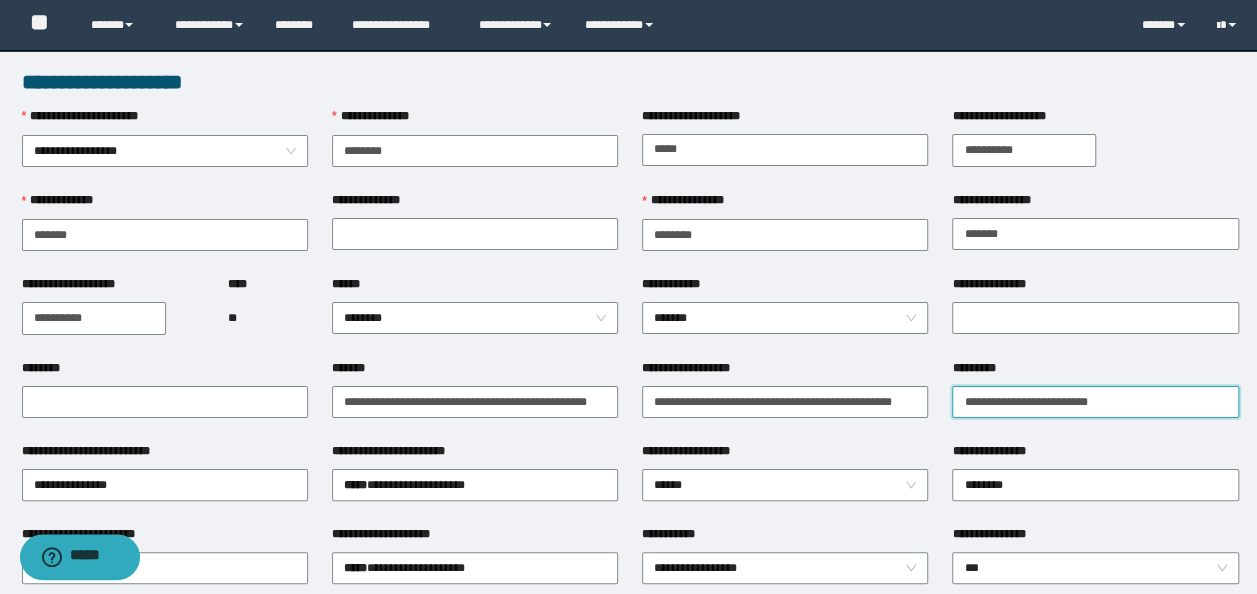 click on "**********" at bounding box center [1095, 401] 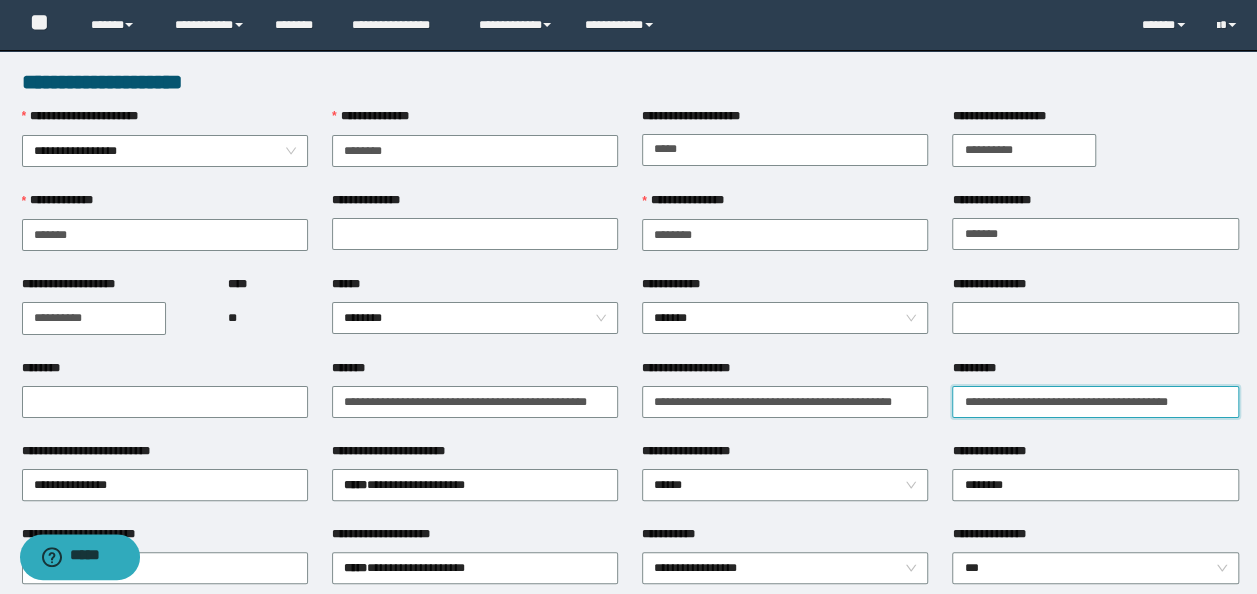 type on "**********" 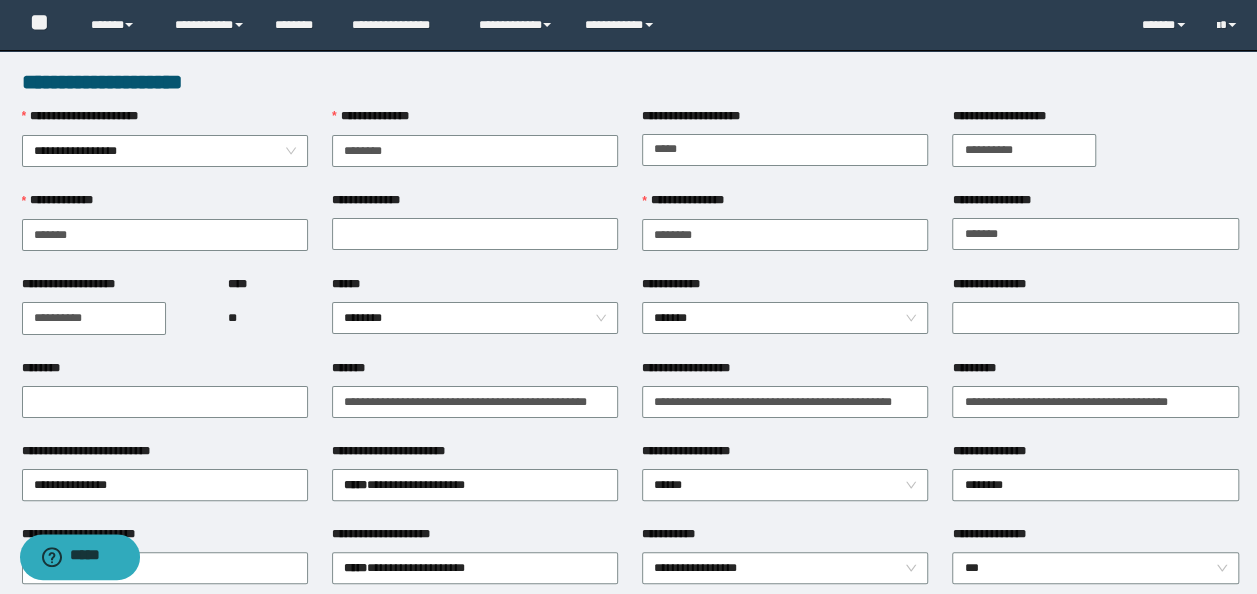 click on "**********" at bounding box center [1095, 455] 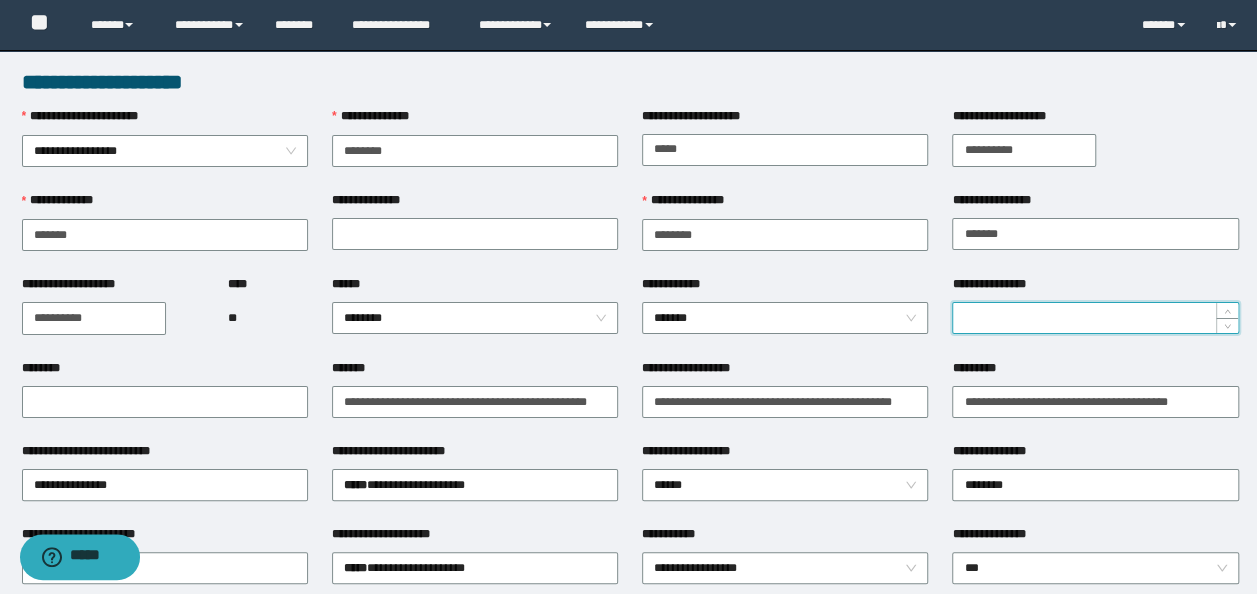 click on "**********" at bounding box center [1095, 318] 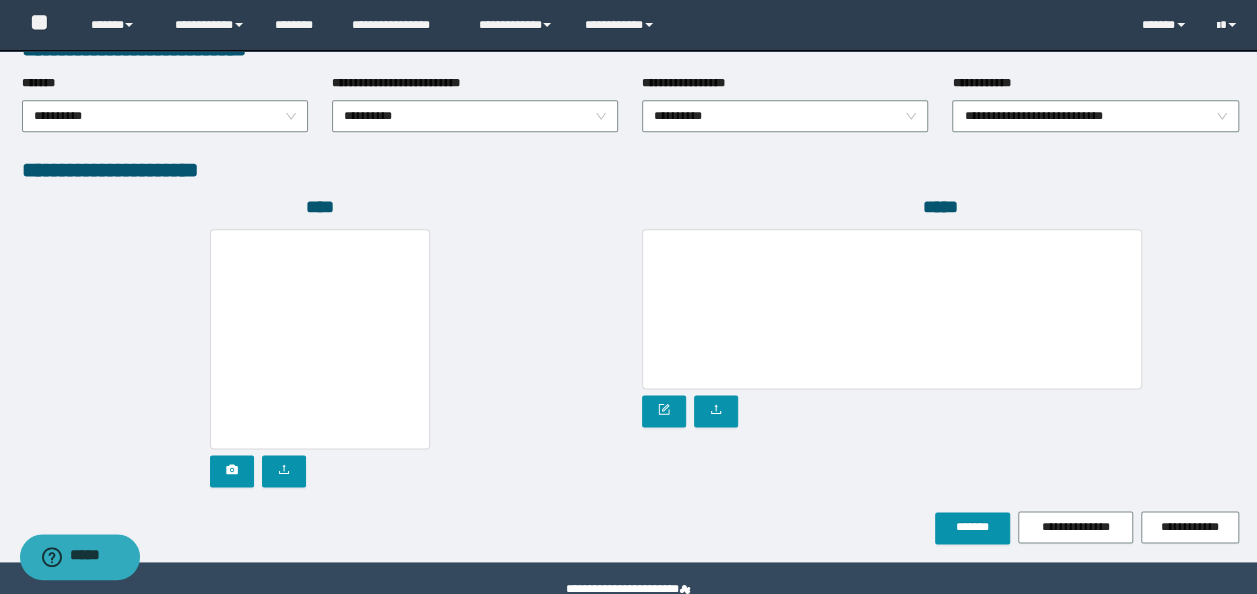 scroll, scrollTop: 1108, scrollLeft: 0, axis: vertical 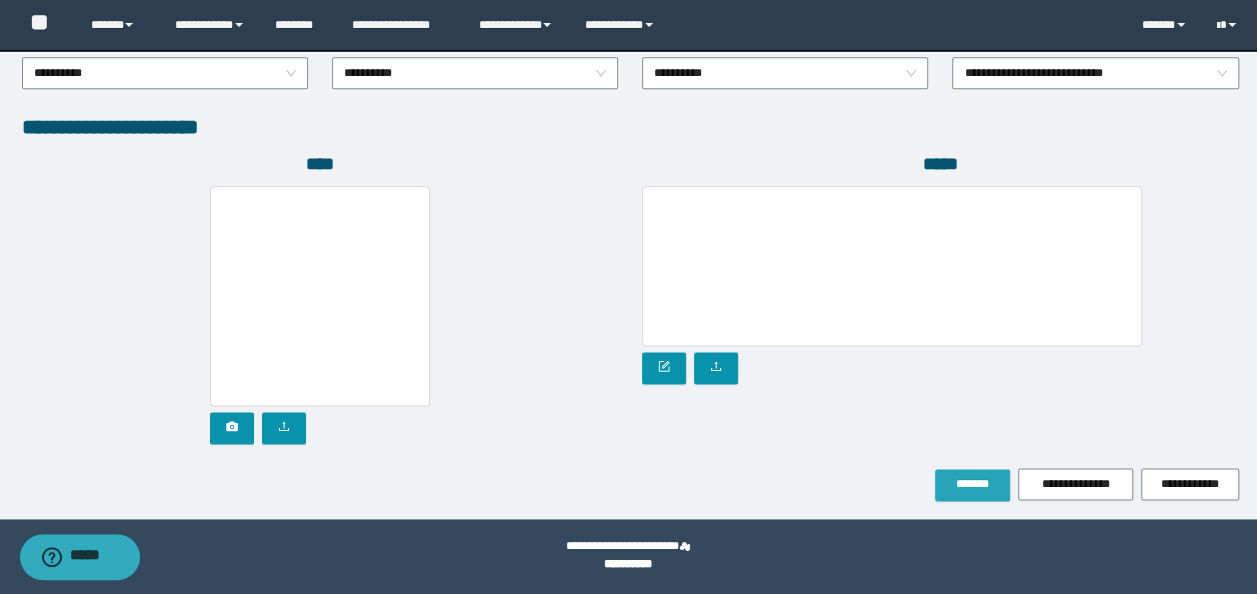 type on "*" 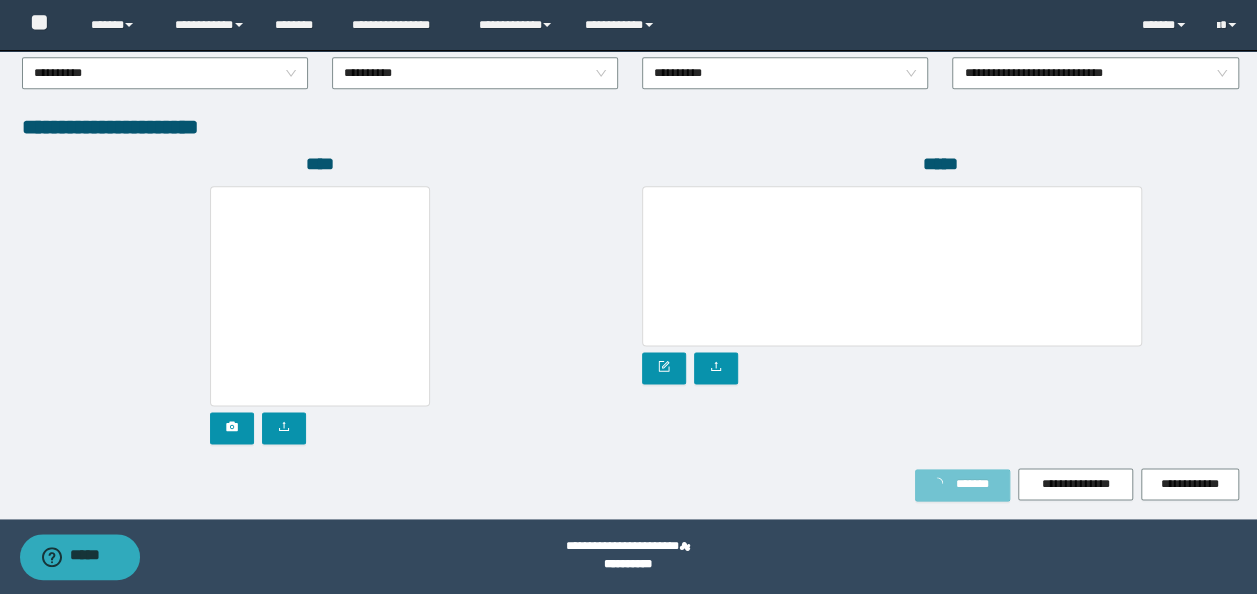 scroll, scrollTop: 1160, scrollLeft: 0, axis: vertical 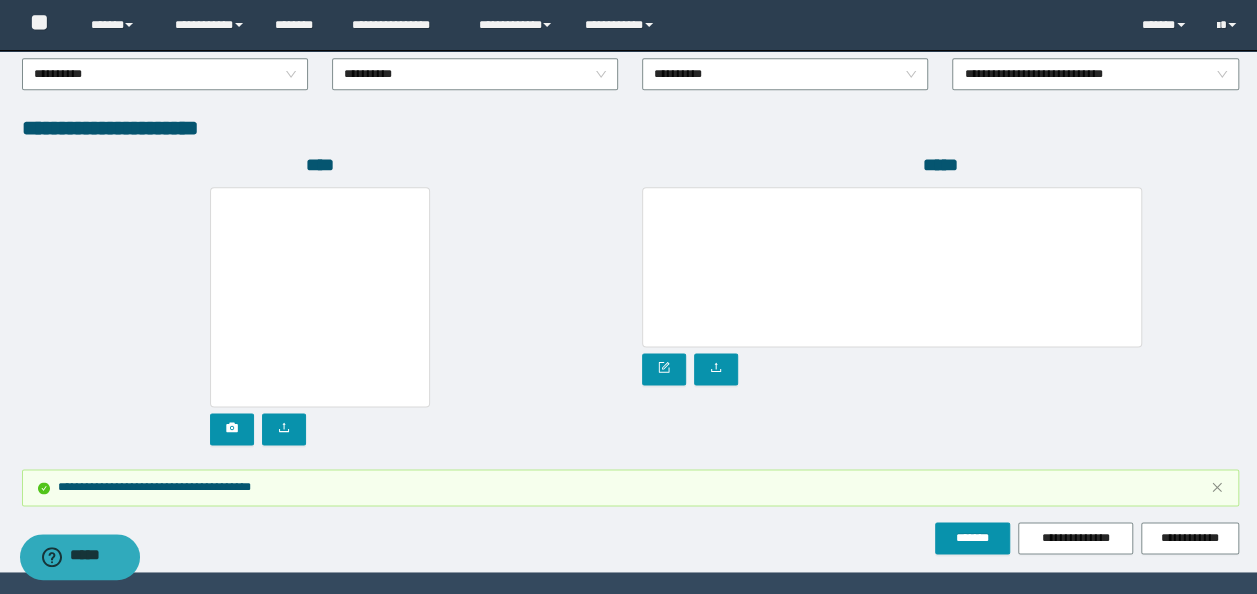 click on "*****" at bounding box center (940, 311) 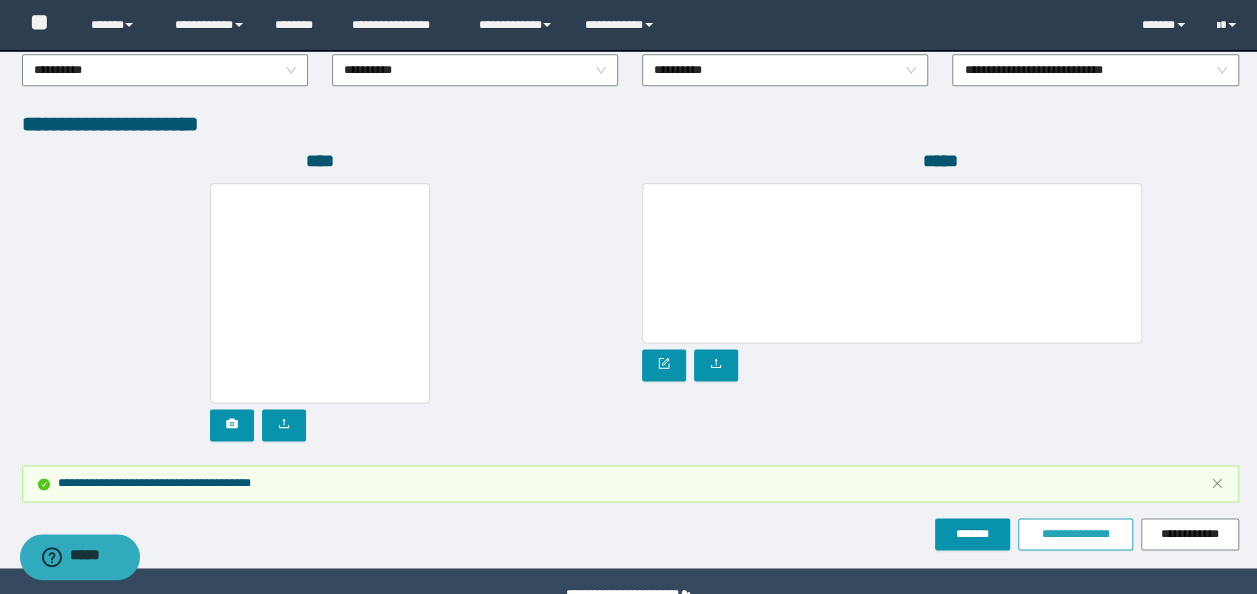 scroll, scrollTop: 1212, scrollLeft: 0, axis: vertical 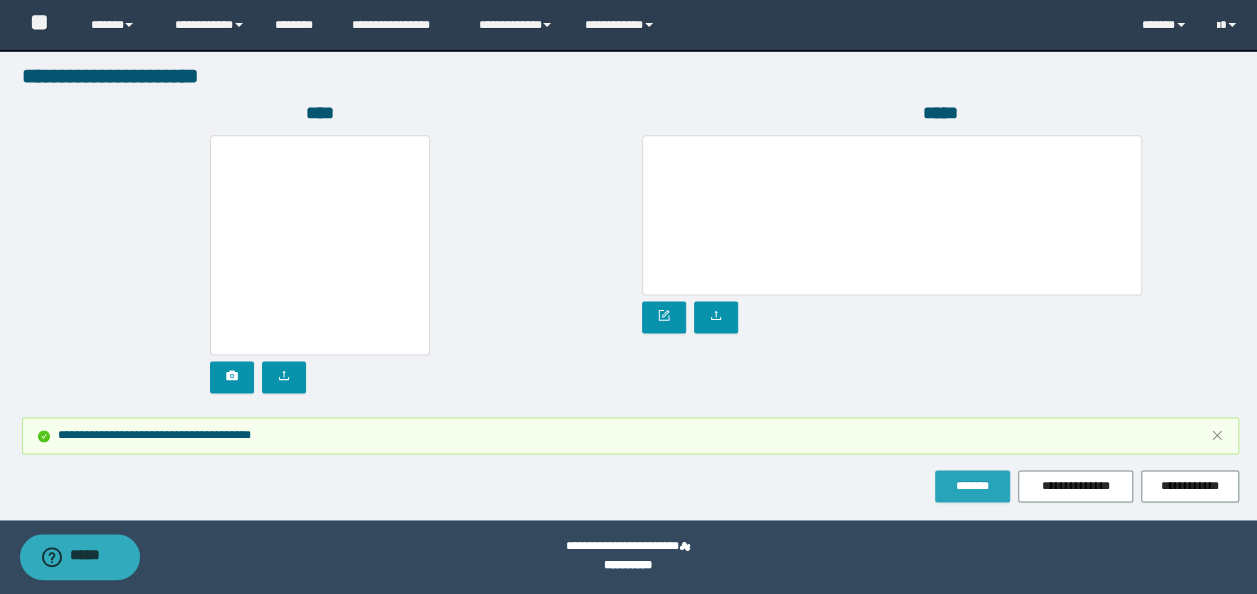 click on "*******" at bounding box center [972, 486] 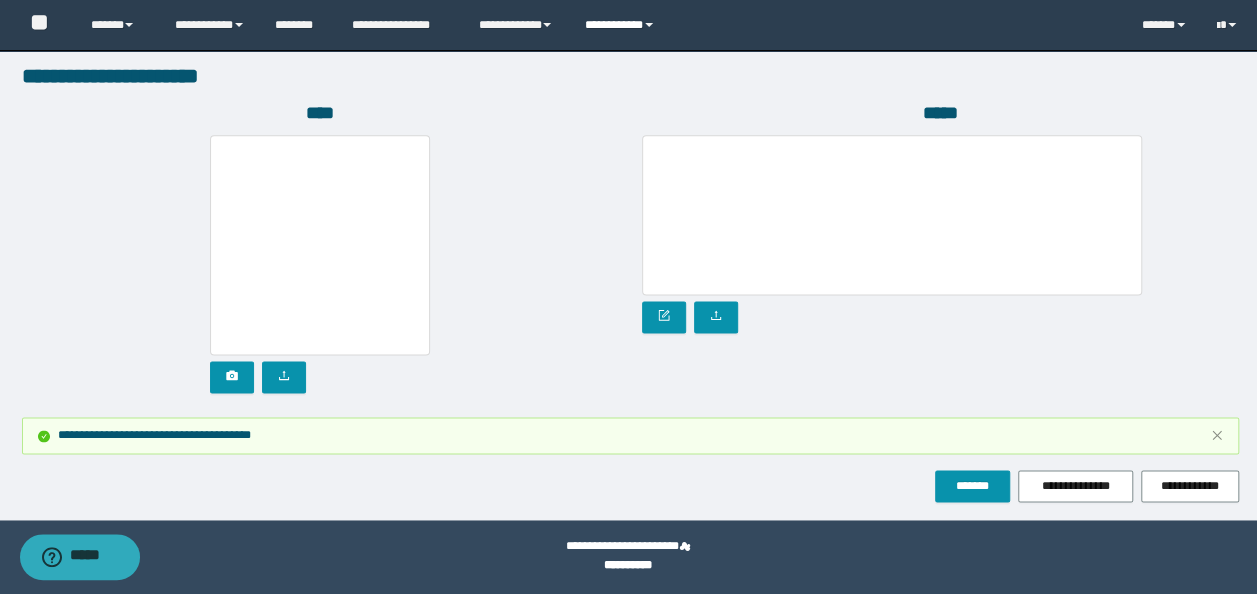 click on "**********" at bounding box center [622, 25] 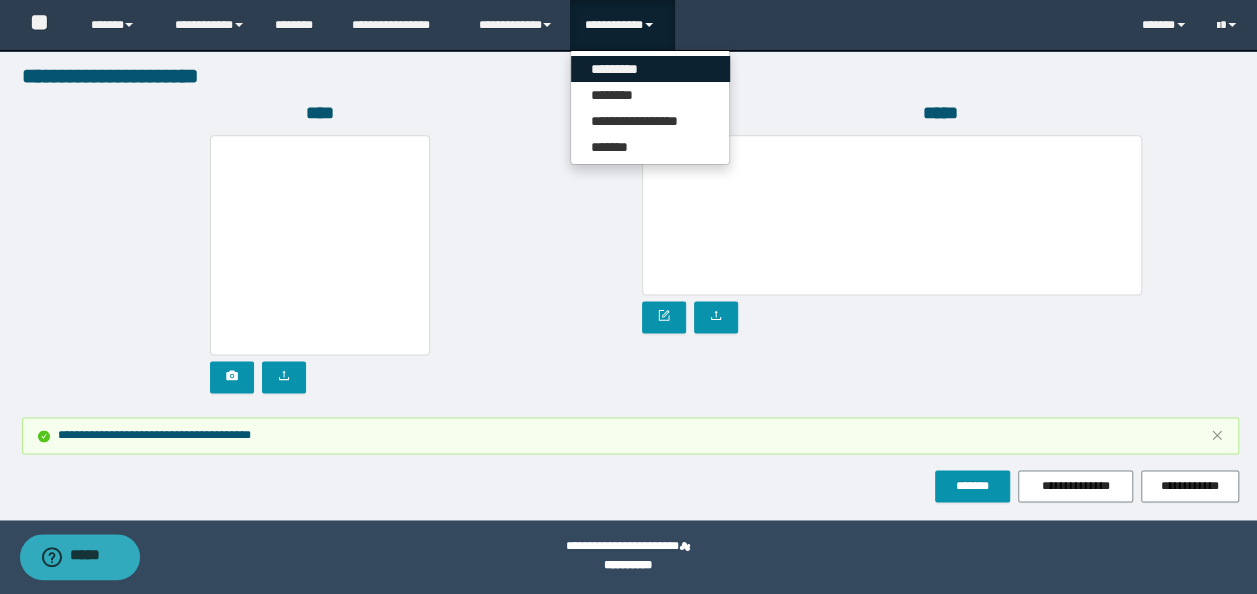 click on "*********" at bounding box center (650, 69) 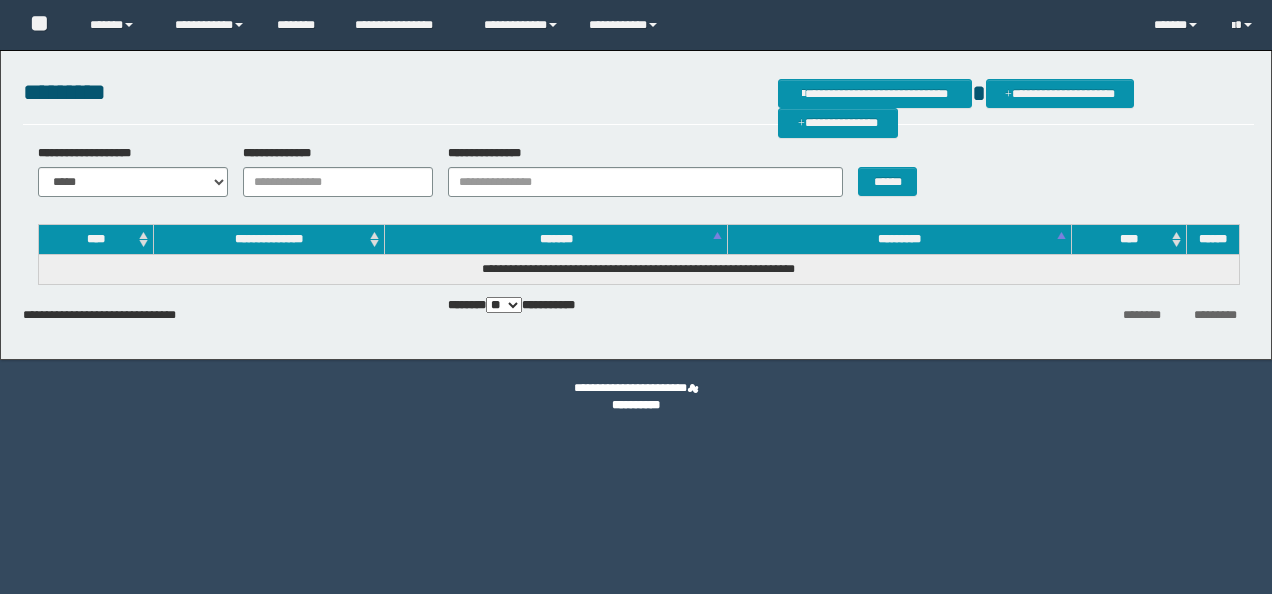 scroll, scrollTop: 0, scrollLeft: 0, axis: both 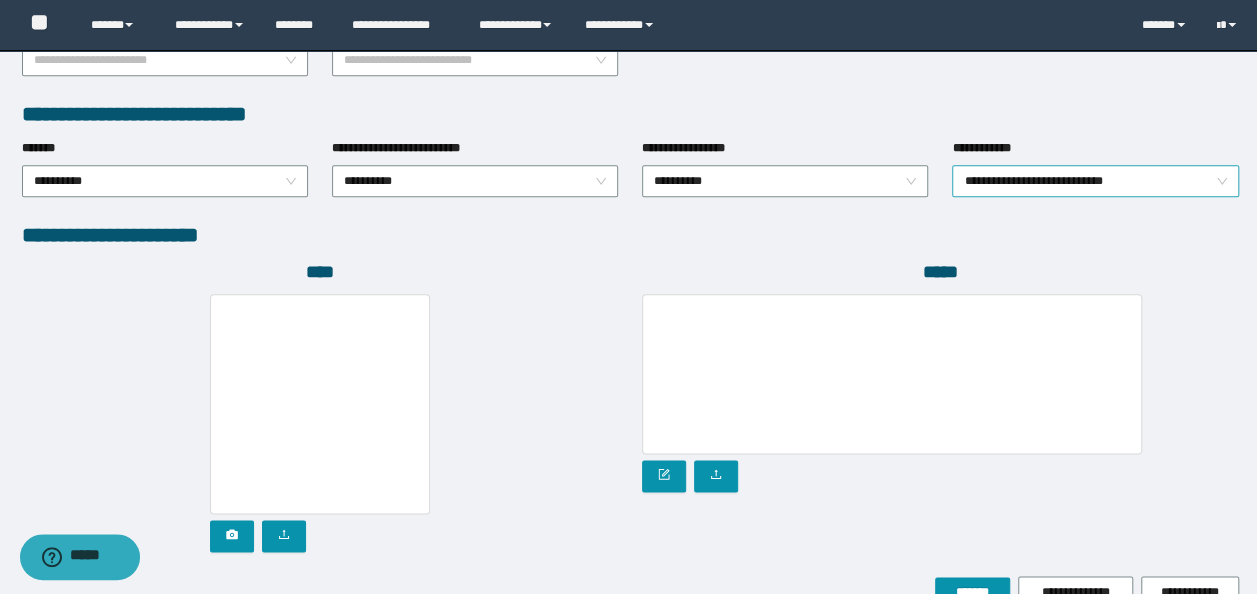 click on "**********" at bounding box center (1095, 181) 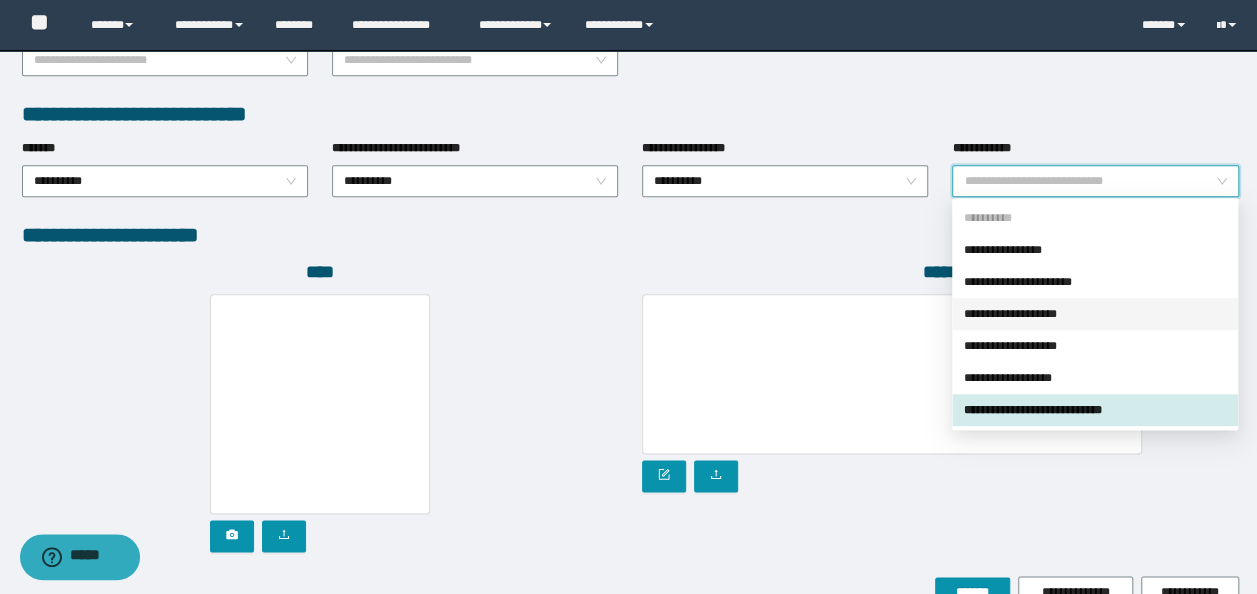 click on "**********" at bounding box center (1095, 314) 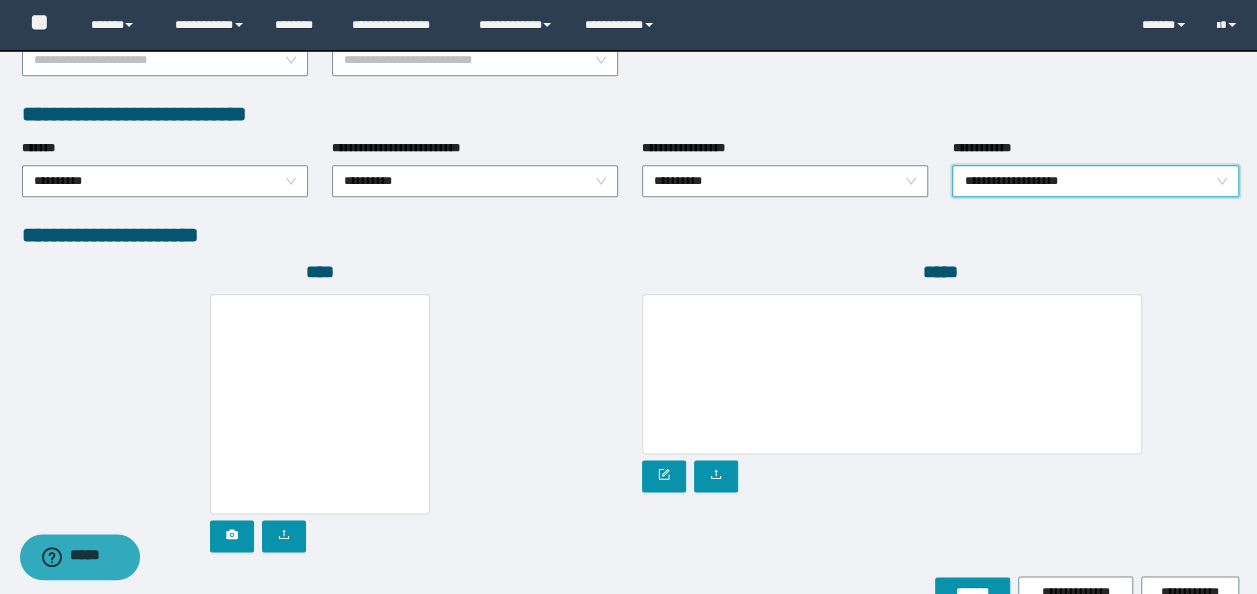 scroll, scrollTop: 1108, scrollLeft: 0, axis: vertical 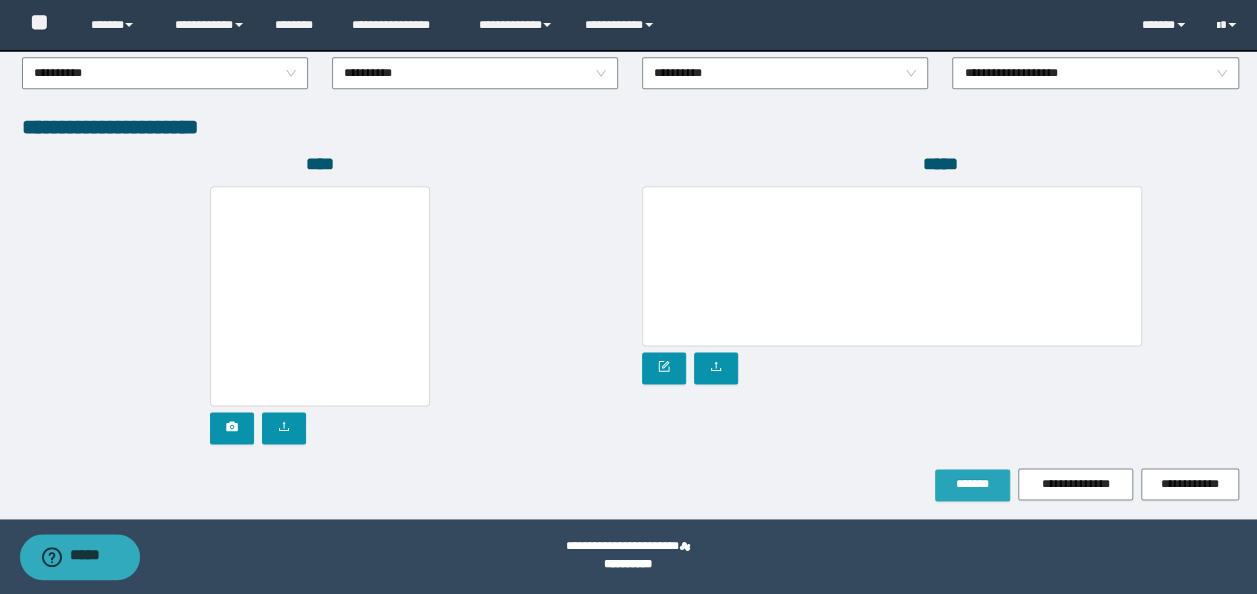 click on "*******" at bounding box center (972, 484) 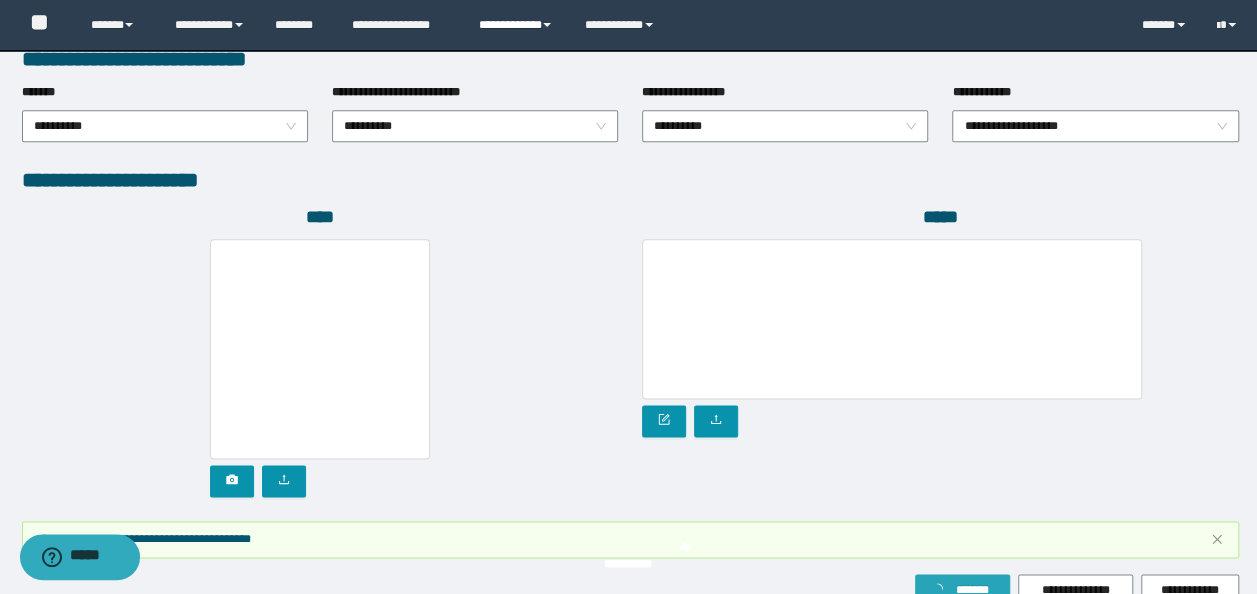 scroll, scrollTop: 1160, scrollLeft: 0, axis: vertical 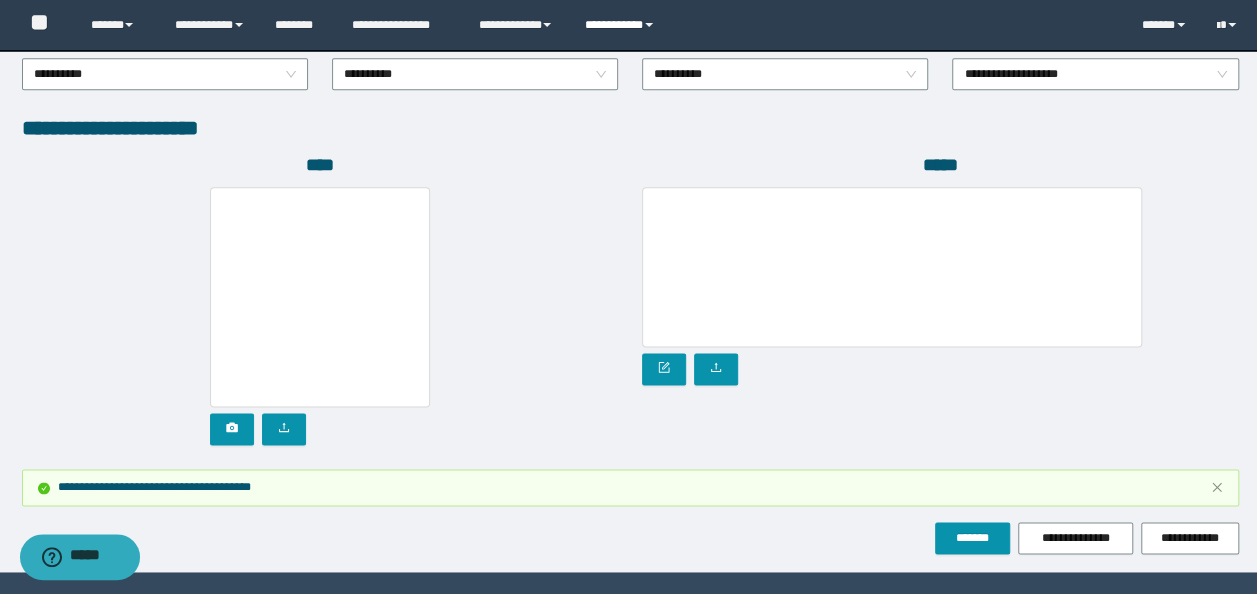 click on "**********" at bounding box center (622, 25) 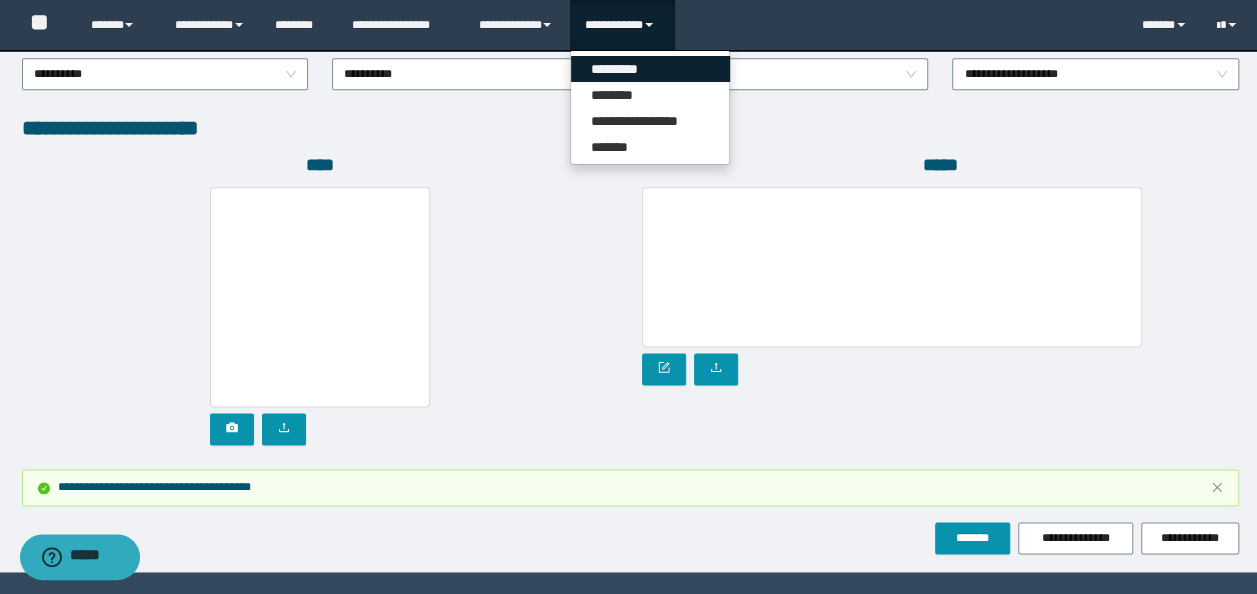 click on "*********" at bounding box center [650, 69] 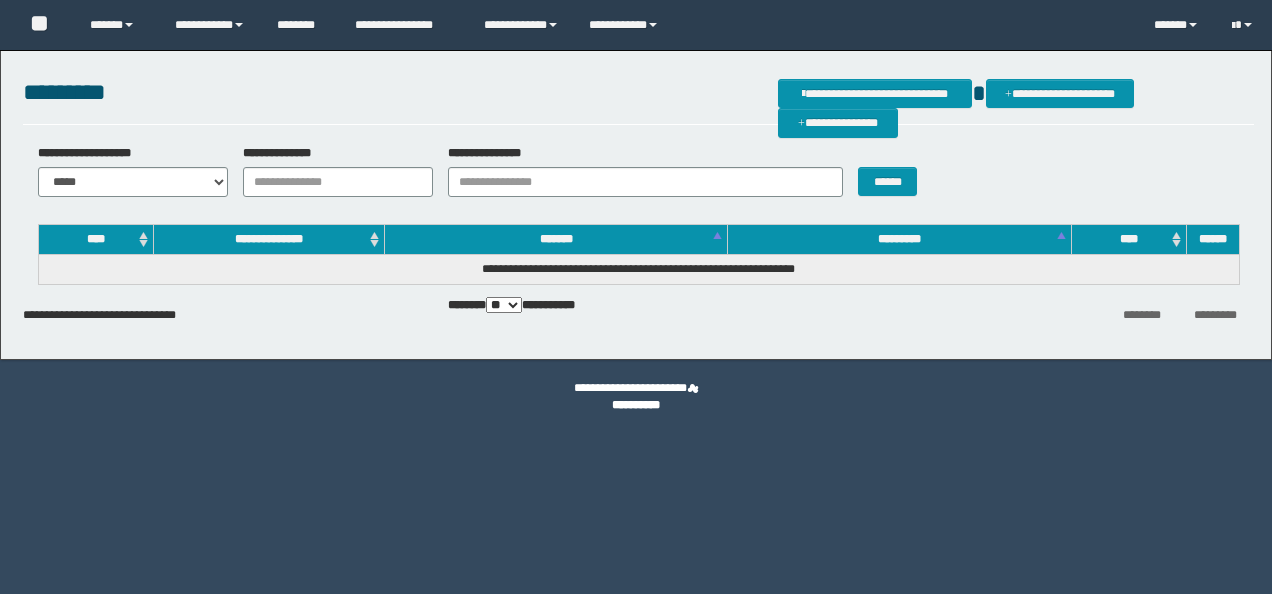 scroll, scrollTop: 0, scrollLeft: 0, axis: both 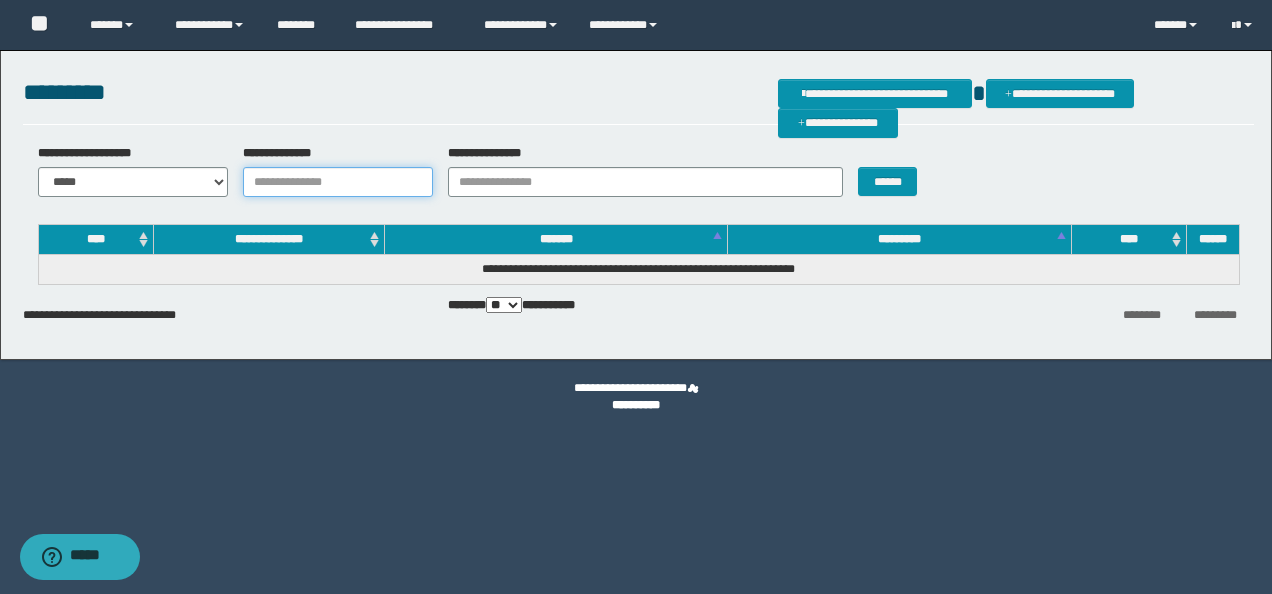 click on "**********" at bounding box center [338, 182] 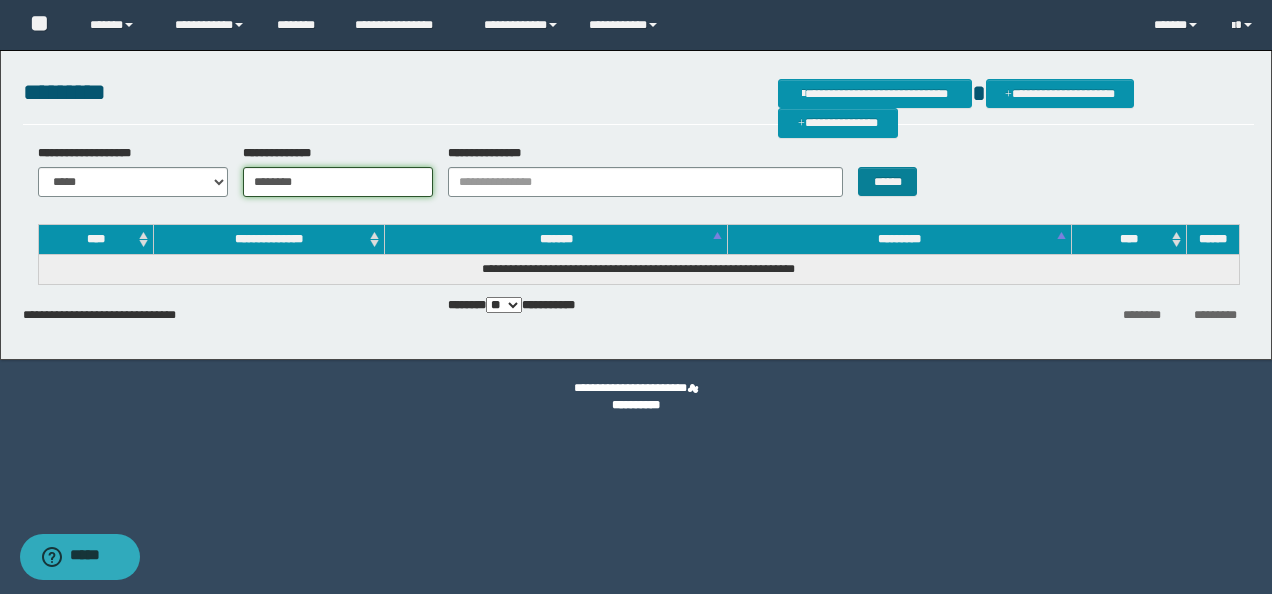 type on "********" 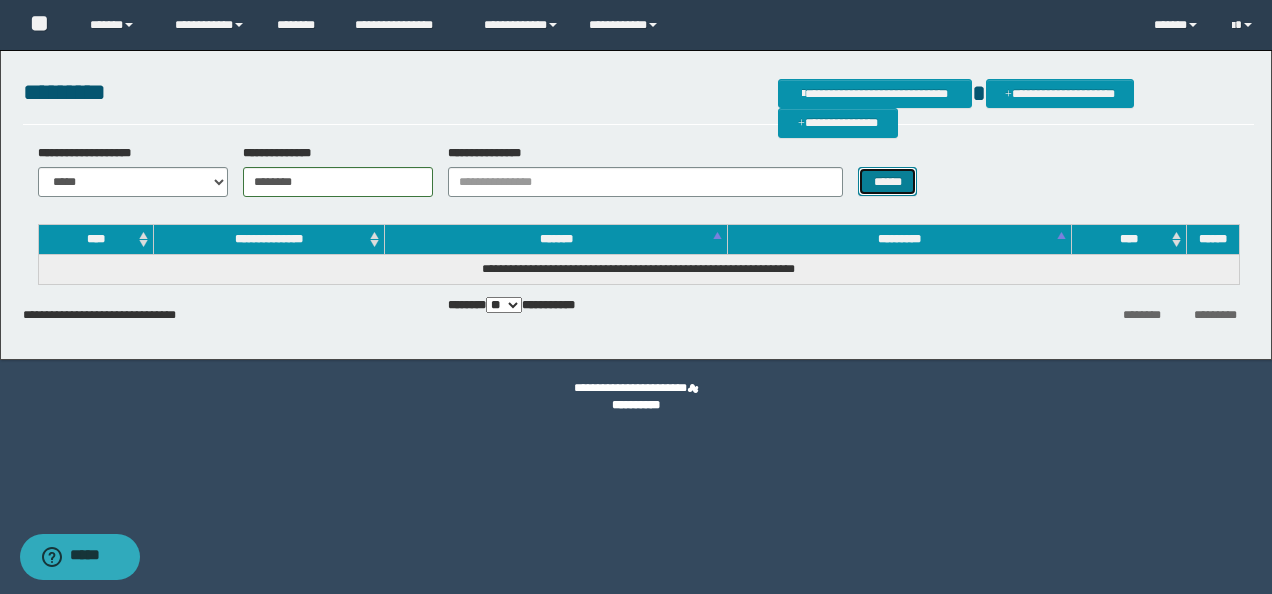 click on "******" at bounding box center [887, 181] 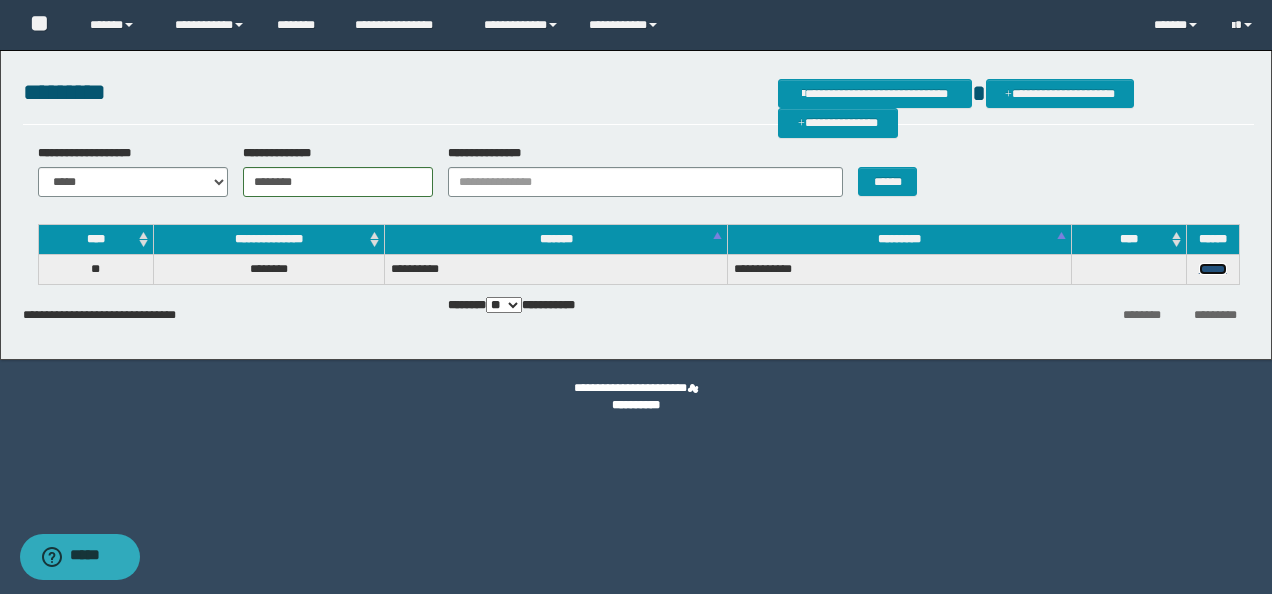 click on "******" at bounding box center (1213, 269) 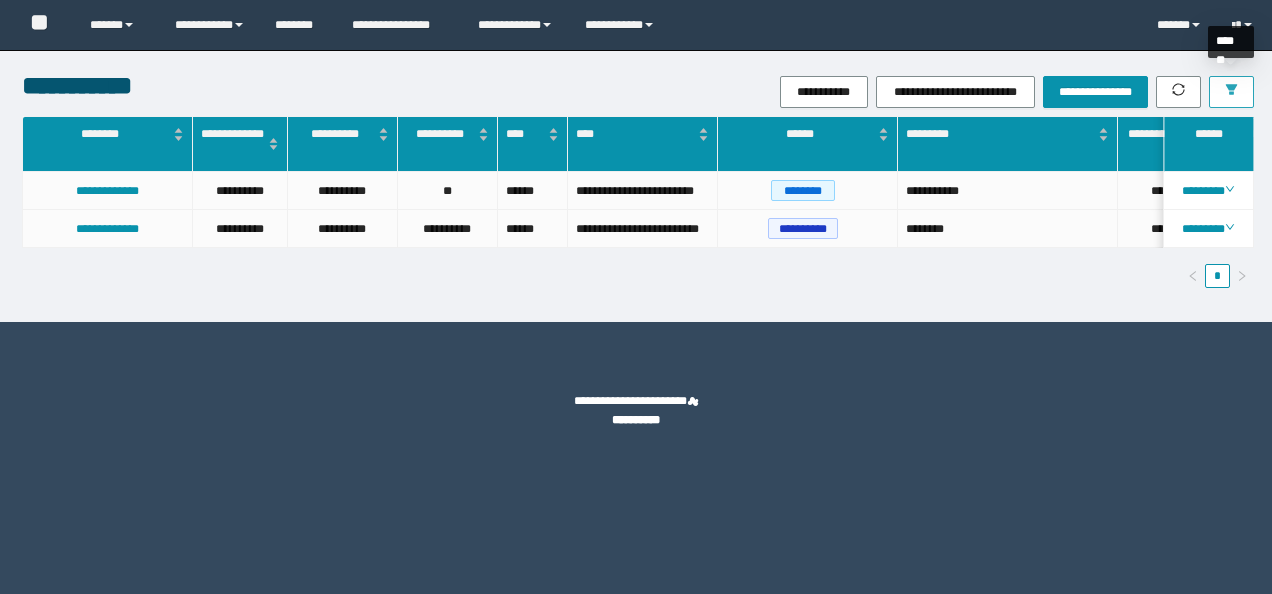 scroll, scrollTop: 0, scrollLeft: 0, axis: both 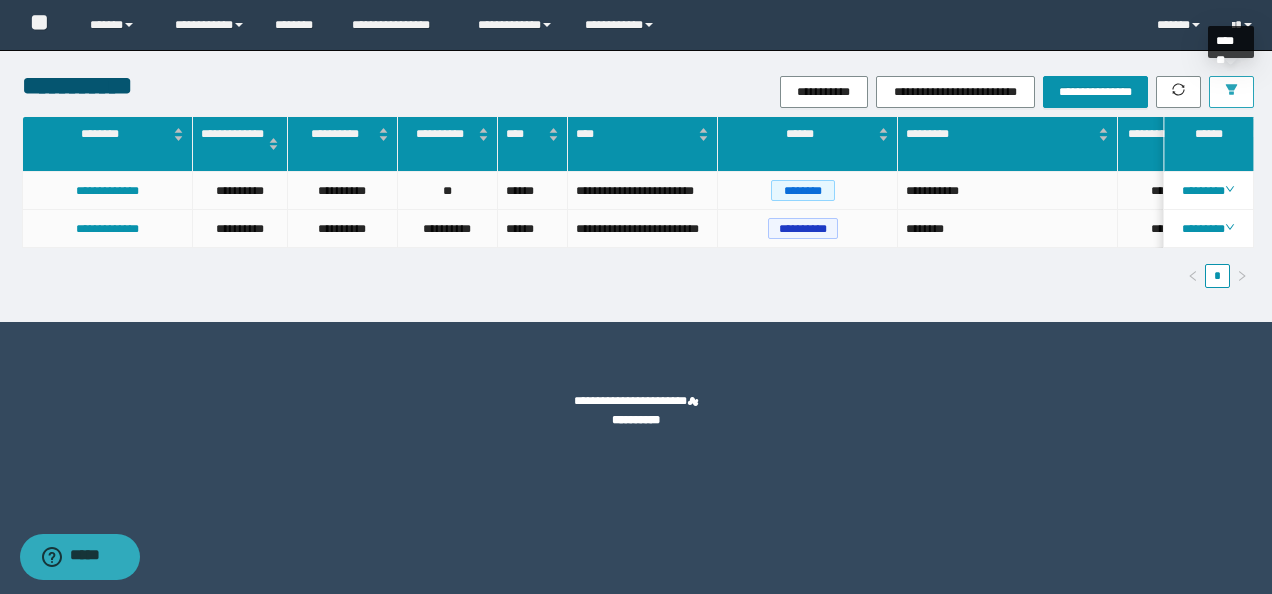 click at bounding box center (1231, 92) 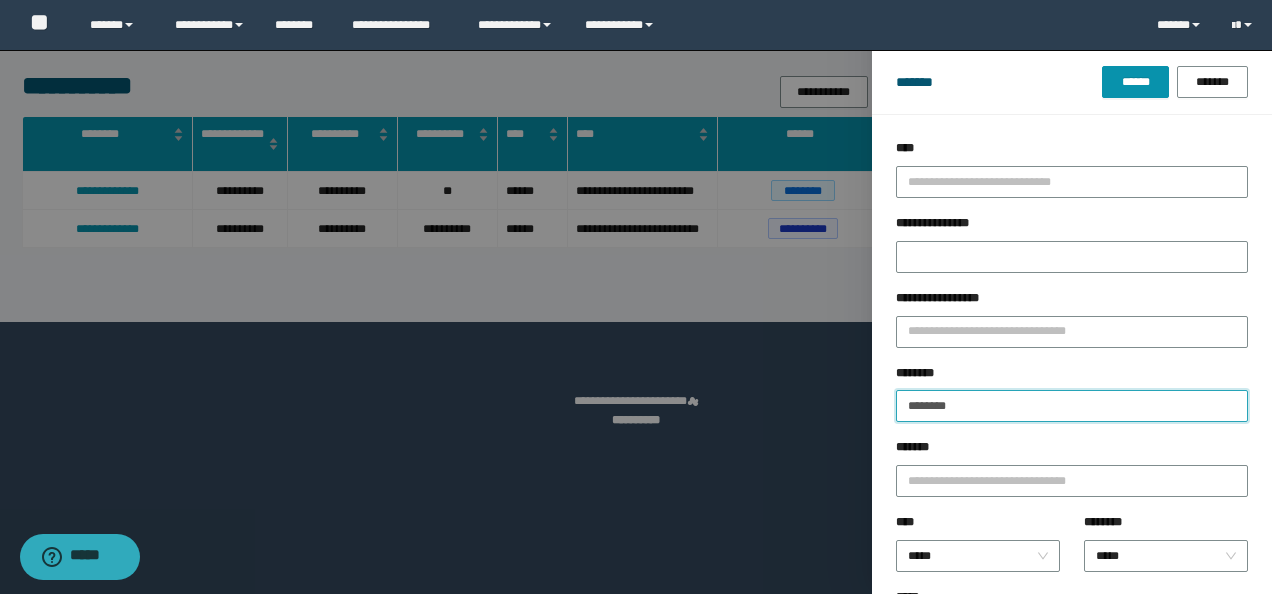 drag, startPoint x: 1011, startPoint y: 396, endPoint x: 305, endPoint y: 376, distance: 706.2832 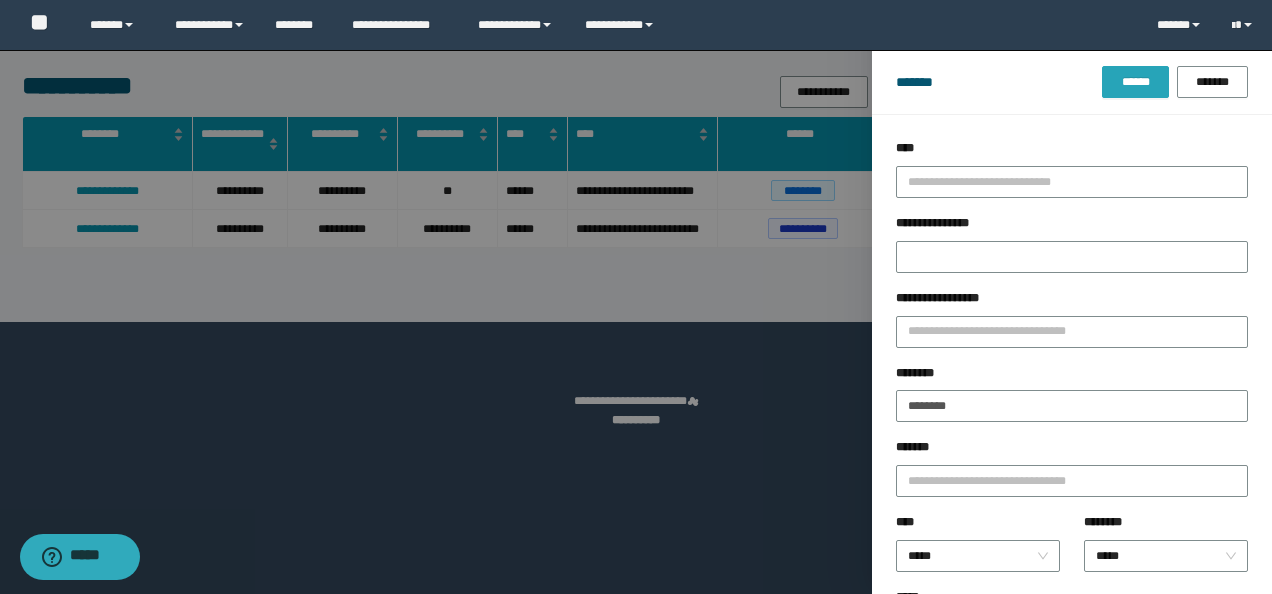 click on "******" at bounding box center [1135, 82] 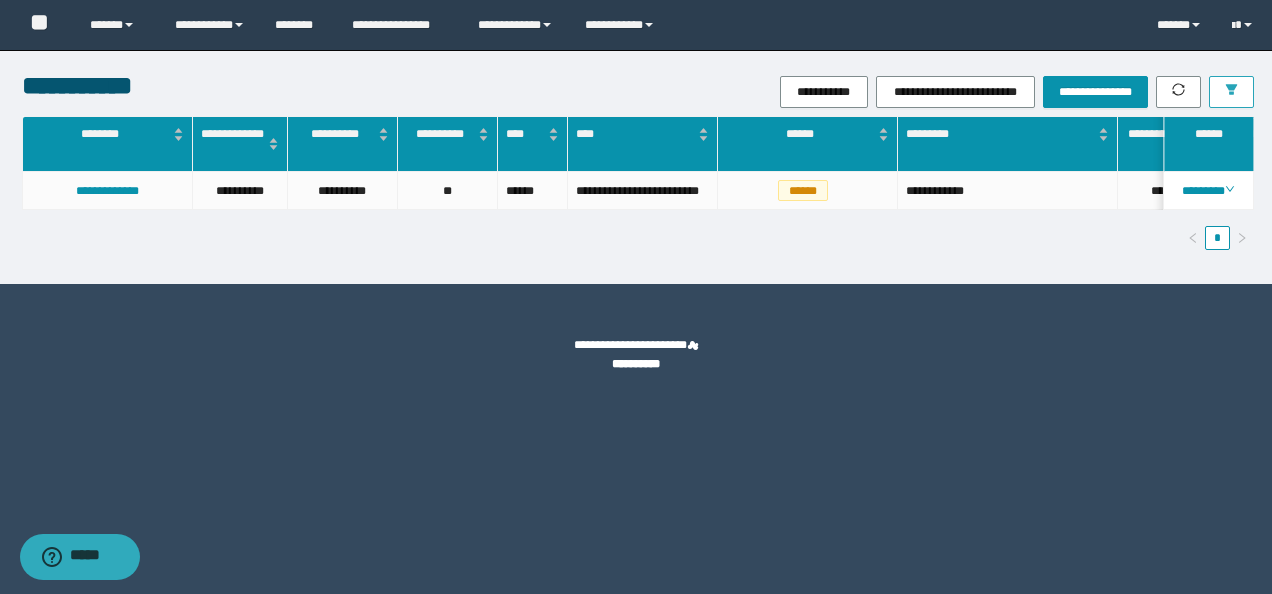 scroll, scrollTop: 0, scrollLeft: 113, axis: horizontal 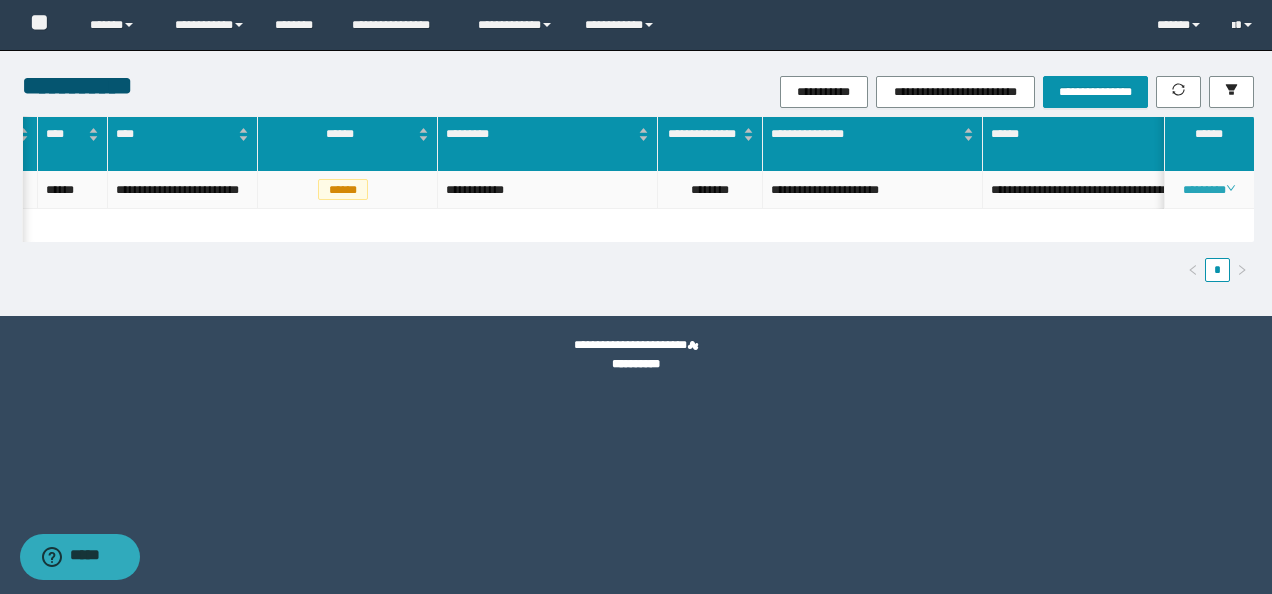 click on "********" at bounding box center [1208, 190] 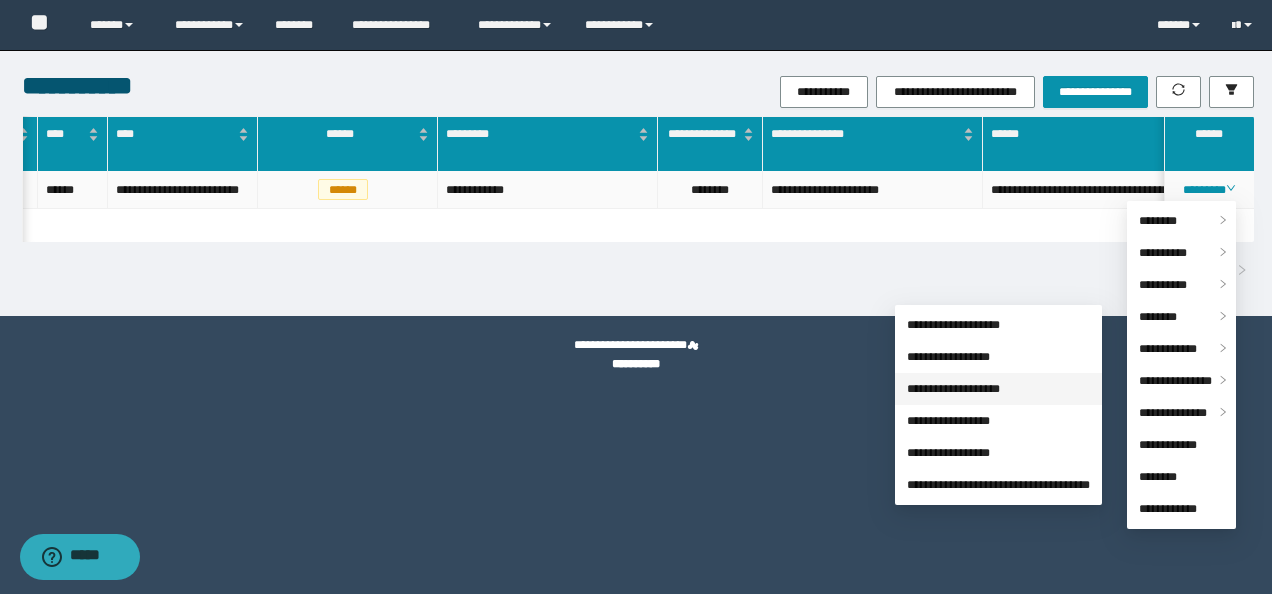 click on "**********" at bounding box center [953, 389] 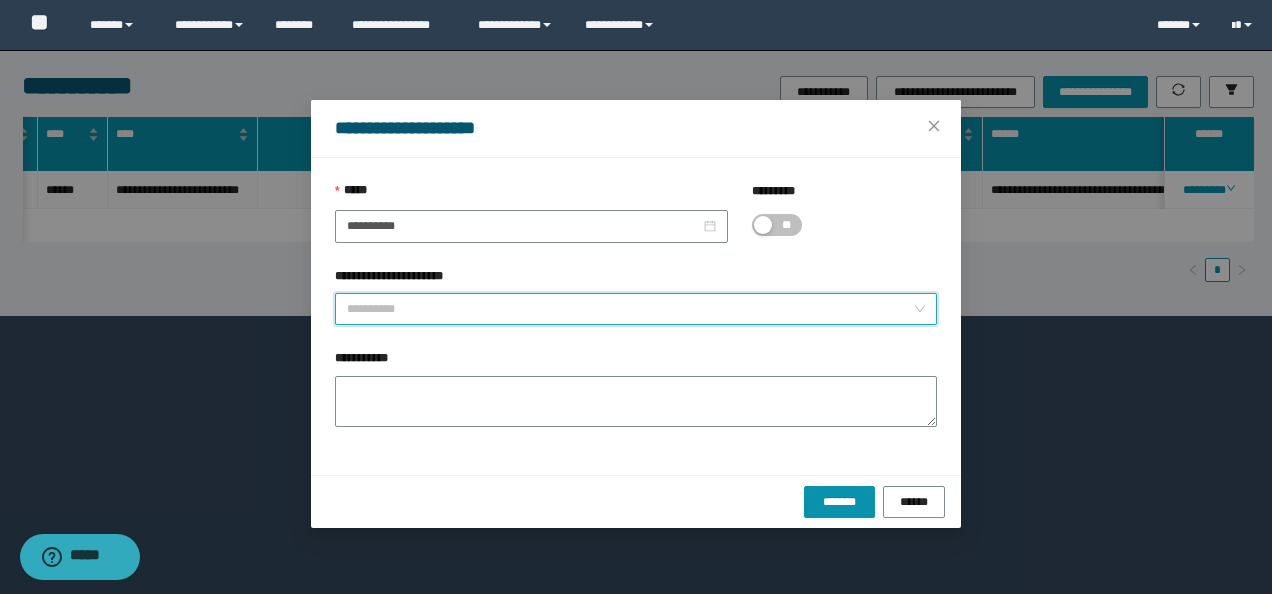 click on "**********" at bounding box center (630, 309) 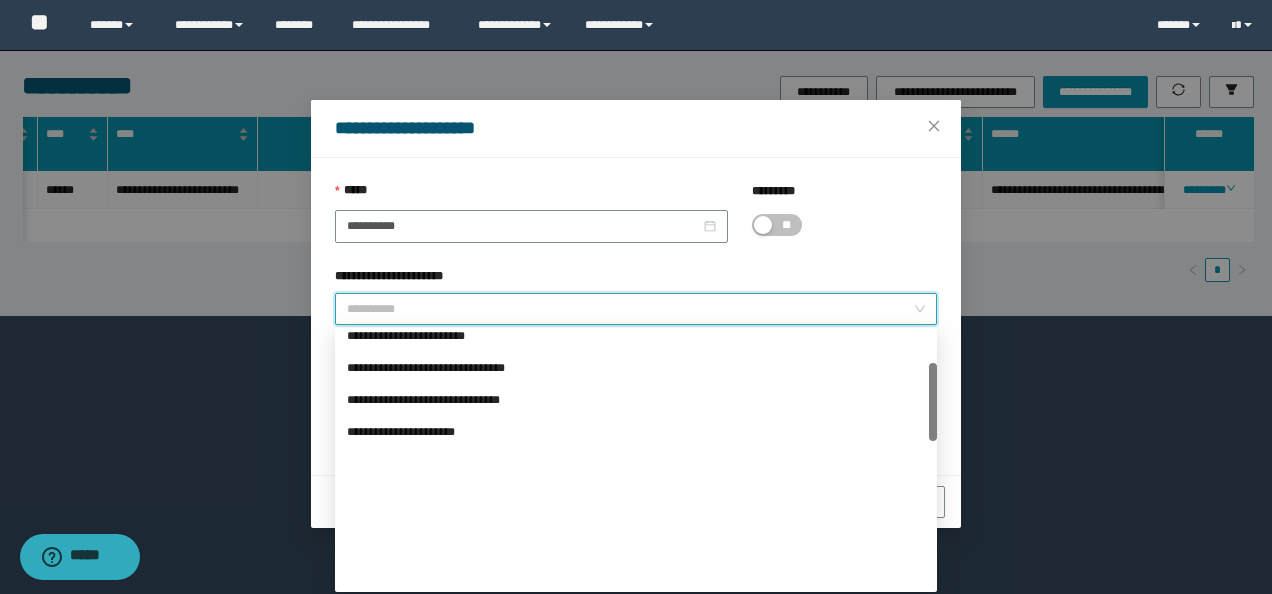 scroll, scrollTop: 100, scrollLeft: 0, axis: vertical 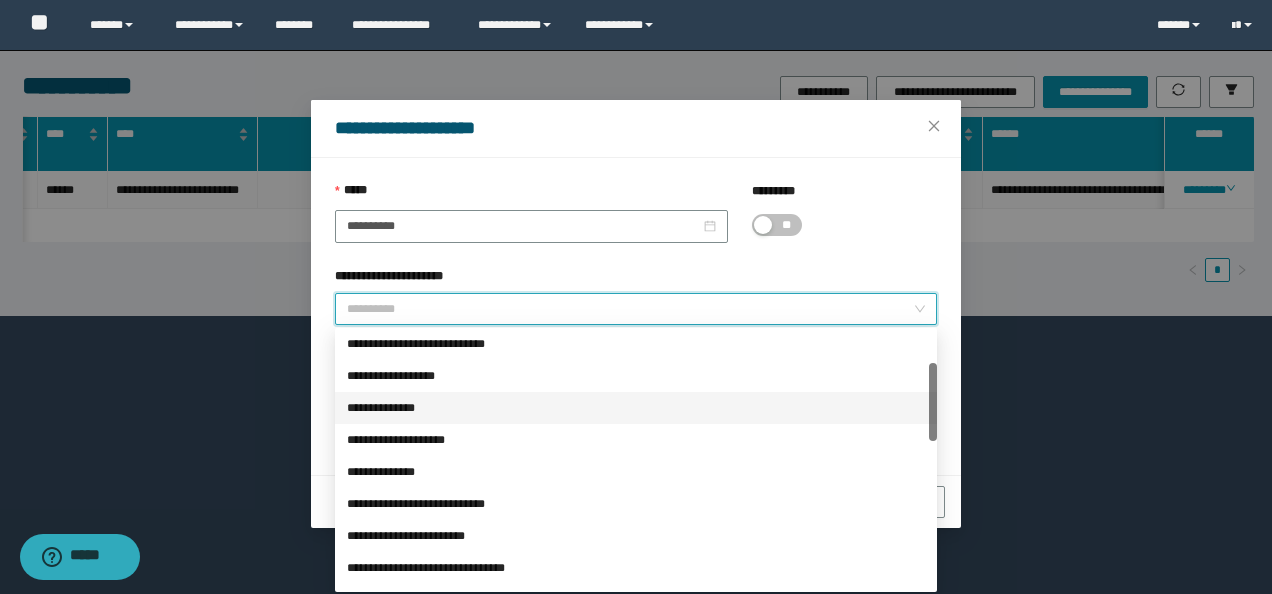 click on "**********" at bounding box center [636, 408] 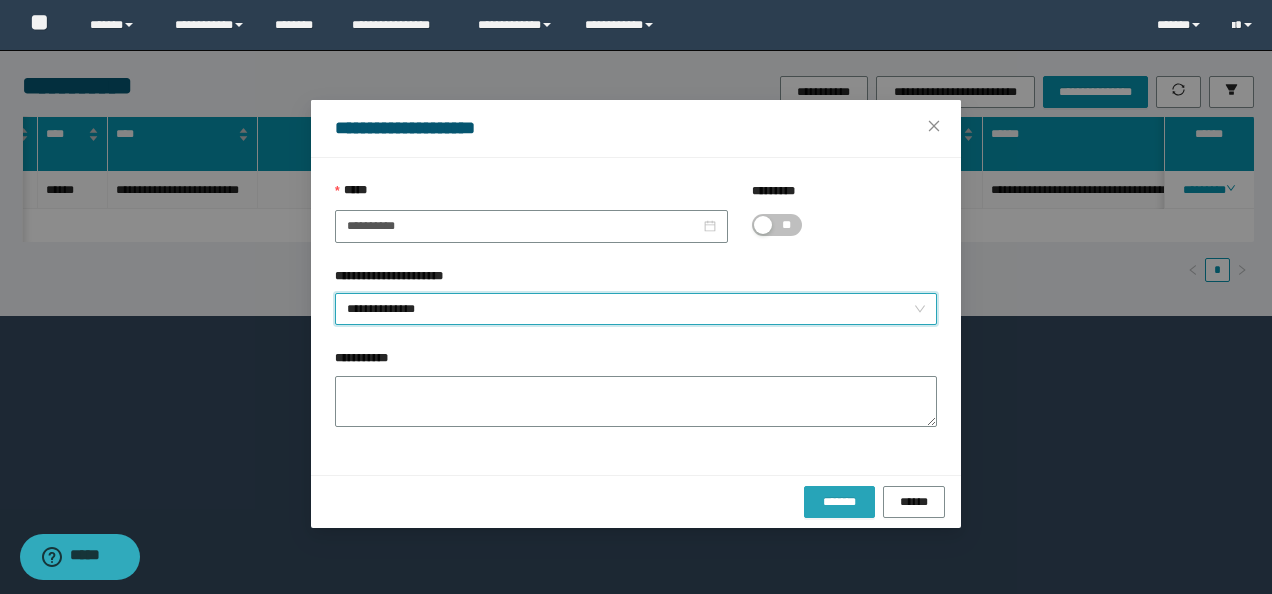 click on "*******" at bounding box center (839, 501) 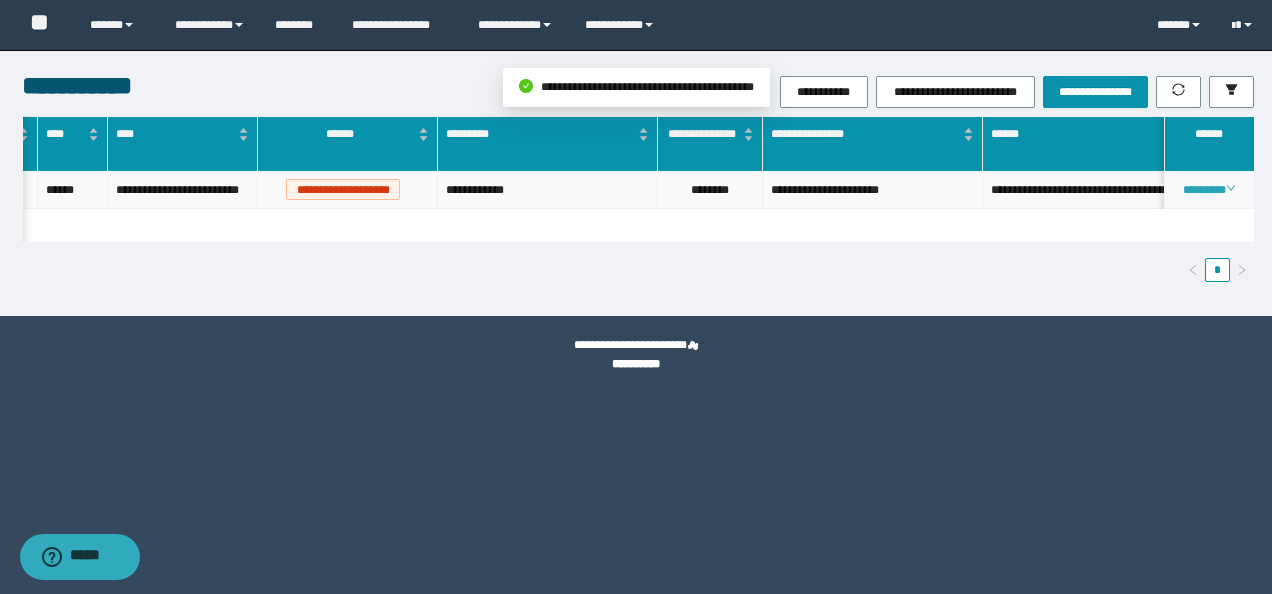 click on "********" at bounding box center (1208, 190) 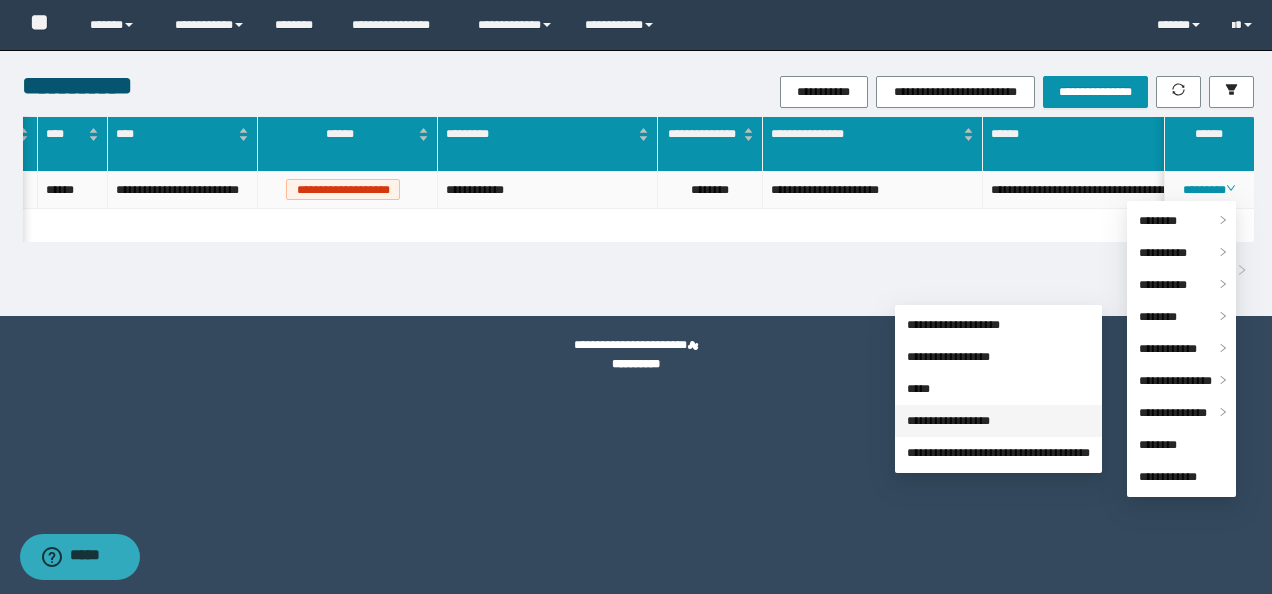 click on "**********" at bounding box center [948, 421] 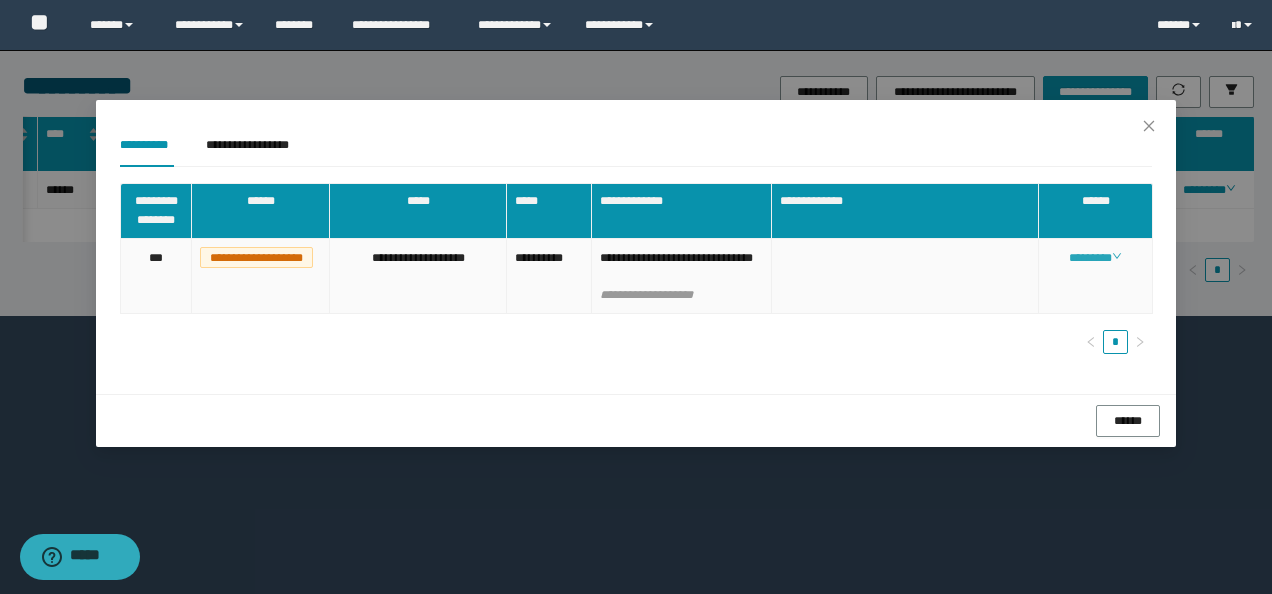 click on "********" at bounding box center (1095, 258) 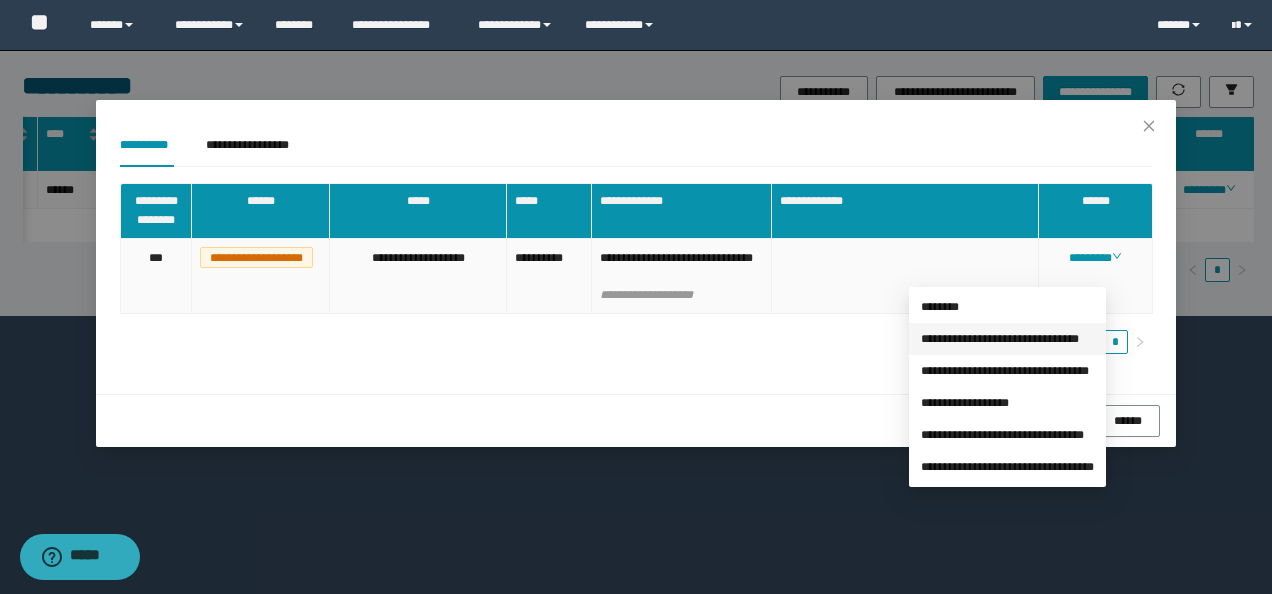 click on "**********" at bounding box center [1000, 339] 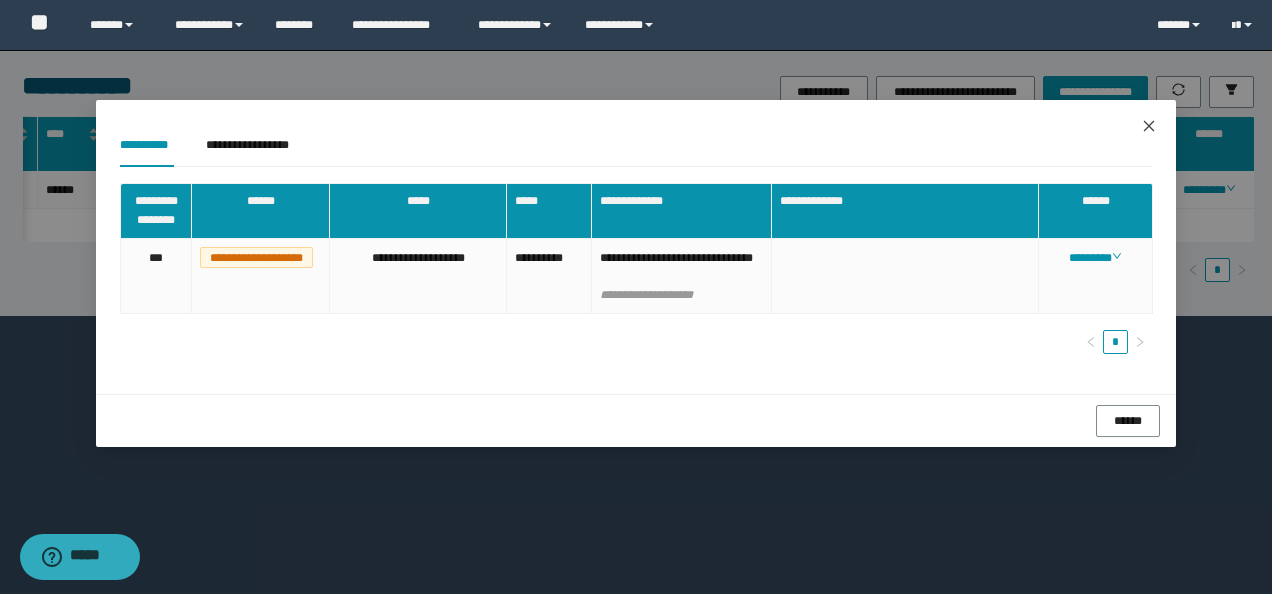 click 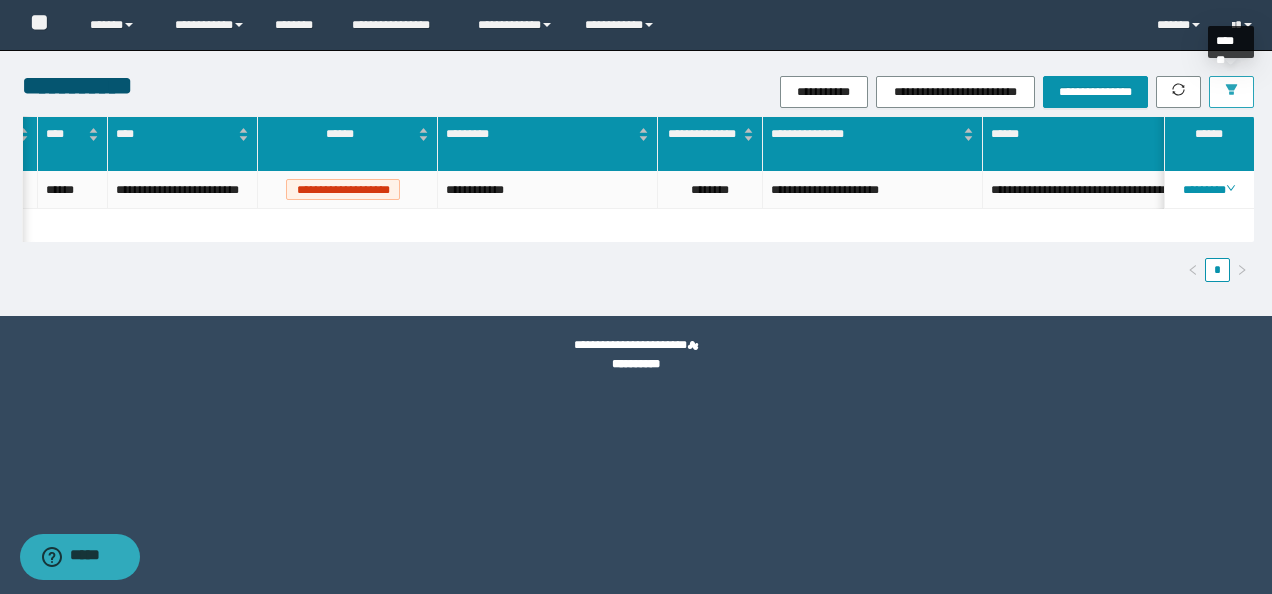 click 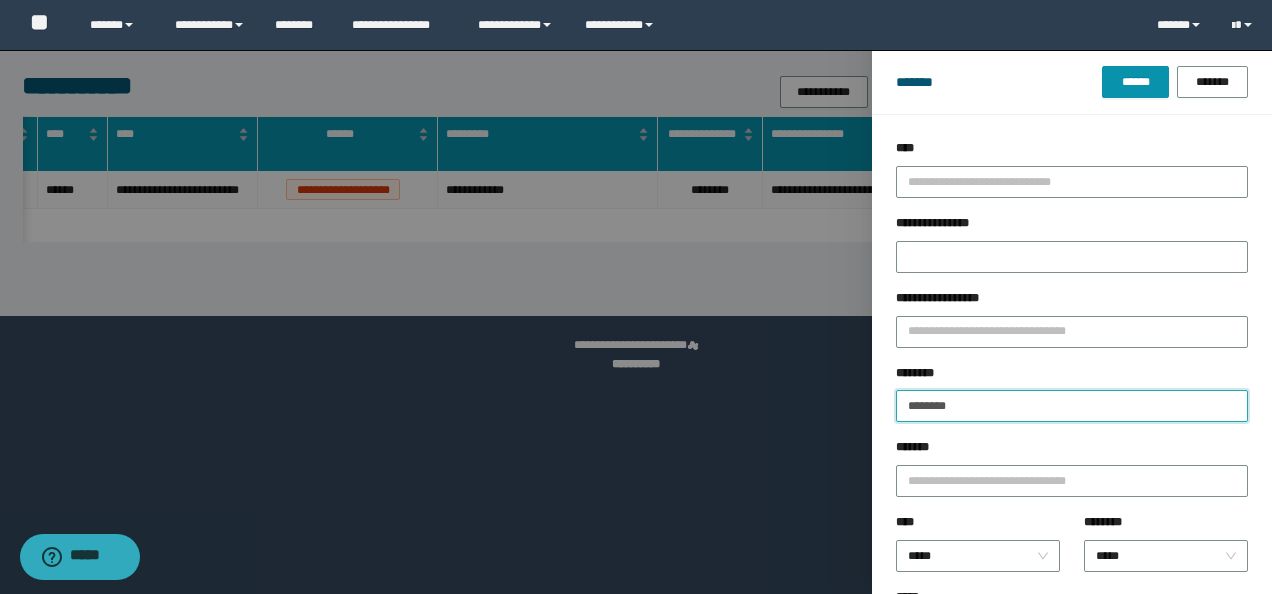 drag, startPoint x: 1022, startPoint y: 411, endPoint x: 232, endPoint y: 348, distance: 792.50806 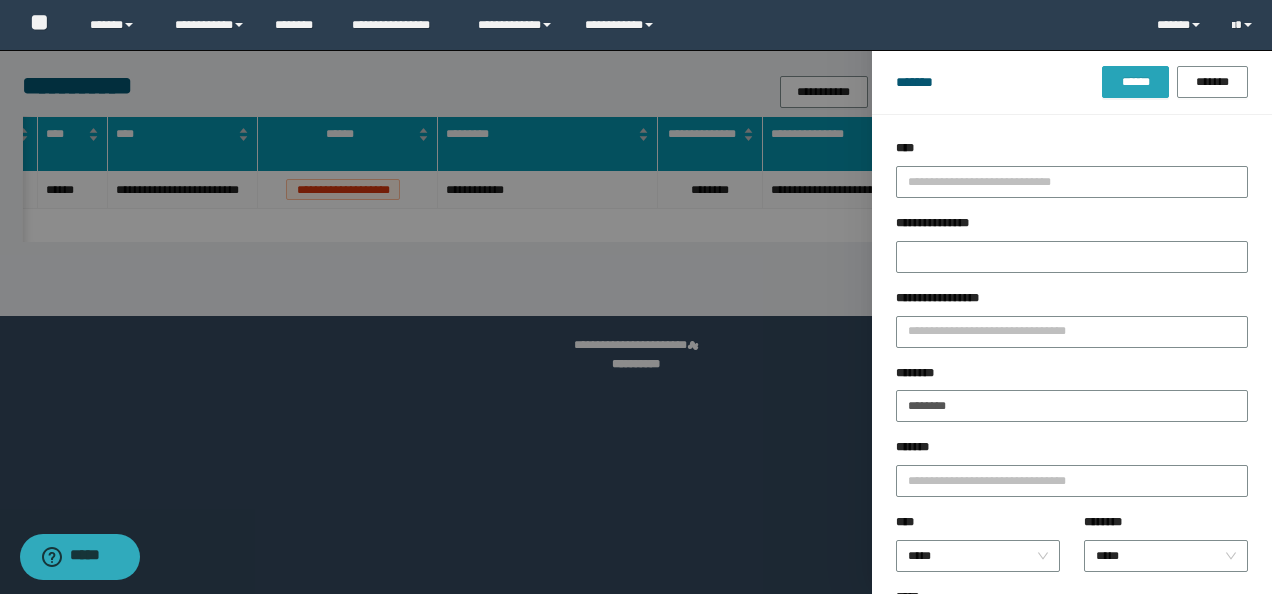 click on "******" at bounding box center (1135, 82) 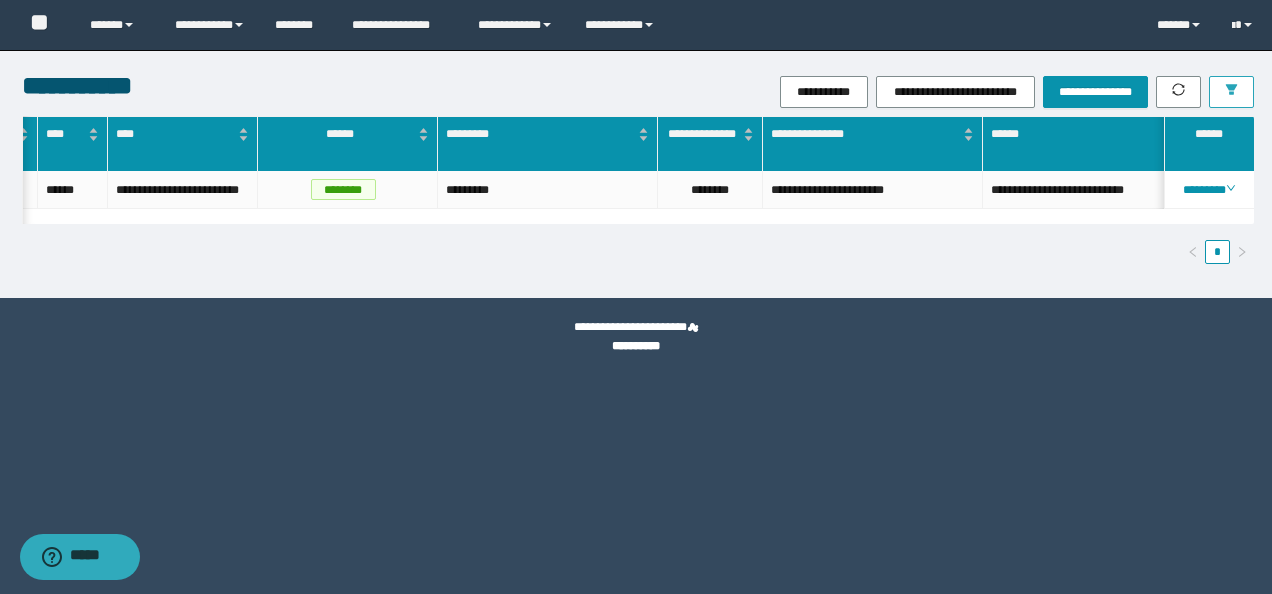 scroll, scrollTop: 0, scrollLeft: 204, axis: horizontal 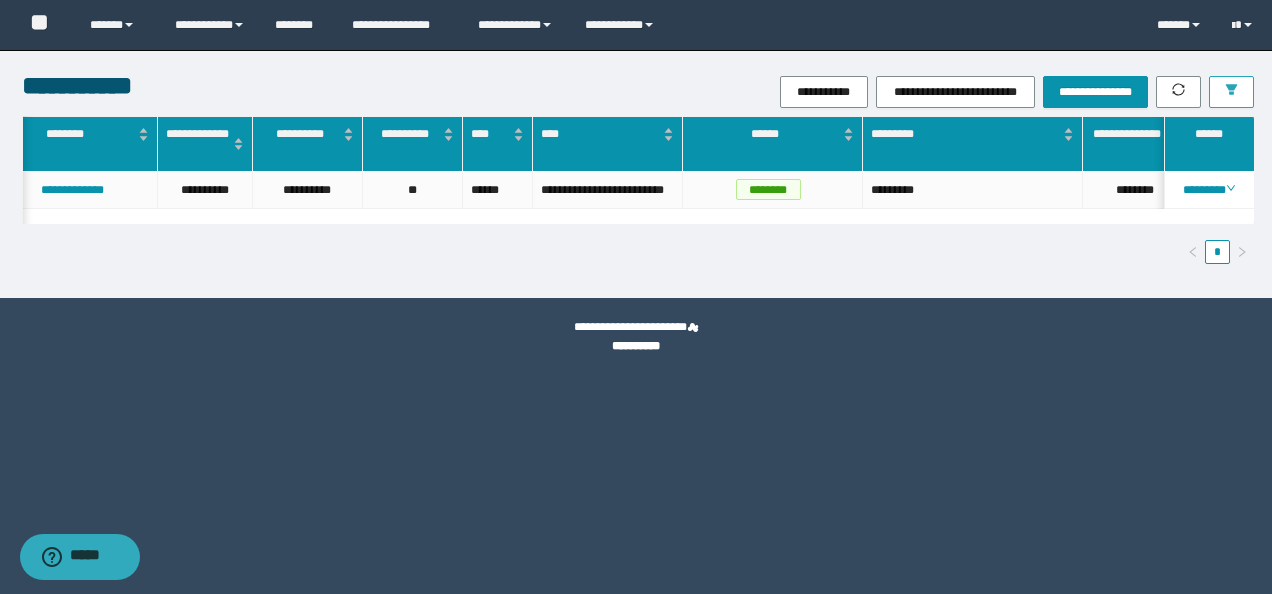 click at bounding box center [1231, 92] 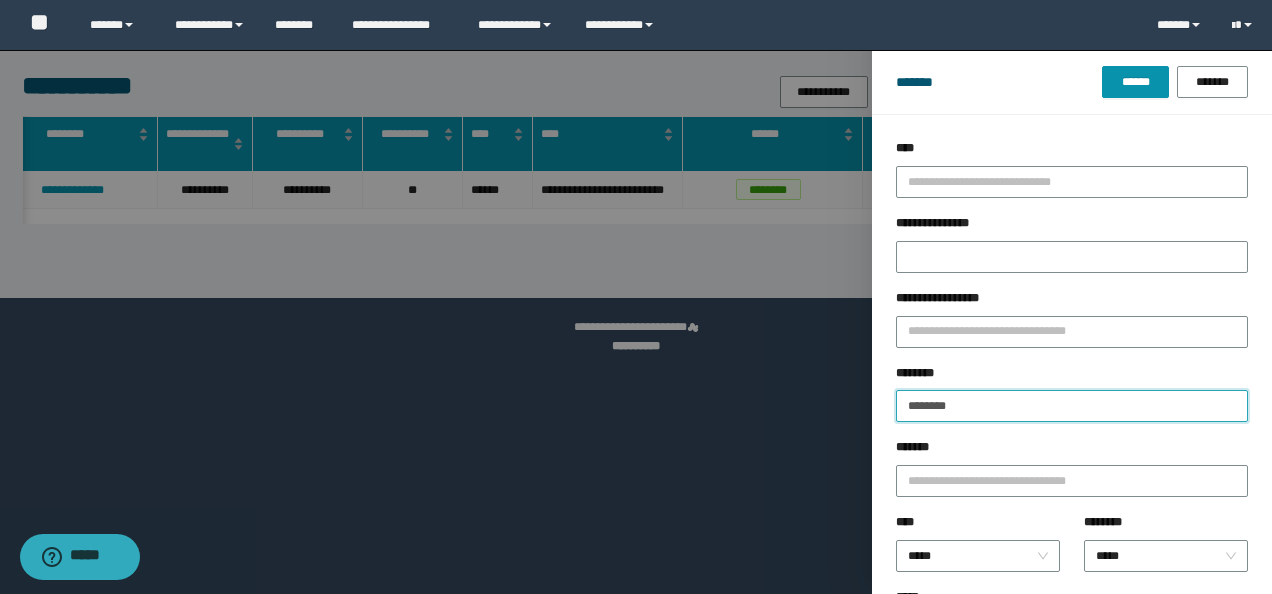 drag, startPoint x: 1013, startPoint y: 404, endPoint x: 326, endPoint y: 358, distance: 688.5383 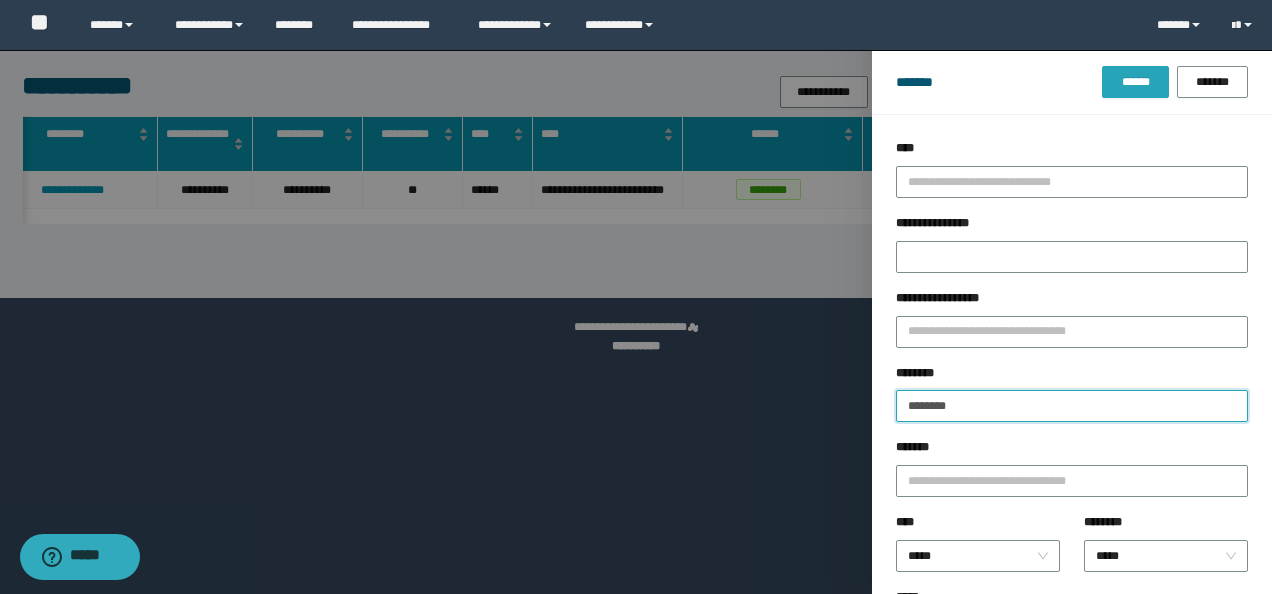 type on "********" 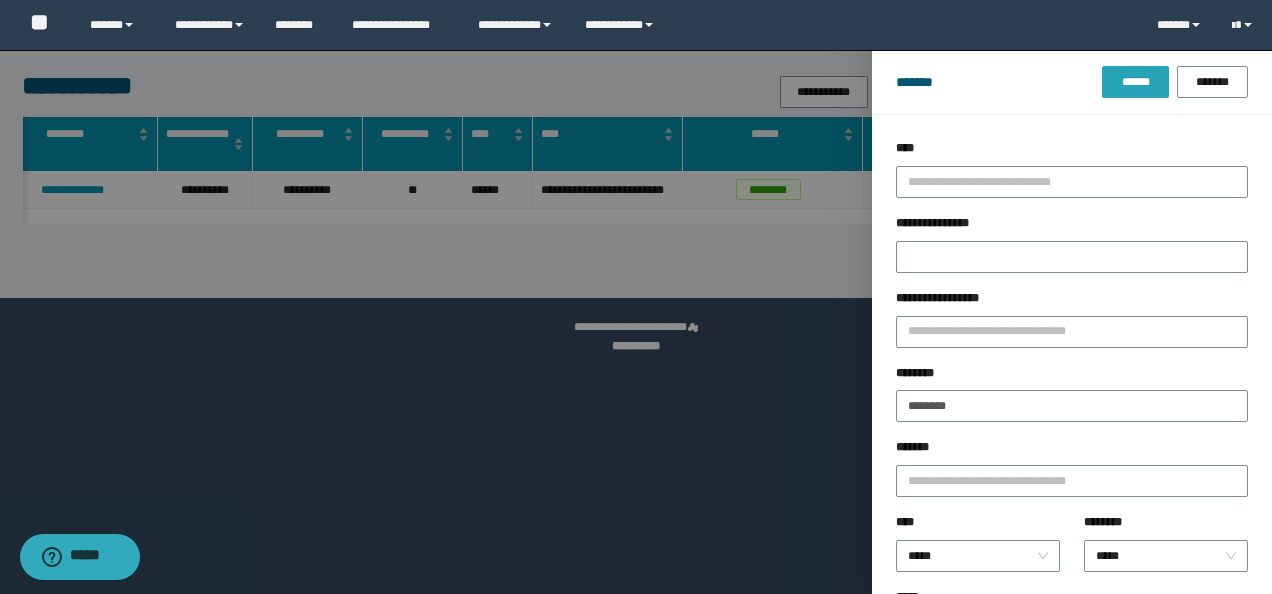 click on "******" at bounding box center (1135, 82) 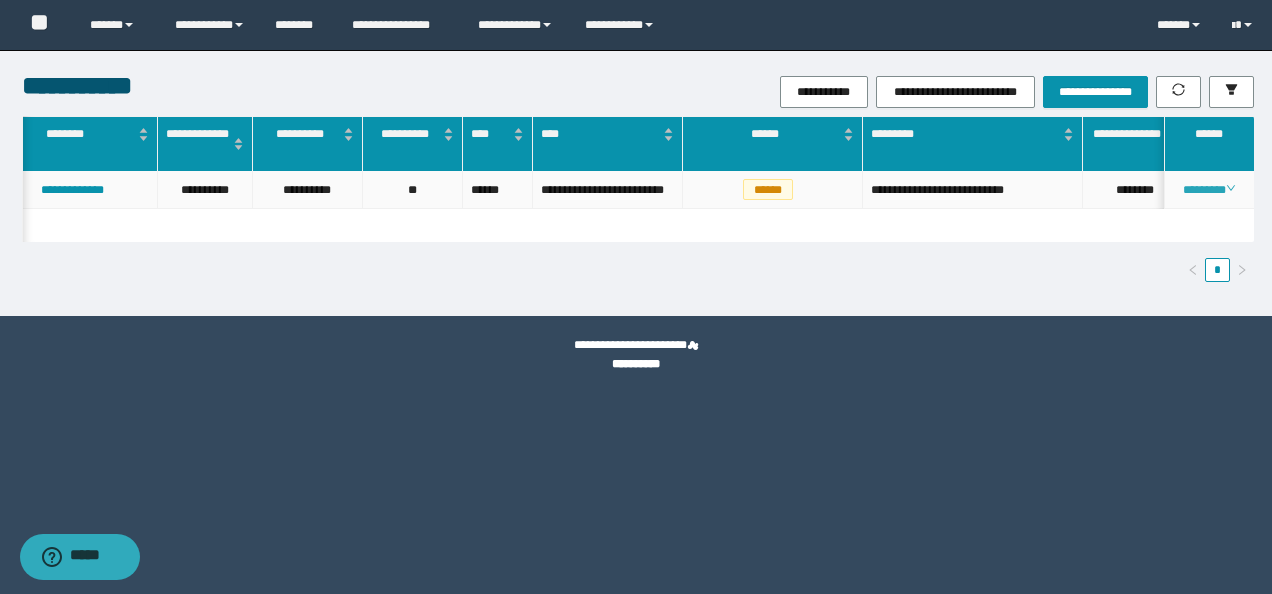 click on "********" at bounding box center [1208, 190] 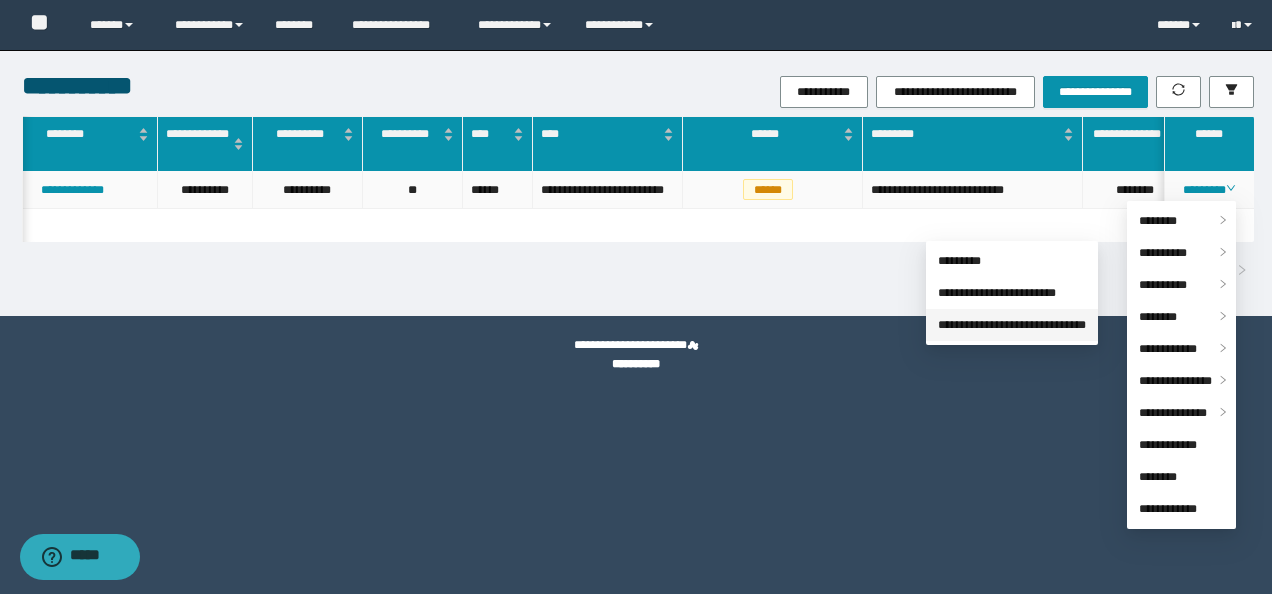 click on "**********" at bounding box center [1012, 325] 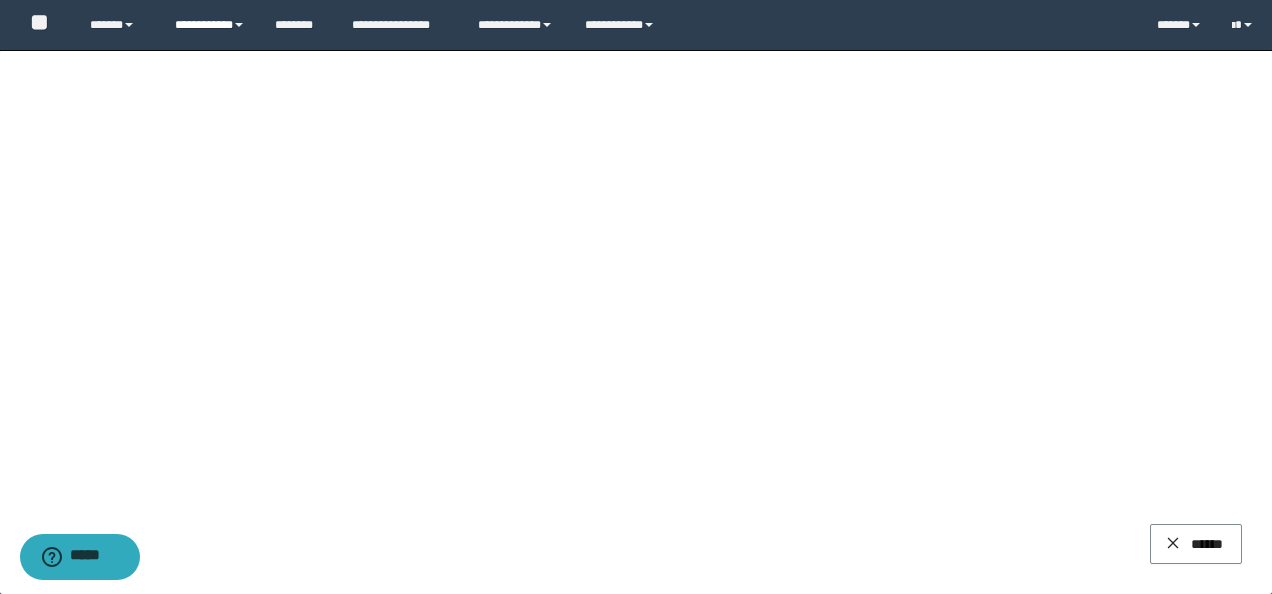 click on "**********" at bounding box center (210, 25) 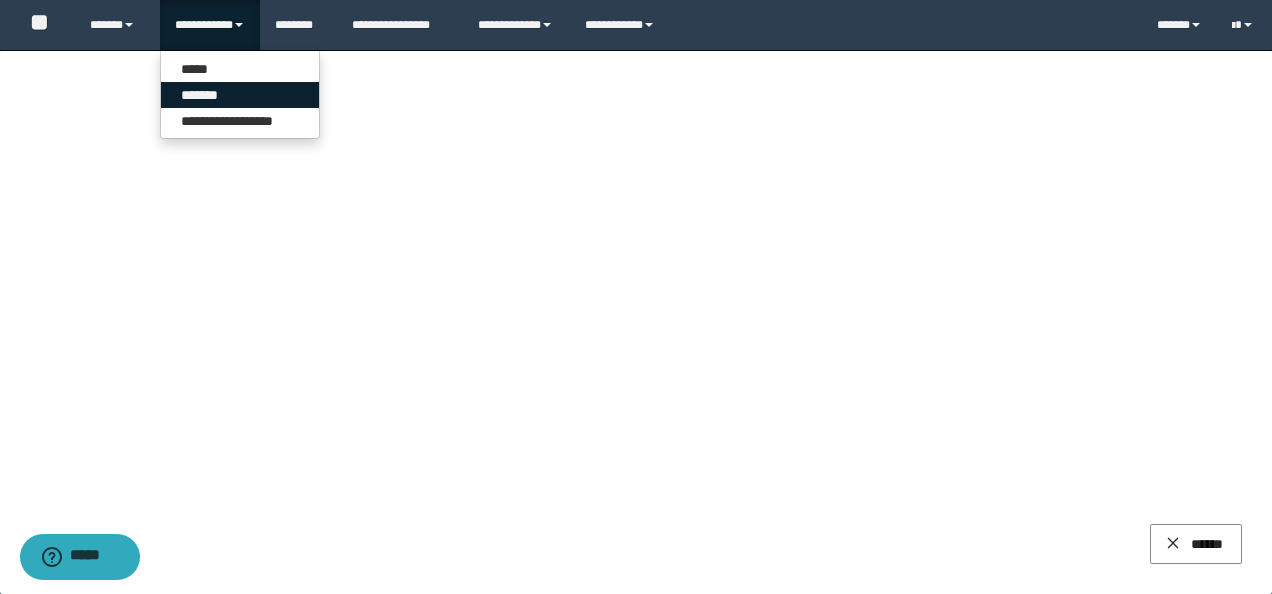 click on "*******" at bounding box center (240, 95) 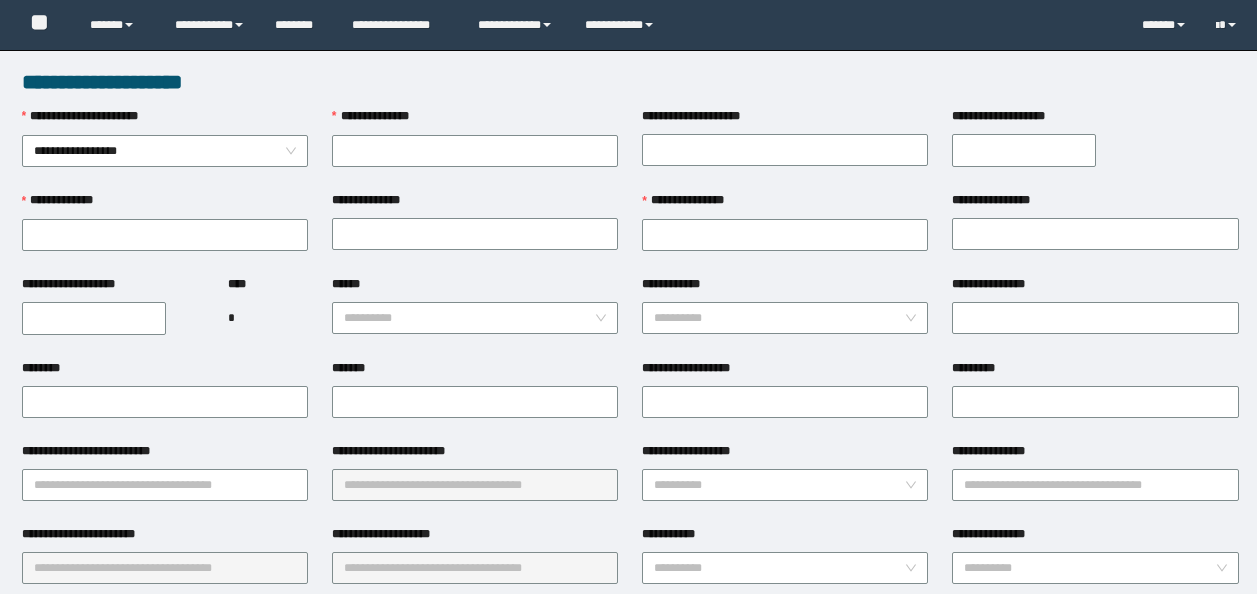scroll, scrollTop: 0, scrollLeft: 0, axis: both 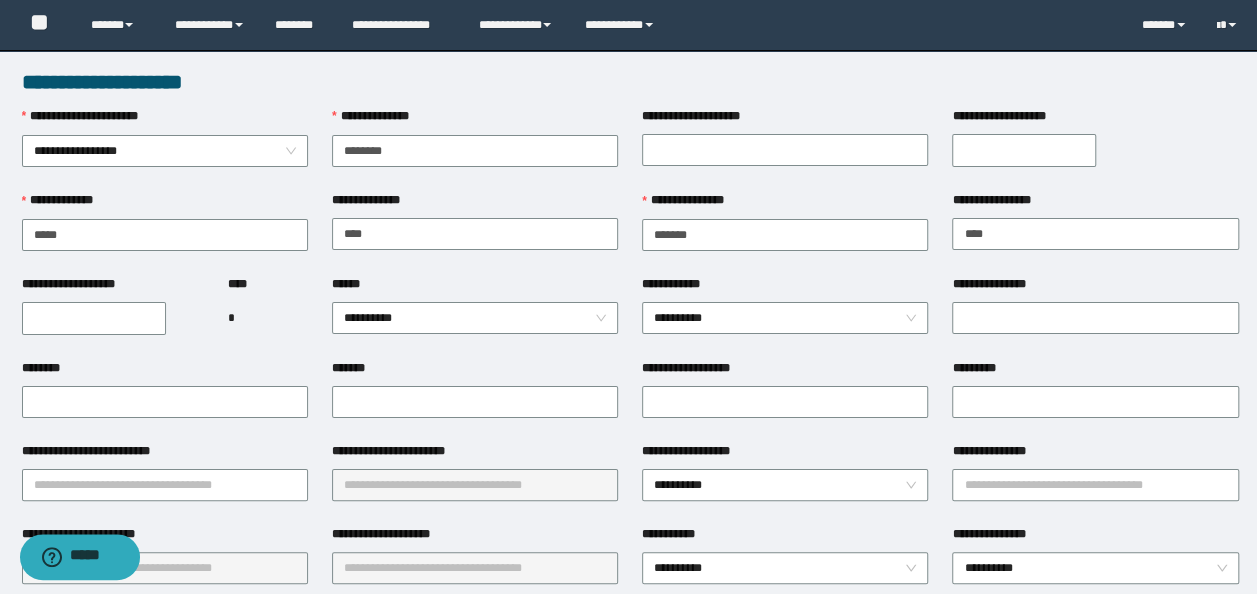 drag, startPoint x: 462, startPoint y: 151, endPoint x: 0, endPoint y: 53, distance: 472.27957 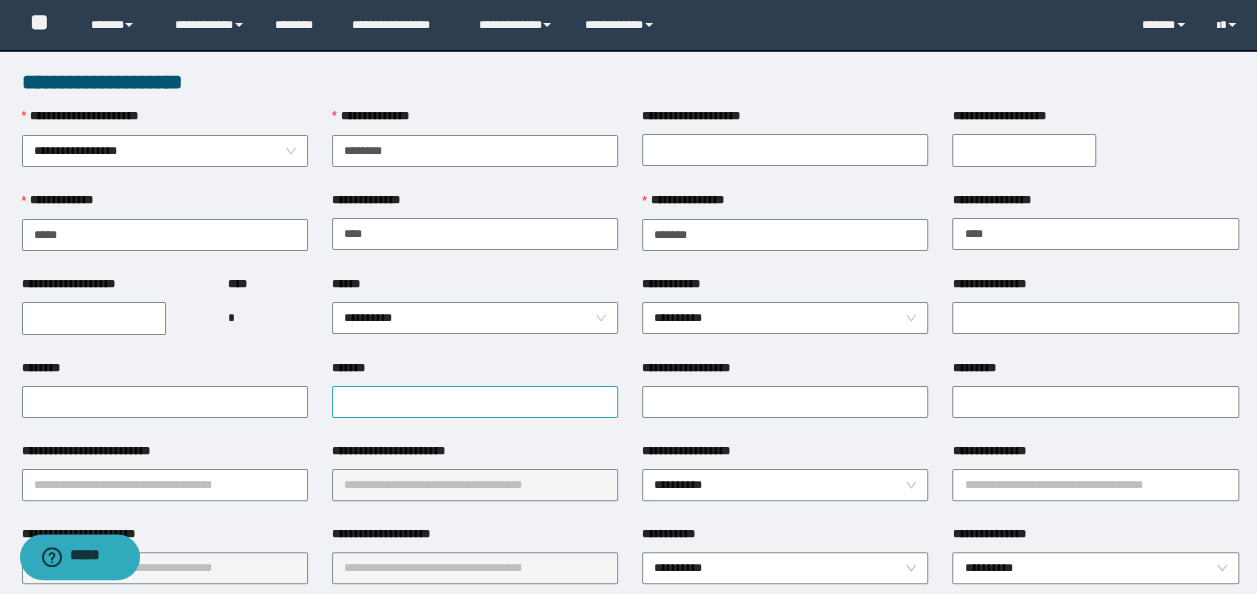 type on "********" 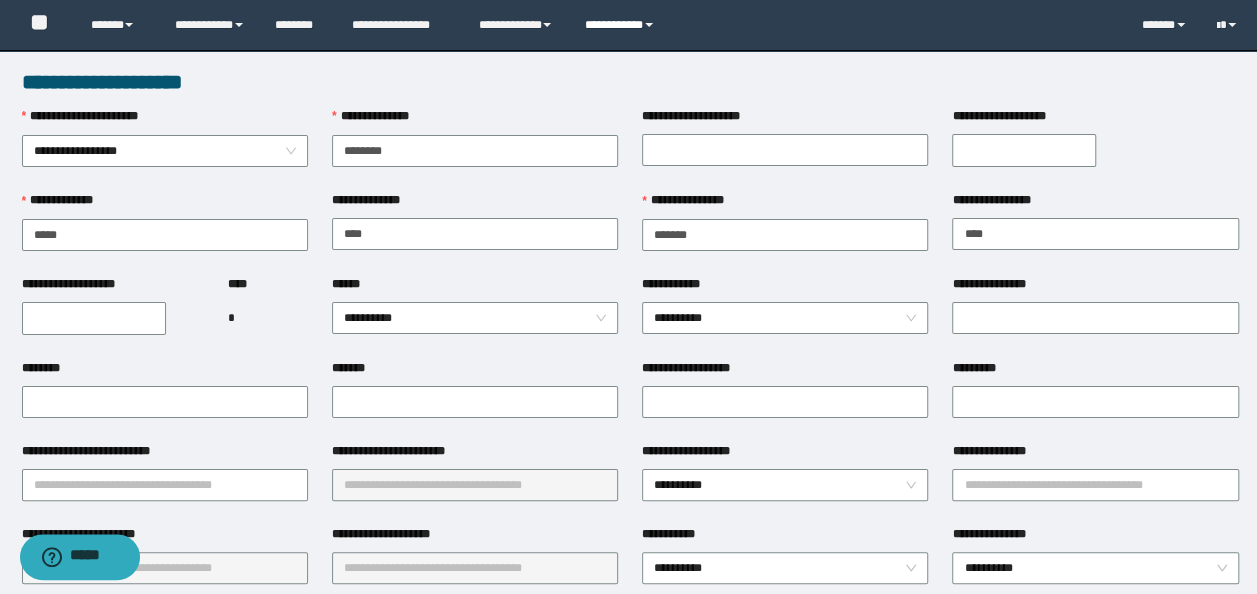 click on "**********" at bounding box center (622, 25) 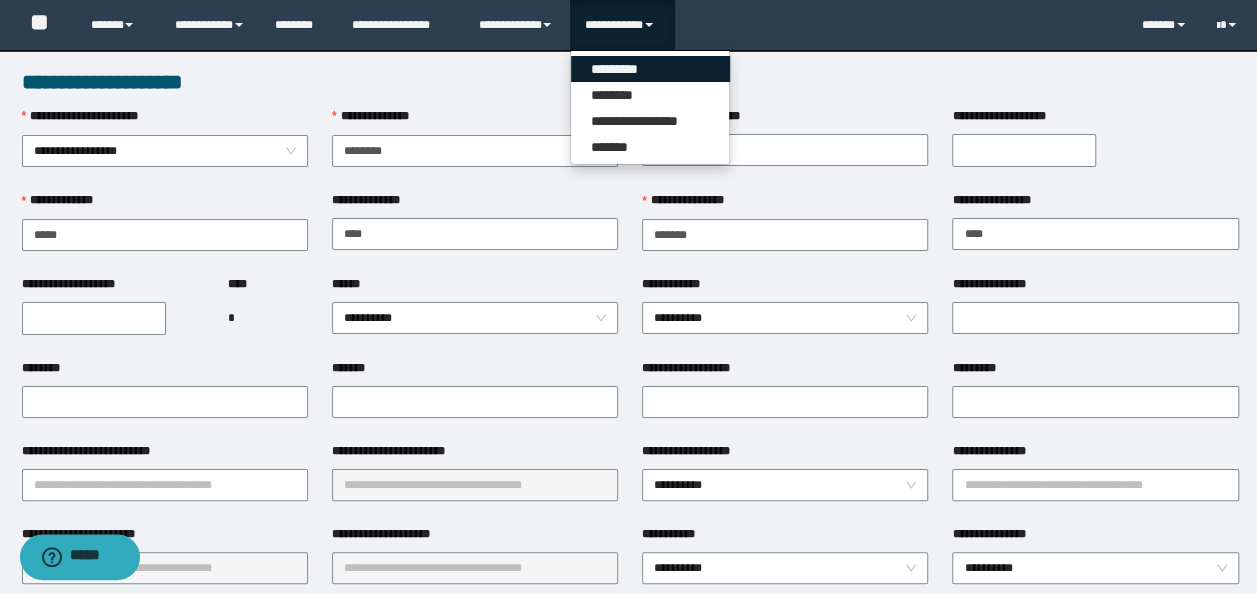 click on "*********" at bounding box center [650, 69] 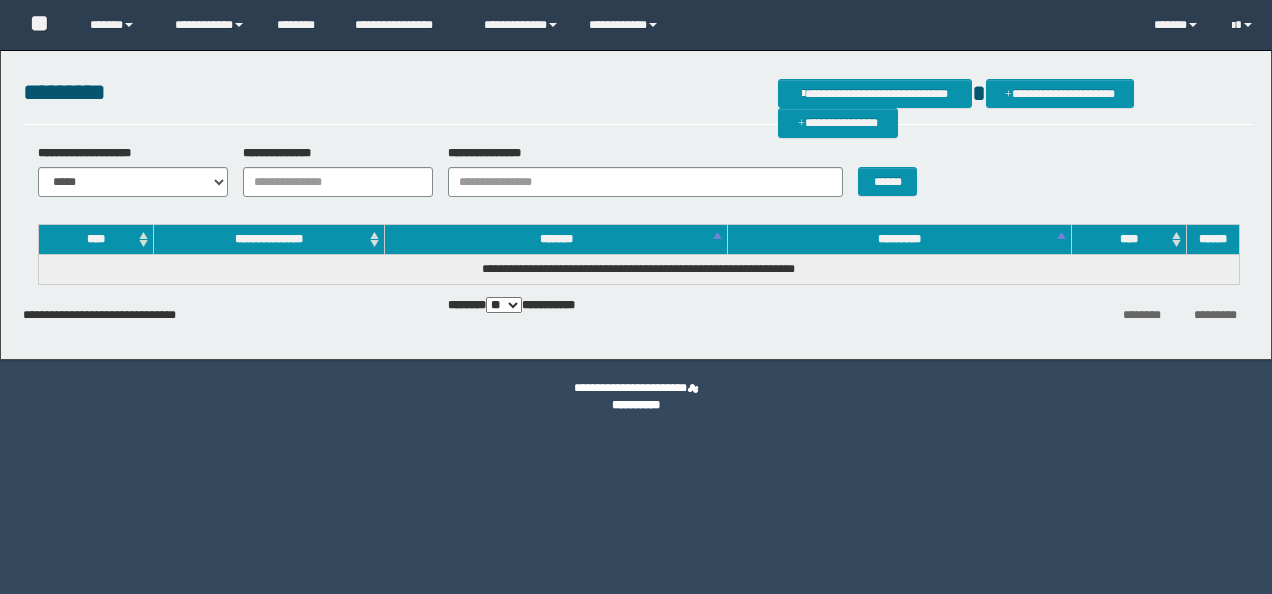 scroll, scrollTop: 0, scrollLeft: 0, axis: both 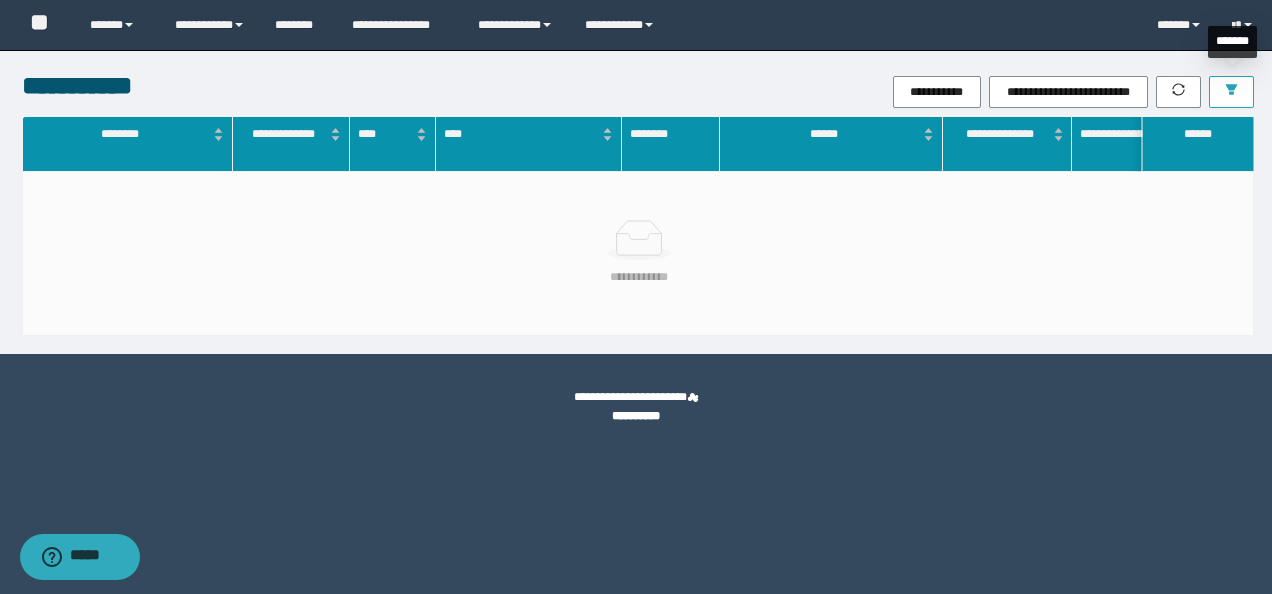 click 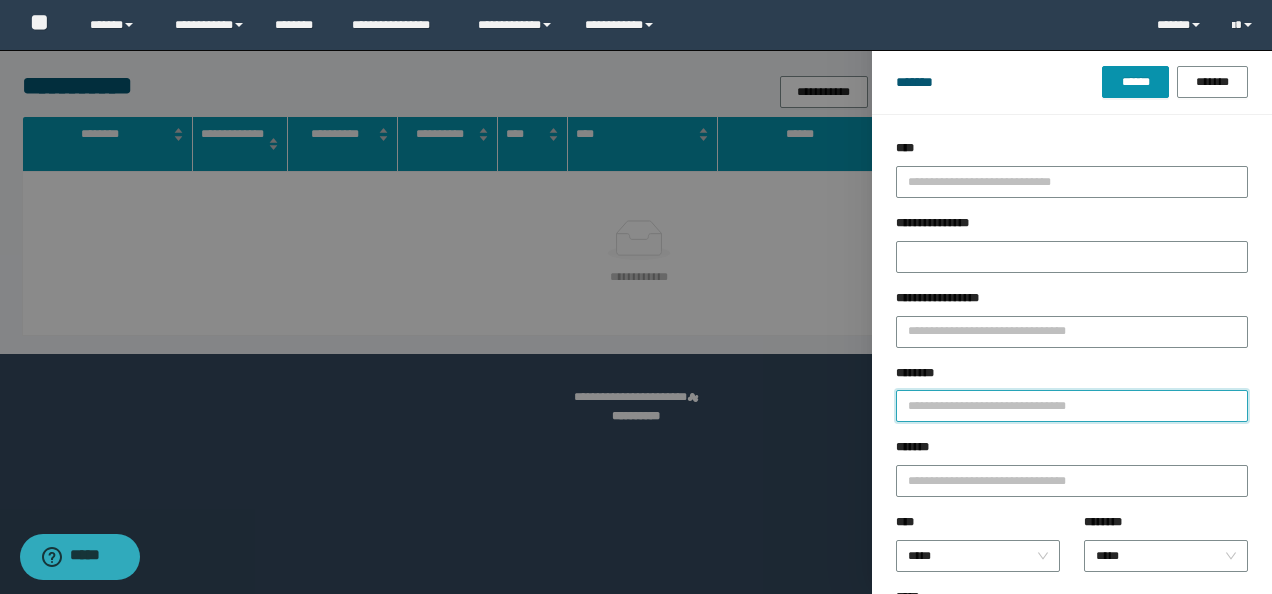 click on "********" at bounding box center [1072, 406] 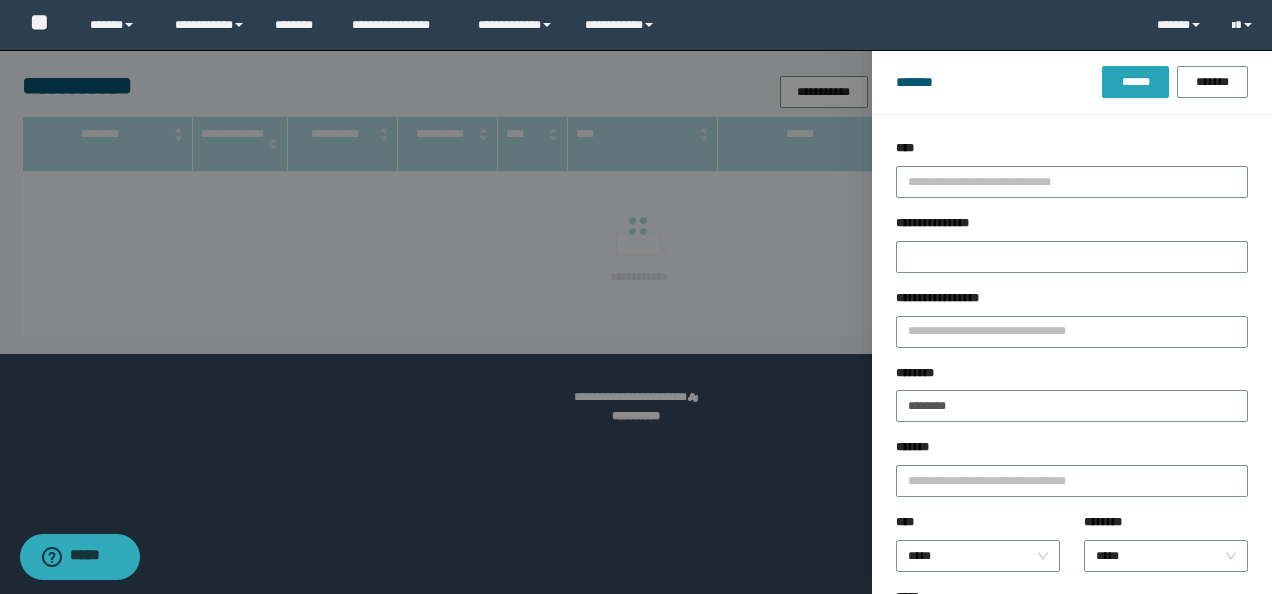 click on "******" at bounding box center (1135, 82) 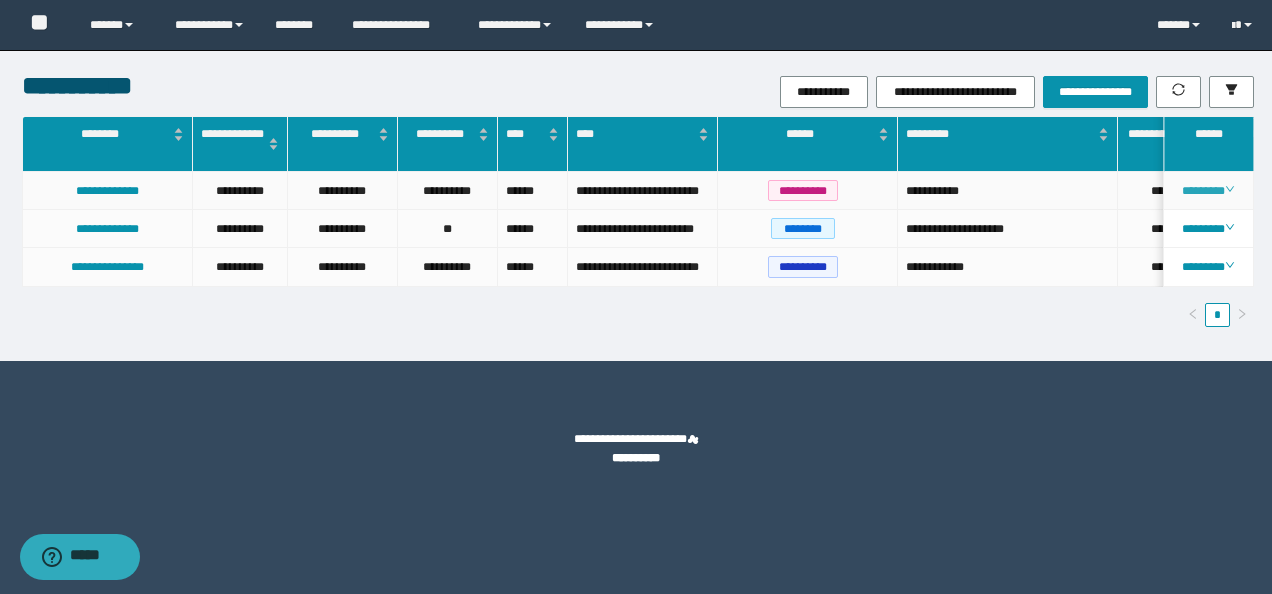 click on "********" at bounding box center (1208, 191) 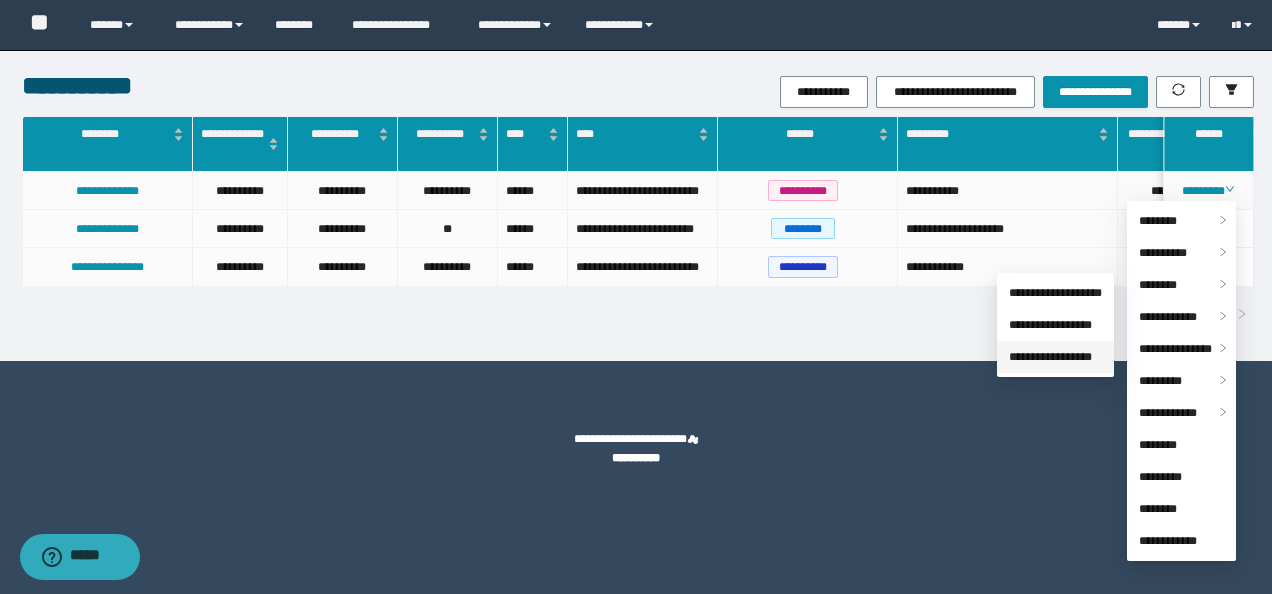 click on "**********" at bounding box center (1050, 357) 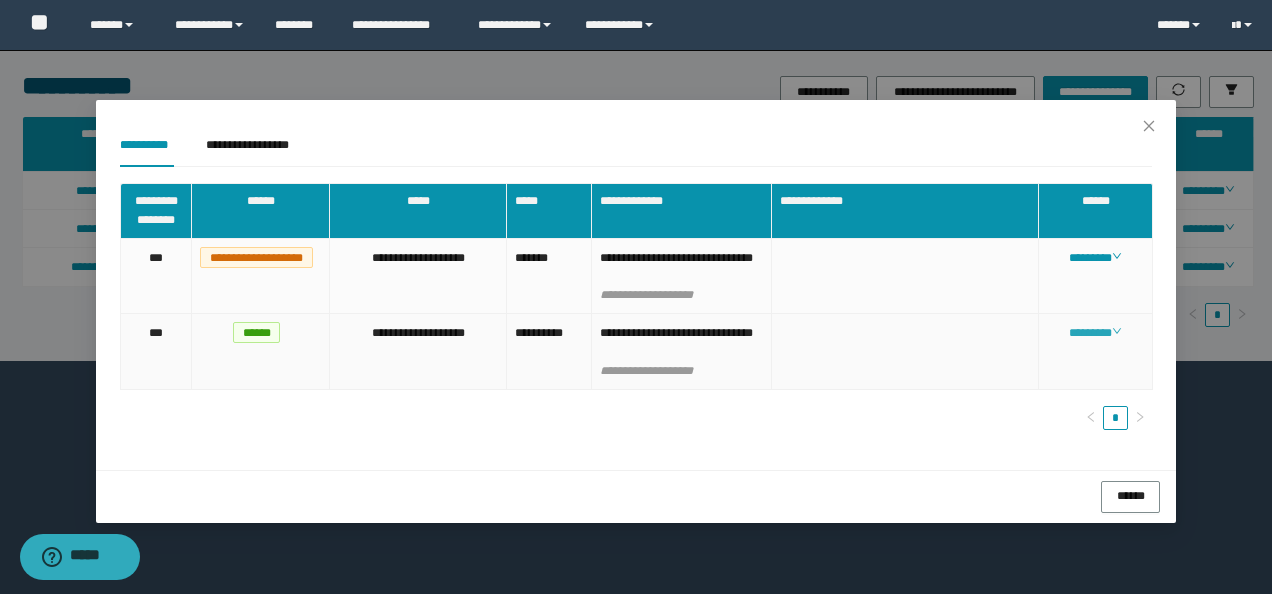 click on "********" at bounding box center [1095, 333] 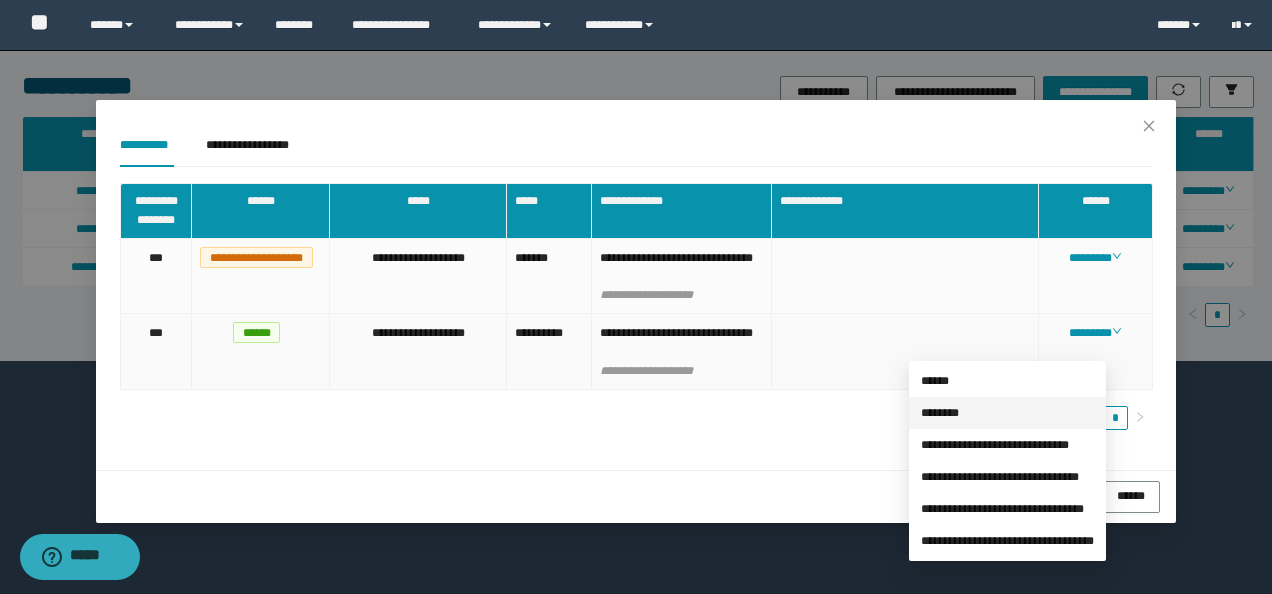 click on "********" at bounding box center (940, 413) 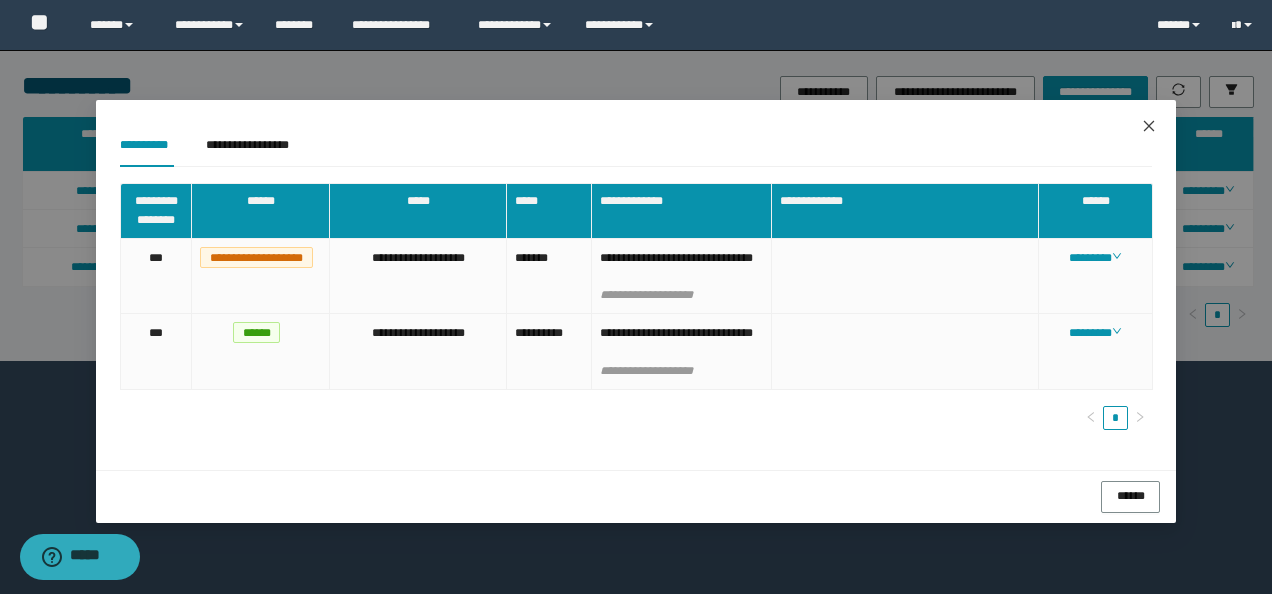 click at bounding box center [1149, 127] 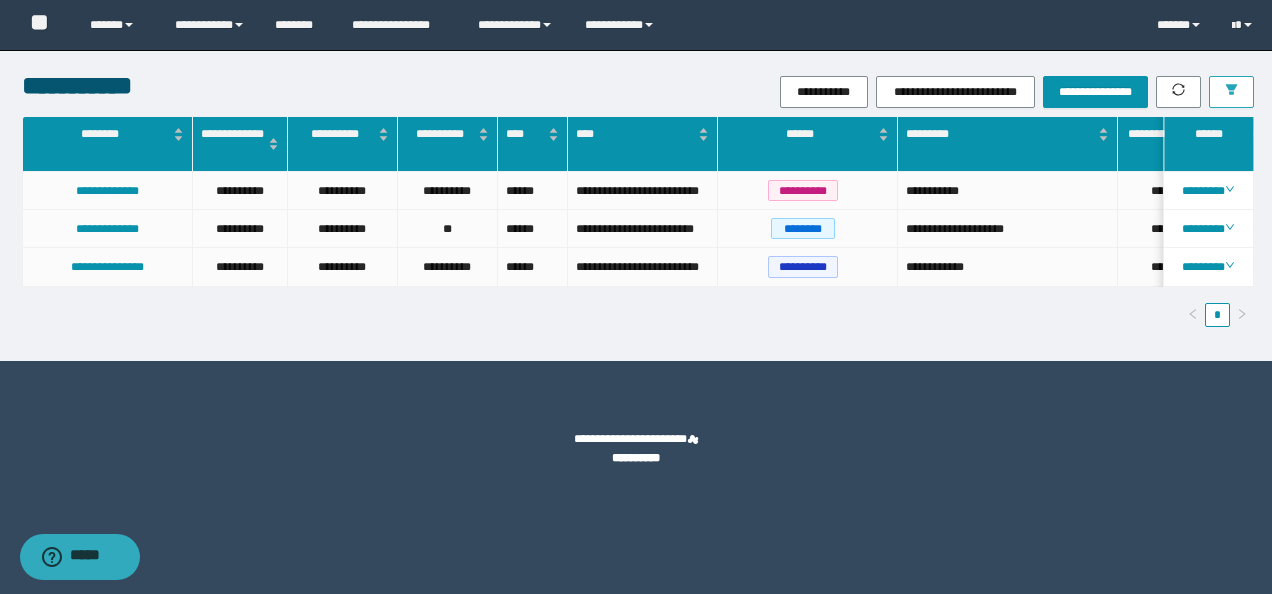 click at bounding box center [1231, 92] 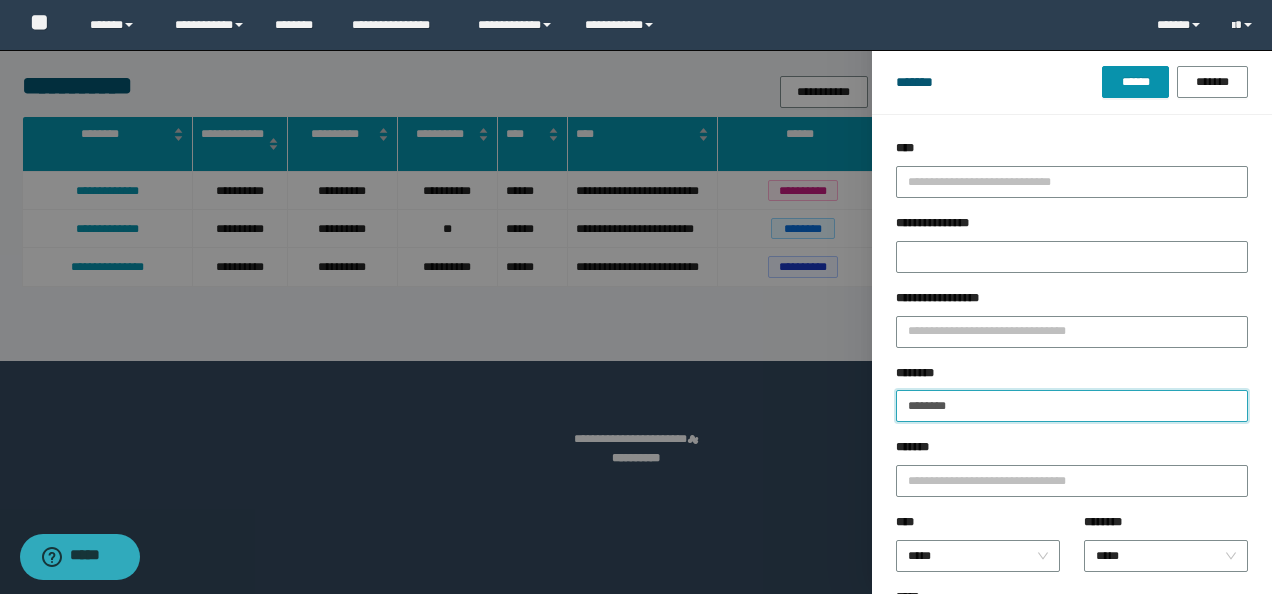 drag, startPoint x: 1032, startPoint y: 415, endPoint x: 573, endPoint y: 396, distance: 459.39307 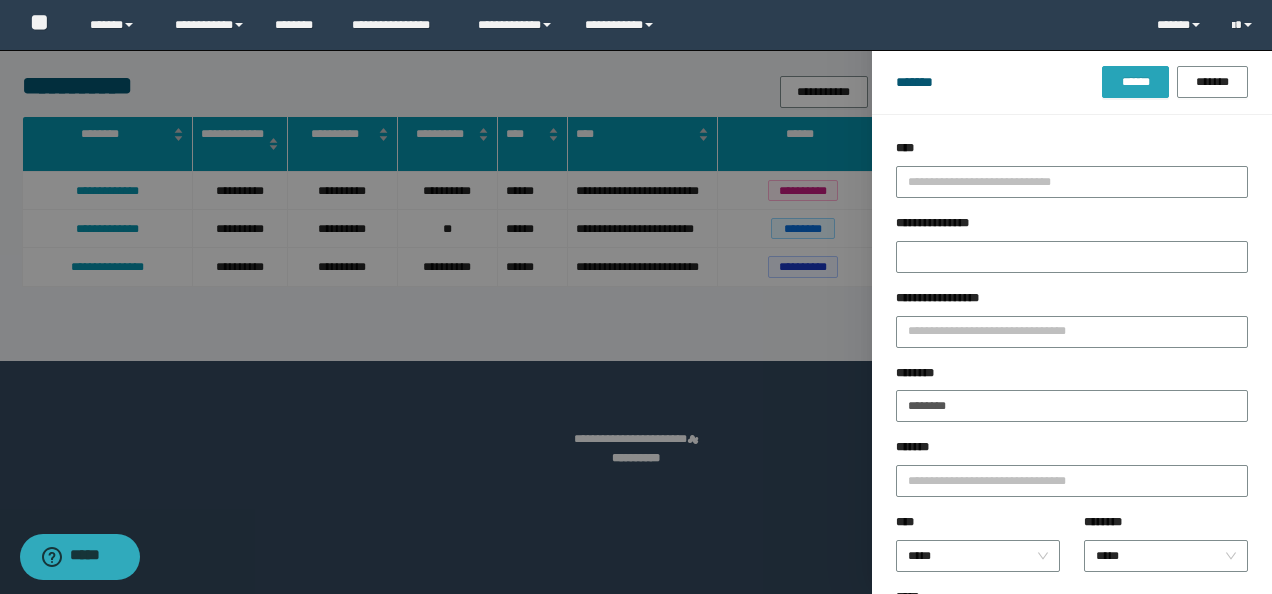 click on "******" at bounding box center (1135, 82) 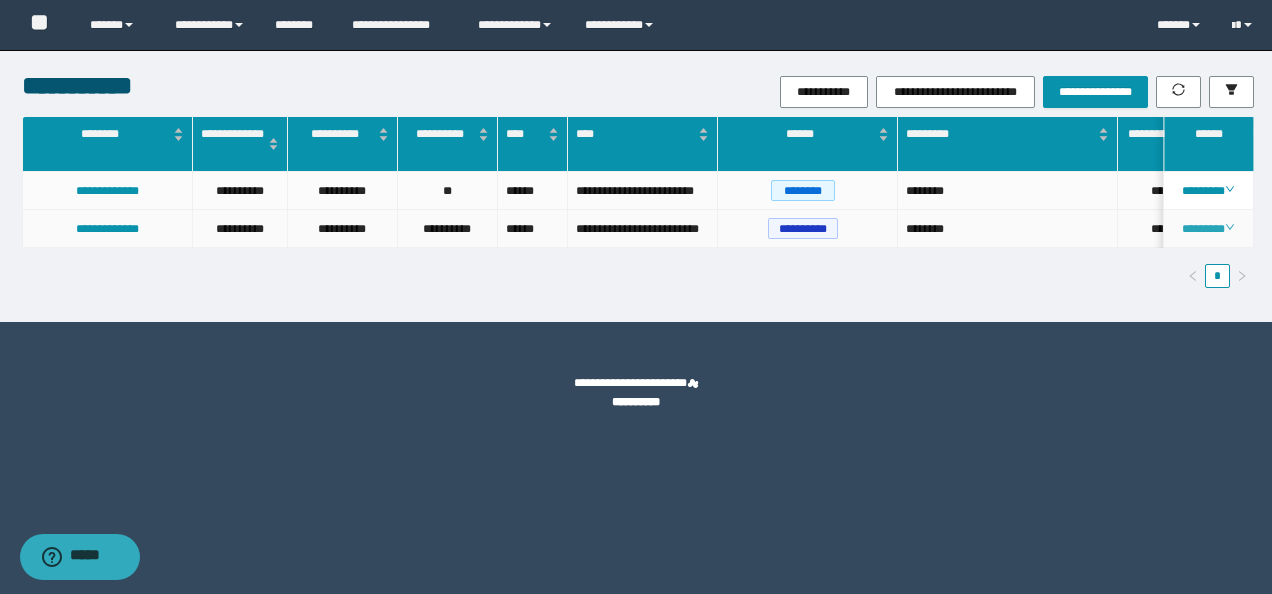 click on "********" at bounding box center [1208, 229] 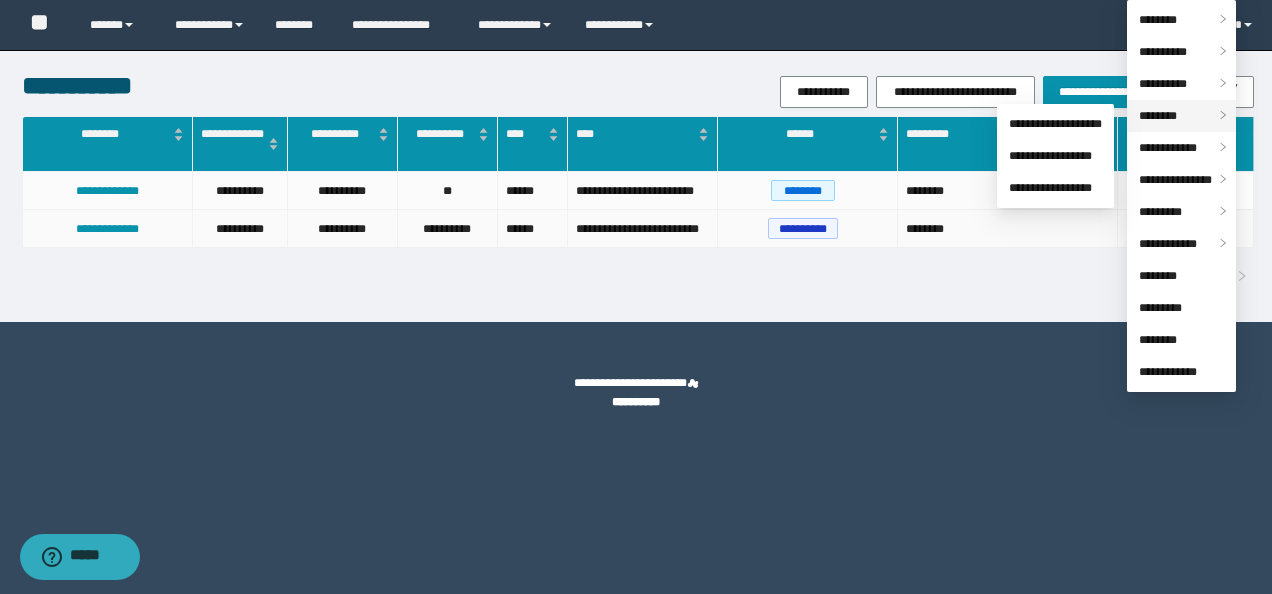 click on "********" at bounding box center (1181, 116) 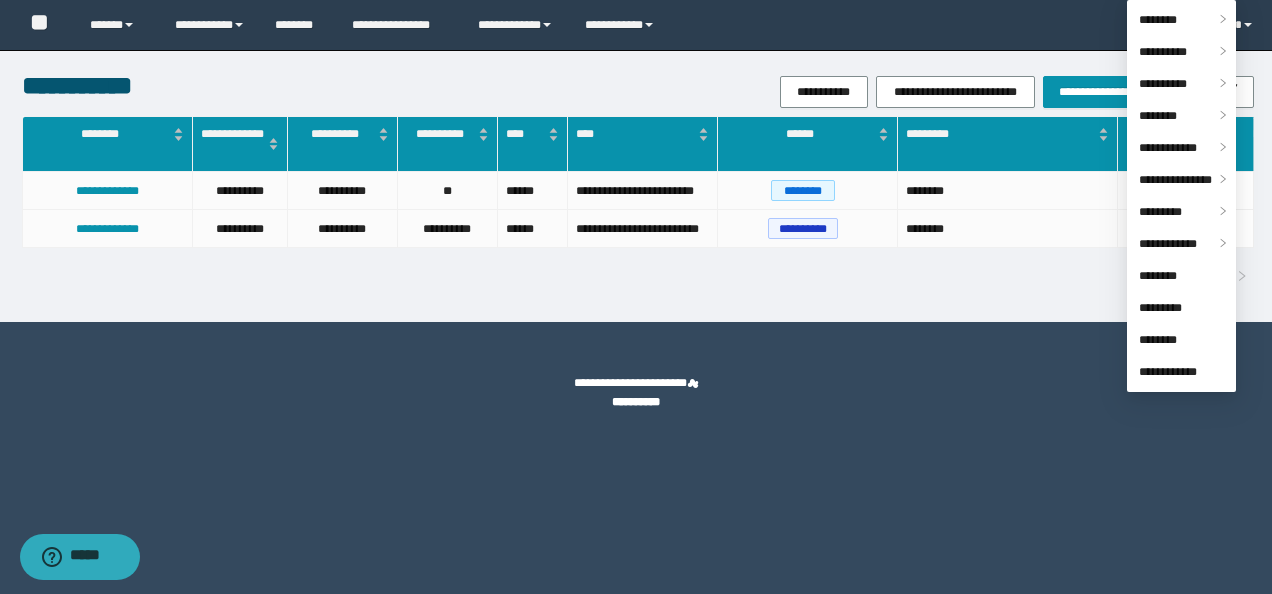 click on "**********" at bounding box center [636, 402] 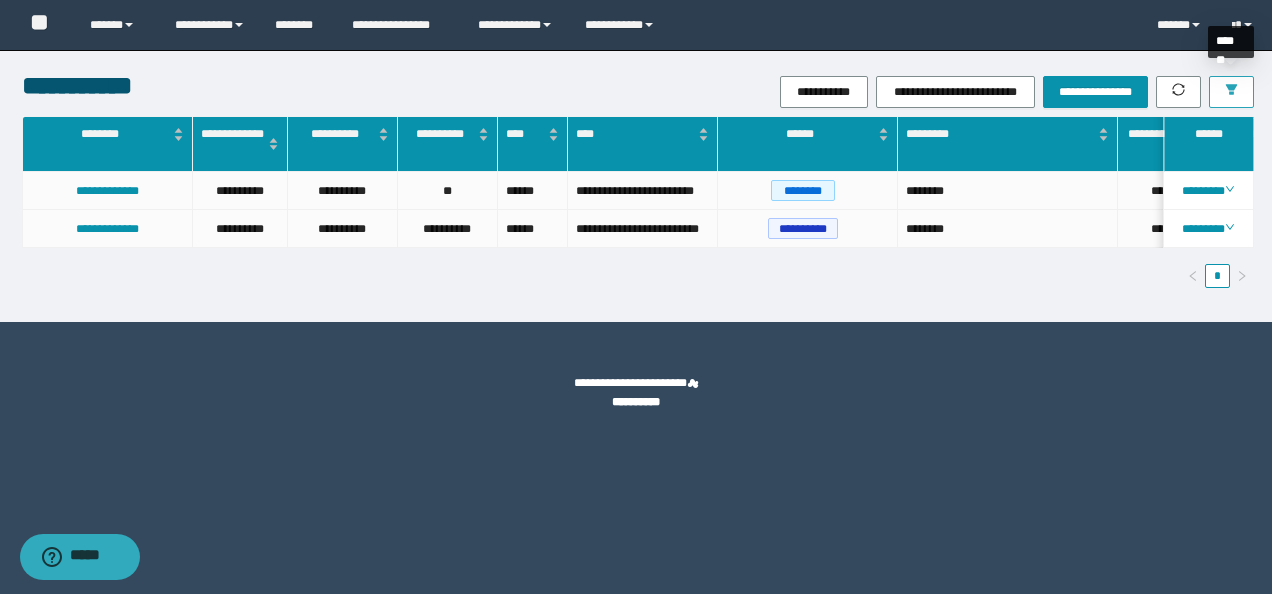 click 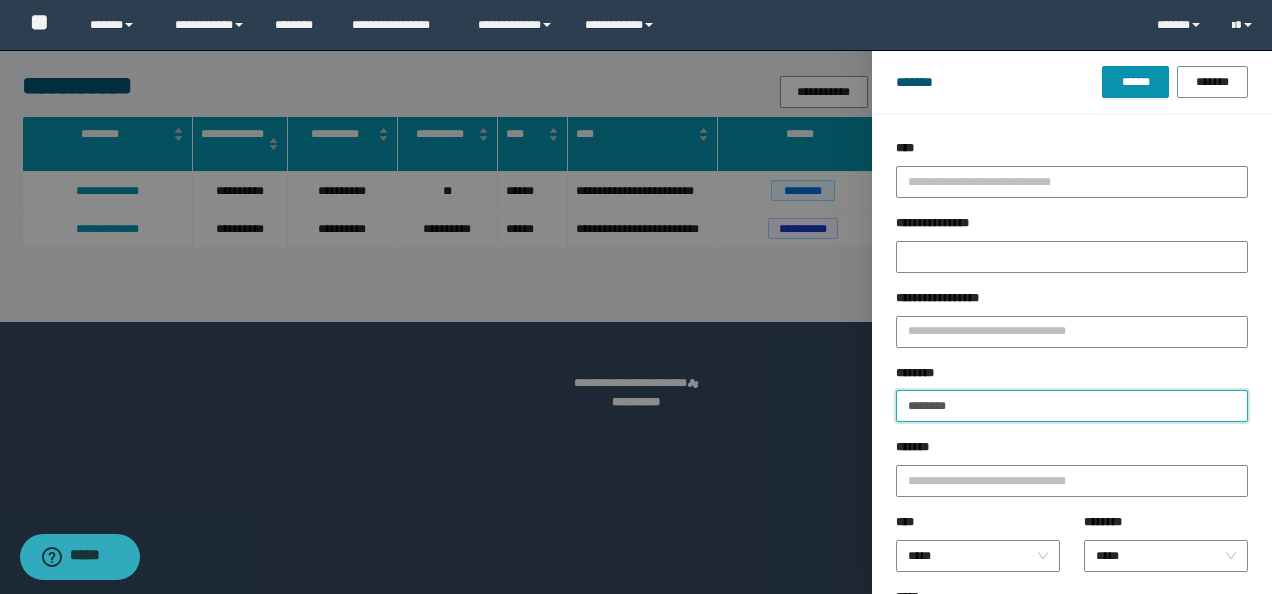 drag, startPoint x: 1119, startPoint y: 412, endPoint x: 608, endPoint y: 347, distance: 515.1175 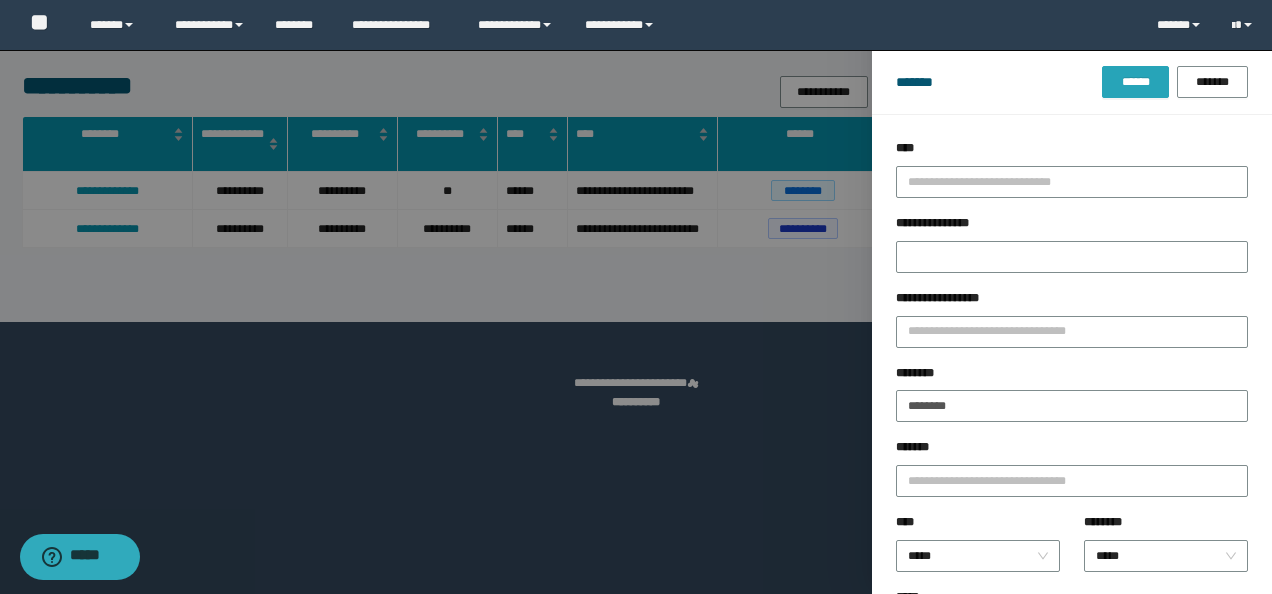 click on "******" at bounding box center [1135, 82] 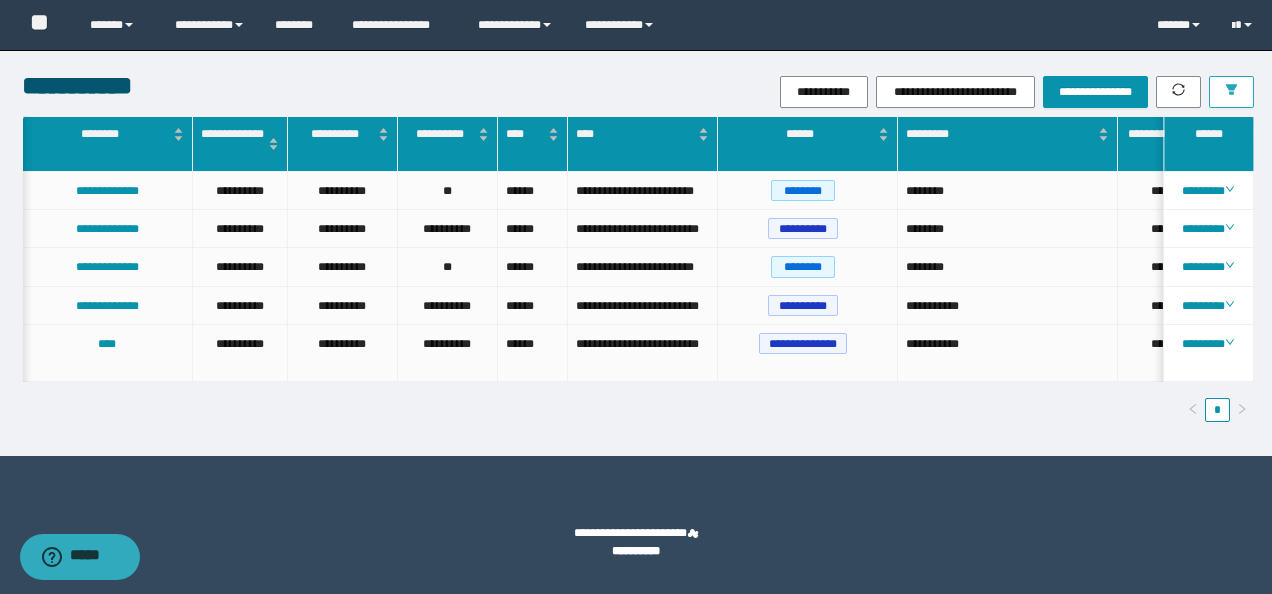 scroll, scrollTop: 0, scrollLeft: 29, axis: horizontal 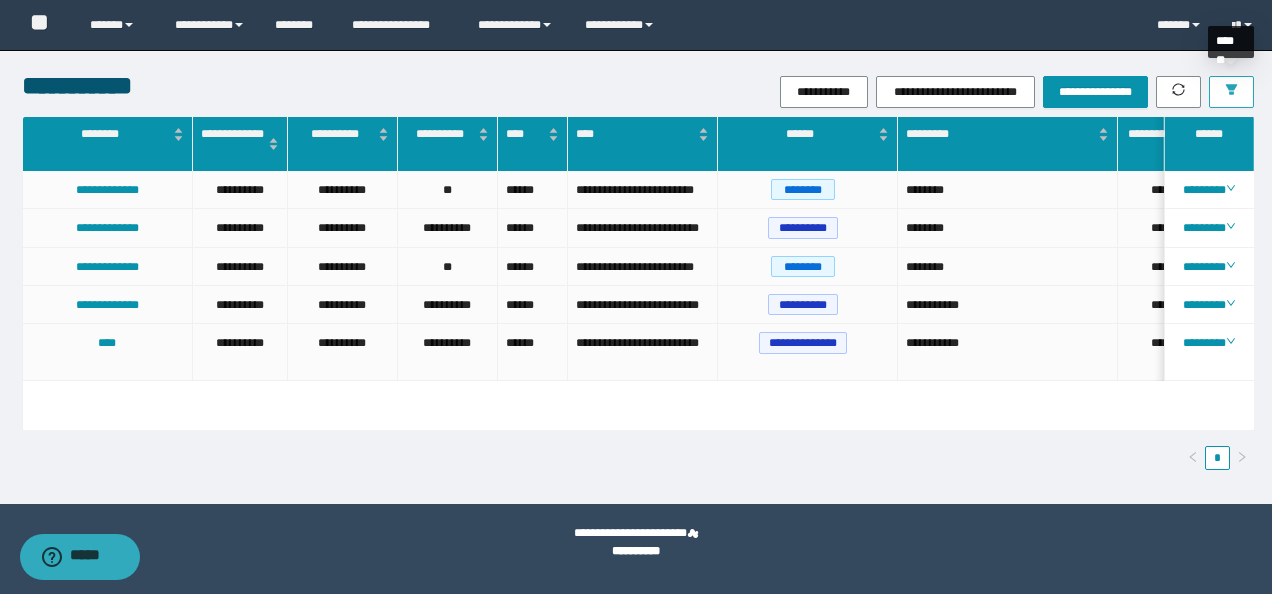 click at bounding box center [1231, 92] 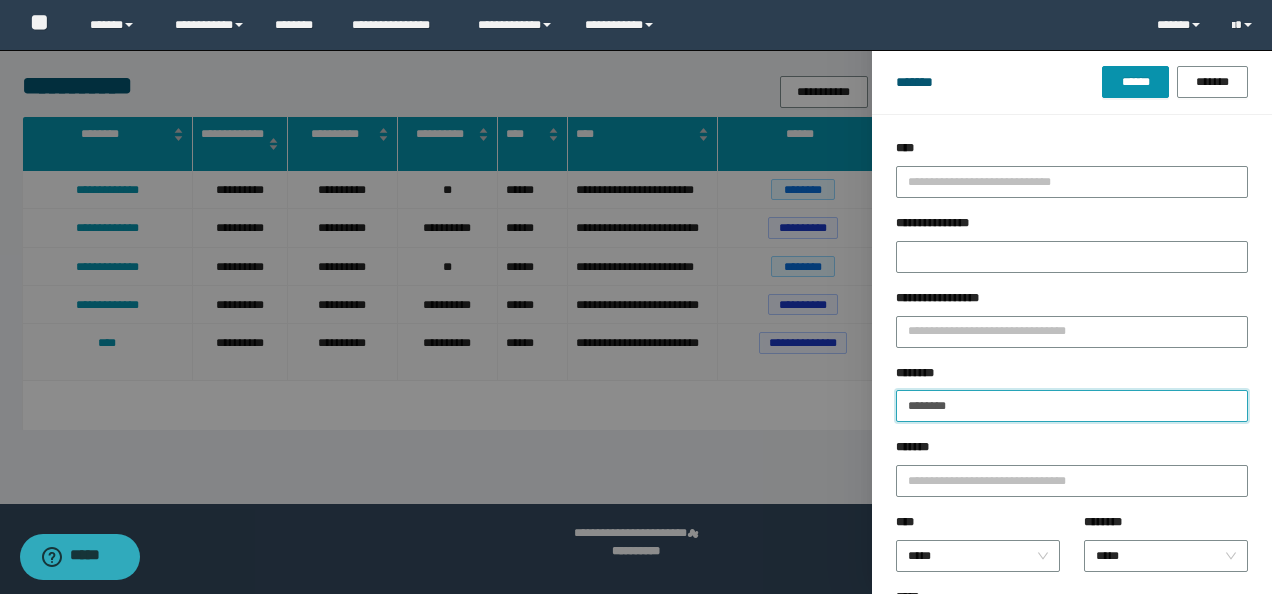 drag, startPoint x: 978, startPoint y: 402, endPoint x: 391, endPoint y: 342, distance: 590.0585 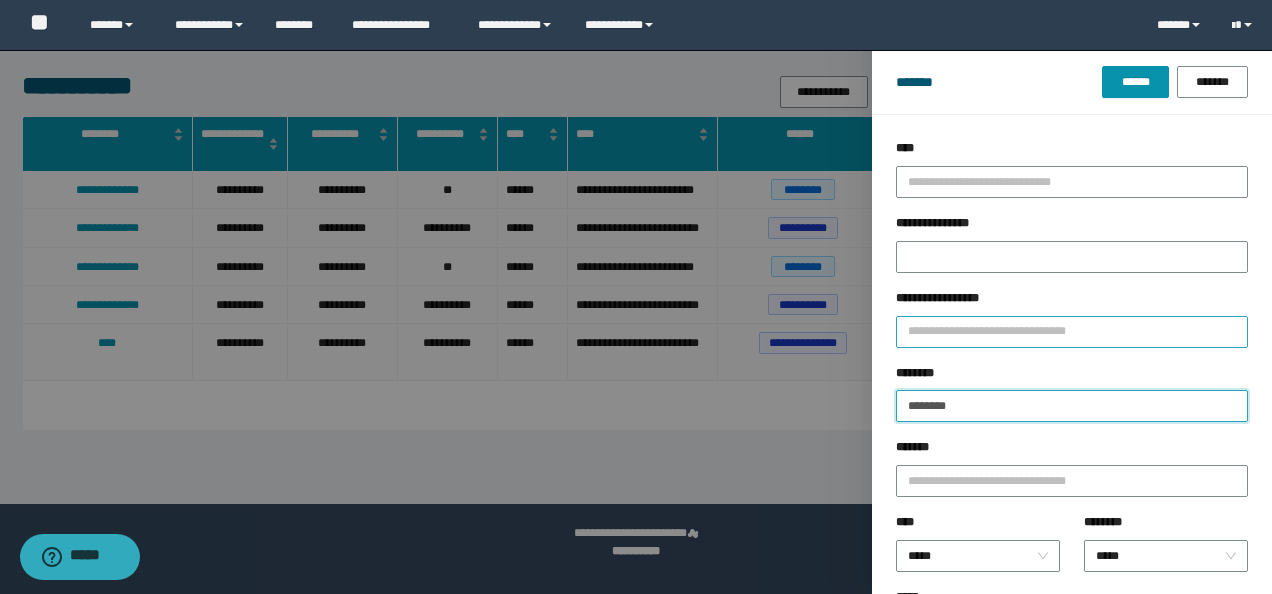 paste 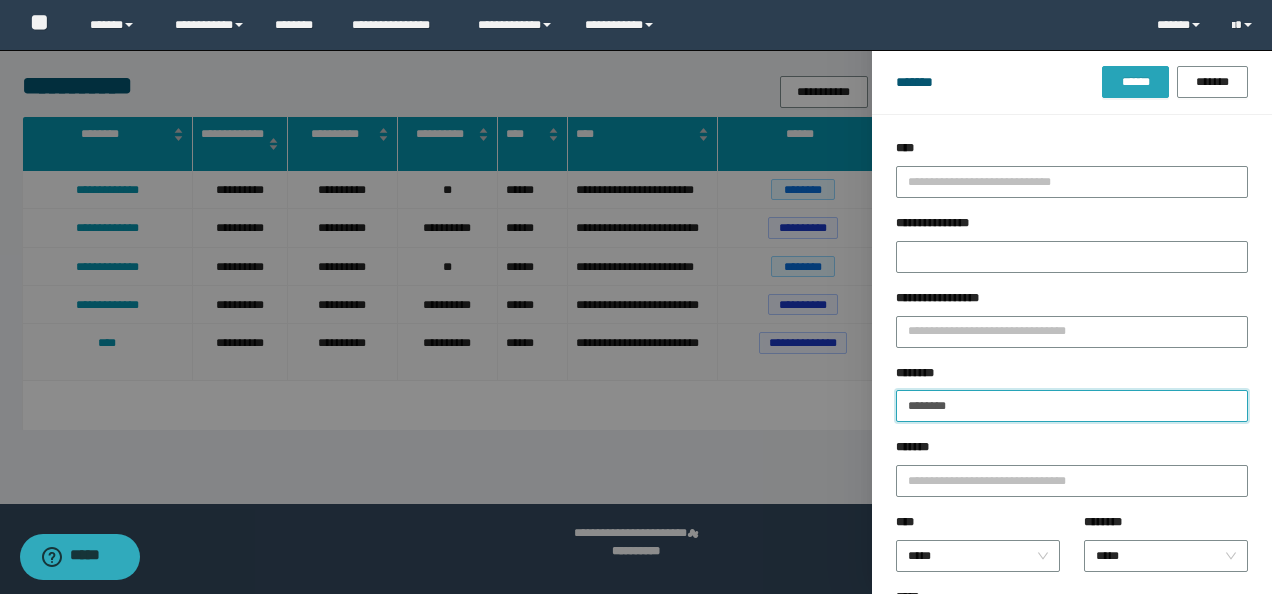type on "********" 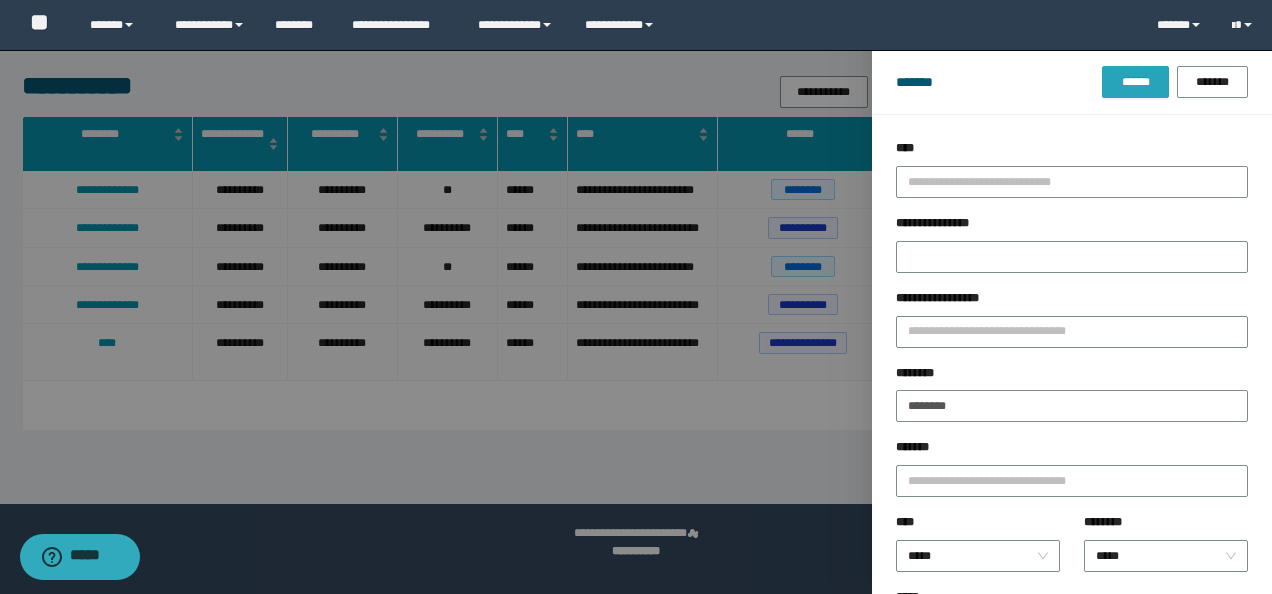 click on "******" at bounding box center [1135, 82] 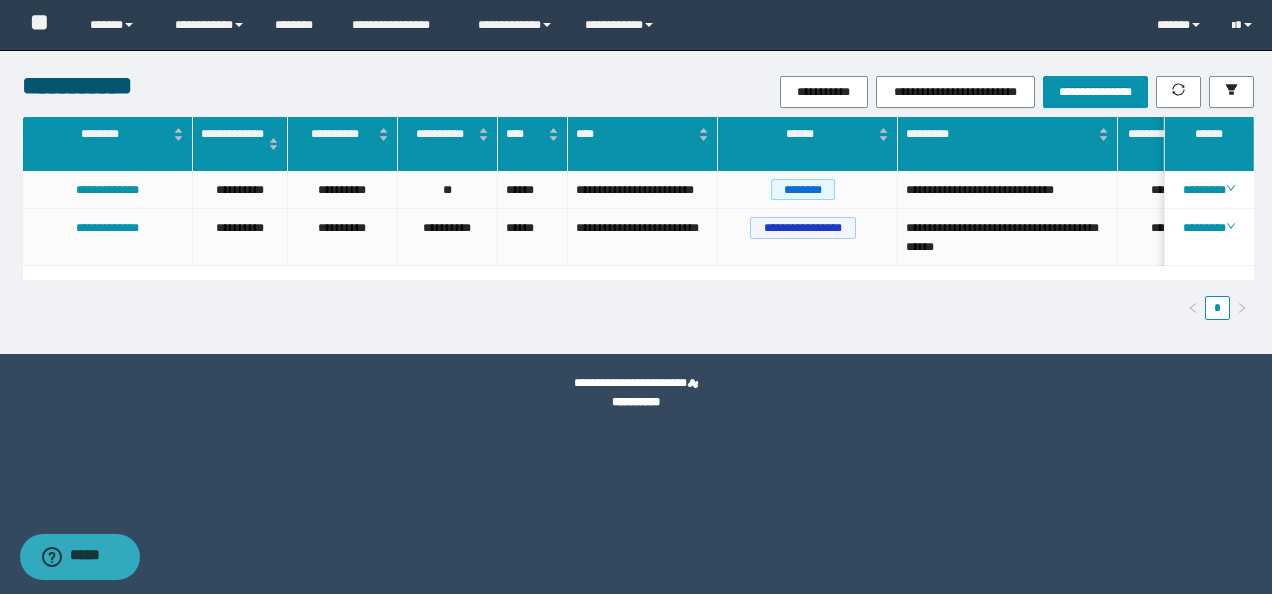click on "**********" at bounding box center [636, 297] 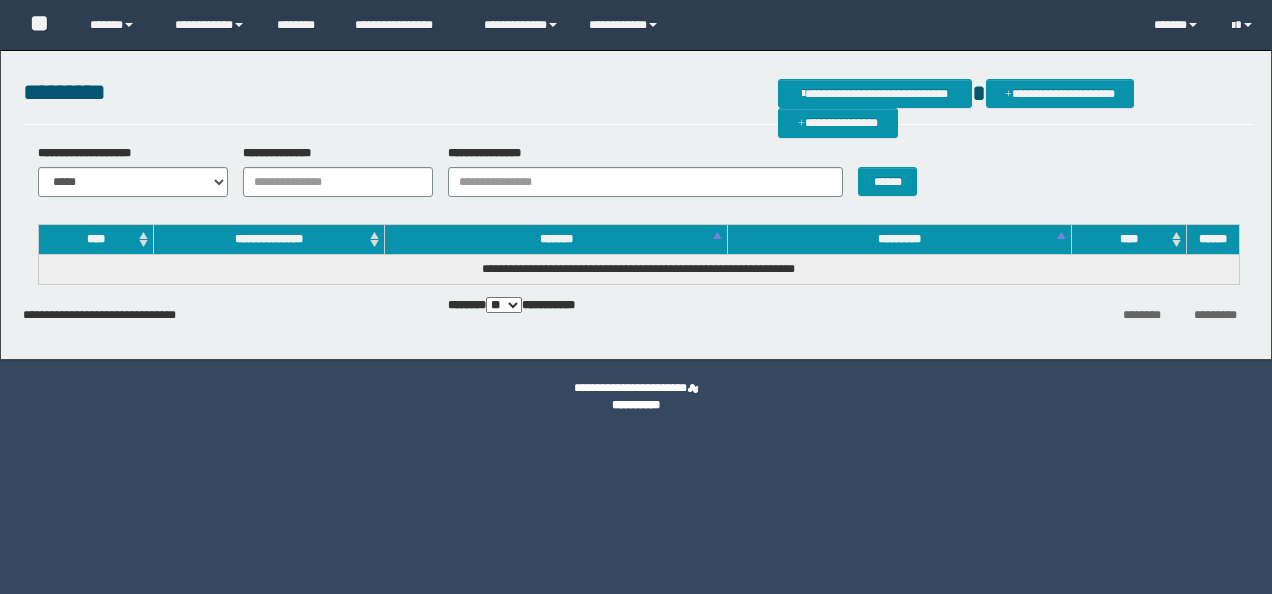 scroll, scrollTop: 0, scrollLeft: 0, axis: both 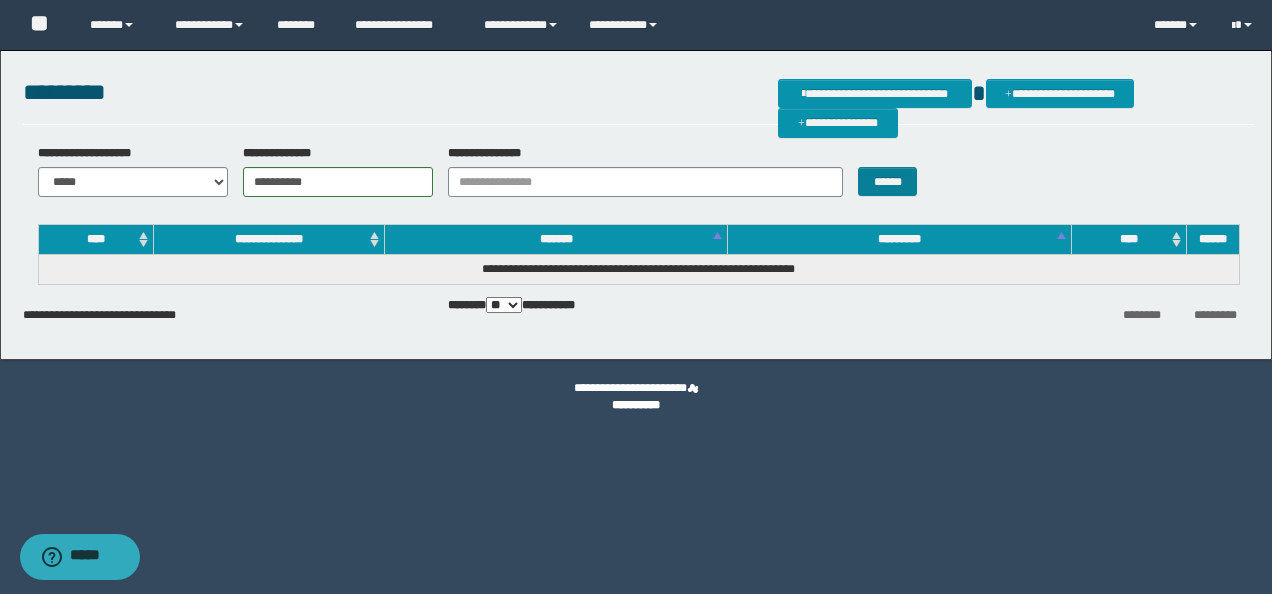 type on "**********" 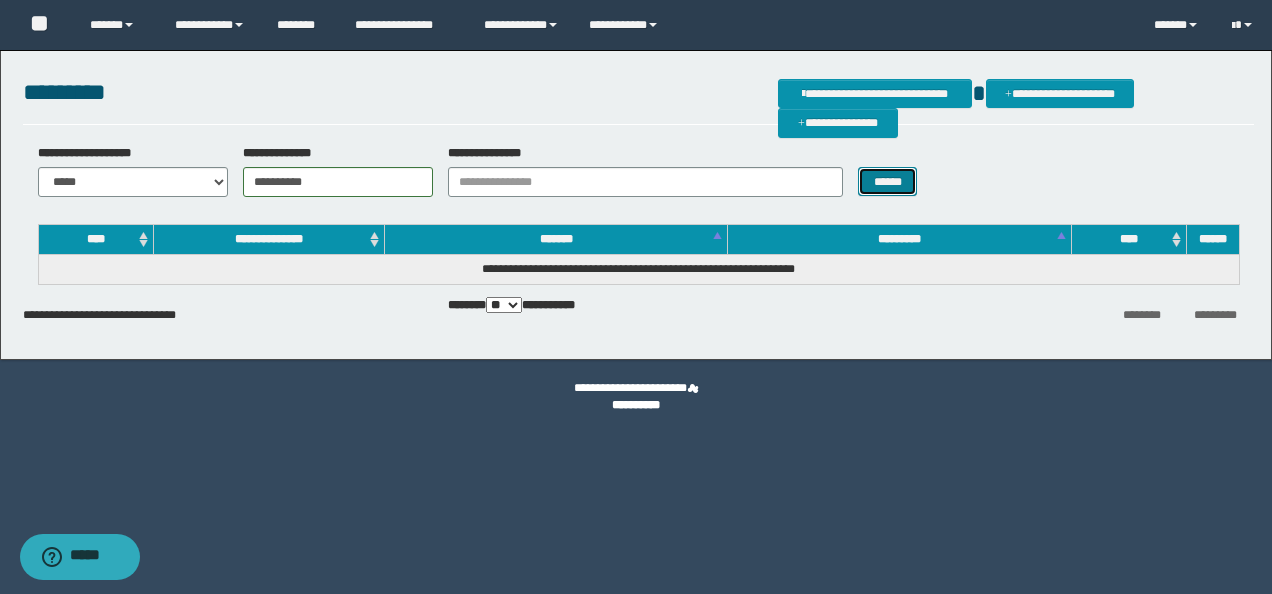 click on "******" at bounding box center (887, 181) 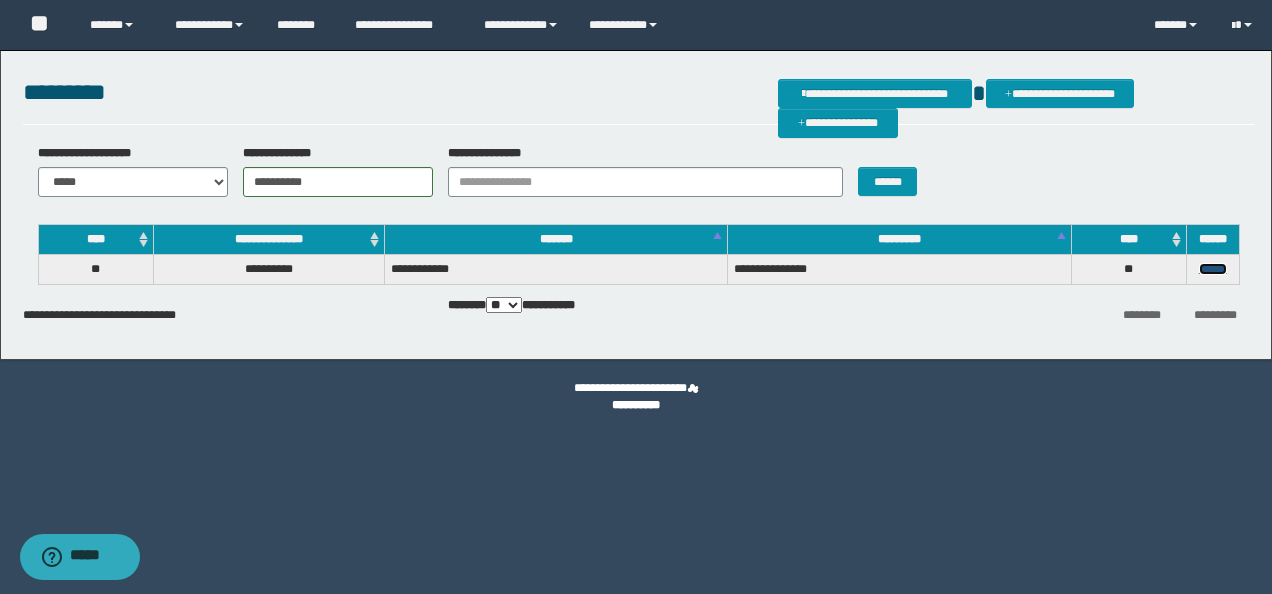 click on "******" at bounding box center (1213, 269) 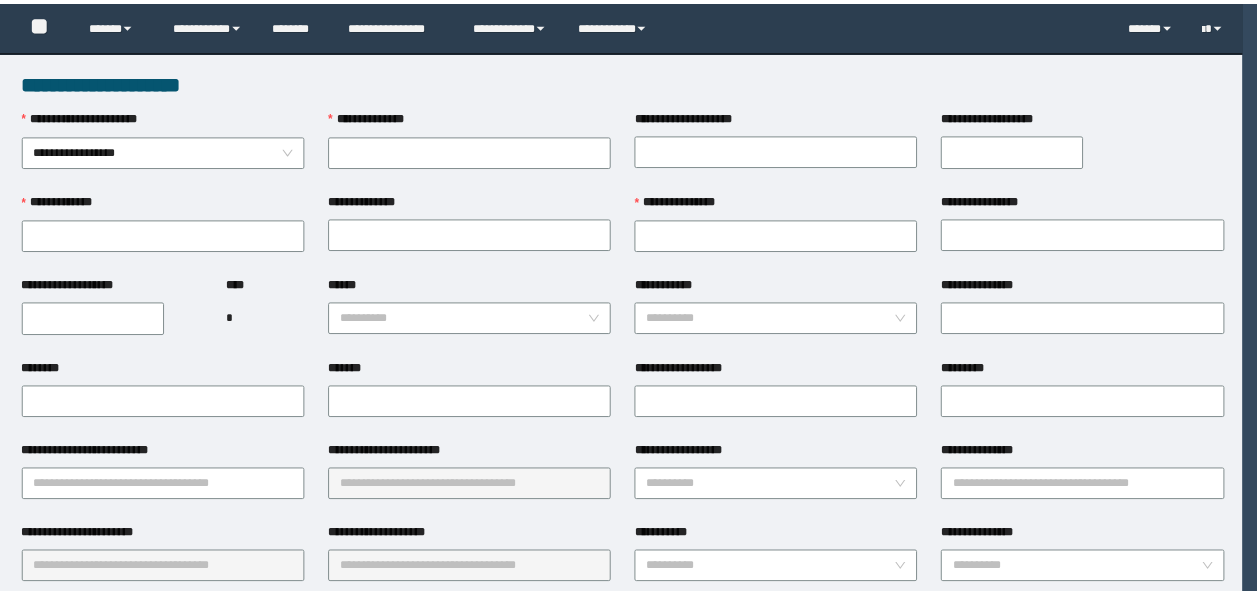 scroll, scrollTop: 0, scrollLeft: 0, axis: both 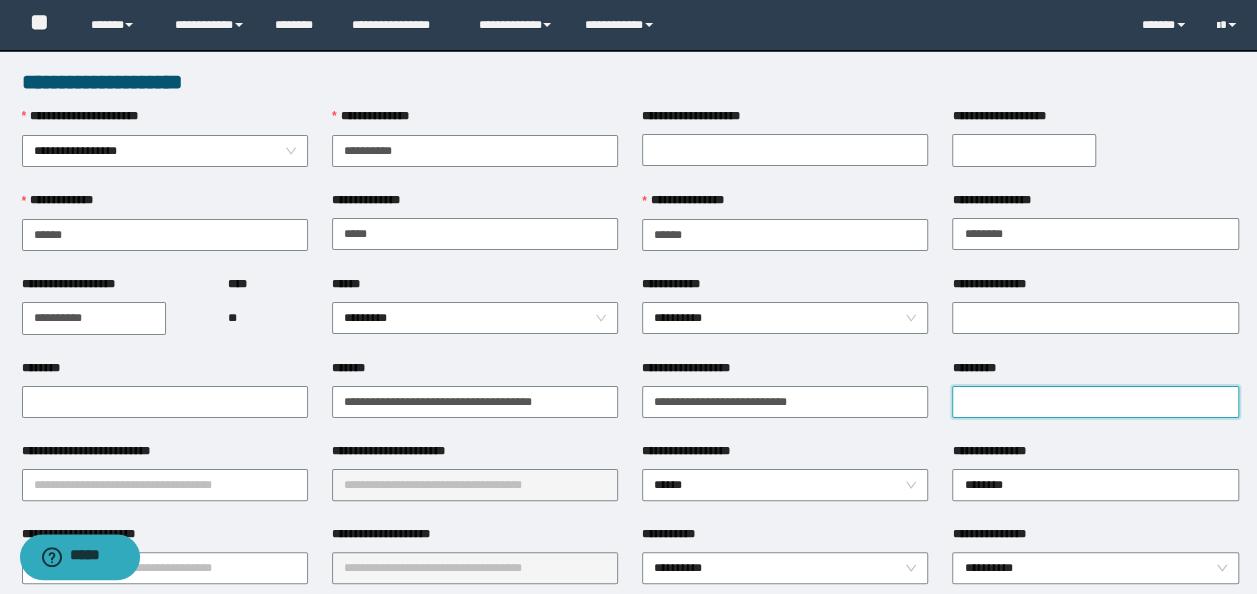 click on "*********" at bounding box center [1095, 402] 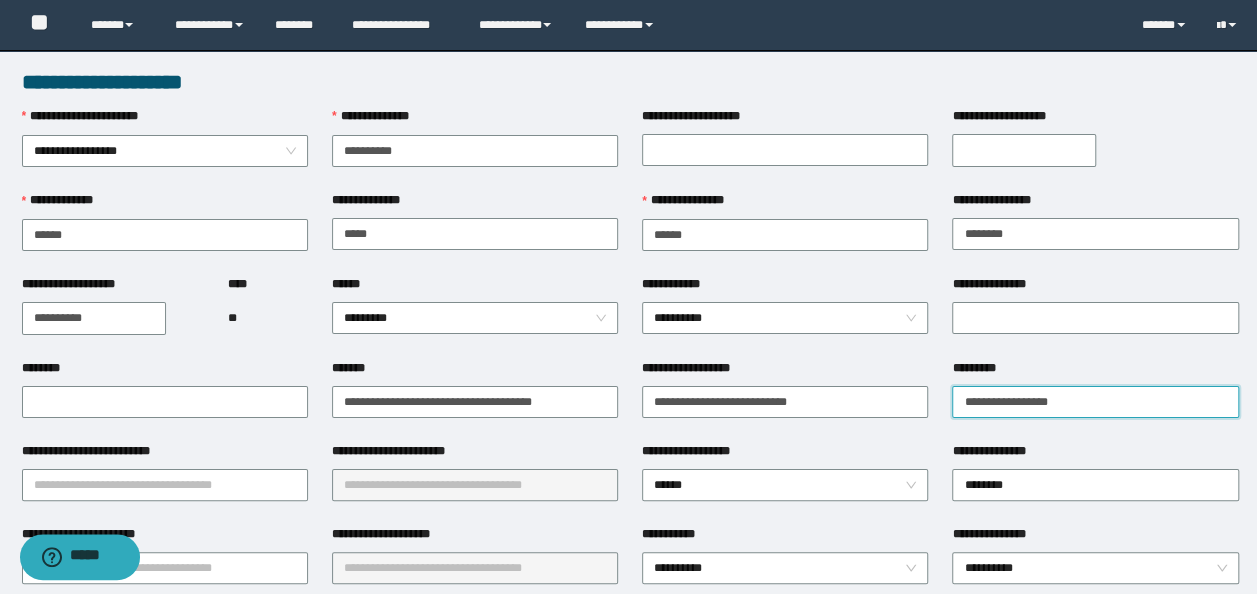 drag, startPoint x: 984, startPoint y: 407, endPoint x: 637, endPoint y: 360, distance: 350.16852 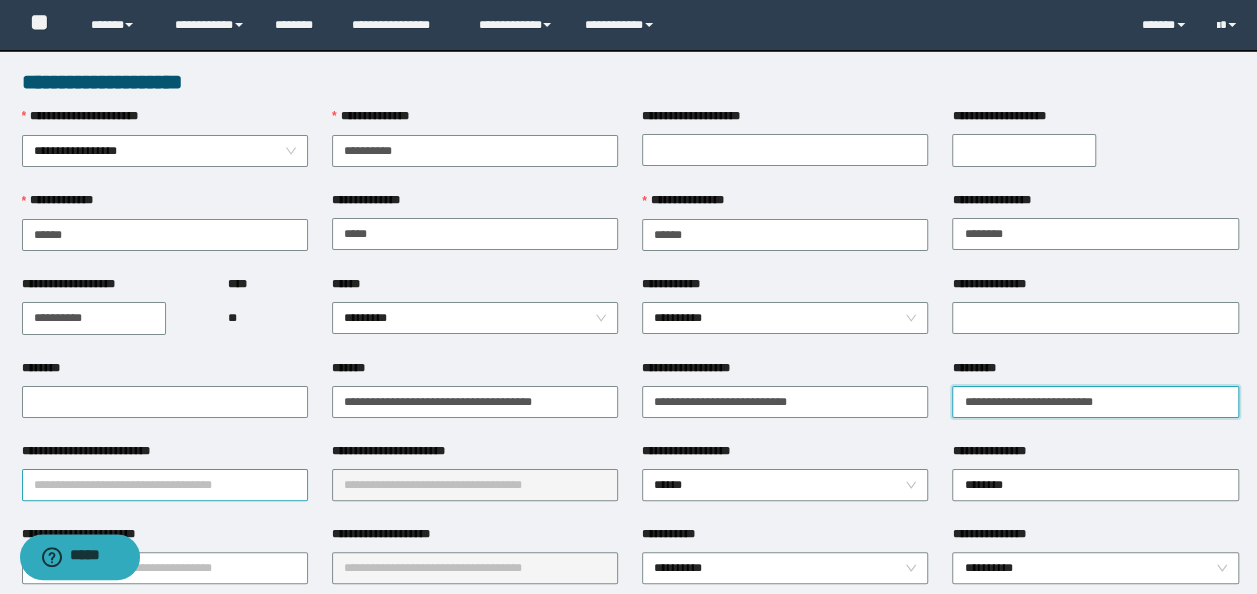 type on "**********" 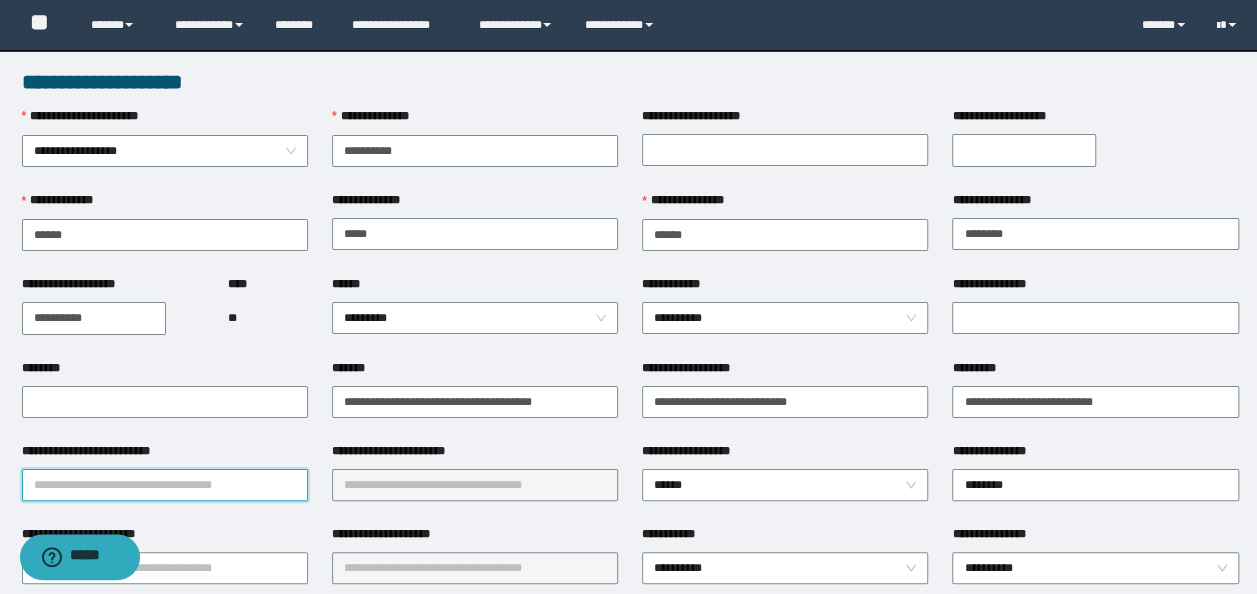 click on "**********" at bounding box center [165, 485] 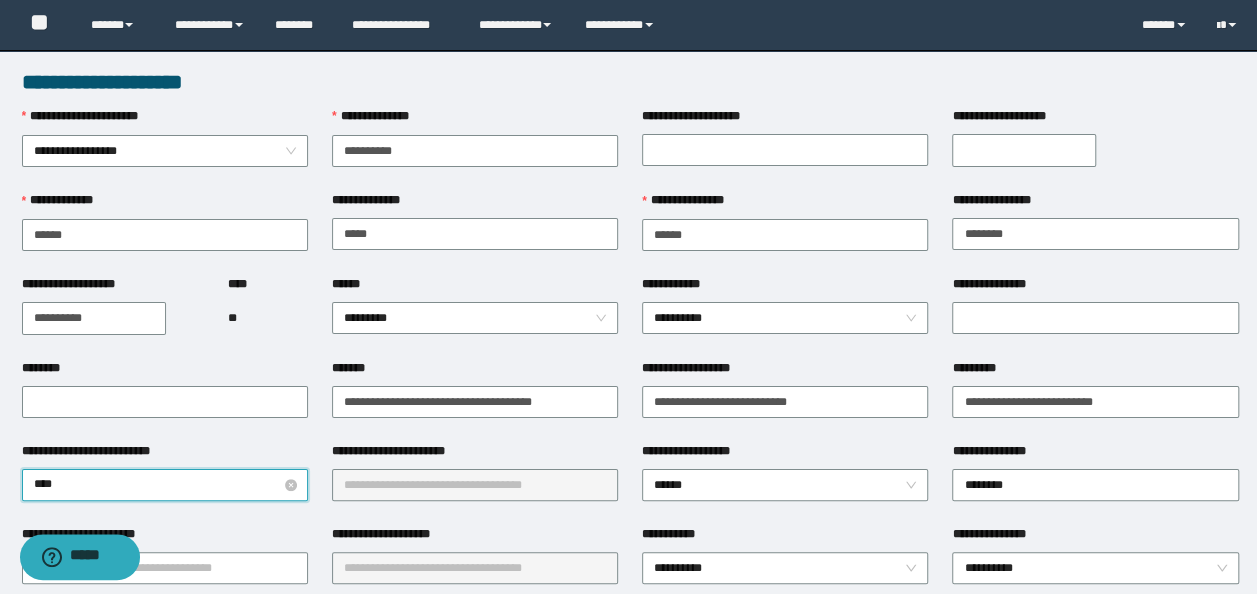 type on "*****" 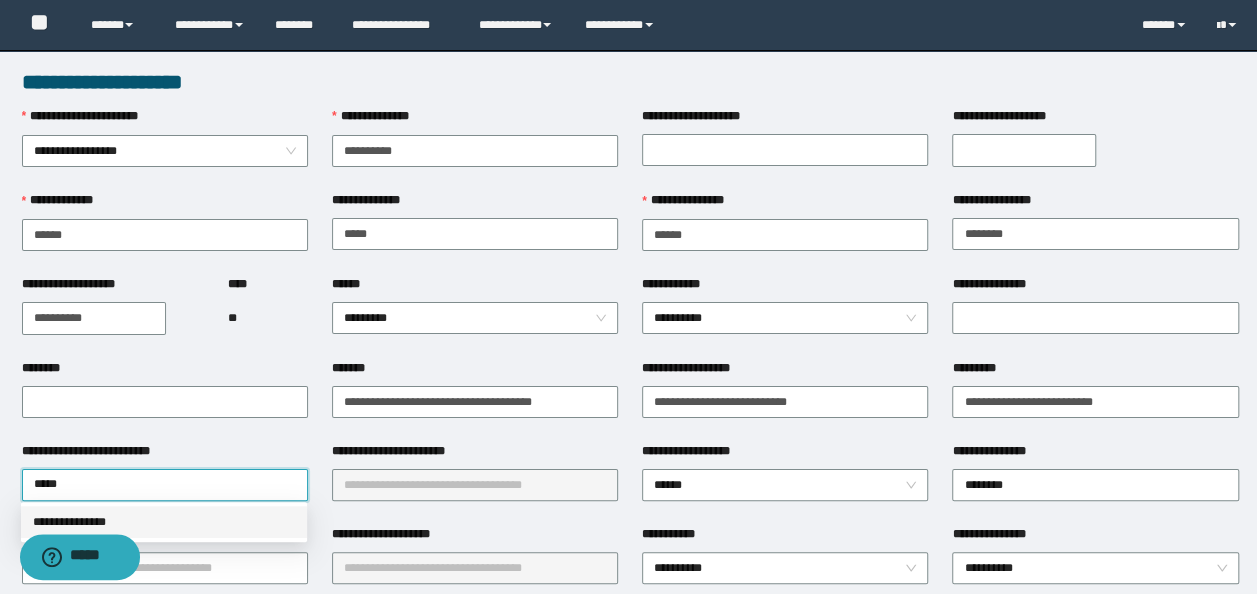 click on "**********" at bounding box center [164, 522] 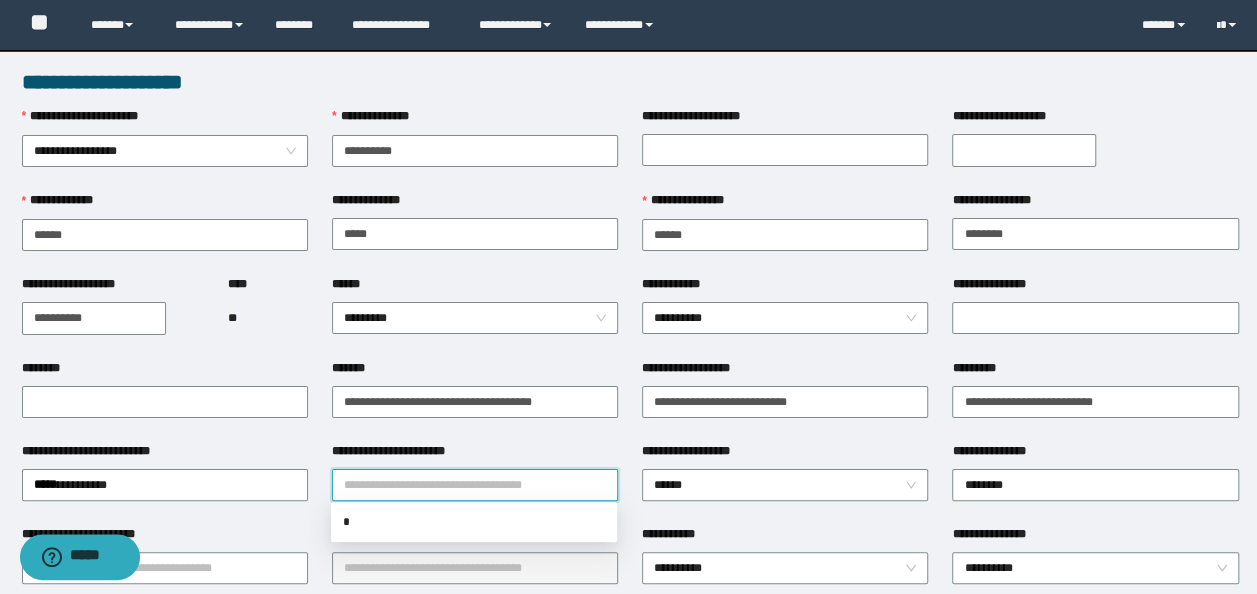 click on "**********" at bounding box center [475, 485] 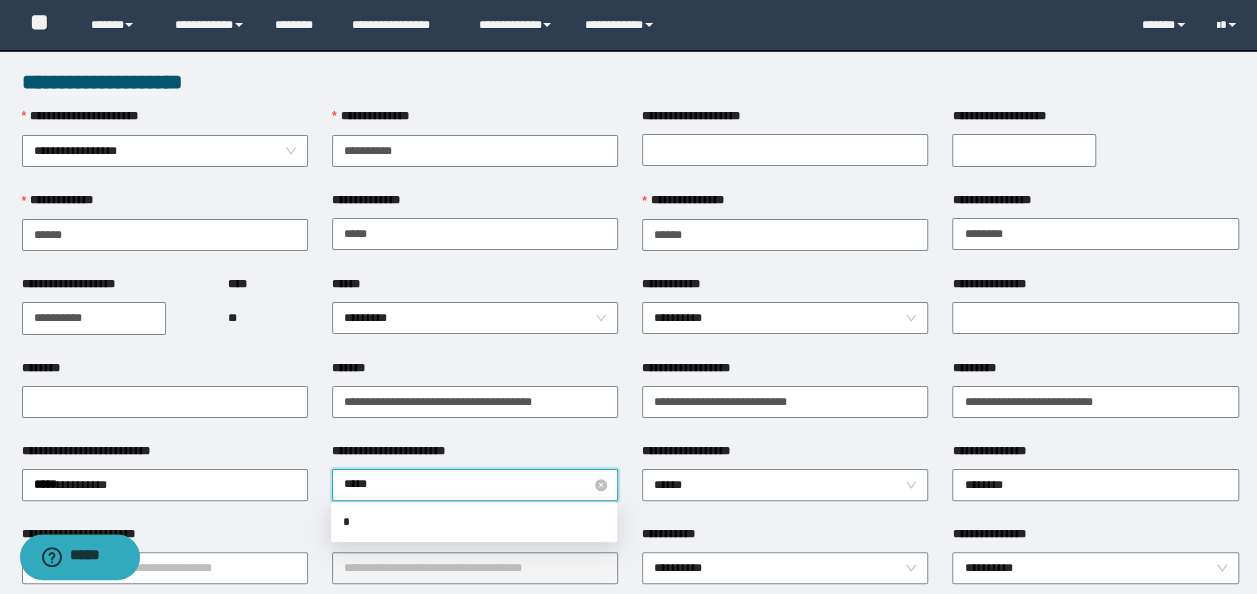 type on "******" 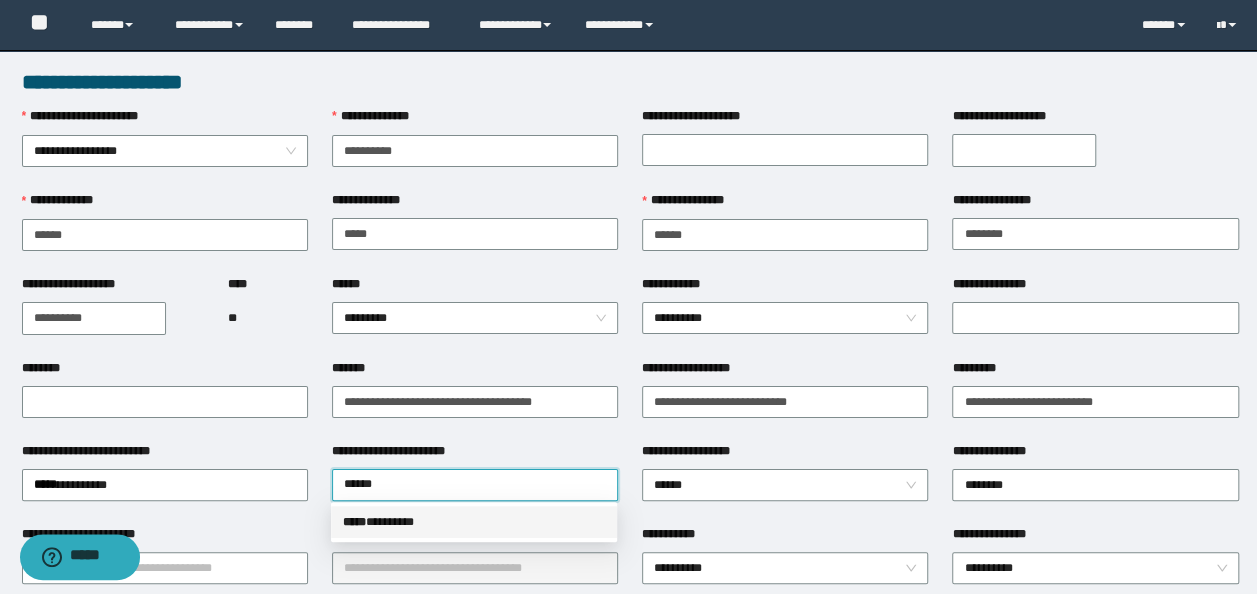 click on "***** * *******" at bounding box center [474, 522] 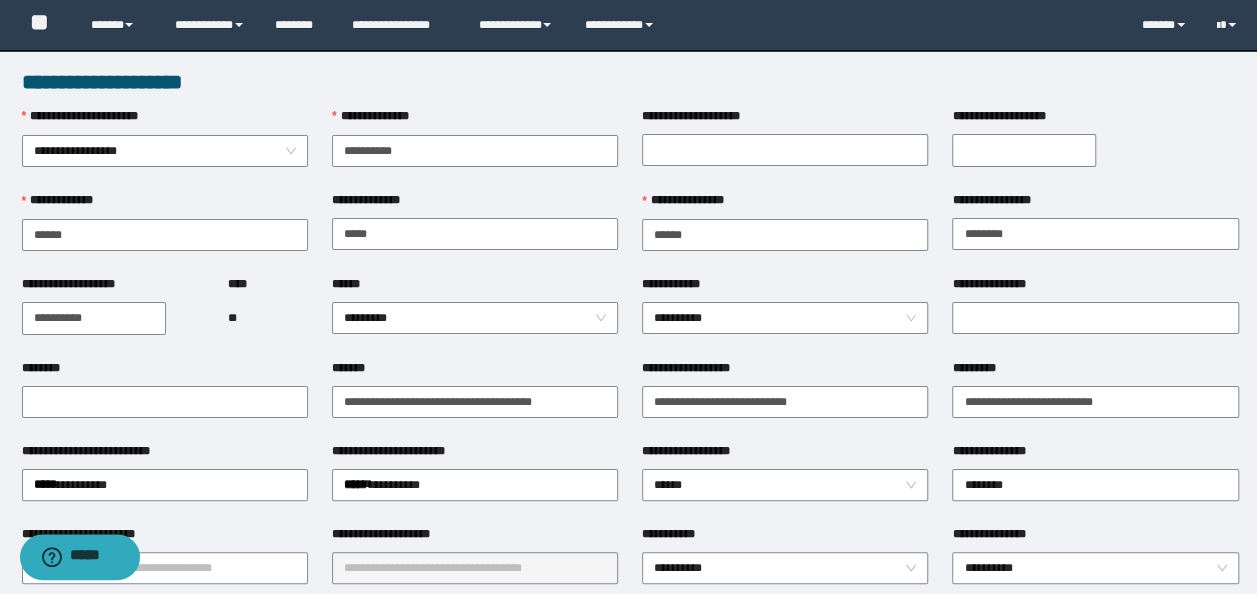 click on "**********" at bounding box center (1095, 455) 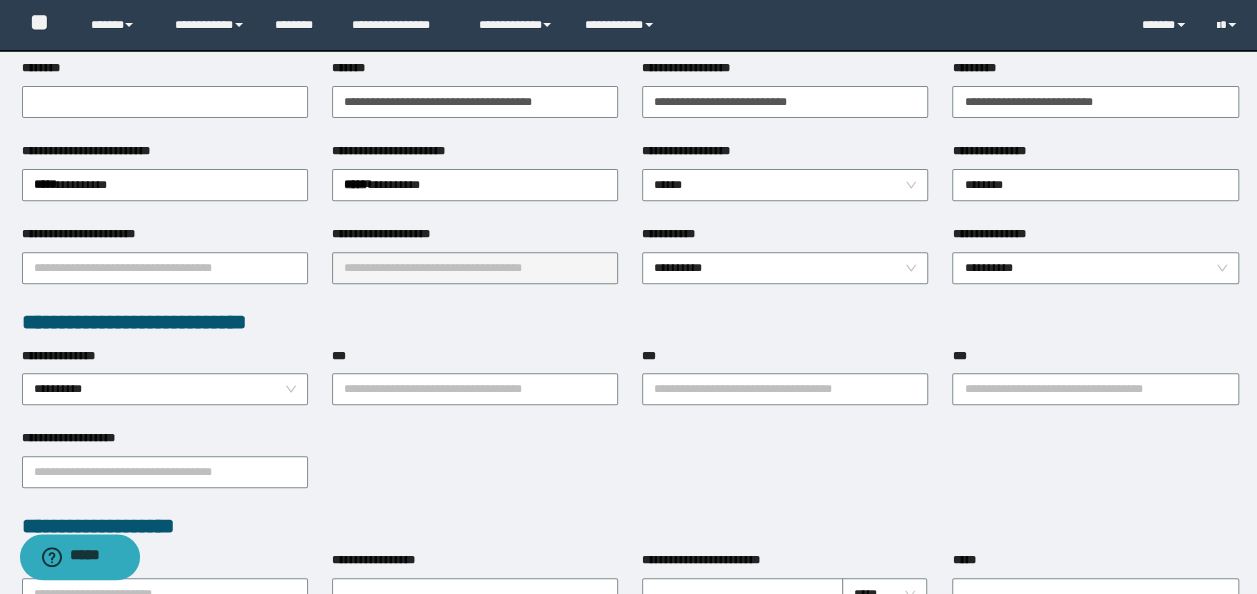 scroll, scrollTop: 400, scrollLeft: 0, axis: vertical 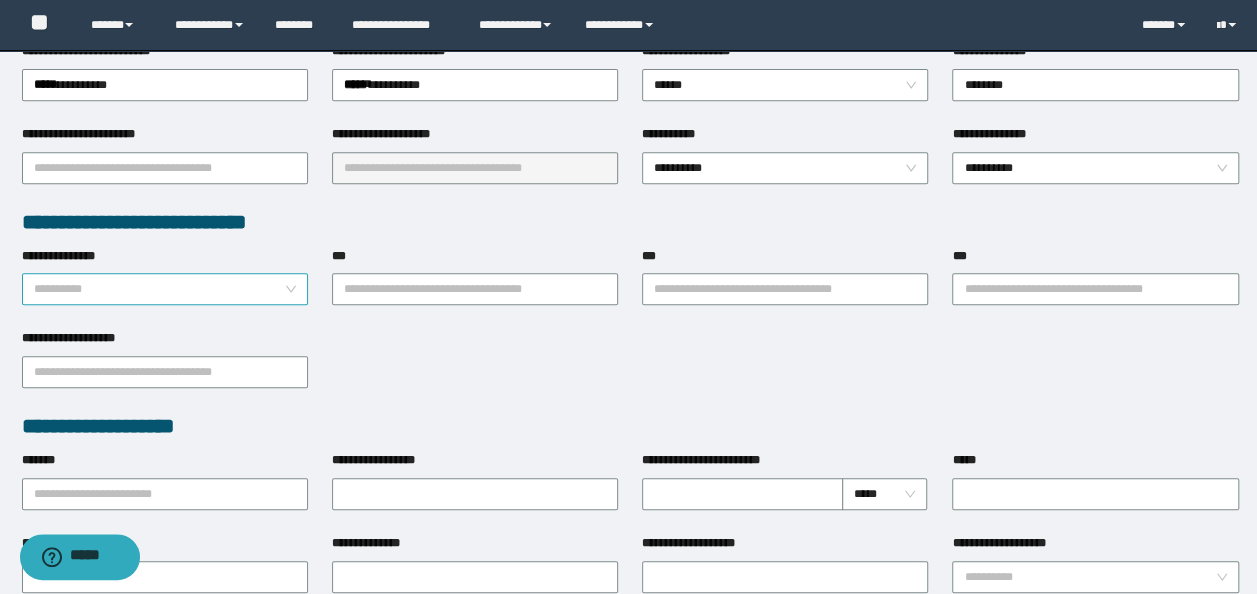 click on "**********" at bounding box center (165, 289) 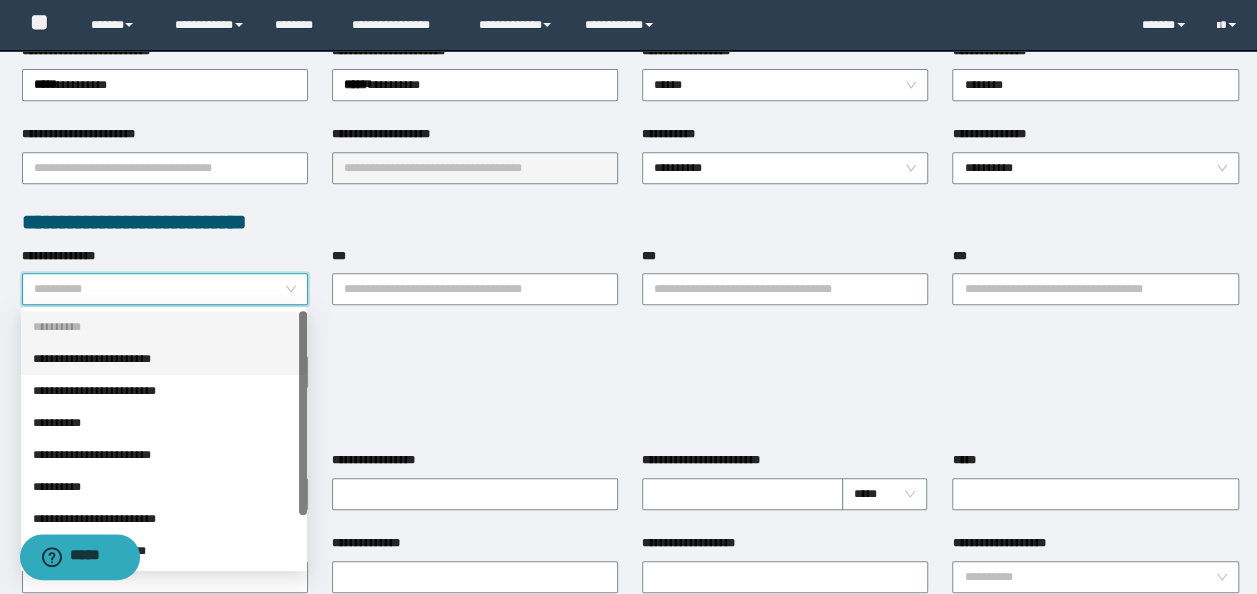 click on "**********" at bounding box center [164, 359] 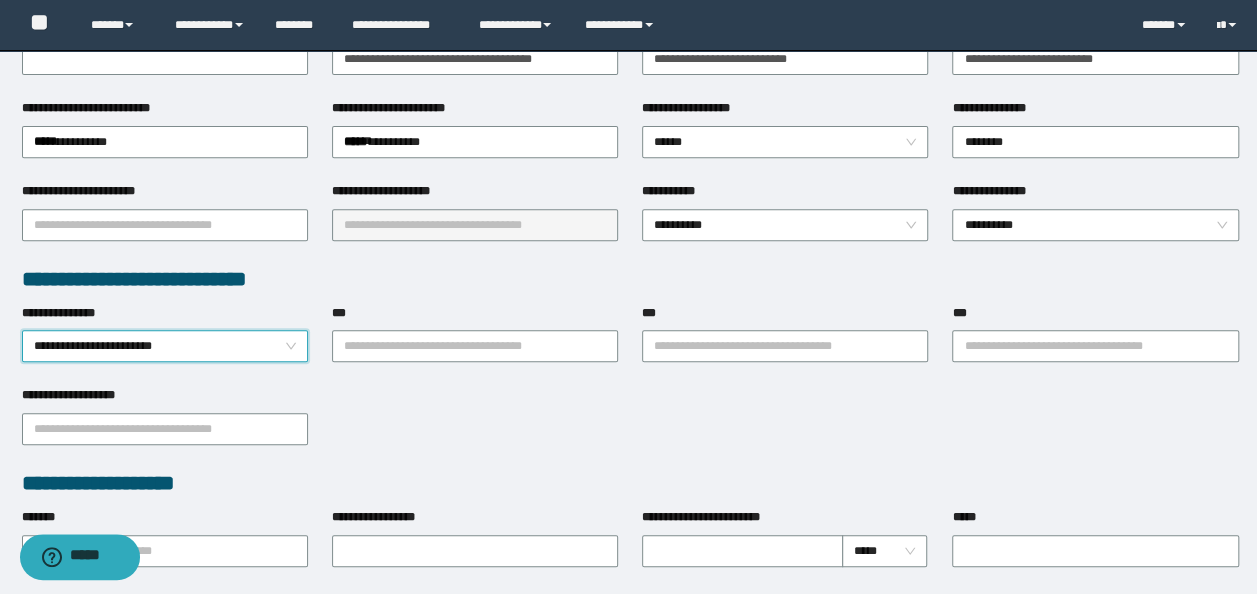 scroll, scrollTop: 300, scrollLeft: 0, axis: vertical 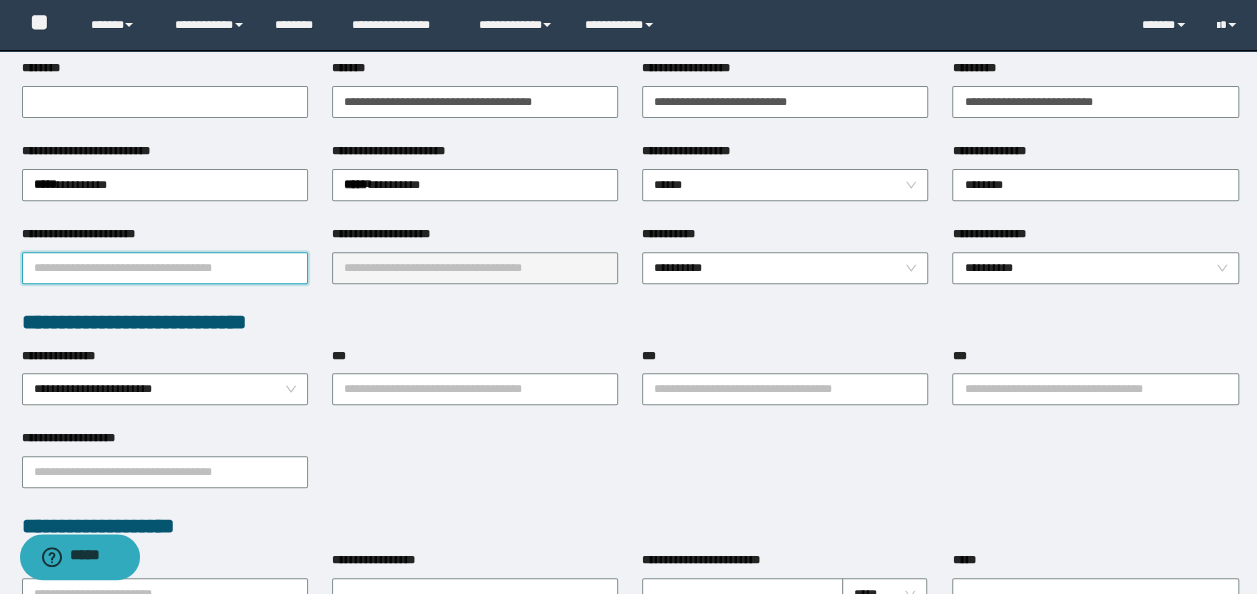 click on "**********" at bounding box center [165, 268] 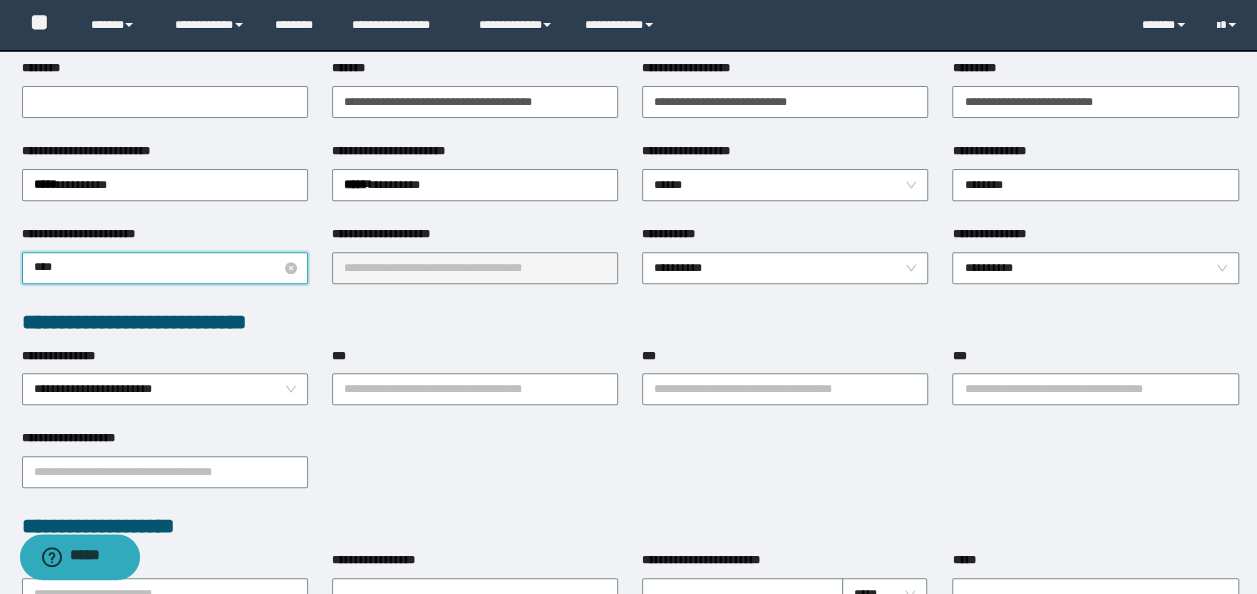 type on "*****" 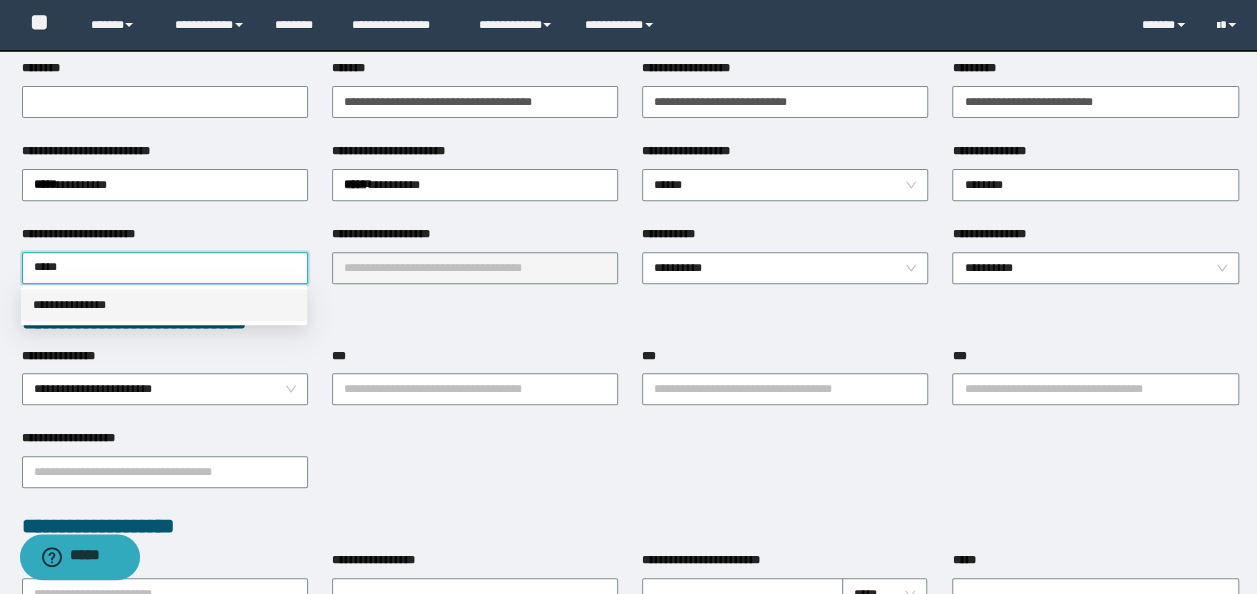 click on "**********" at bounding box center [164, 305] 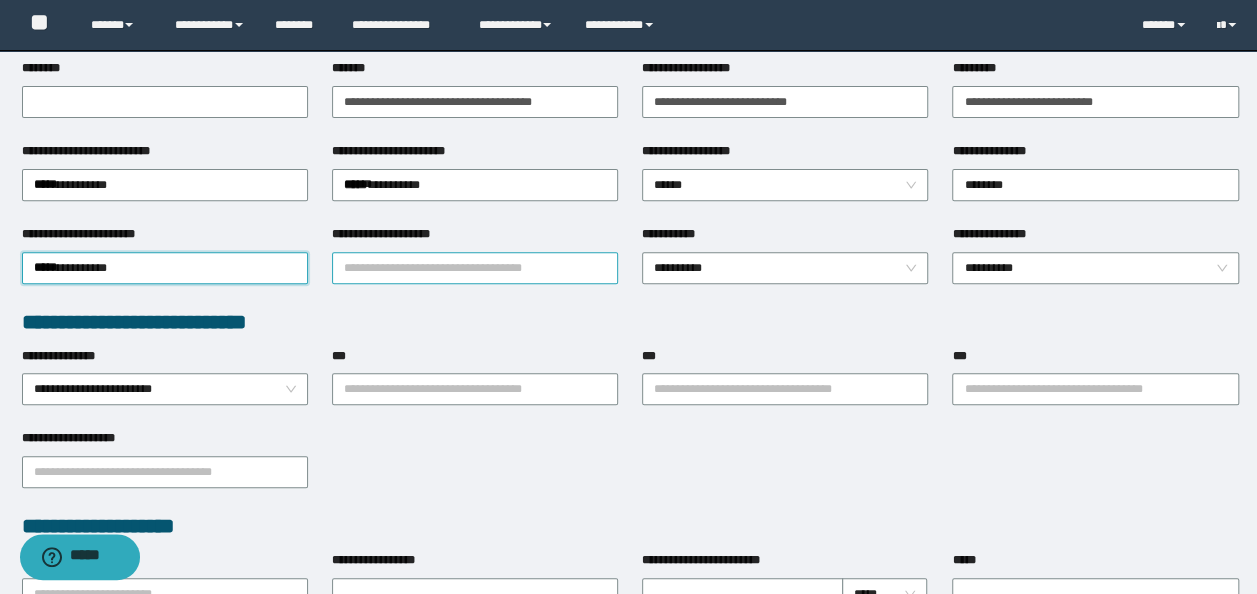 click on "**********" at bounding box center (475, 268) 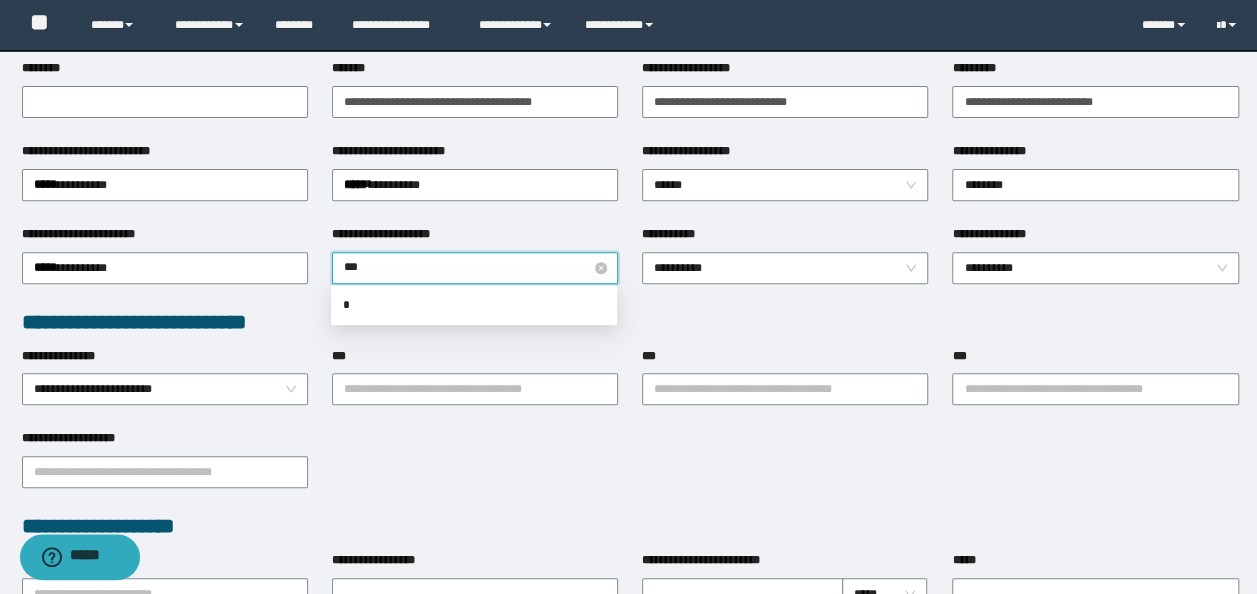 type on "****" 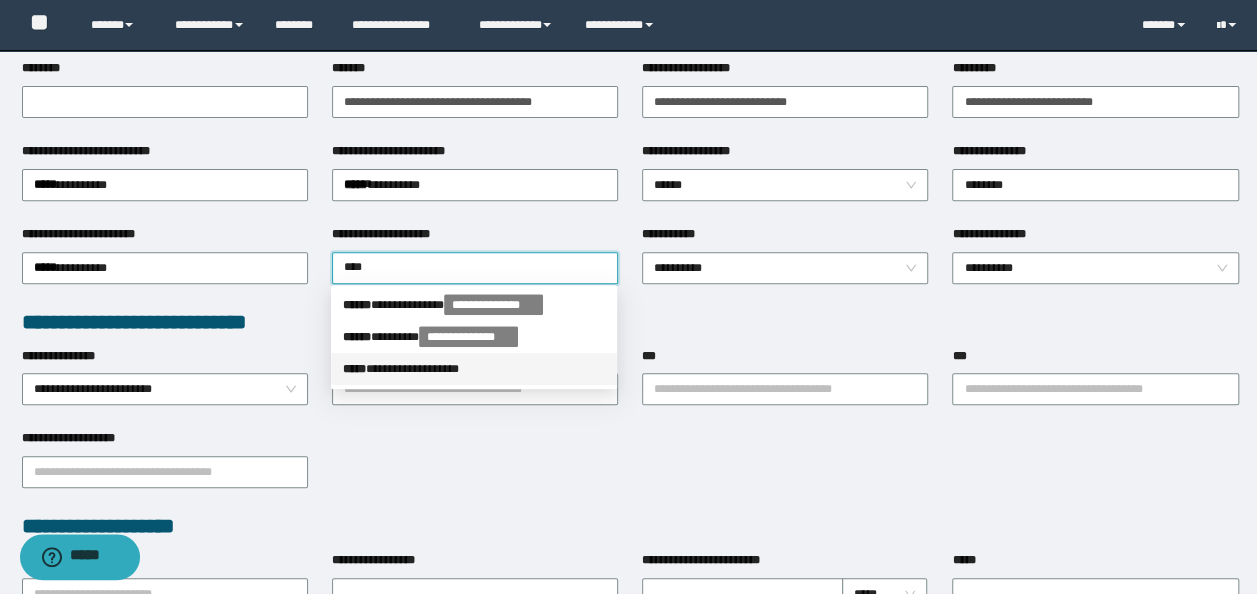 click on "**********" at bounding box center [474, 369] 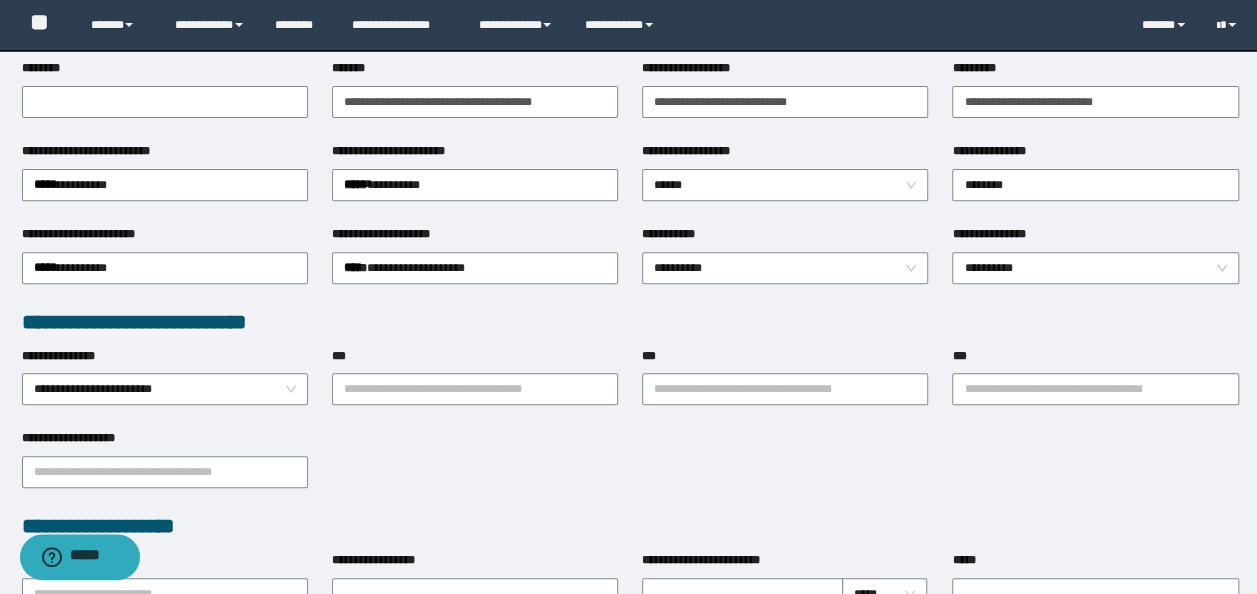 click on "**********" at bounding box center (630, 538) 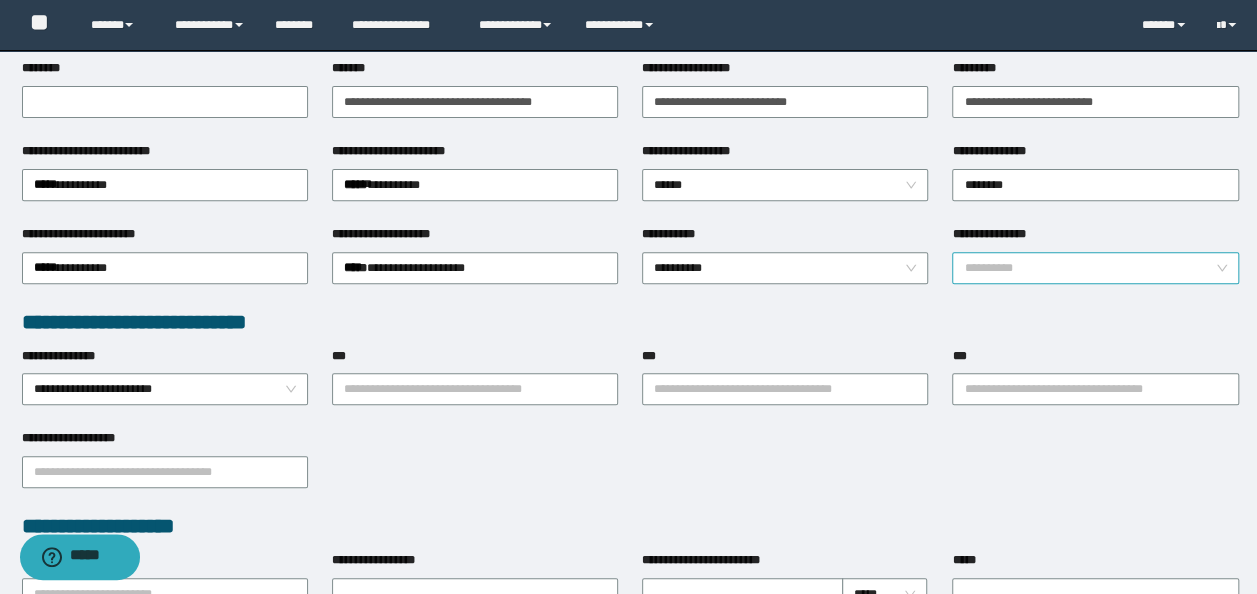 click on "**********" at bounding box center (1095, 268) 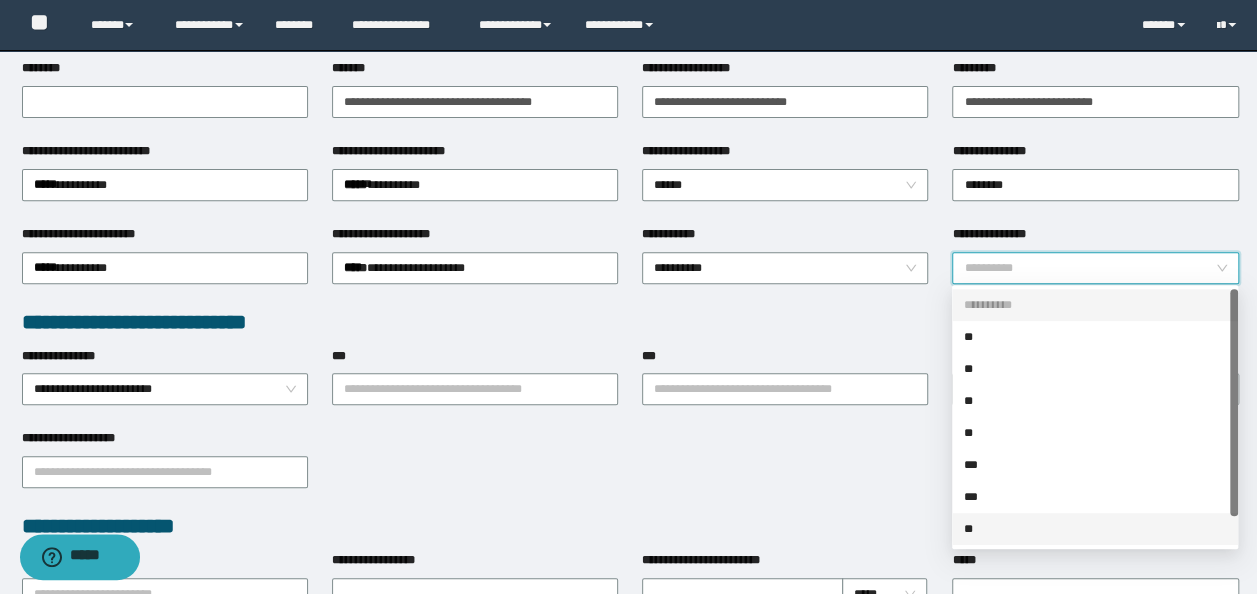 click on "**" at bounding box center (1095, 529) 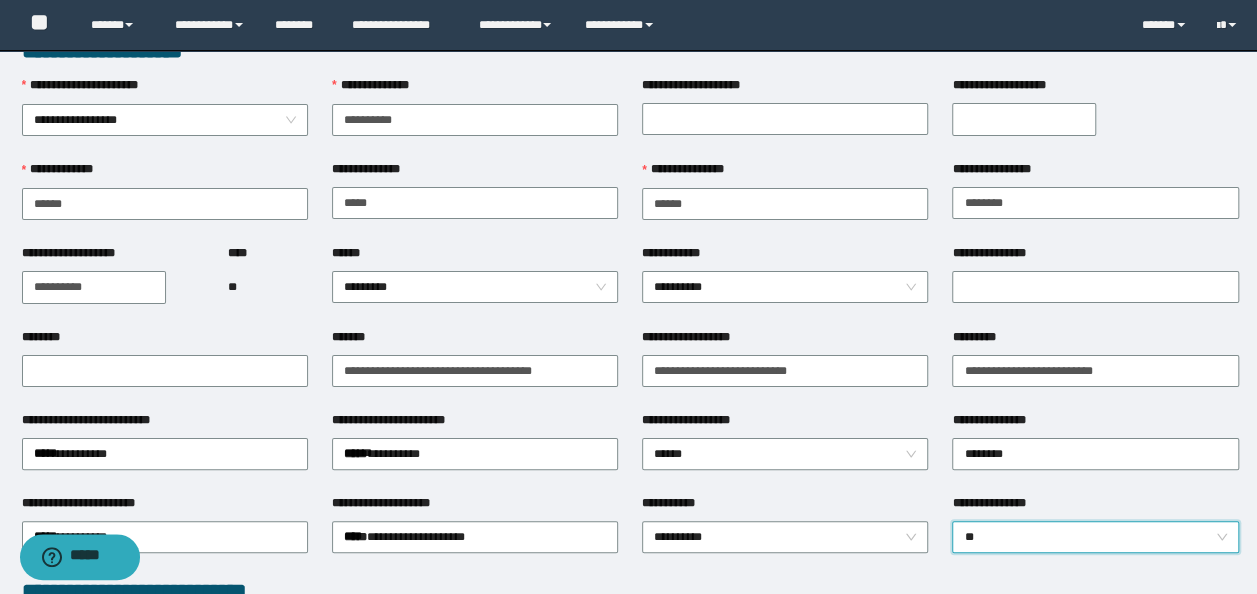 scroll, scrollTop: 0, scrollLeft: 0, axis: both 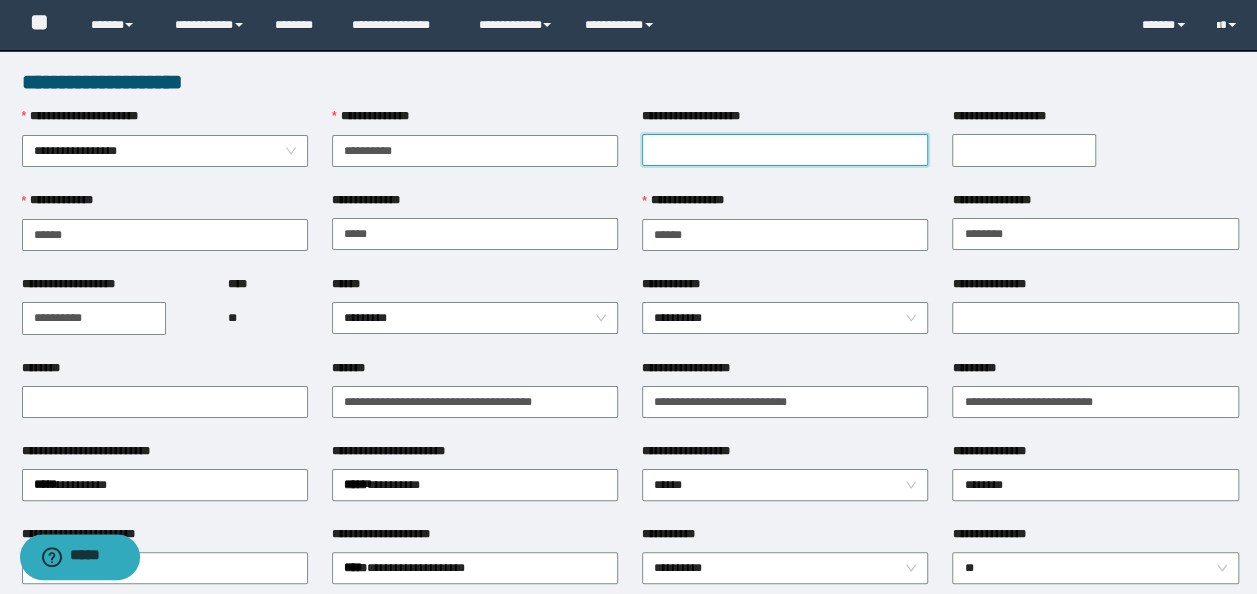 click on "**********" at bounding box center [785, 150] 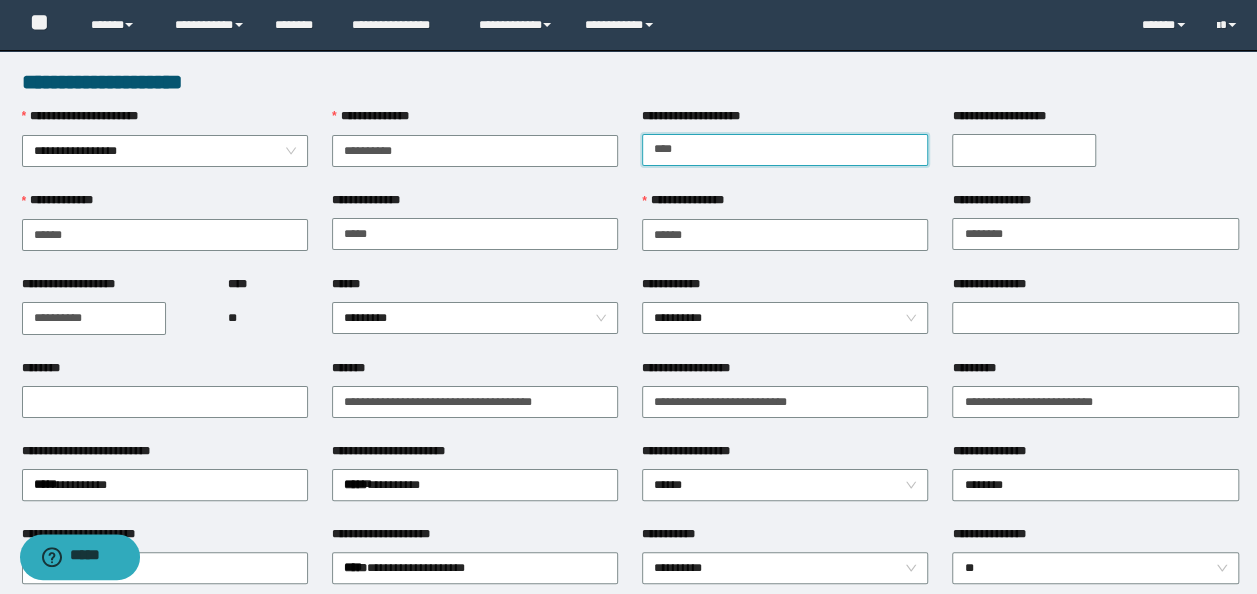type on "****" 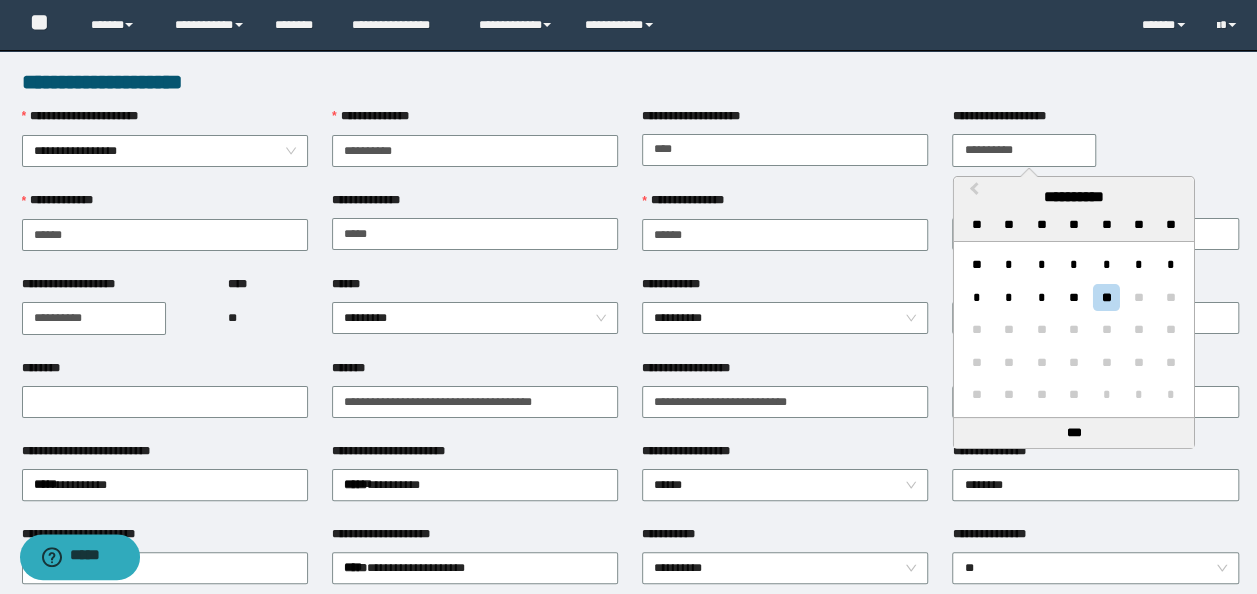 click on "**********" at bounding box center [1024, 150] 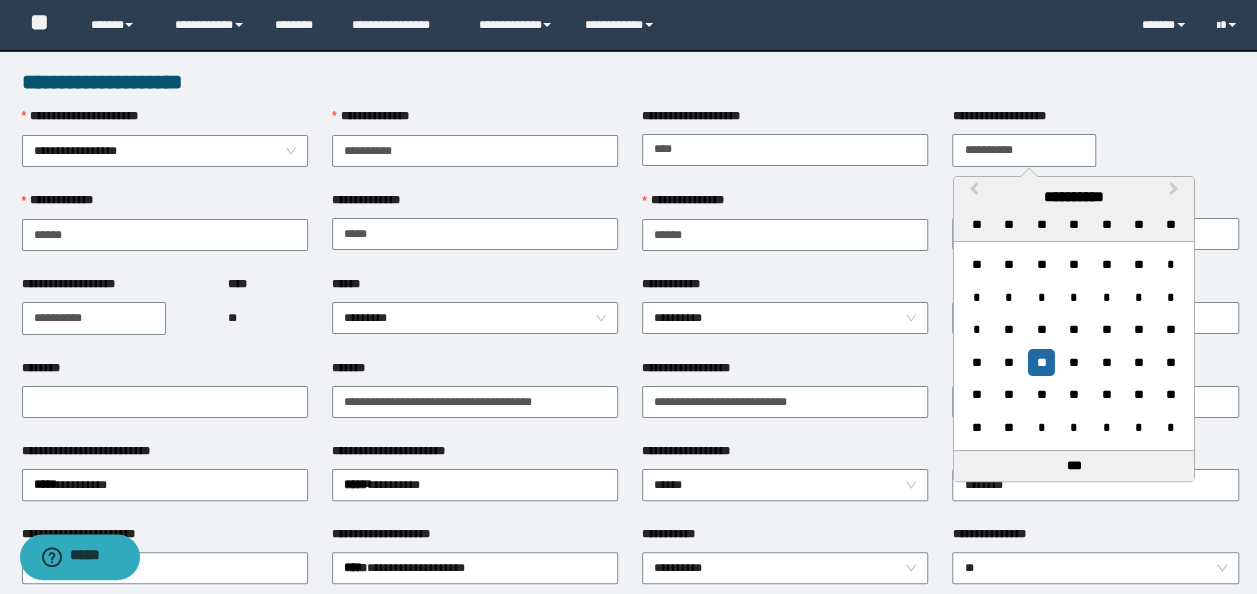 type on "**********" 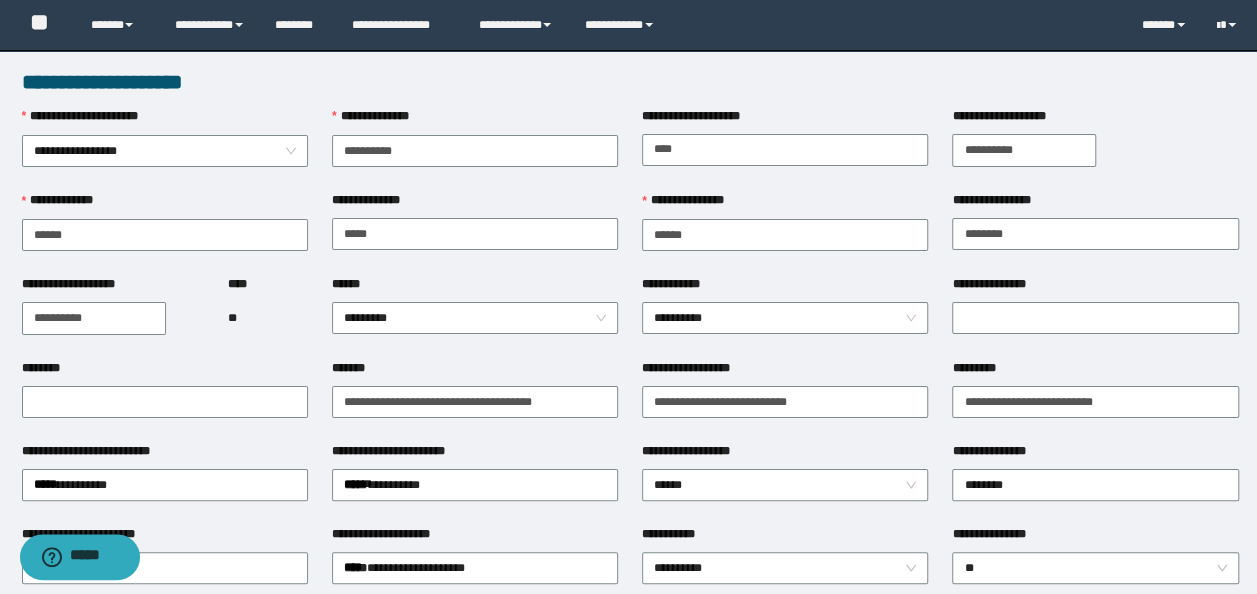 drag, startPoint x: 438, startPoint y: 368, endPoint x: 660, endPoint y: 348, distance: 222.89908 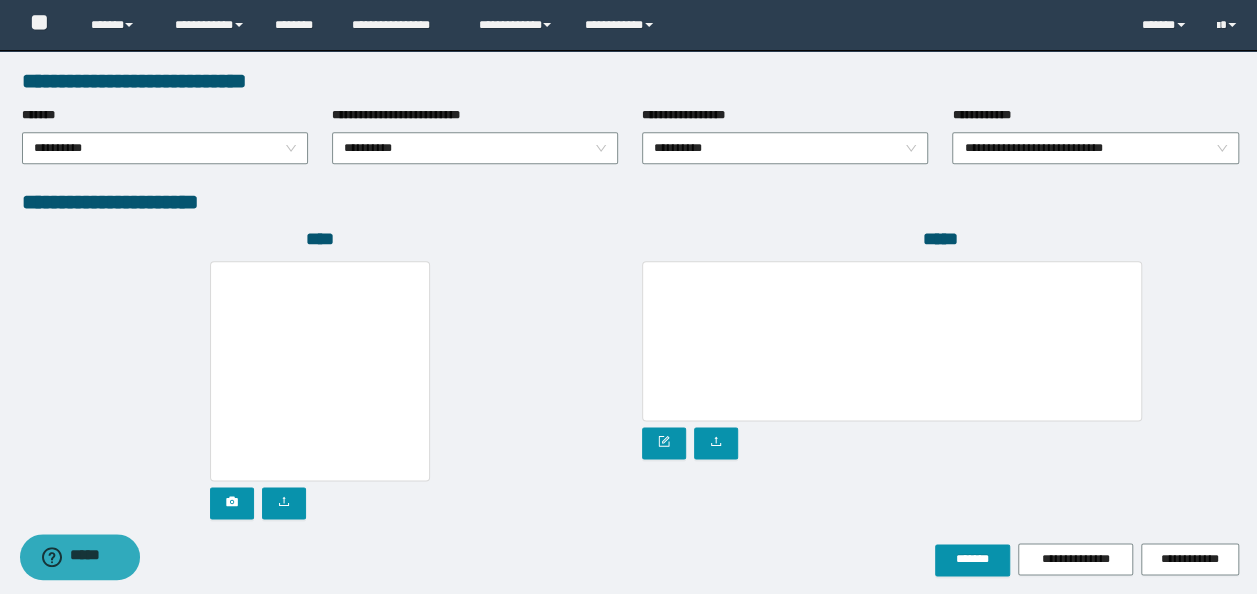 scroll, scrollTop: 1108, scrollLeft: 0, axis: vertical 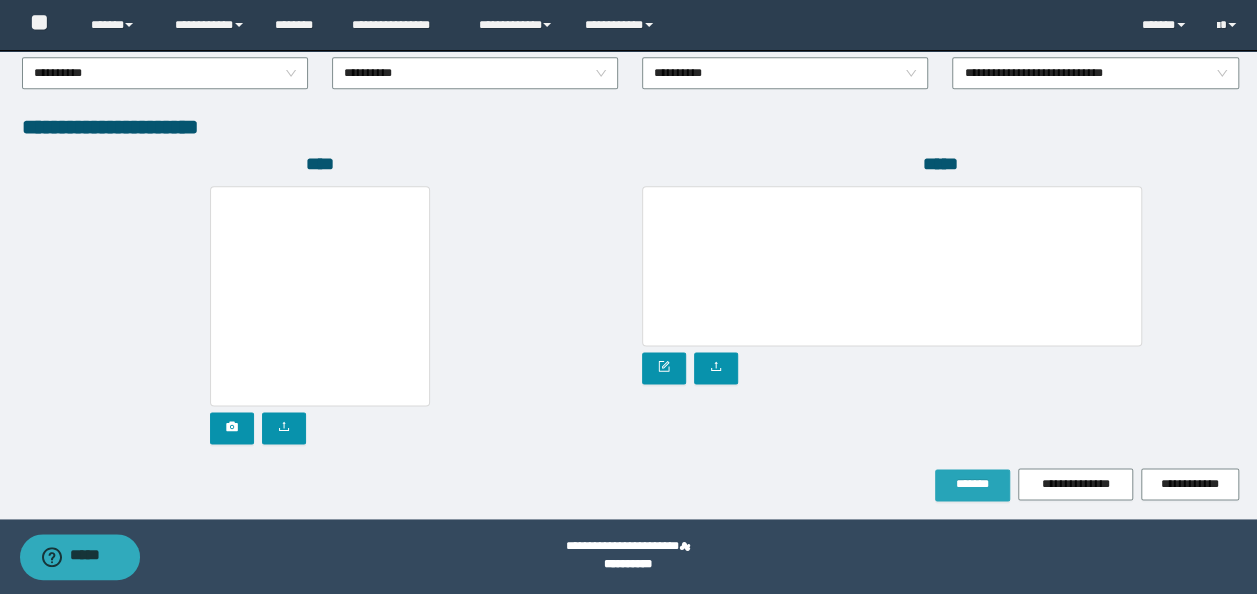 click on "*******" at bounding box center (972, 484) 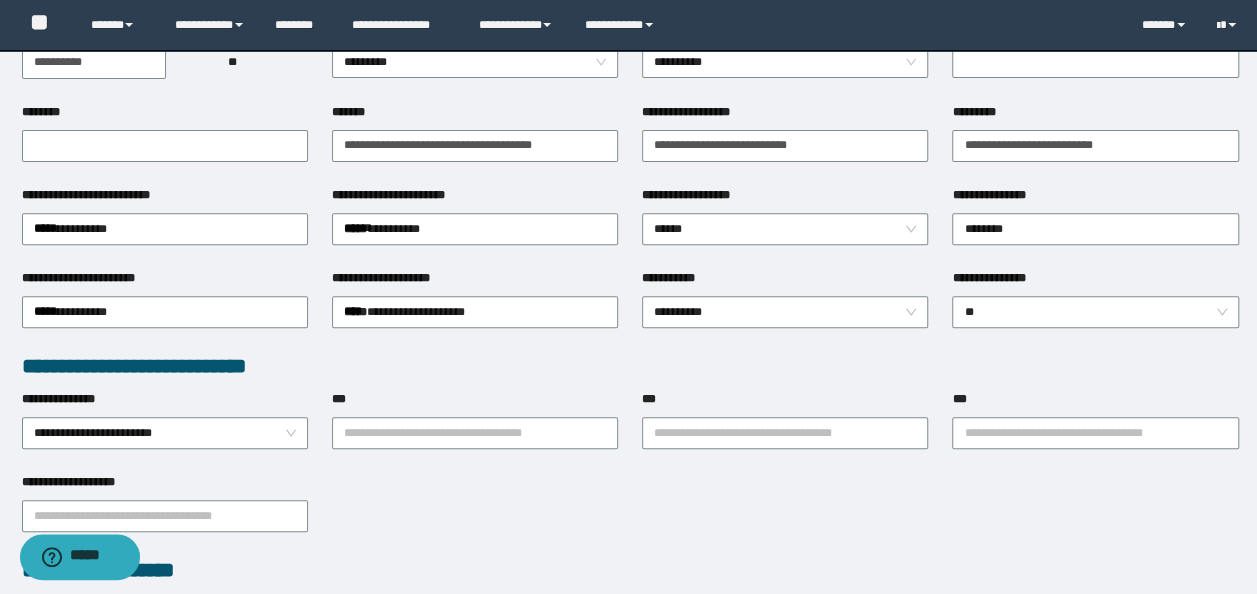 scroll, scrollTop: 460, scrollLeft: 0, axis: vertical 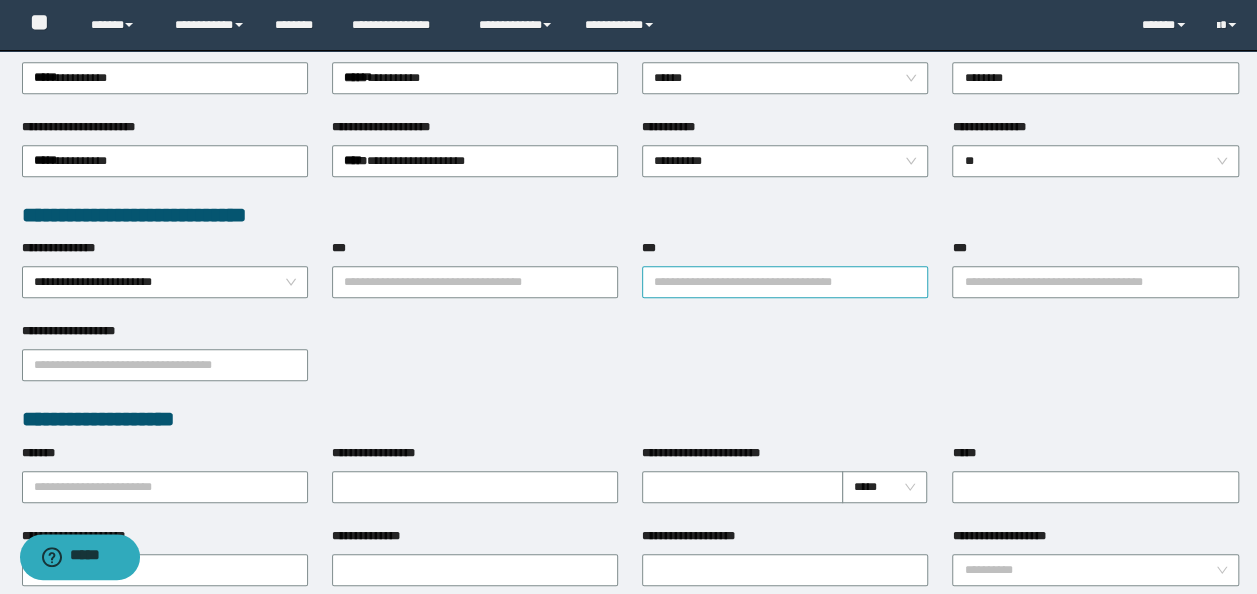 click on "***" at bounding box center (785, 282) 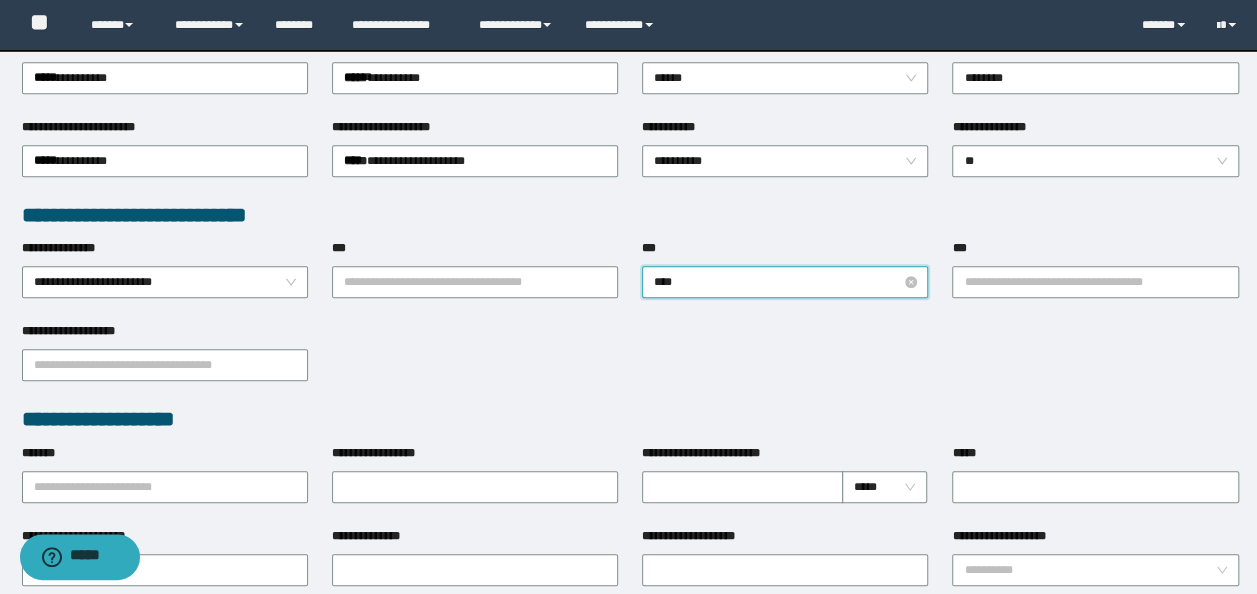 type on "*****" 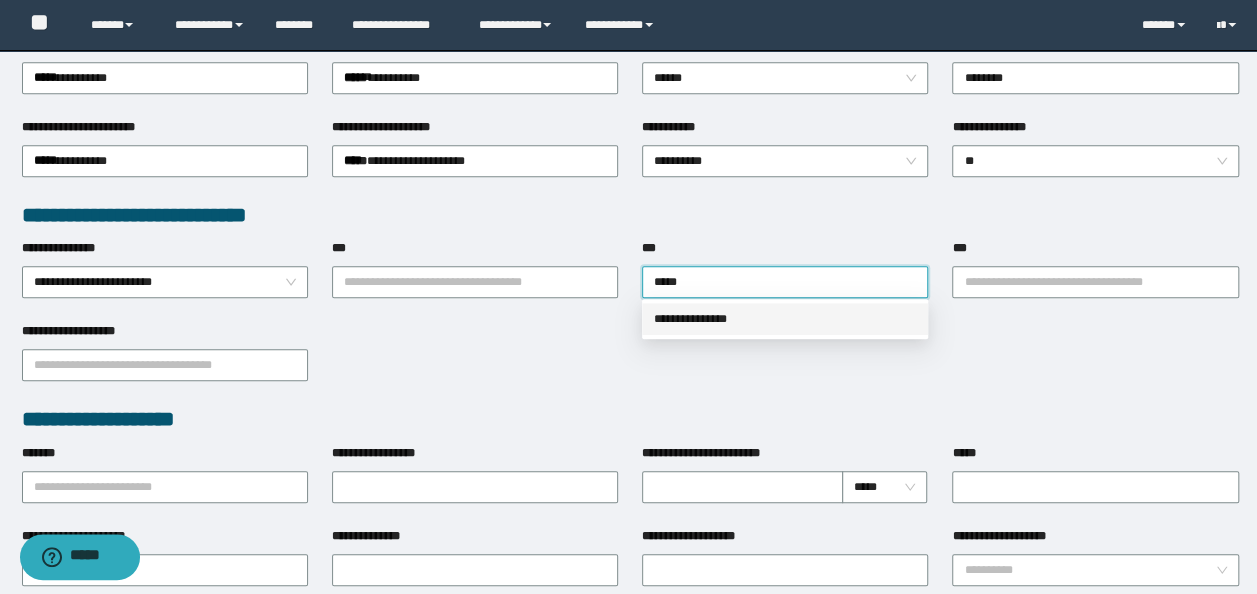 click on "**********" at bounding box center (785, 319) 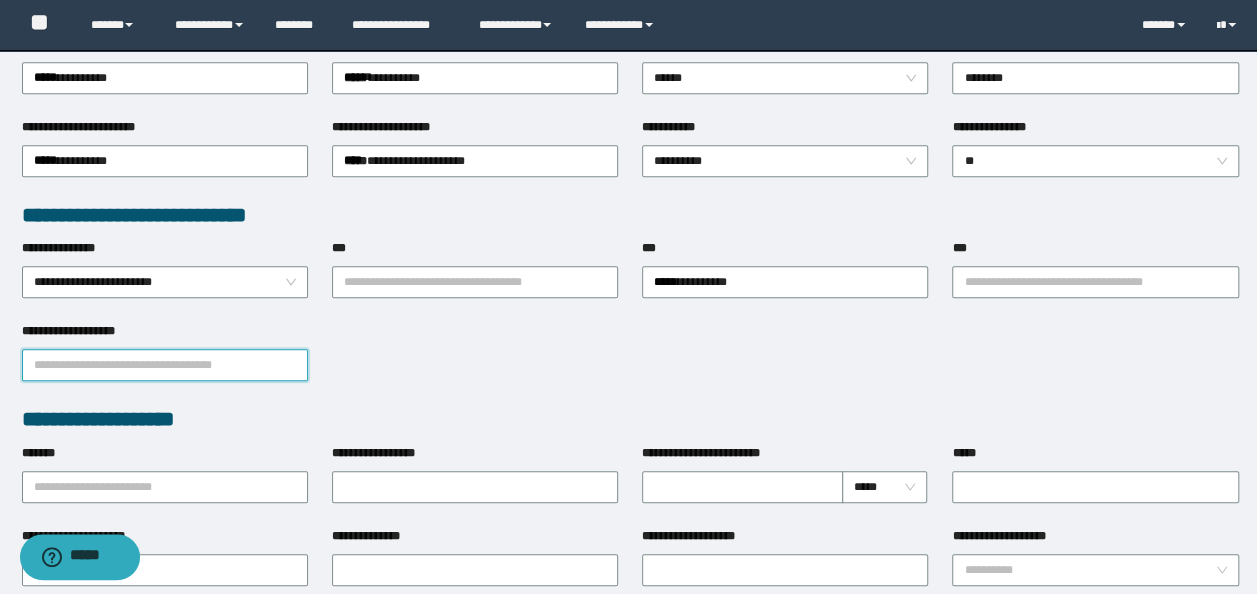 click on "**********" at bounding box center (165, 365) 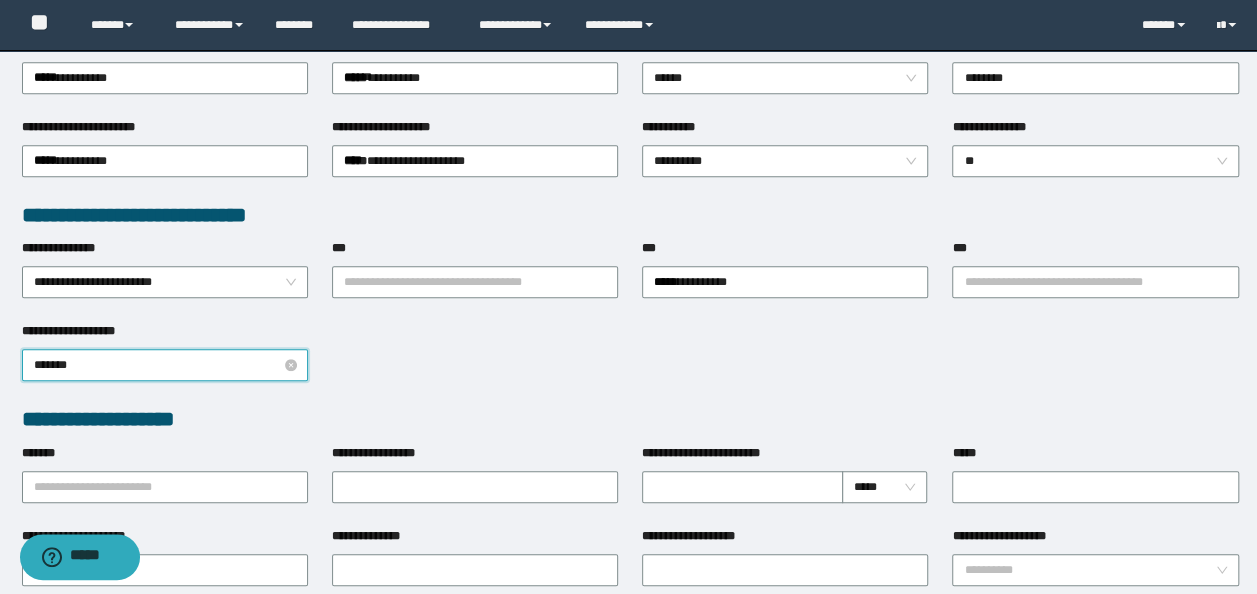 type on "********" 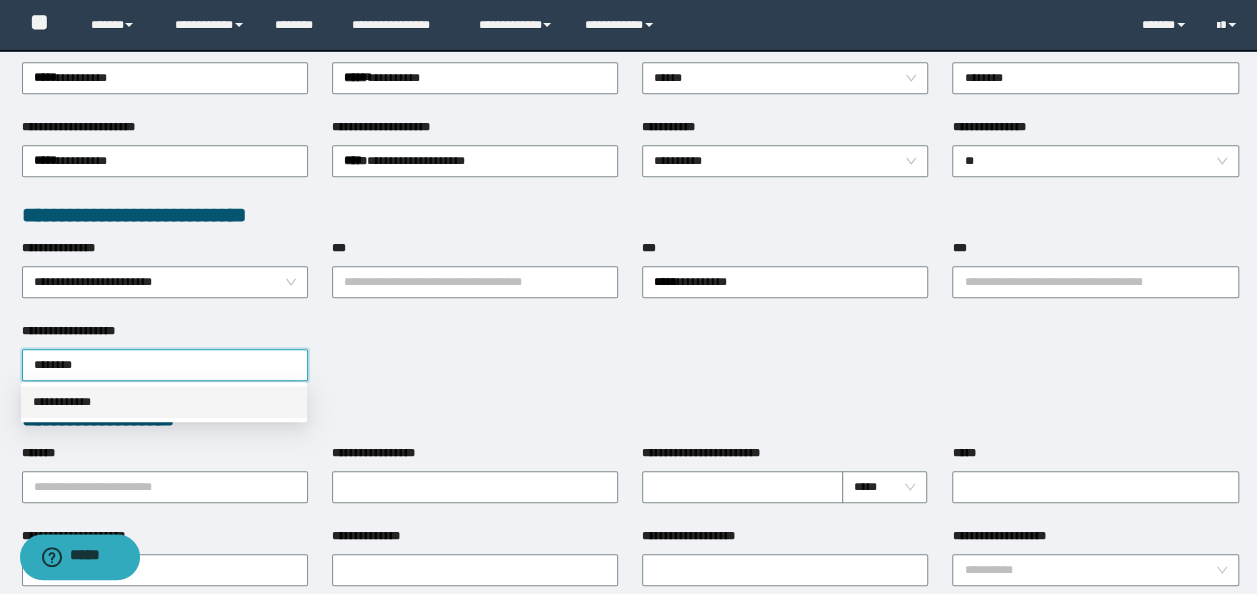 click on "**********" at bounding box center [164, 402] 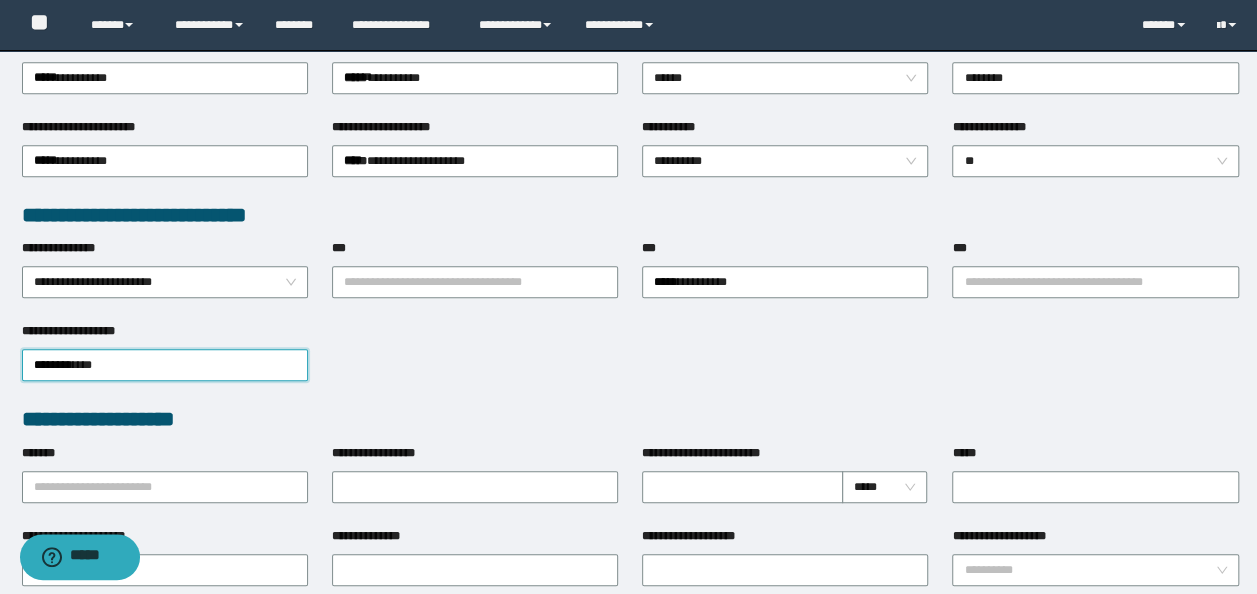 scroll, scrollTop: 760, scrollLeft: 0, axis: vertical 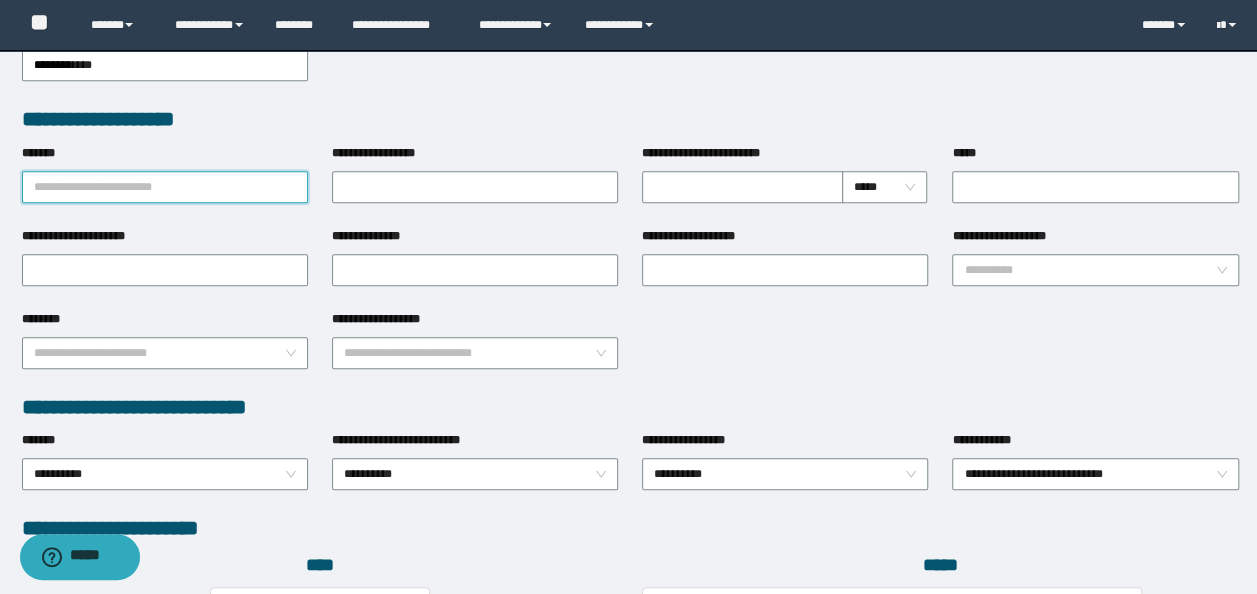 click on "*******" at bounding box center [165, 187] 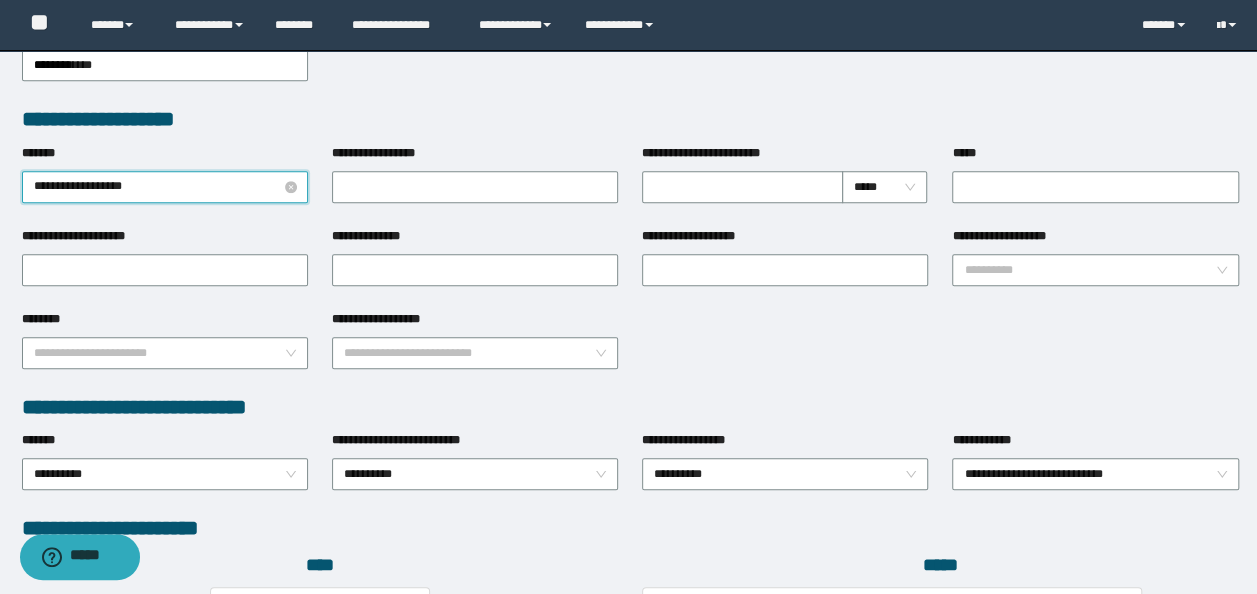 click on "**********" at bounding box center (165, 187) 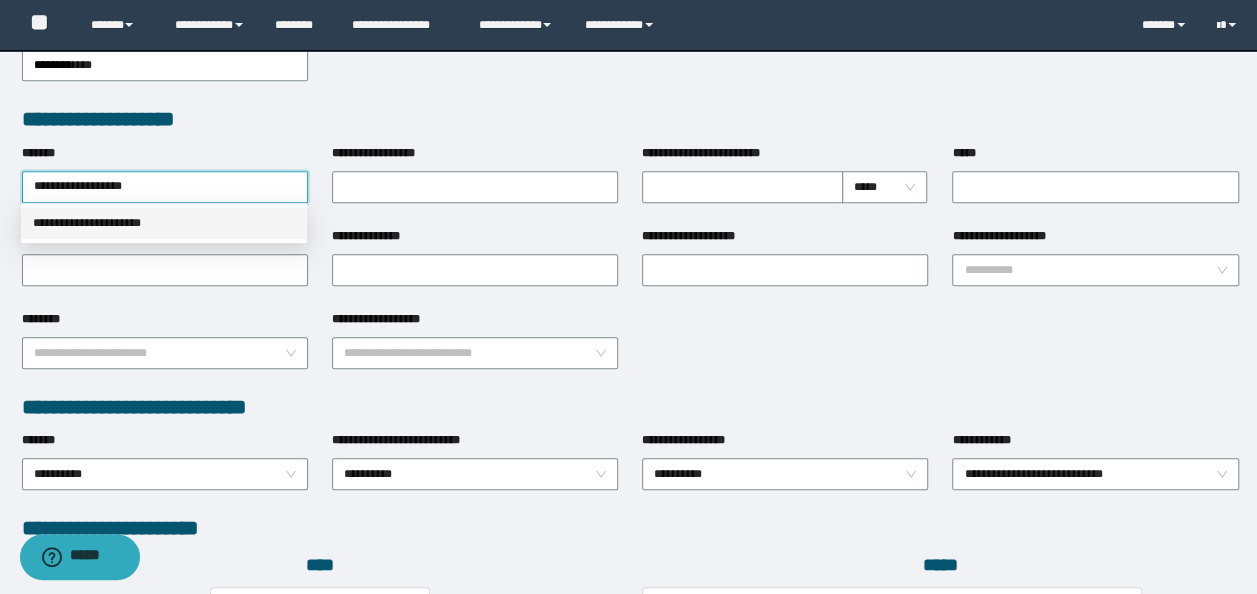 drag, startPoint x: 149, startPoint y: 186, endPoint x: 5, endPoint y: 140, distance: 151.16878 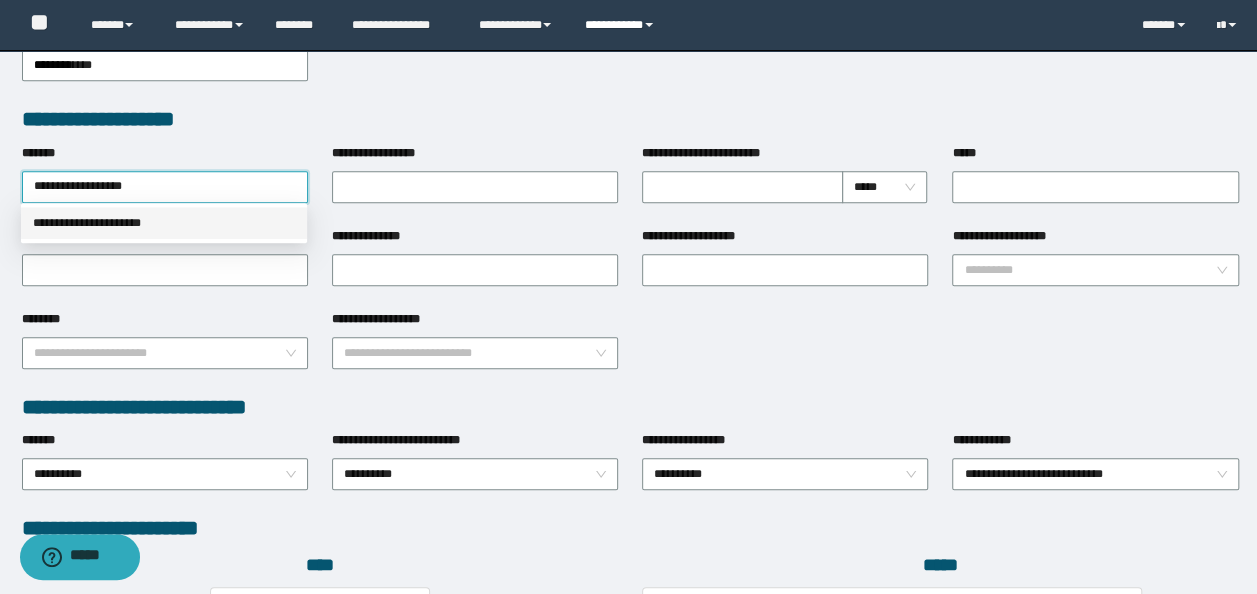type on "**********" 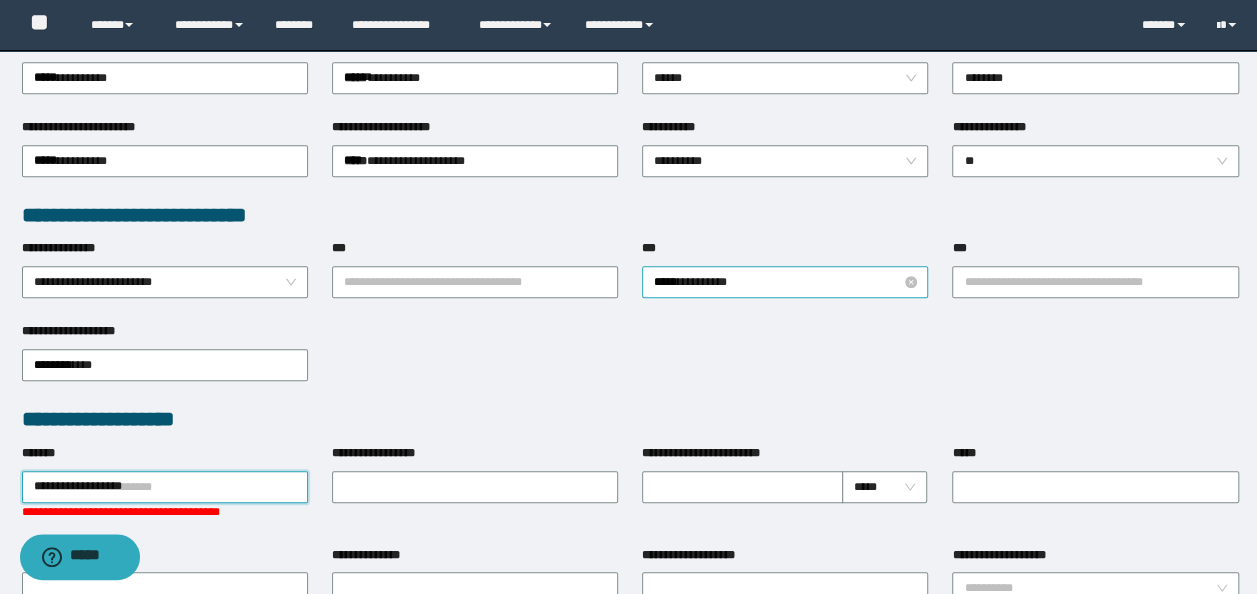 scroll, scrollTop: 260, scrollLeft: 0, axis: vertical 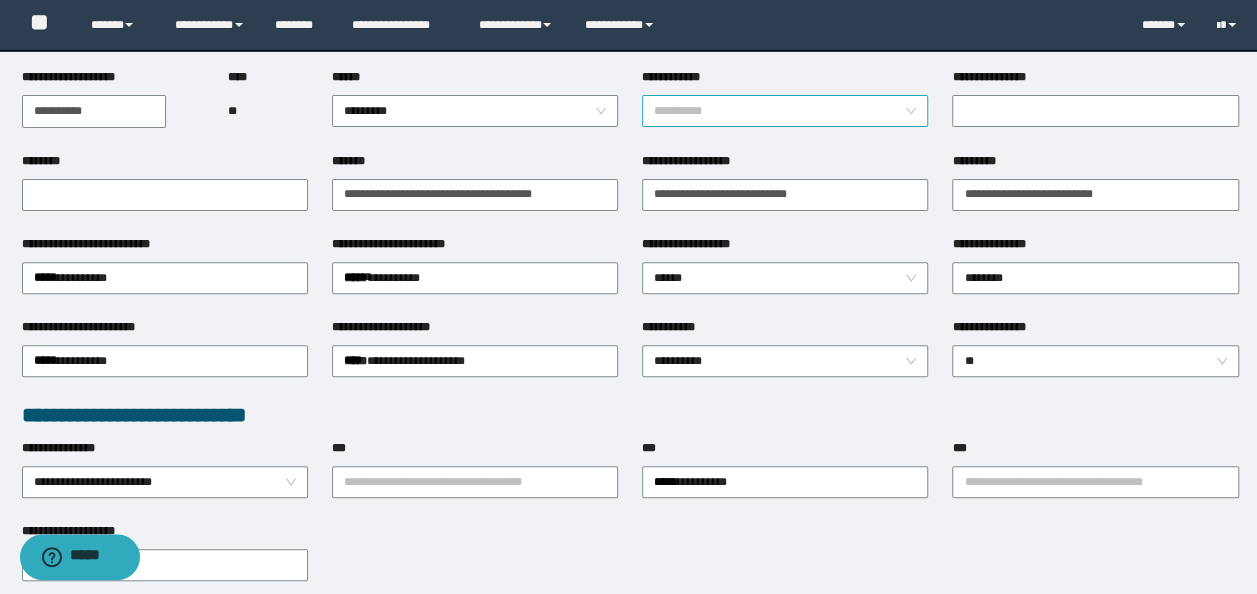 click on "**********" at bounding box center [785, 111] 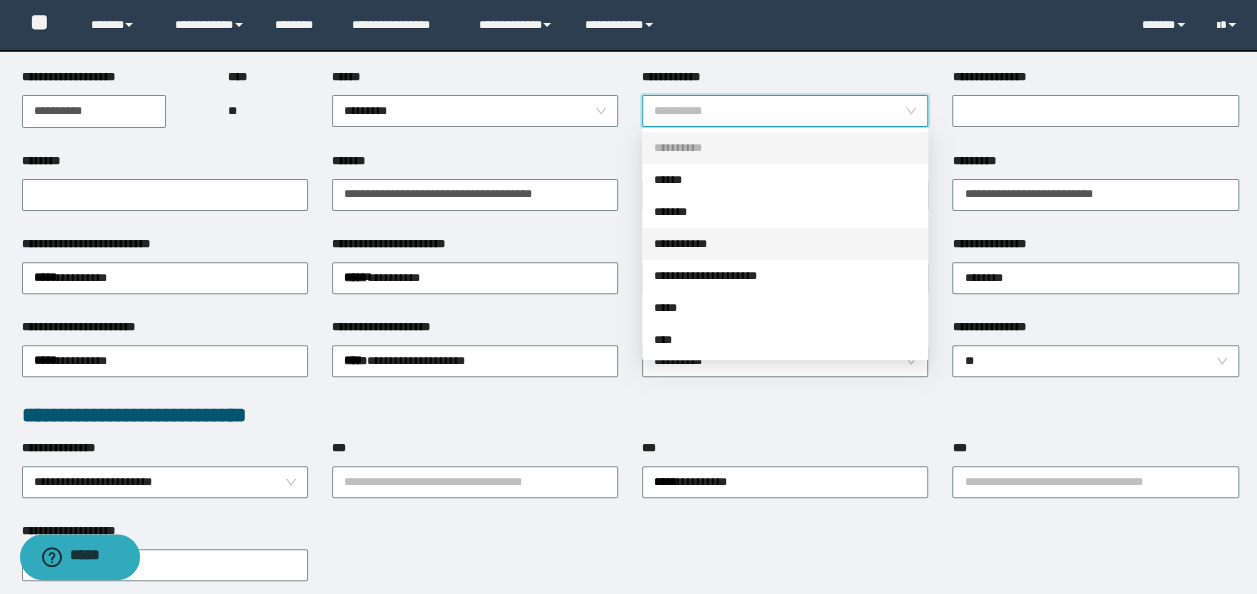 click on "**********" at bounding box center (785, 244) 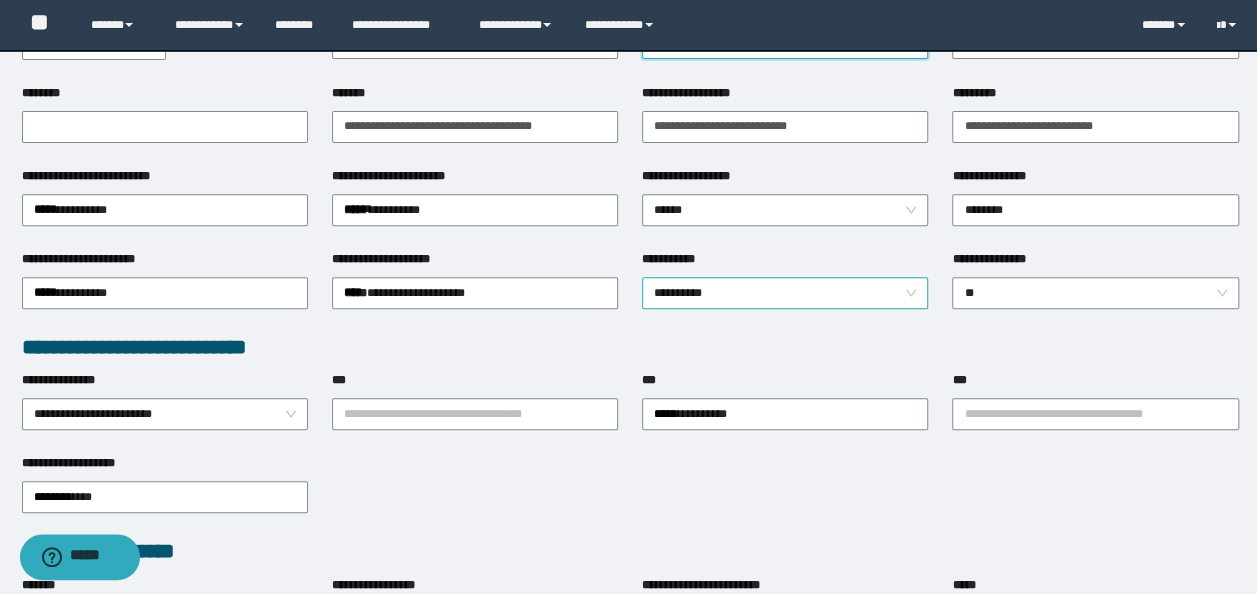 scroll, scrollTop: 360, scrollLeft: 0, axis: vertical 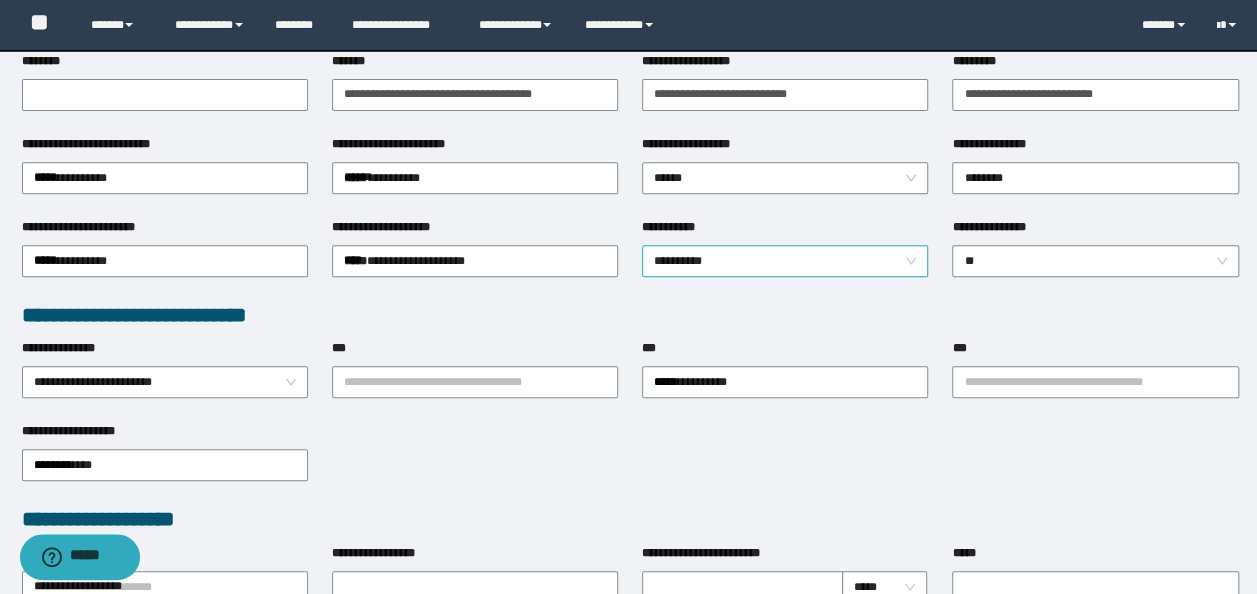 click on "**********" at bounding box center (785, 261) 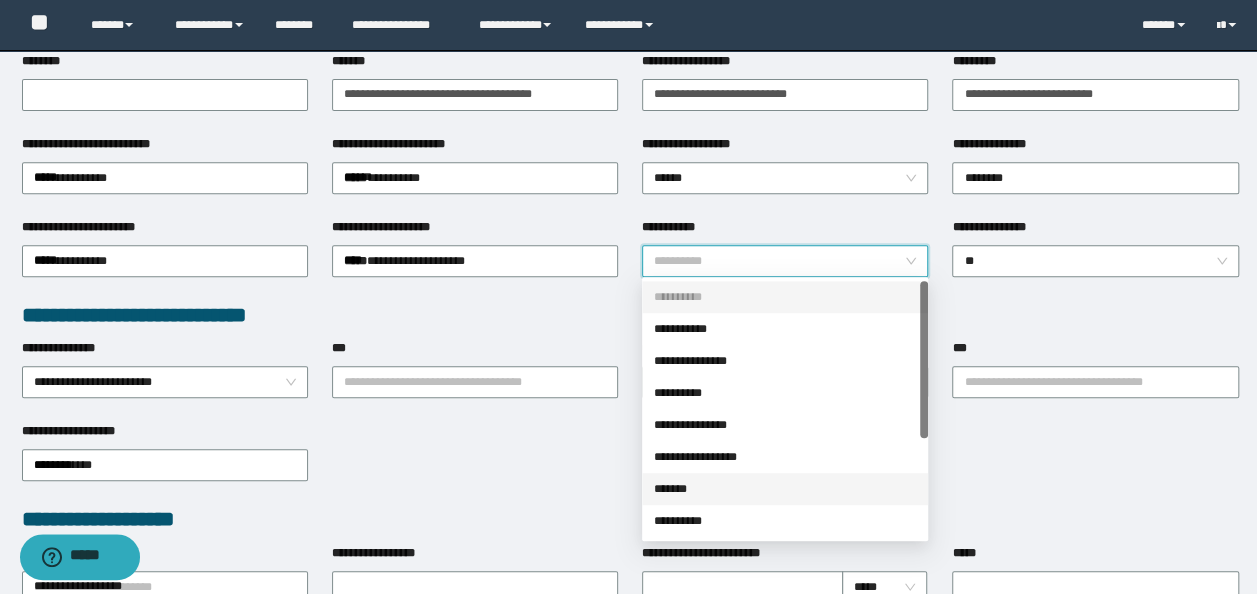 click on "*******" at bounding box center (785, 489) 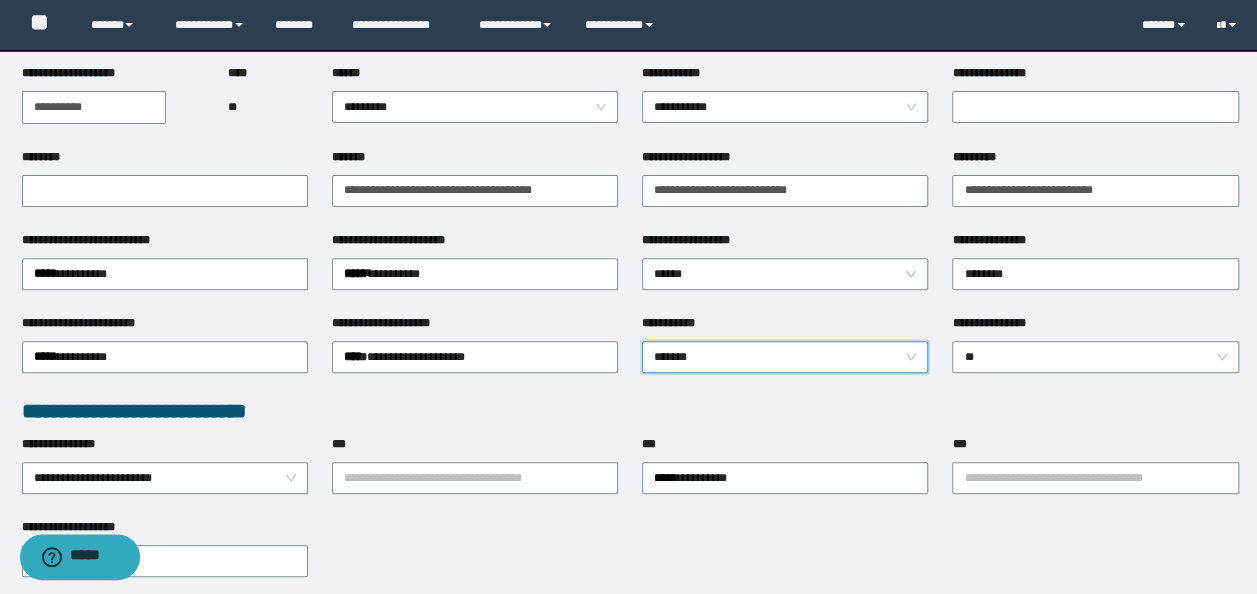 scroll, scrollTop: 260, scrollLeft: 0, axis: vertical 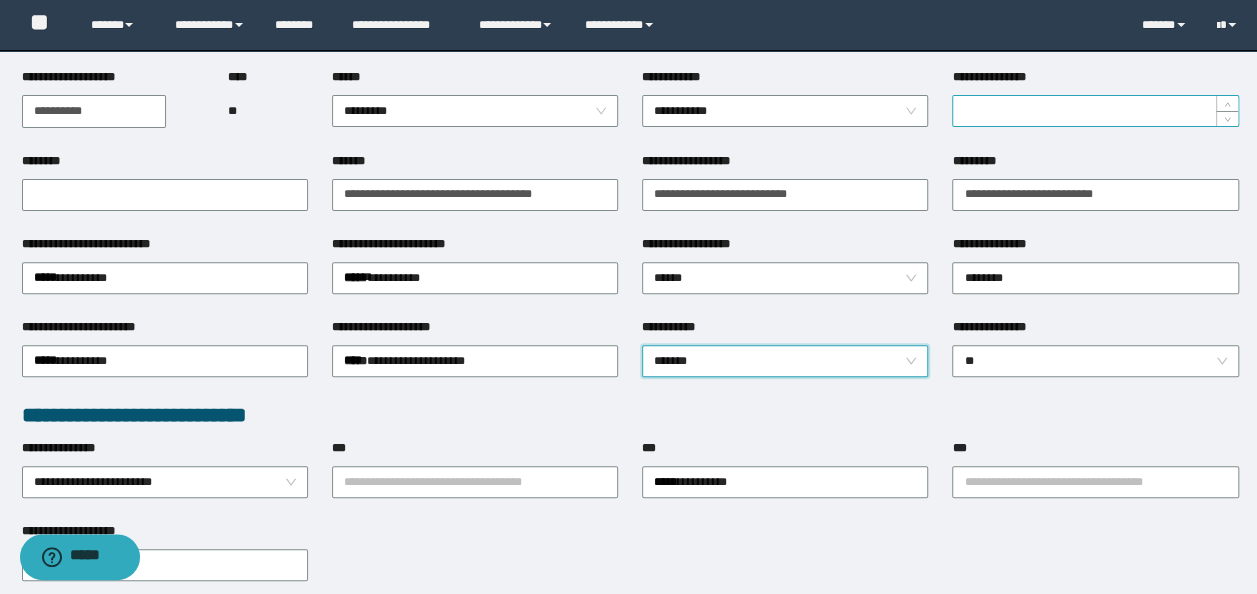 click on "**********" at bounding box center [1095, 111] 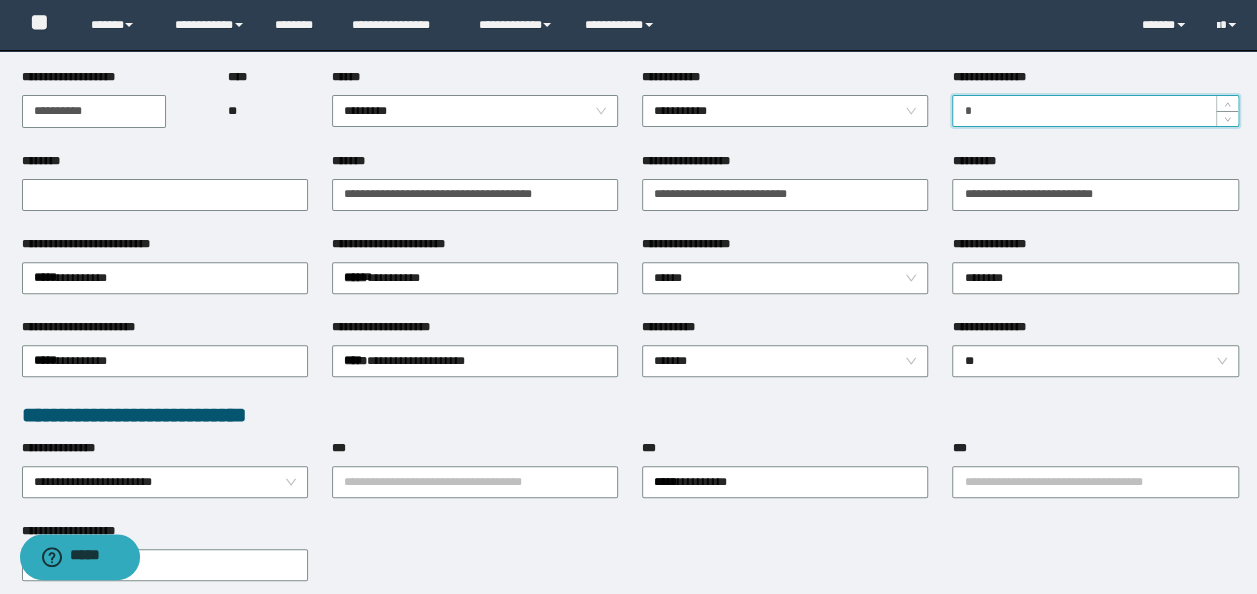 type on "*" 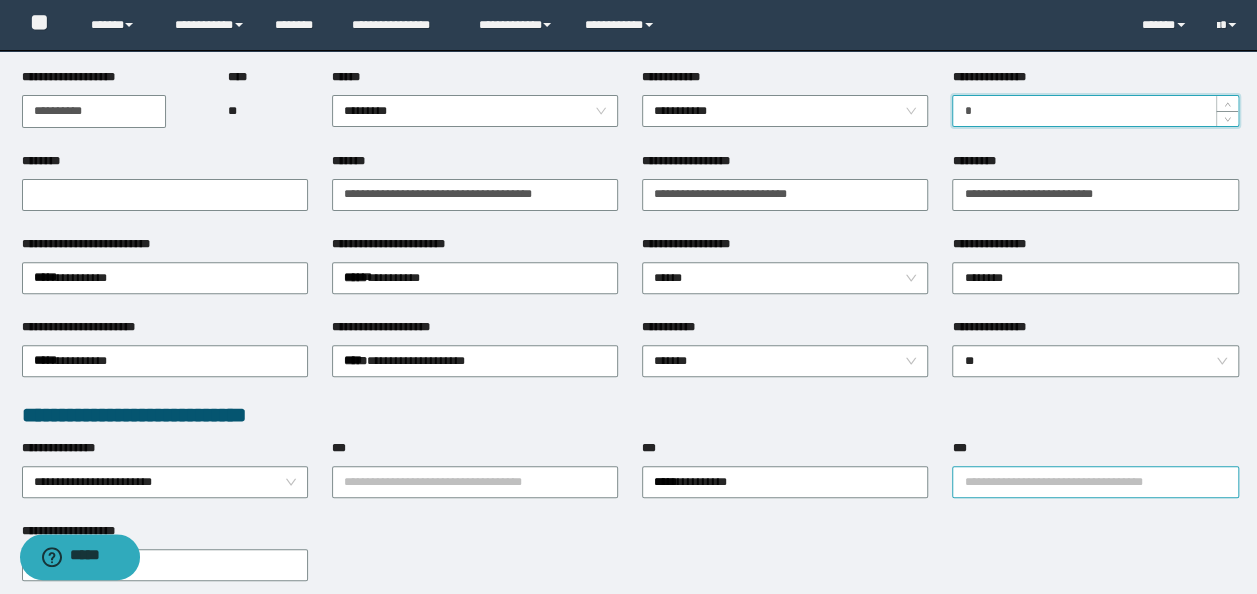 click on "***" at bounding box center [1095, 482] 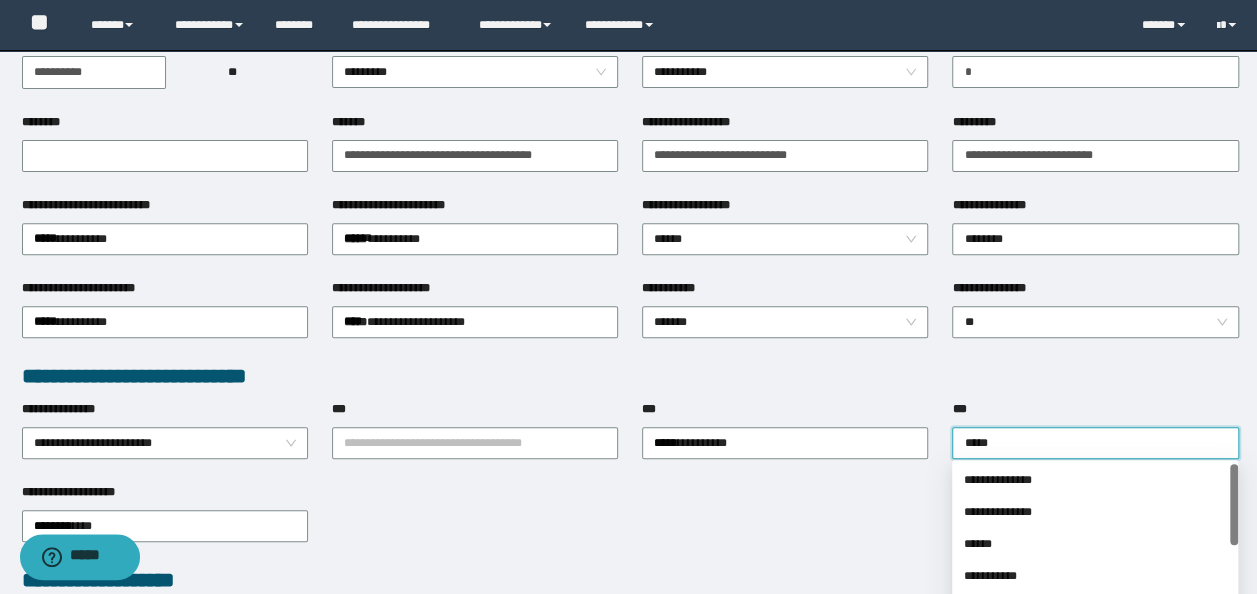 scroll, scrollTop: 360, scrollLeft: 0, axis: vertical 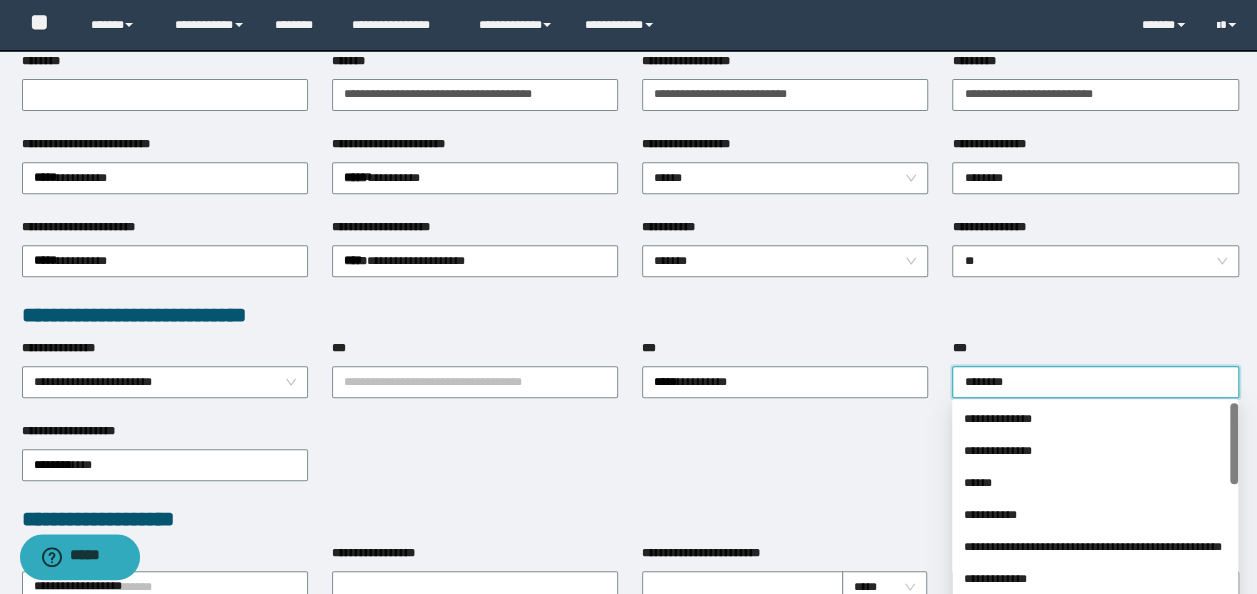 type on "*********" 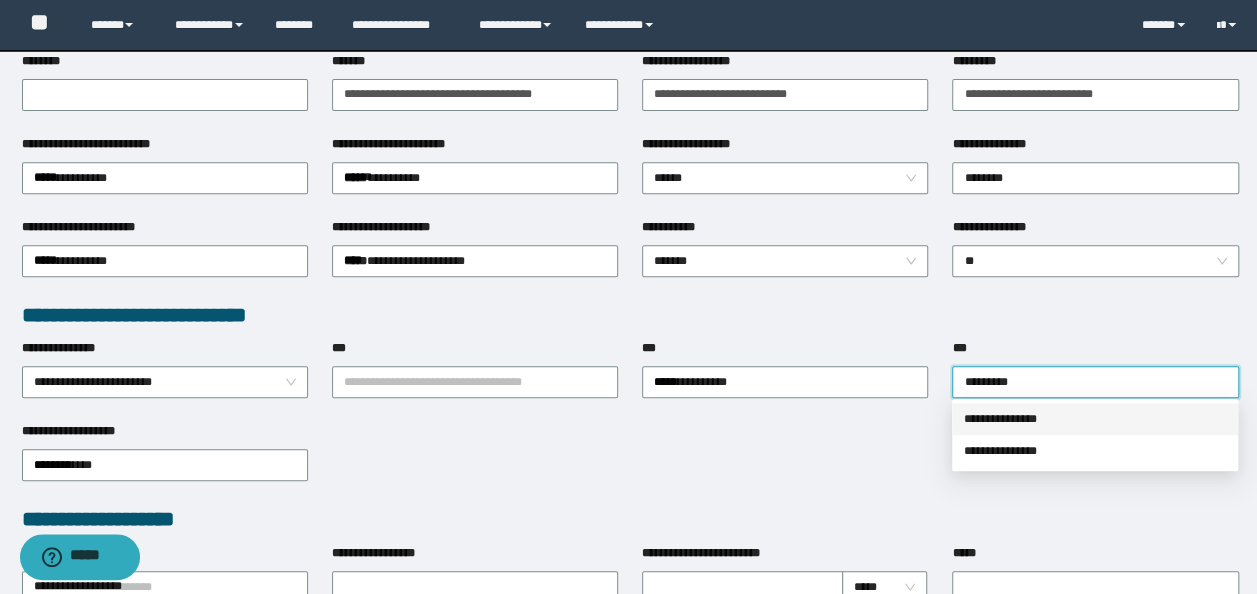 click on "**********" at bounding box center [1095, 419] 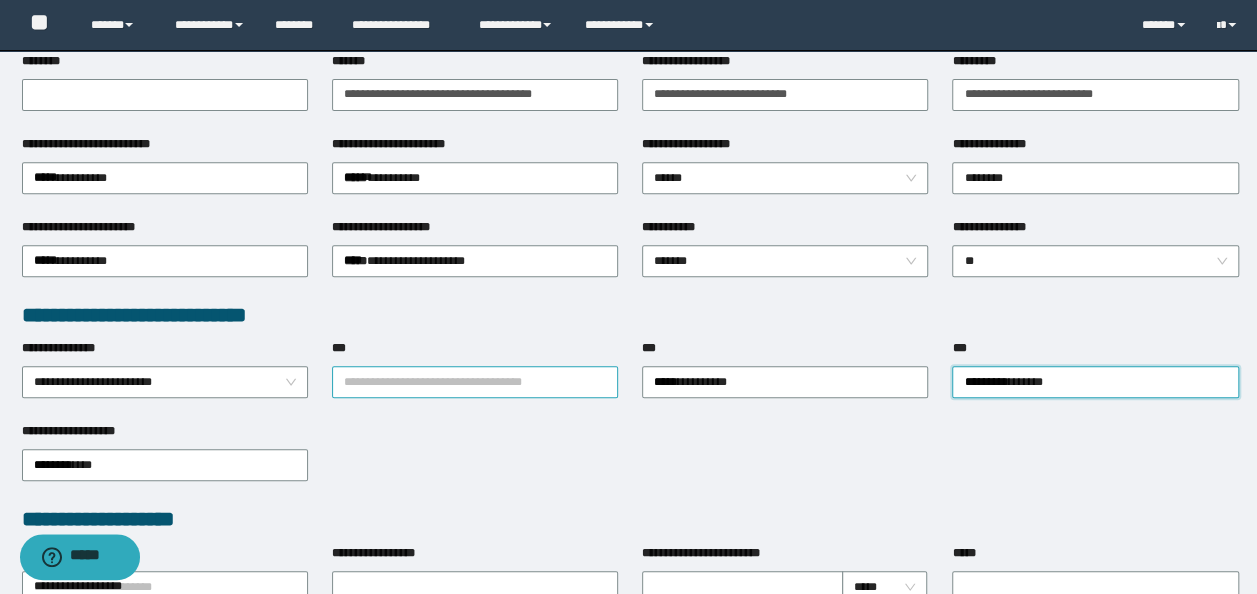 click on "***" at bounding box center [475, 382] 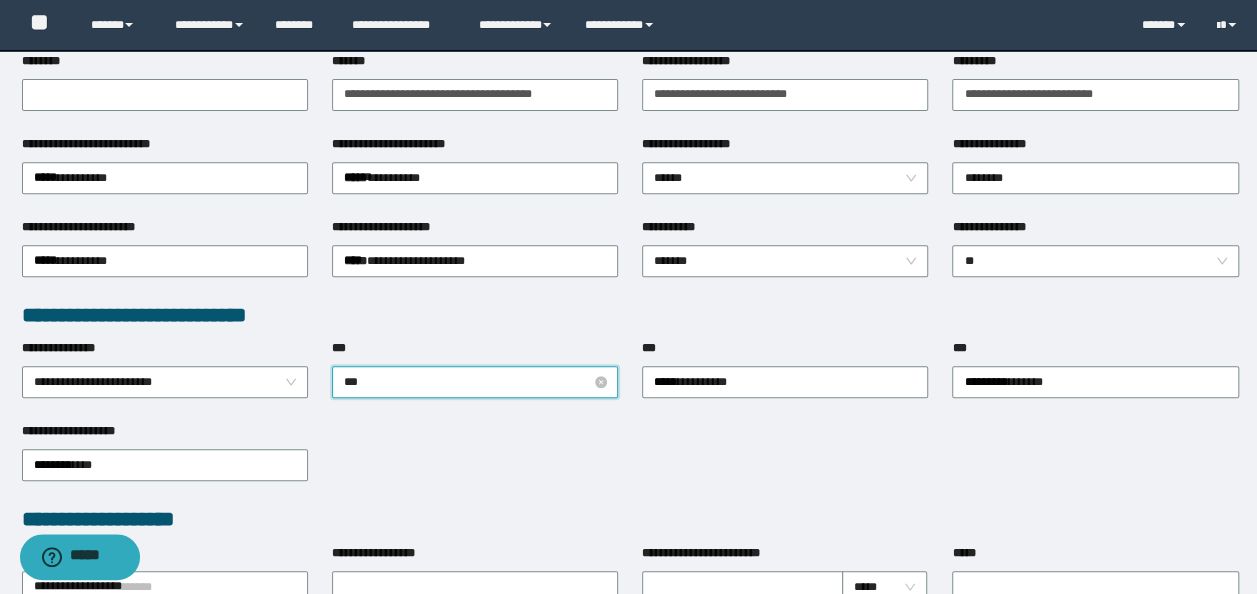 type on "****" 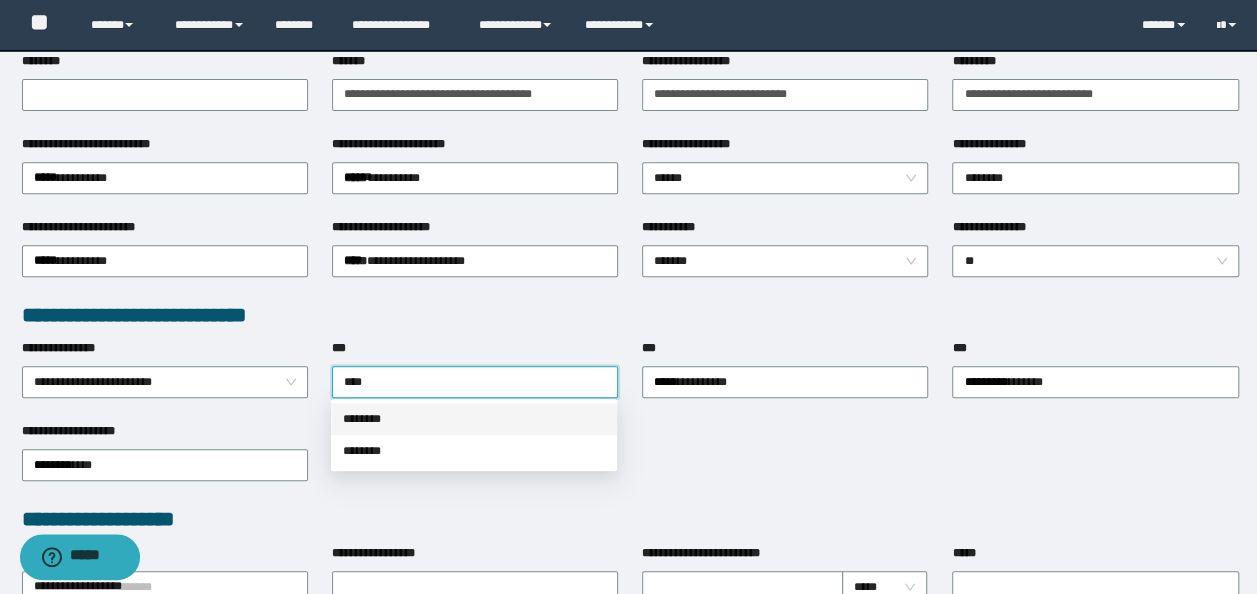 click on "********" at bounding box center (474, 419) 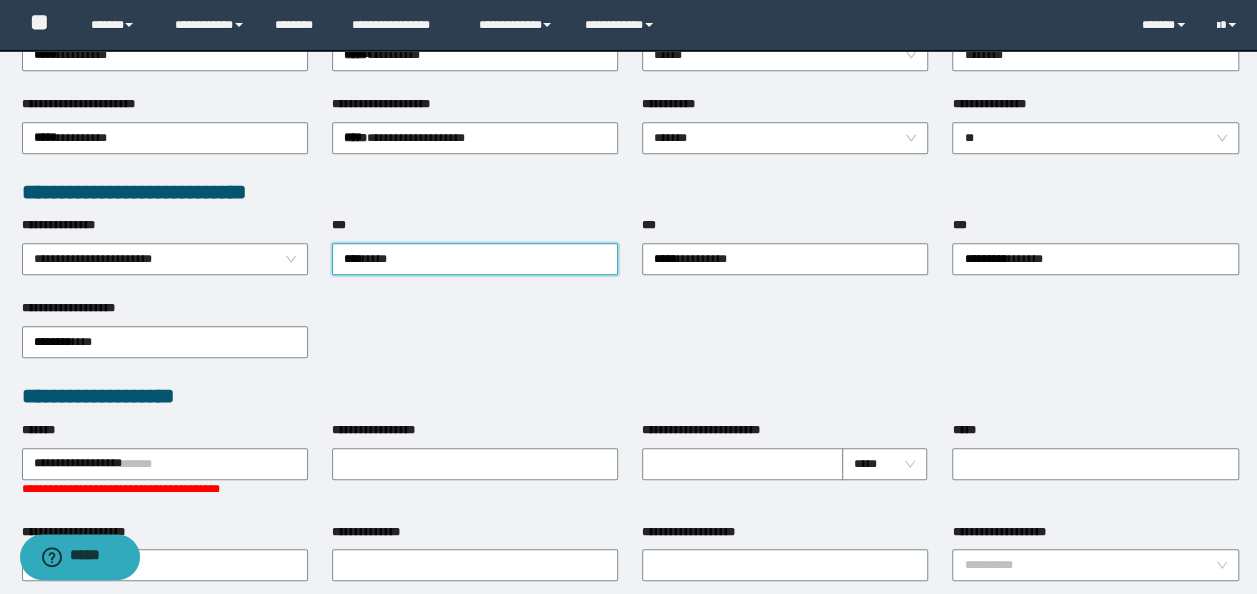 scroll, scrollTop: 560, scrollLeft: 0, axis: vertical 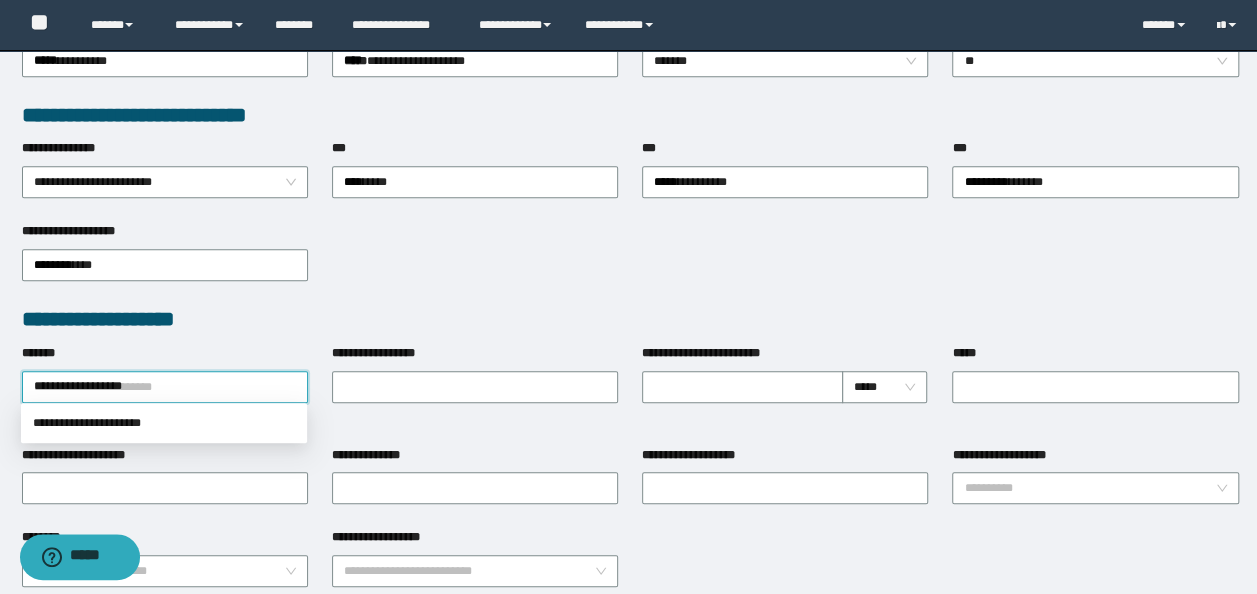 click on "**********" at bounding box center [165, 387] 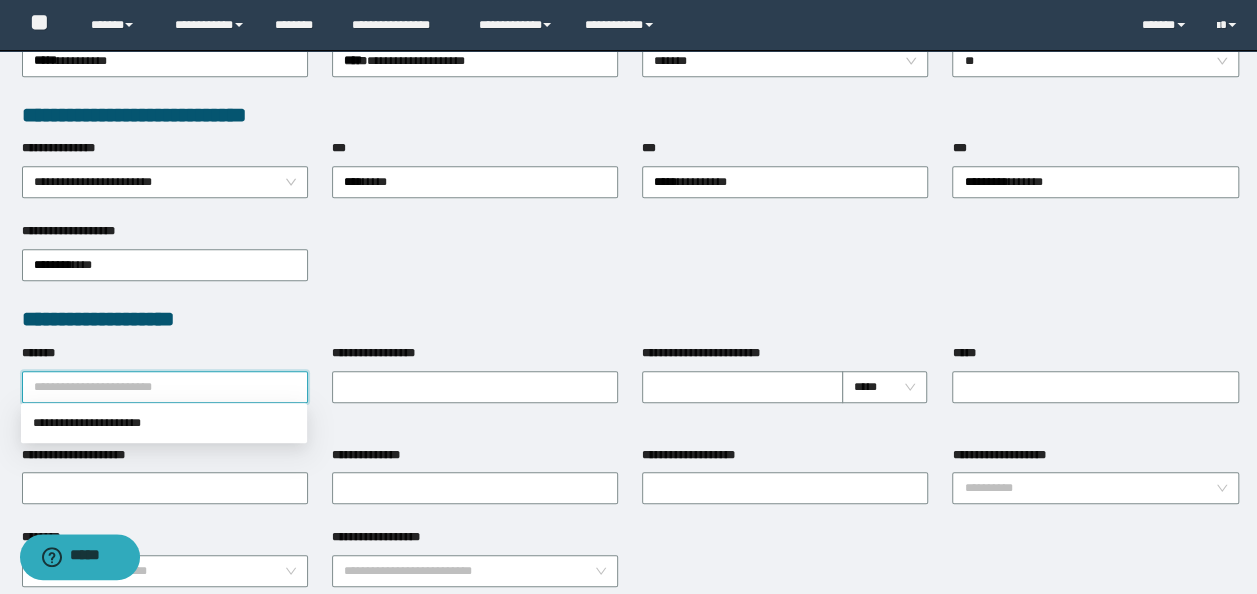 paste on "**********" 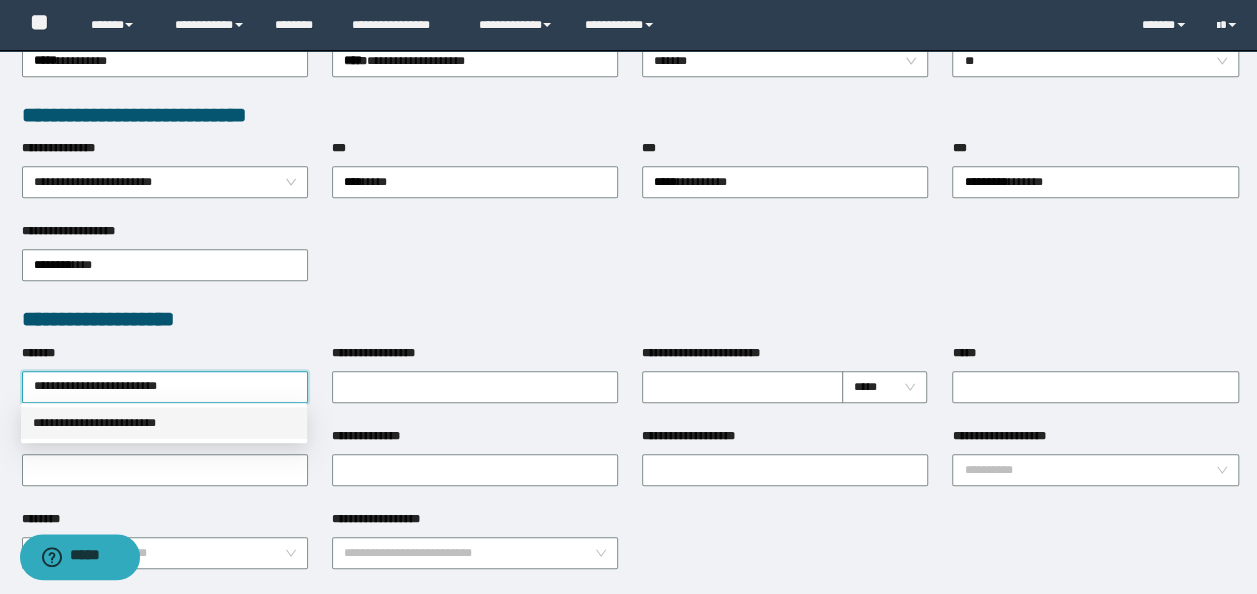 click on "**********" at bounding box center (164, 423) 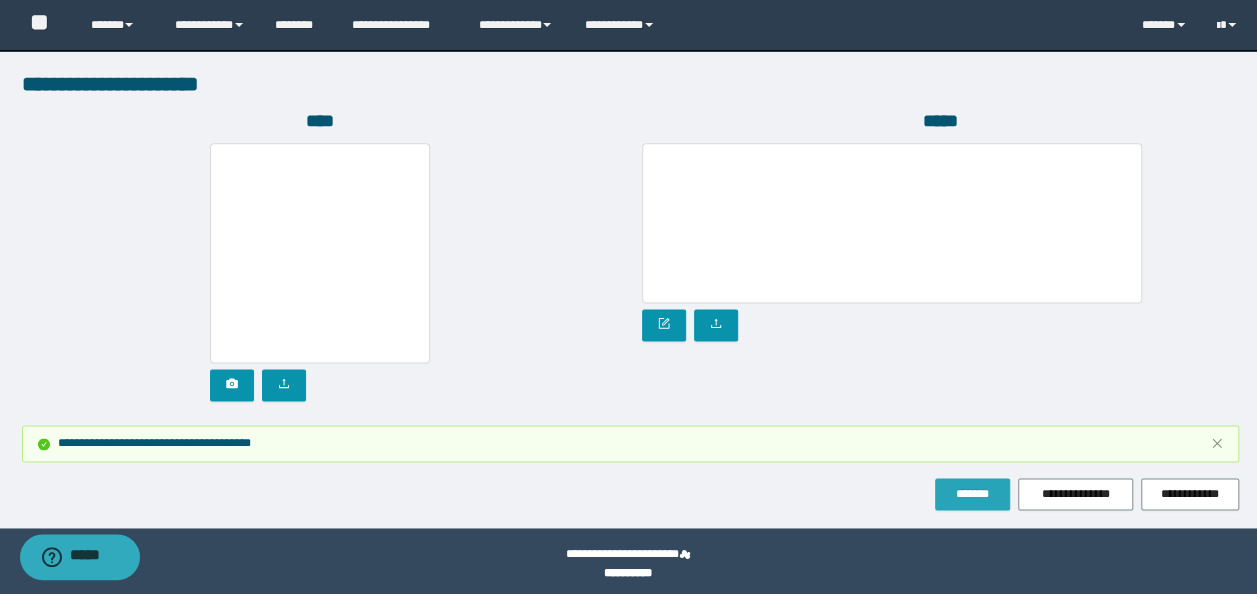 scroll, scrollTop: 1212, scrollLeft: 0, axis: vertical 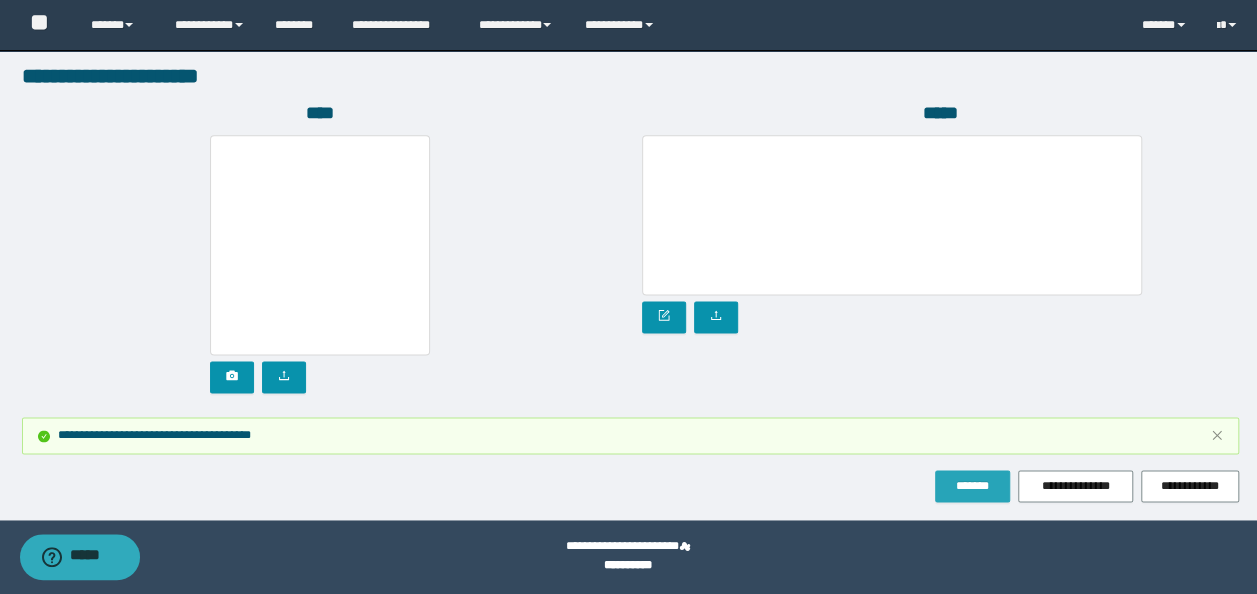 click on "*******" at bounding box center (972, 486) 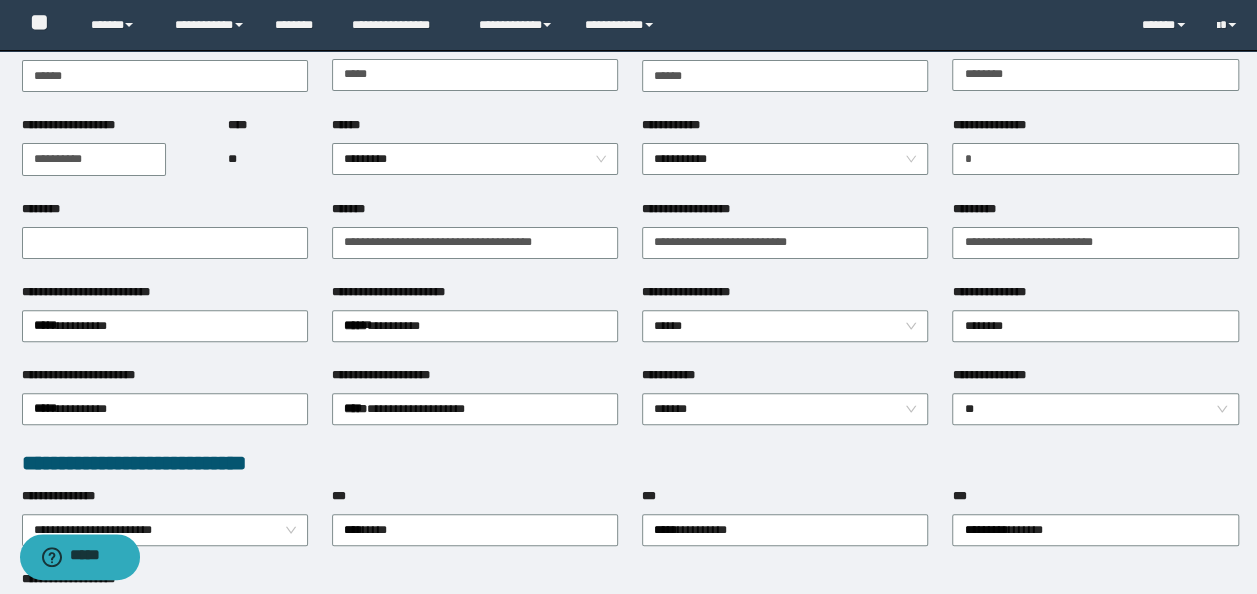 scroll, scrollTop: 0, scrollLeft: 0, axis: both 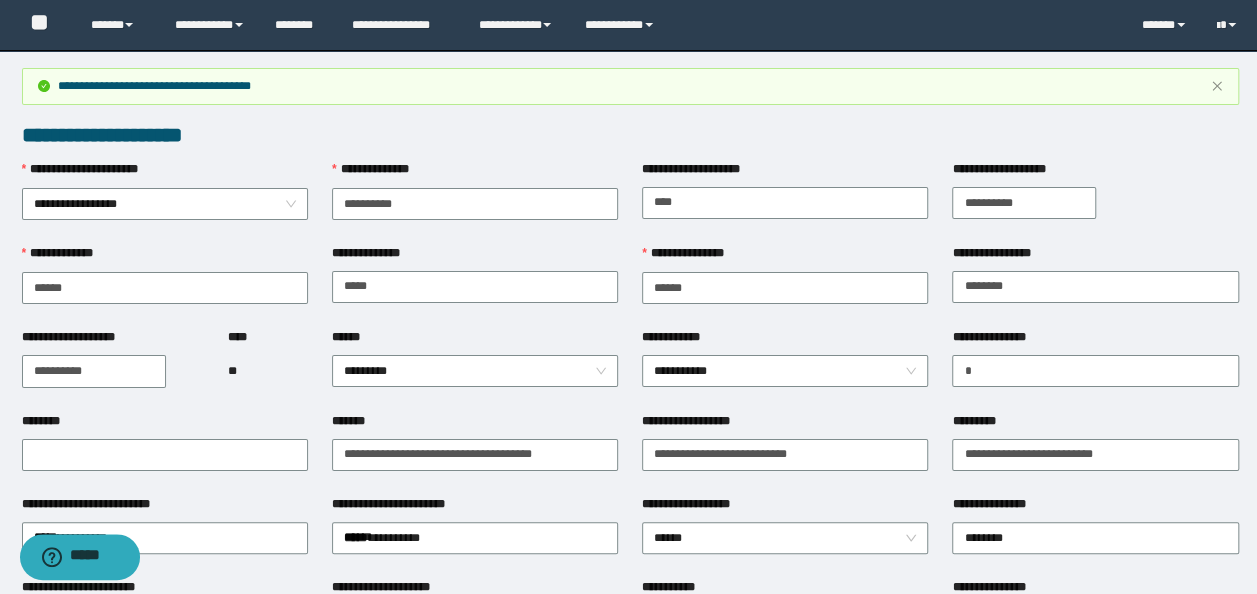 click on "*******" at bounding box center [475, 453] 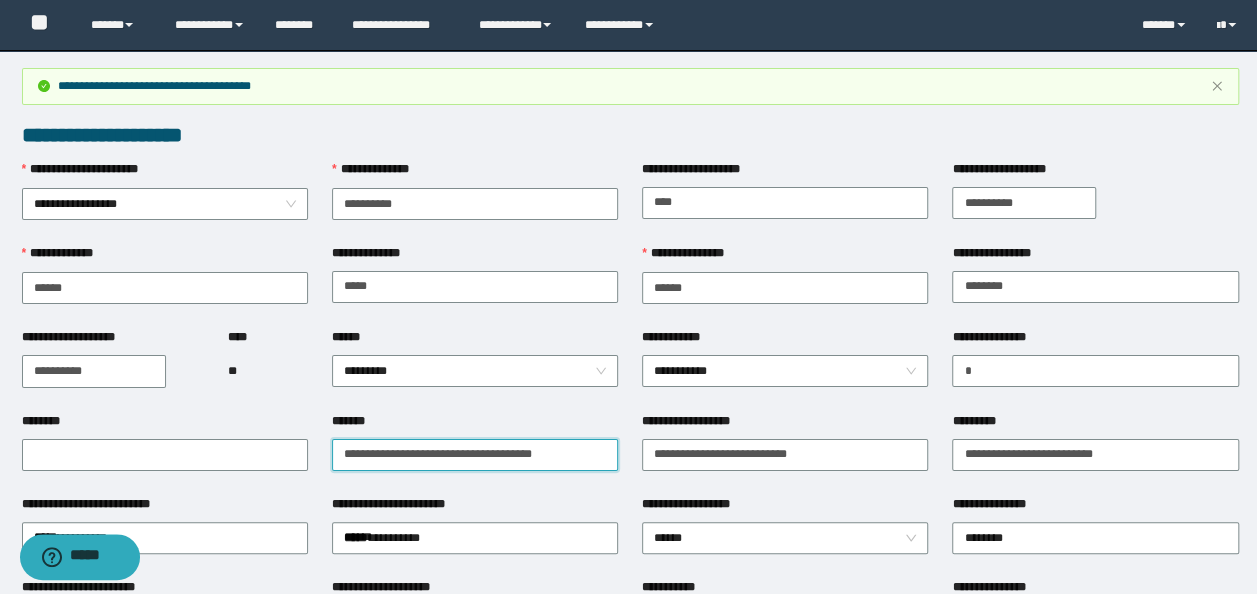 click on "*******" at bounding box center (475, 455) 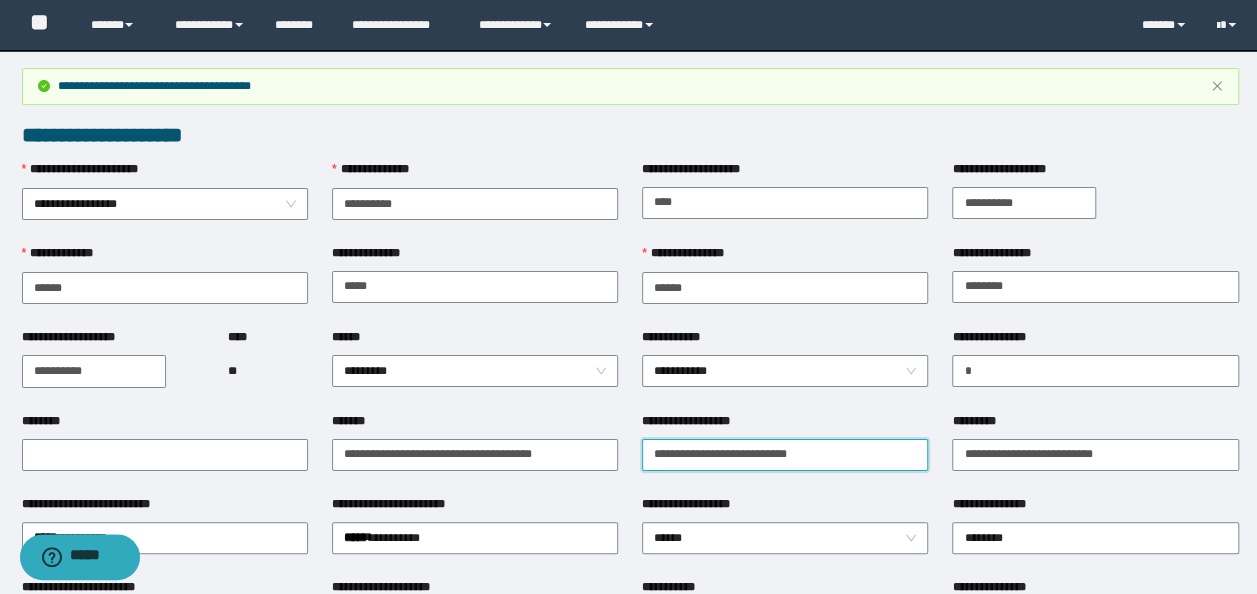 drag, startPoint x: 833, startPoint y: 456, endPoint x: 50, endPoint y: 412, distance: 784.2353 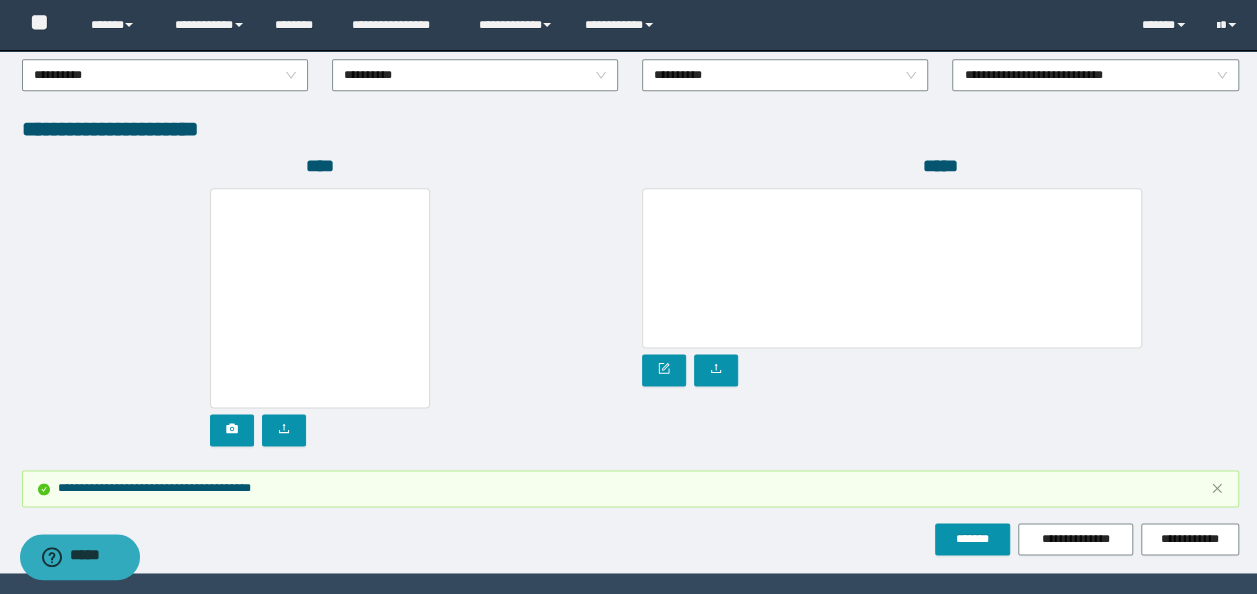 scroll, scrollTop: 1212, scrollLeft: 0, axis: vertical 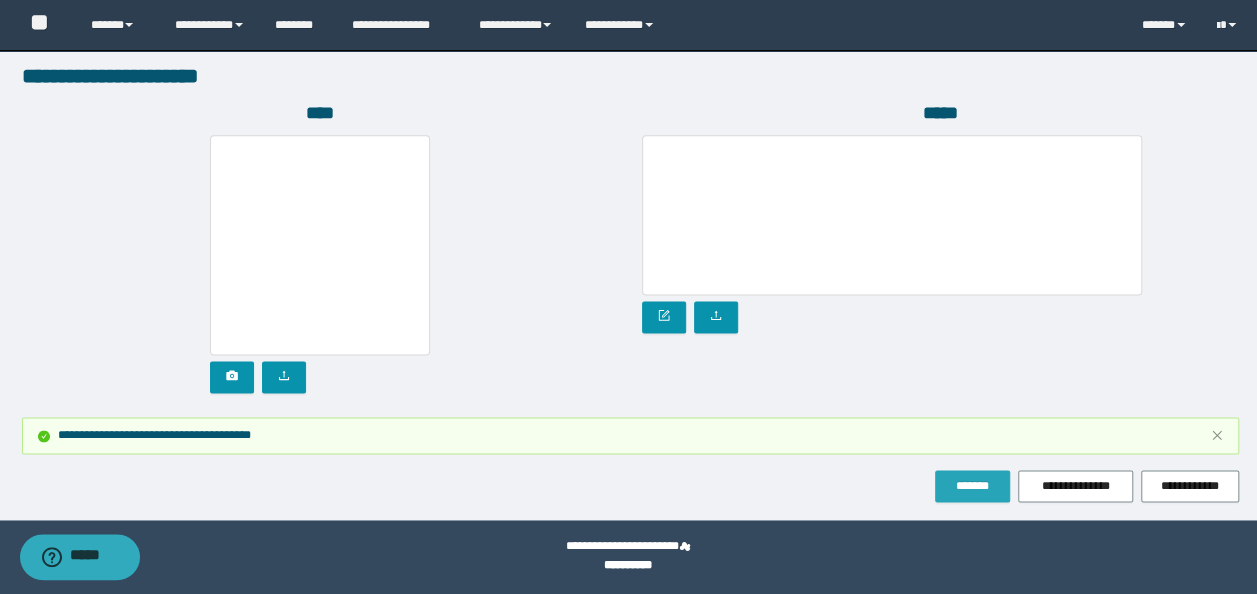 click on "*******" at bounding box center (972, 486) 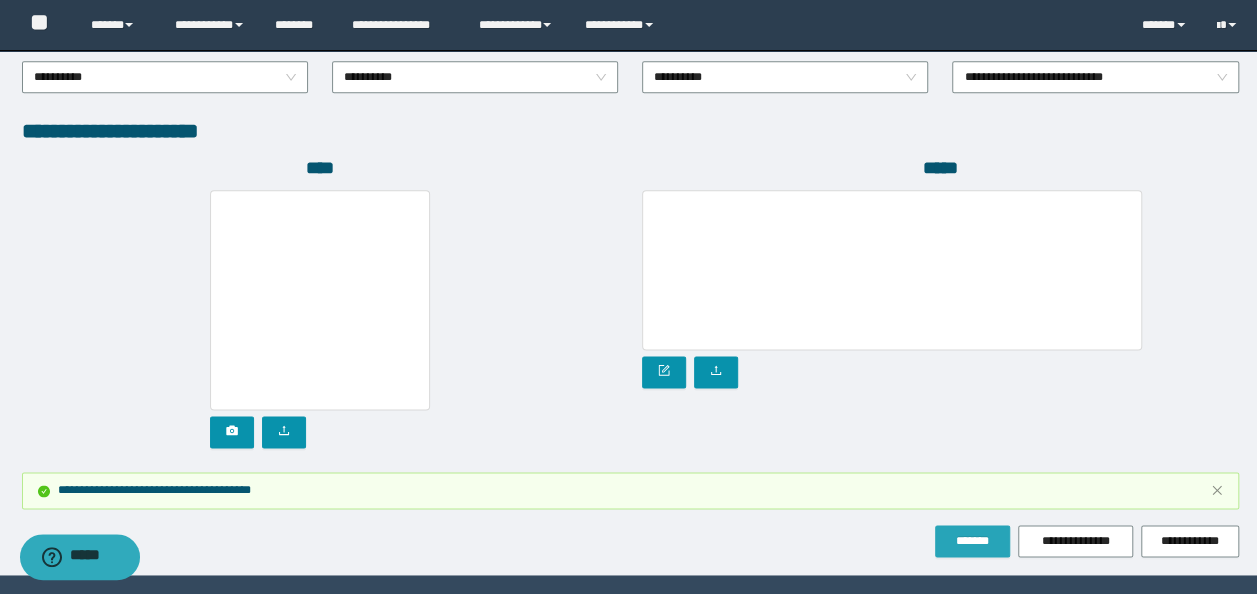 scroll, scrollTop: 1212, scrollLeft: 0, axis: vertical 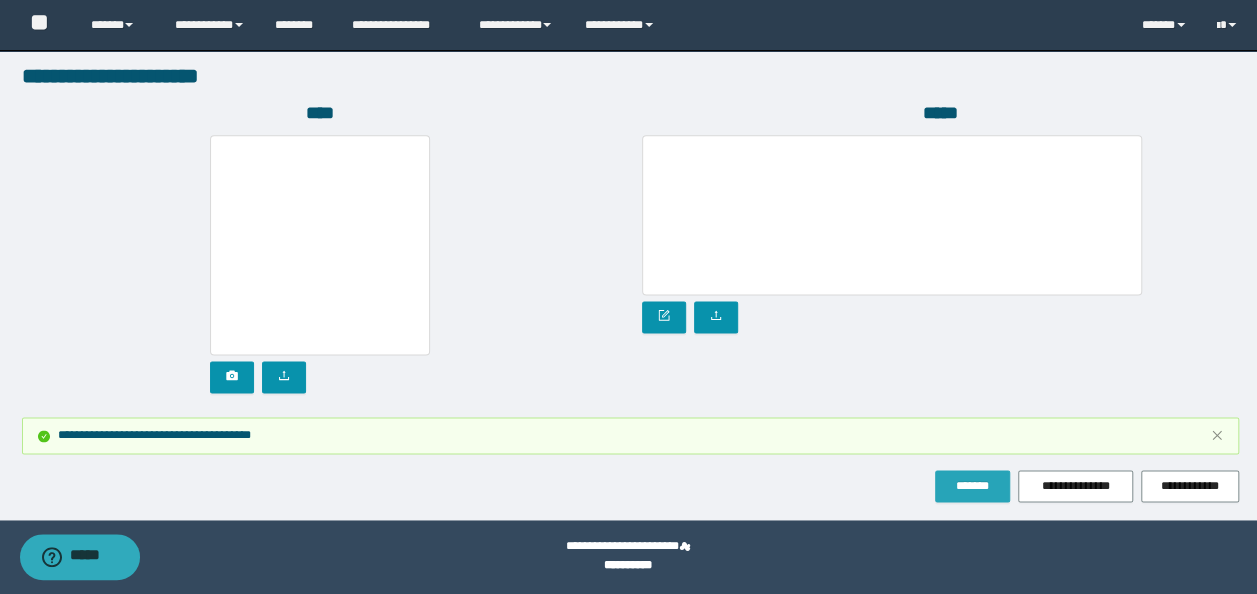 click on "*******" at bounding box center [972, 486] 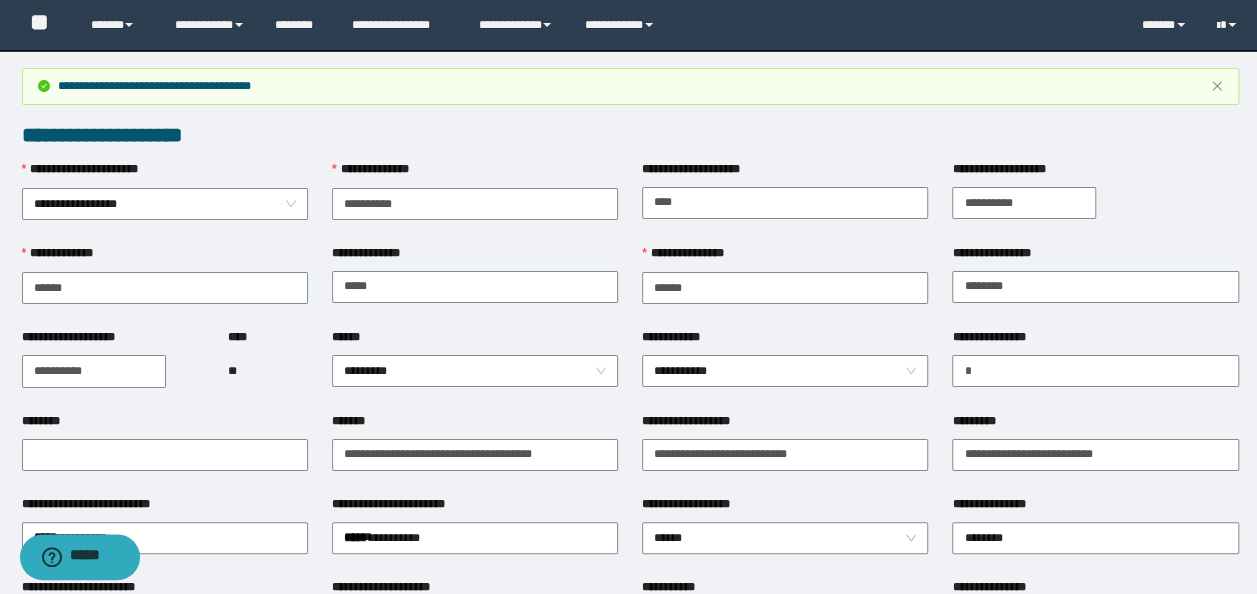 scroll, scrollTop: 0, scrollLeft: 0, axis: both 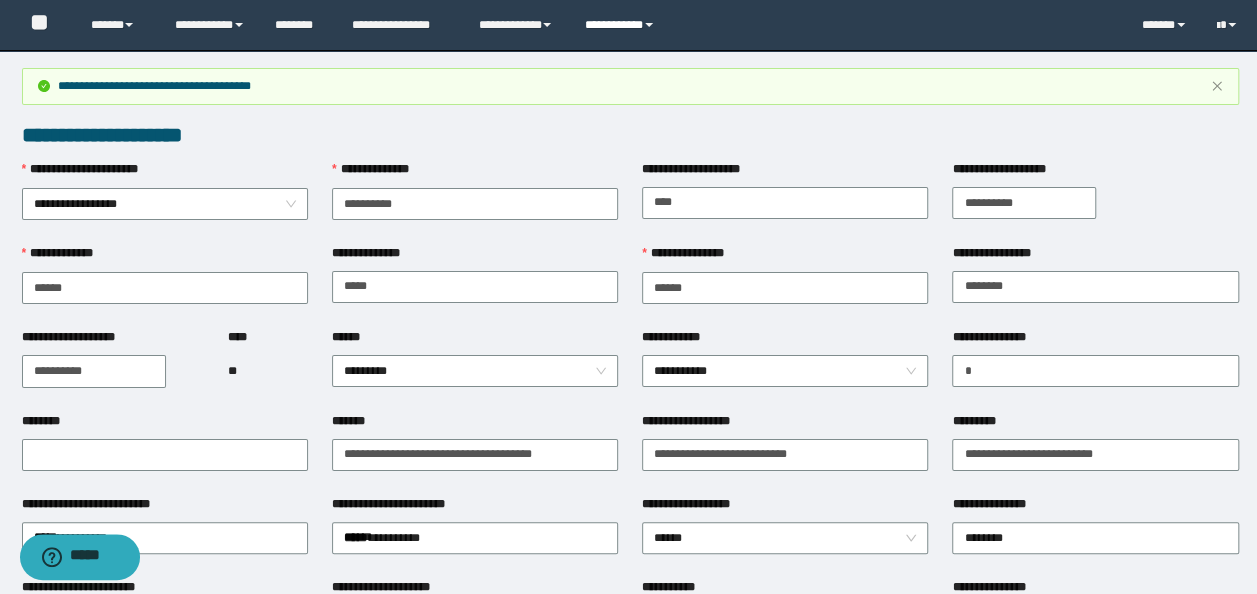 click at bounding box center (649, 25) 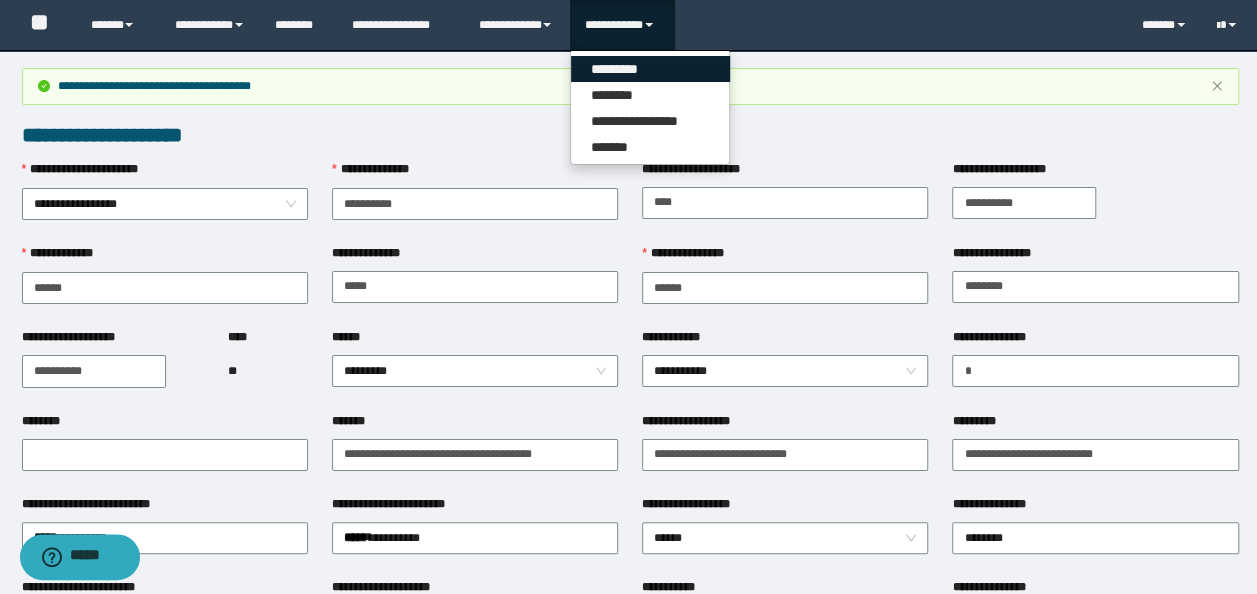 click on "*********" at bounding box center [650, 69] 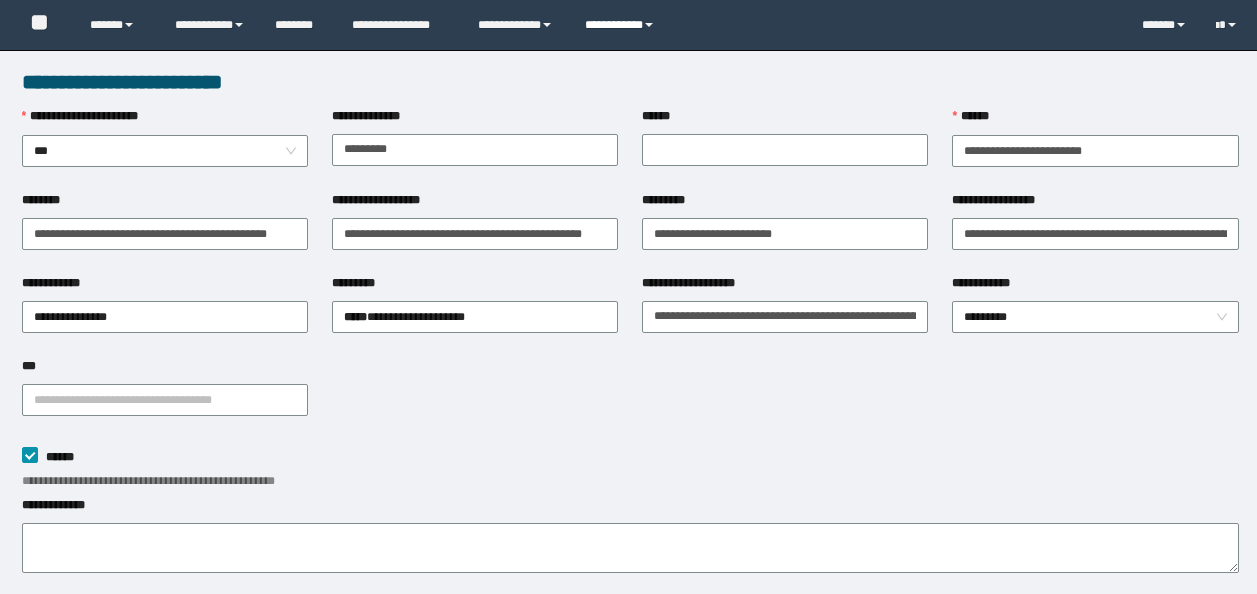 scroll, scrollTop: 0, scrollLeft: 0, axis: both 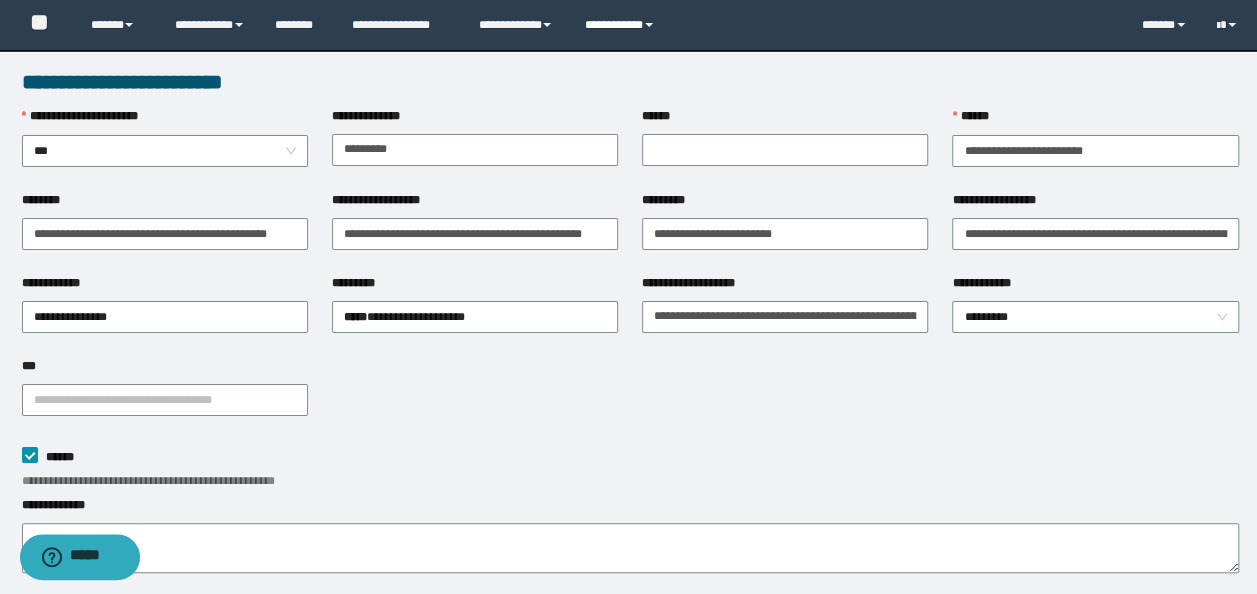 click on "**********" at bounding box center [622, 25] 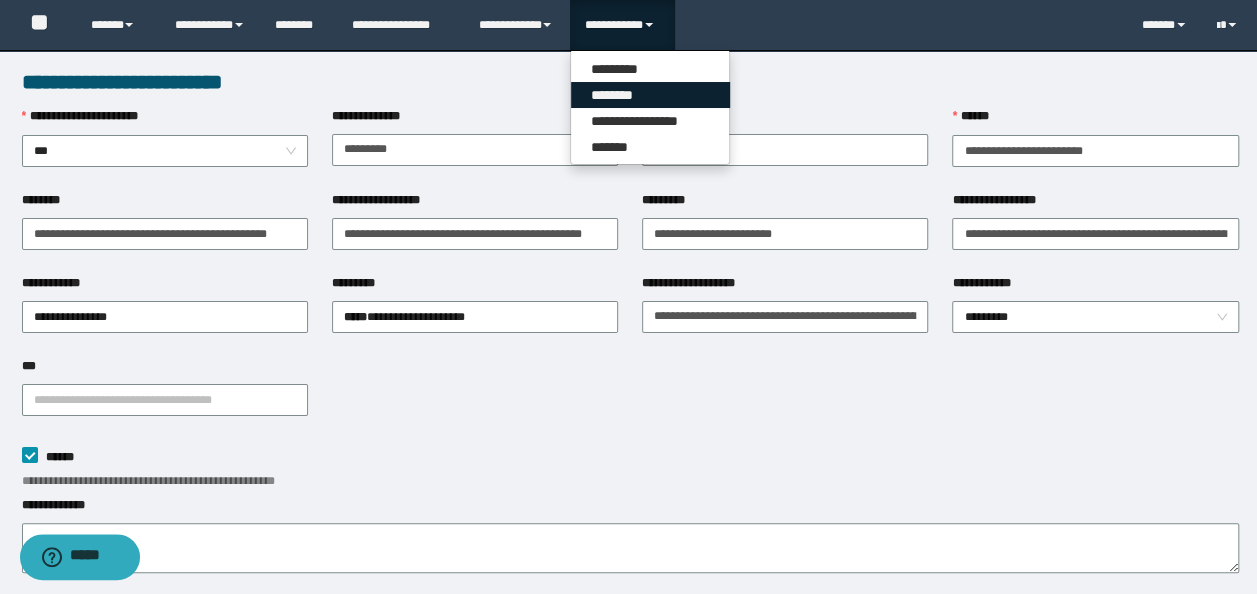 click on "********" at bounding box center [650, 95] 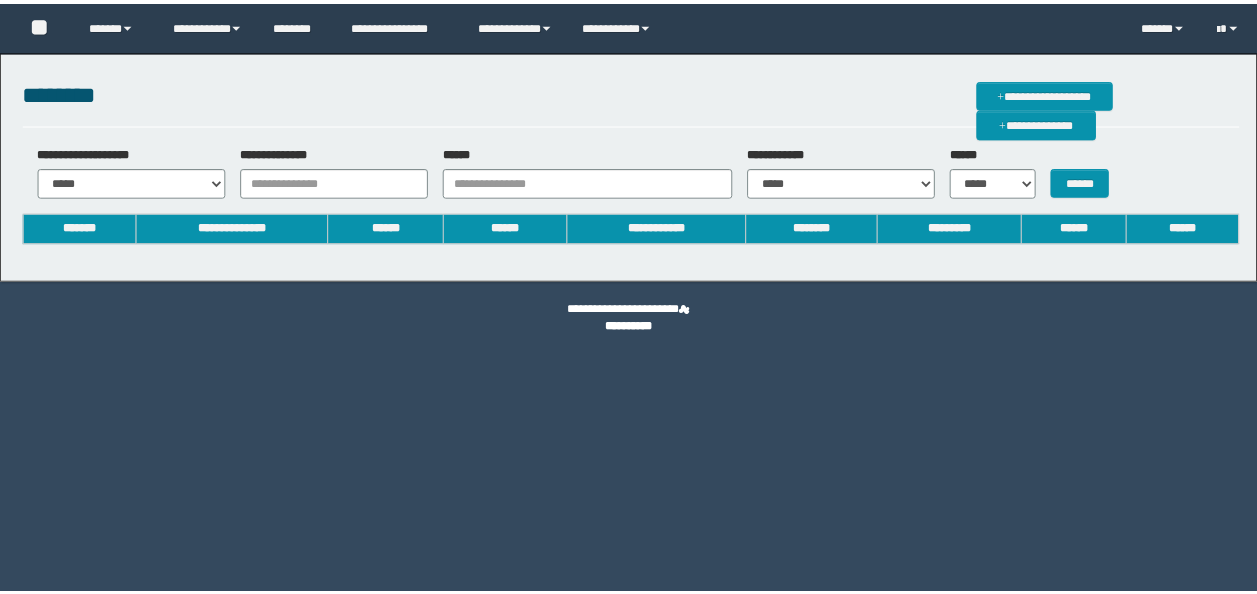 scroll, scrollTop: 0, scrollLeft: 0, axis: both 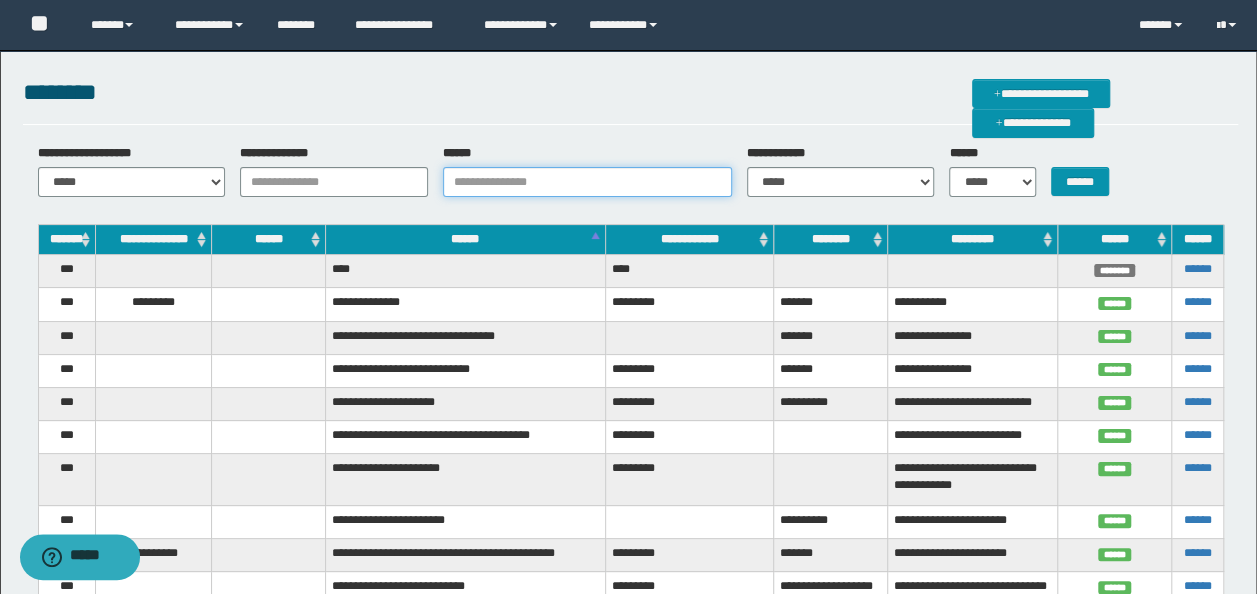click on "******" at bounding box center (587, 182) 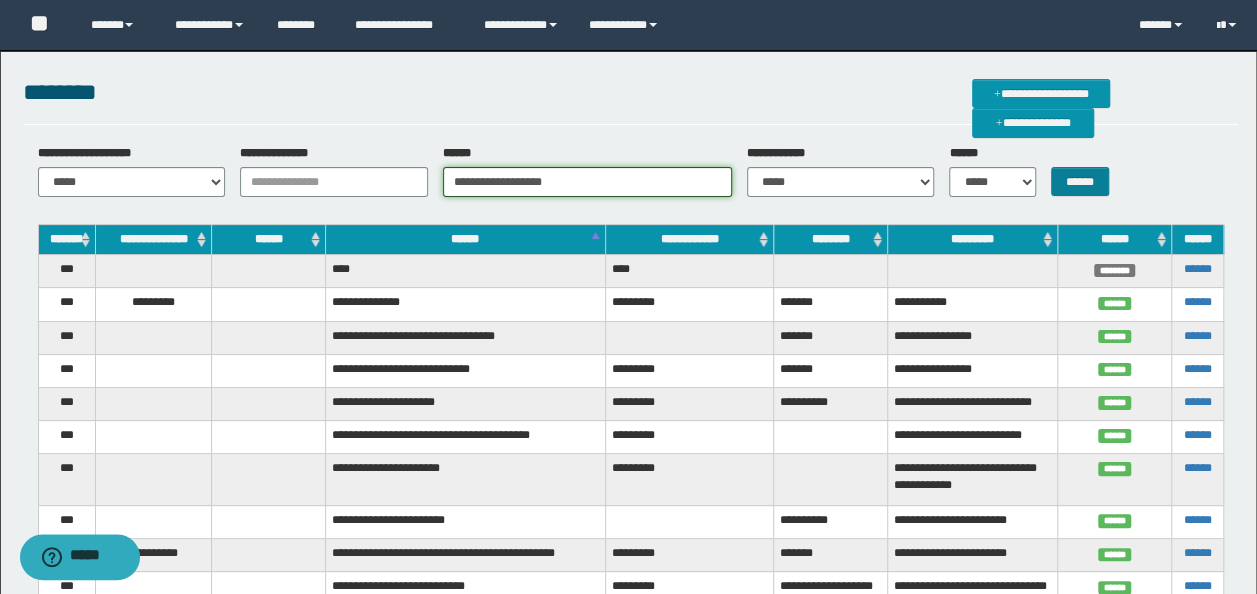 type on "**********" 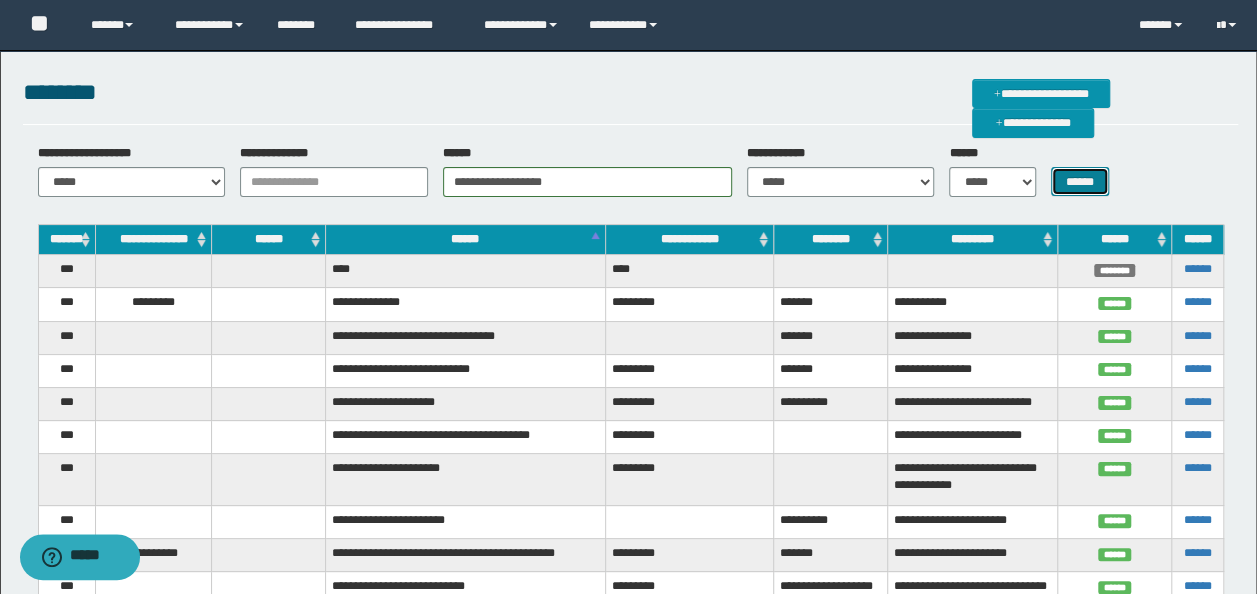click on "******" at bounding box center (1080, 181) 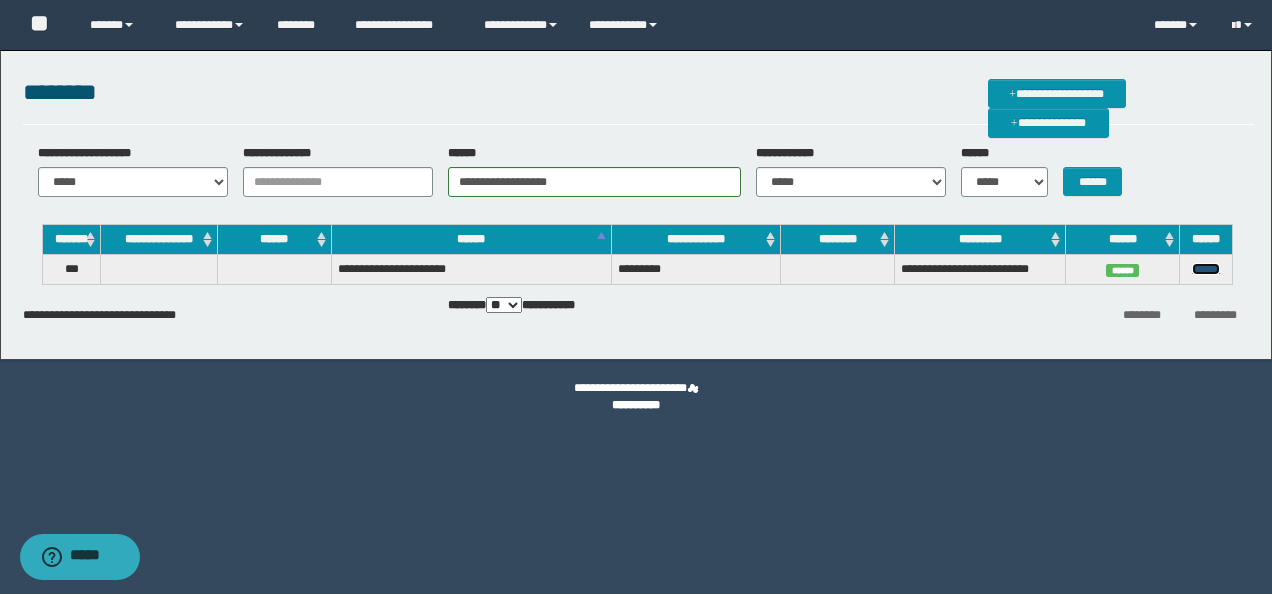 click on "******" at bounding box center [1206, 269] 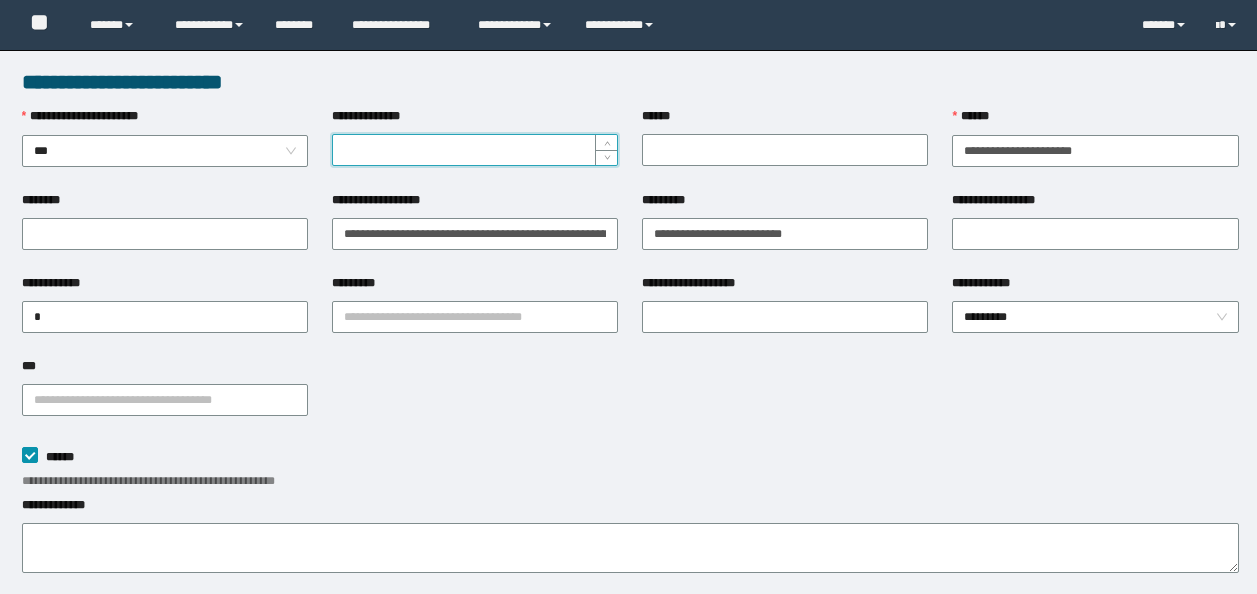 scroll, scrollTop: 0, scrollLeft: 0, axis: both 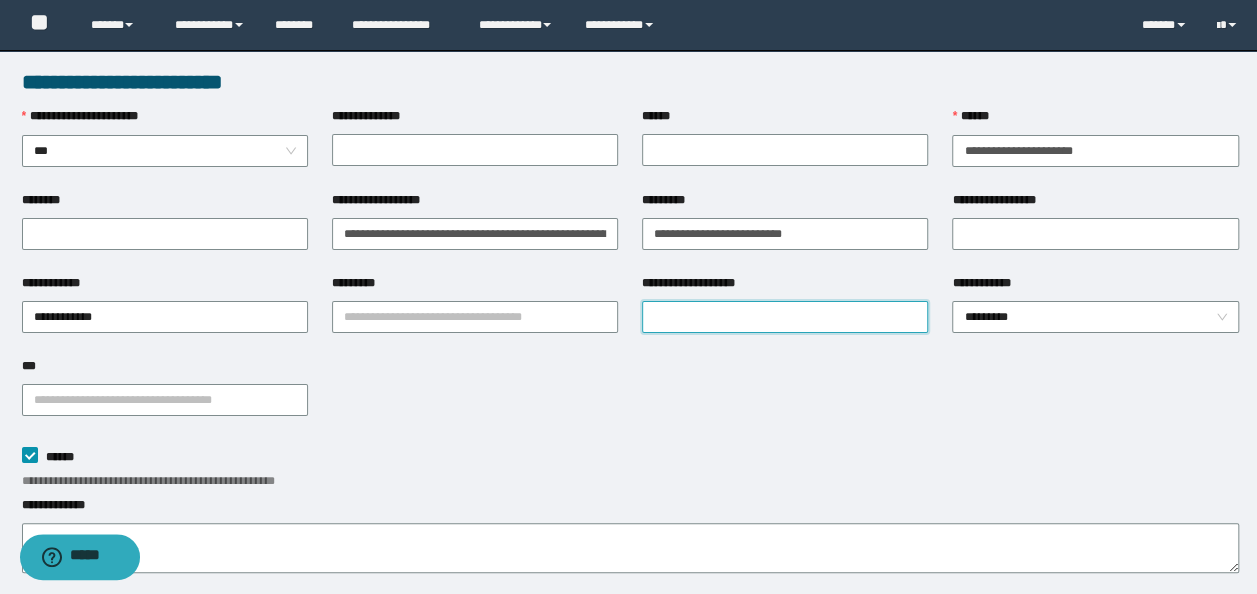 click on "**********" at bounding box center (785, 317) 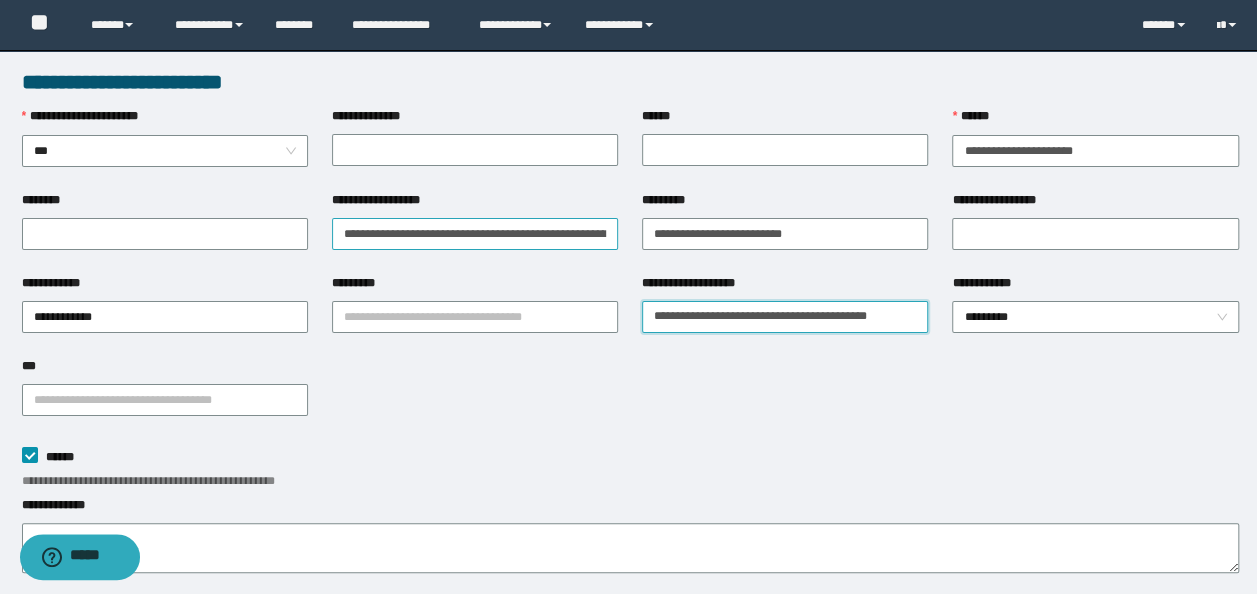 type on "**********" 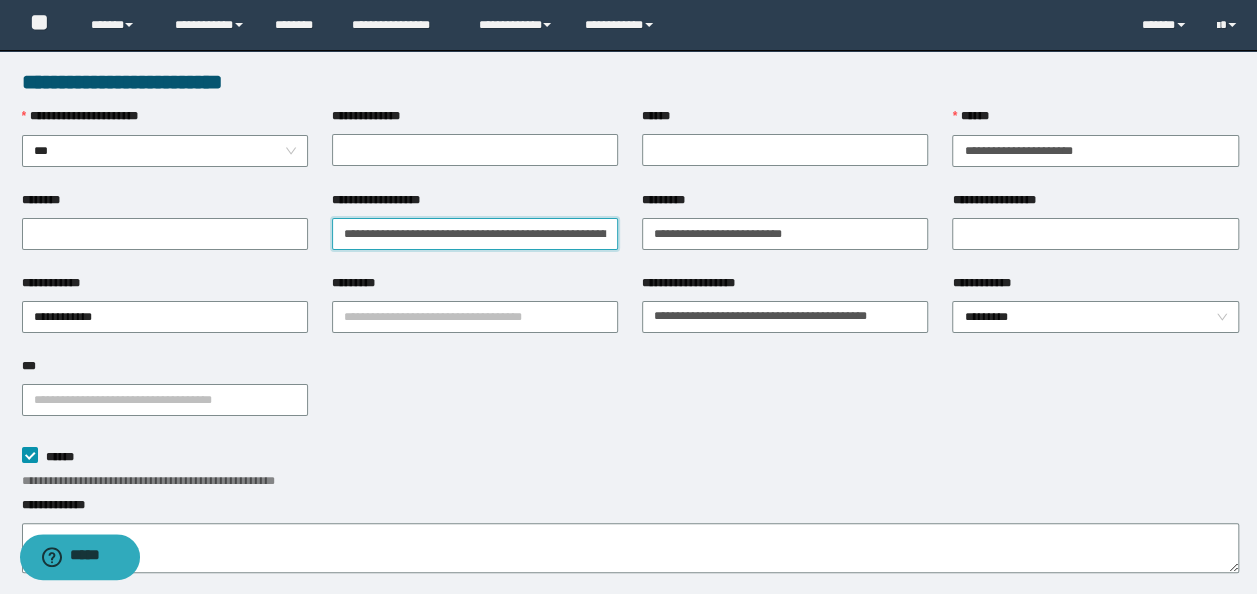 click on "**********" at bounding box center (475, 234) 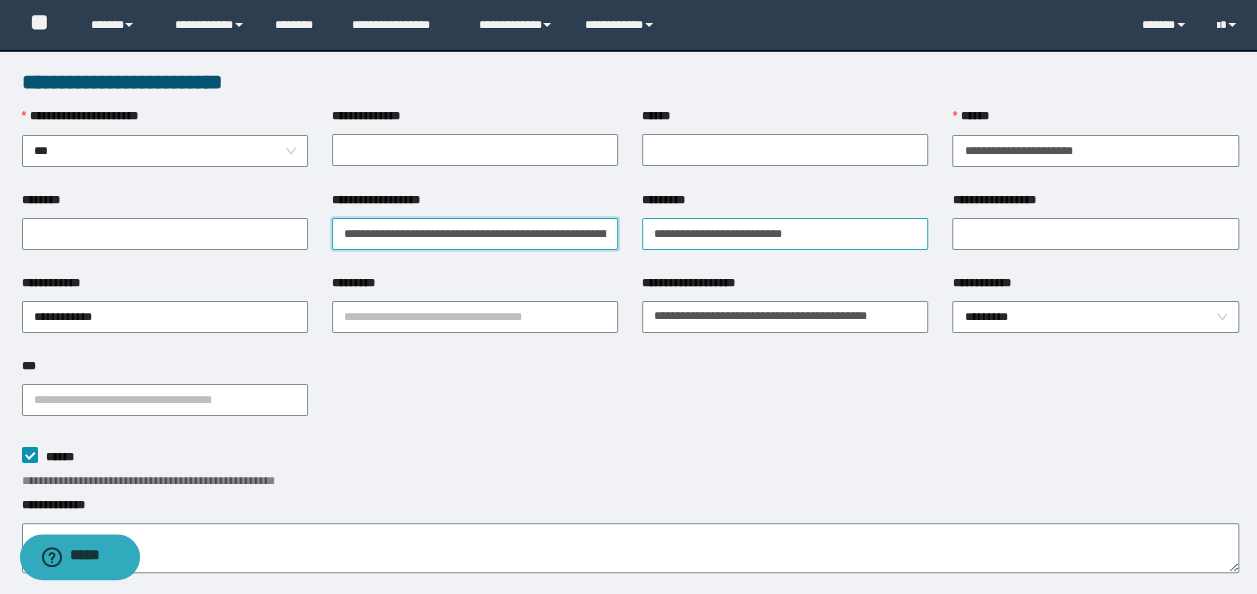 scroll, scrollTop: 0, scrollLeft: 189, axis: horizontal 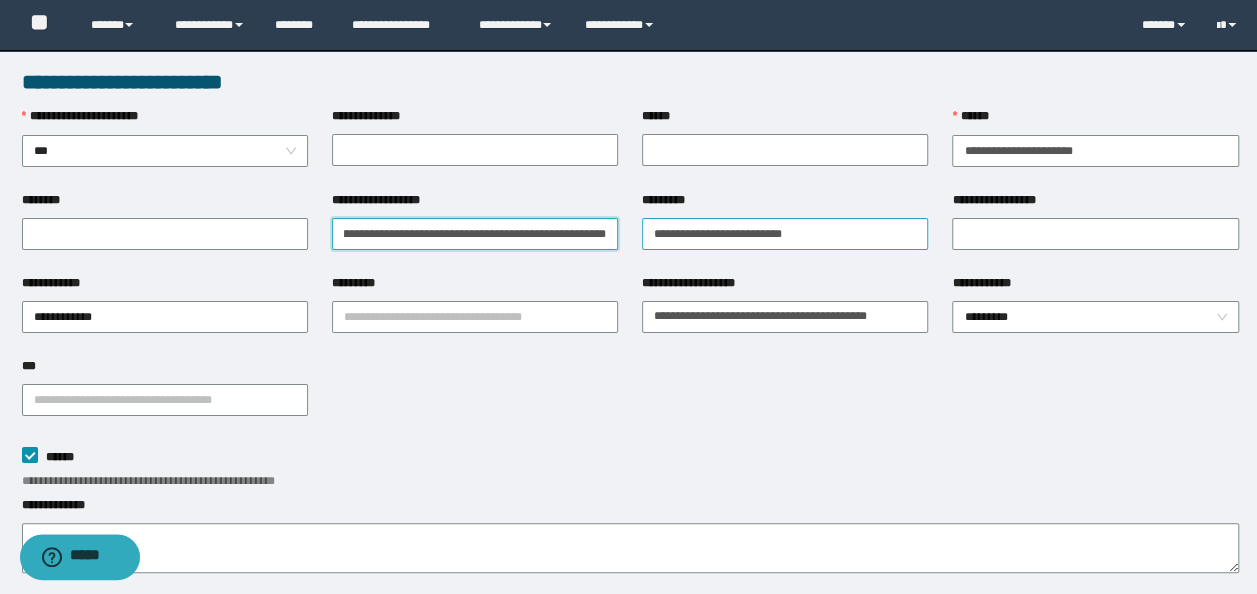 drag, startPoint x: 344, startPoint y: 236, endPoint x: 683, endPoint y: 234, distance: 339.0059 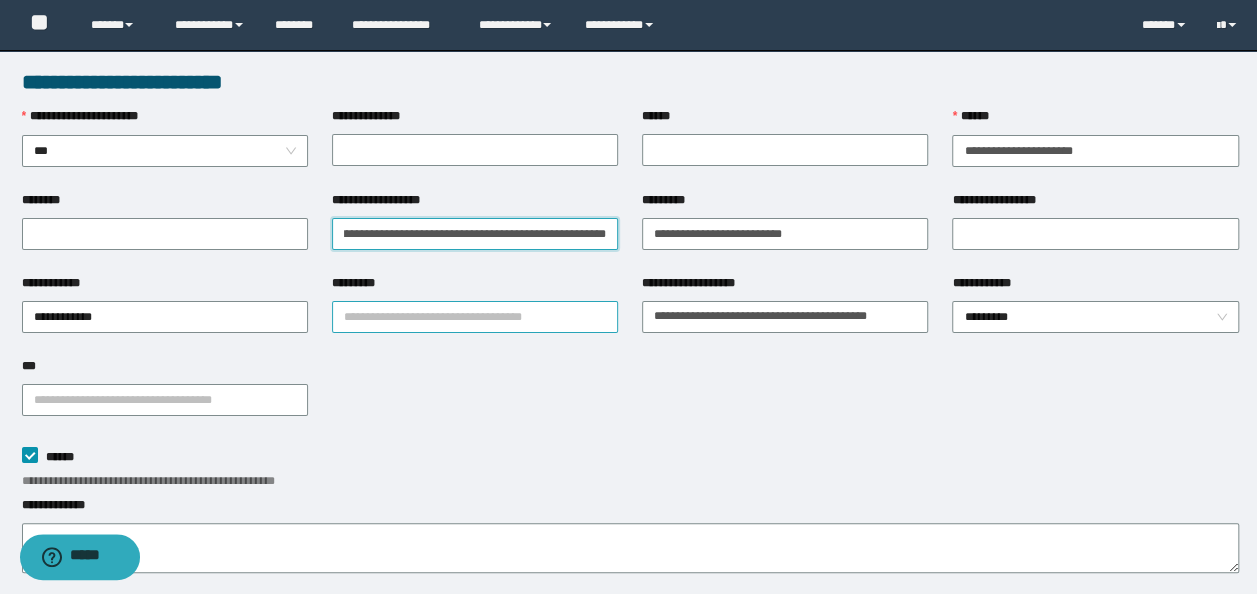 type on "**********" 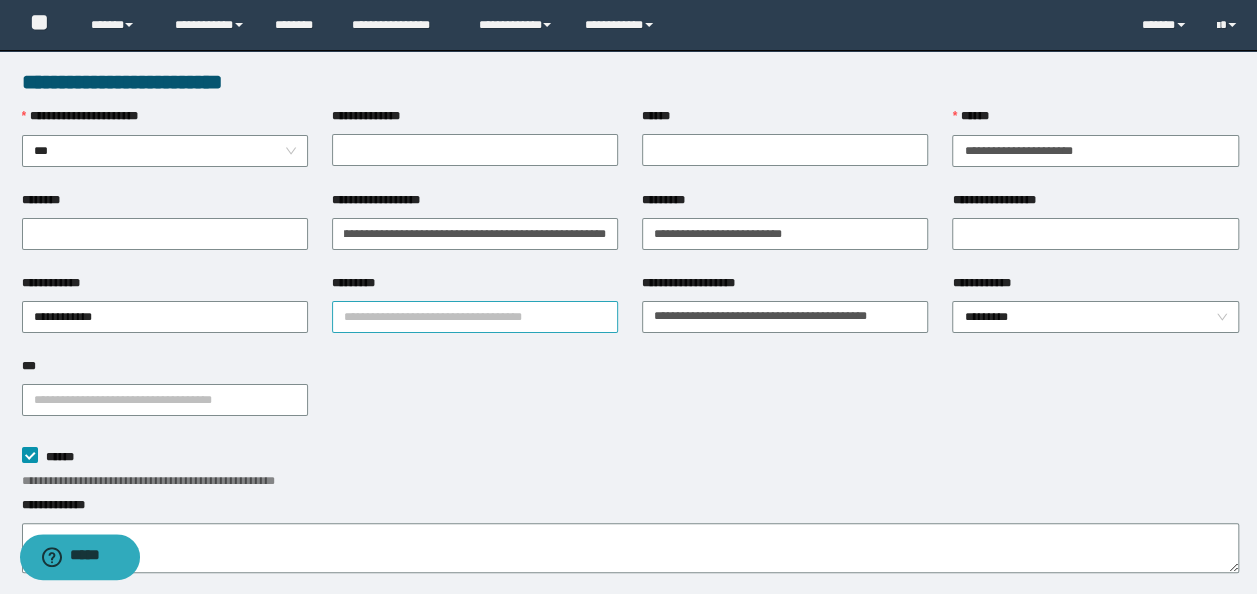 scroll, scrollTop: 0, scrollLeft: 0, axis: both 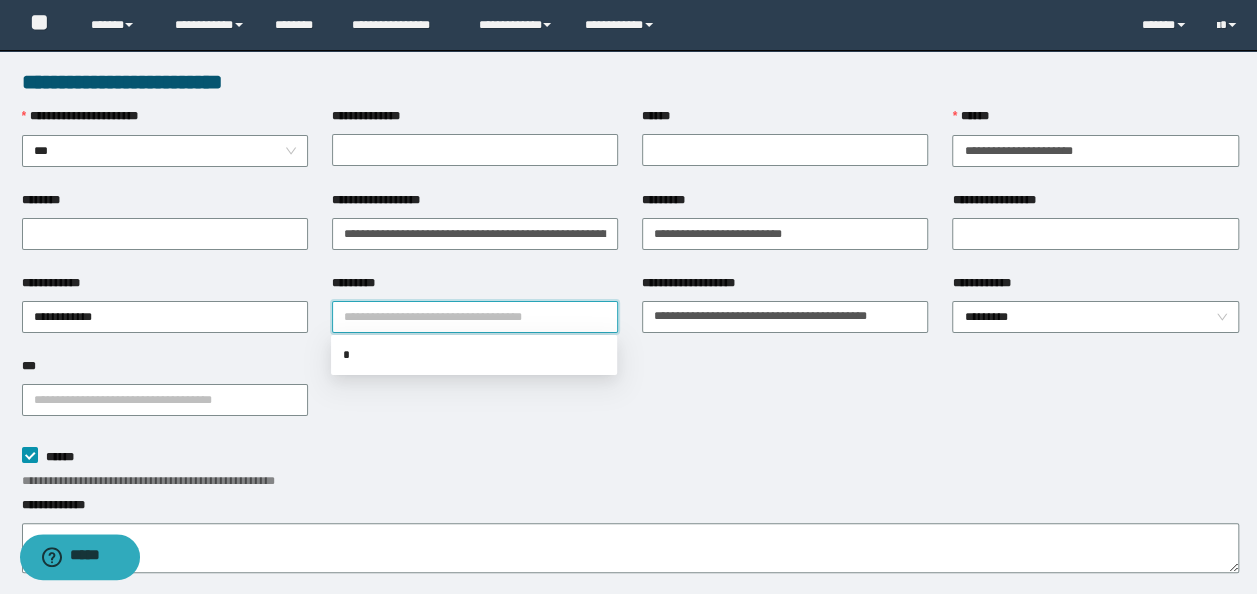 click on "*********" at bounding box center (475, 317) 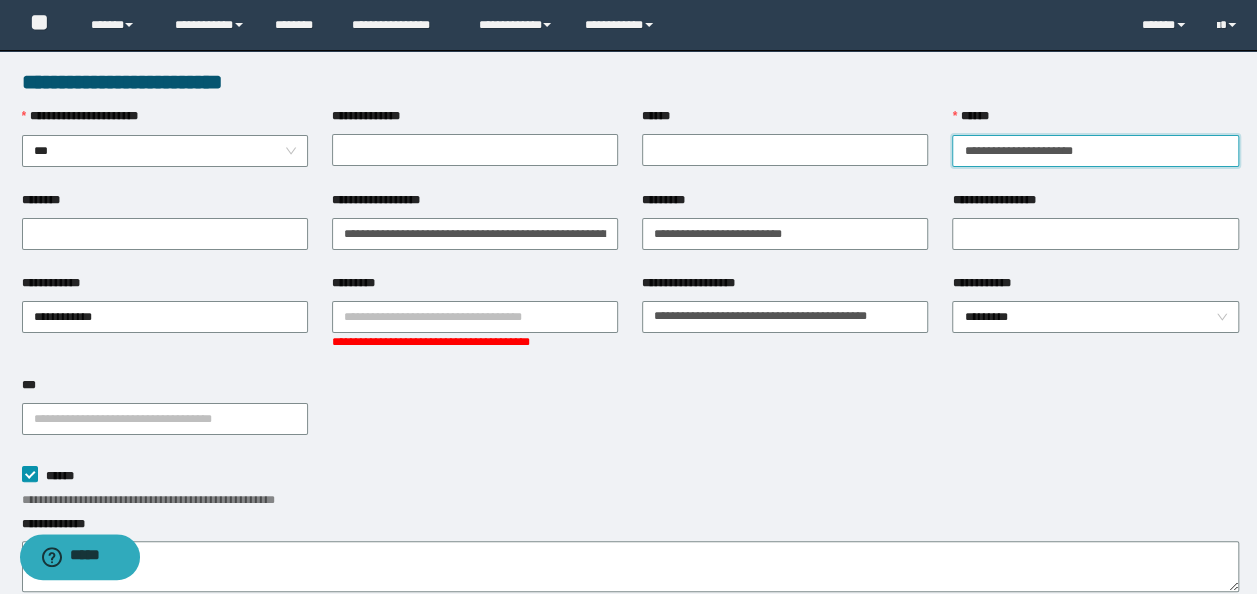 click on "**********" at bounding box center [1095, 151] 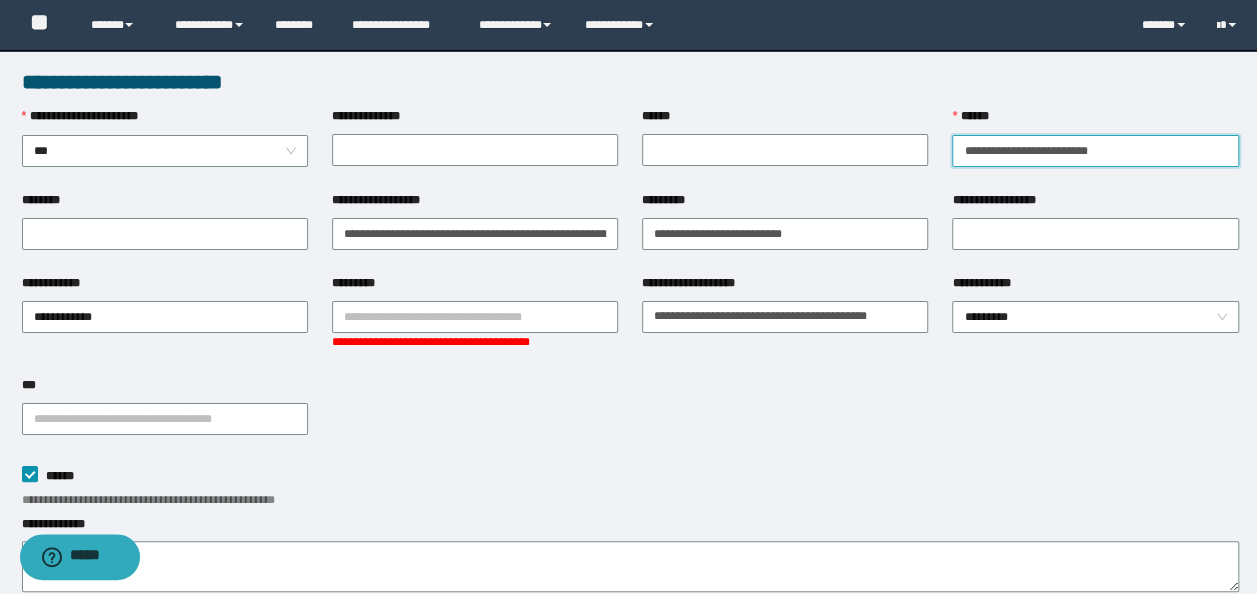 drag, startPoint x: 1133, startPoint y: 148, endPoint x: 278, endPoint y: 72, distance: 858.37115 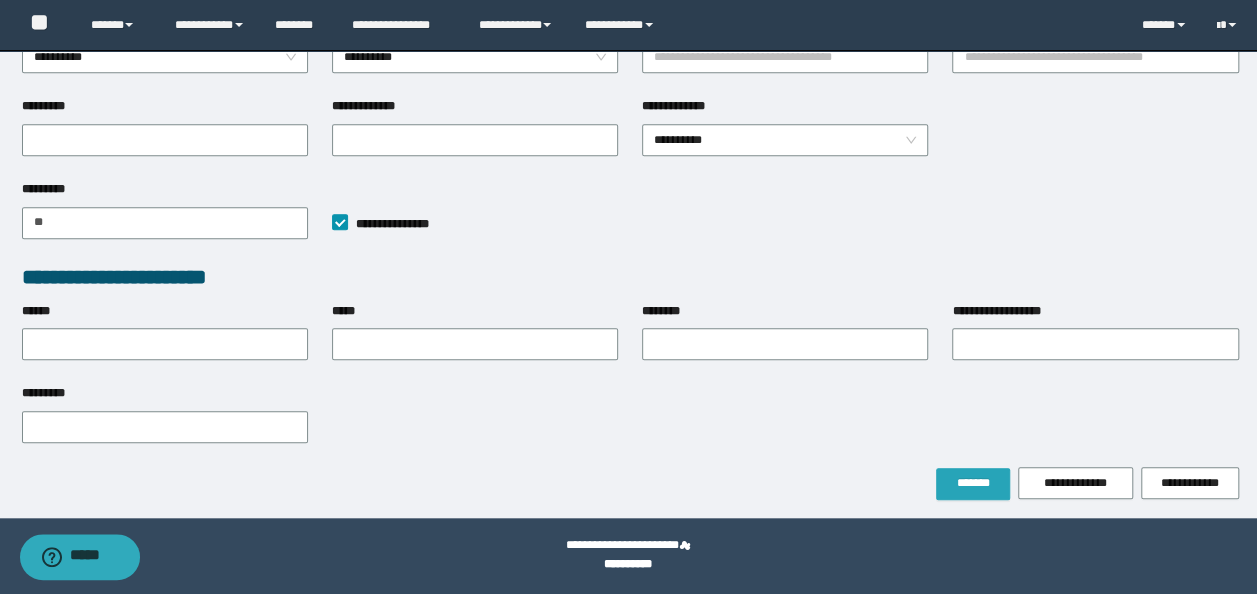 type on "**********" 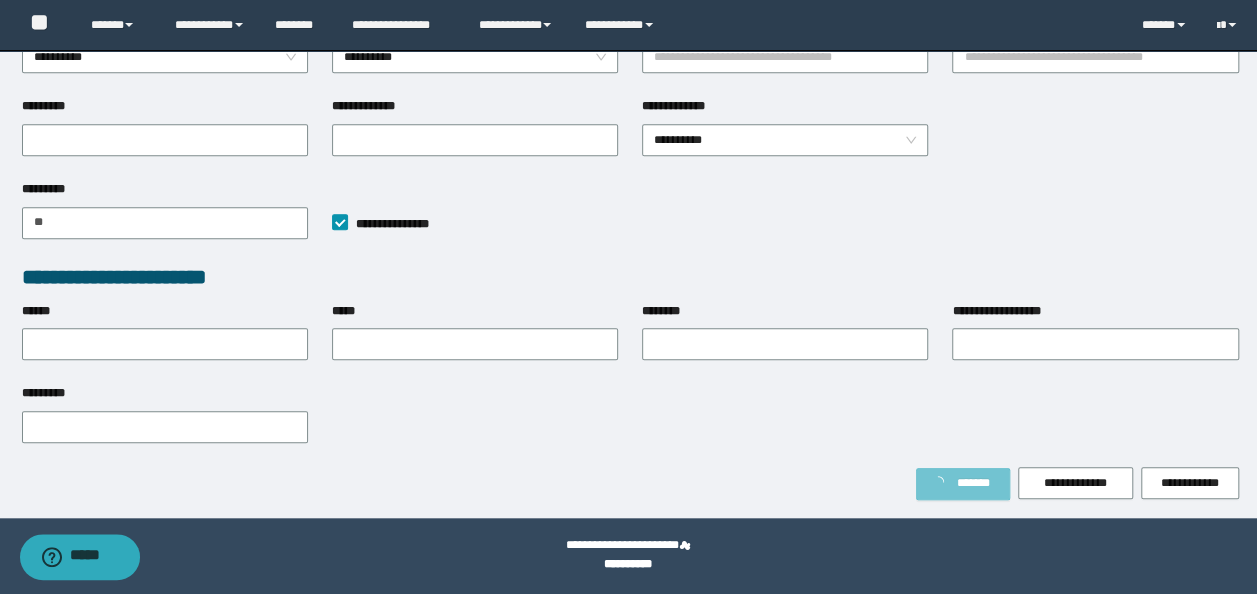 scroll, scrollTop: 693, scrollLeft: 0, axis: vertical 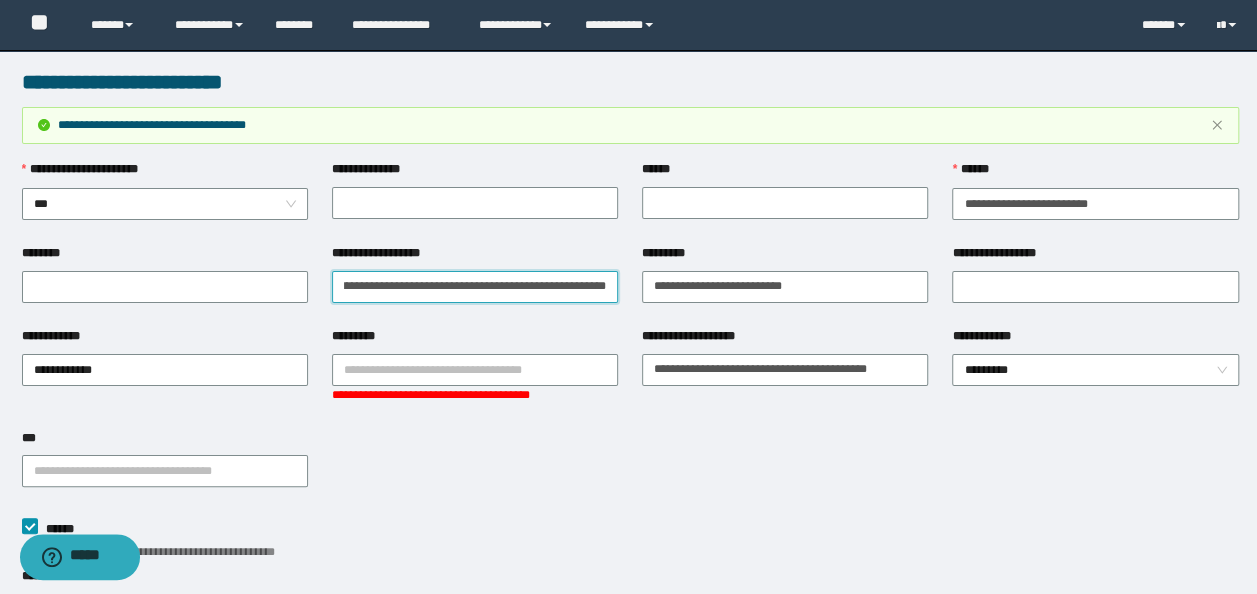 drag, startPoint x: 573, startPoint y: 288, endPoint x: 848, endPoint y: 310, distance: 275.8786 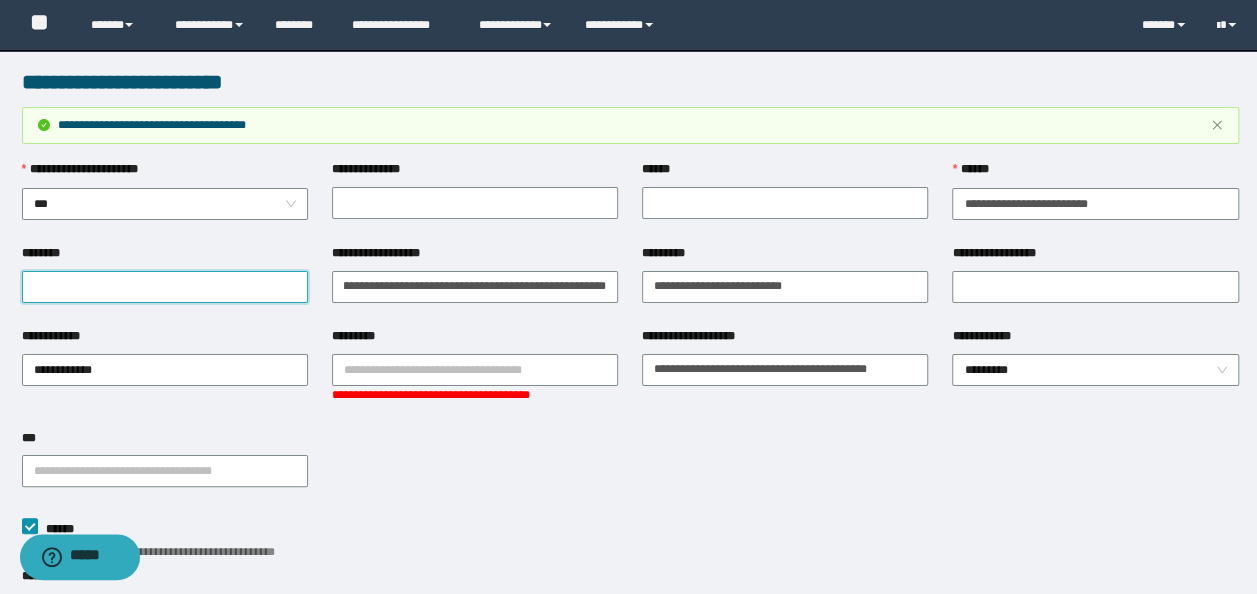 scroll, scrollTop: 0, scrollLeft: 0, axis: both 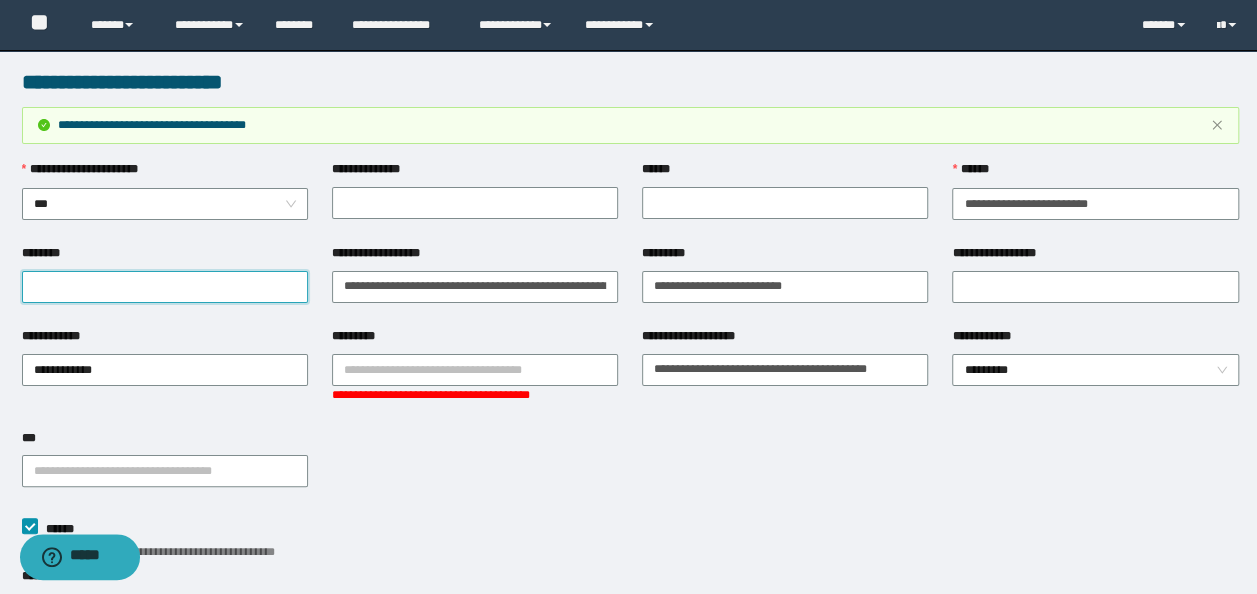 click on "********" at bounding box center [165, 287] 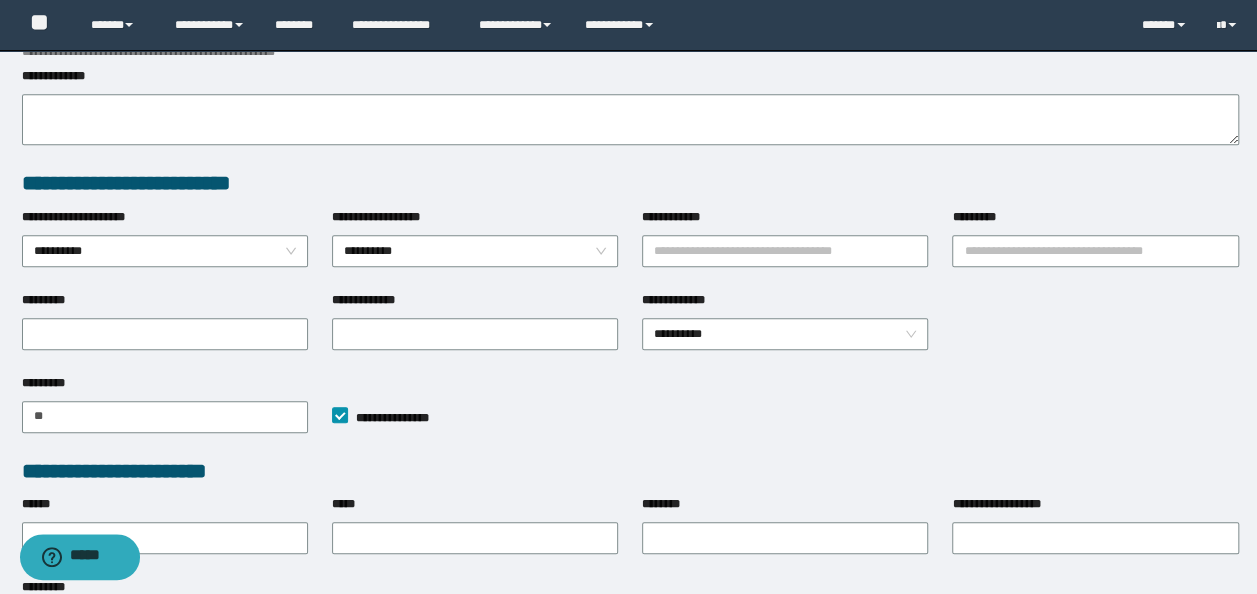 scroll, scrollTop: 745, scrollLeft: 0, axis: vertical 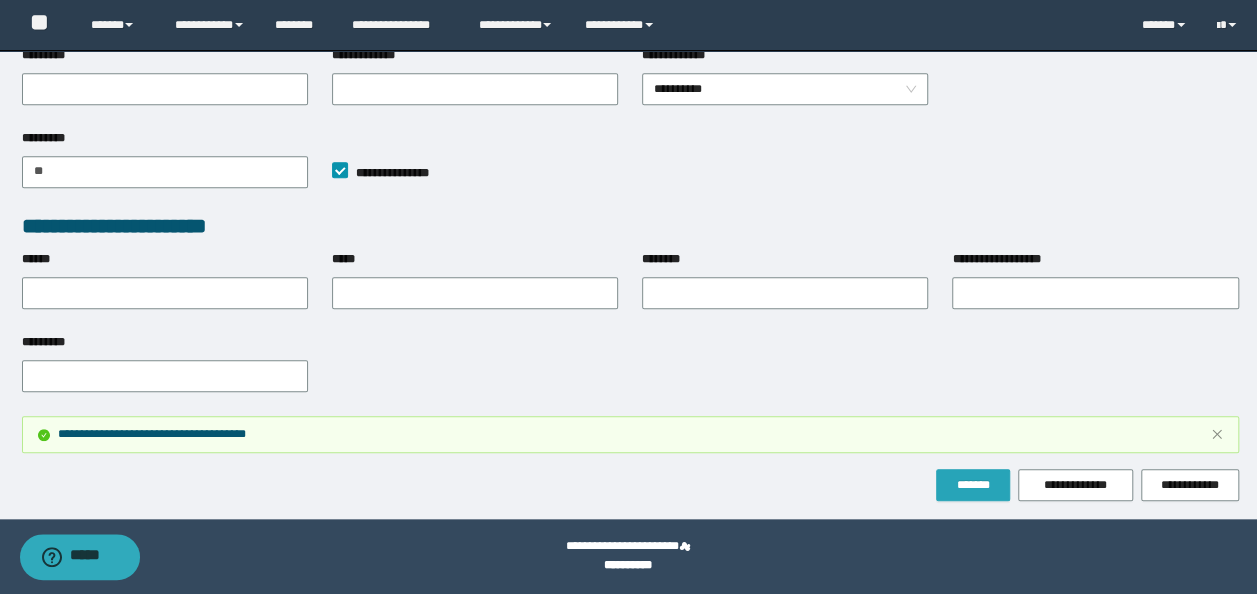 type on "**********" 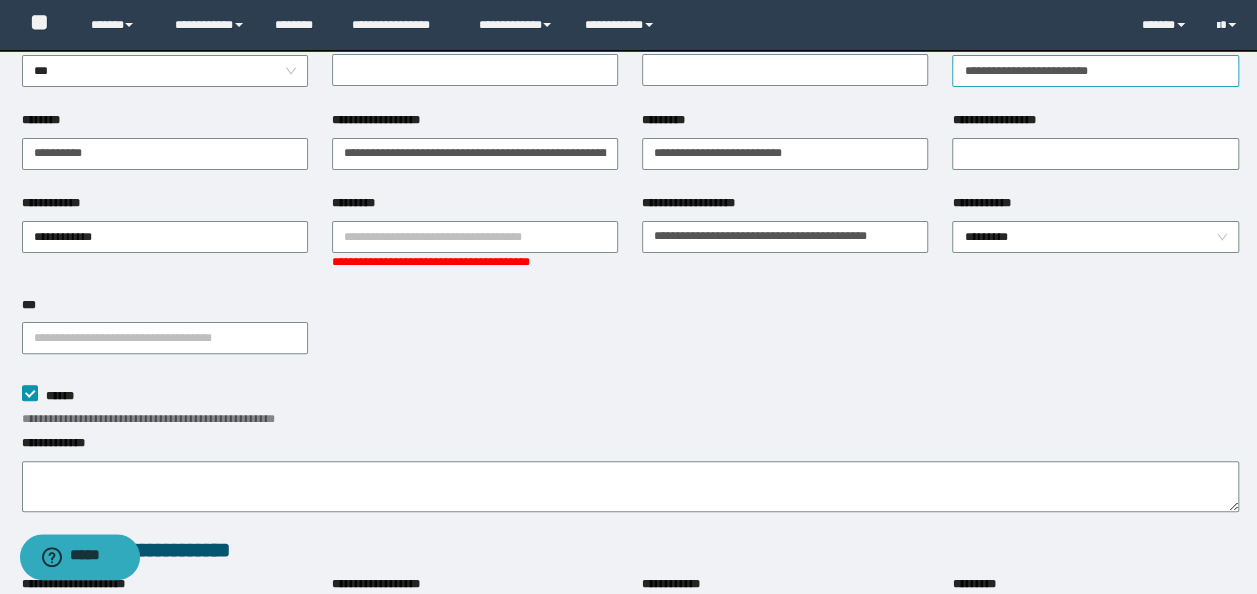 scroll, scrollTop: 0, scrollLeft: 0, axis: both 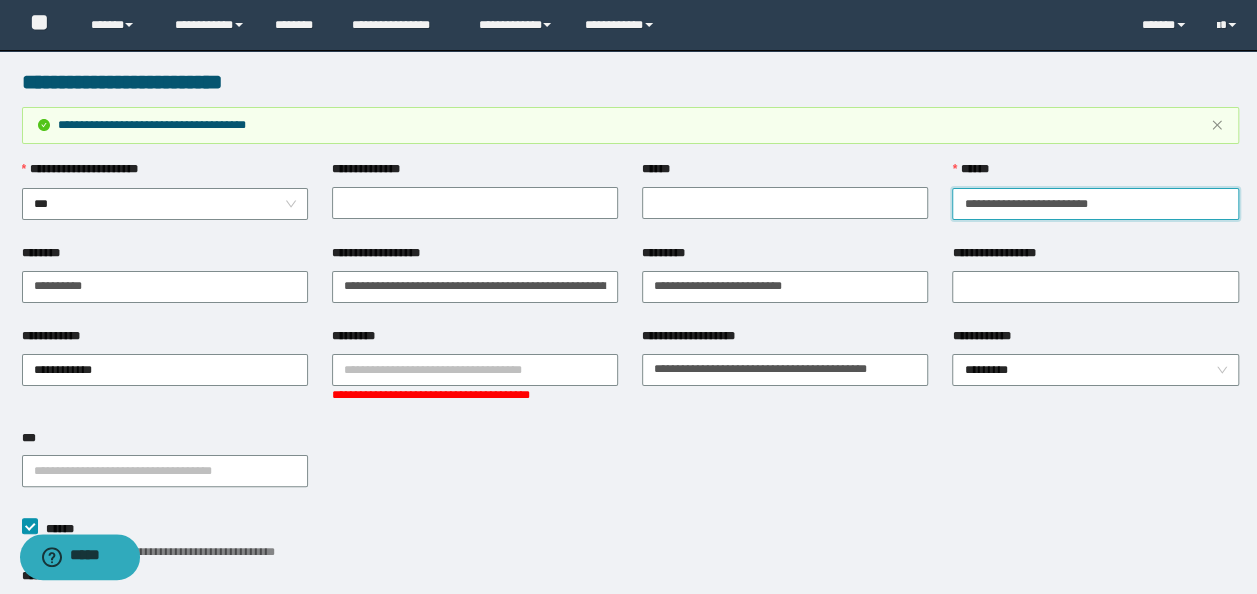 drag, startPoint x: 1137, startPoint y: 193, endPoint x: 616, endPoint y: 164, distance: 521.80646 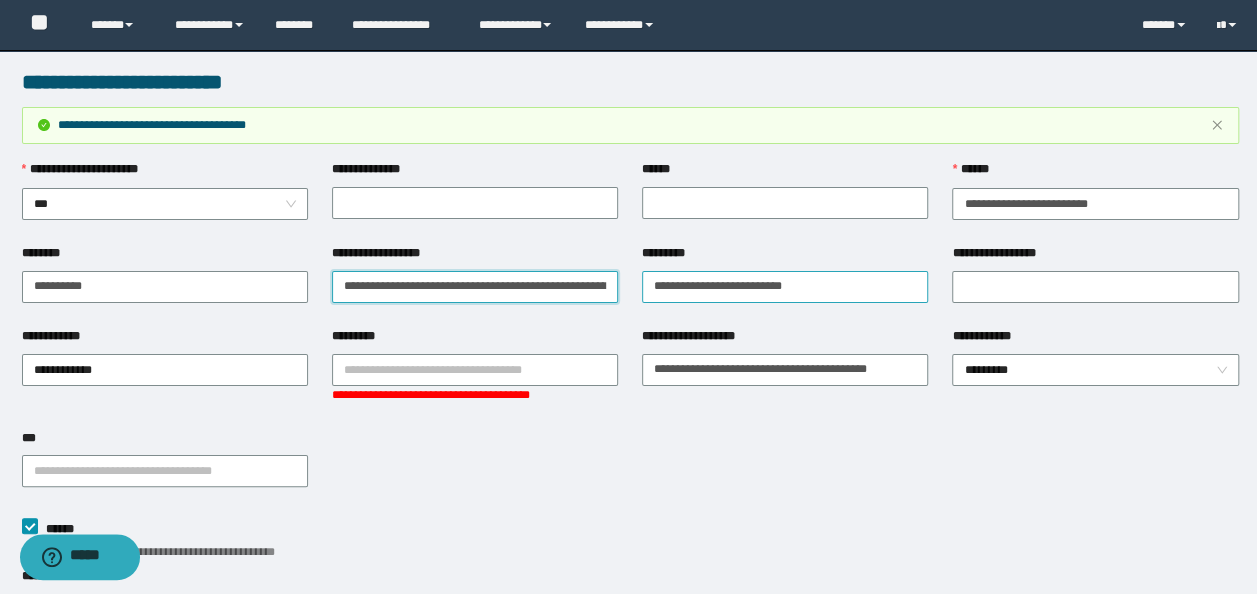 scroll, scrollTop: 0, scrollLeft: 189, axis: horizontal 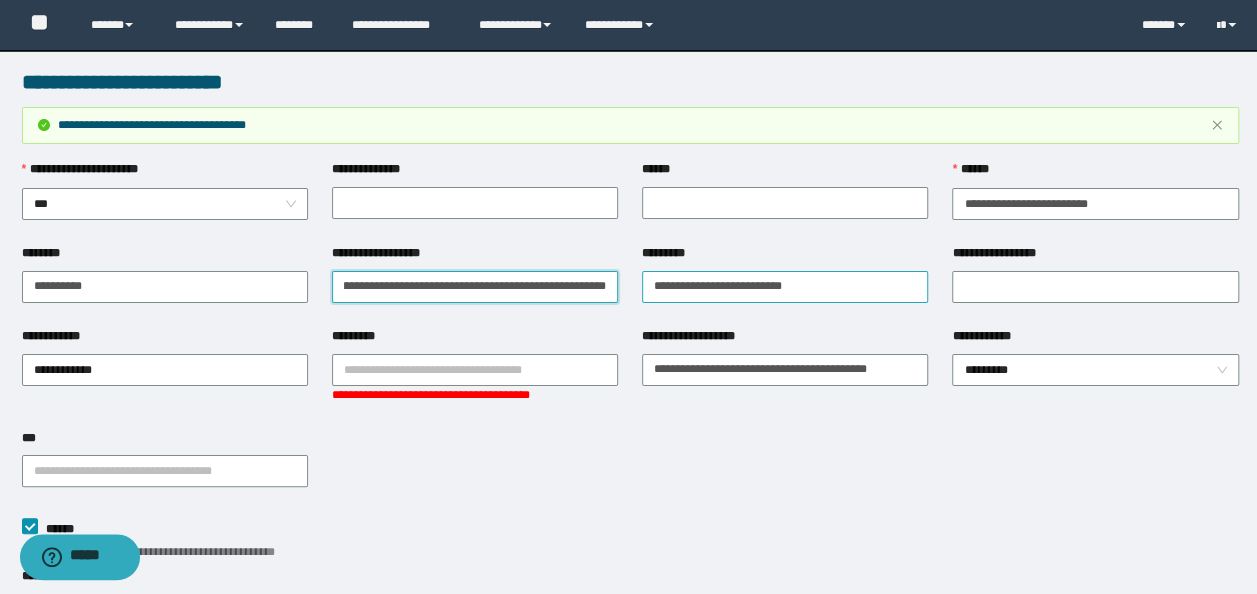 drag, startPoint x: 335, startPoint y: 298, endPoint x: 878, endPoint y: 288, distance: 543.0921 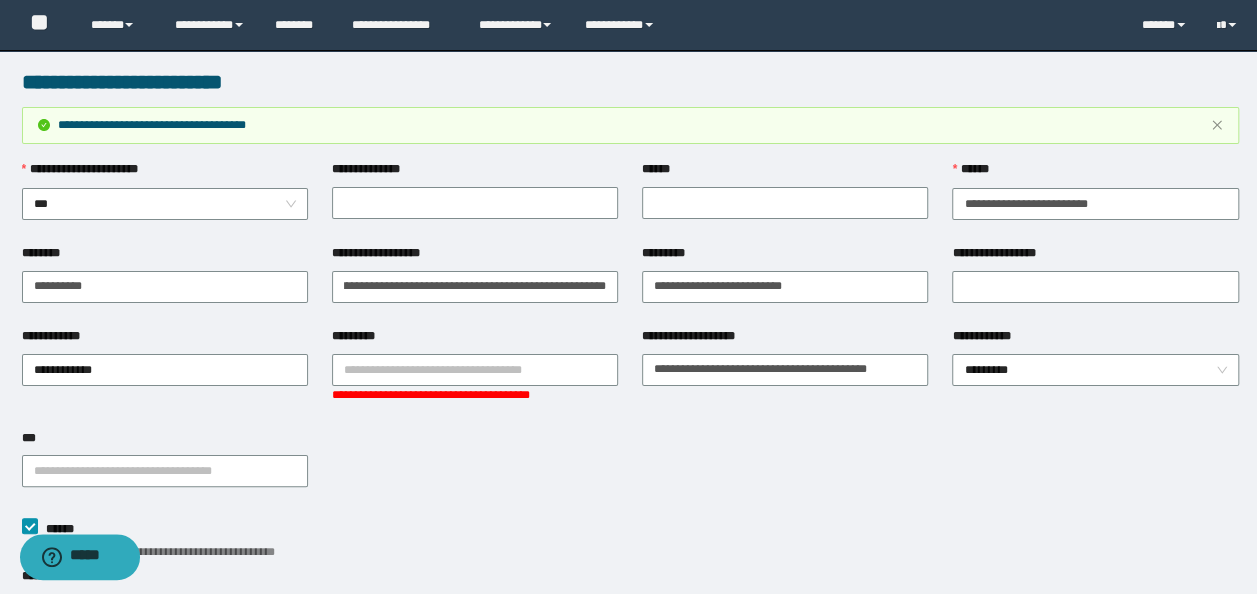 scroll, scrollTop: 0, scrollLeft: 0, axis: both 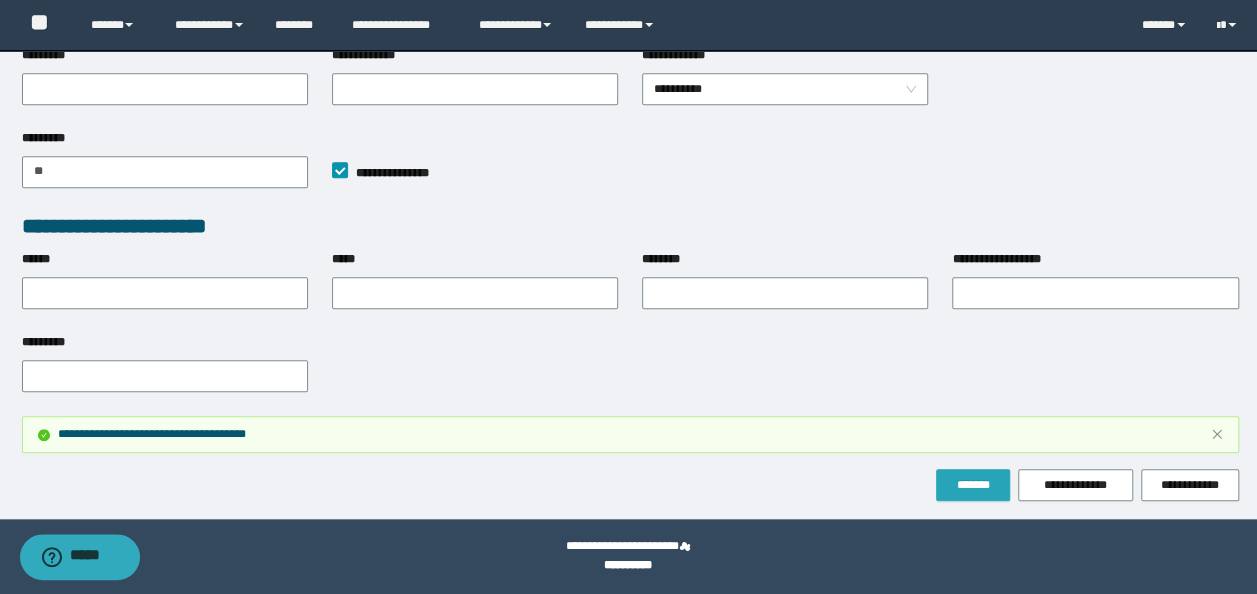click on "*******" at bounding box center (973, 485) 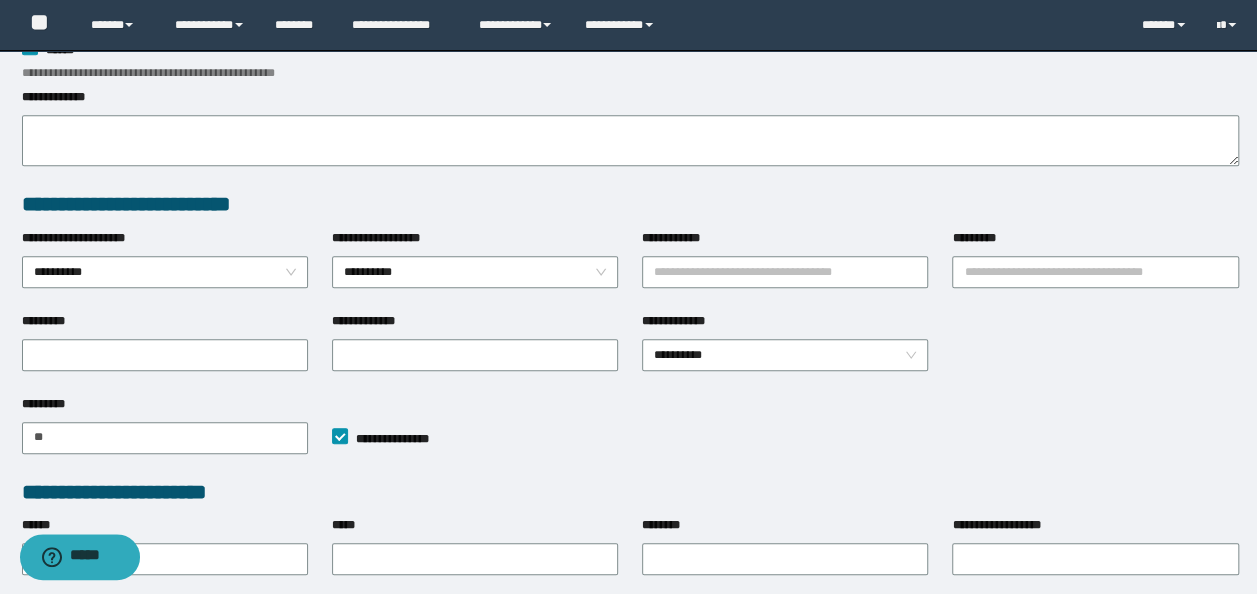 scroll, scrollTop: 345, scrollLeft: 0, axis: vertical 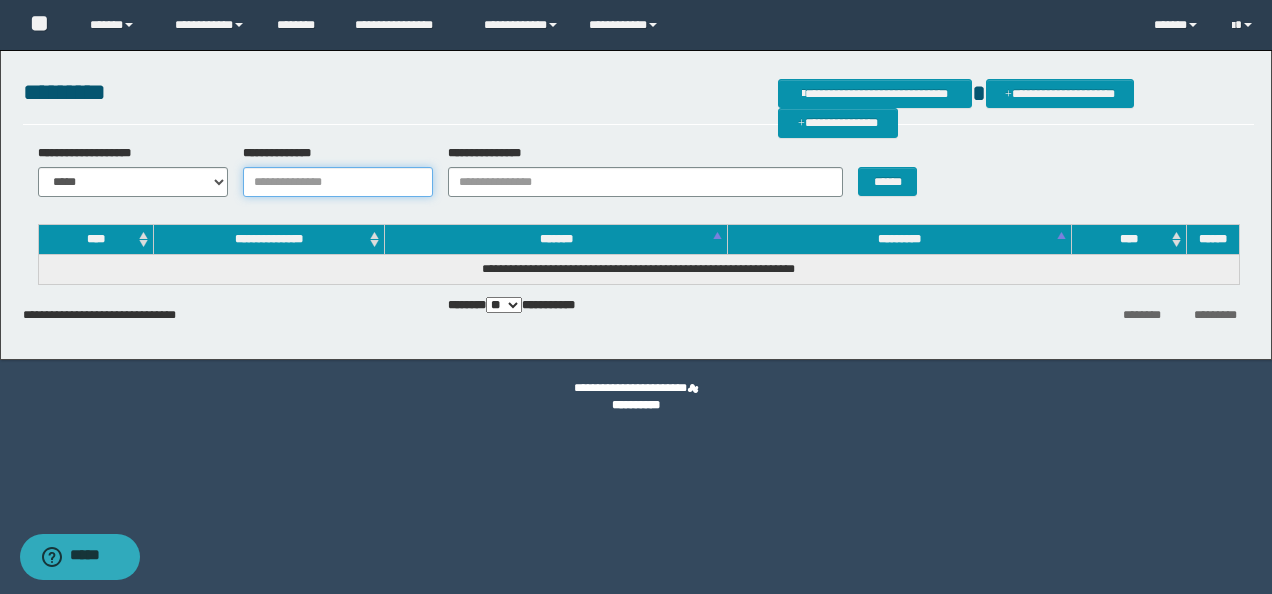 click on "**********" at bounding box center [338, 182] 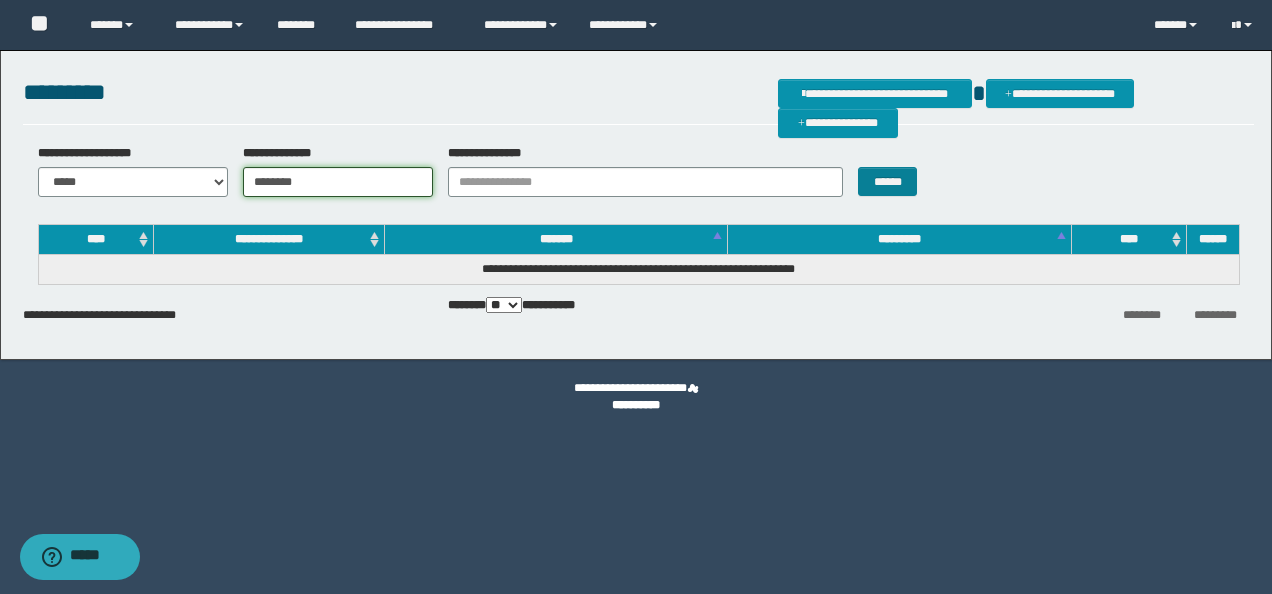 type on "********" 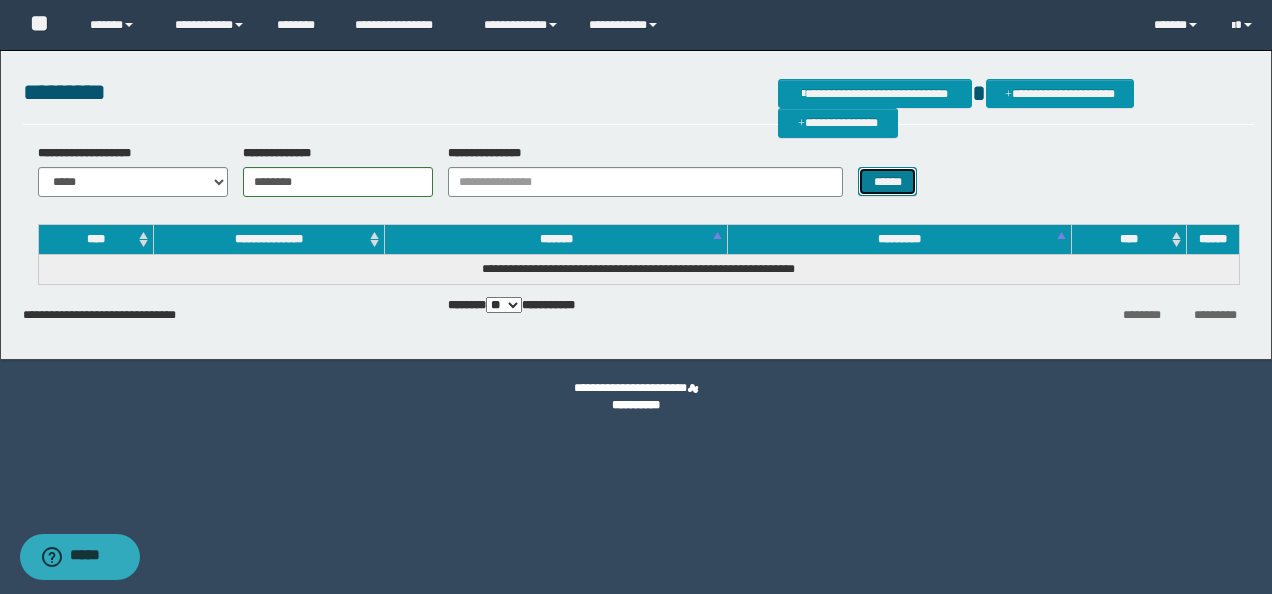 click on "******" at bounding box center (887, 181) 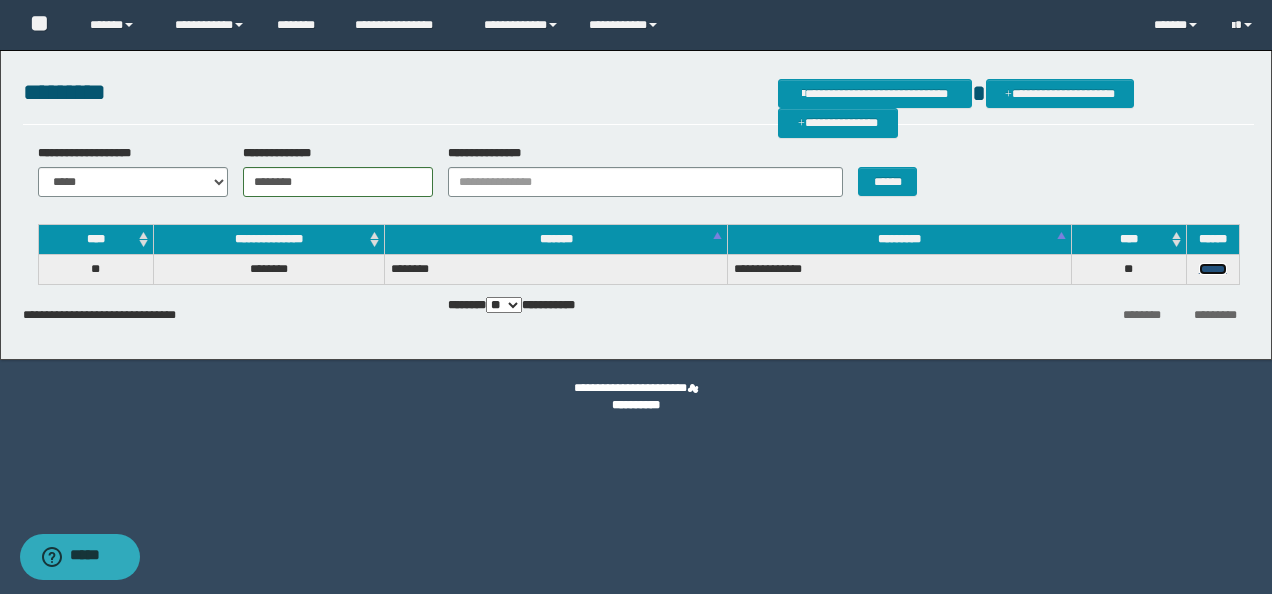 click on "******" at bounding box center (1213, 269) 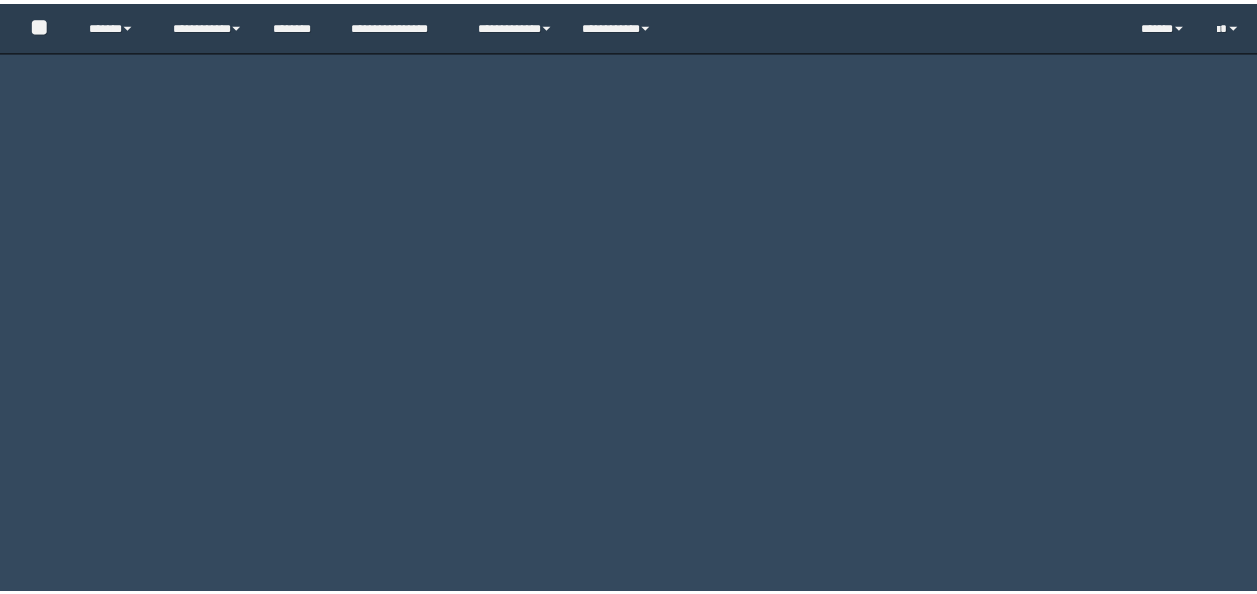 scroll, scrollTop: 0, scrollLeft: 0, axis: both 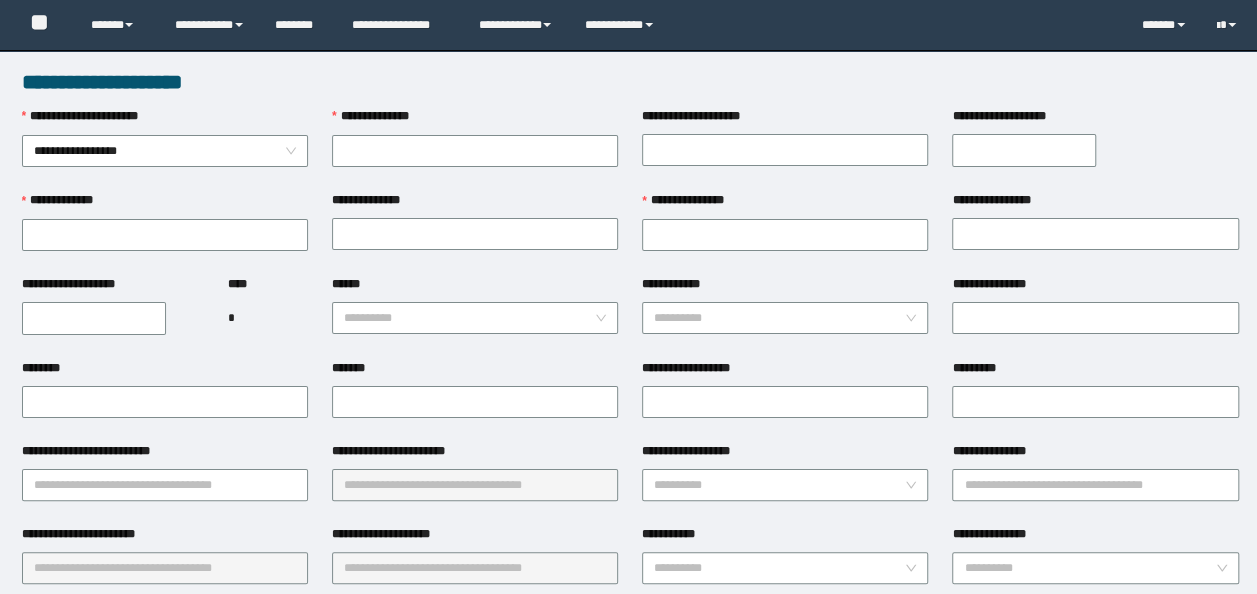 type on "********" 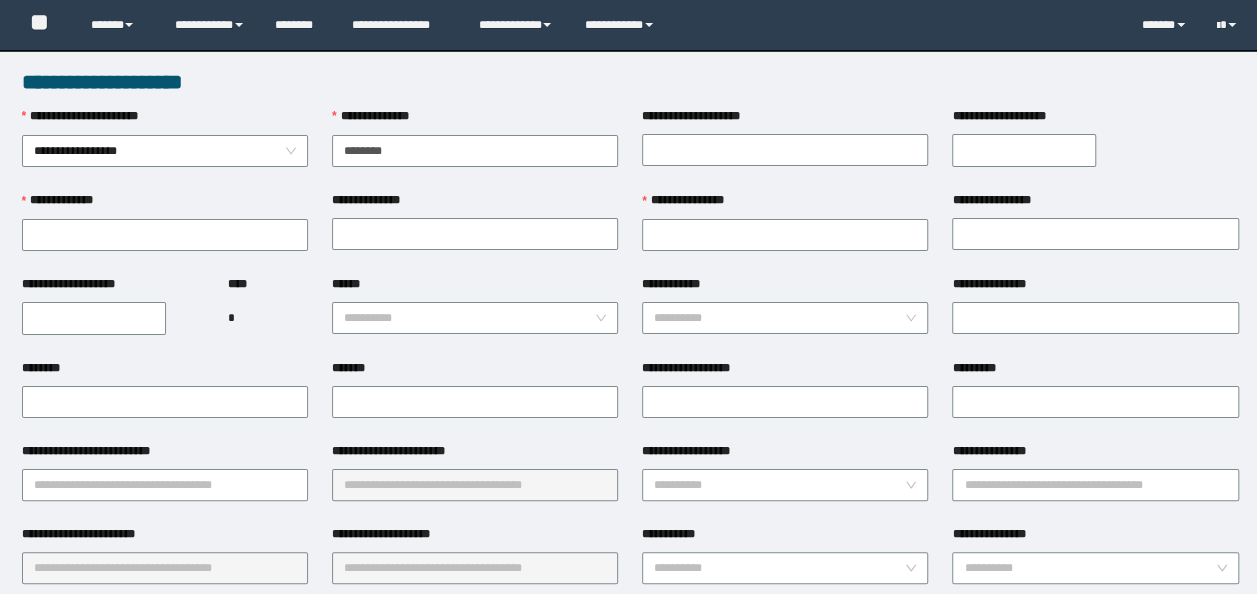 type on "******" 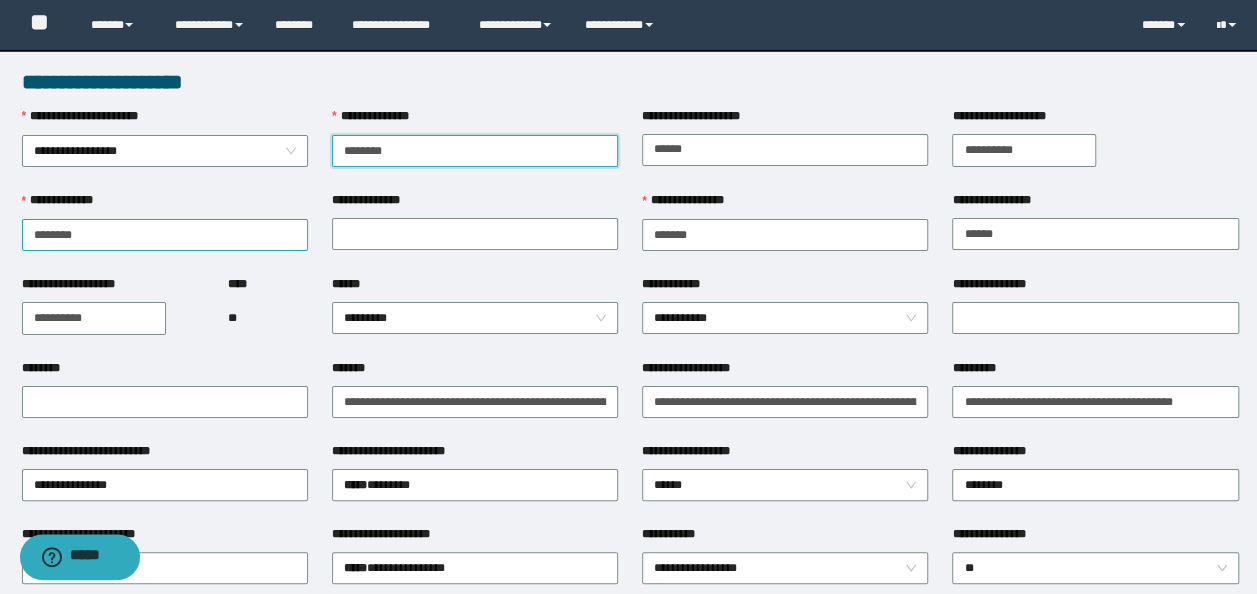 scroll, scrollTop: 0, scrollLeft: 0, axis: both 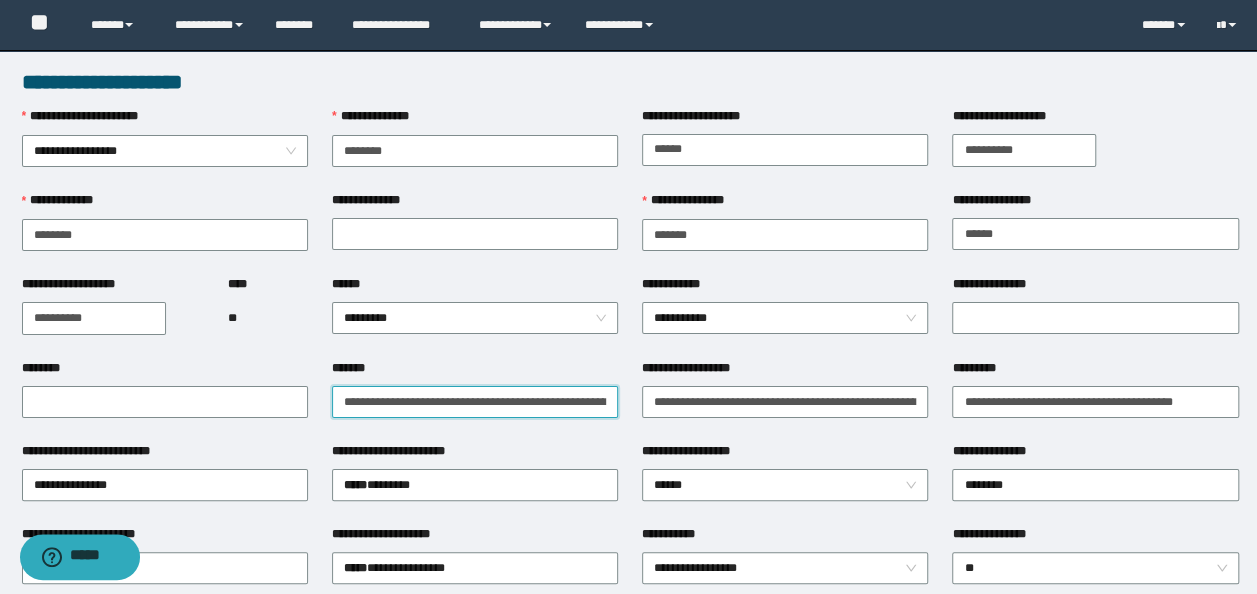 drag, startPoint x: 336, startPoint y: 406, endPoint x: 496, endPoint y: 405, distance: 160.00313 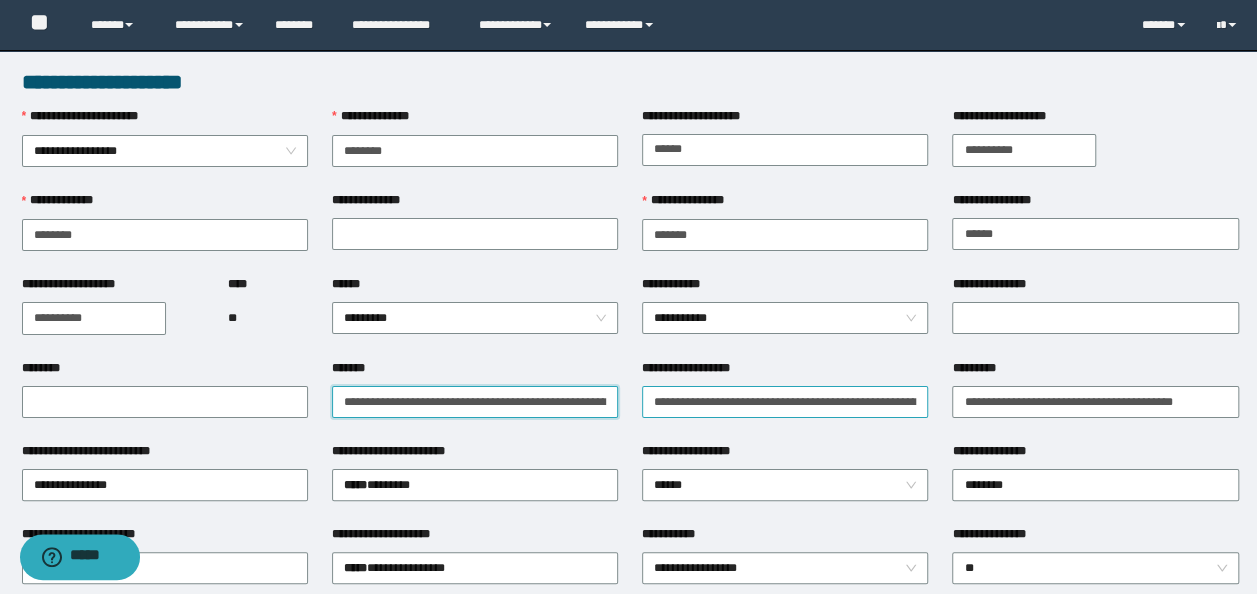 scroll, scrollTop: 0, scrollLeft: 264, axis: horizontal 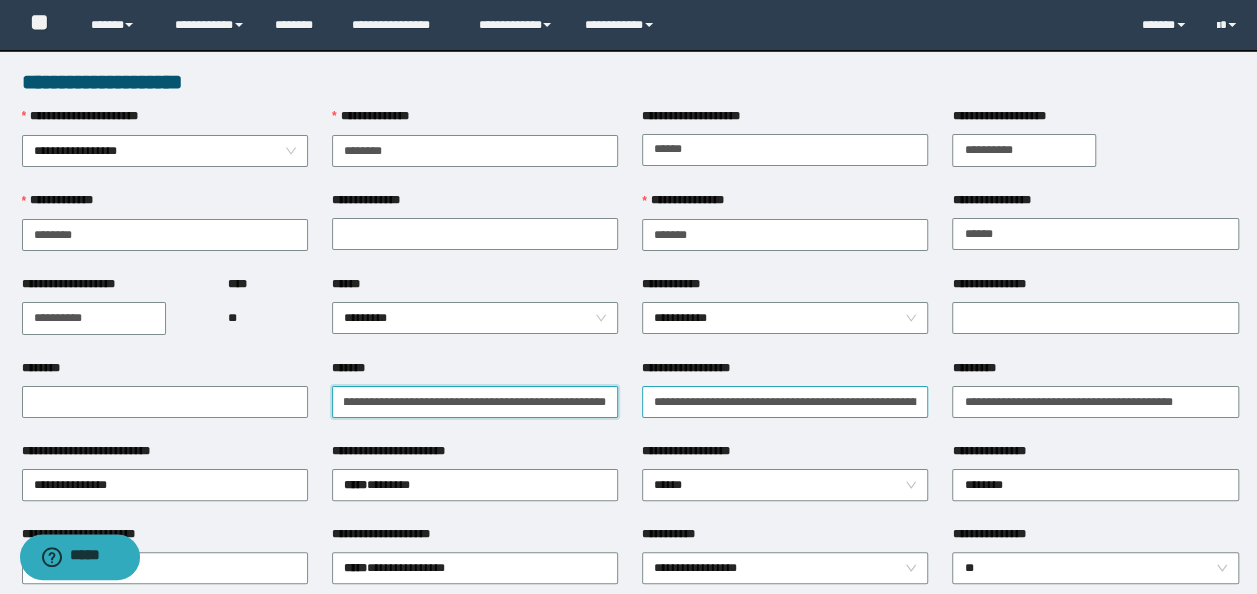 drag, startPoint x: 460, startPoint y: 404, endPoint x: 761, endPoint y: 414, distance: 301.16608 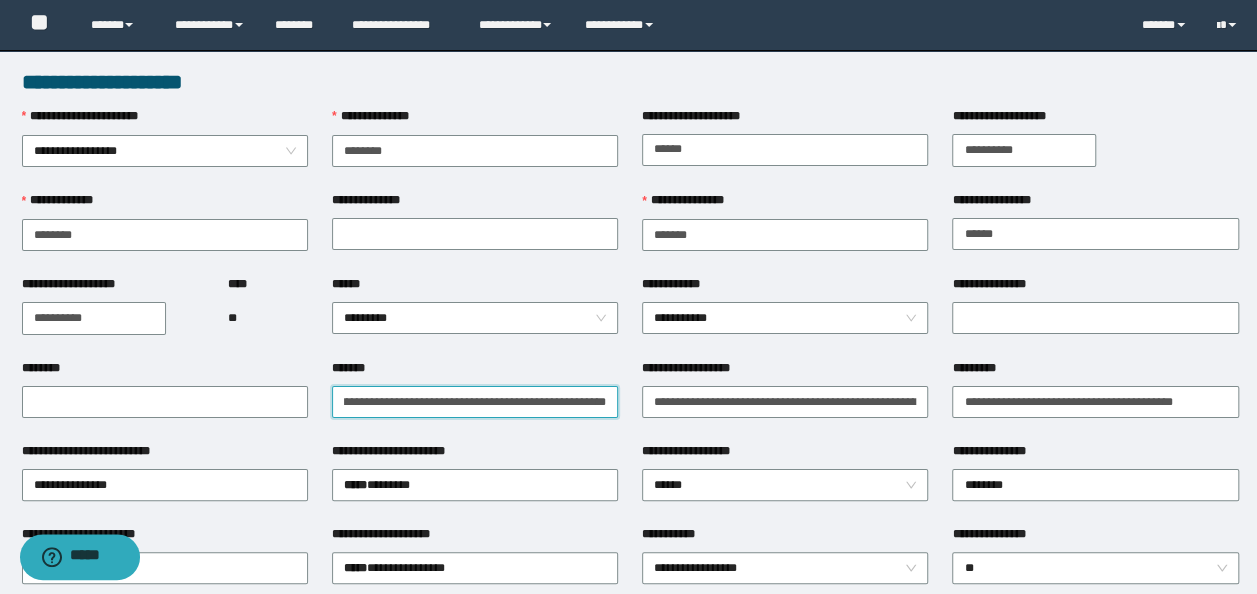 type on "**********" 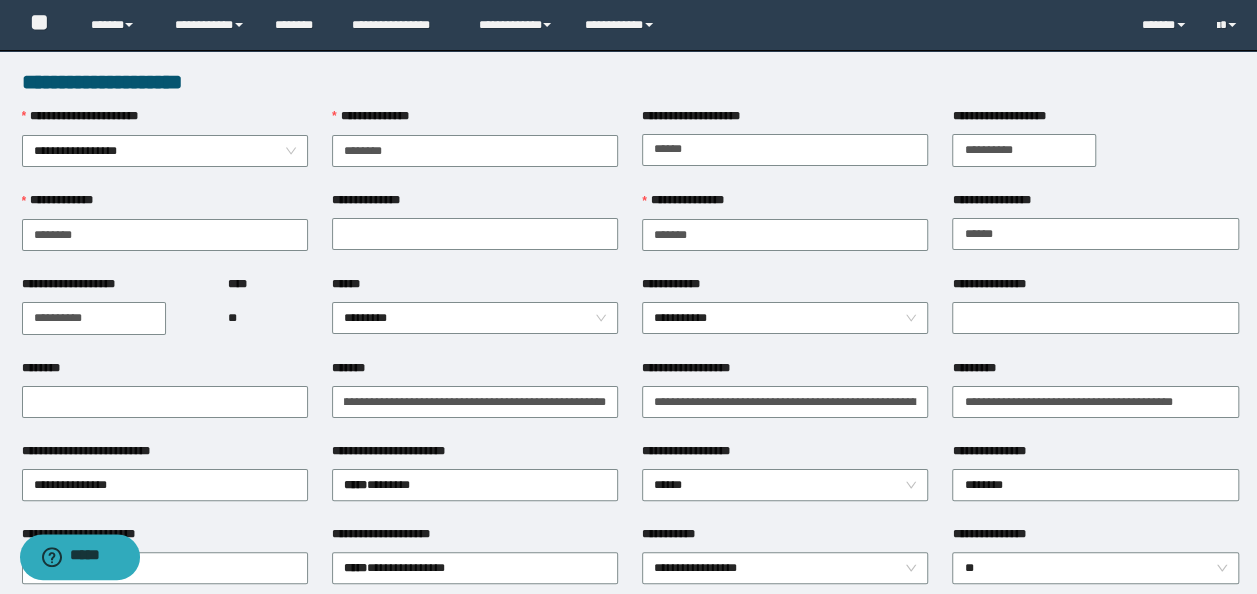 scroll, scrollTop: 0, scrollLeft: 0, axis: both 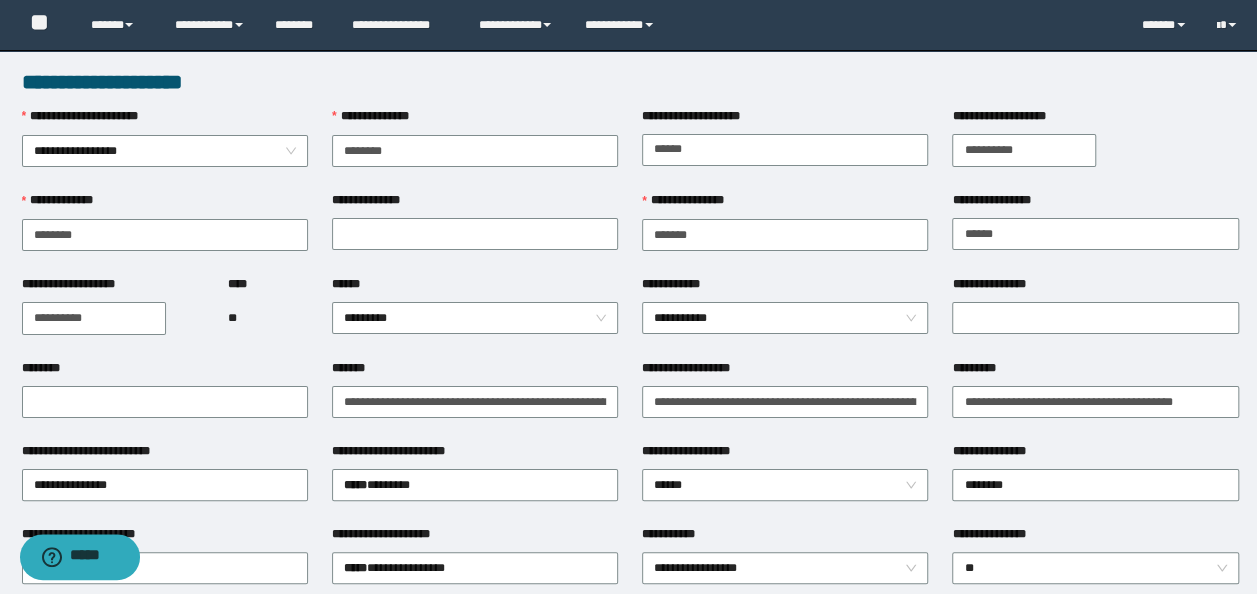 click on "**********" at bounding box center [785, 400] 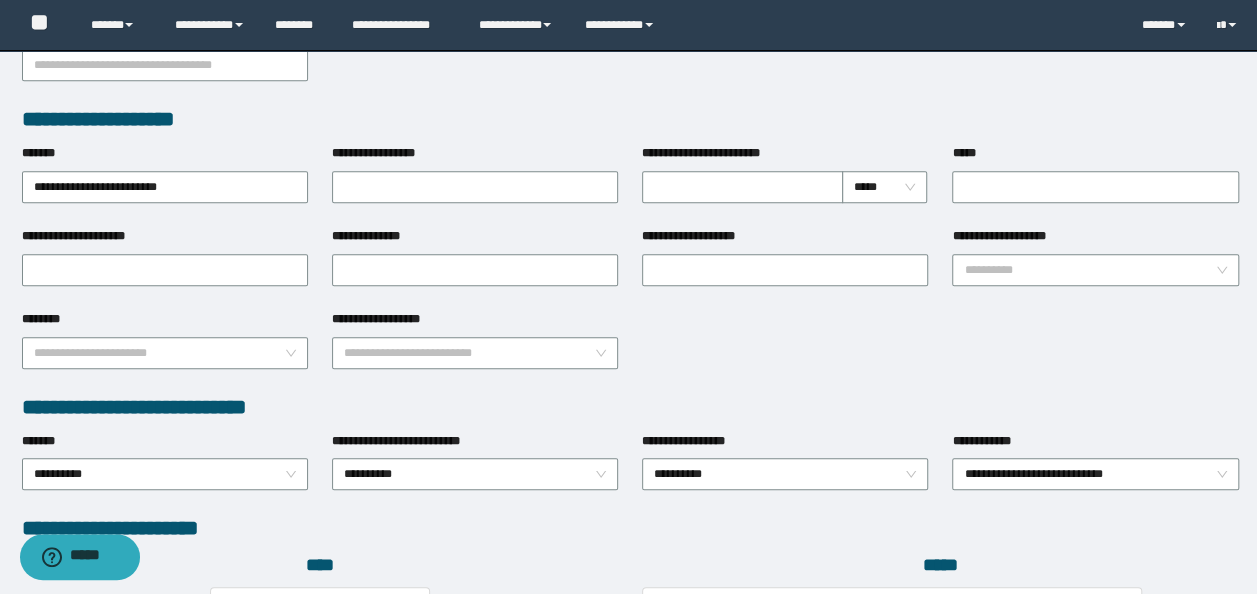 scroll, scrollTop: 1108, scrollLeft: 0, axis: vertical 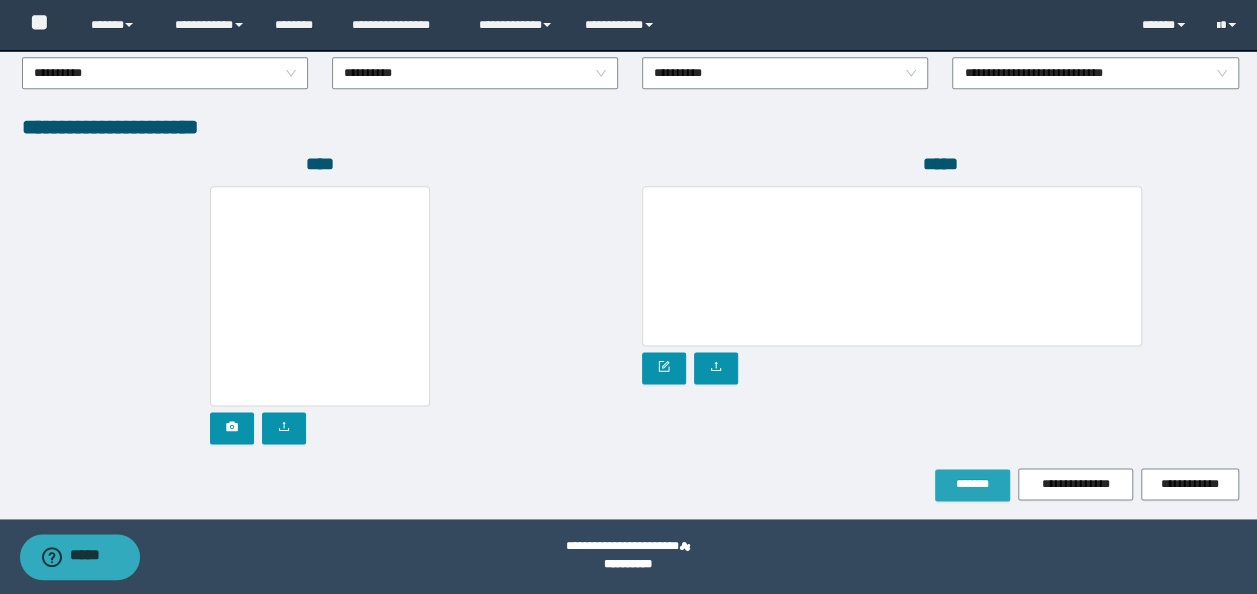 click on "*******" at bounding box center [972, 485] 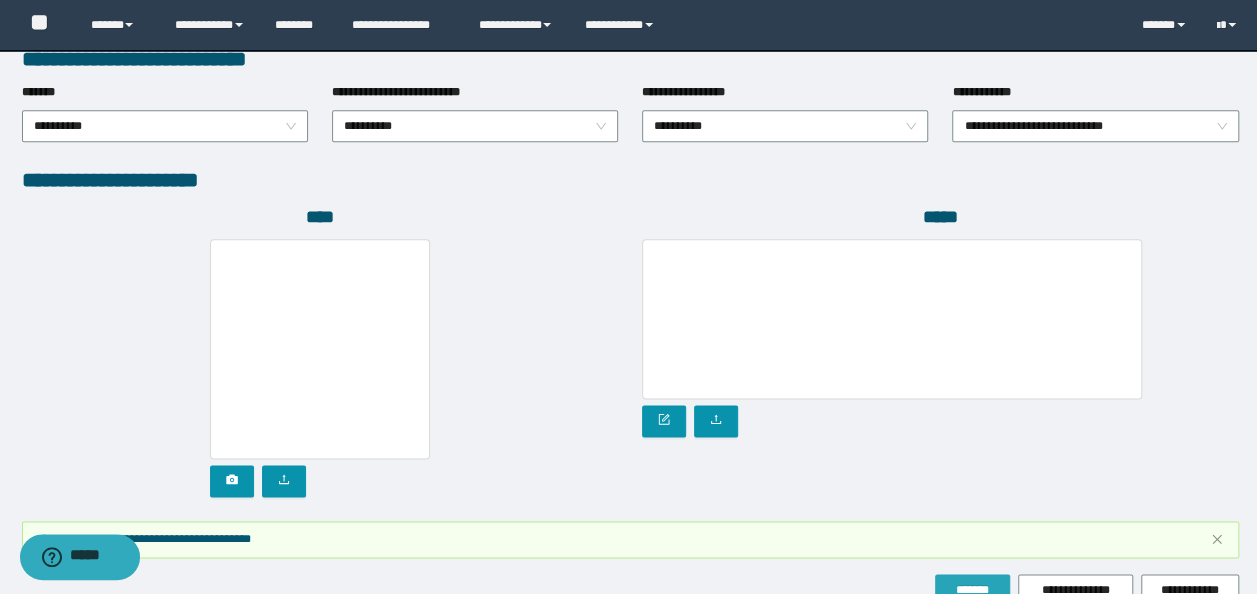 scroll, scrollTop: 1160, scrollLeft: 0, axis: vertical 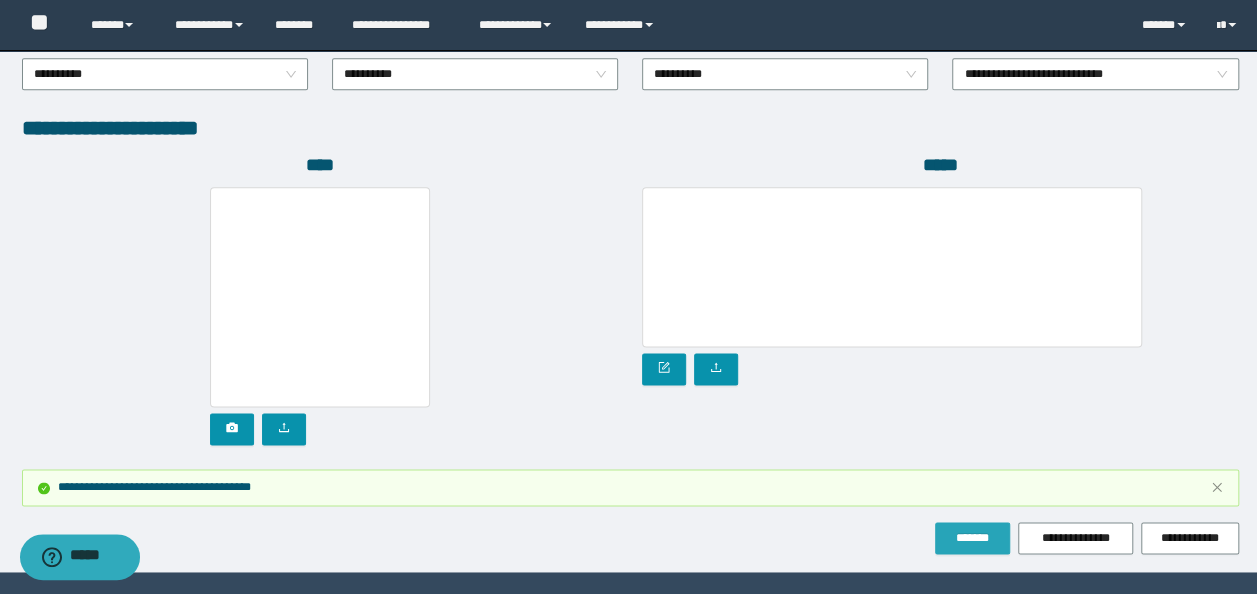 click on "*******" at bounding box center [972, 538] 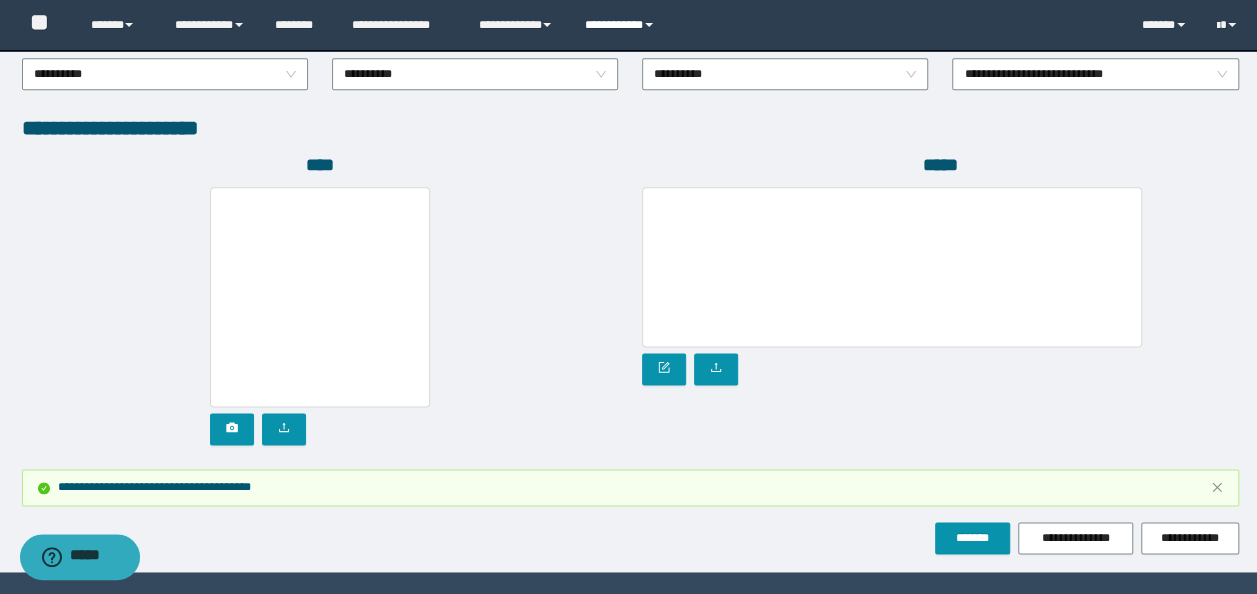 click on "**********" at bounding box center (622, 25) 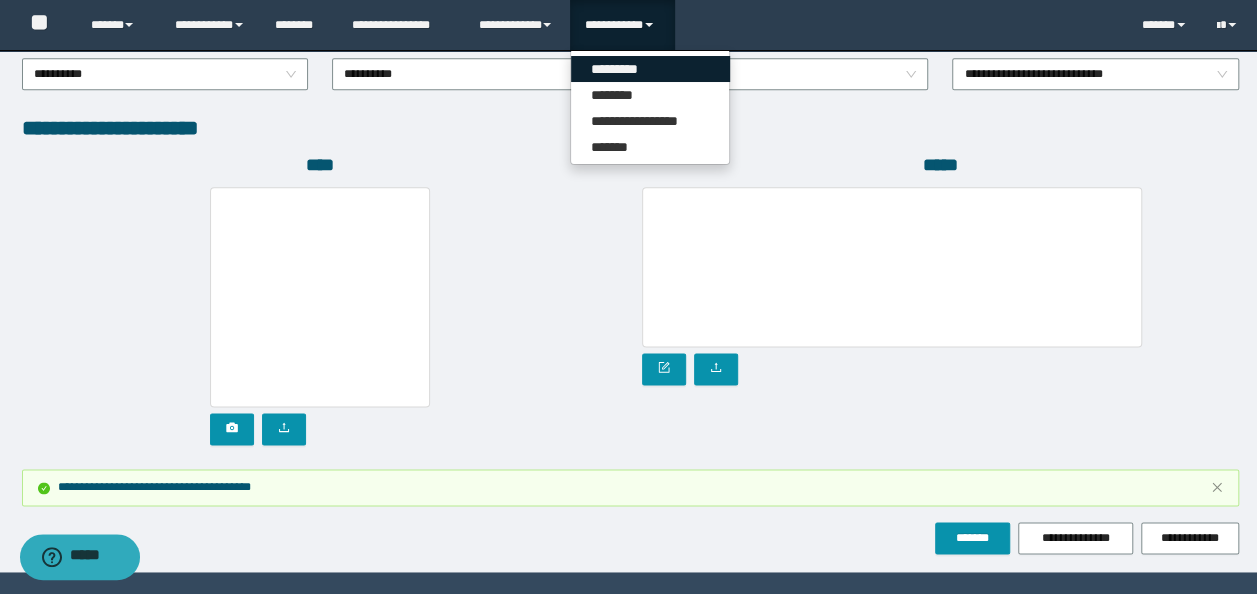 click on "*********" at bounding box center (650, 69) 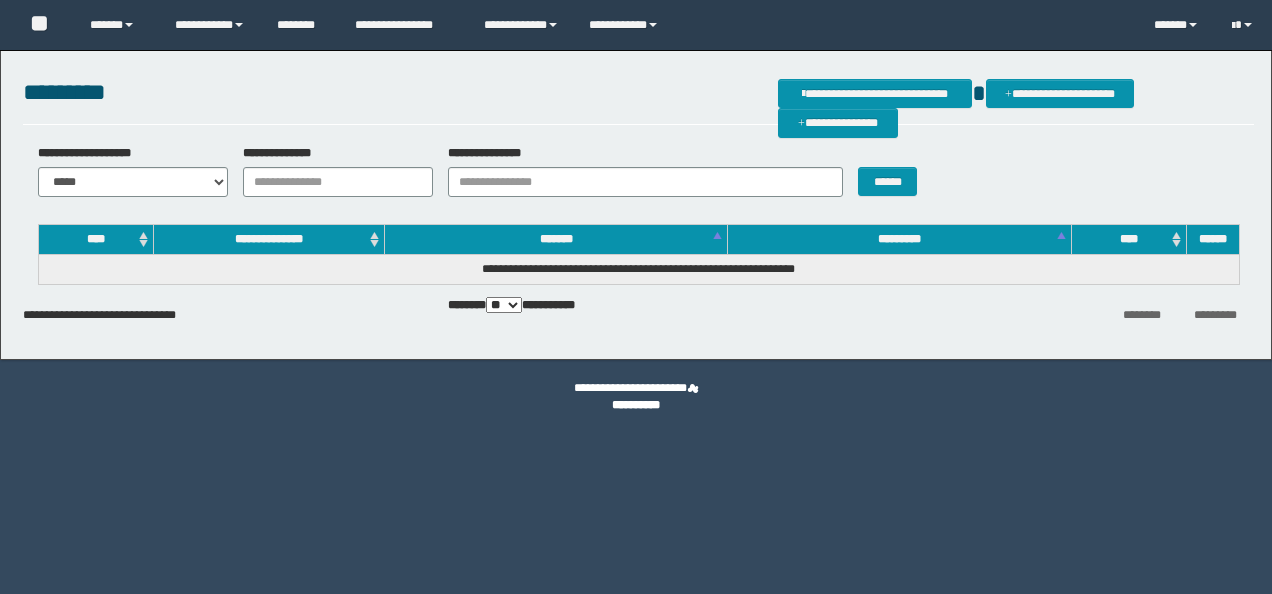 scroll, scrollTop: 0, scrollLeft: 0, axis: both 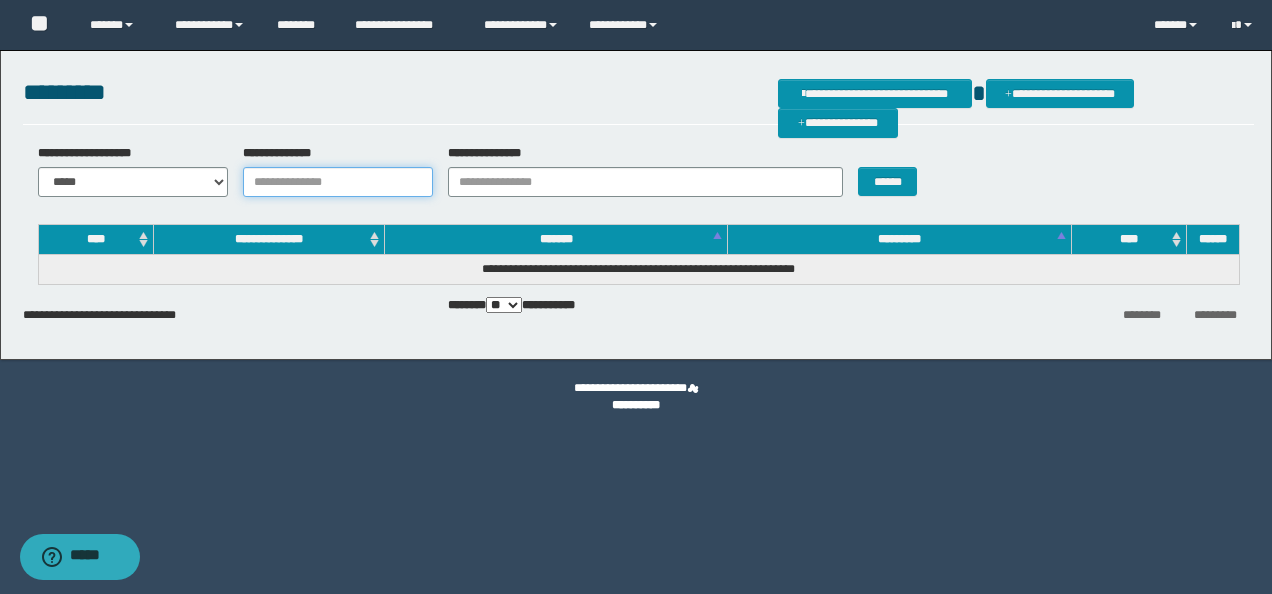 click on "**********" at bounding box center [338, 182] 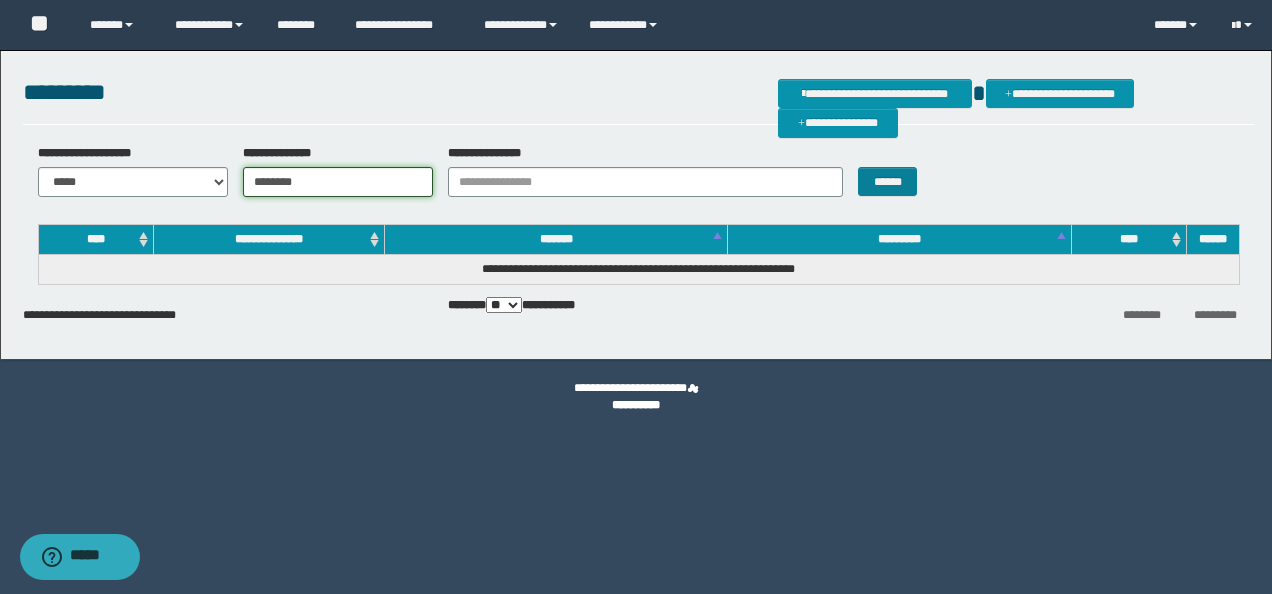 type on "********" 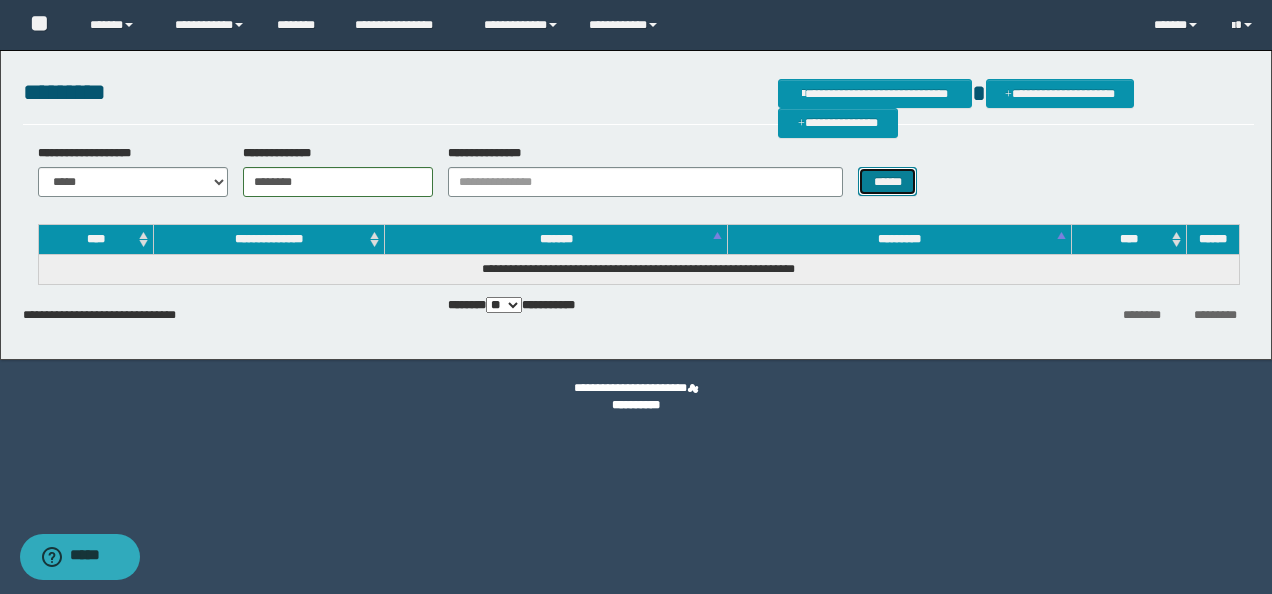 click on "******" at bounding box center [887, 181] 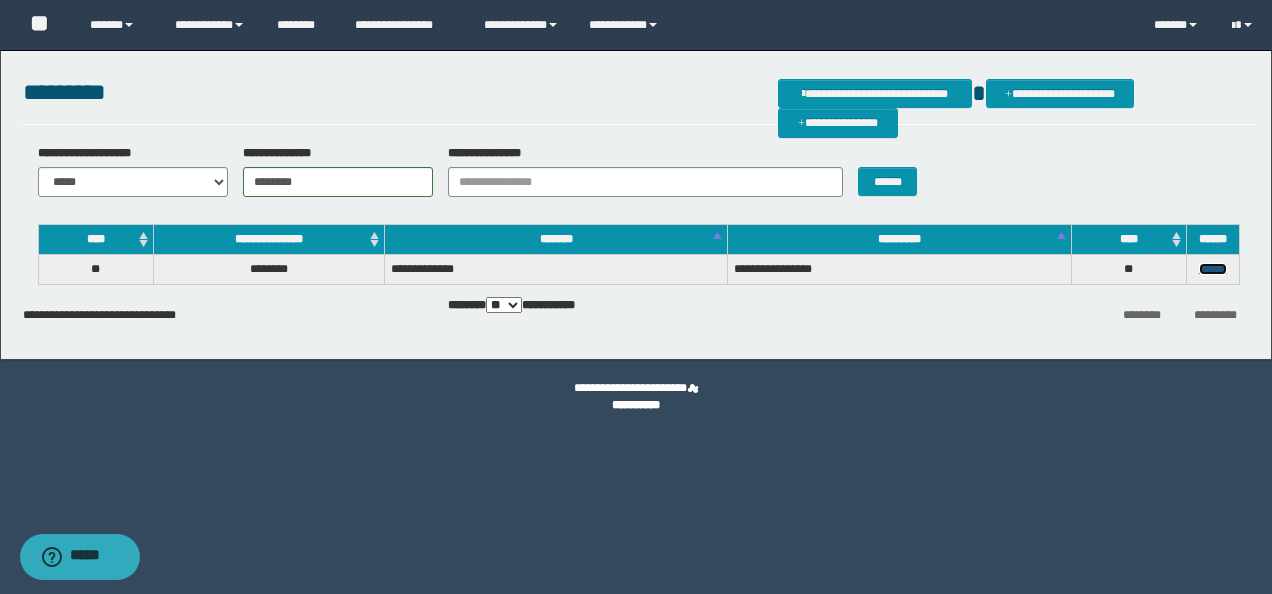click on "******" at bounding box center (1213, 269) 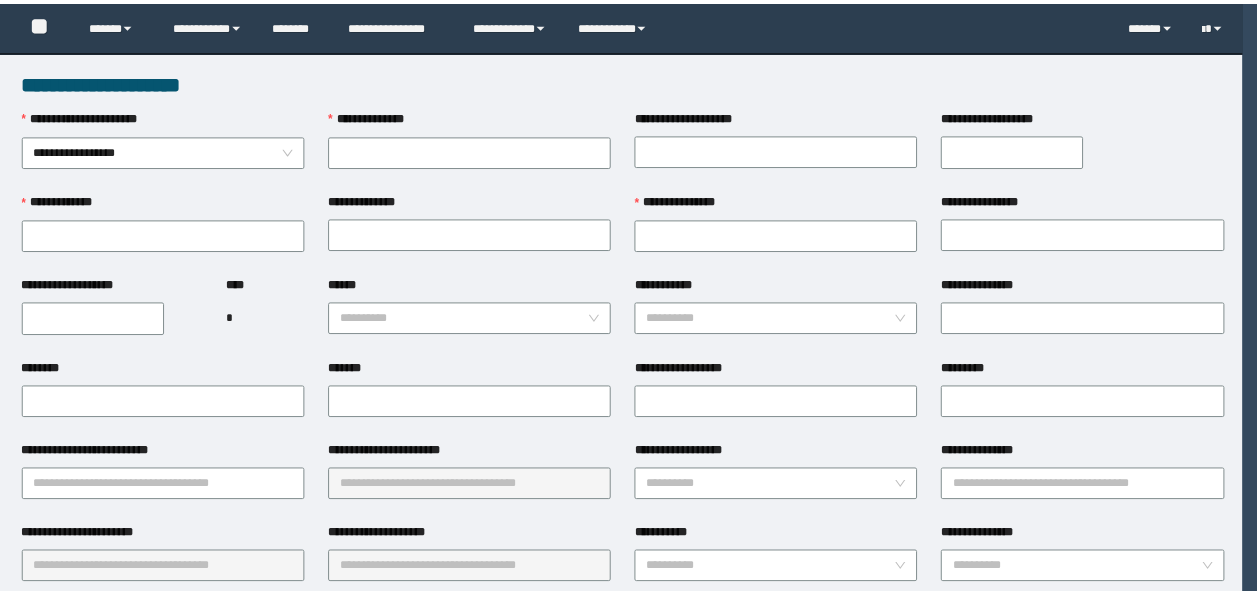 scroll, scrollTop: 0, scrollLeft: 0, axis: both 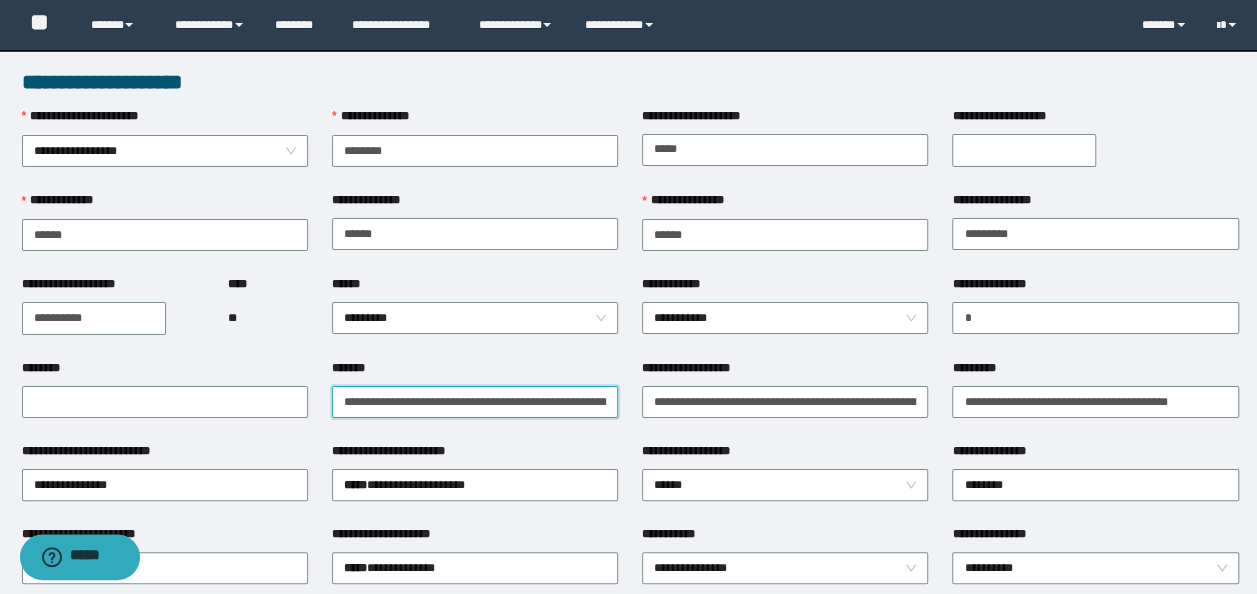 click on "*******" at bounding box center [475, 402] 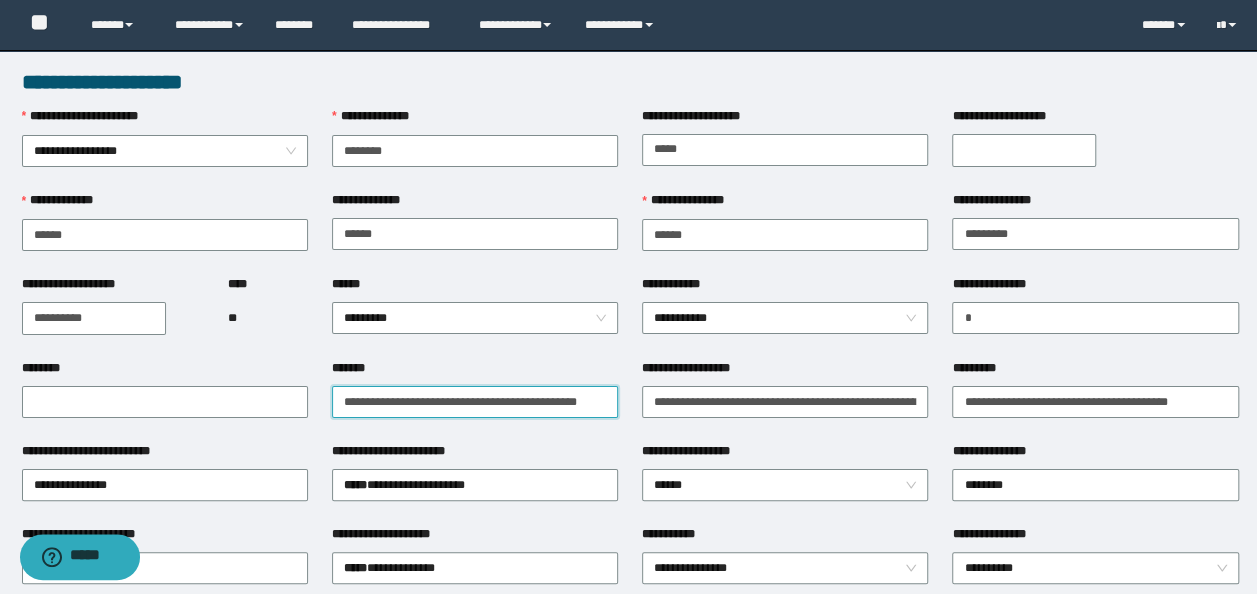 drag, startPoint x: 612, startPoint y: 400, endPoint x: -4, endPoint y: 379, distance: 616.35785 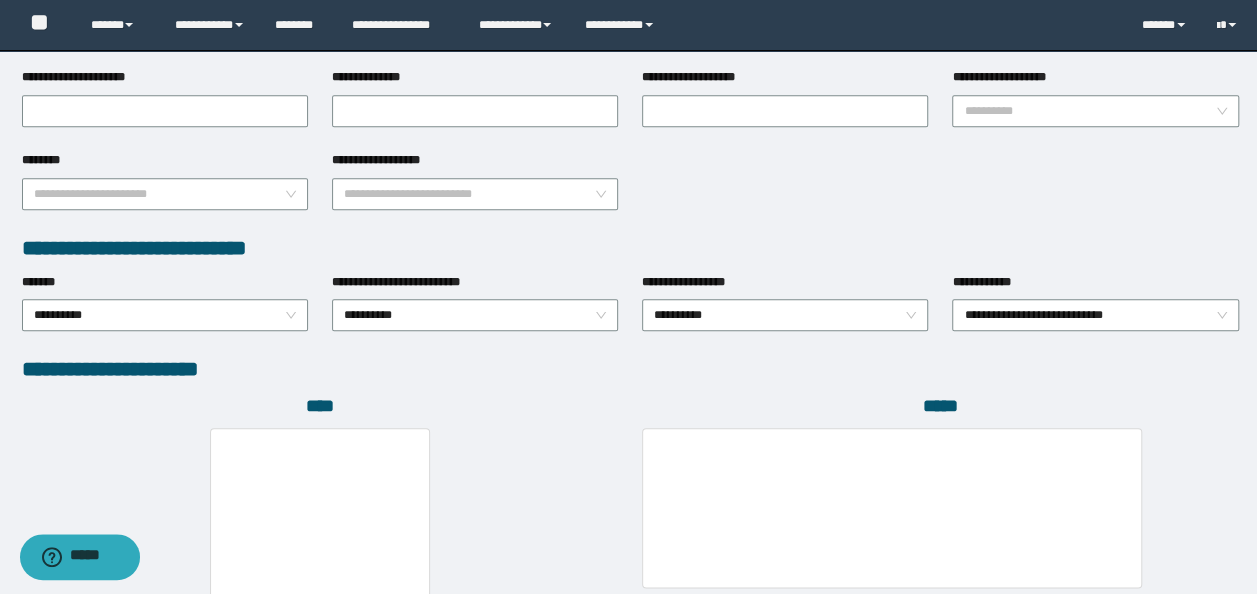 scroll, scrollTop: 1108, scrollLeft: 0, axis: vertical 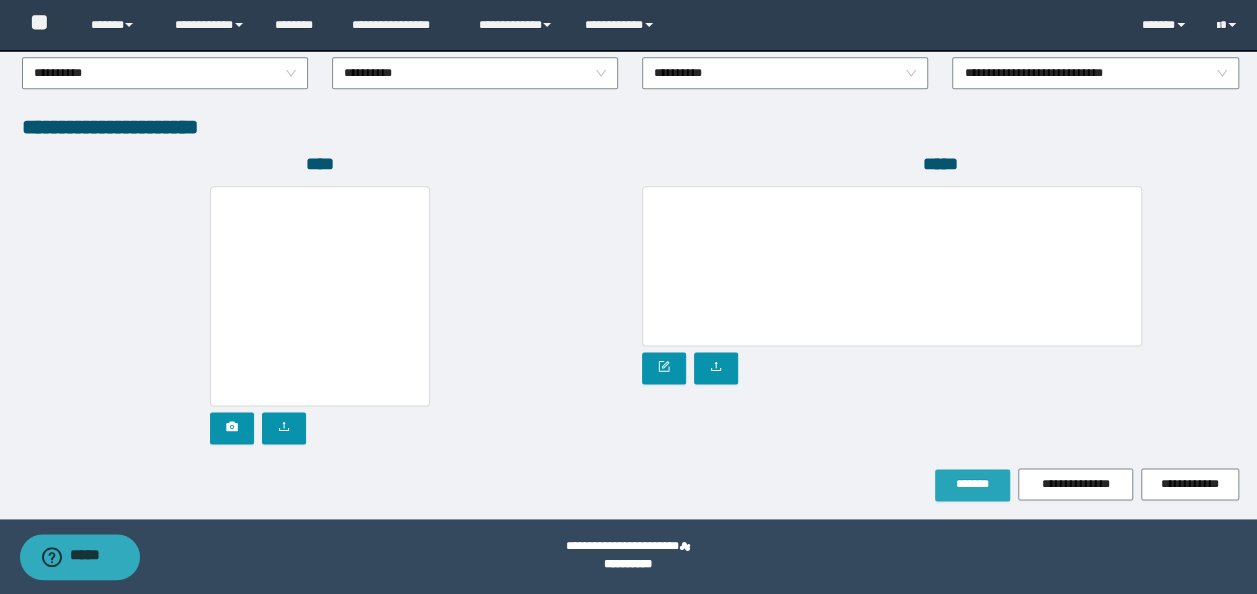 type on "**********" 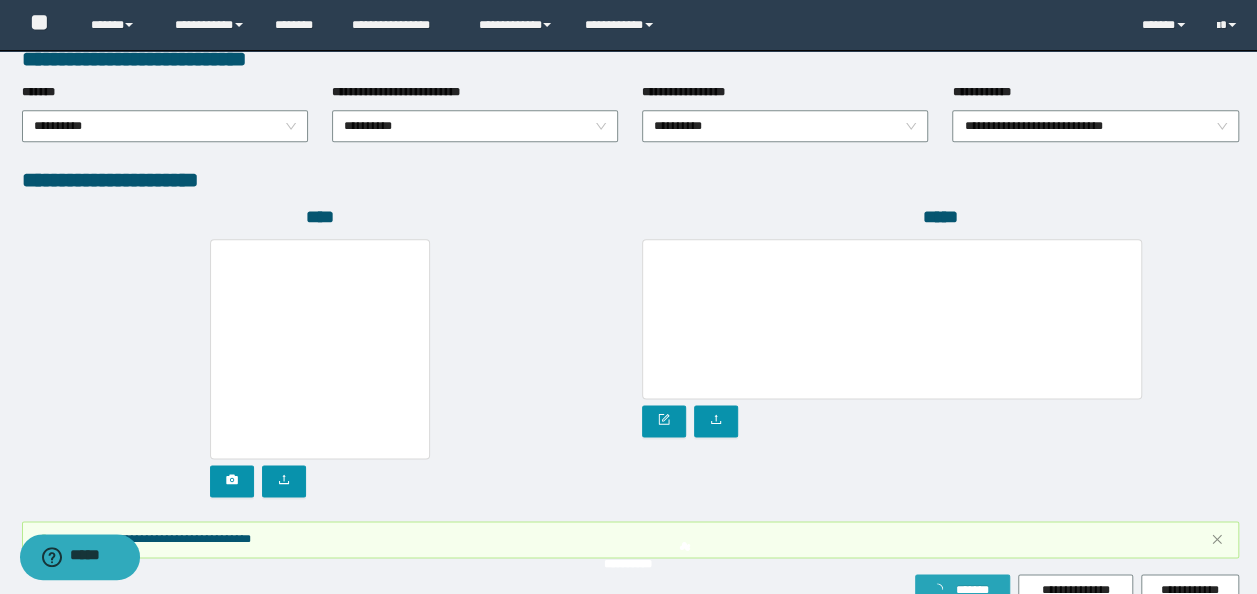 scroll, scrollTop: 1160, scrollLeft: 0, axis: vertical 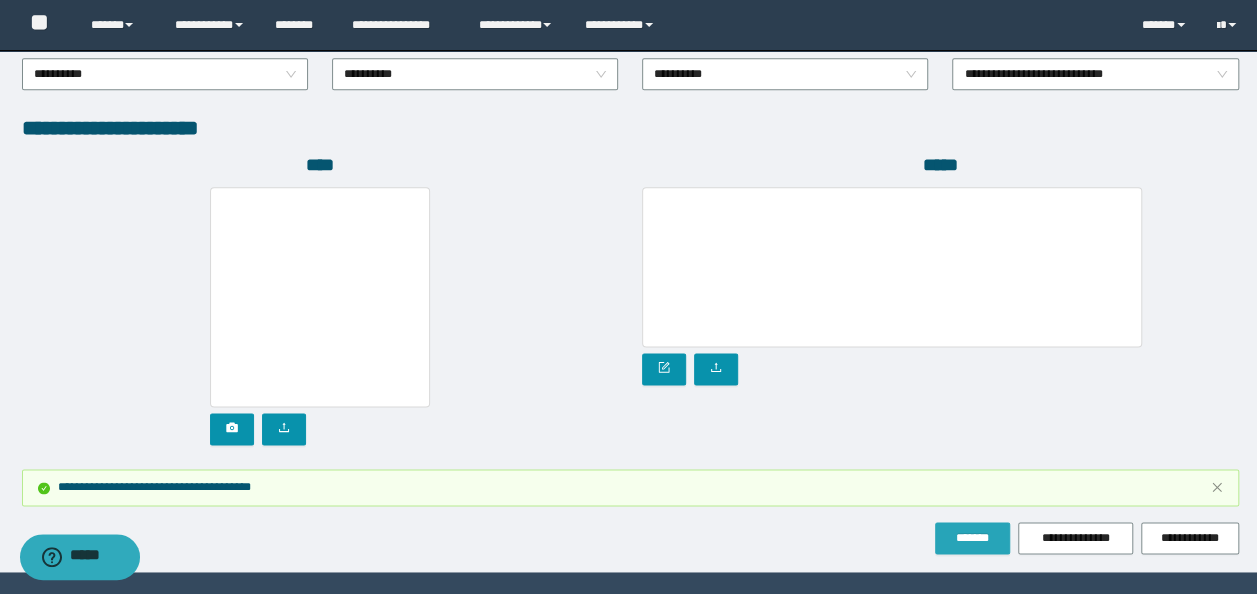 drag, startPoint x: 982, startPoint y: 546, endPoint x: 949, endPoint y: 508, distance: 50.32892 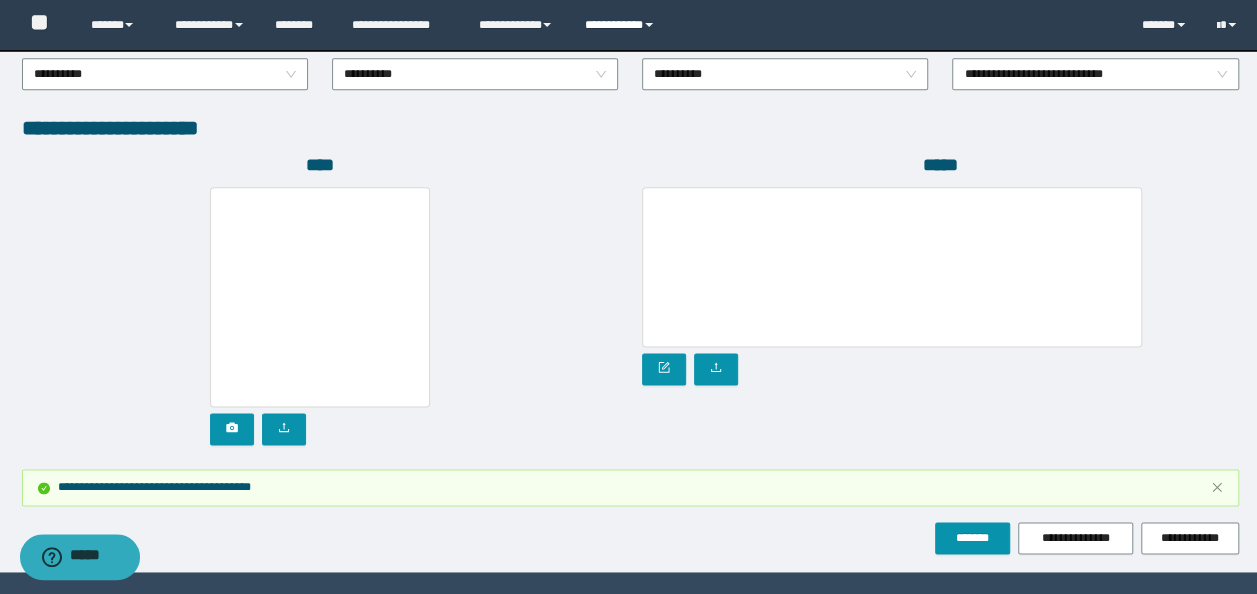 click on "**********" at bounding box center [622, 25] 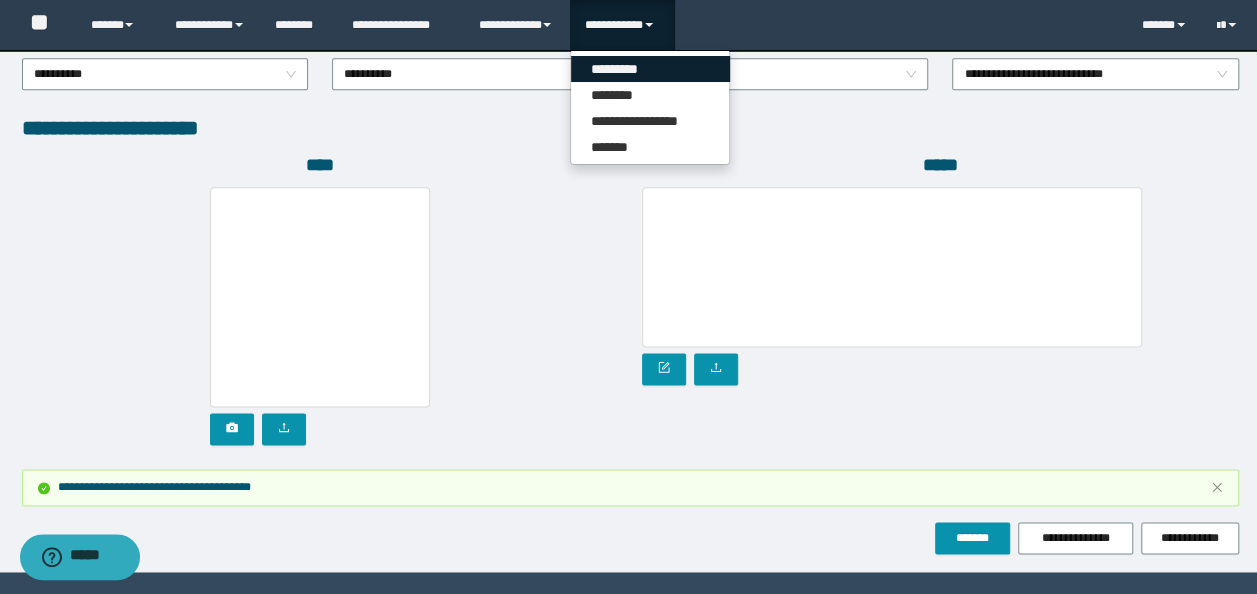 click on "*********" at bounding box center [650, 69] 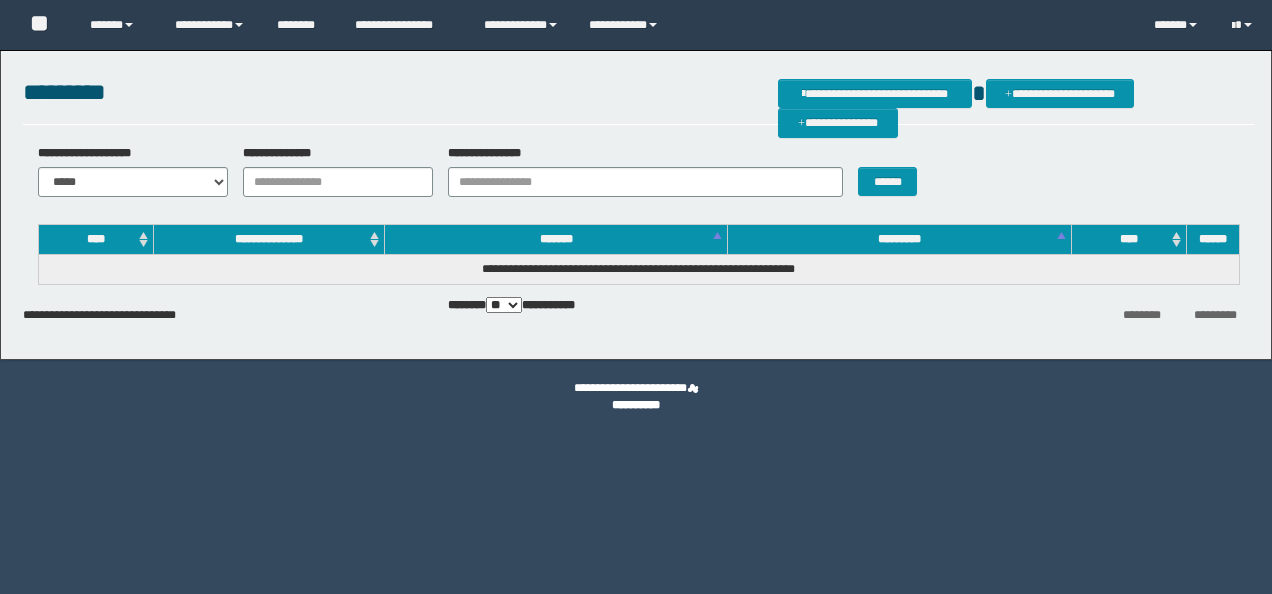 scroll, scrollTop: 0, scrollLeft: 0, axis: both 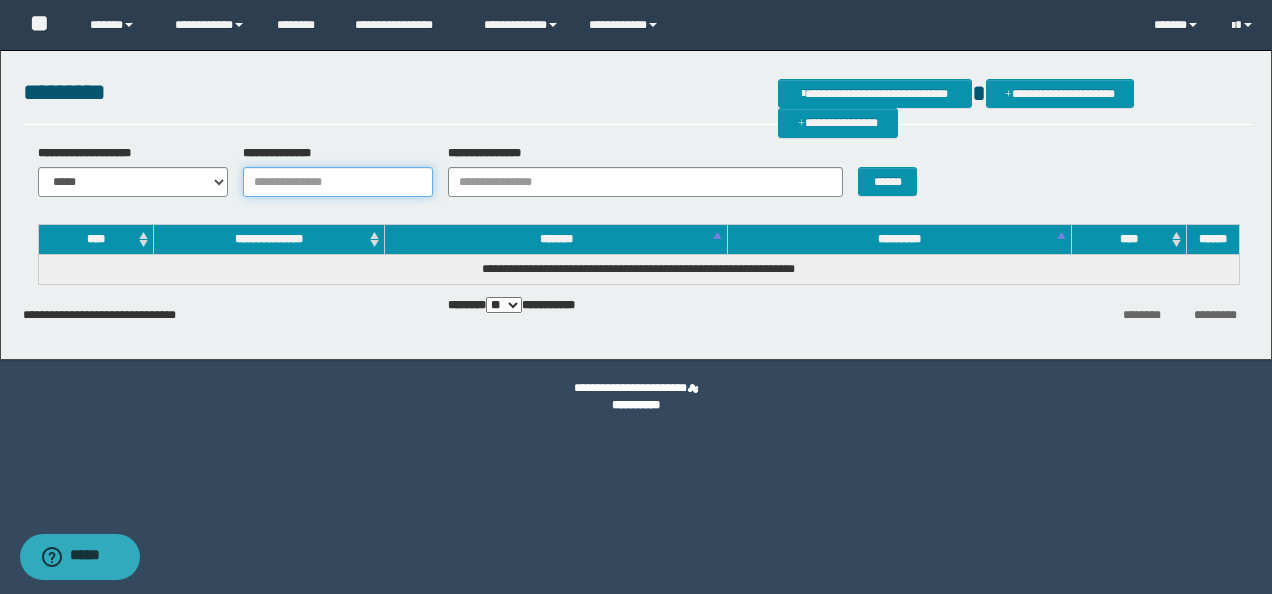 click on "**********" at bounding box center [338, 182] 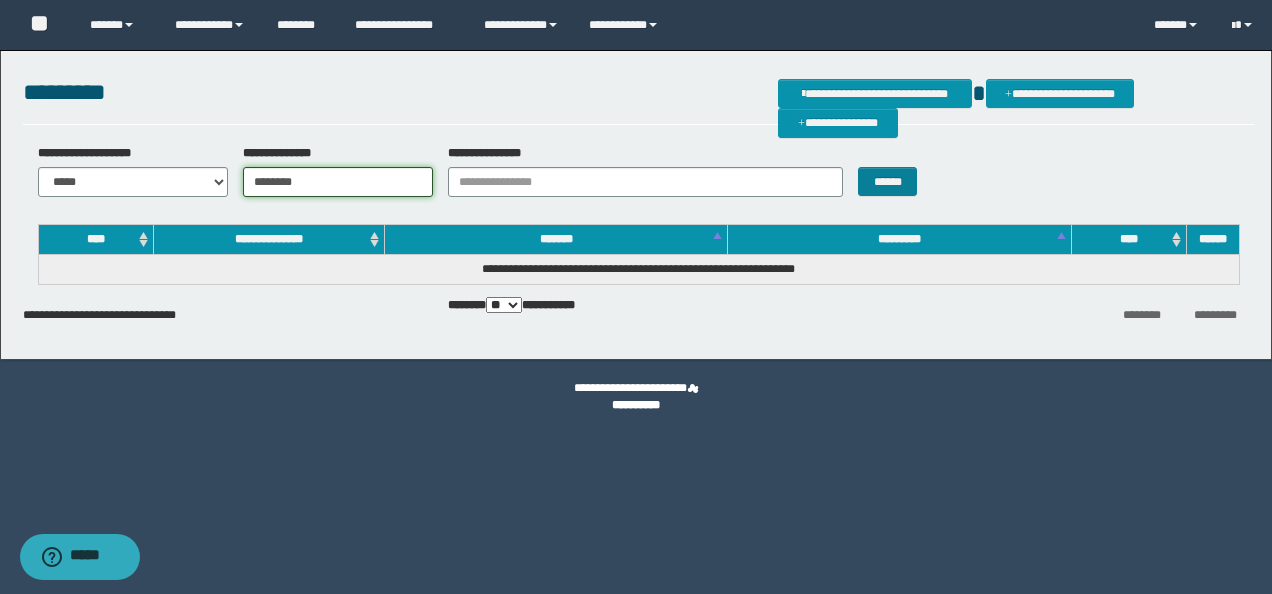 type on "********" 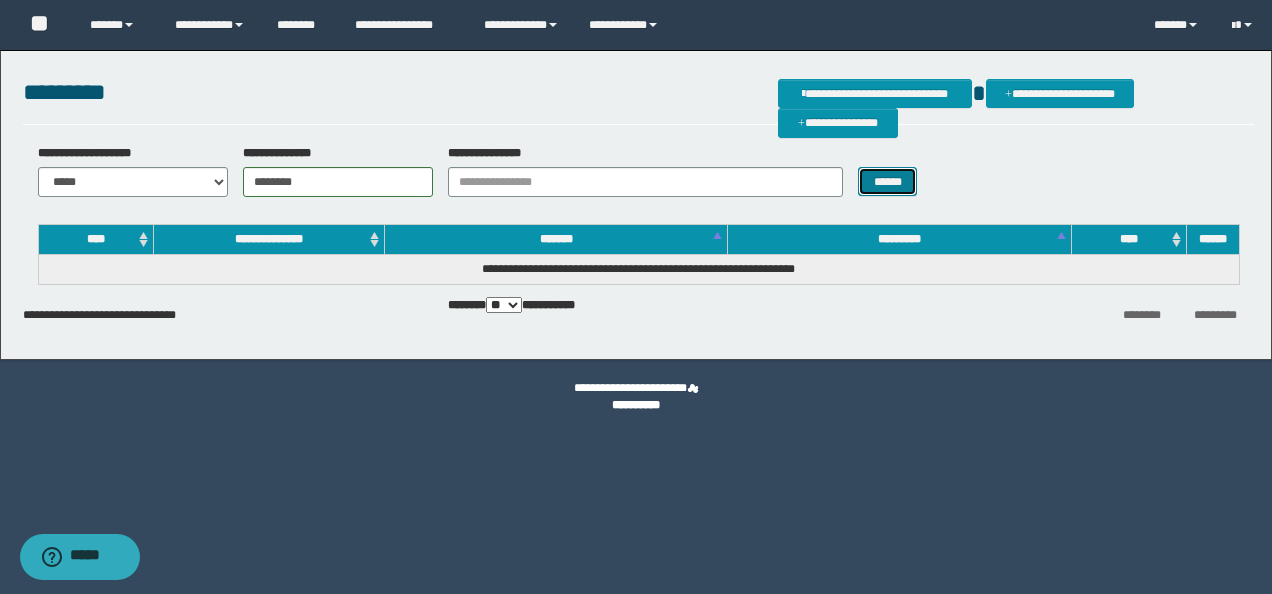click on "******" at bounding box center (887, 181) 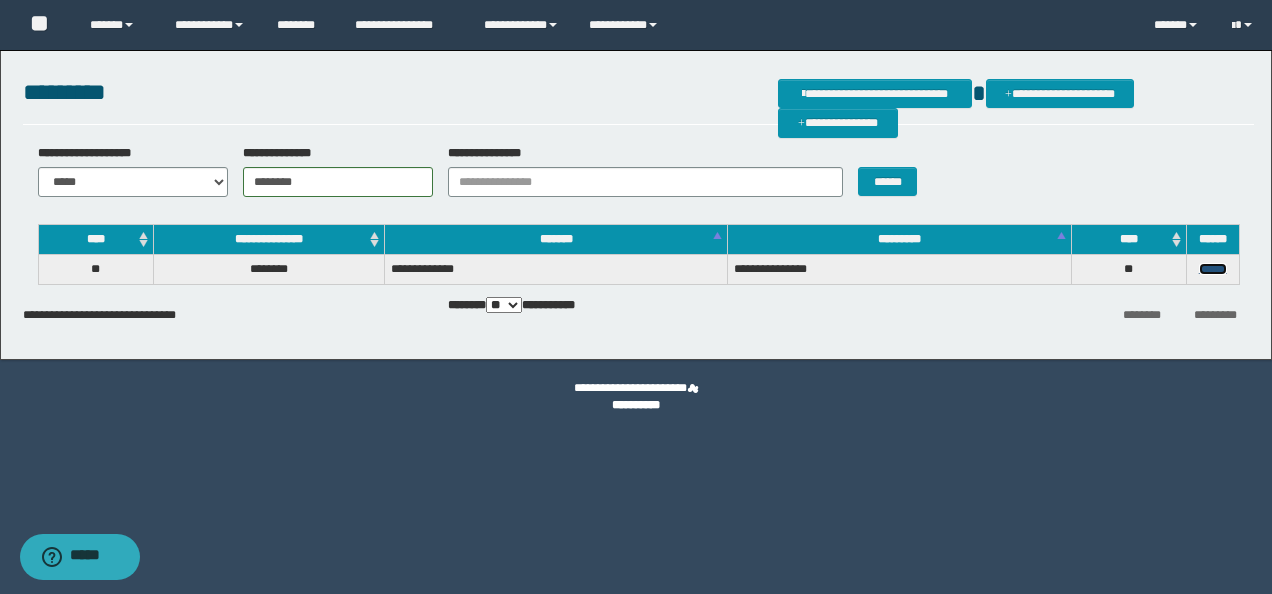 click on "******" at bounding box center [1213, 269] 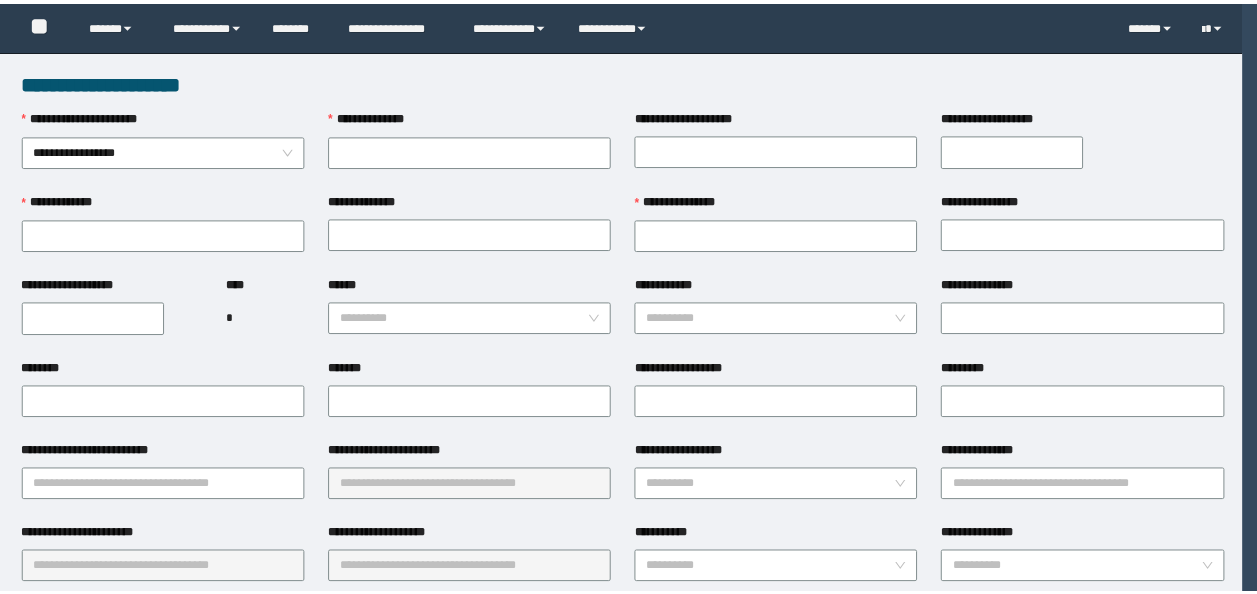 scroll, scrollTop: 0, scrollLeft: 0, axis: both 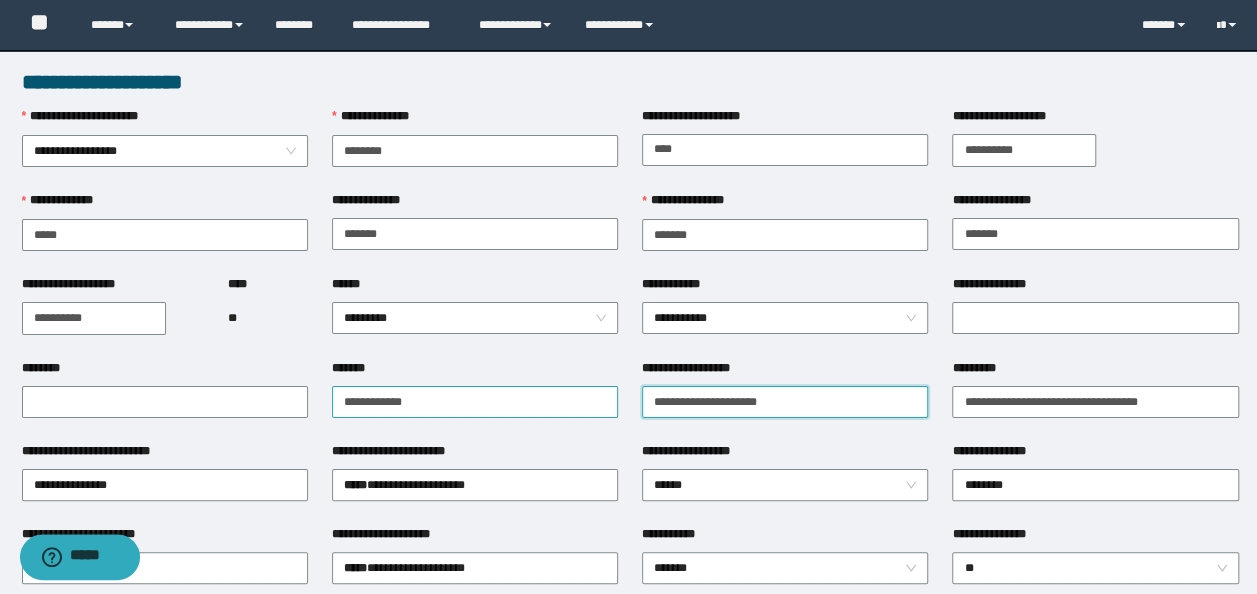 drag, startPoint x: 804, startPoint y: 407, endPoint x: 448, endPoint y: 390, distance: 356.40567 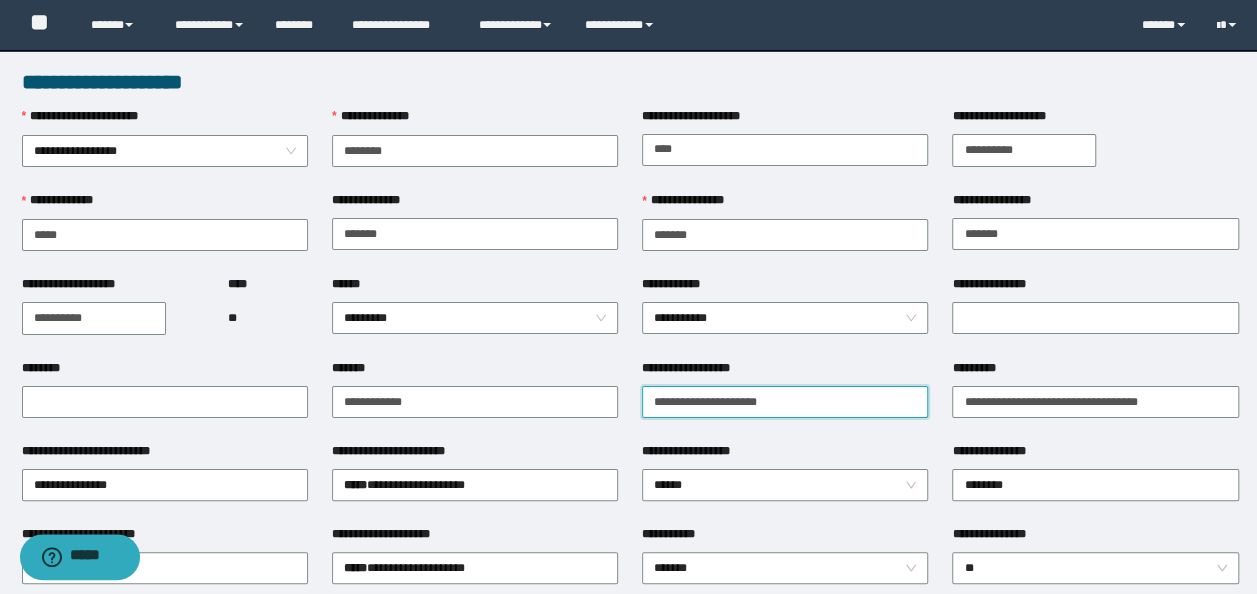 paste on "**********" 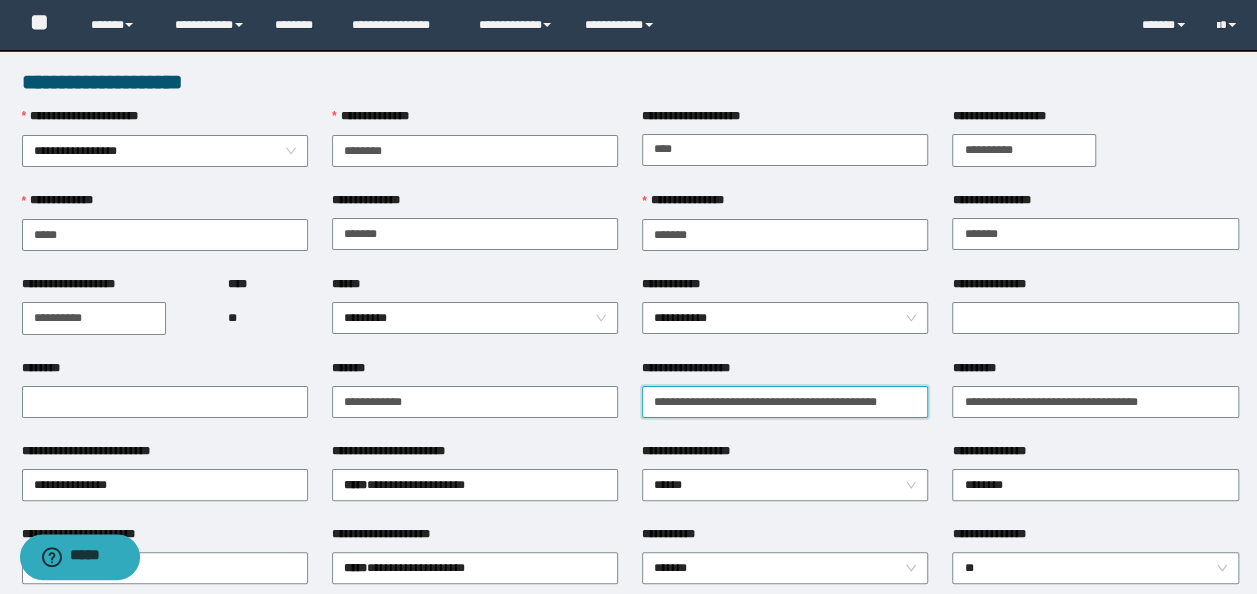 scroll, scrollTop: 0, scrollLeft: 0, axis: both 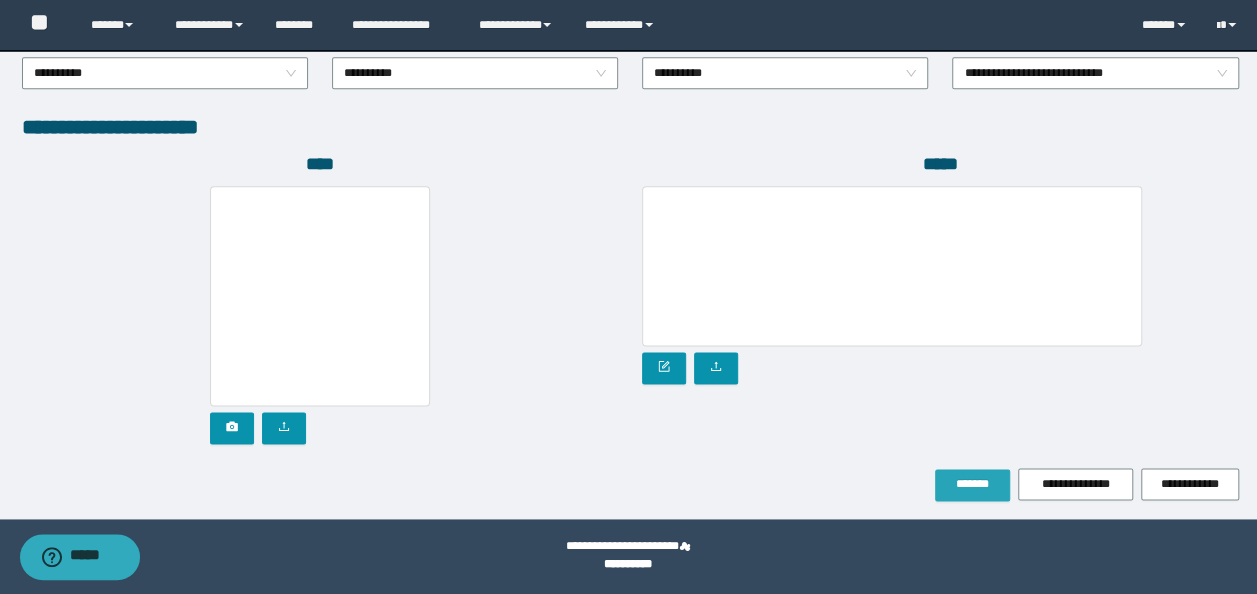 type on "**********" 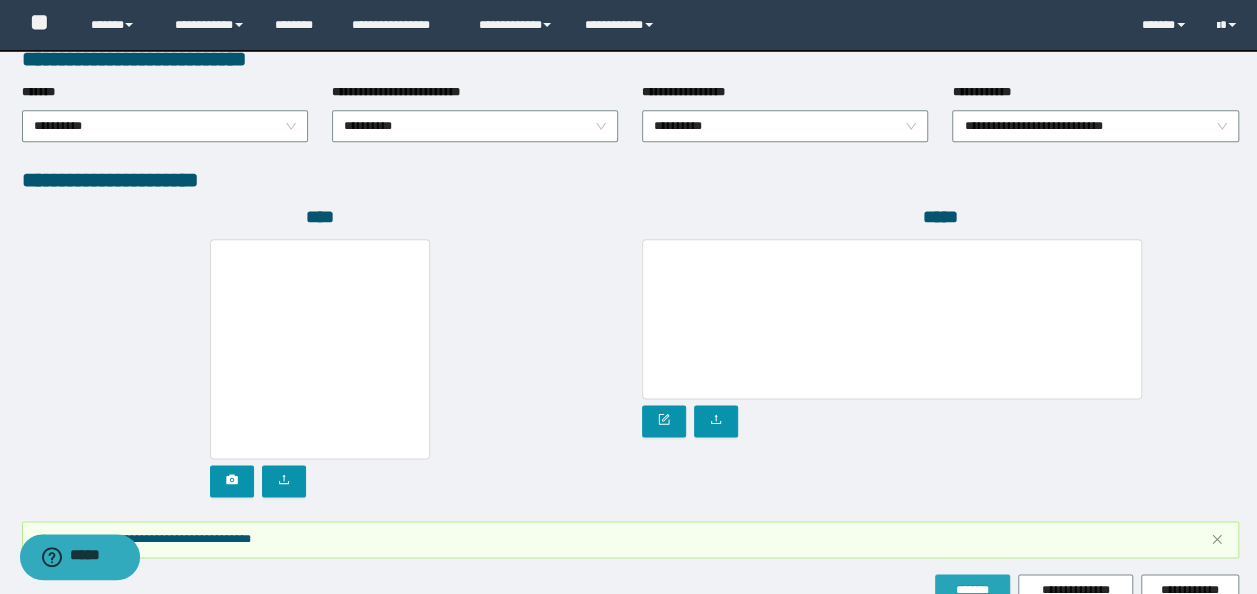 scroll, scrollTop: 1160, scrollLeft: 0, axis: vertical 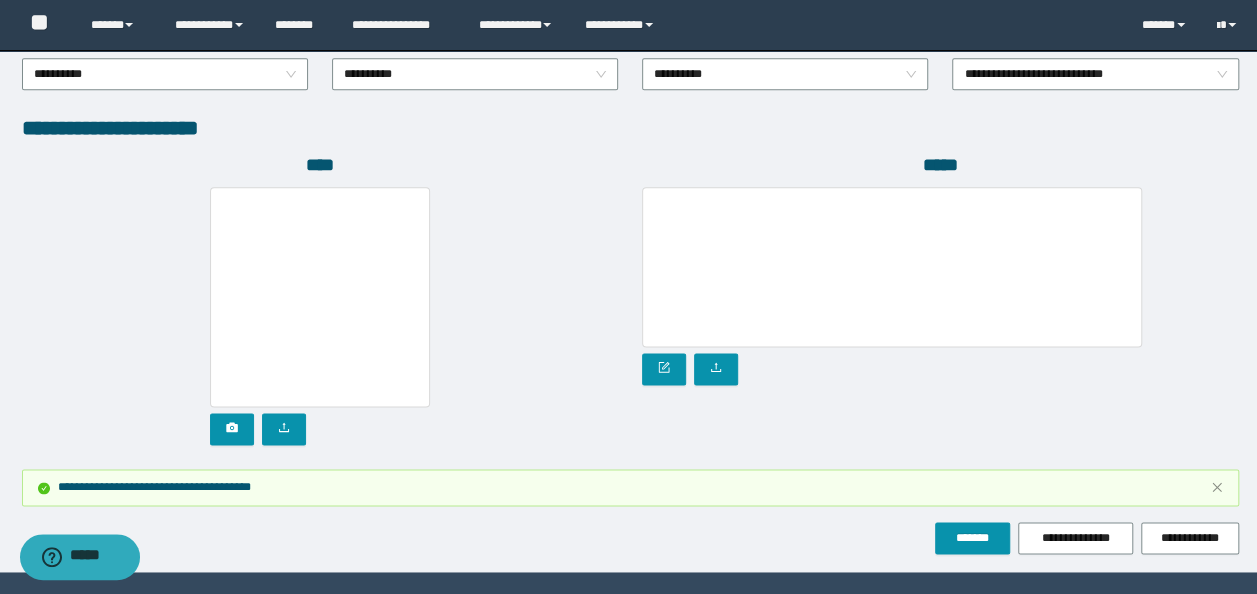 click on "*****" at bounding box center [940, 311] 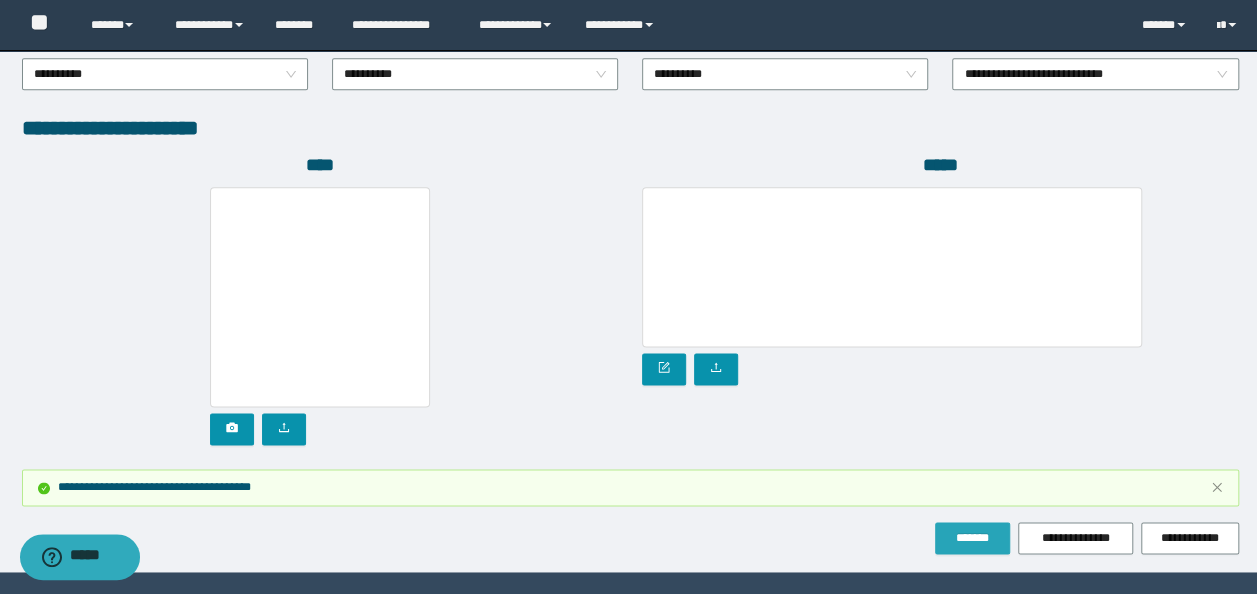 click on "*******" at bounding box center [972, 538] 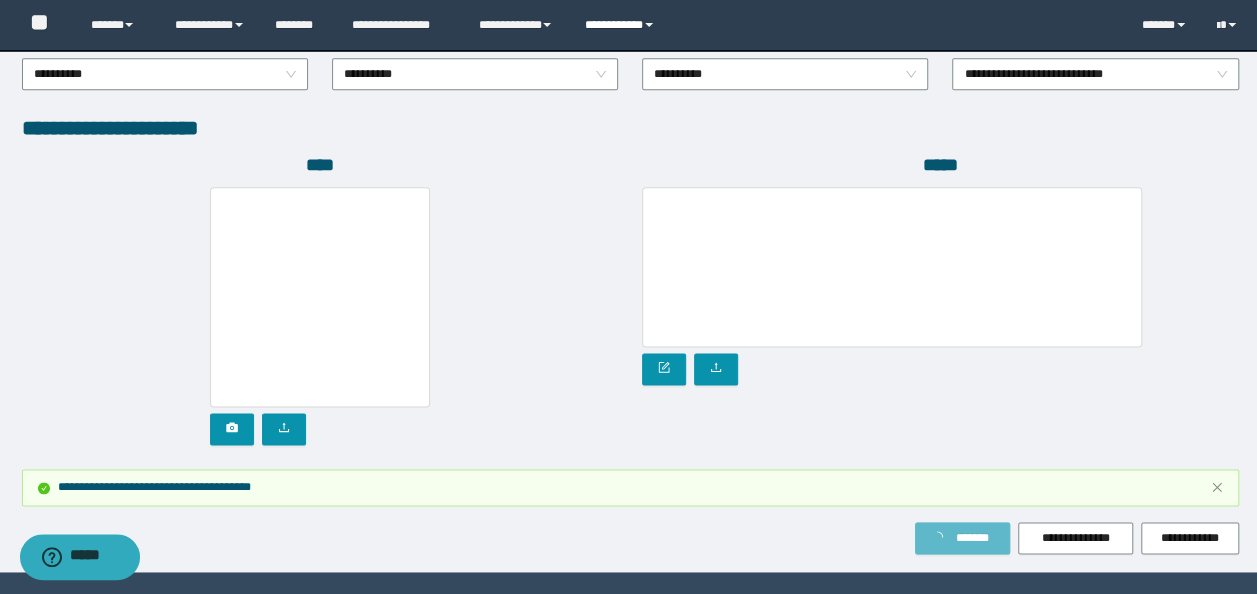 click on "**********" at bounding box center [622, 25] 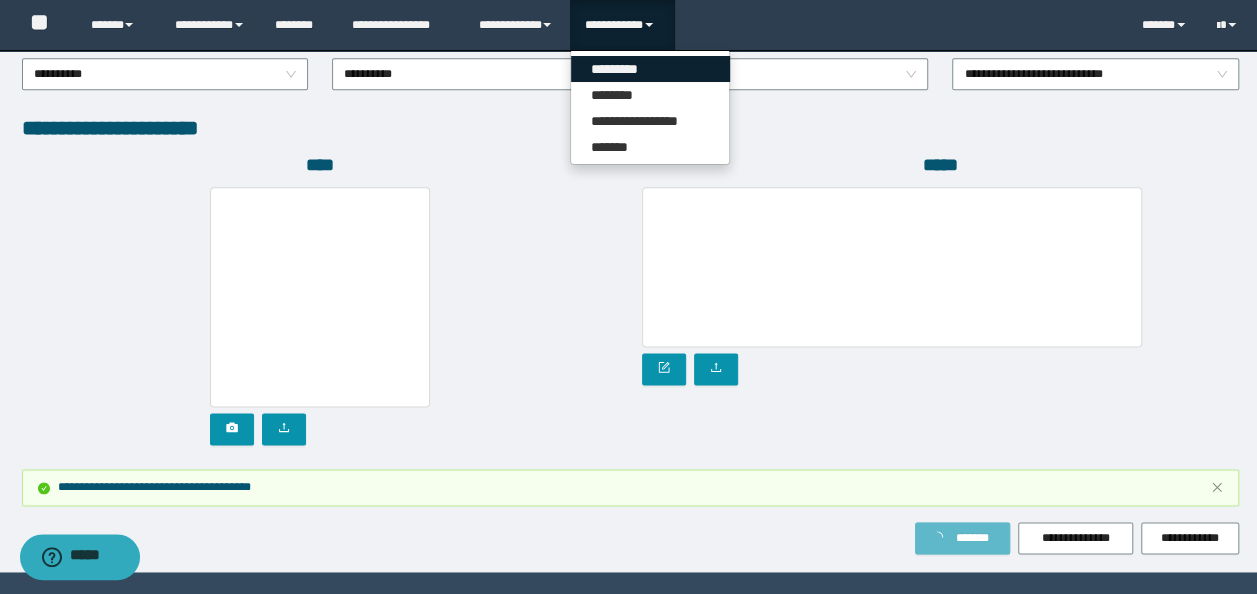 drag, startPoint x: 635, startPoint y: 63, endPoint x: 534, endPoint y: 3, distance: 117.47766 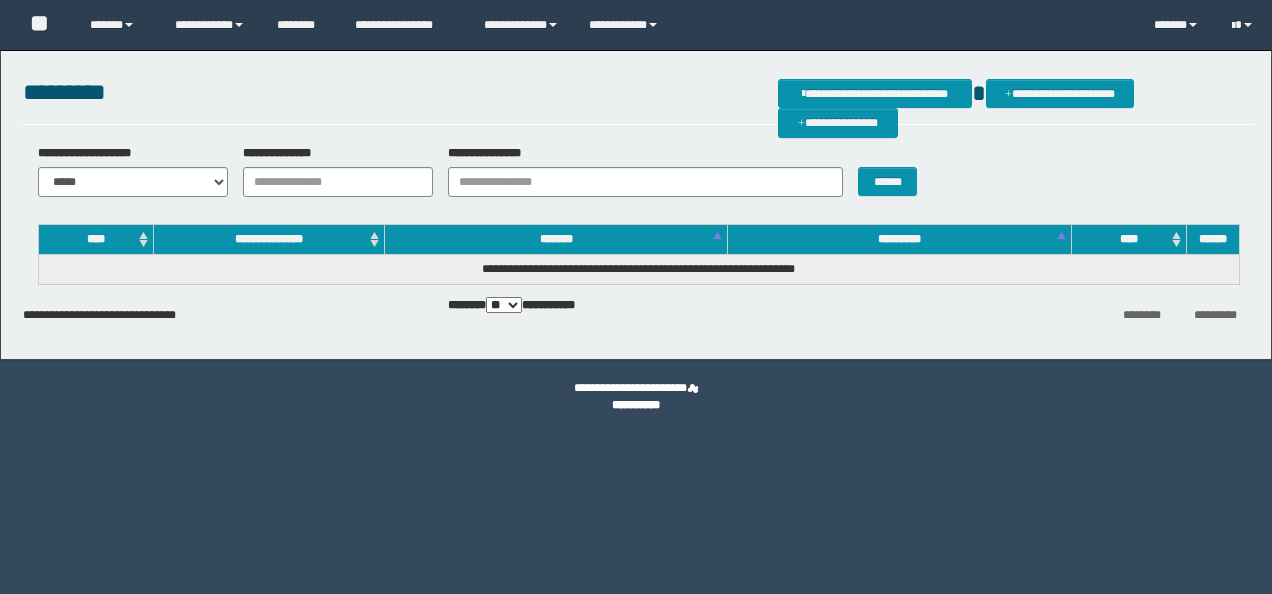 scroll, scrollTop: 0, scrollLeft: 0, axis: both 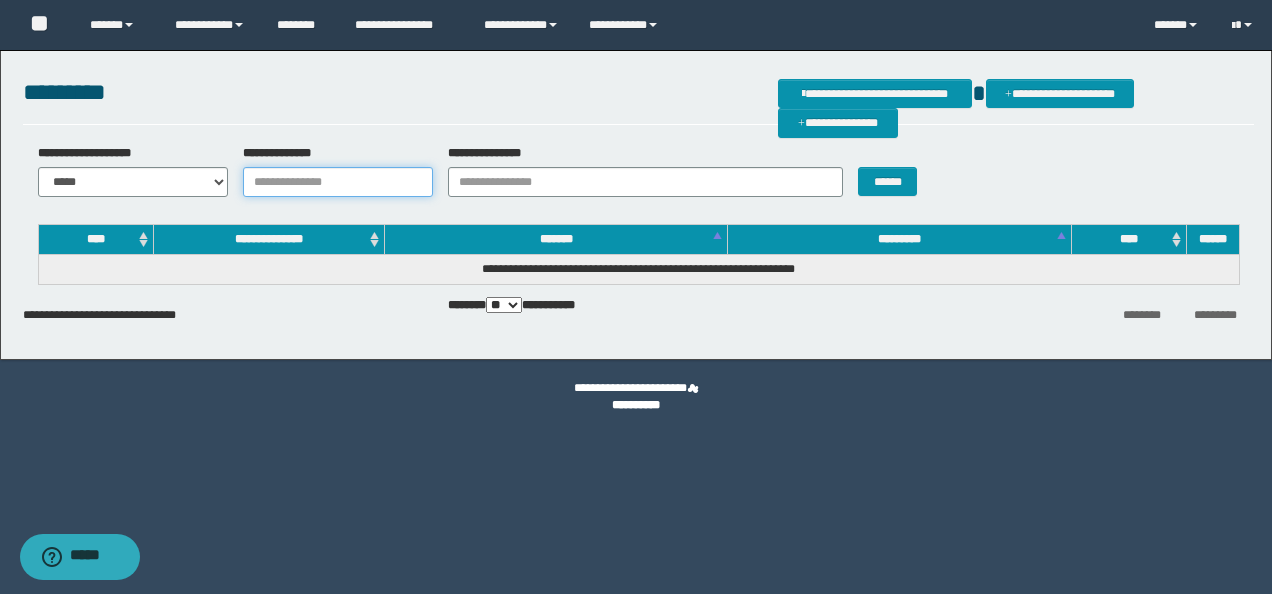 click on "**********" at bounding box center (338, 182) 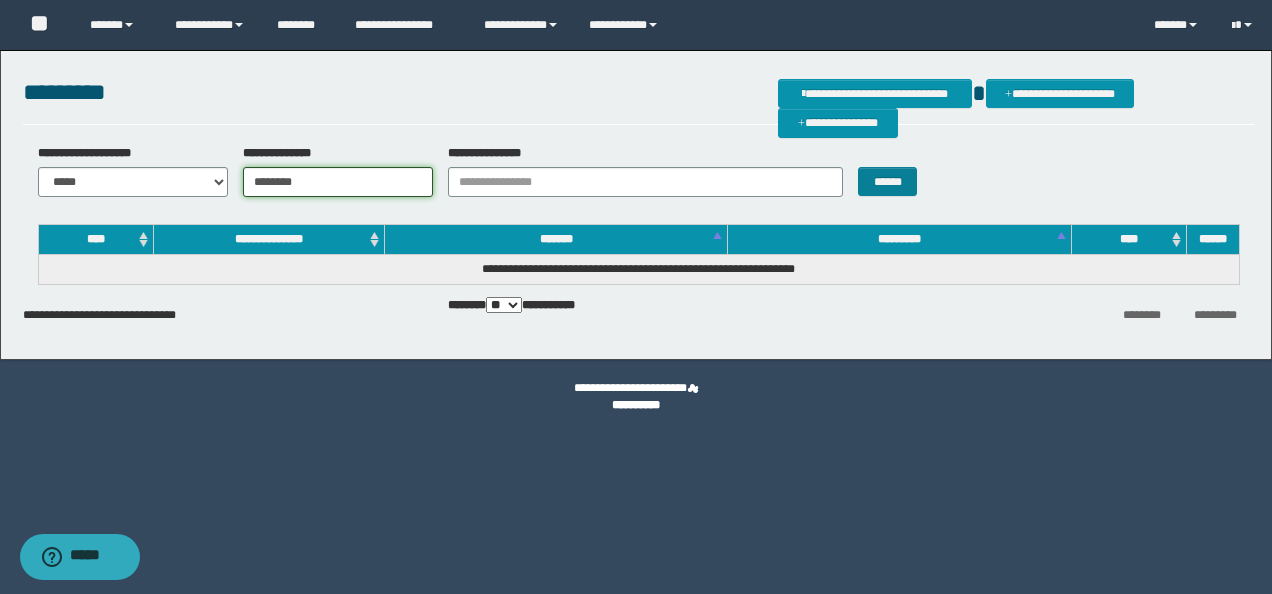 type on "********" 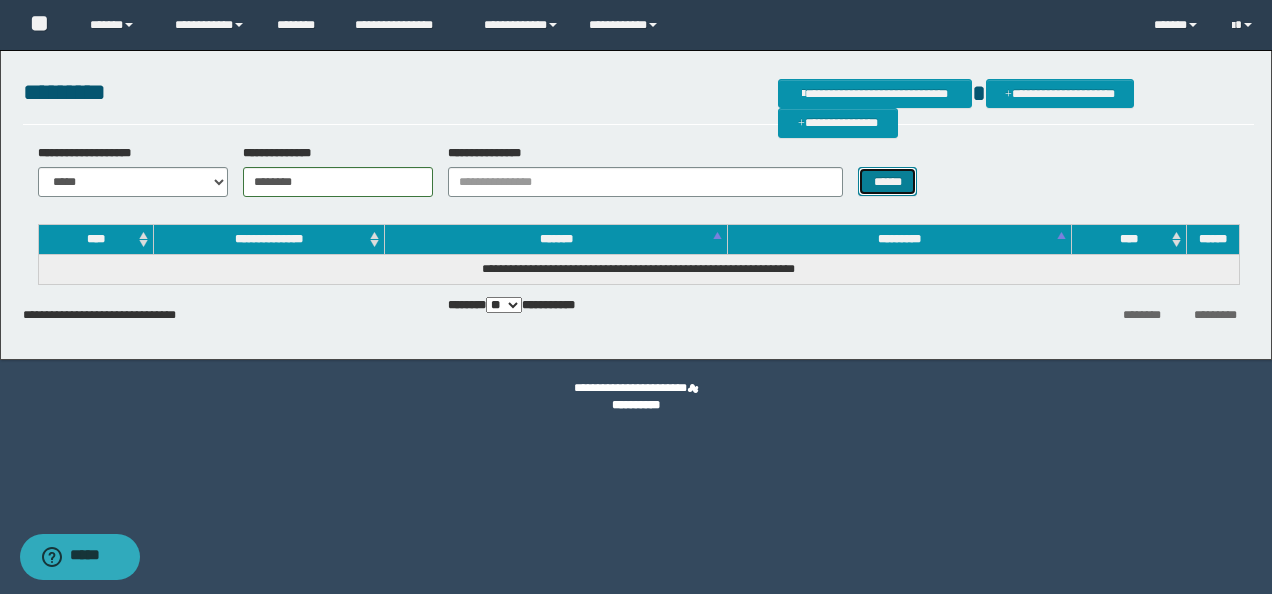 click on "******" at bounding box center (887, 181) 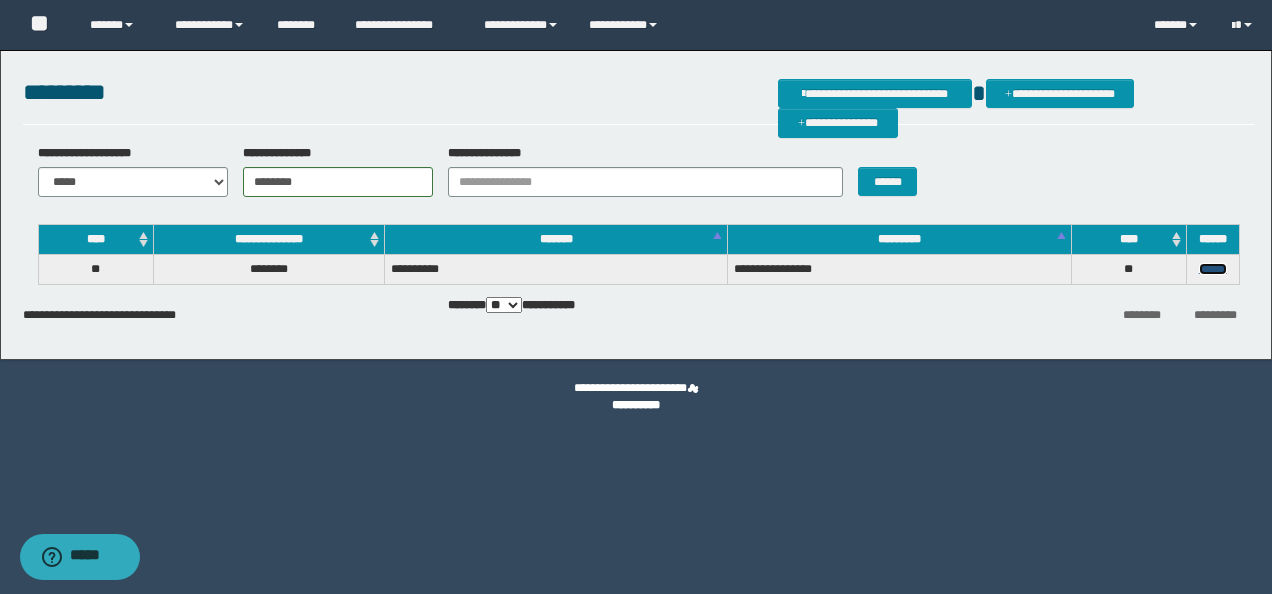 click on "******" at bounding box center [1213, 269] 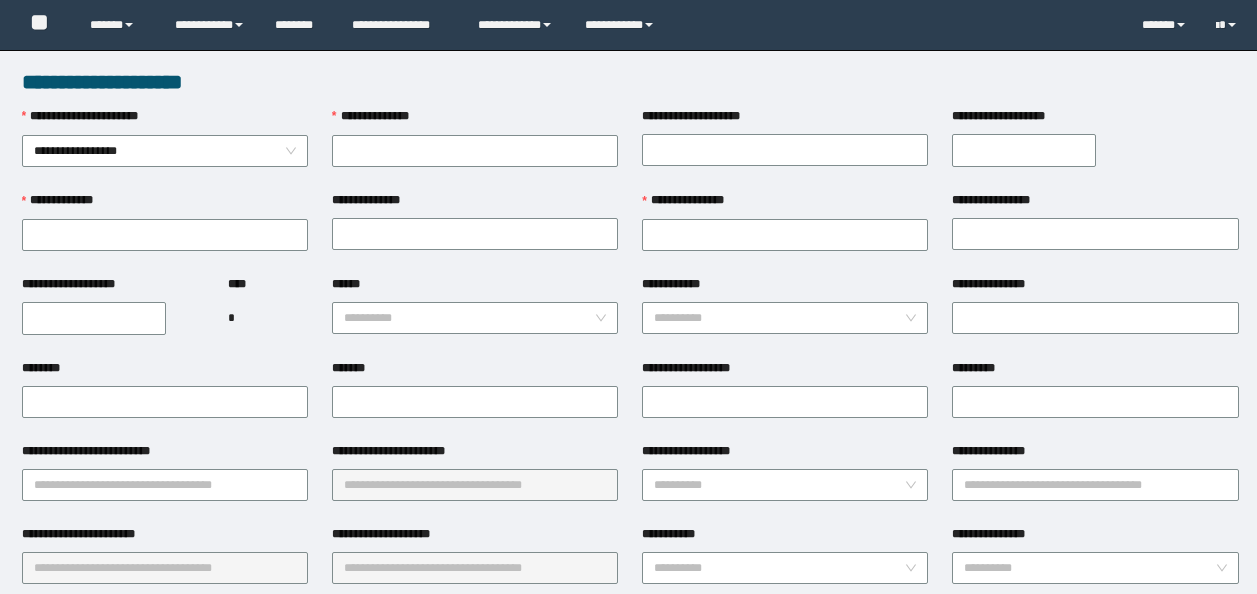 scroll, scrollTop: 0, scrollLeft: 0, axis: both 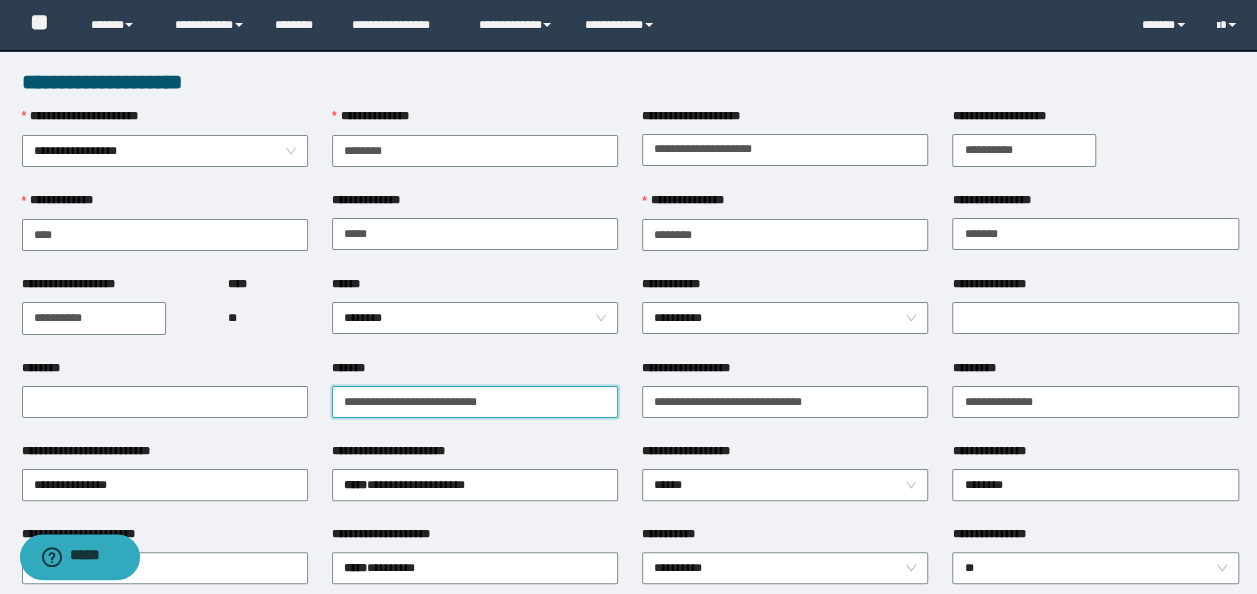 drag, startPoint x: 499, startPoint y: 402, endPoint x: -4, endPoint y: 402, distance: 503 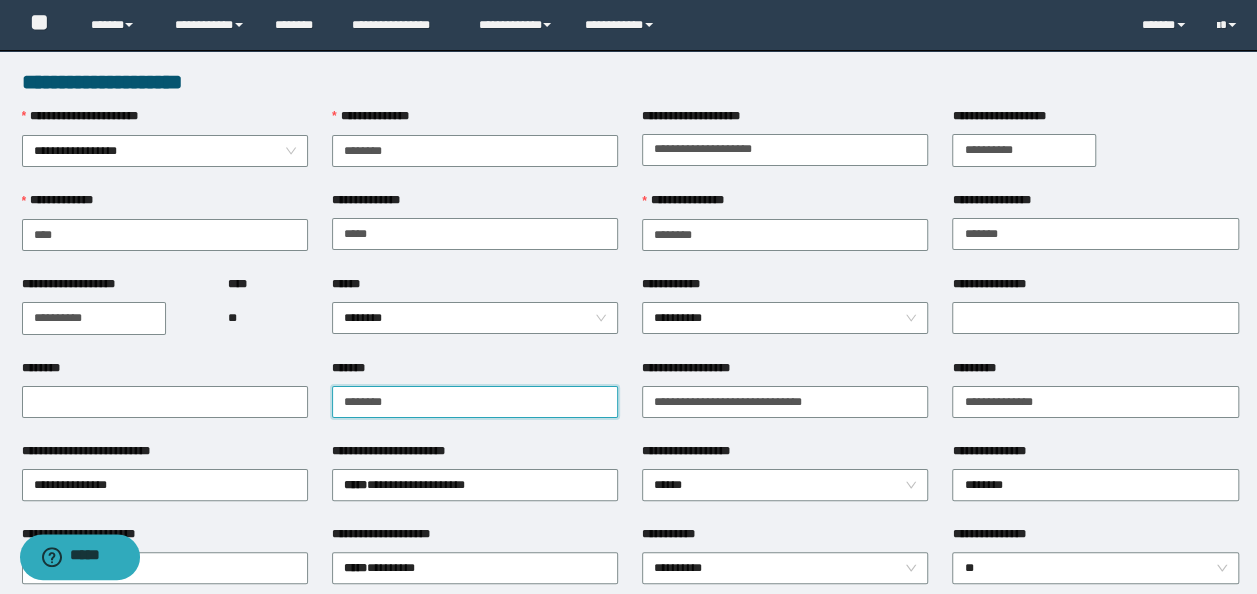 drag, startPoint x: 426, startPoint y: 392, endPoint x: -4, endPoint y: 349, distance: 432.14465 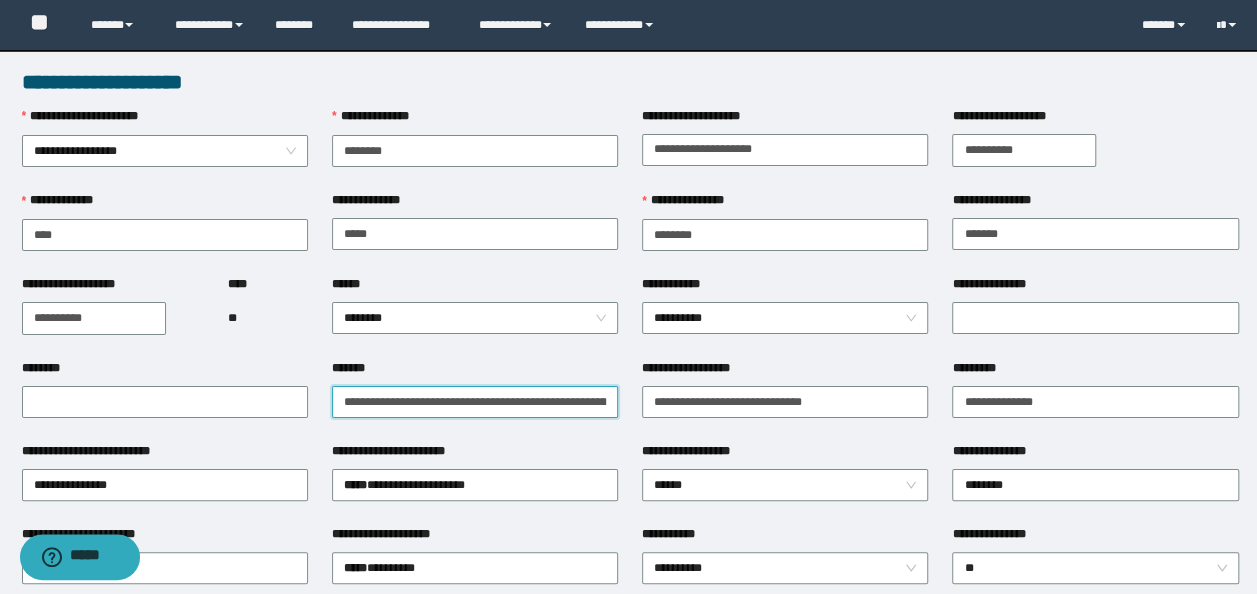 scroll, scrollTop: 0, scrollLeft: 88, axis: horizontal 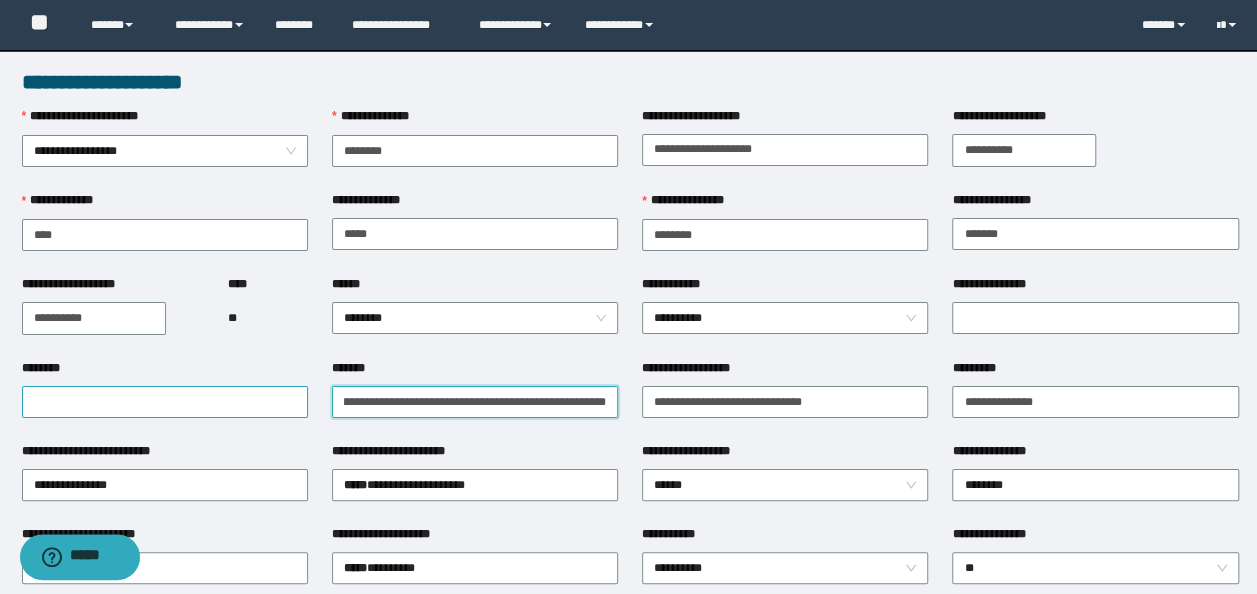 type on "**********" 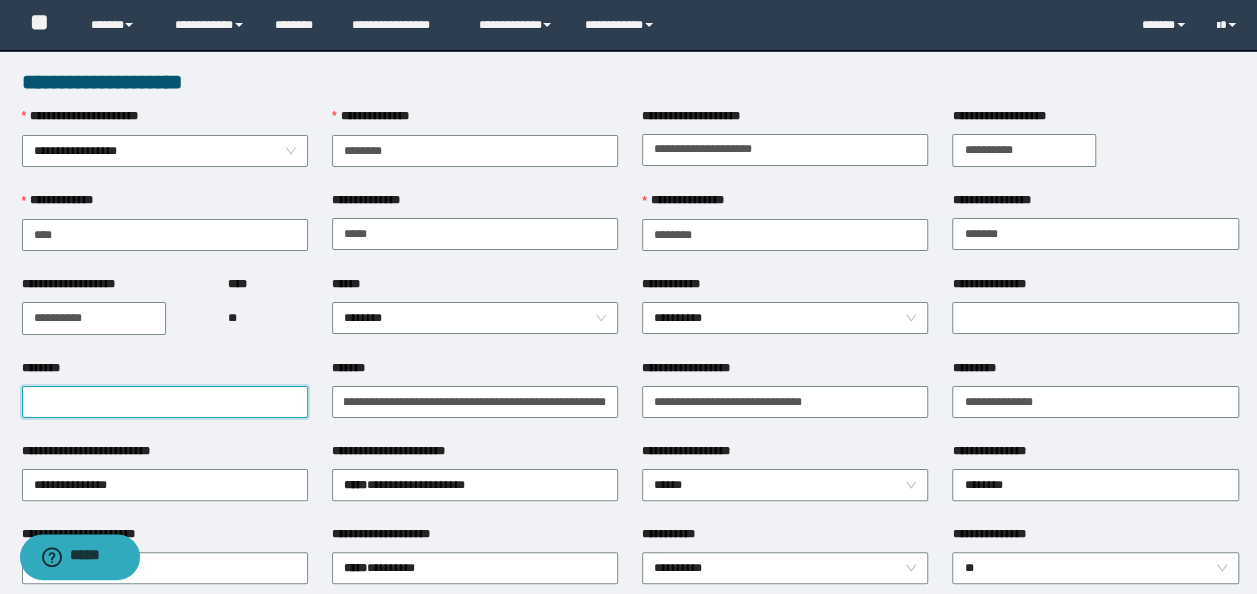 scroll, scrollTop: 0, scrollLeft: 0, axis: both 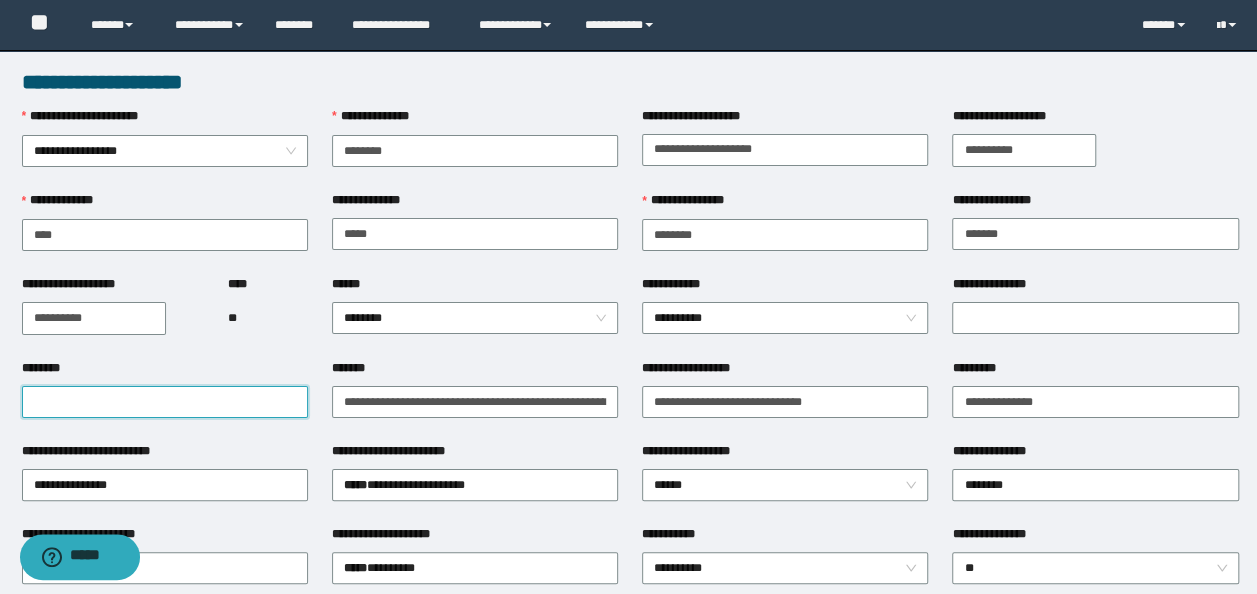 click on "********" at bounding box center [165, 402] 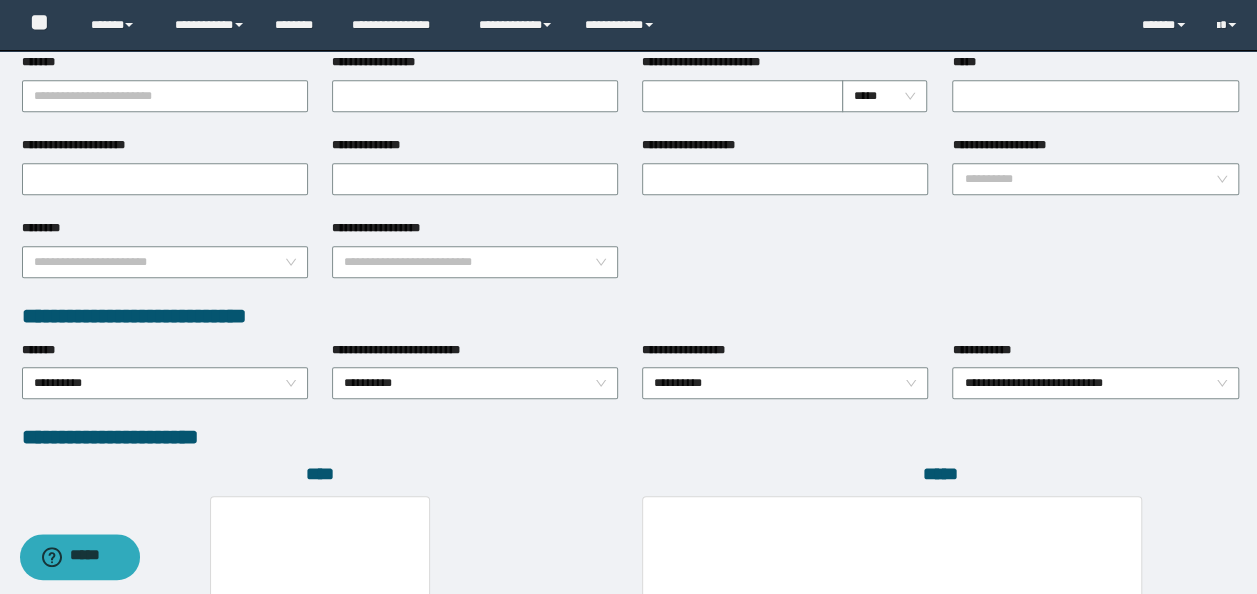 scroll, scrollTop: 1000, scrollLeft: 0, axis: vertical 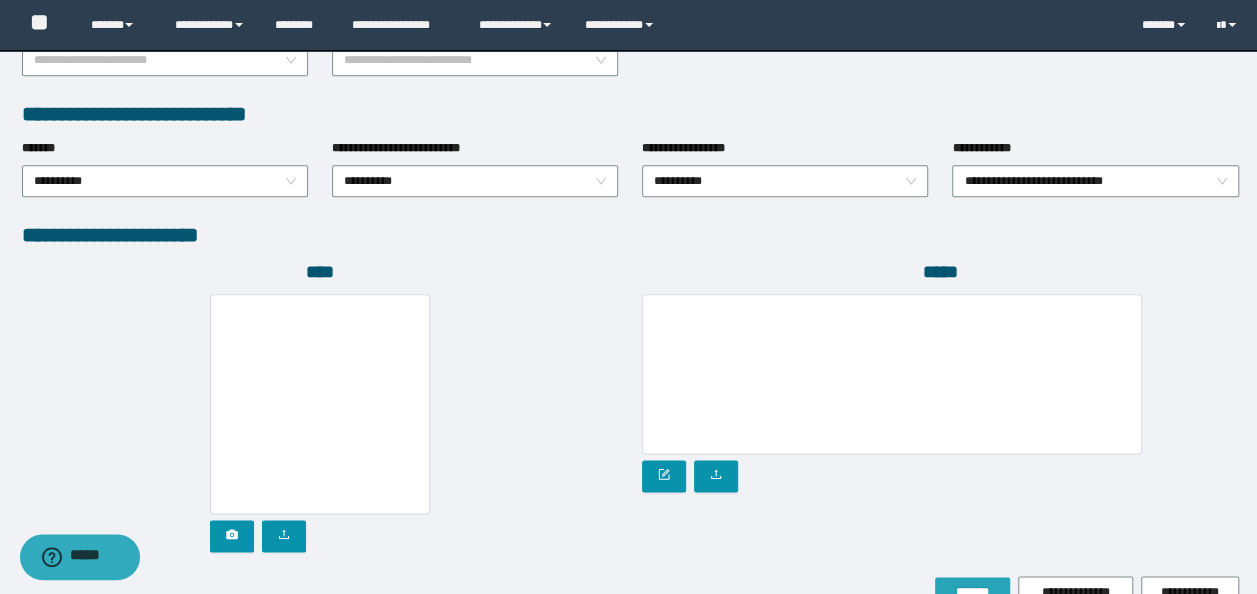click on "*******" at bounding box center (972, 593) 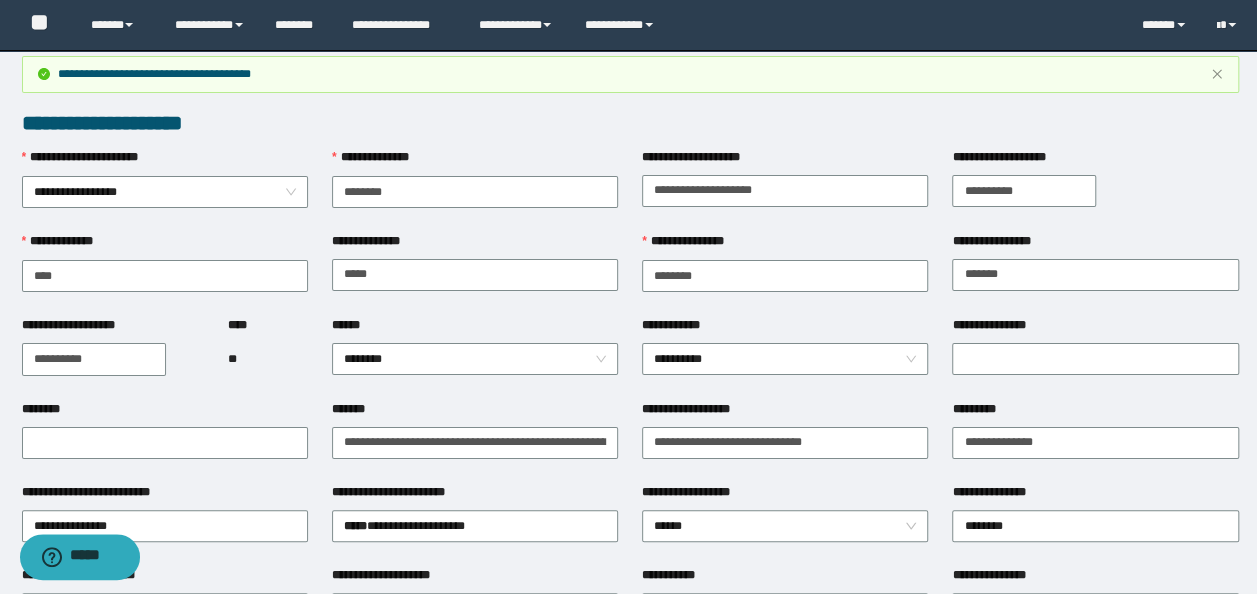 scroll, scrollTop: 0, scrollLeft: 0, axis: both 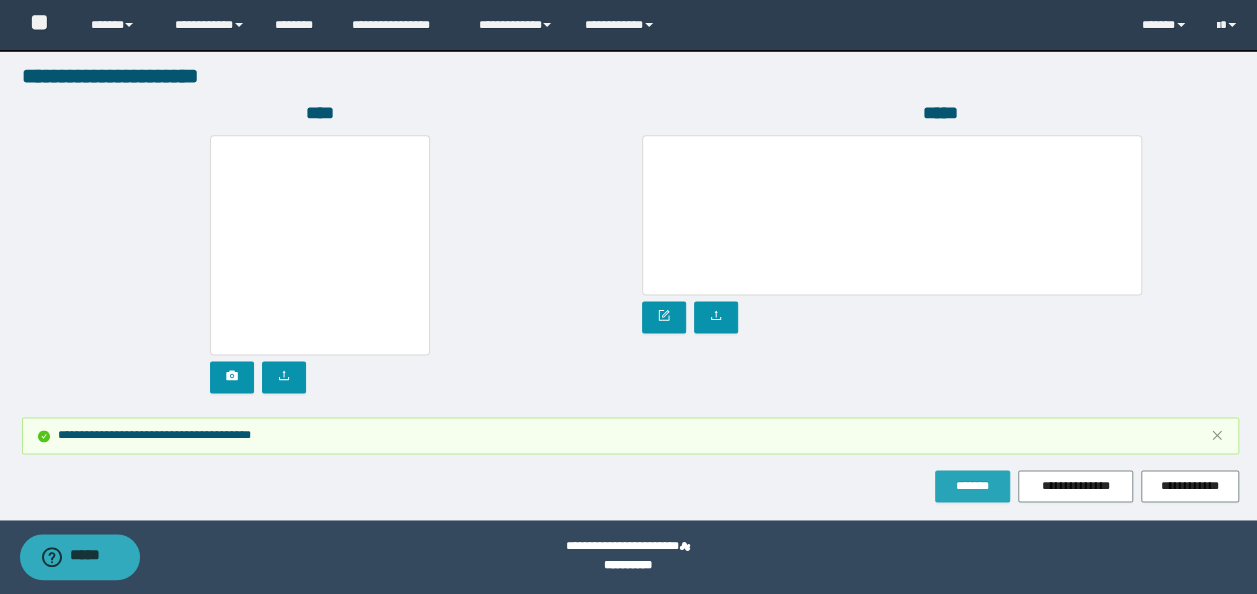 click on "*******" at bounding box center [972, 486] 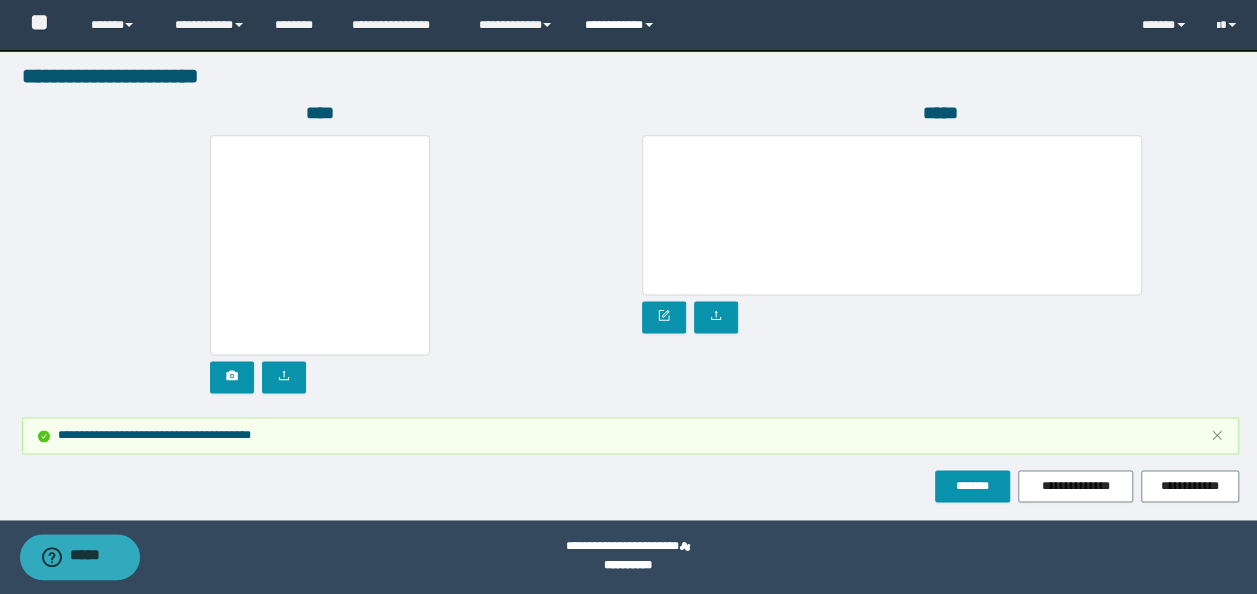 click on "**********" at bounding box center [622, 25] 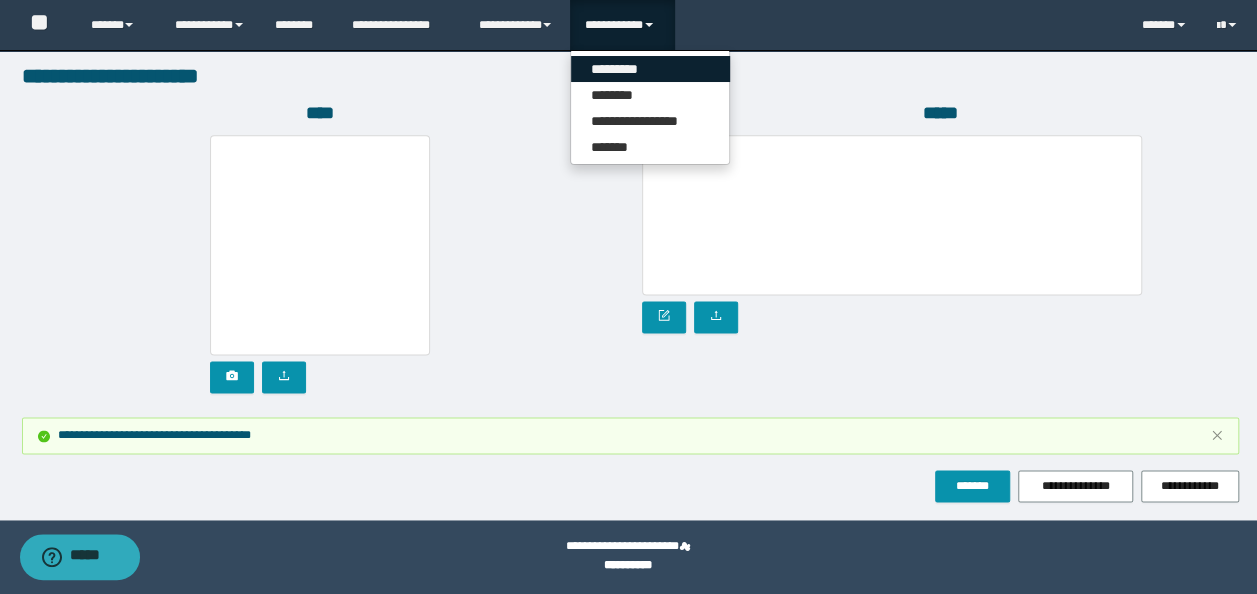 click on "*********" at bounding box center [650, 69] 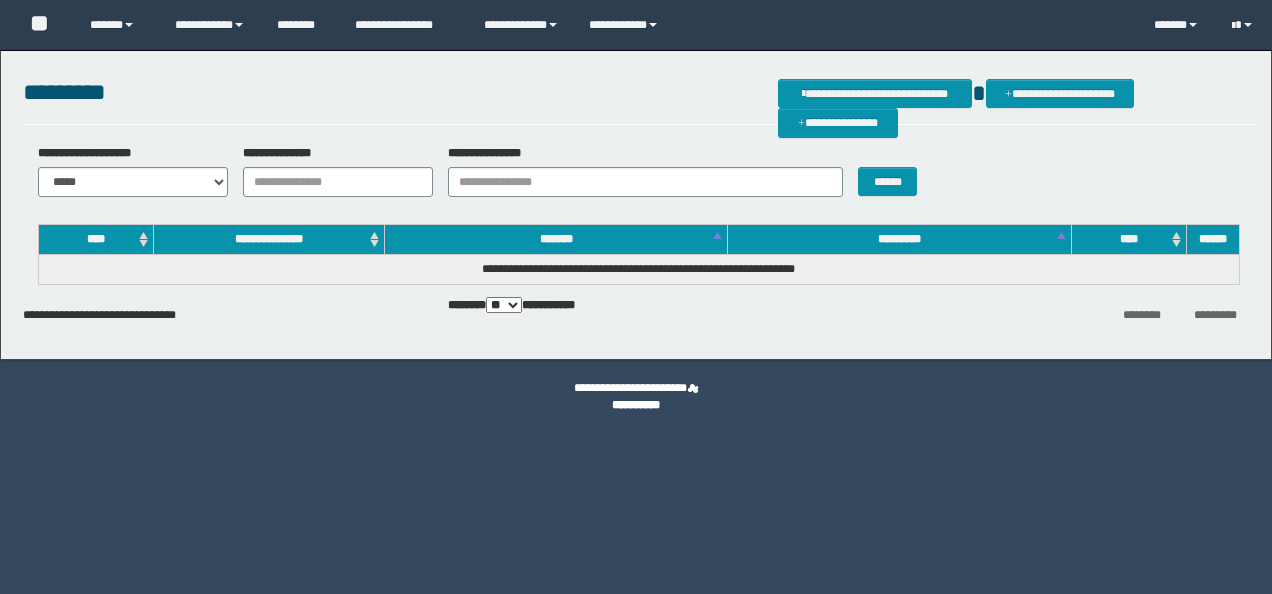 scroll, scrollTop: 0, scrollLeft: 0, axis: both 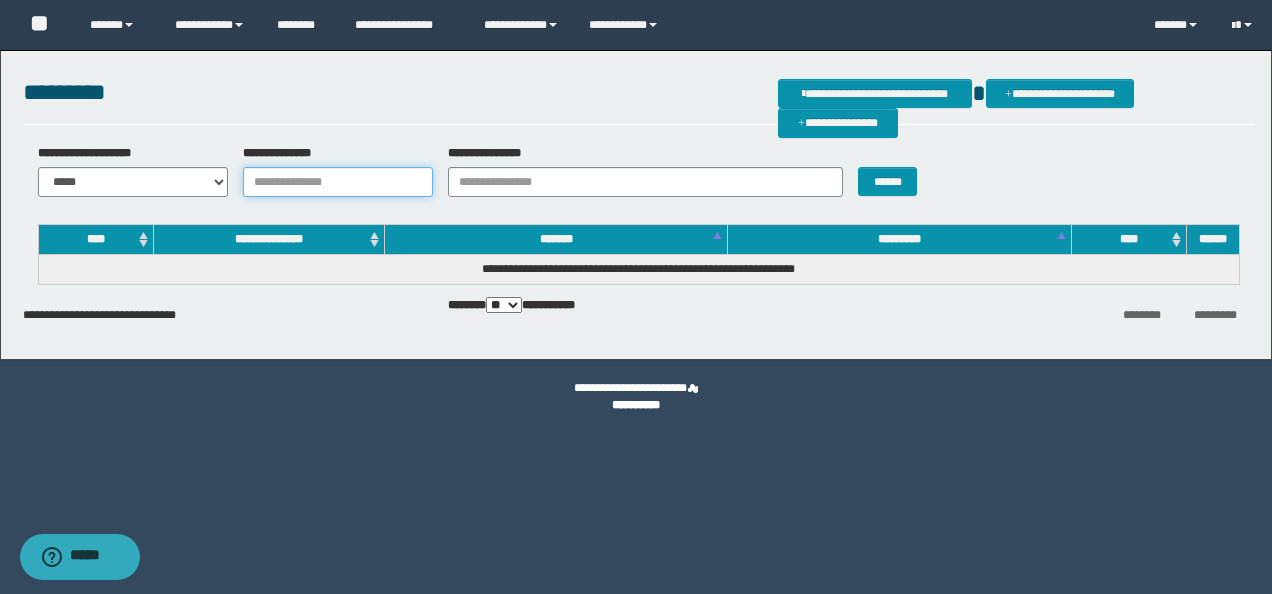 click on "**********" at bounding box center (338, 182) 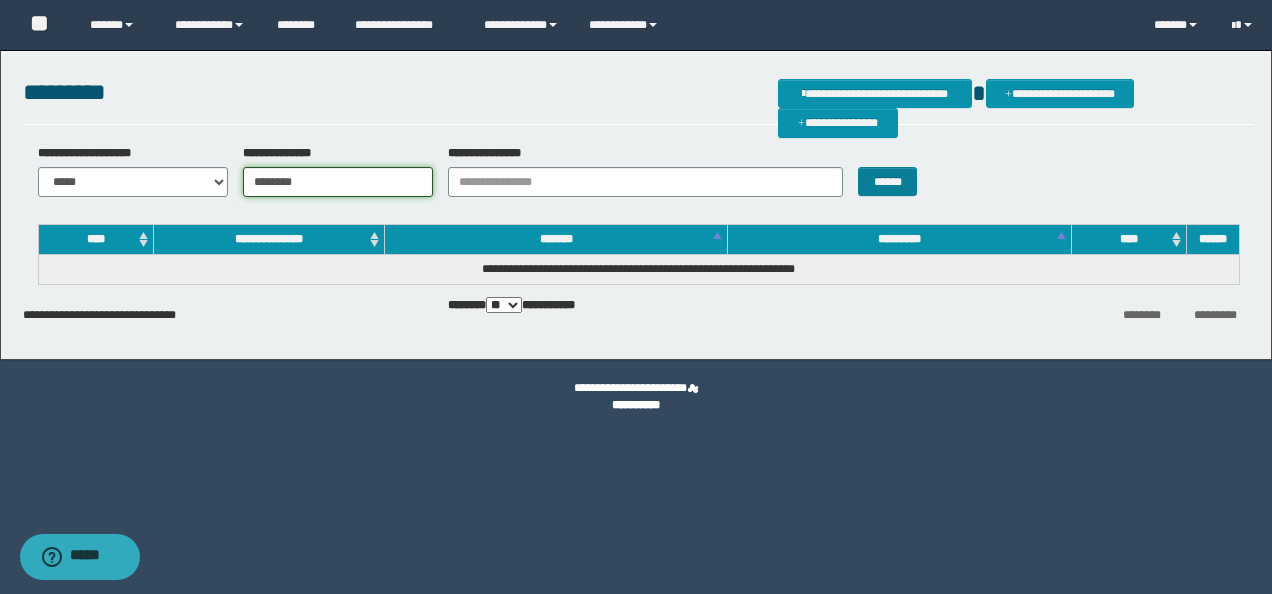 type on "********" 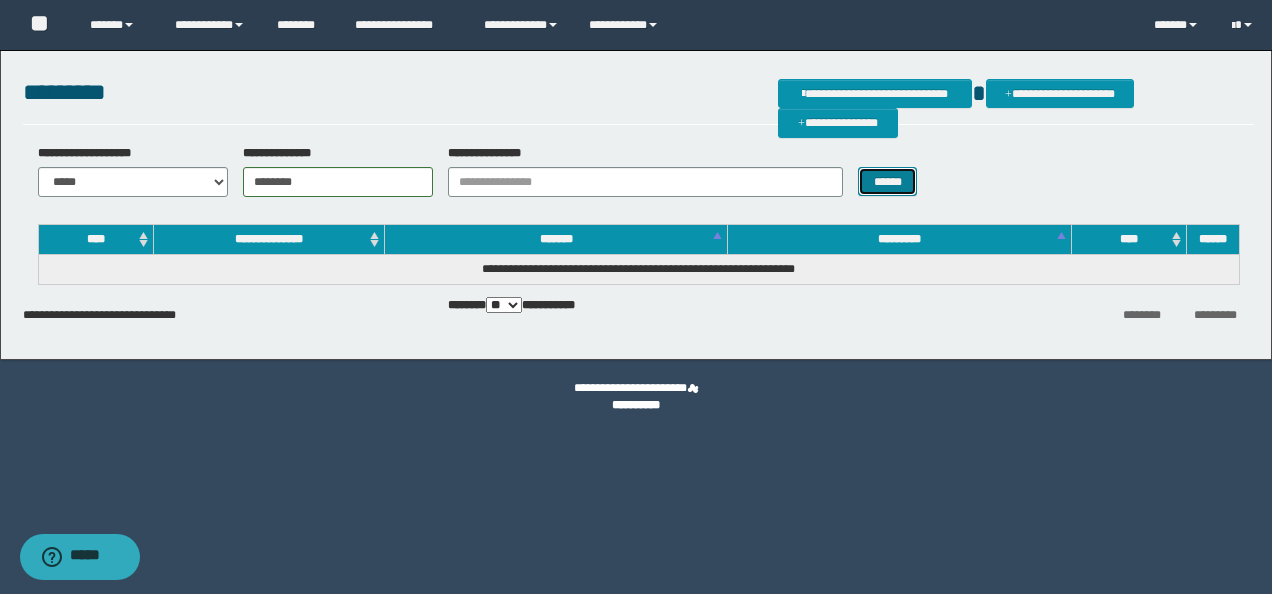click on "******" at bounding box center [887, 181] 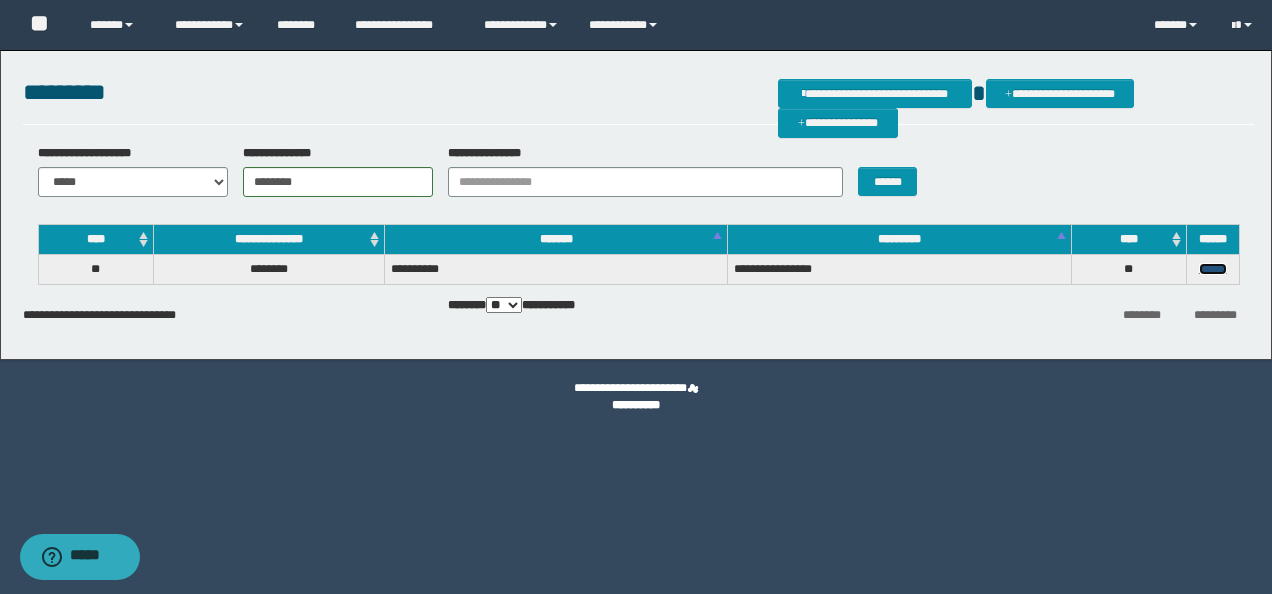 click on "******" at bounding box center [1213, 269] 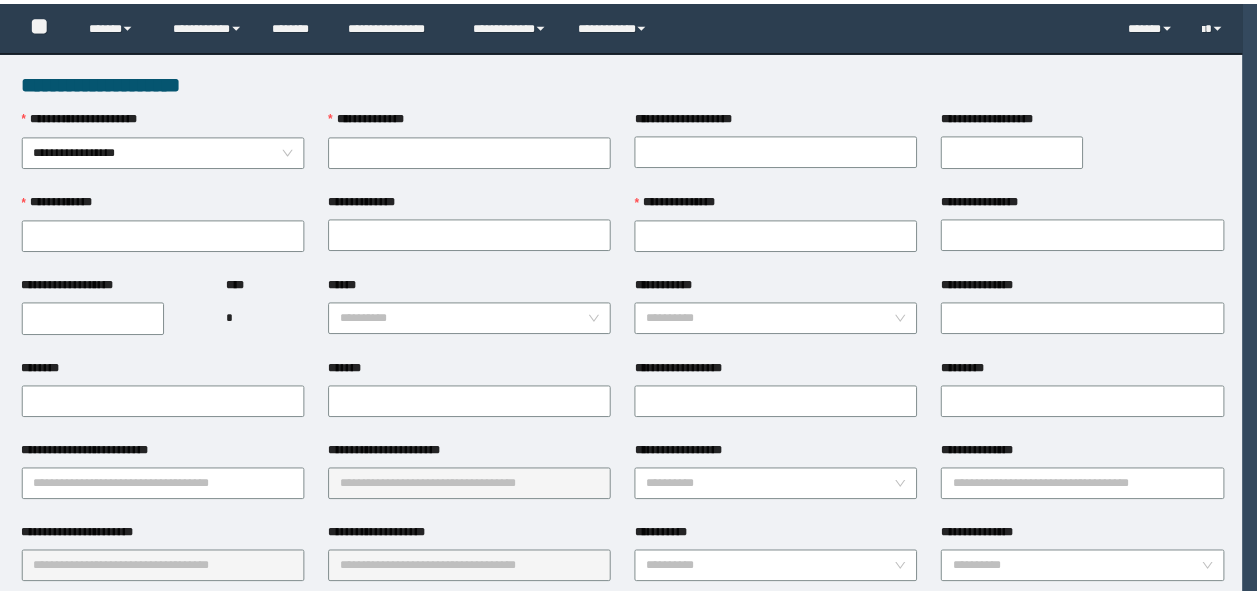 scroll, scrollTop: 0, scrollLeft: 0, axis: both 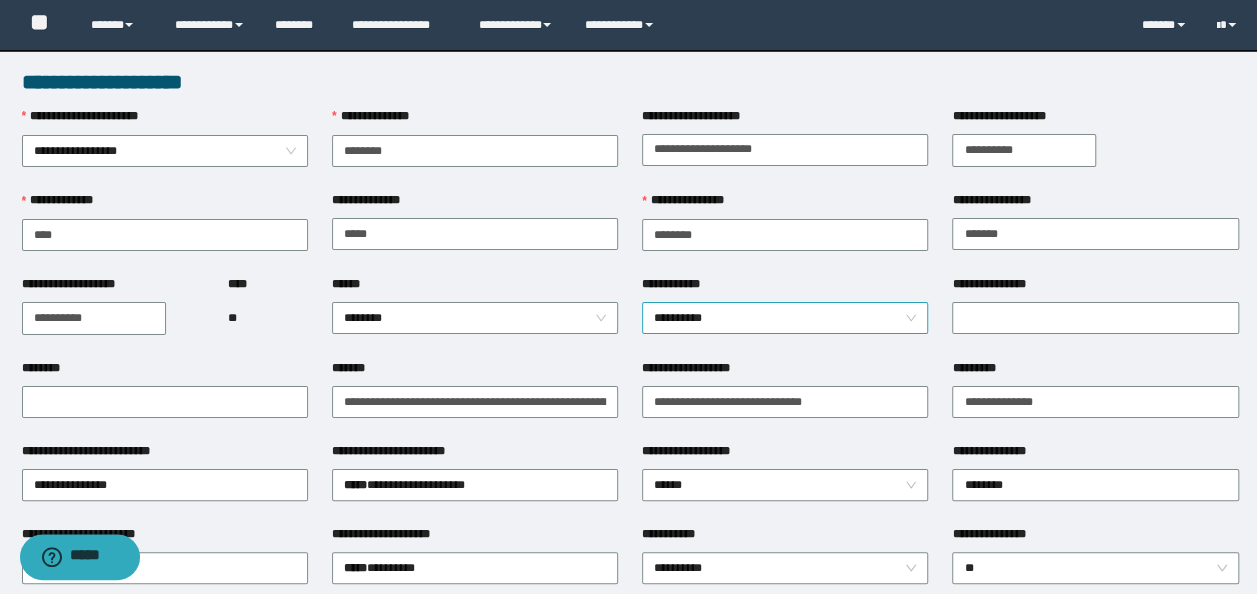 click on "**********" at bounding box center (785, 318) 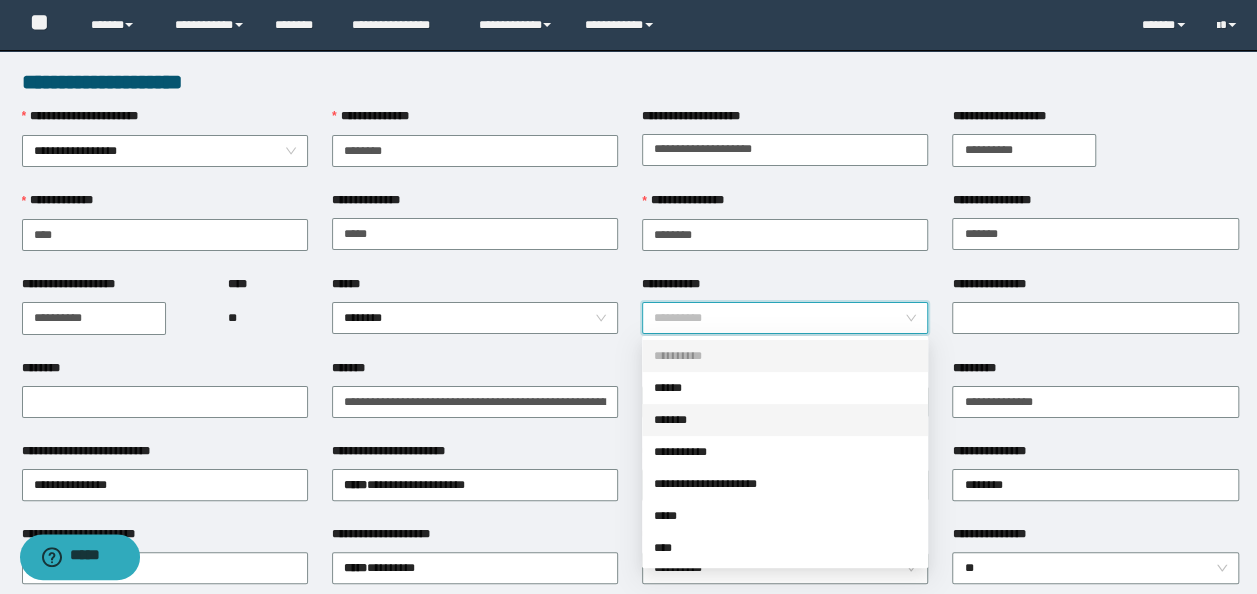 click on "*******" at bounding box center (785, 420) 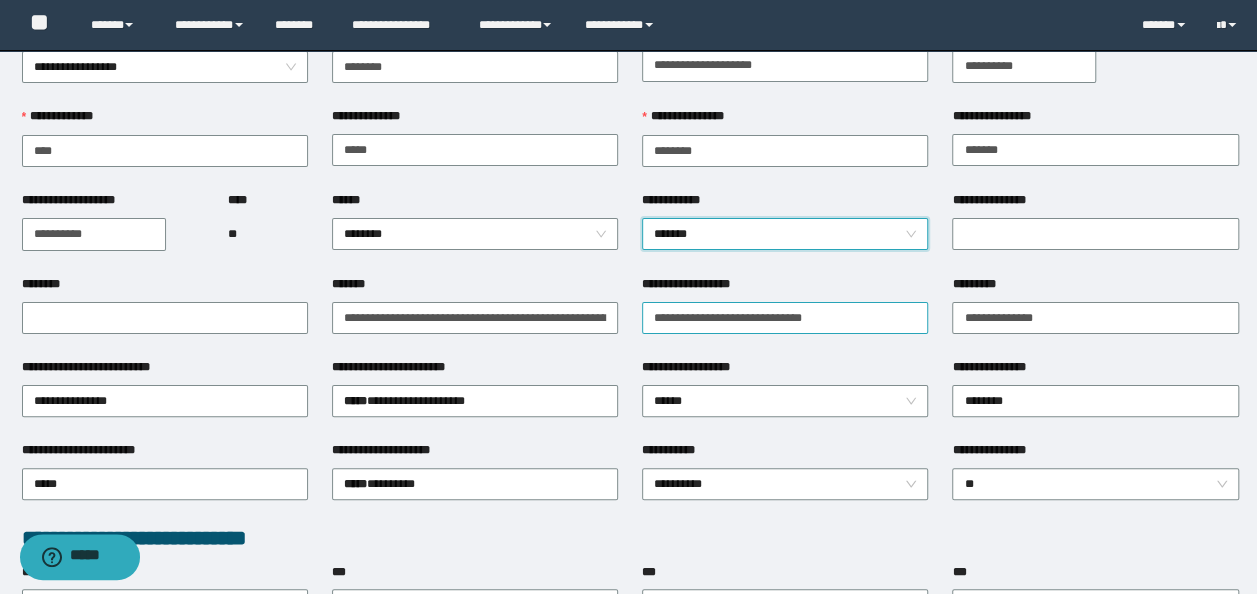 scroll, scrollTop: 200, scrollLeft: 0, axis: vertical 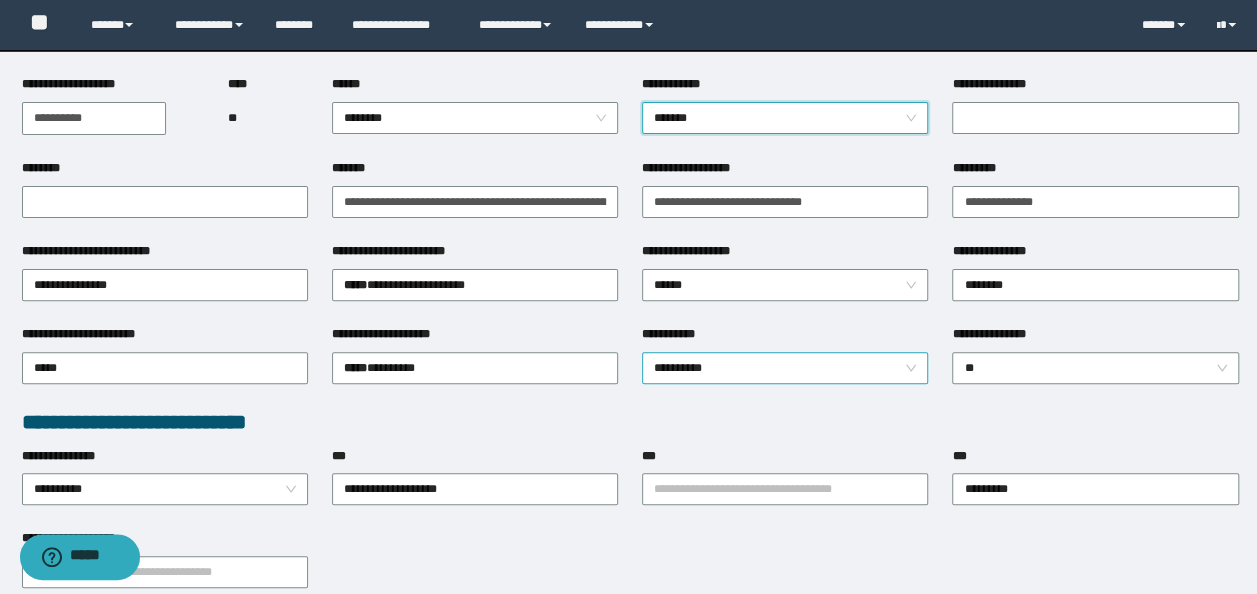 drag, startPoint x: 694, startPoint y: 373, endPoint x: 771, endPoint y: 367, distance: 77.23341 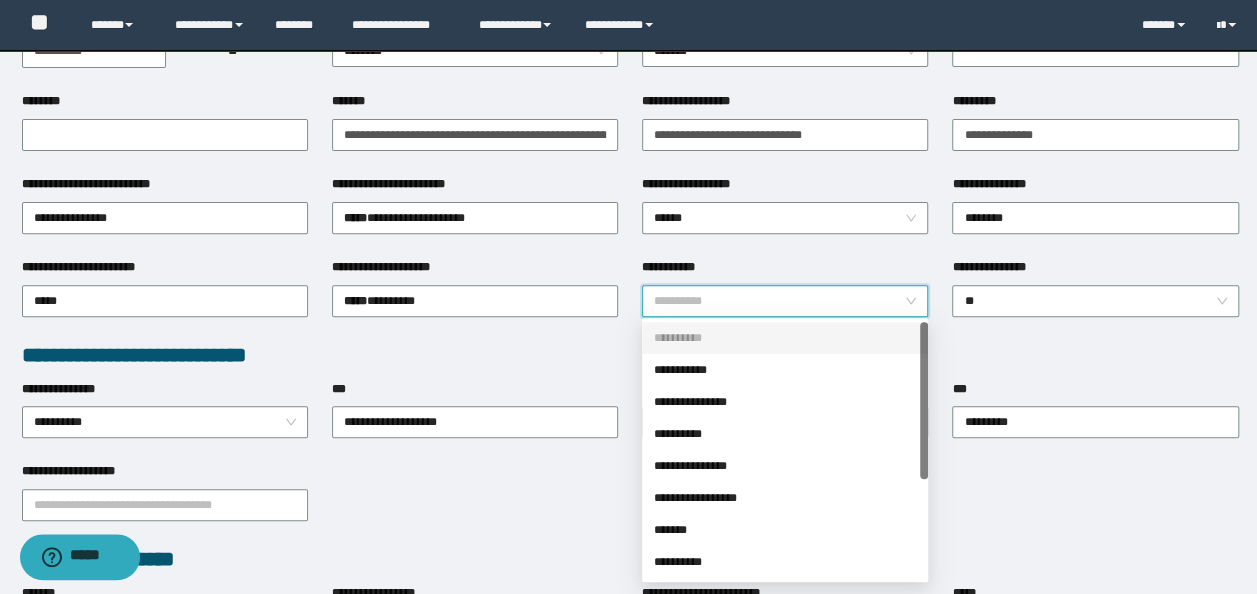 scroll, scrollTop: 400, scrollLeft: 0, axis: vertical 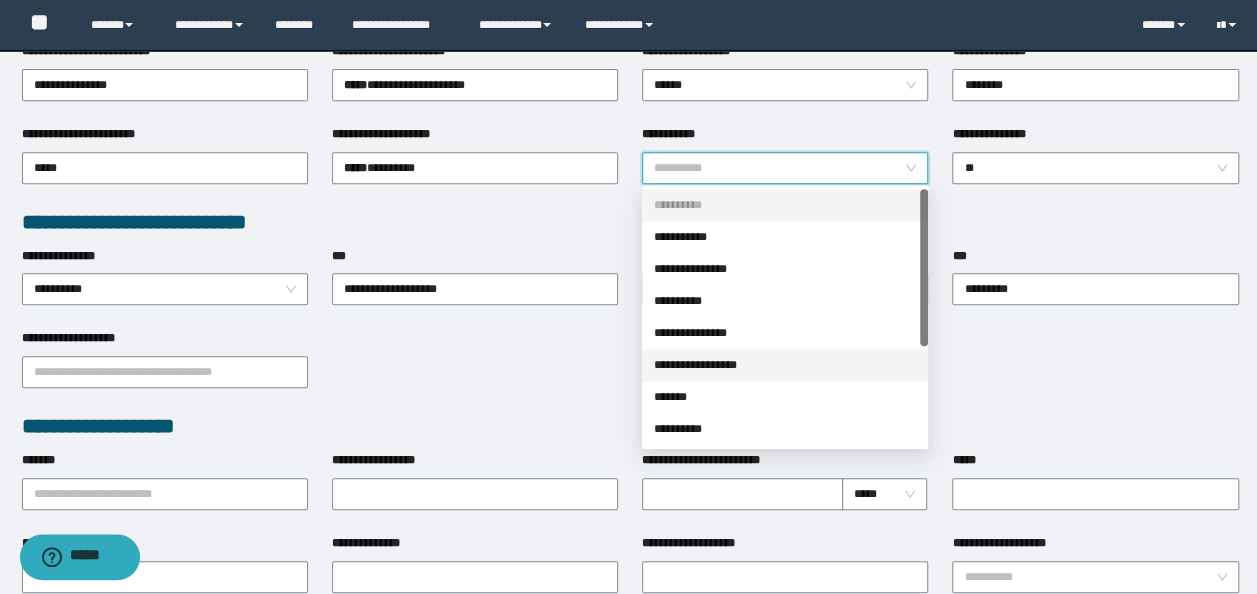 click on "**********" at bounding box center [785, 365] 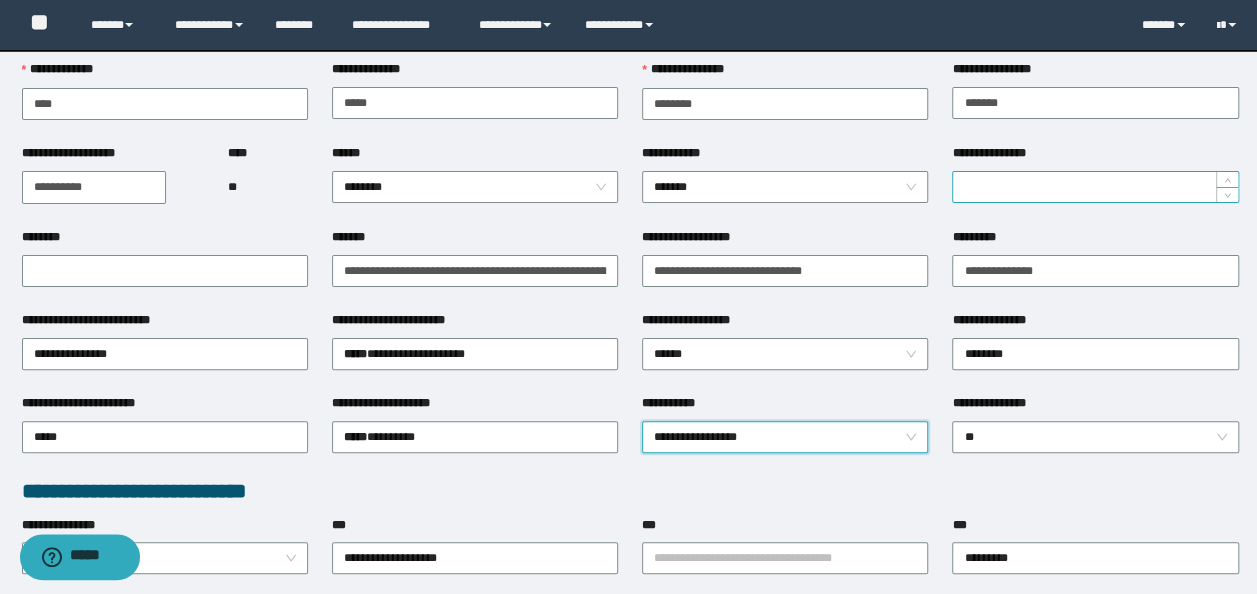 scroll, scrollTop: 100, scrollLeft: 0, axis: vertical 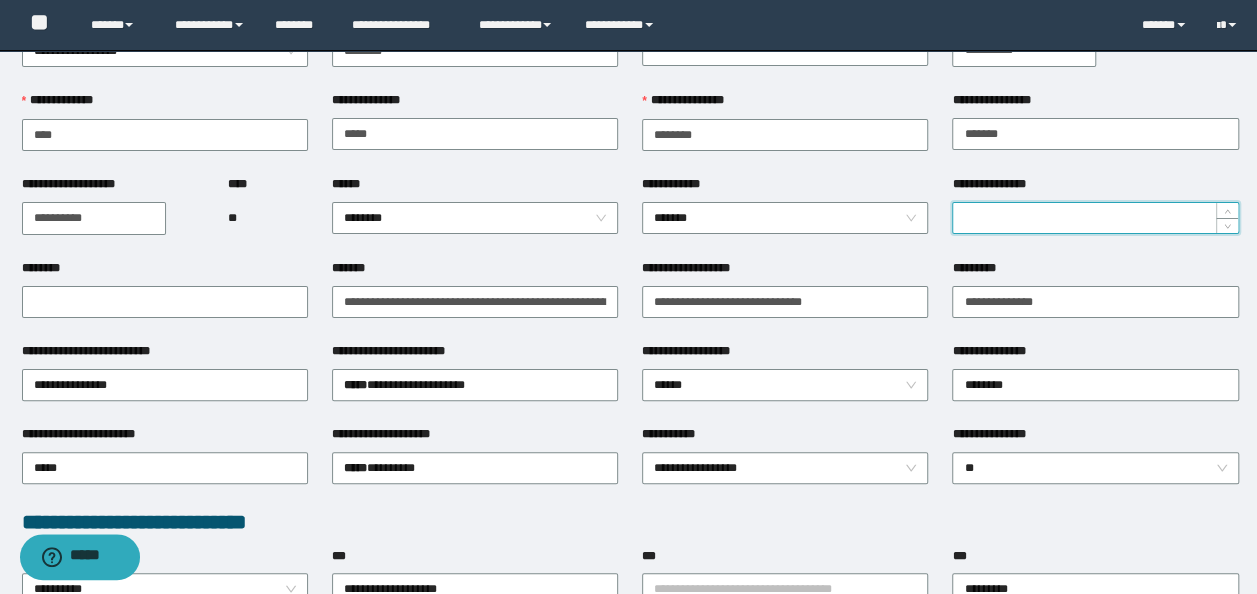 click on "**********" at bounding box center (1095, 218) 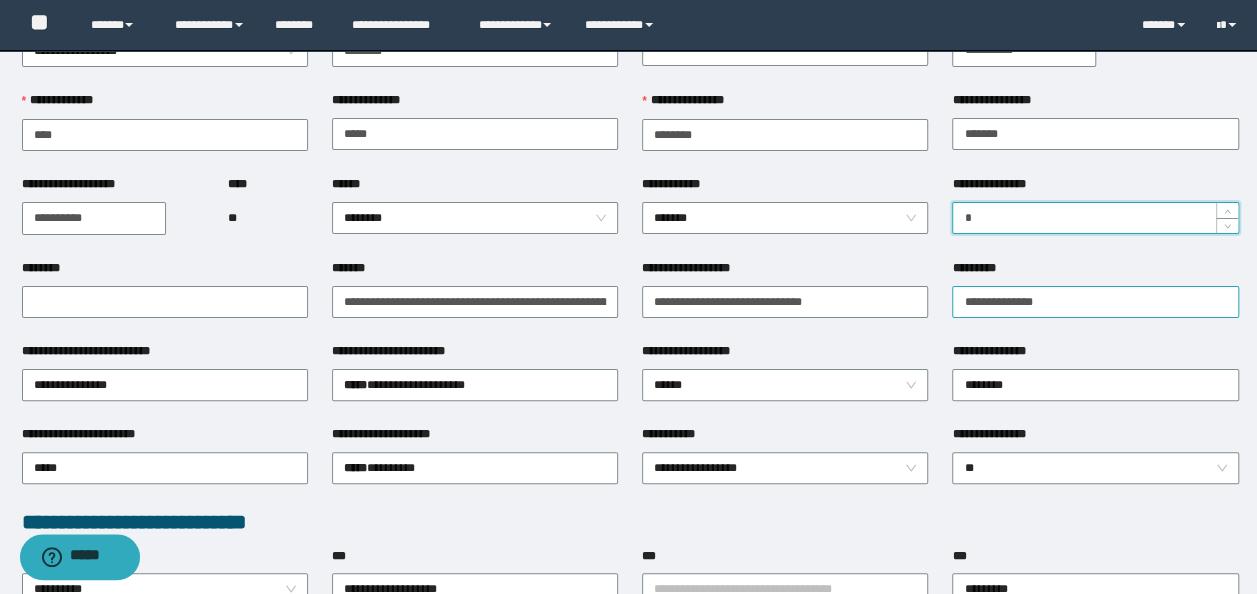 type on "*" 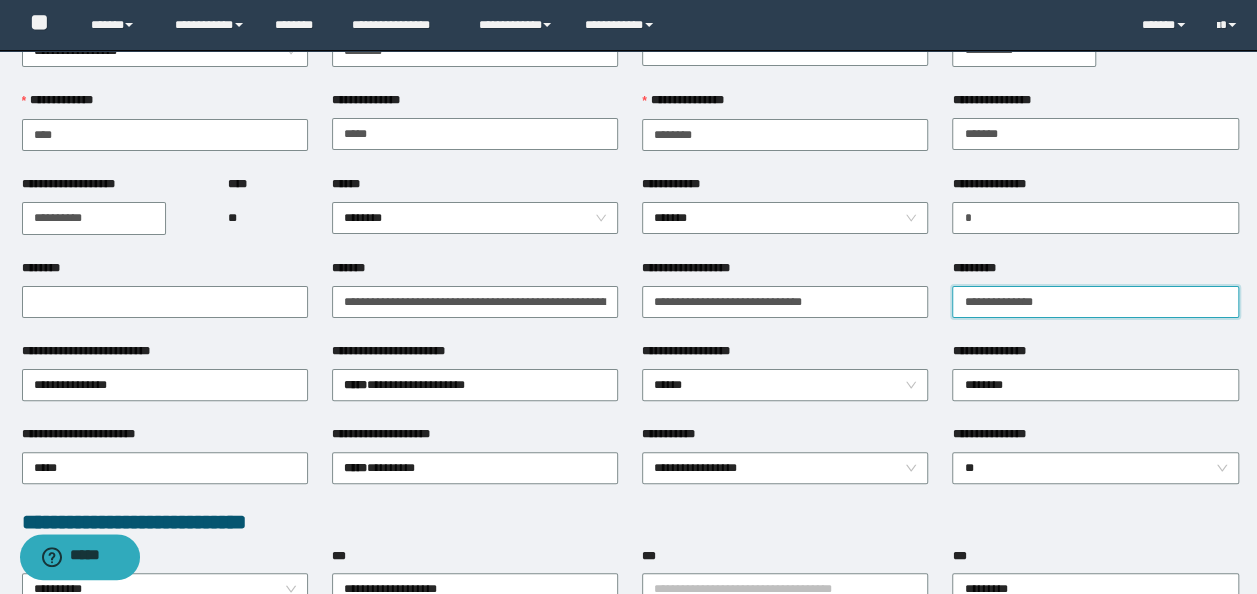 click on "*********" at bounding box center (1095, 302) 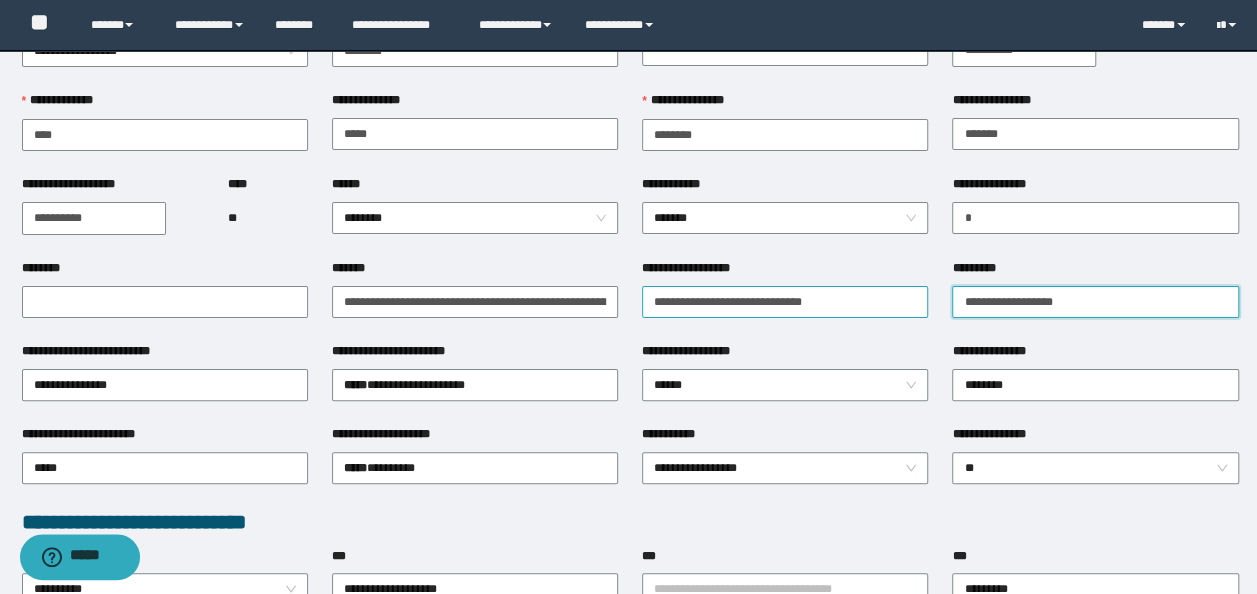drag, startPoint x: 1072, startPoint y: 301, endPoint x: 922, endPoint y: 300, distance: 150.00333 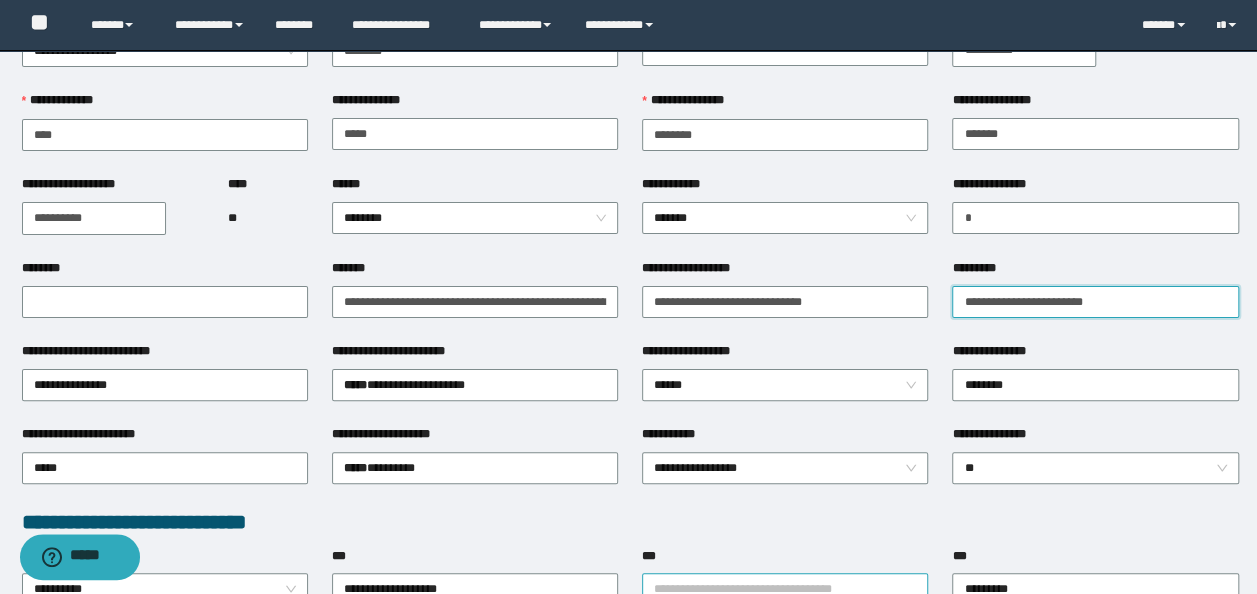 type on "**********" 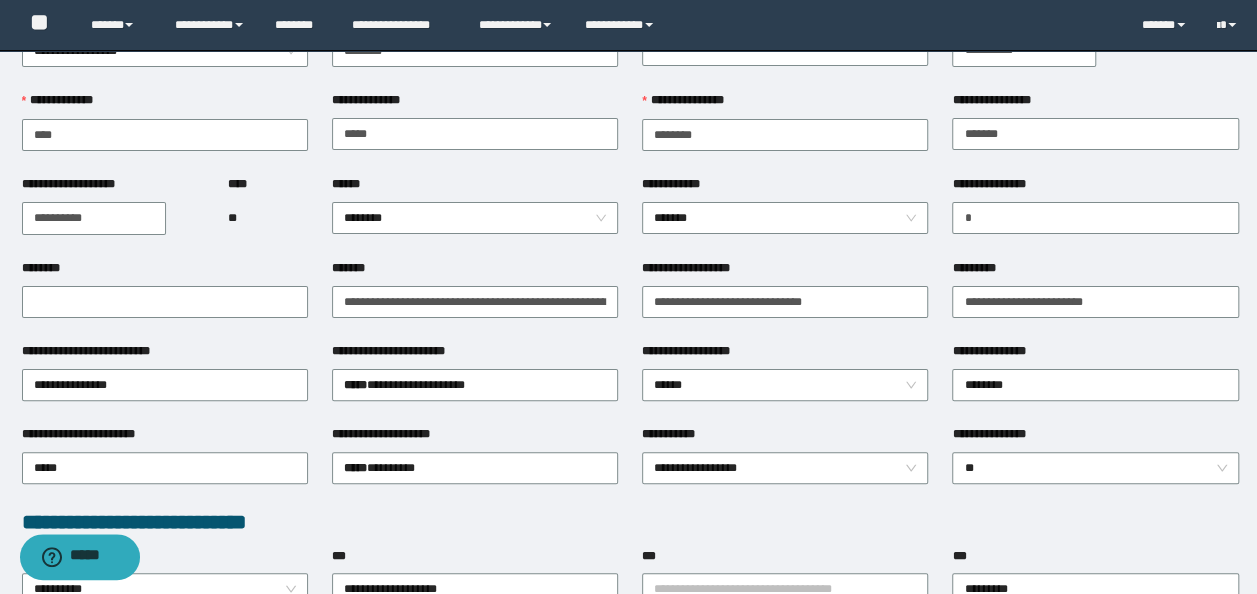 click on "**********" at bounding box center [630, 522] 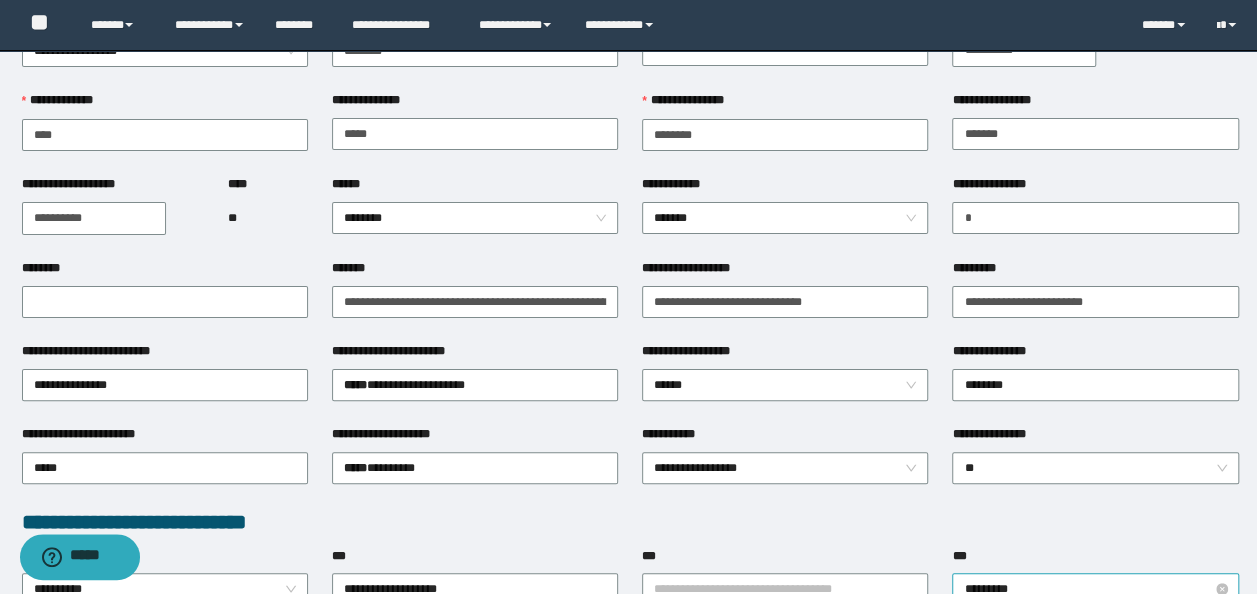 scroll, scrollTop: 300, scrollLeft: 0, axis: vertical 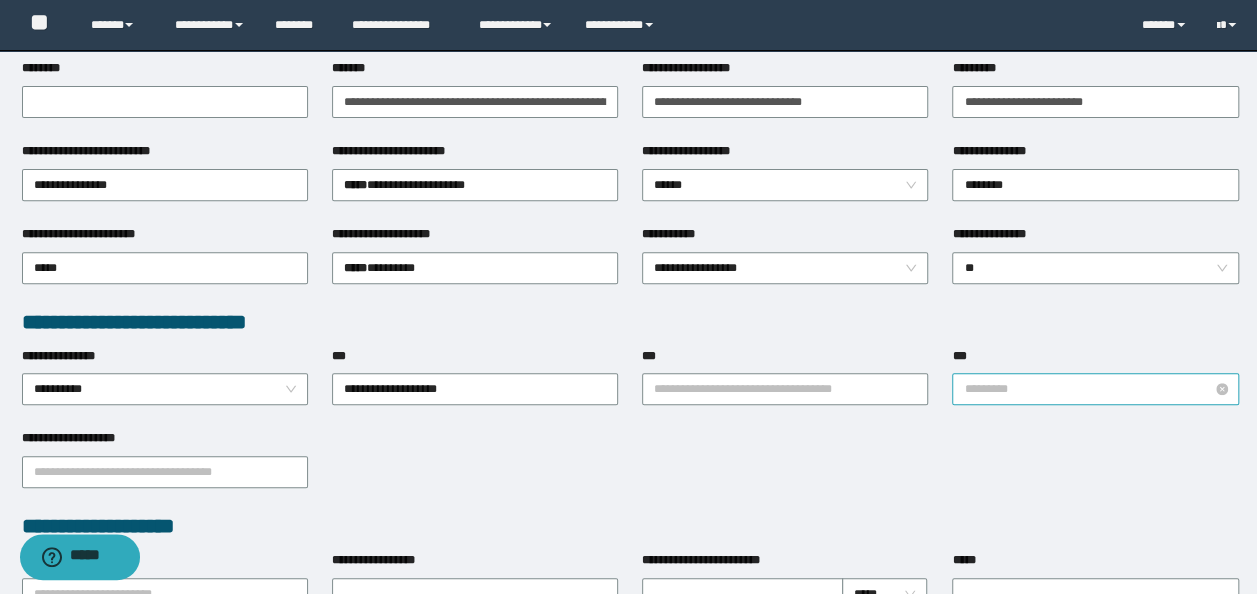 click on "*********" at bounding box center [1095, 389] 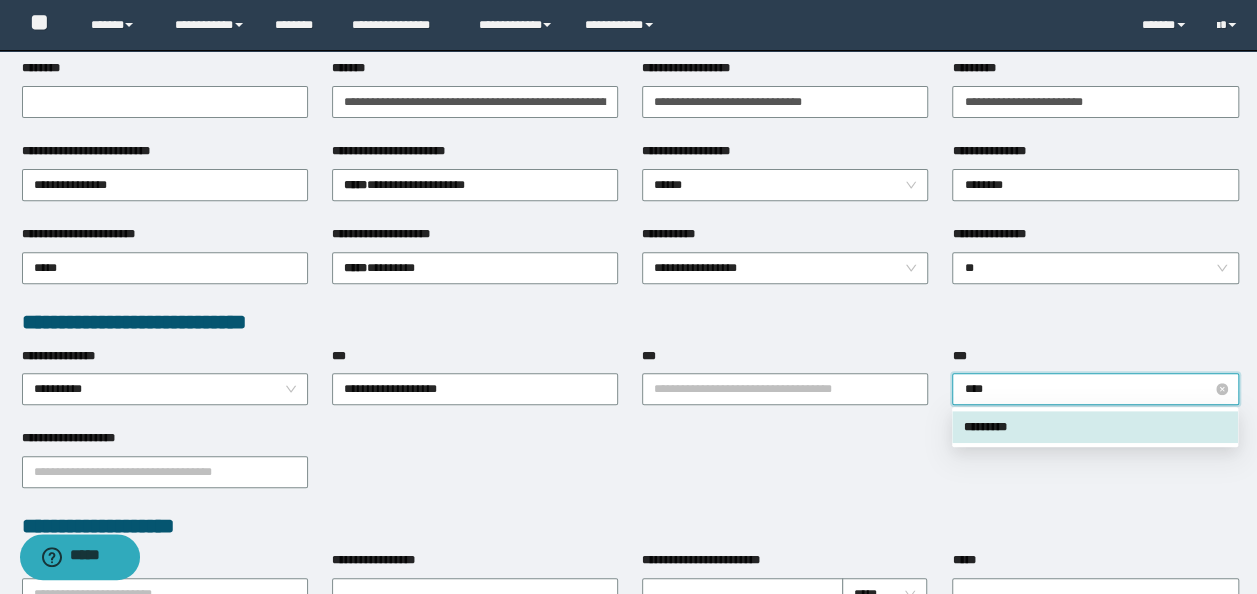 type on "*****" 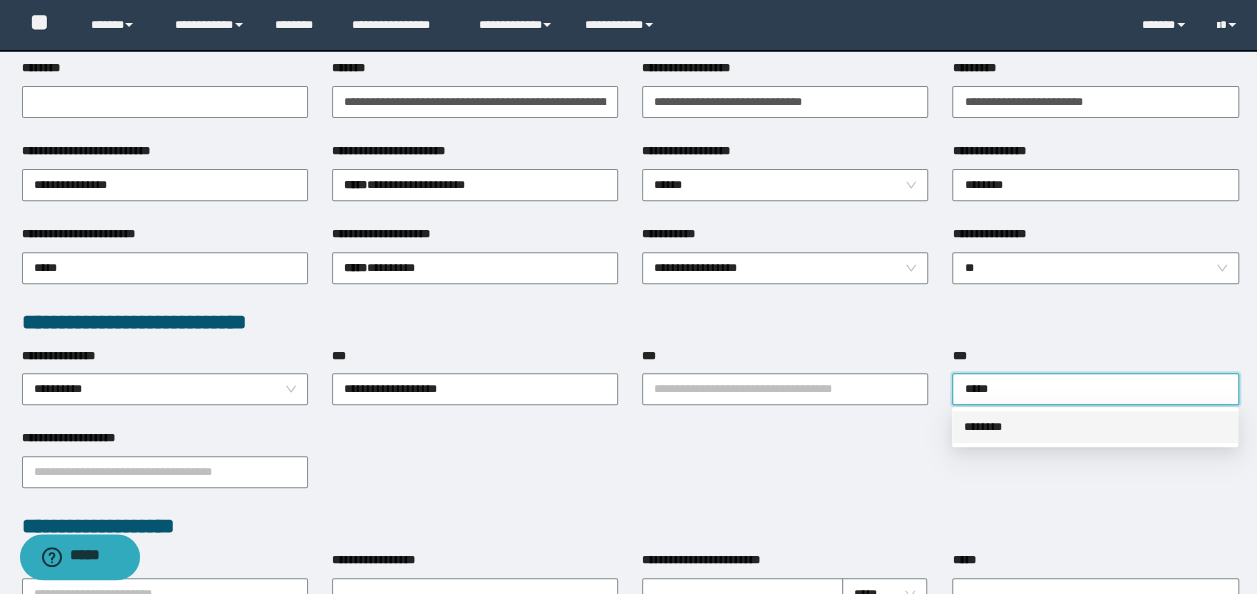 click on "********" at bounding box center (1095, 427) 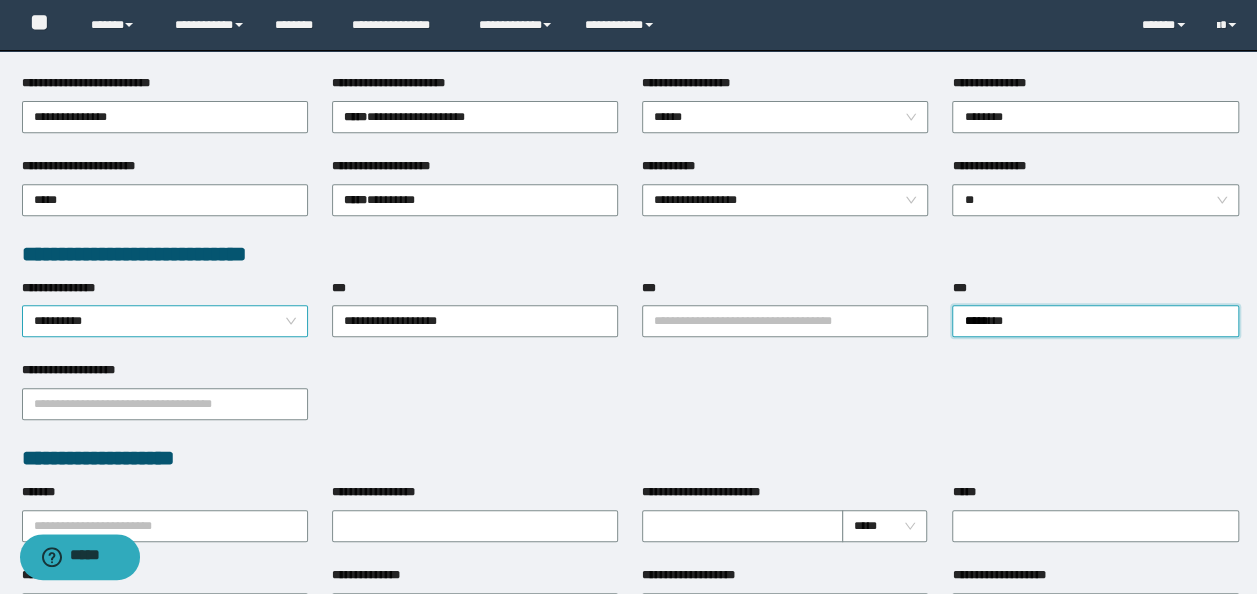 scroll, scrollTop: 400, scrollLeft: 0, axis: vertical 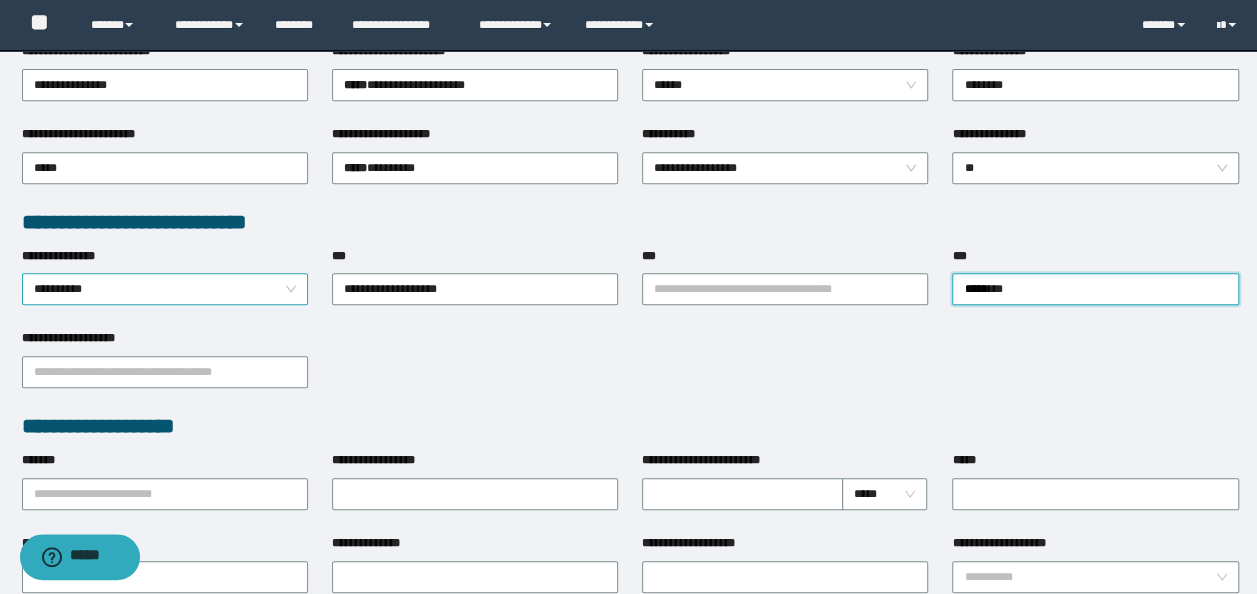 click on "**********" at bounding box center (165, 289) 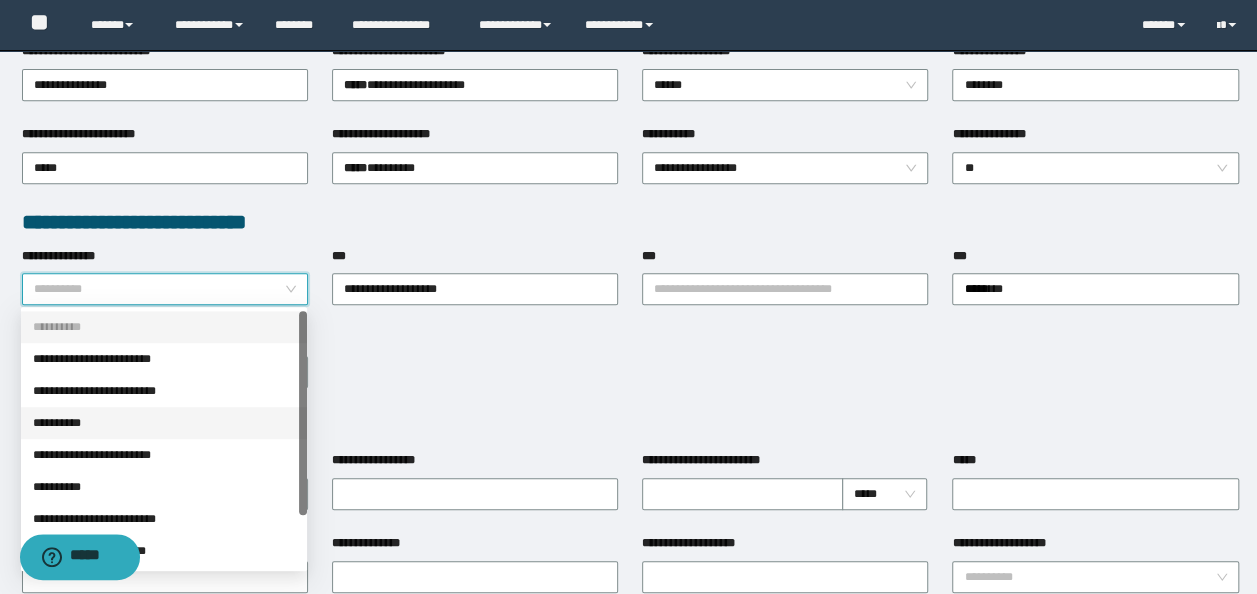 click on "**********" at bounding box center [164, 423] 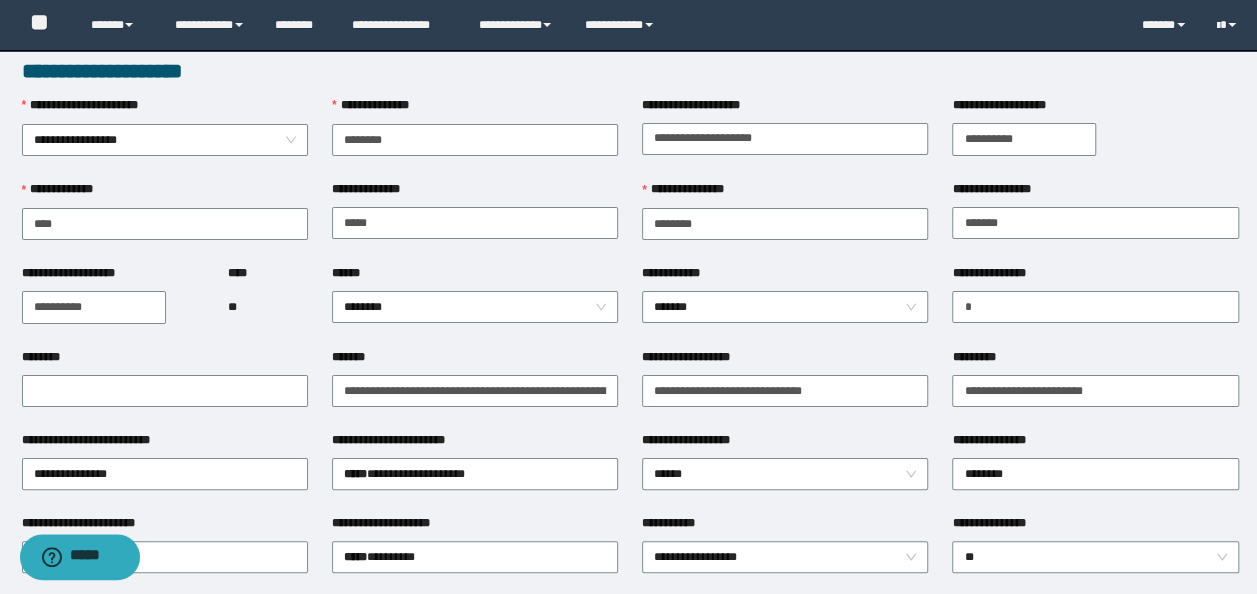 scroll, scrollTop: 0, scrollLeft: 0, axis: both 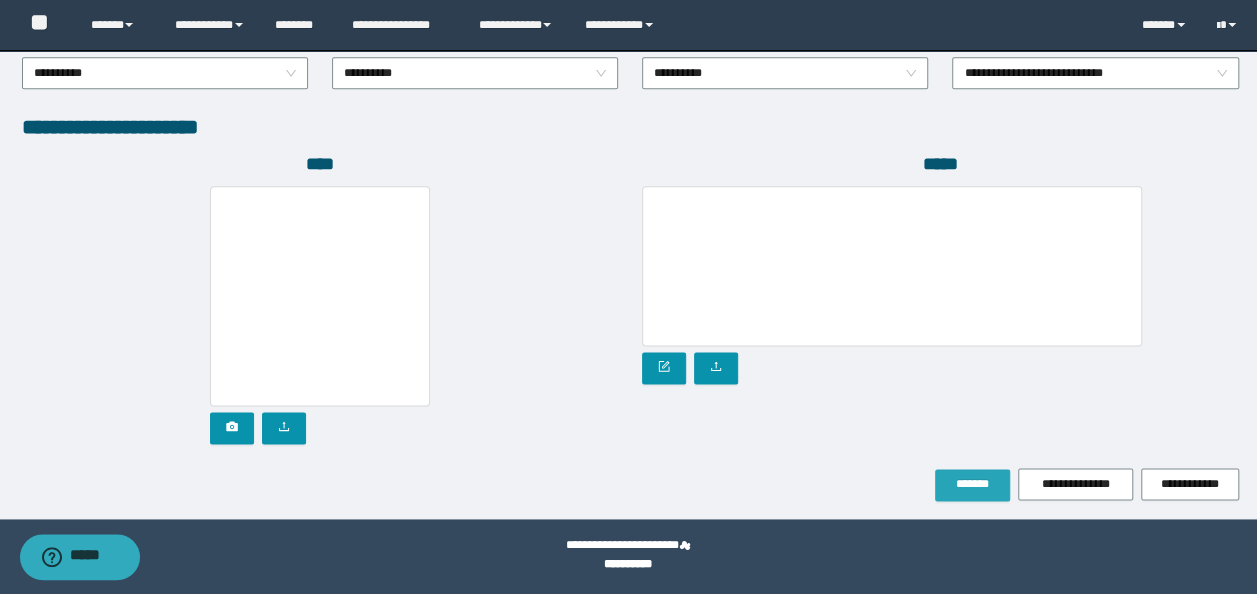 click on "*******" at bounding box center (972, 484) 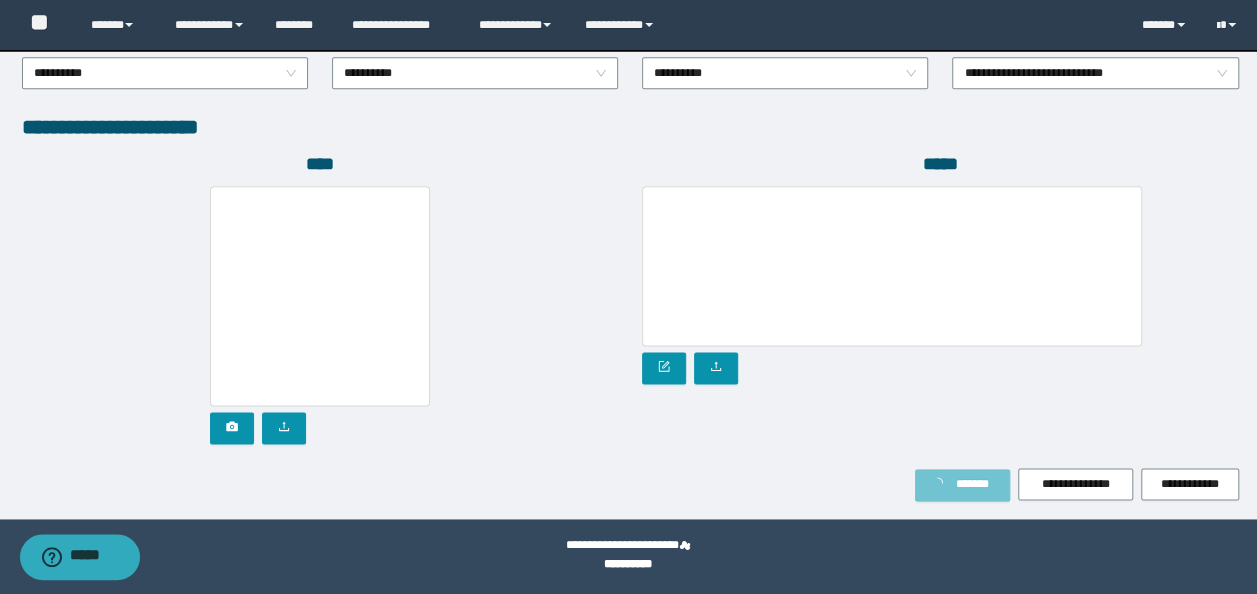 scroll, scrollTop: 1179, scrollLeft: 0, axis: vertical 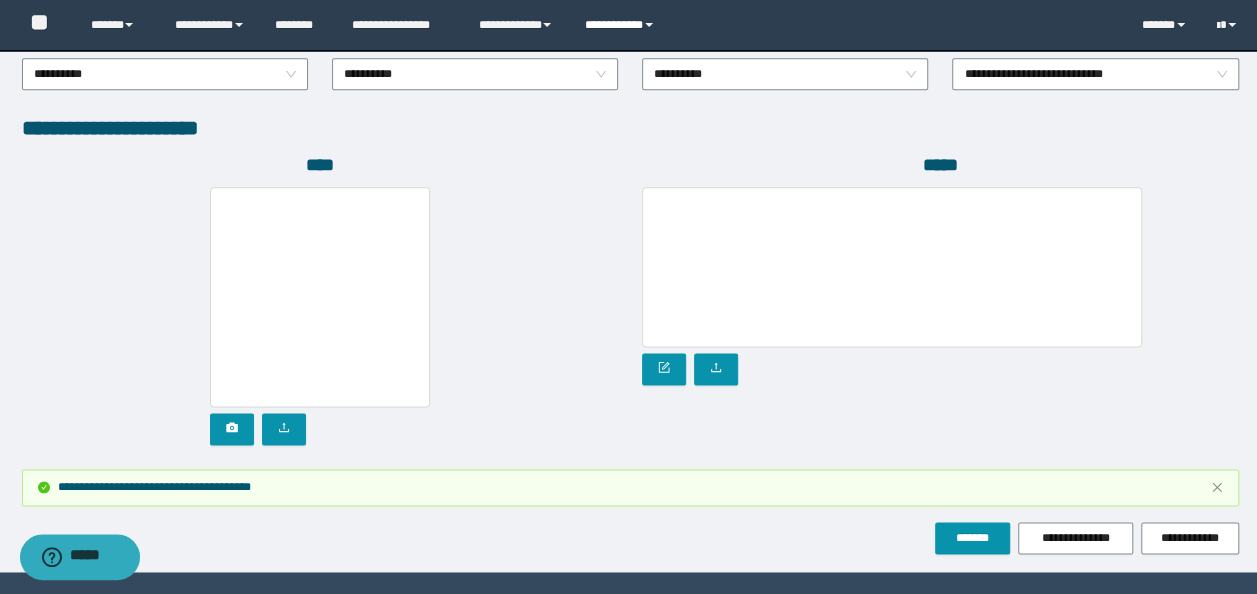 click on "**********" at bounding box center [622, 25] 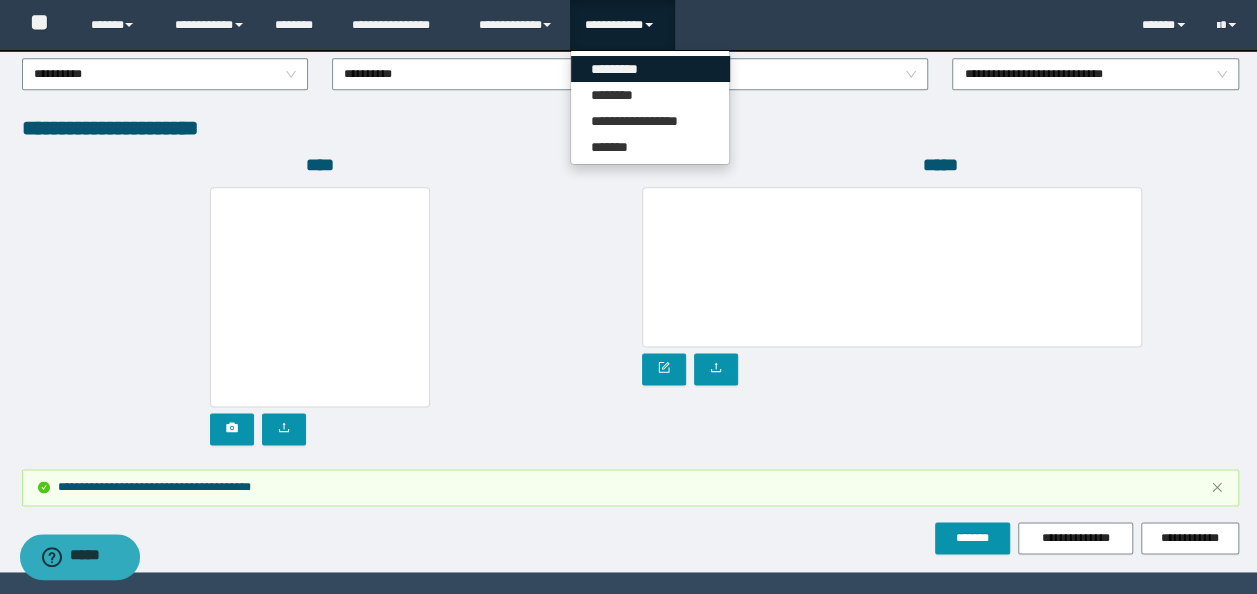 click on "*********" at bounding box center (650, 69) 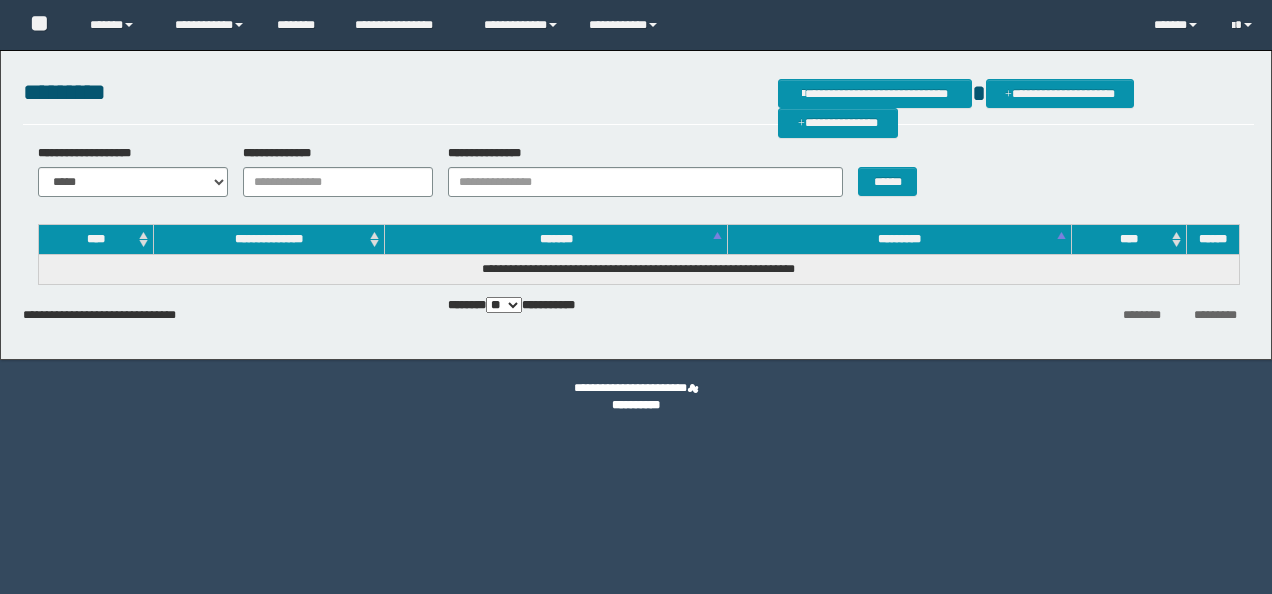 scroll, scrollTop: 0, scrollLeft: 0, axis: both 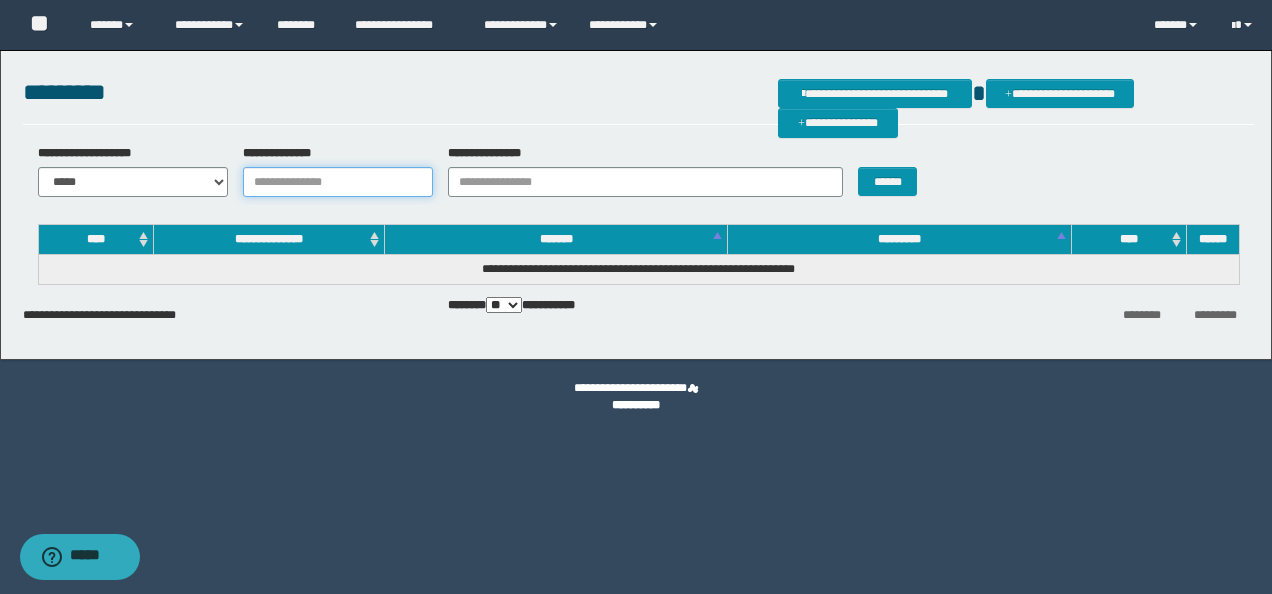 click on "**********" at bounding box center [338, 182] 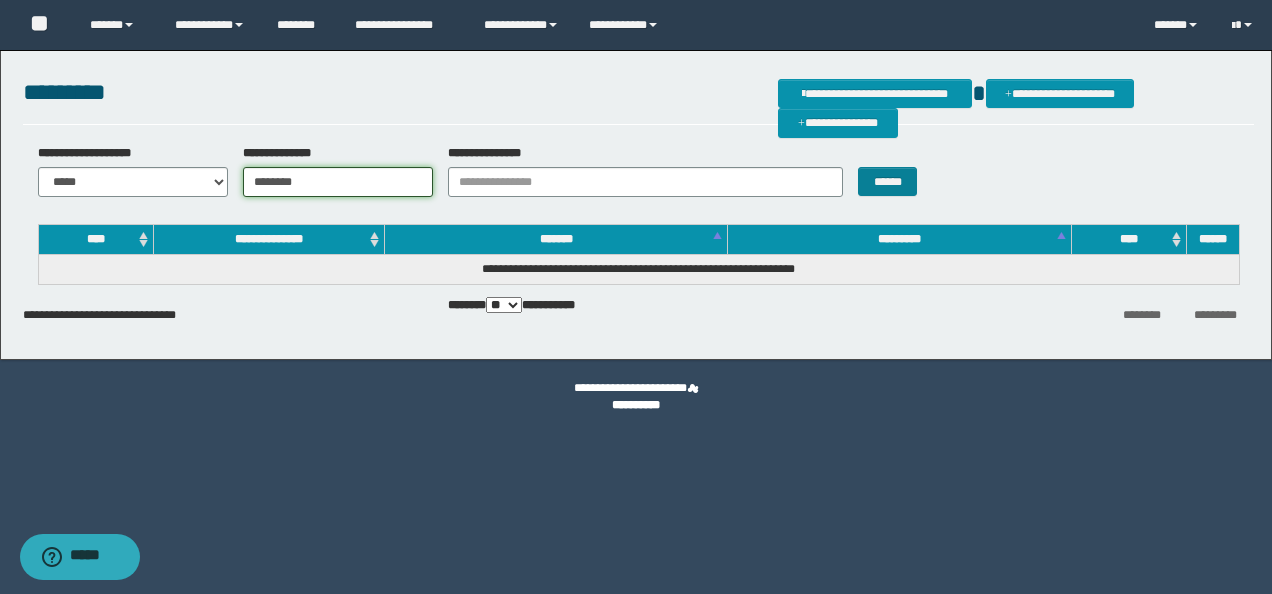 type on "********" 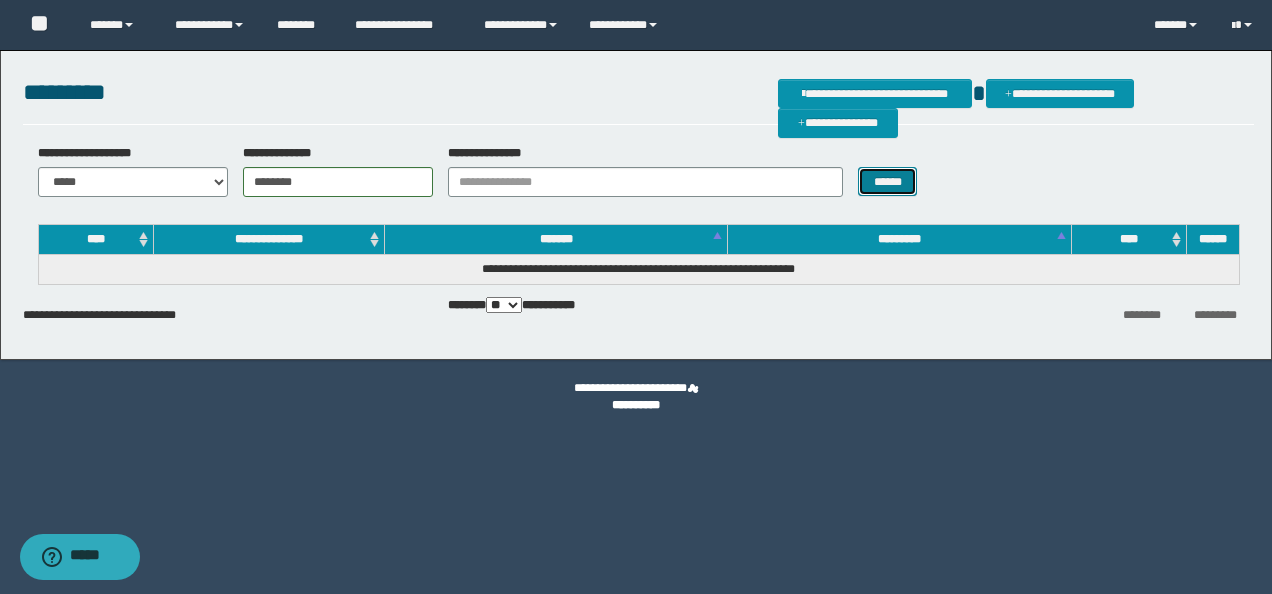 click on "******" at bounding box center (887, 181) 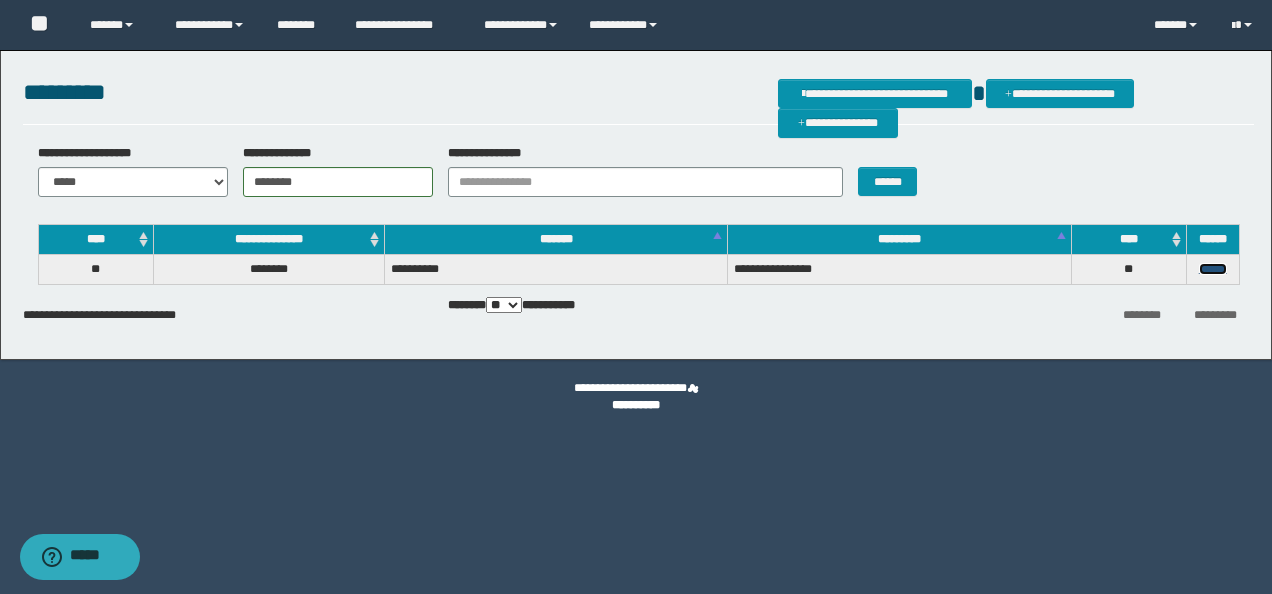 click on "******" at bounding box center [1213, 269] 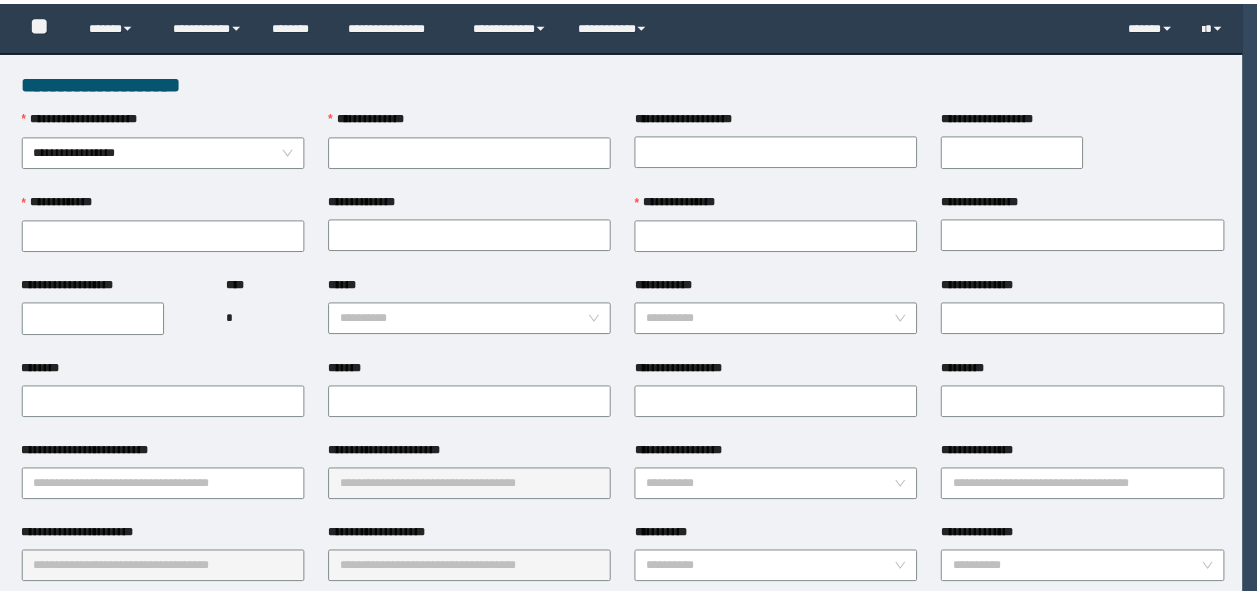 scroll, scrollTop: 0, scrollLeft: 0, axis: both 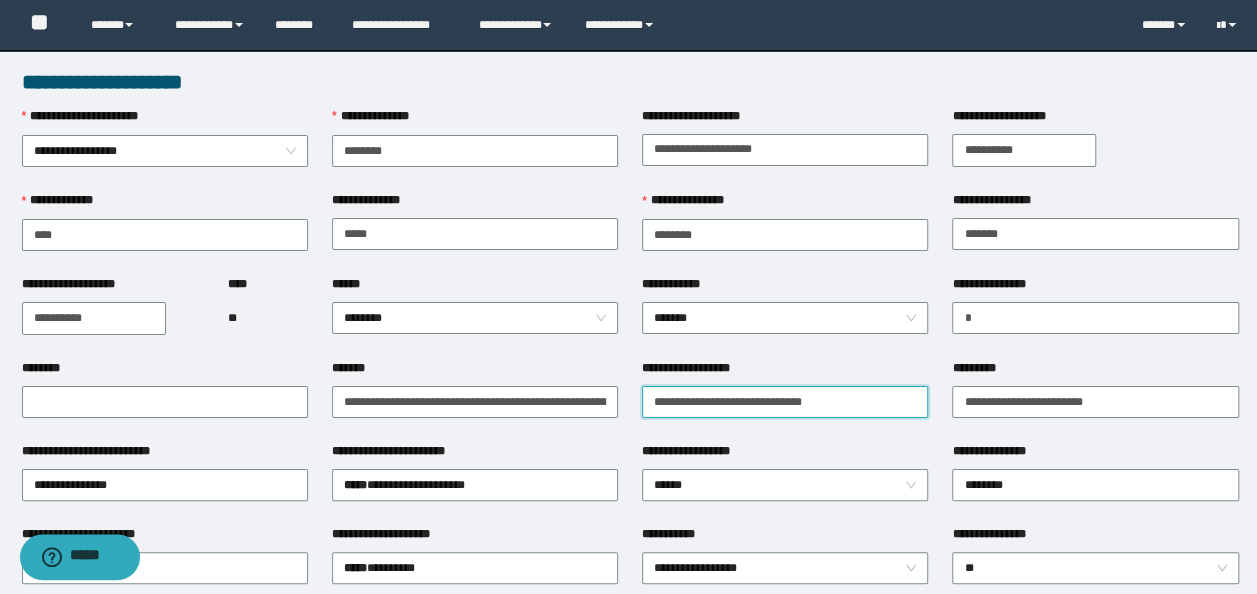 click on "**********" at bounding box center [785, 402] 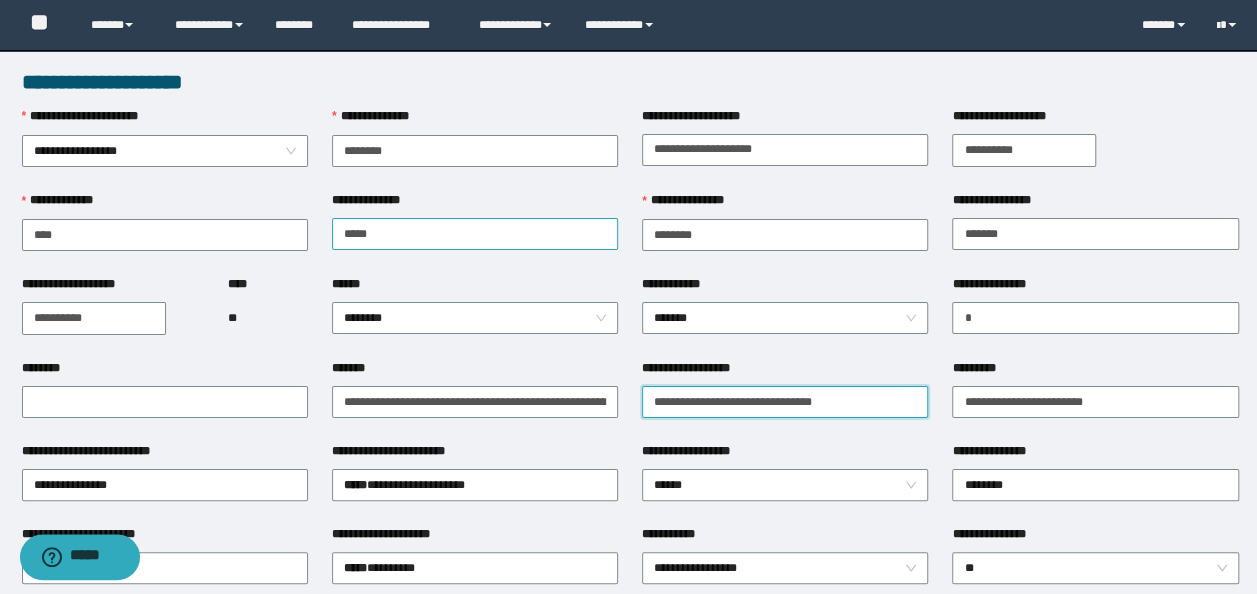 type on "**********" 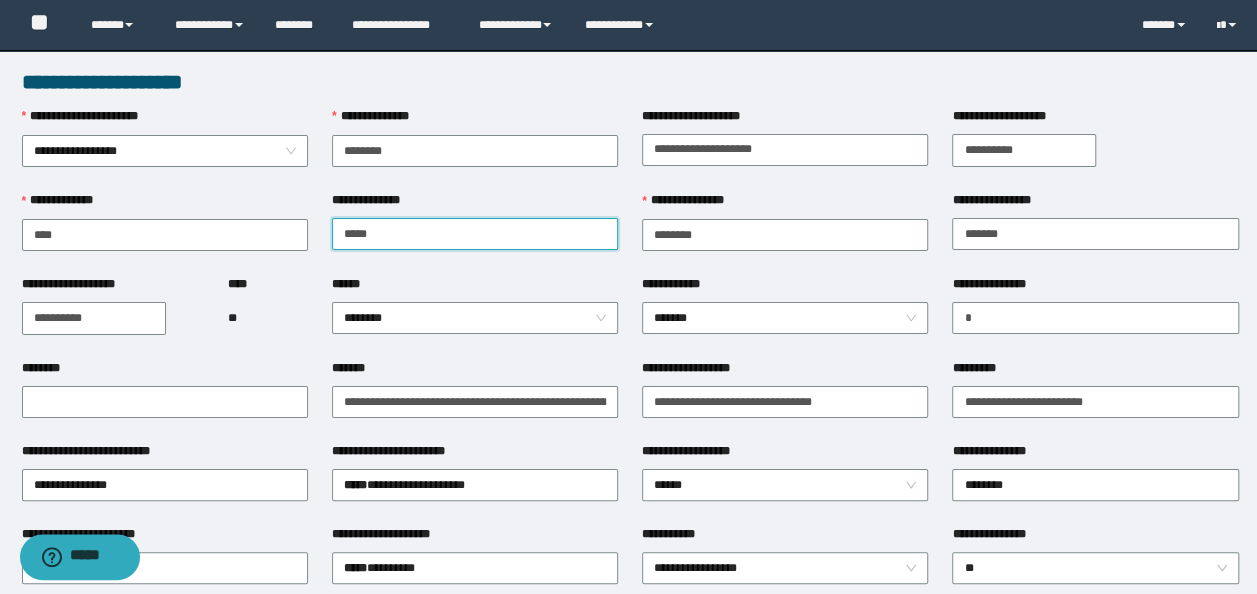 drag, startPoint x: 400, startPoint y: 232, endPoint x: -2, endPoint y: 248, distance: 402.31827 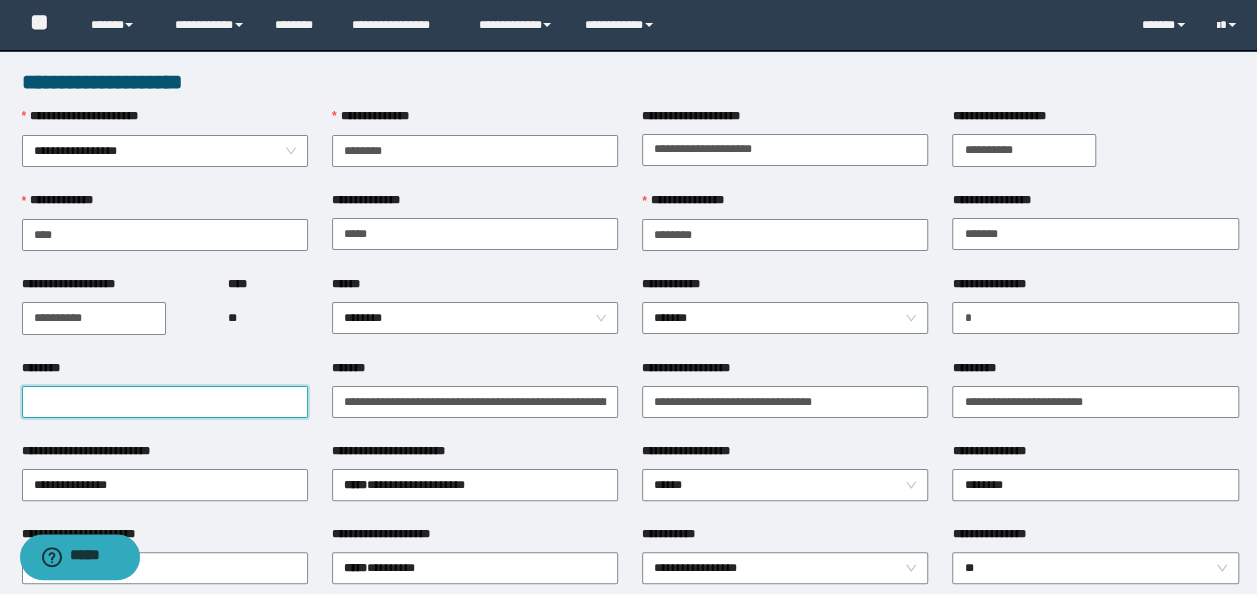 click on "********" at bounding box center (165, 402) 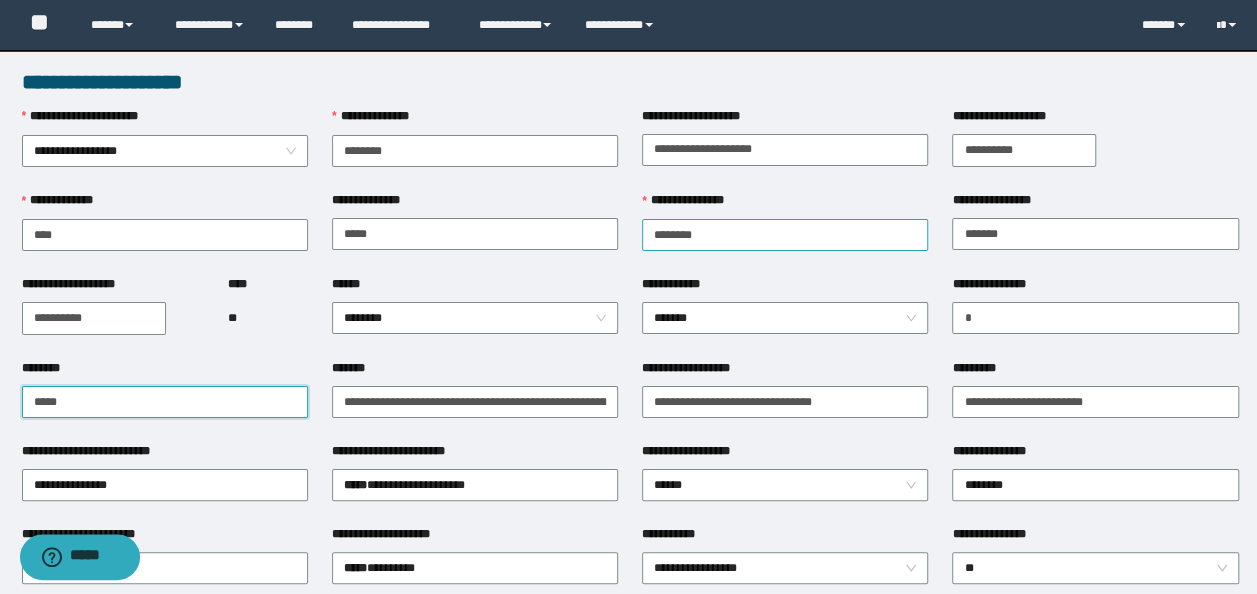 type on "*****" 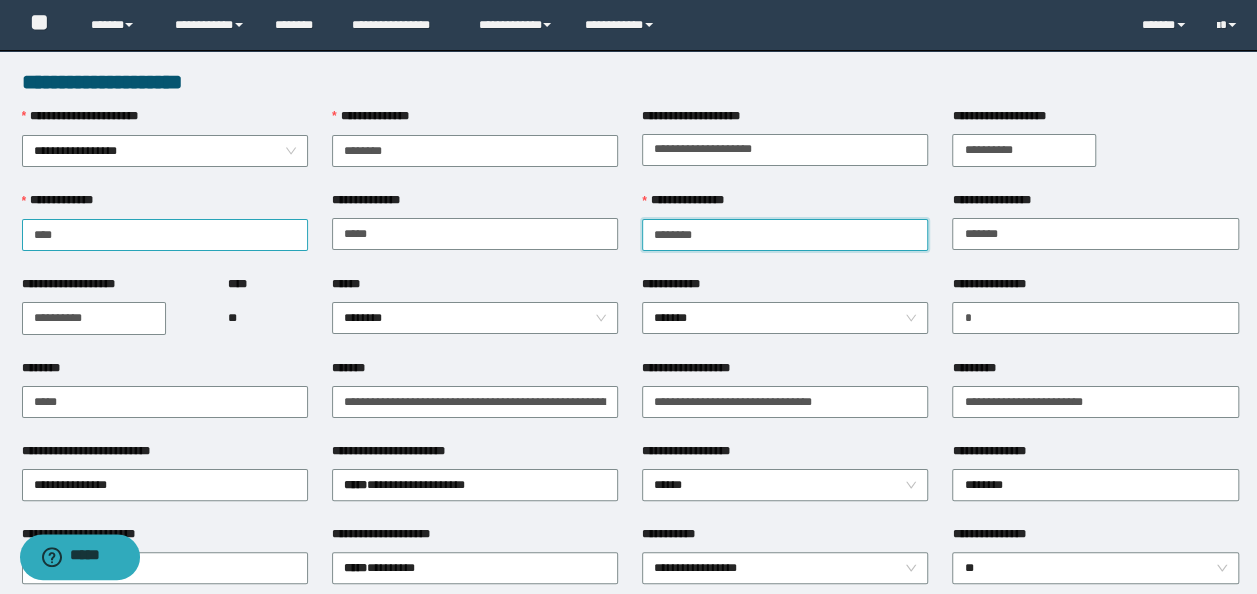 drag, startPoint x: 758, startPoint y: 242, endPoint x: 75, endPoint y: 218, distance: 683.4215 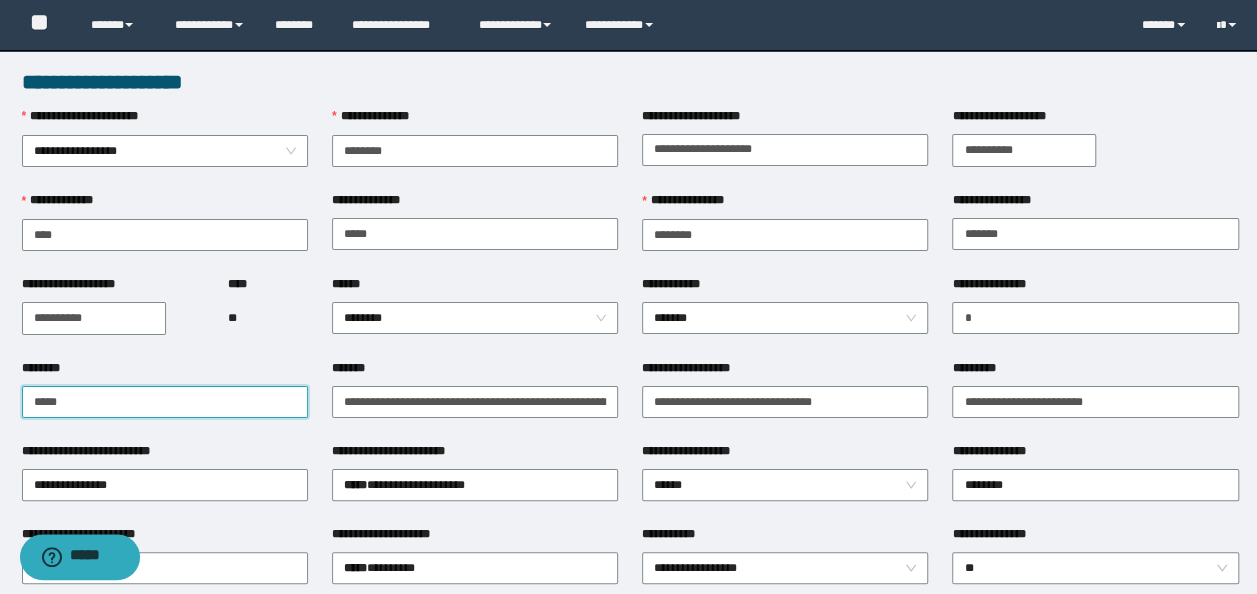 click on "*****" at bounding box center [165, 402] 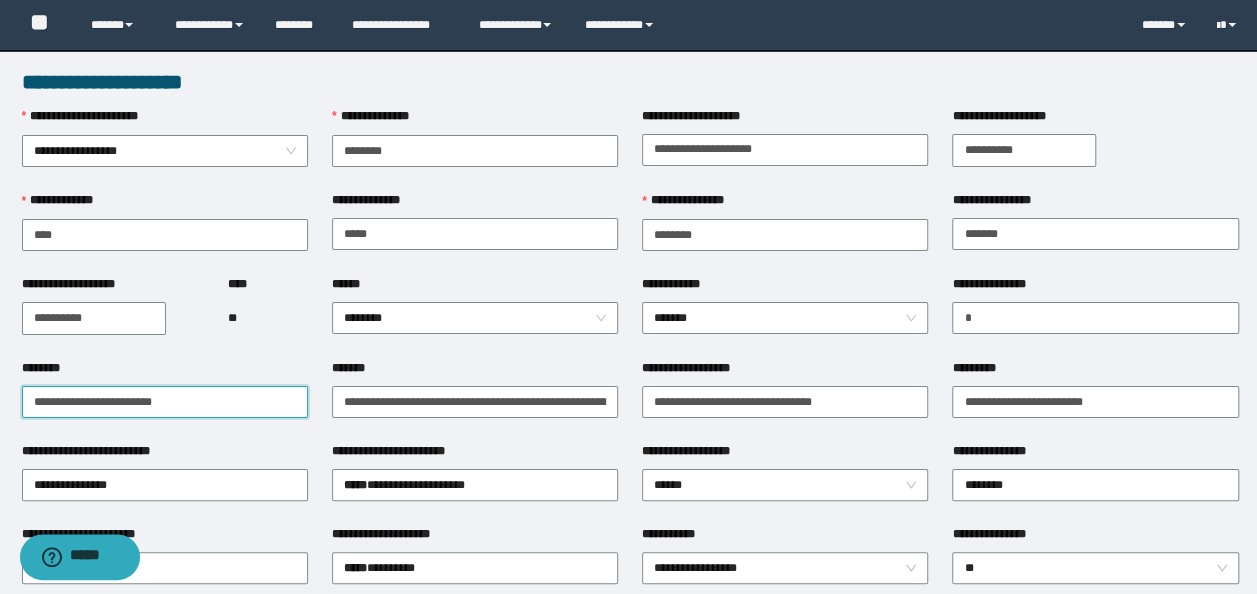 type on "**********" 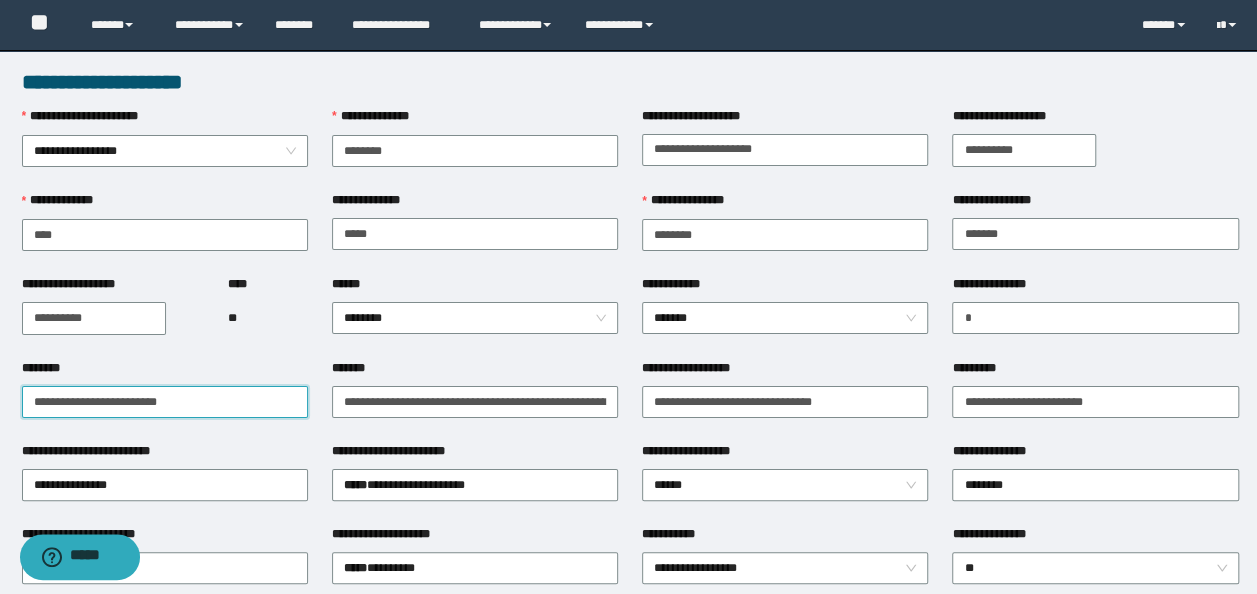drag, startPoint x: 250, startPoint y: 396, endPoint x: -4, endPoint y: 424, distance: 255.53865 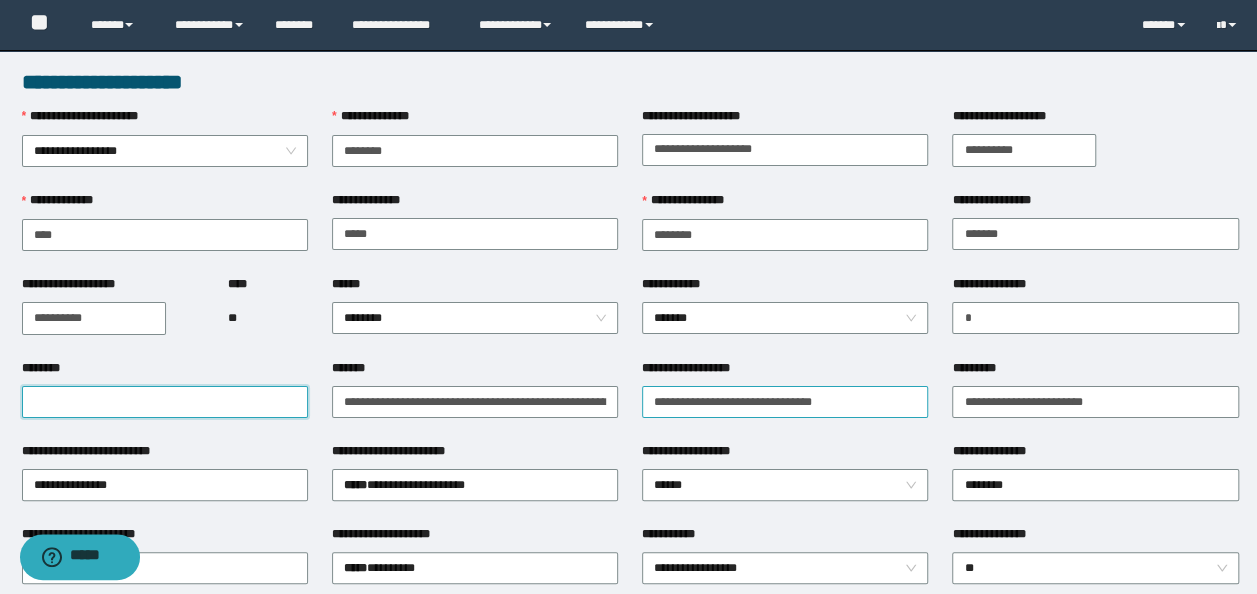type 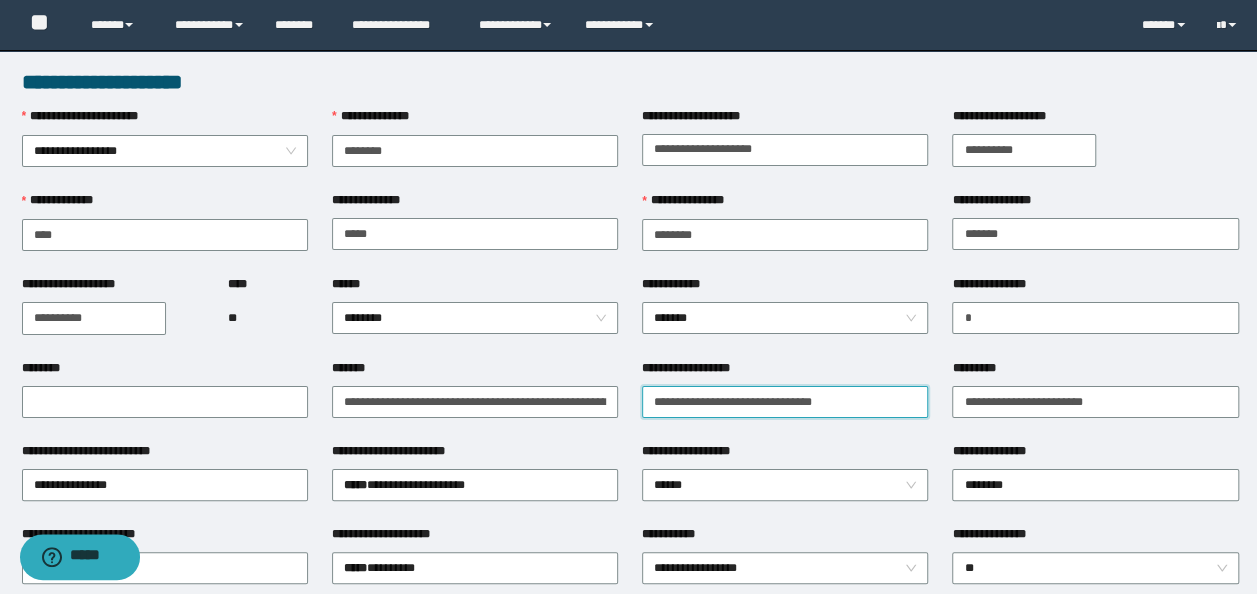 click on "**********" at bounding box center [785, 402] 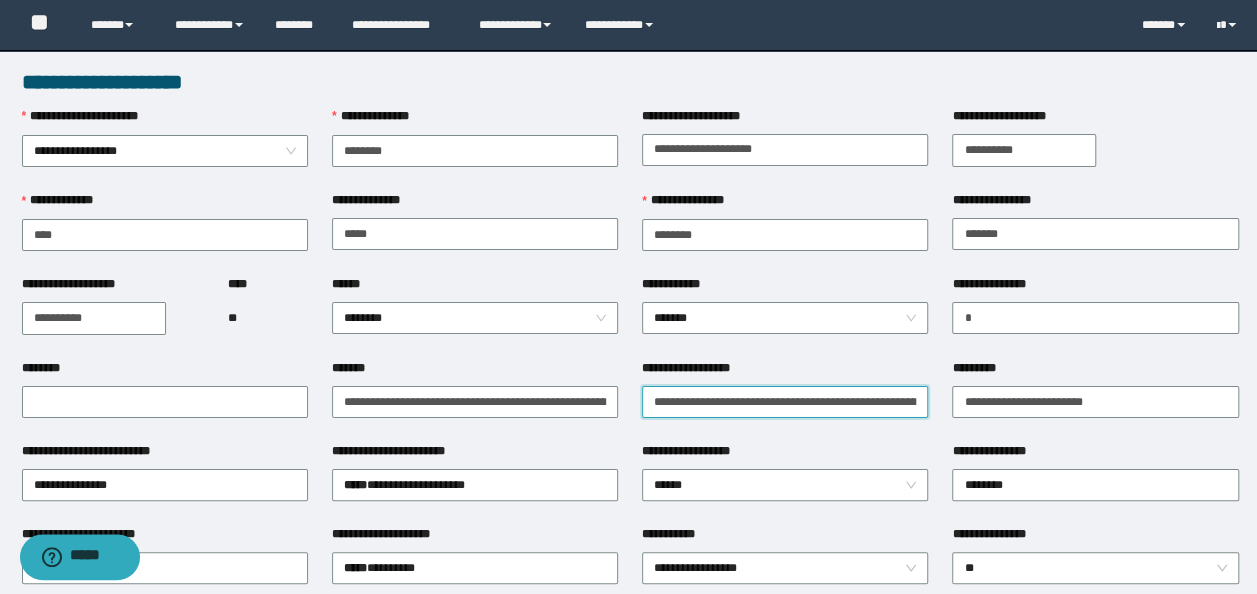 scroll, scrollTop: 0, scrollLeft: 80, axis: horizontal 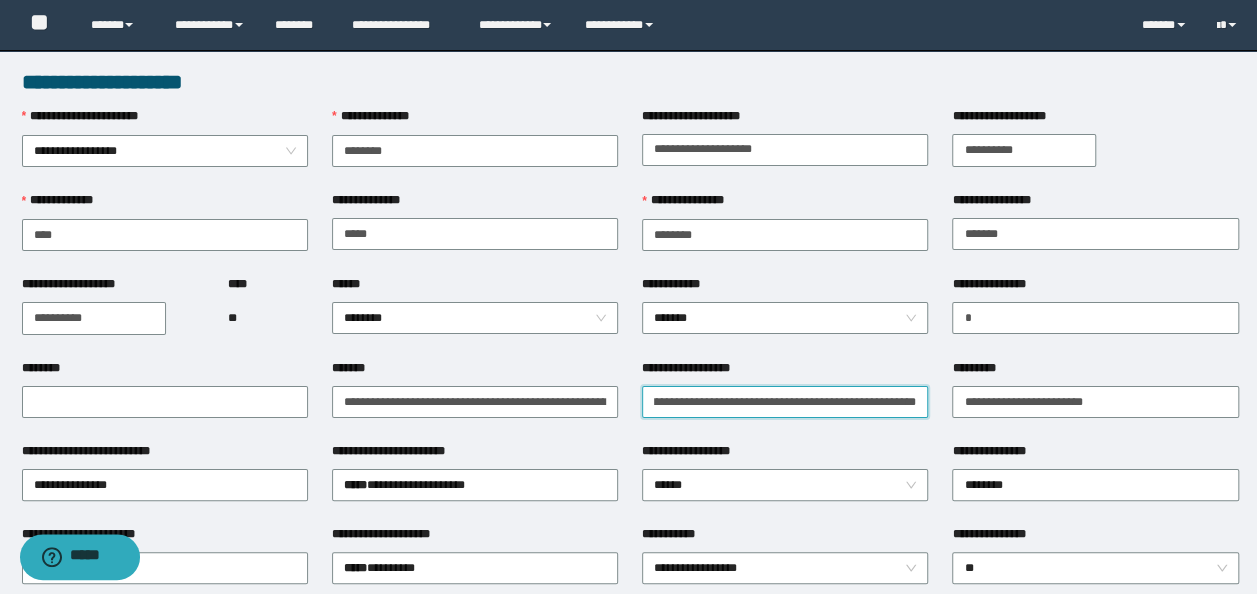 type on "**********" 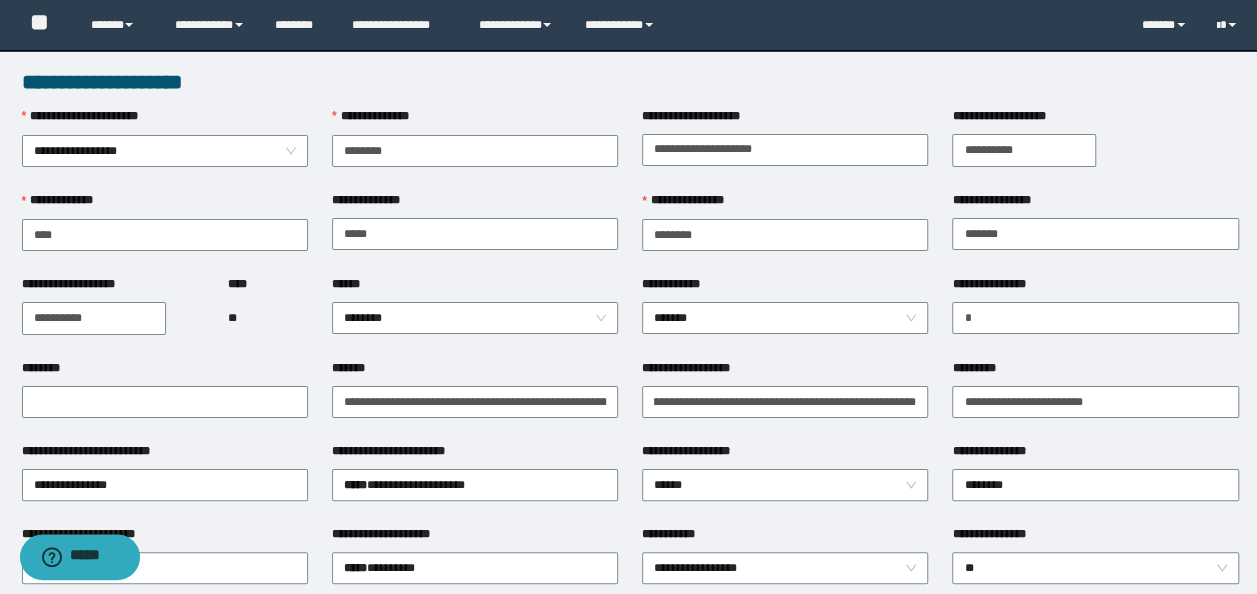 scroll, scrollTop: 0, scrollLeft: 0, axis: both 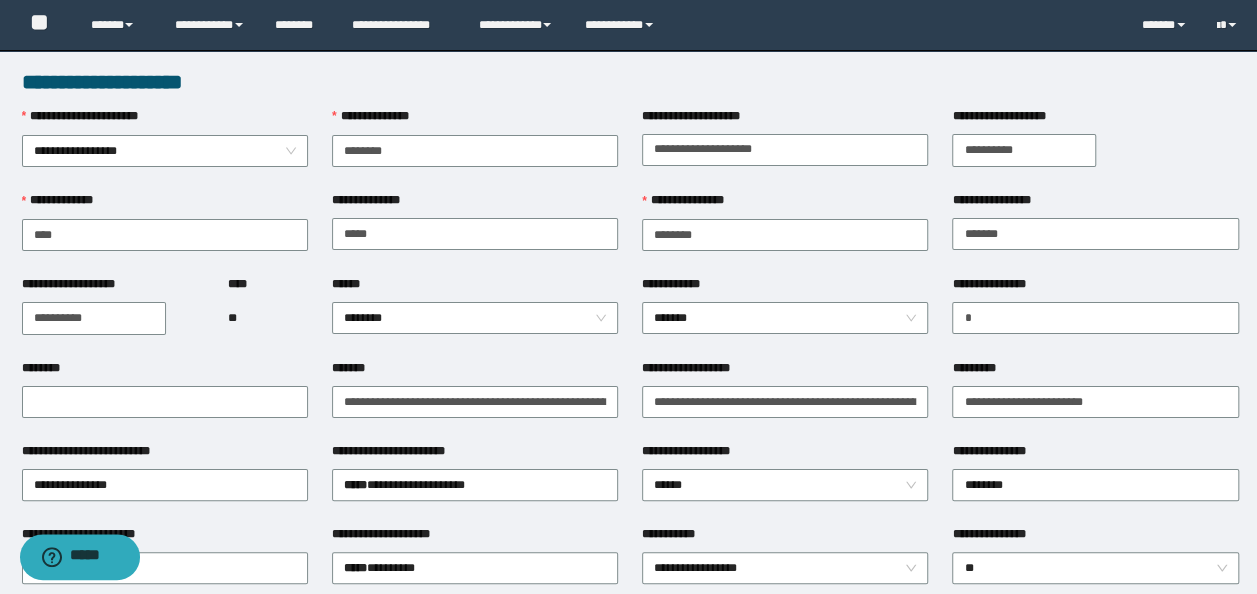 click on "**********" at bounding box center [785, 455] 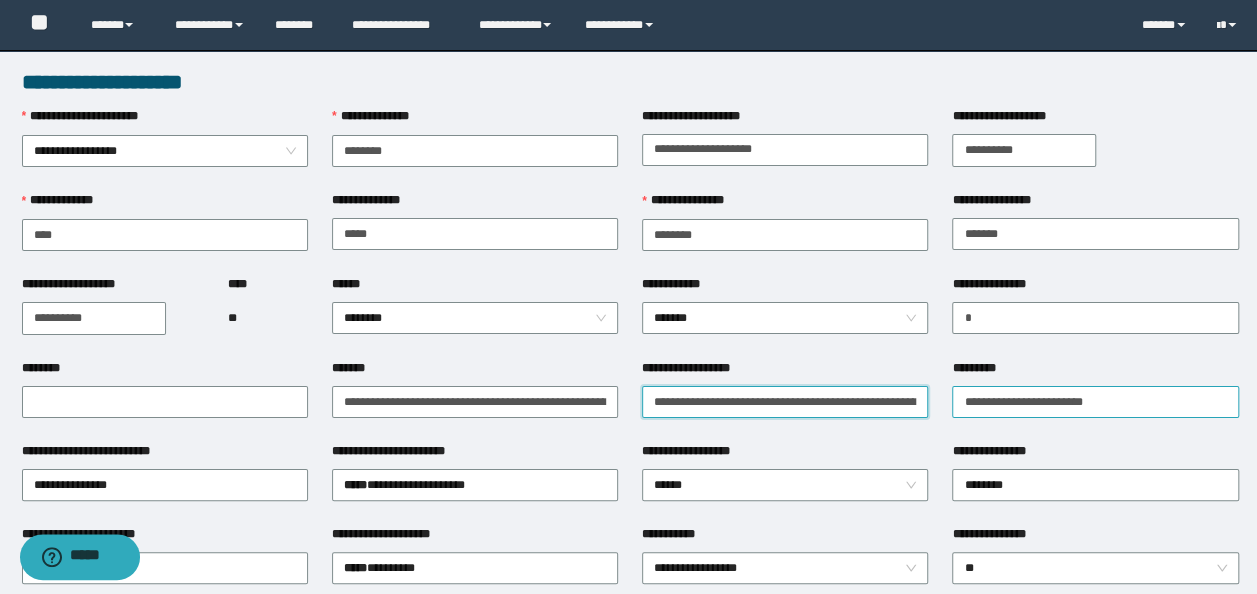 scroll, scrollTop: 0, scrollLeft: 80, axis: horizontal 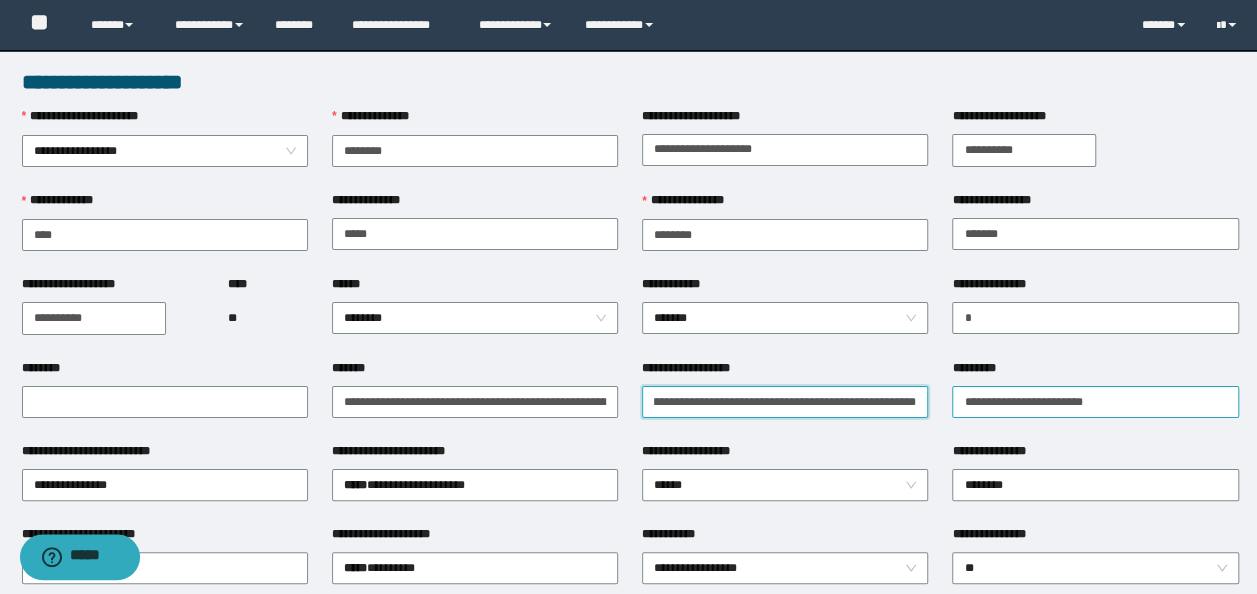 drag, startPoint x: 643, startPoint y: 408, endPoint x: 1059, endPoint y: 408, distance: 416 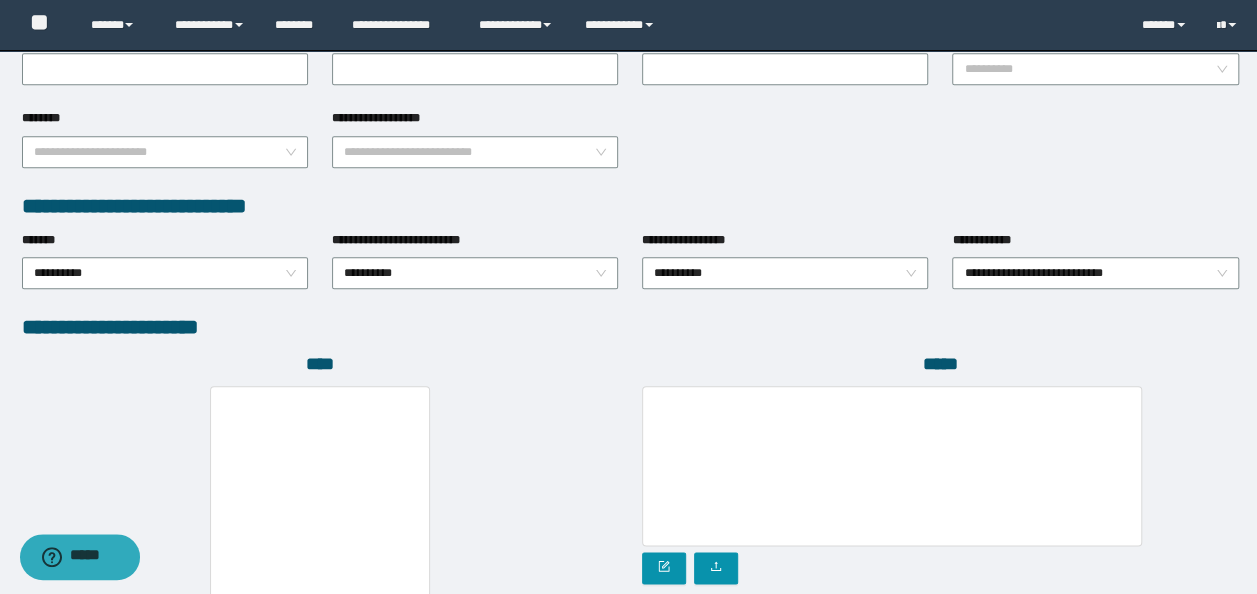 scroll, scrollTop: 1108, scrollLeft: 0, axis: vertical 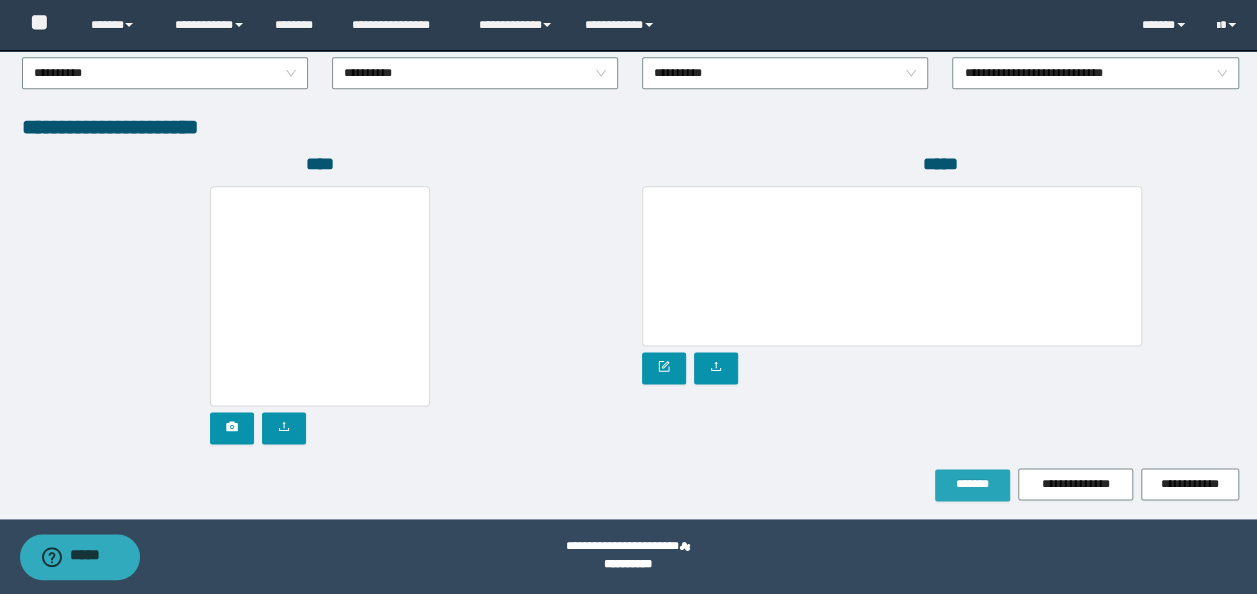 click on "*******" at bounding box center (972, 484) 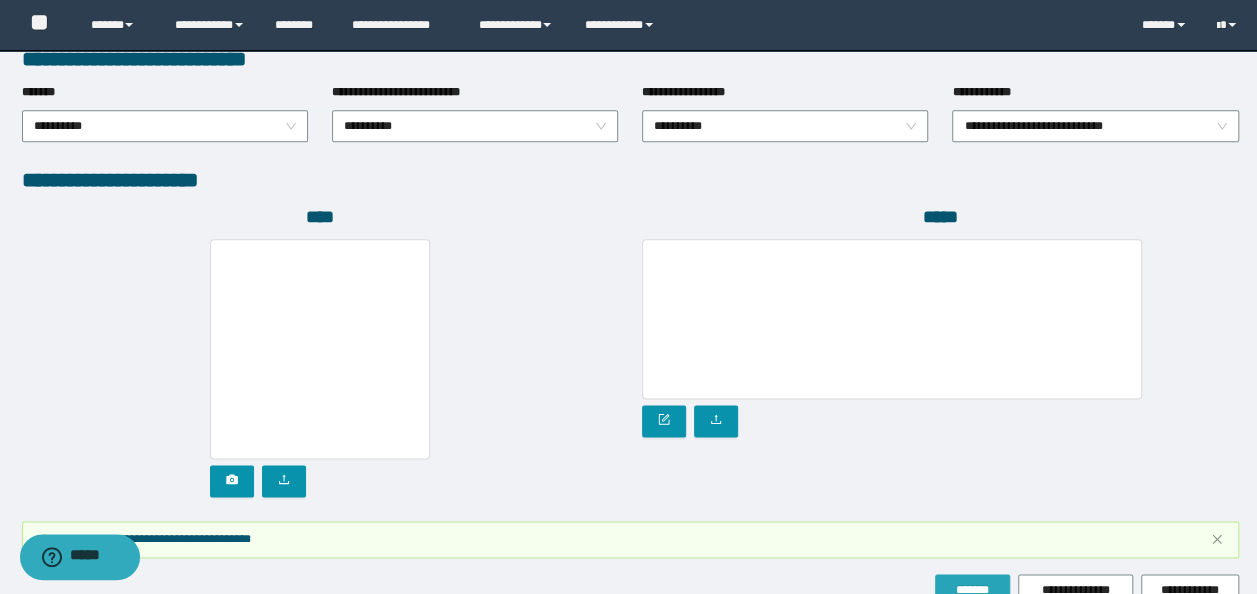 scroll, scrollTop: 1160, scrollLeft: 0, axis: vertical 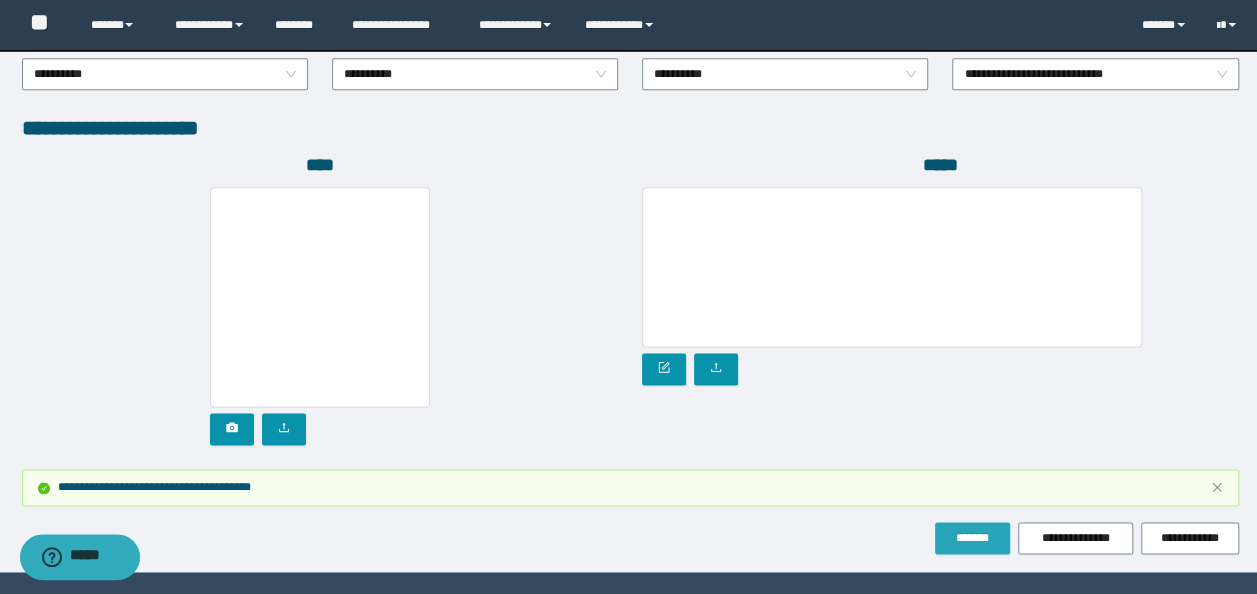 click on "*******" at bounding box center (972, 538) 